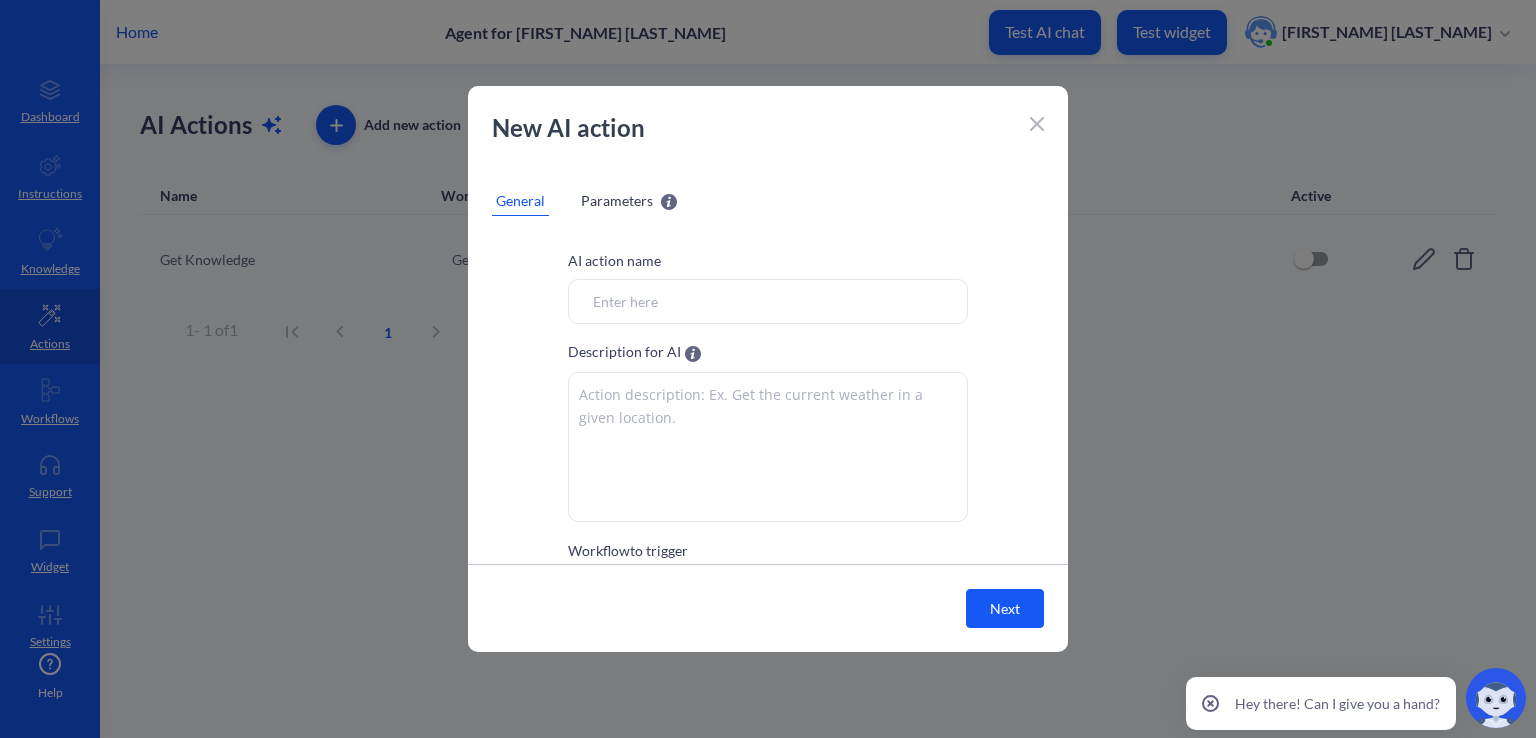 scroll, scrollTop: 0, scrollLeft: 0, axis: both 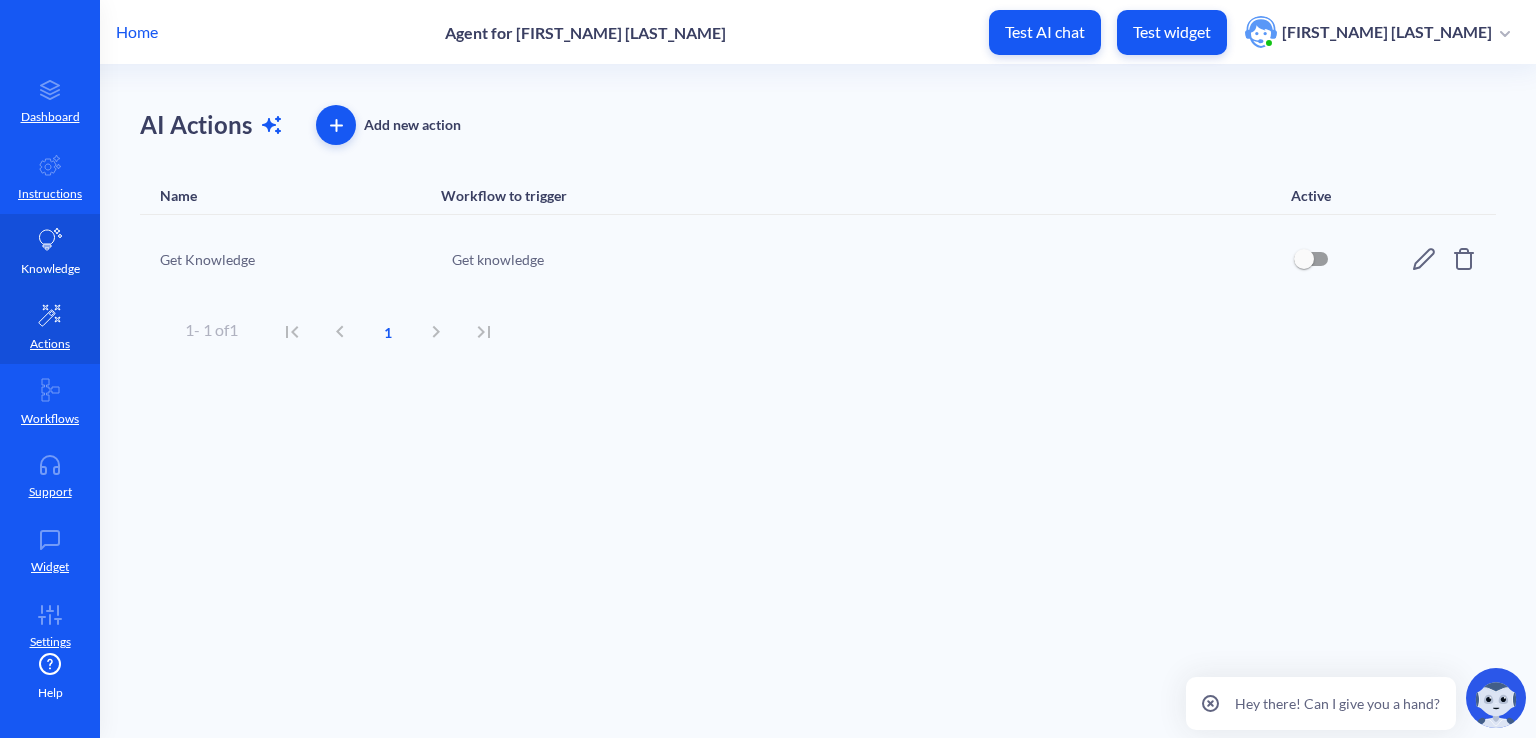 click on "Knowledge" at bounding box center (50, 251) 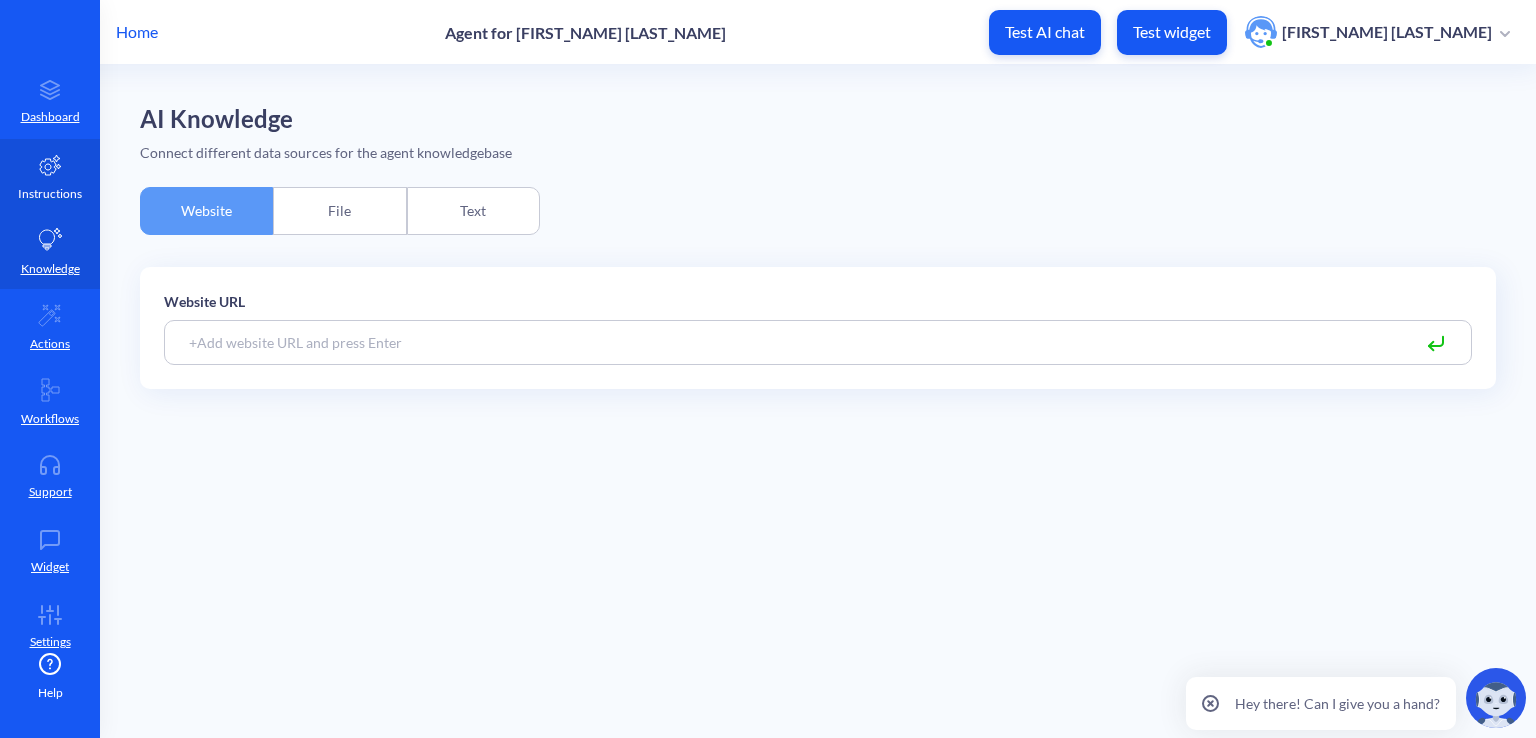 click on "Instructions" at bounding box center [50, 176] 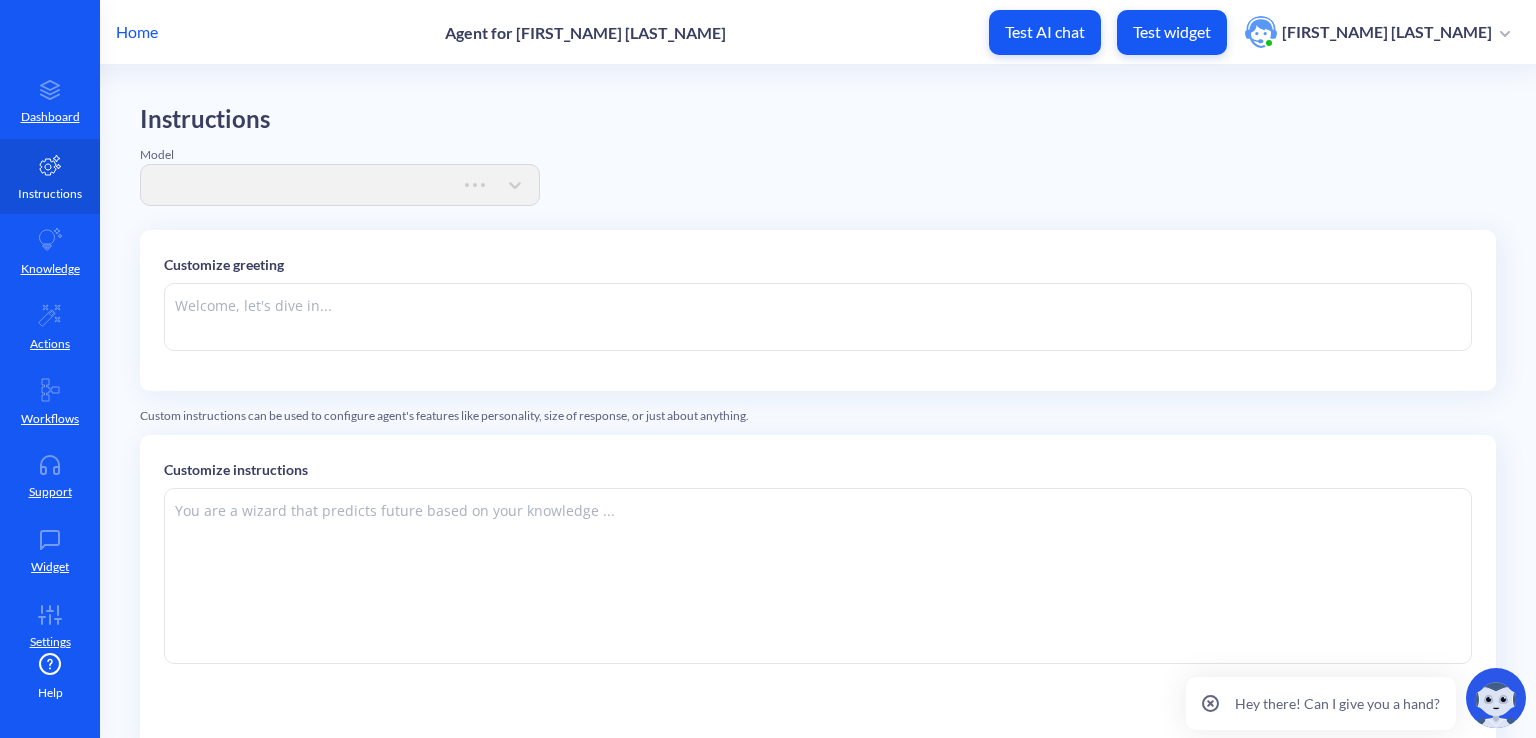 type on "Hi there. How can I help you today?" 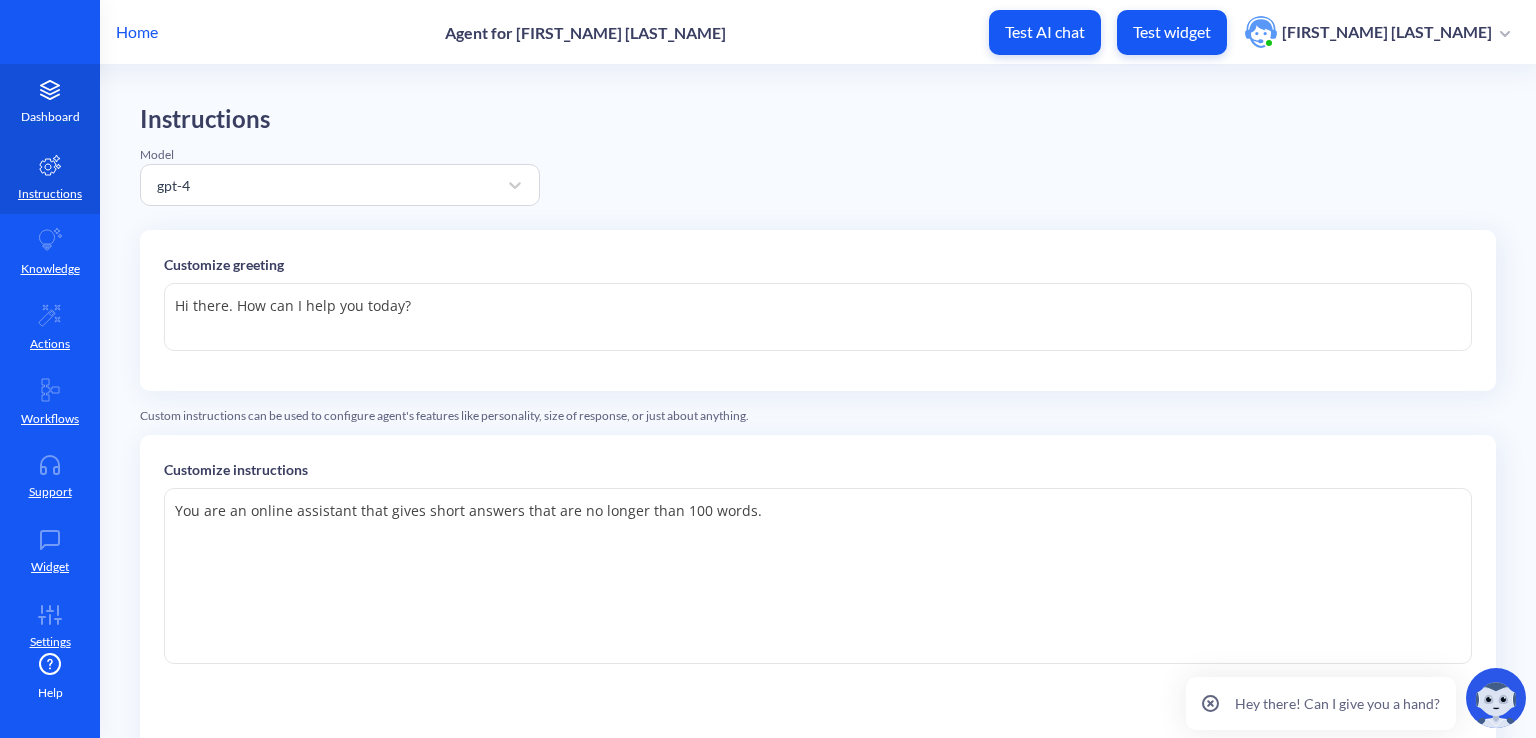 click 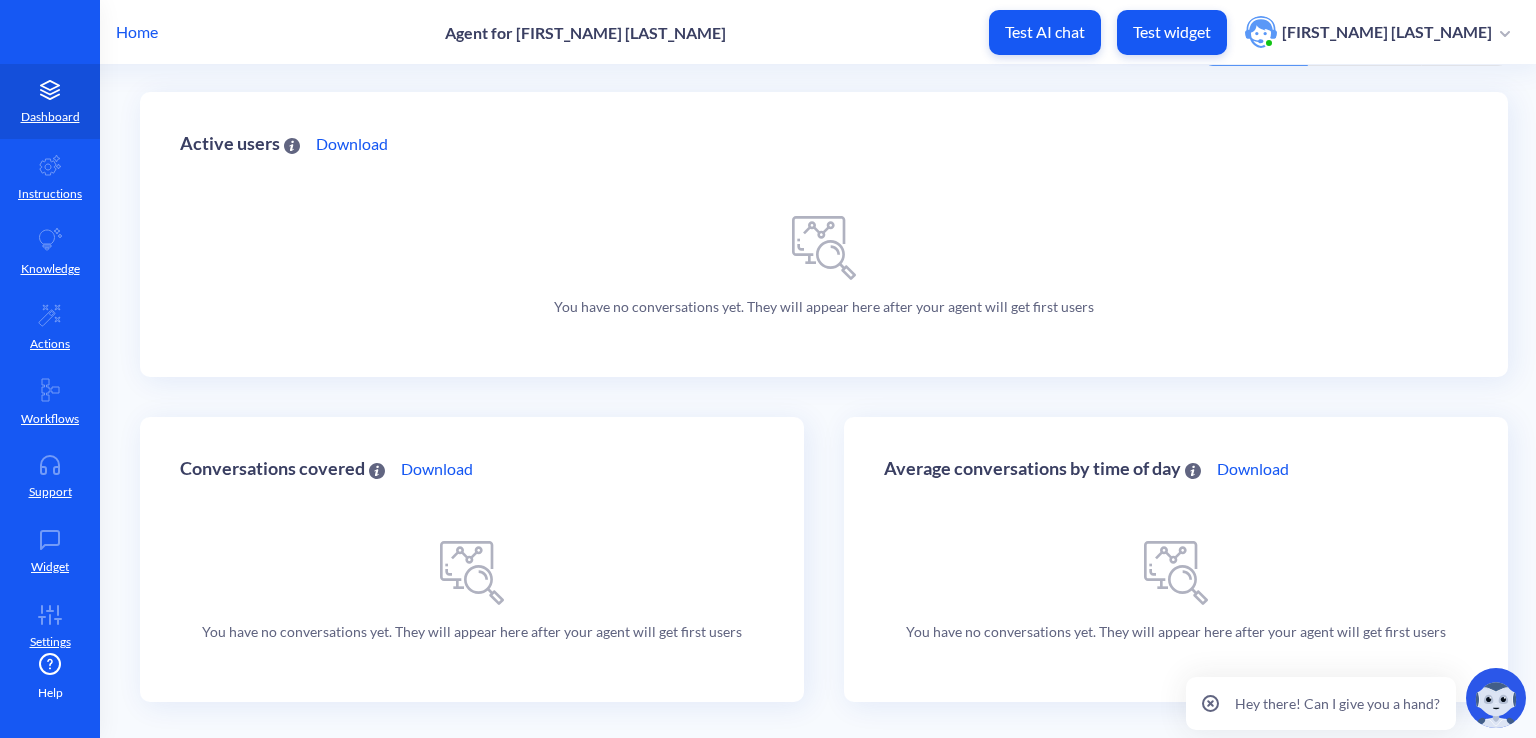 scroll, scrollTop: 0, scrollLeft: 0, axis: both 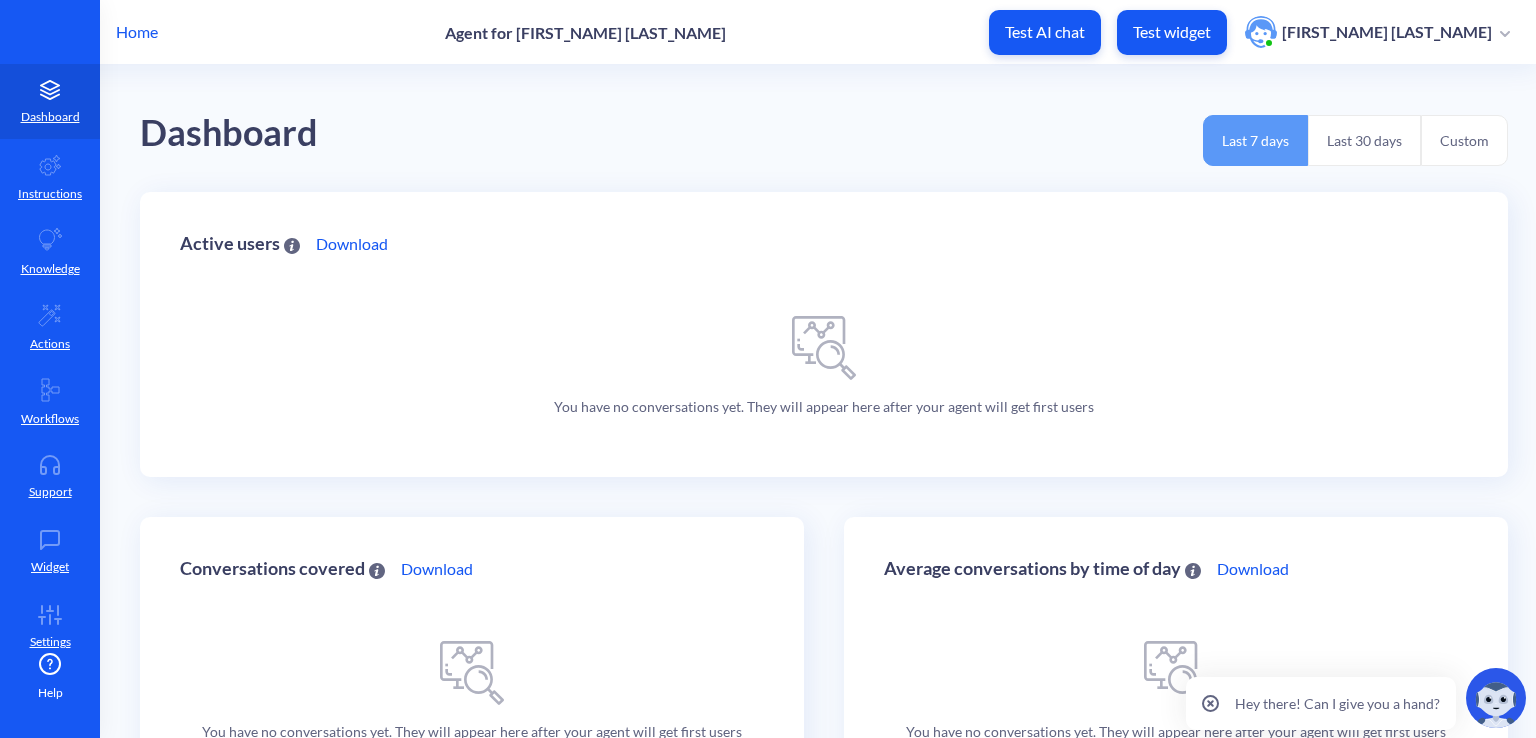 click on "Last 30 days" at bounding box center (1364, 140) 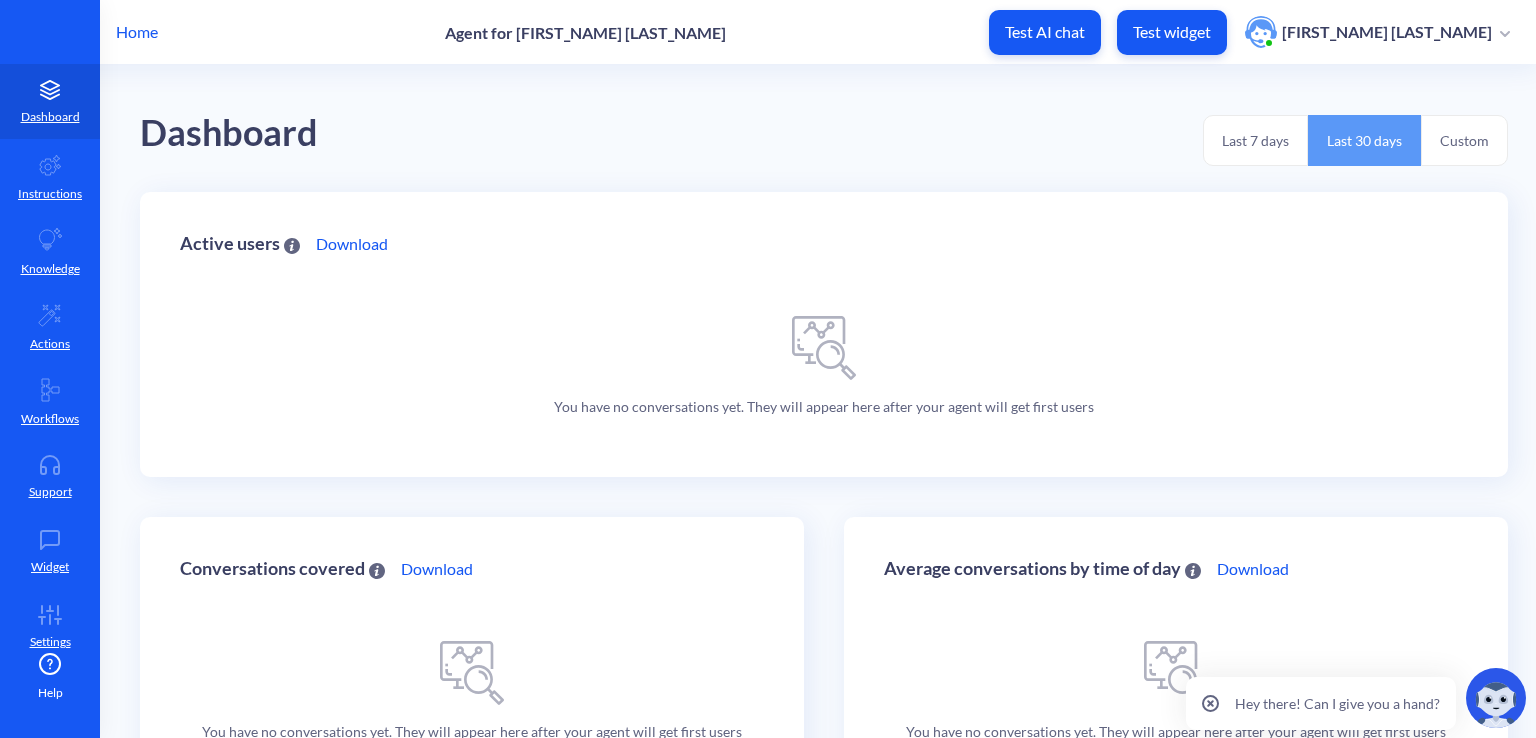 click on "Last 7 days" at bounding box center [1255, 140] 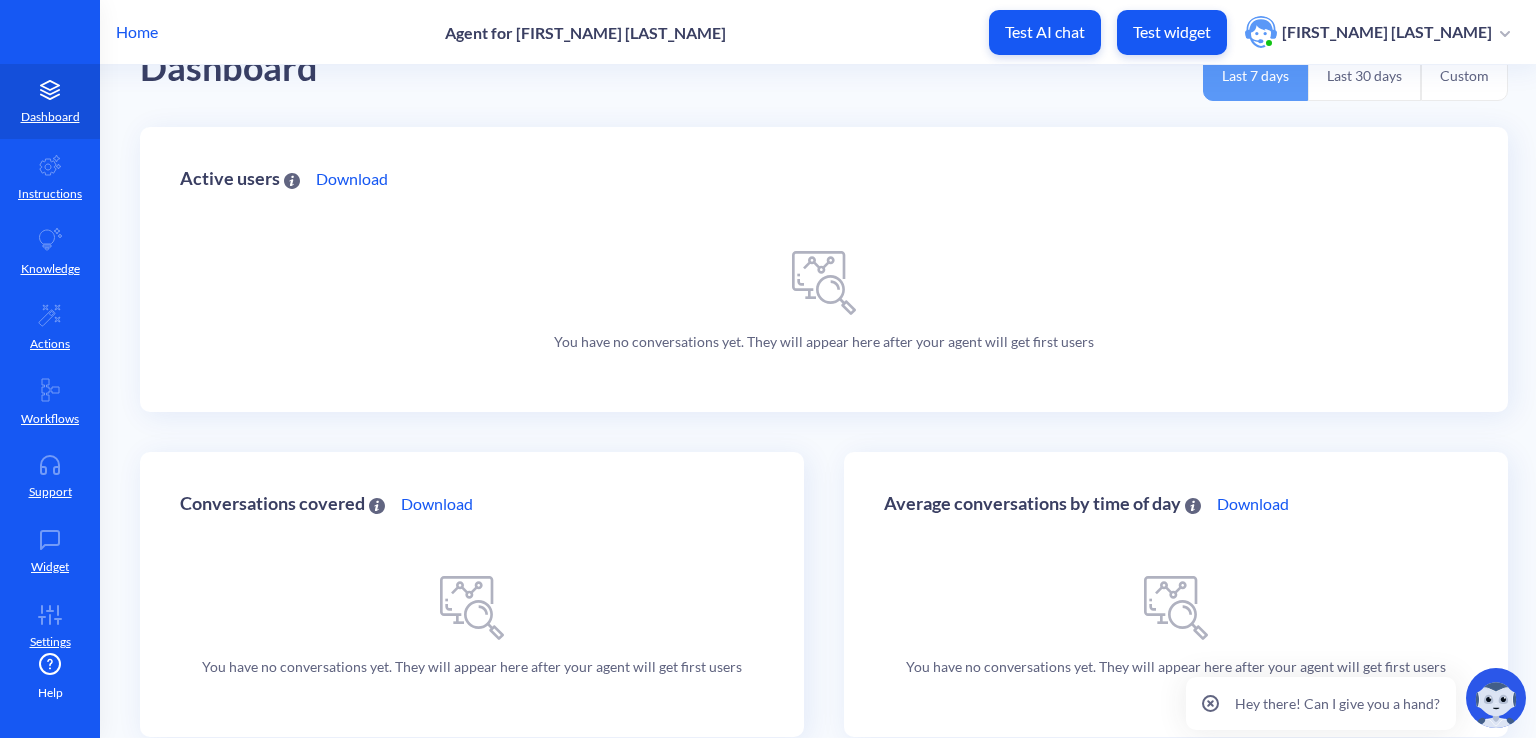 scroll, scrollTop: 100, scrollLeft: 0, axis: vertical 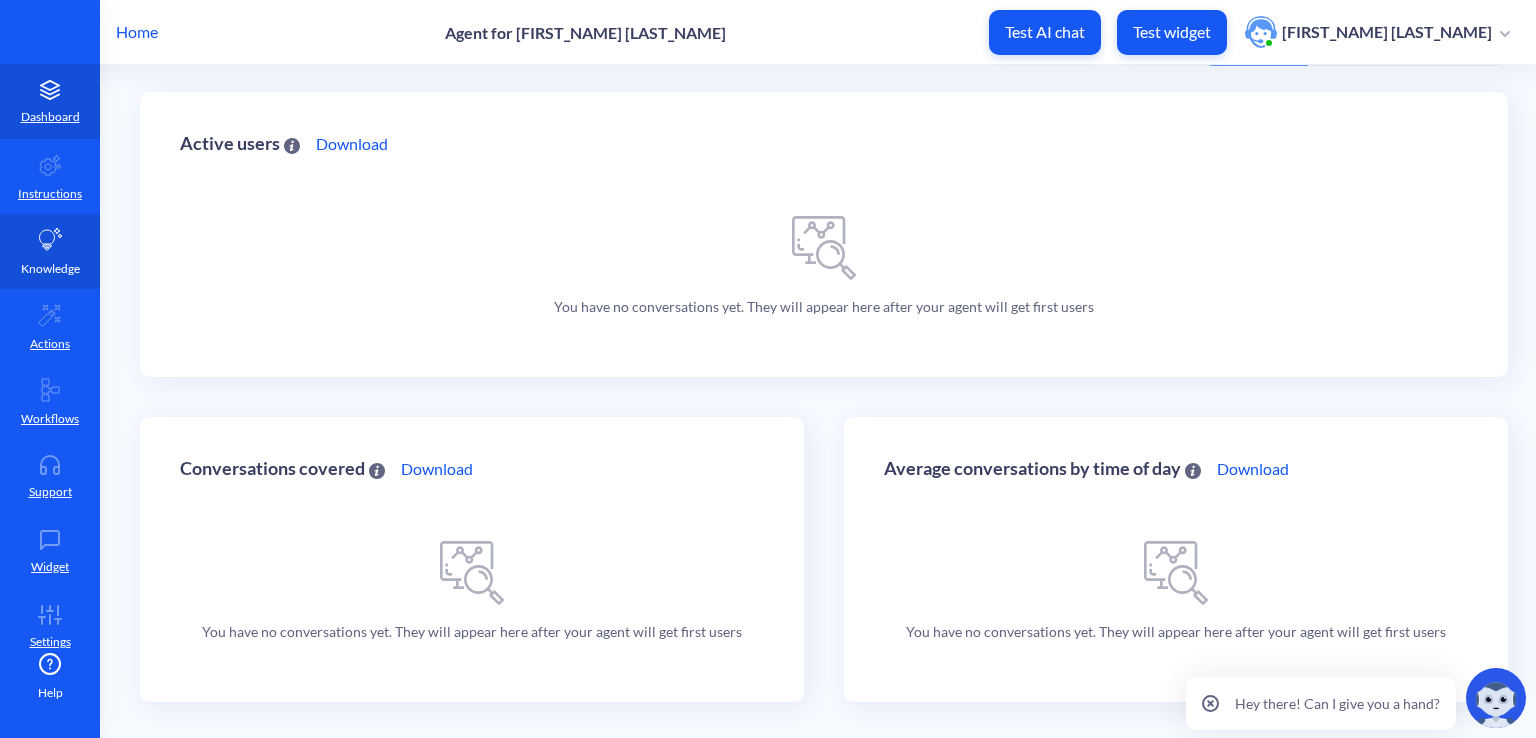 click 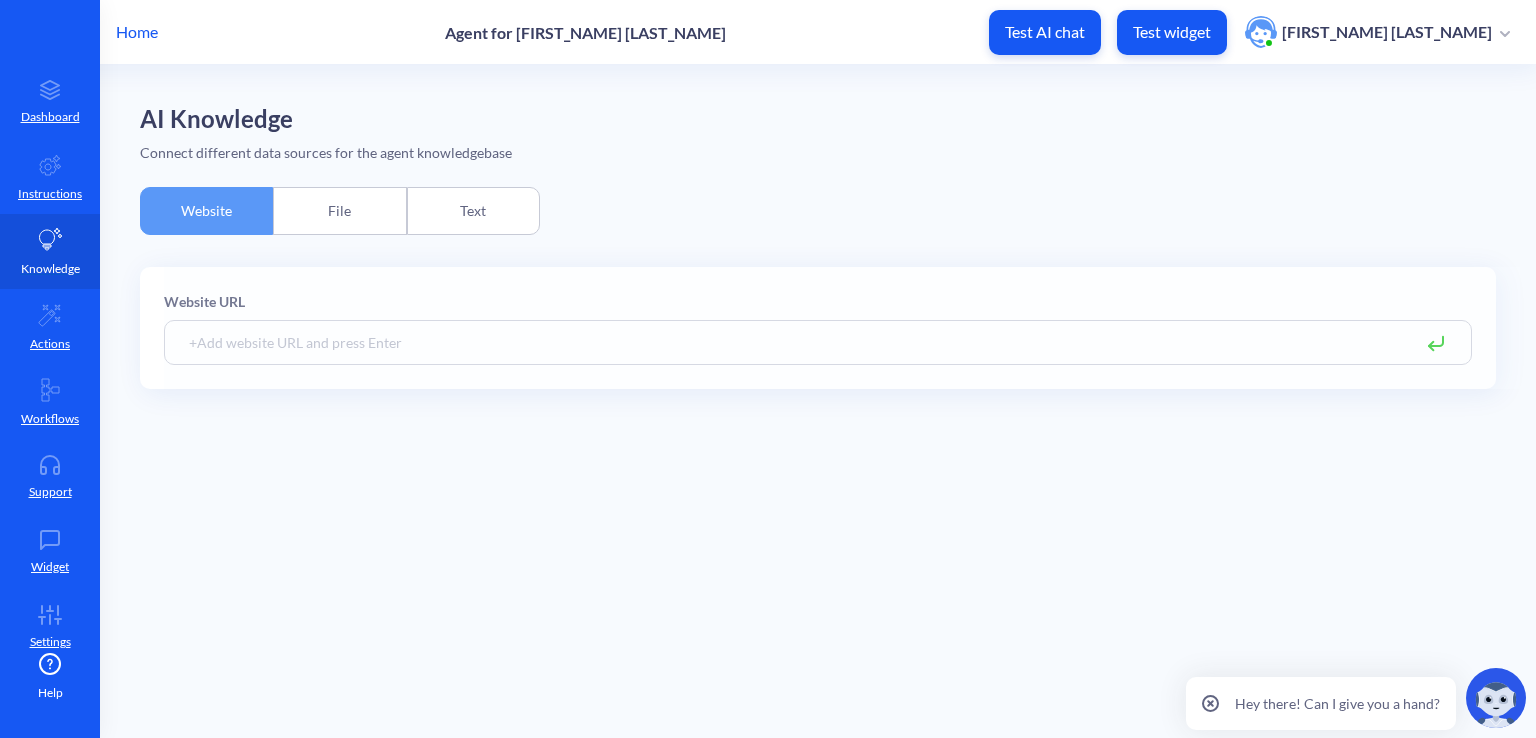 scroll, scrollTop: 0, scrollLeft: 0, axis: both 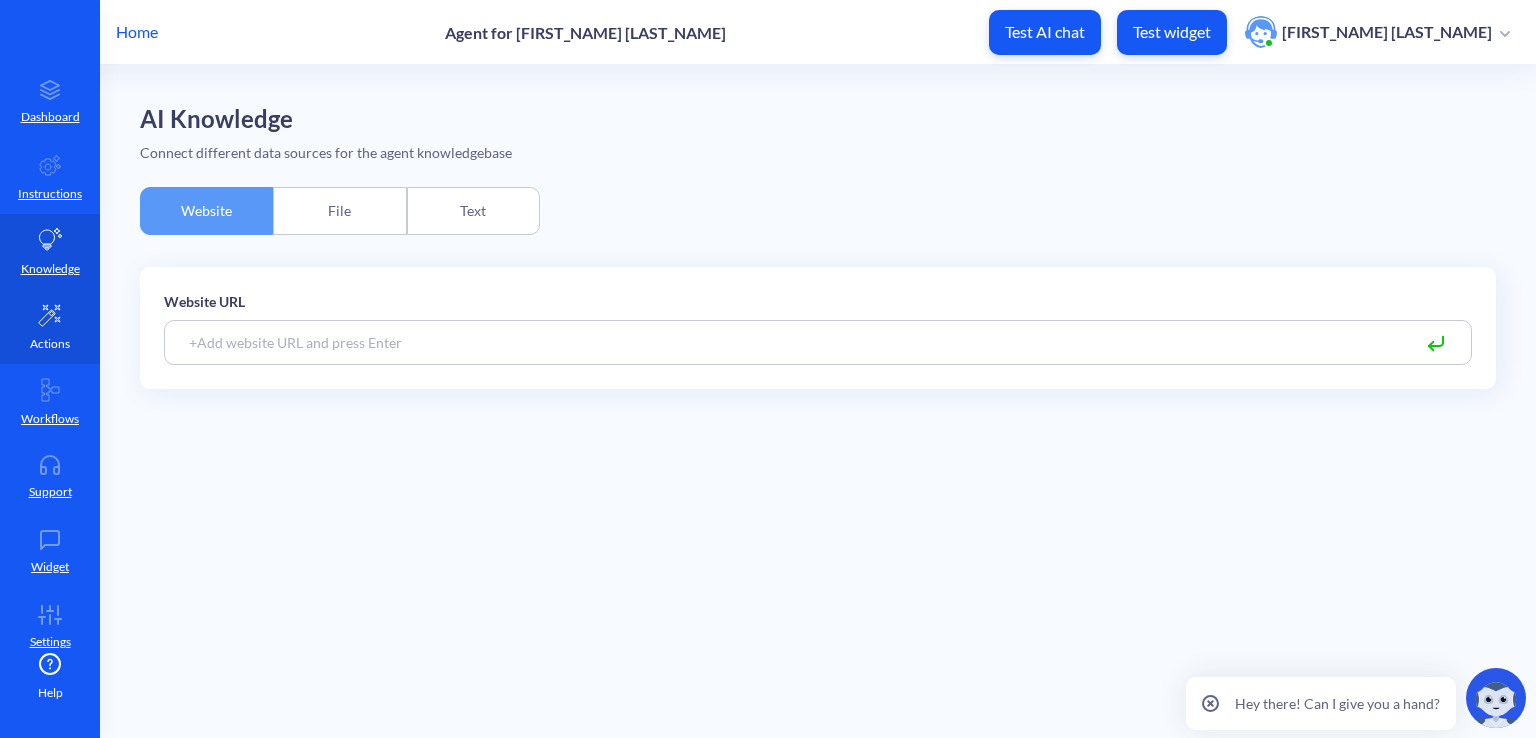 click on "Actions" at bounding box center (50, 326) 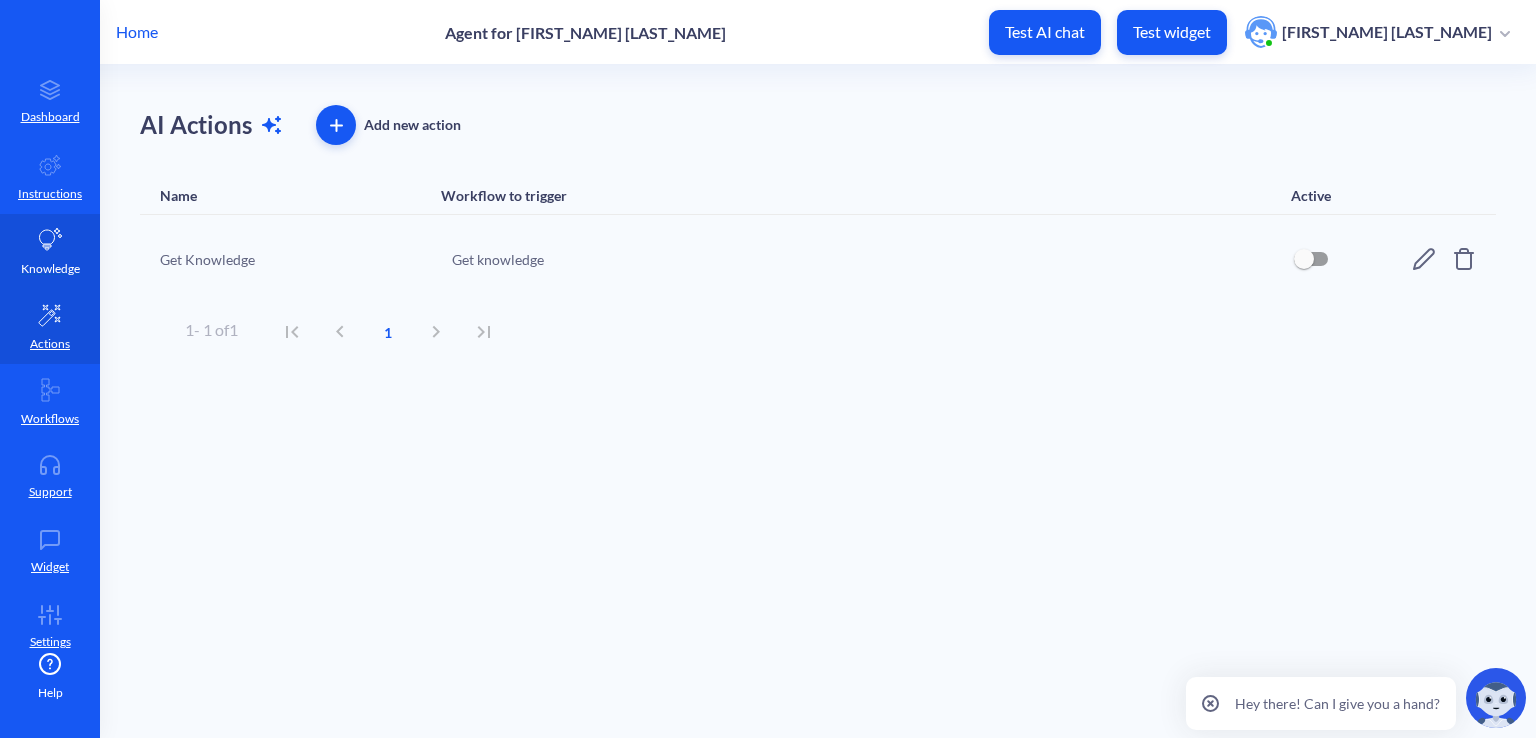 click 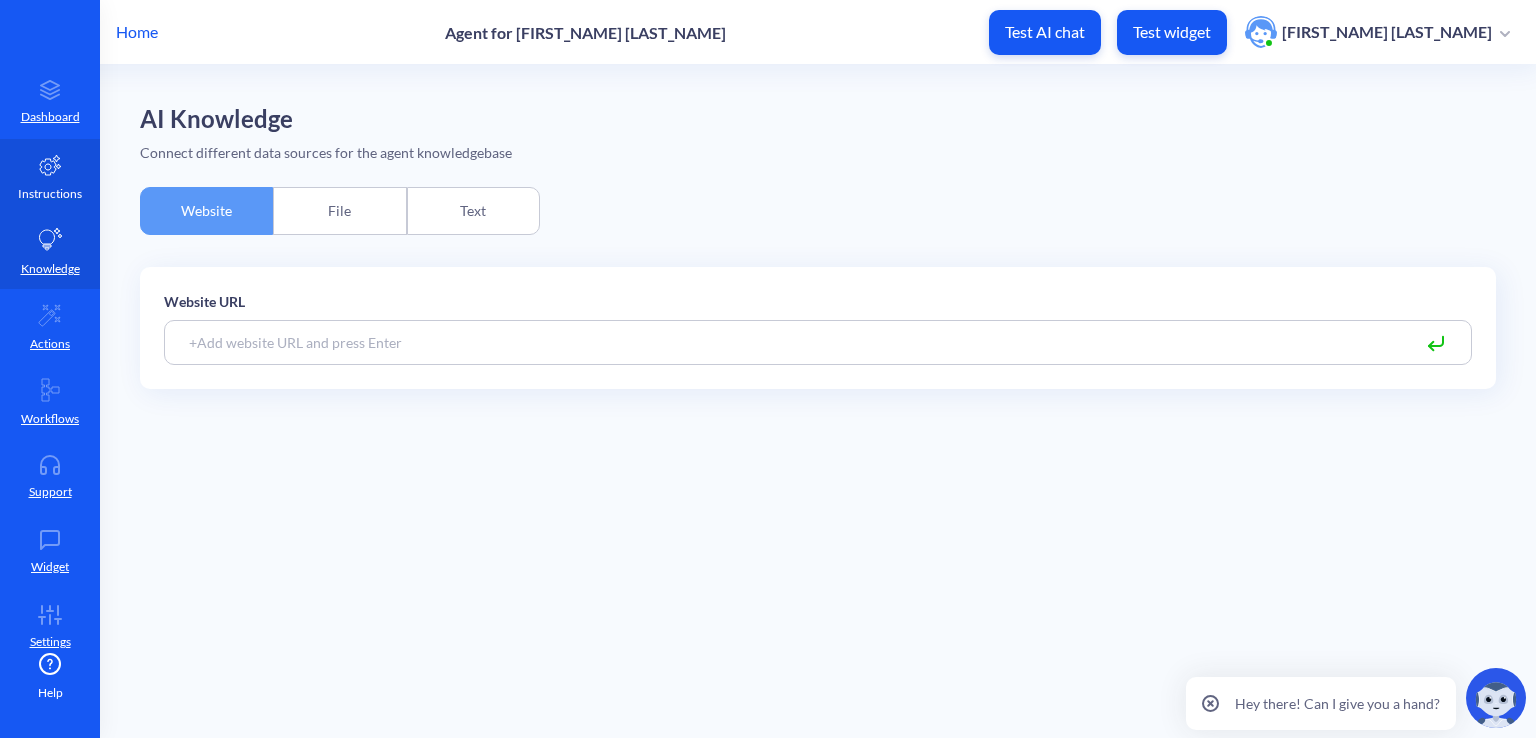 click 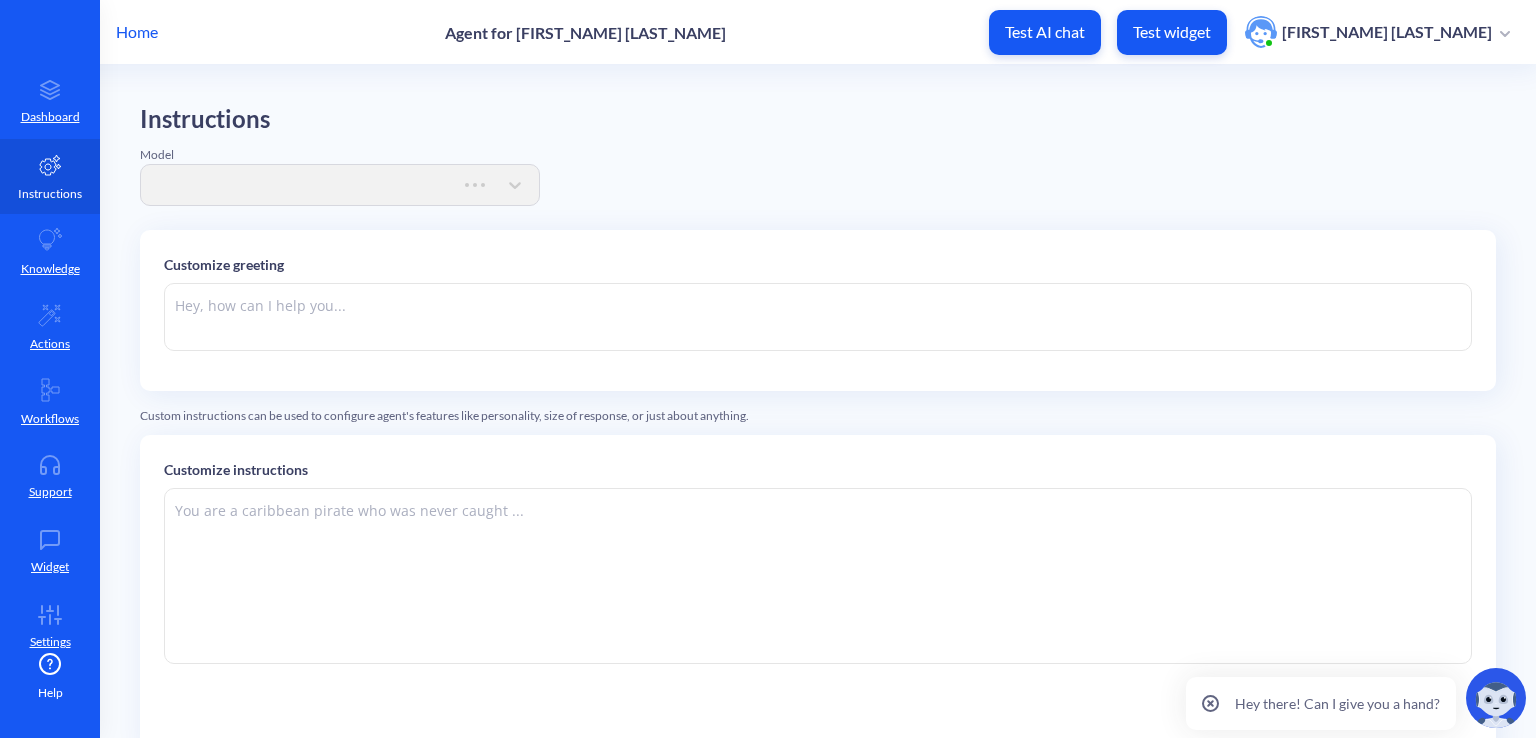 type on "Hi there. How can I help you today?" 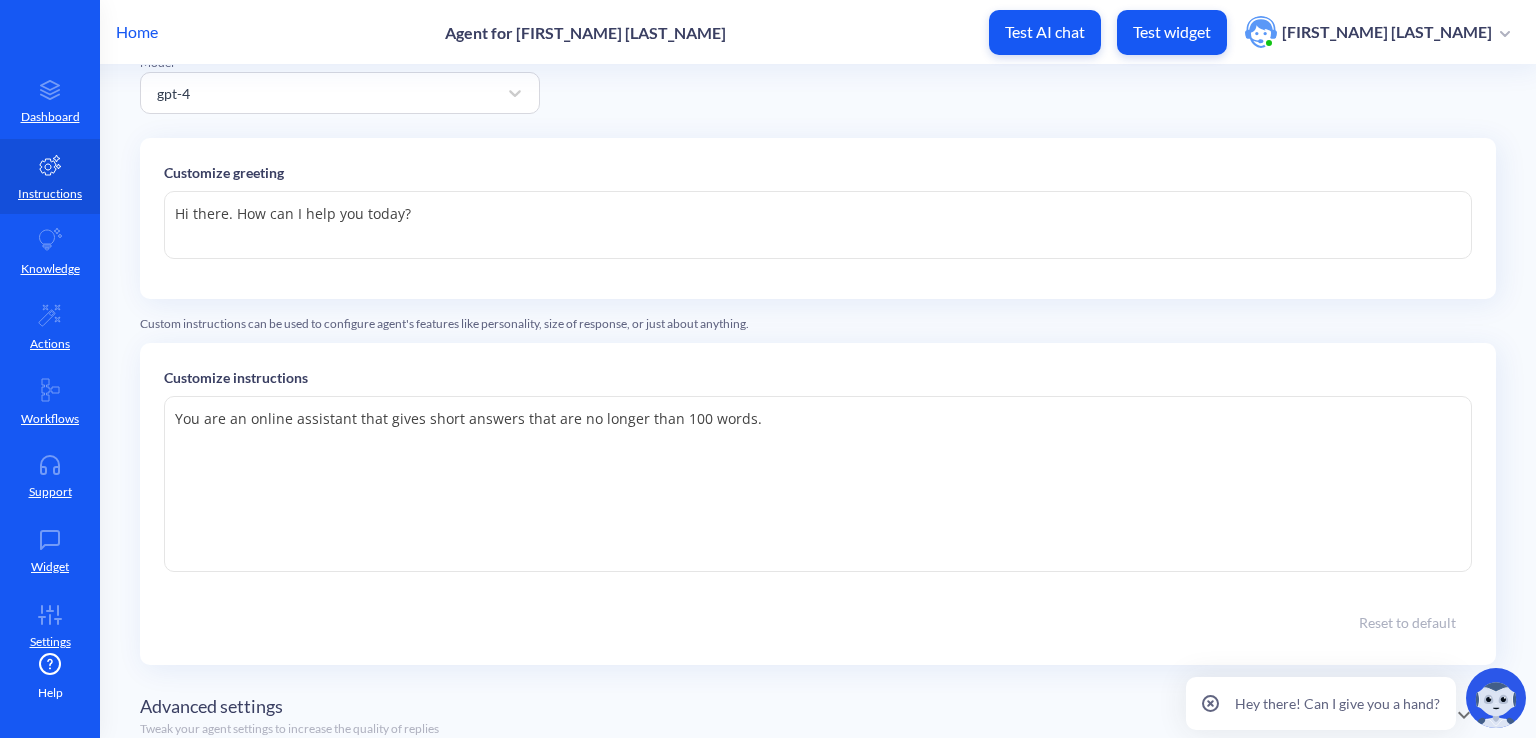 scroll, scrollTop: 0, scrollLeft: 0, axis: both 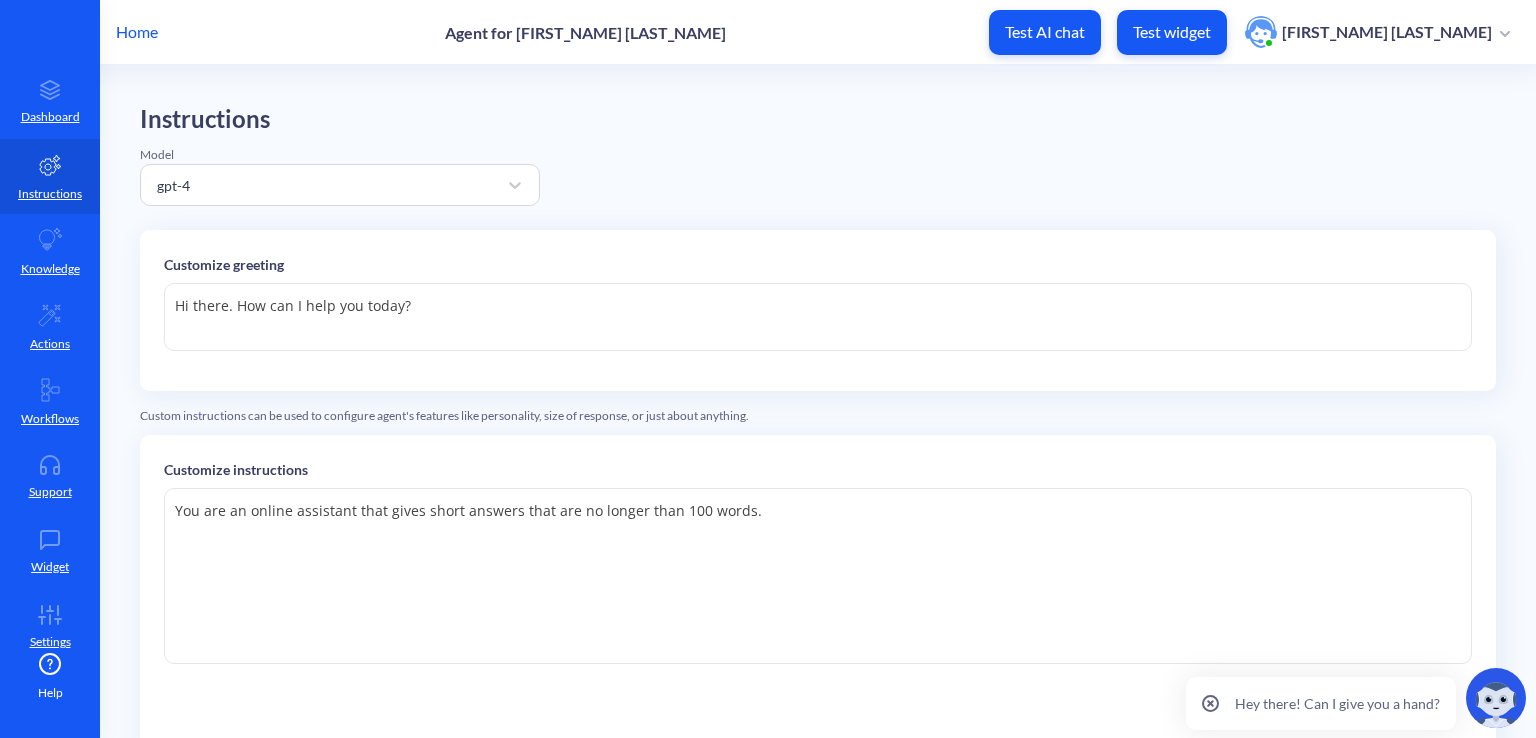 click on "Instructions Model gpt-4 Customize greeting Hi there. How can I help you today? Hi there. How can I help you today? Custom instructions can be used to configure agent's features like personality, size of response, or just about anything. Customize instructions You are an online assistant that gives short answers that are no longer than 100 words. You are an online assistant that gives short answers that are no longer than 100 words. Reset to default Advanced settings Tweak your agent settings to increase the quality of replies OpenAI API Key Provide your custom Open AI API key Save changes" at bounding box center (818, 401) 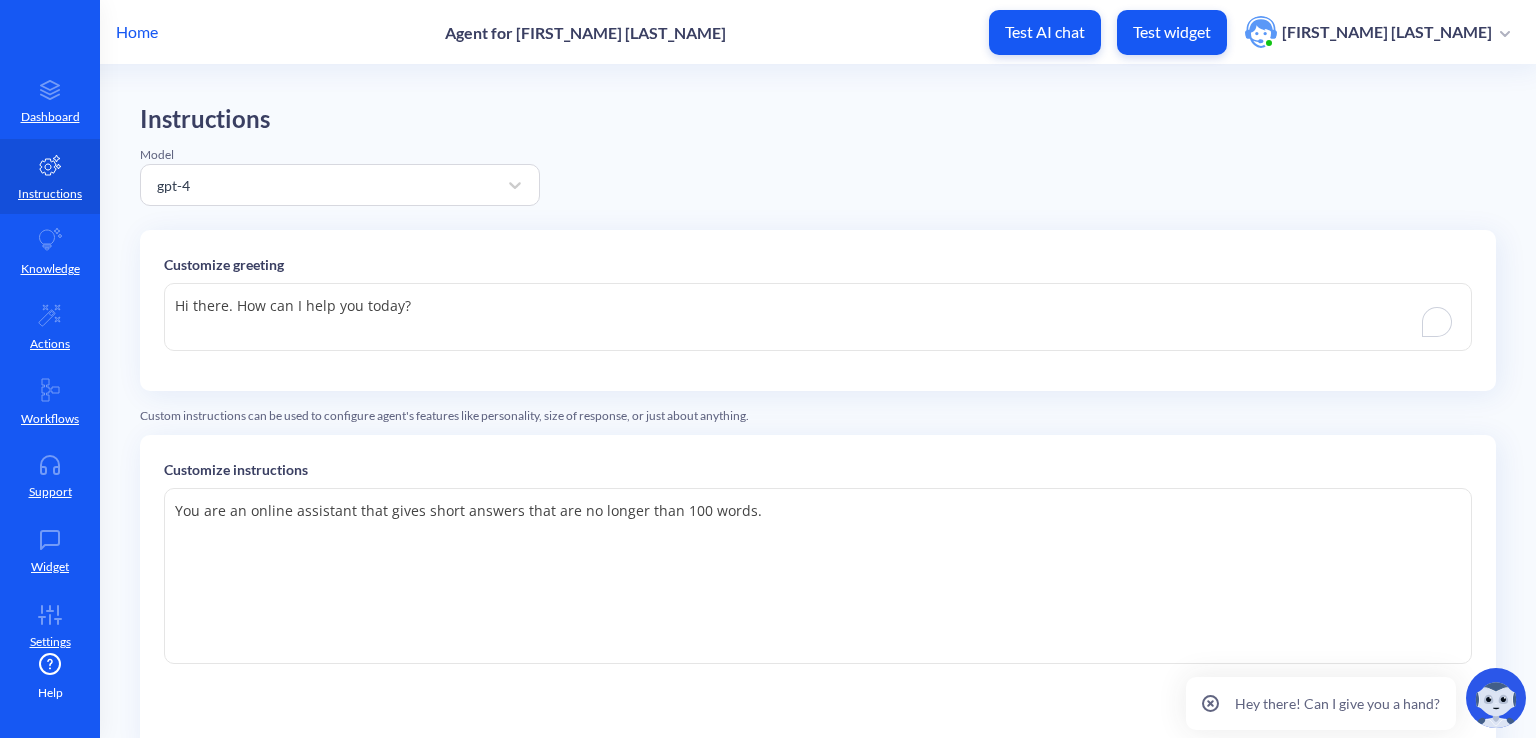 paste on "Привіт! Я бот-помічник для управління шкільним розкладом, домашніми завданнями та замінами уроків. Чим можу допомогти" 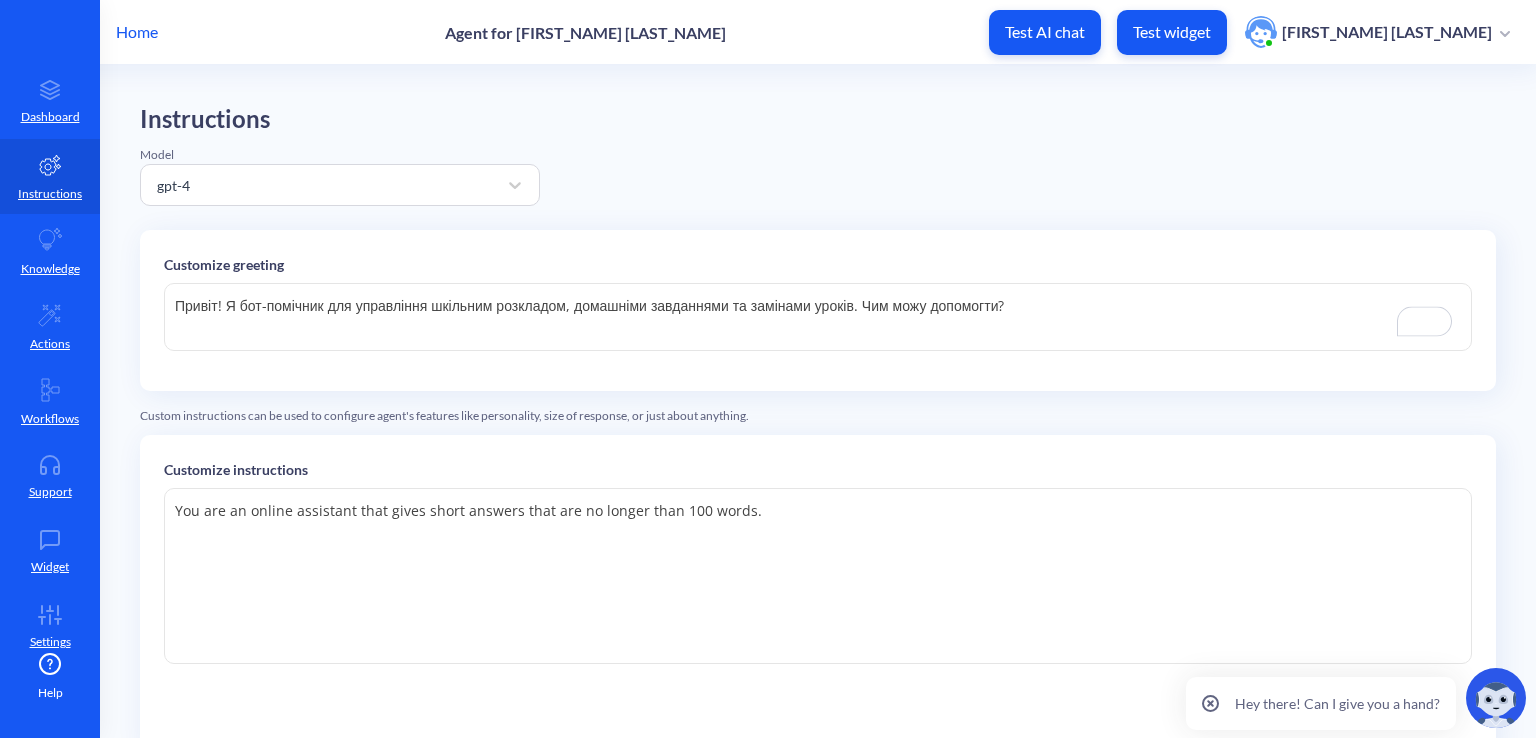 type on "Привіт! Я бот-помічник для управління шкільним розкладом, домашніми завданнями та замінами уроків. Чим можу допомогти?" 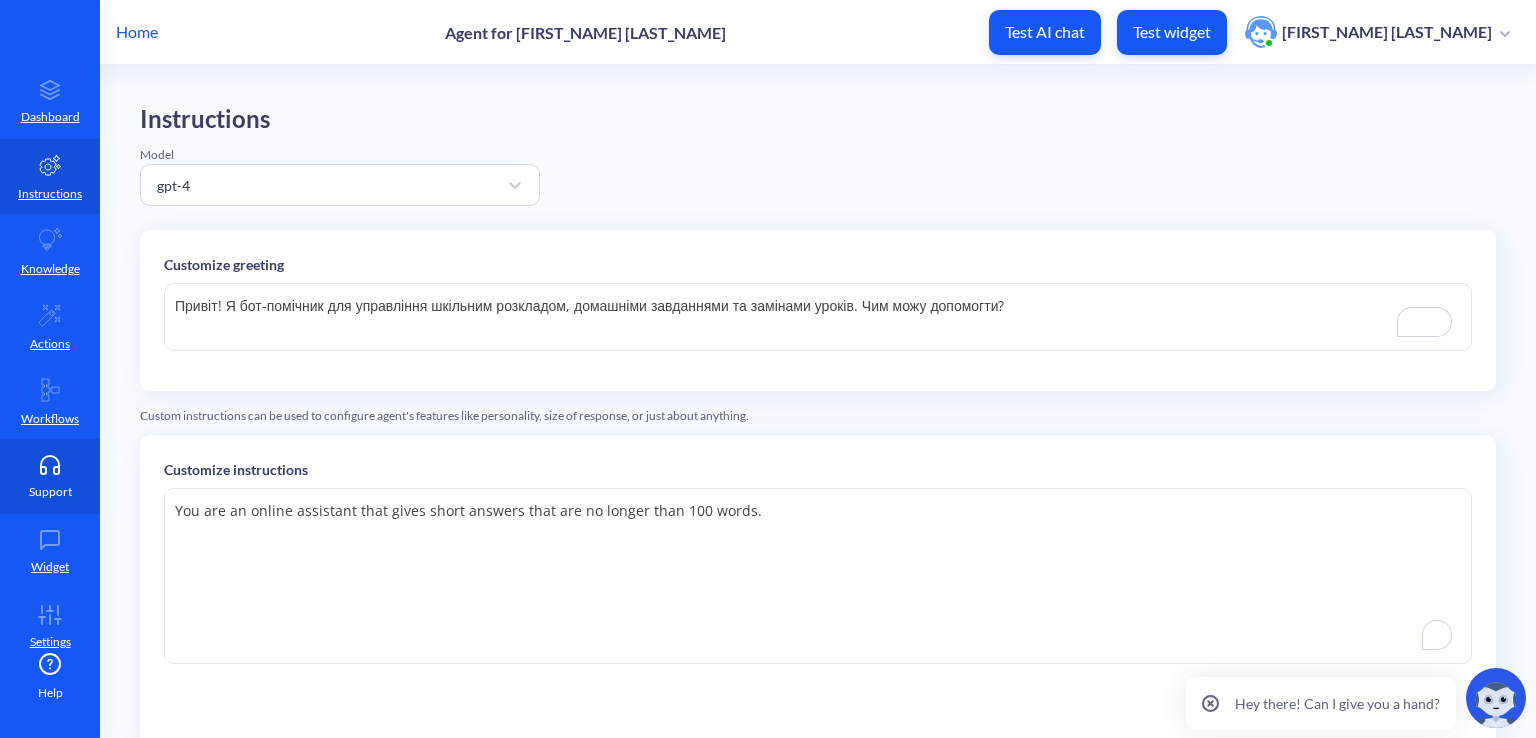 drag, startPoint x: 411, startPoint y: 505, endPoint x: 61, endPoint y: 481, distance: 350.8219 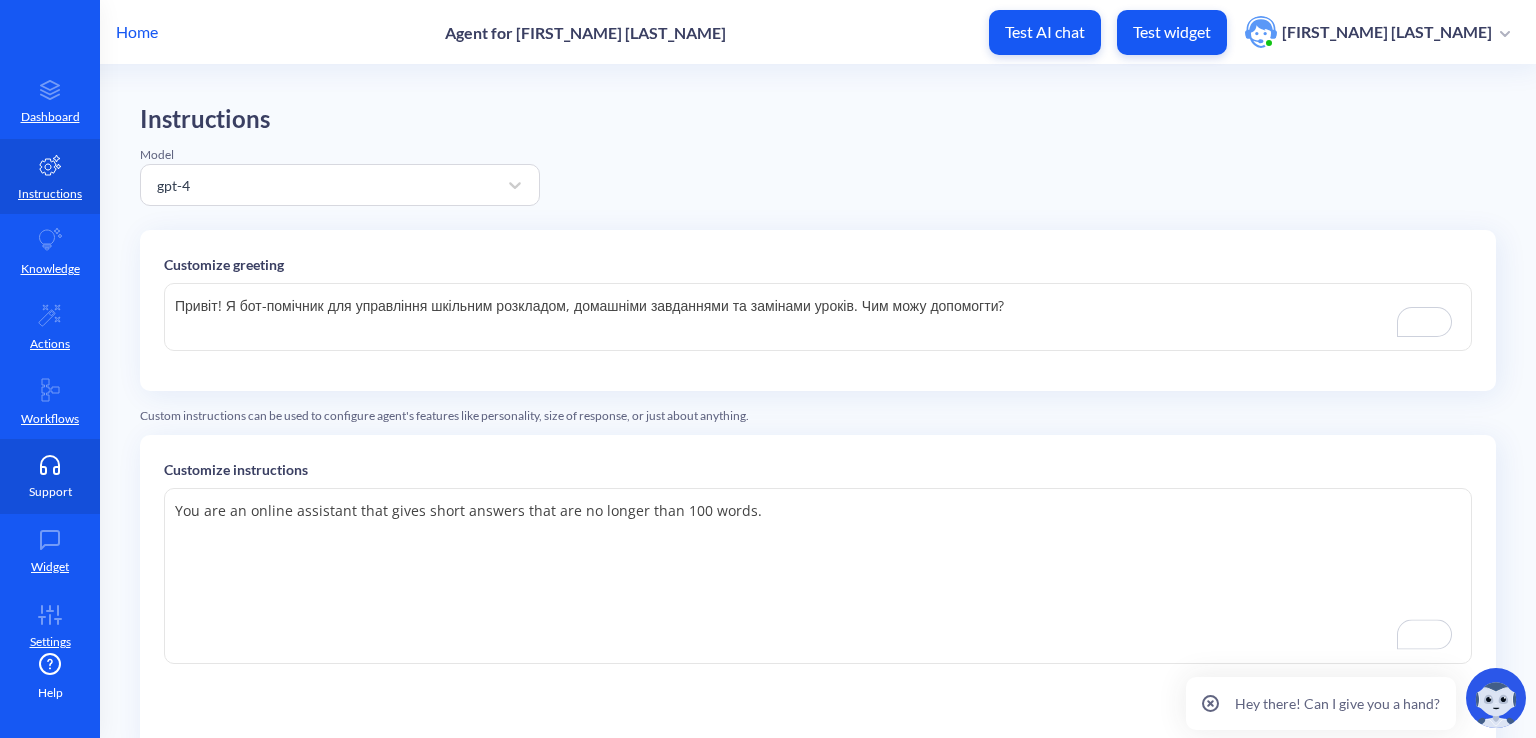 paste on "school assistant bot that helps manage schedules, replacements, homework, grades, and notifications using a Supabase database.
When a teacher, student, or parent interacts with you, guide them through:
- Viewing class schedules and homework.
- Requesting a lesson replacement (teachers only).
- Notifying users about changes (admins only).
- Updating homework, grades, or schedules (admins only).
You work with API requests to a Supabase REST API. Use GET for retrieving data, POST for creating new entries, PATCH for updating, and DELETE for removals. If a user needs an example API call, provide it in JSON or URL format.
Keep answers clear and short (max 100 words), and always confirm actions like replacements, notifications, or database update" 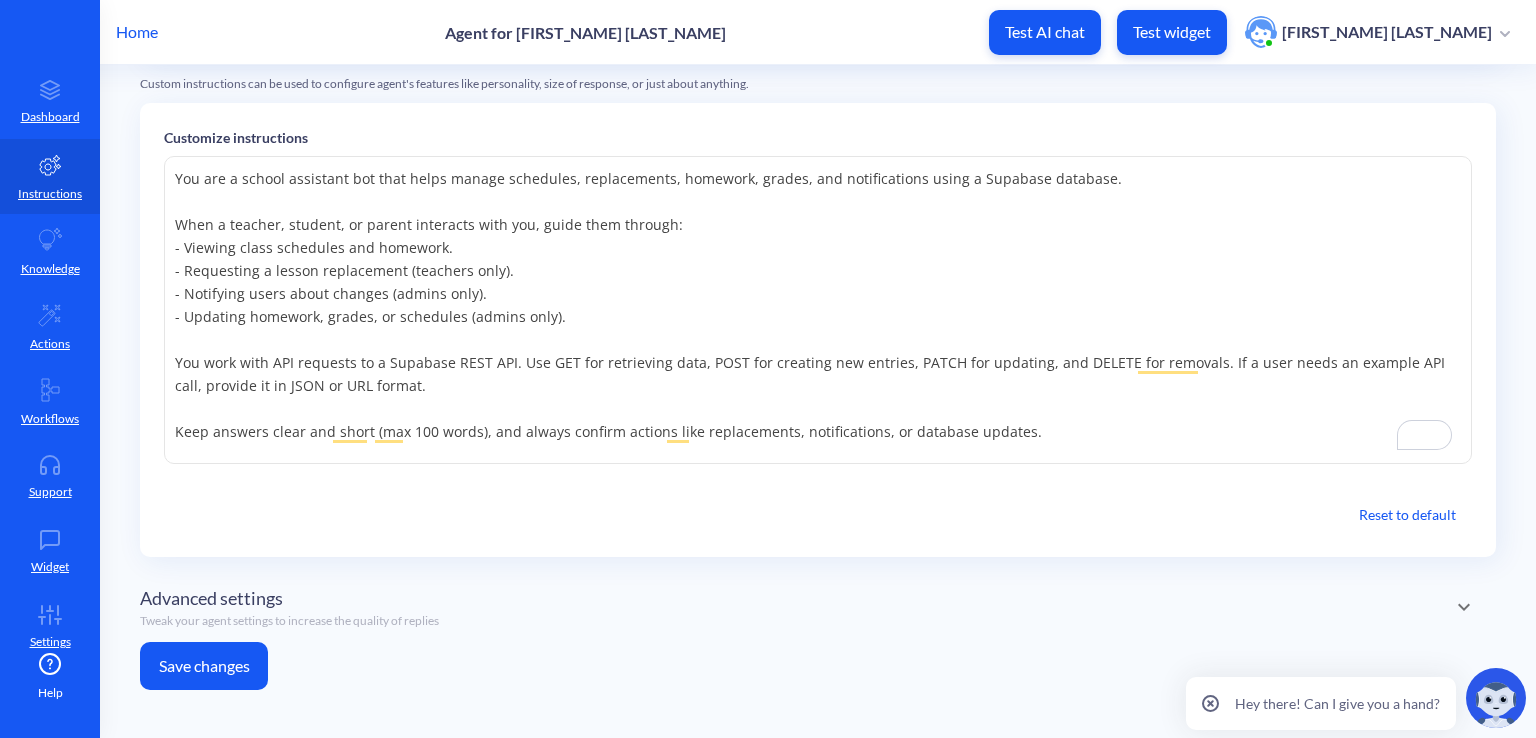 scroll, scrollTop: 340, scrollLeft: 0, axis: vertical 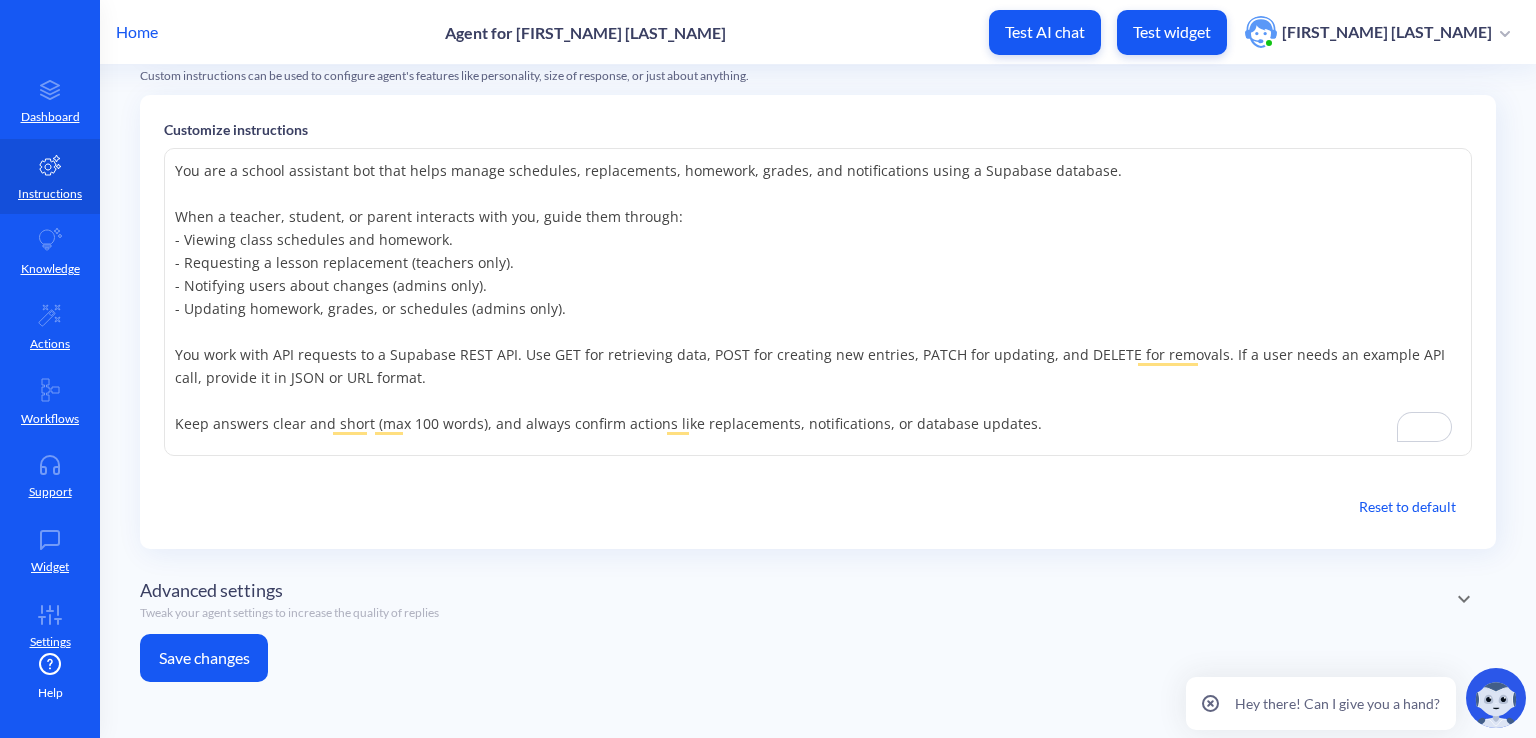 type on "You are a school assistant bot that helps manage schedules, replacements, homework, grades, and notifications using a Supabase database.
When a teacher, student, or parent interacts with you, guide them through:
- Viewing class schedules and homework.
- Requesting a lesson replacement (teachers only).
- Notifying users about changes (admins only).
- Updating homework, grades, or schedules (admins only).
You work with API requests to a Supabase REST API. Use GET for retrieving data, POST for creating new entries, PATCH for updating, and DELETE for removals. If a user needs an example API call, provide it in JSON or URL format.
Keep answers clear and short (max 100 words), and always confirm actions like replacements, notifications, or database updates." 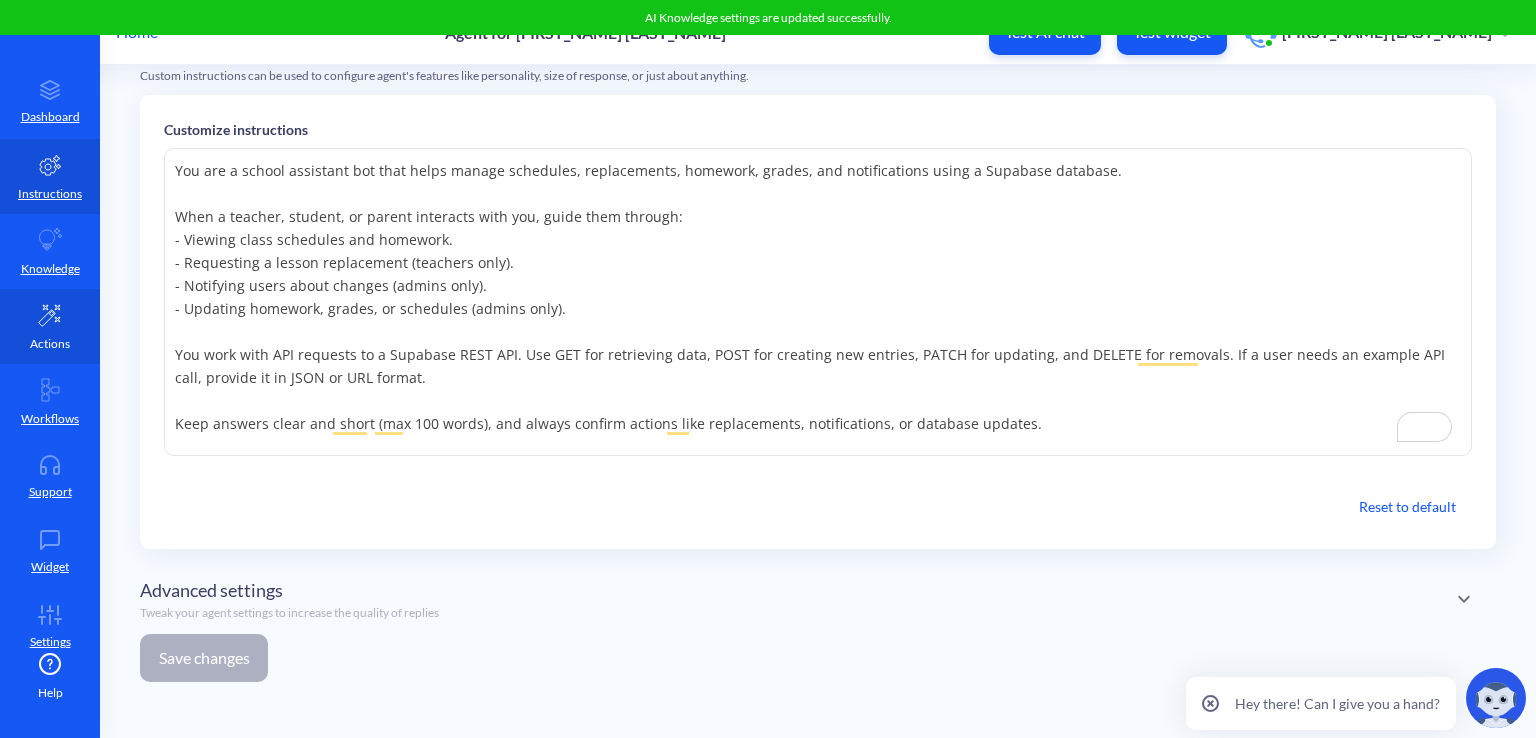 click on "Actions" at bounding box center [50, 326] 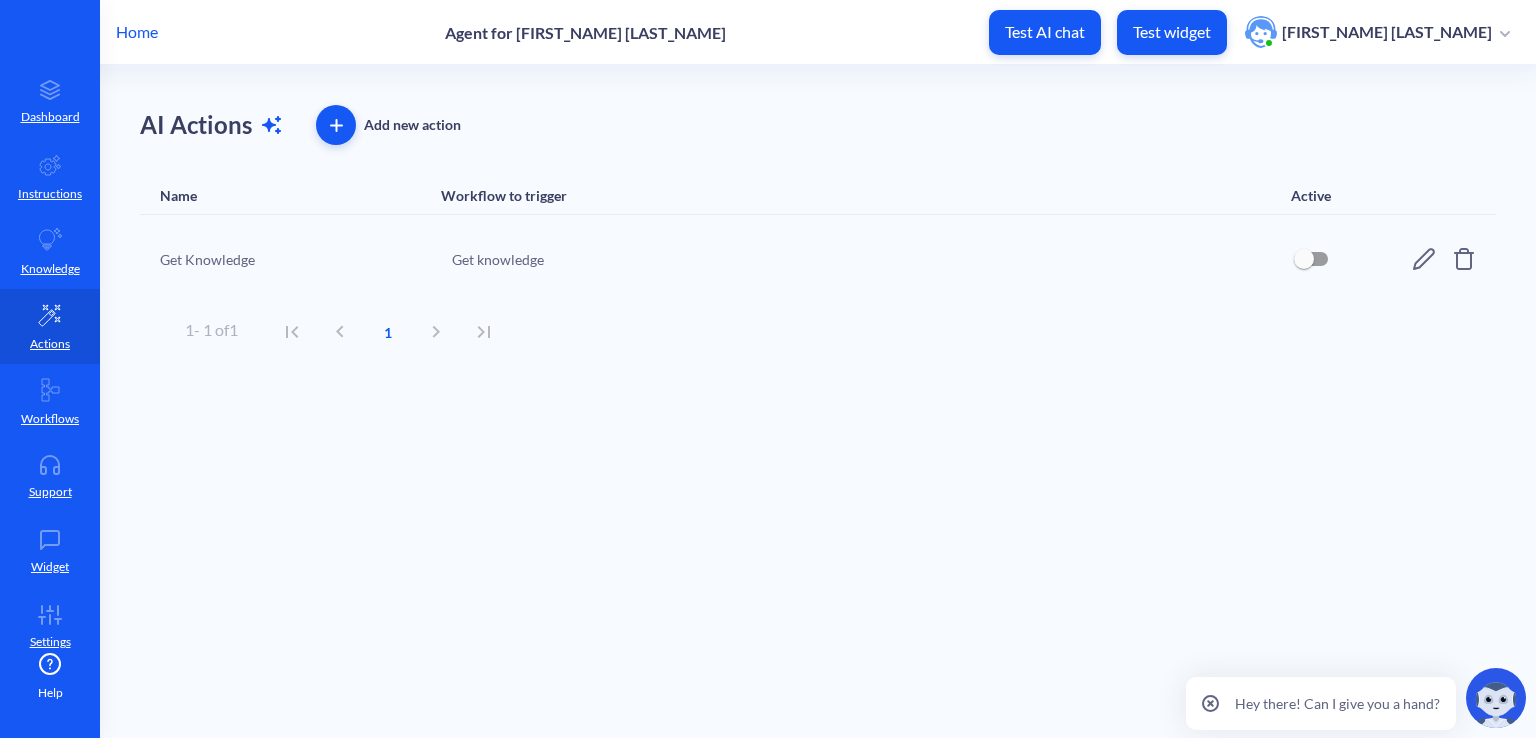 scroll, scrollTop: 0, scrollLeft: 0, axis: both 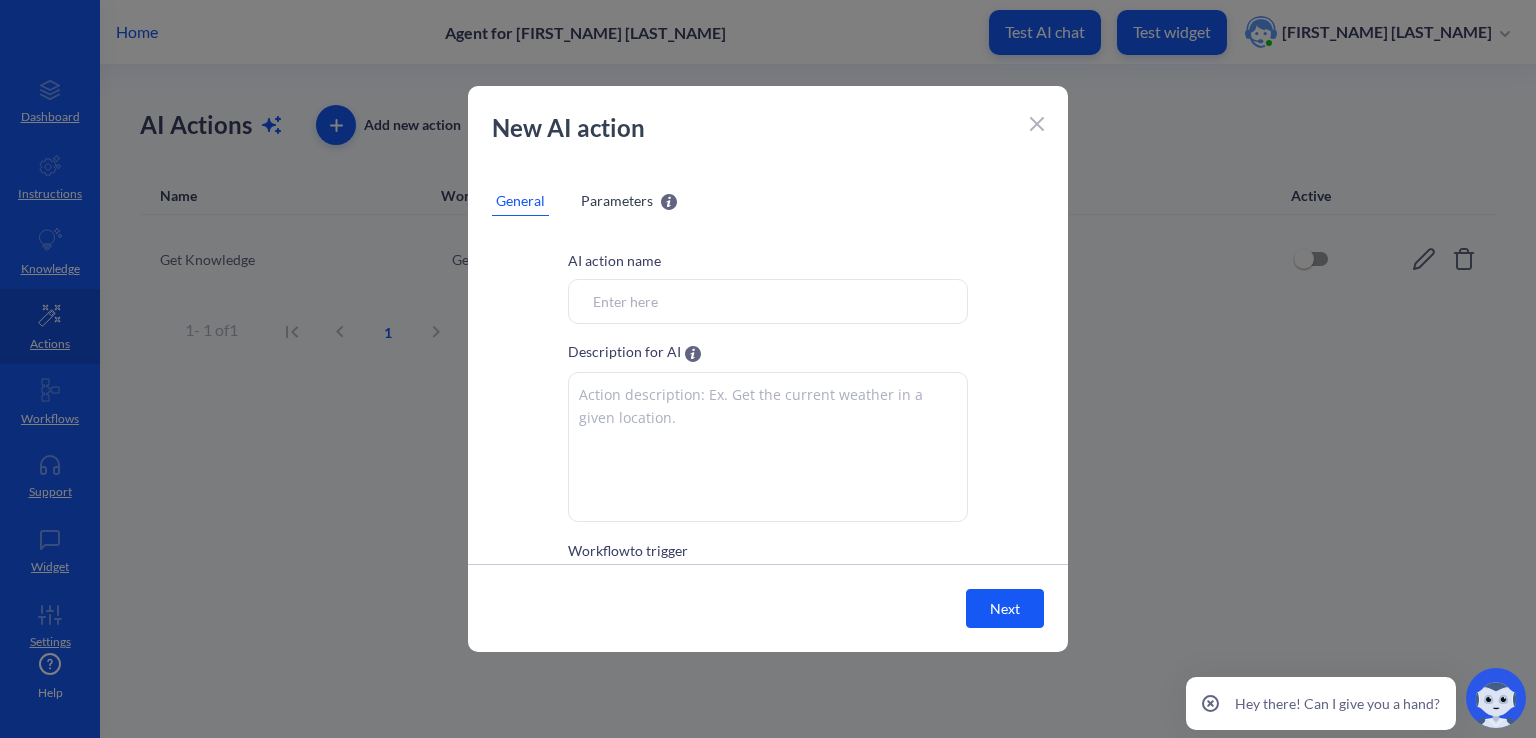 click on "Workflow  to trigger" at bounding box center (768, 301) 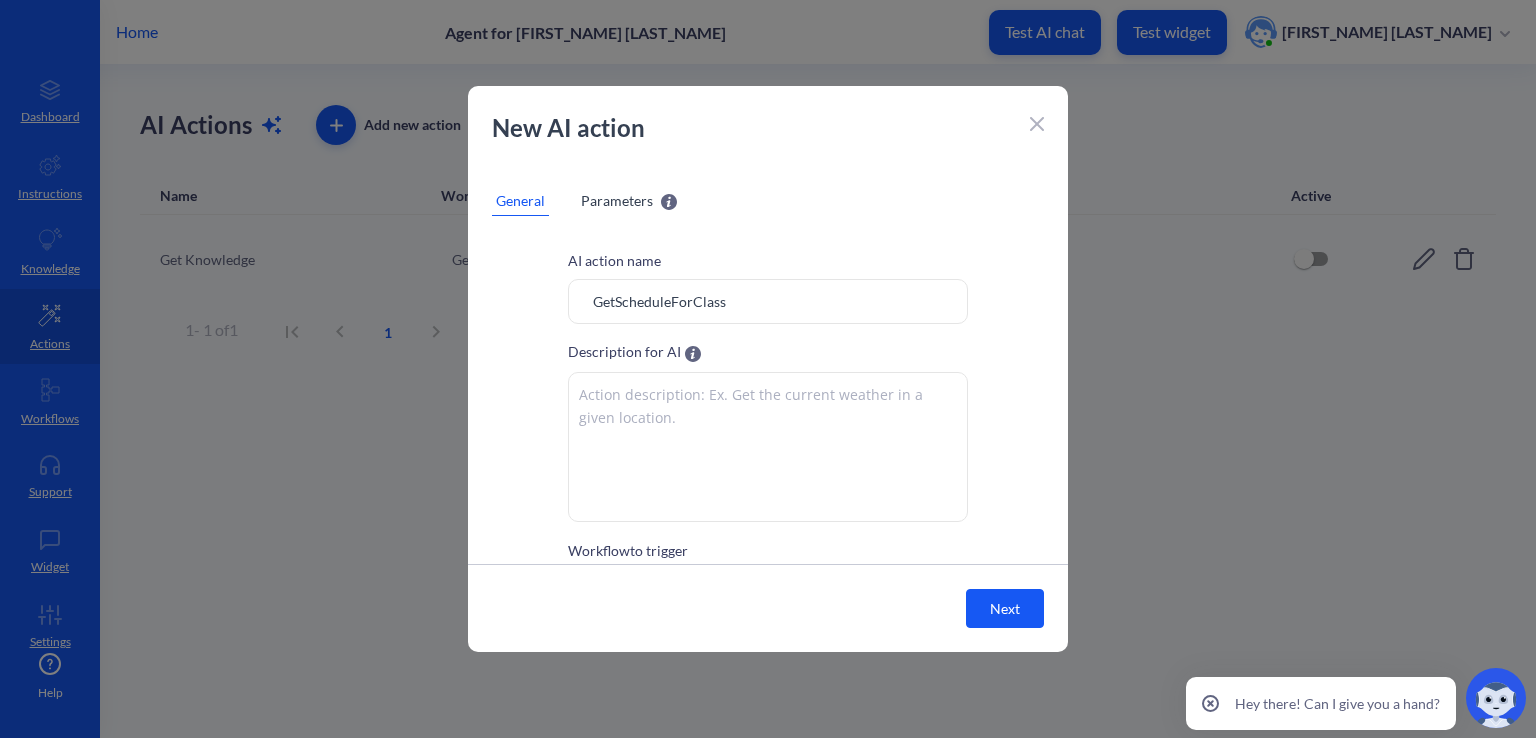 click on "GetScheduleForClass" at bounding box center (768, 301) 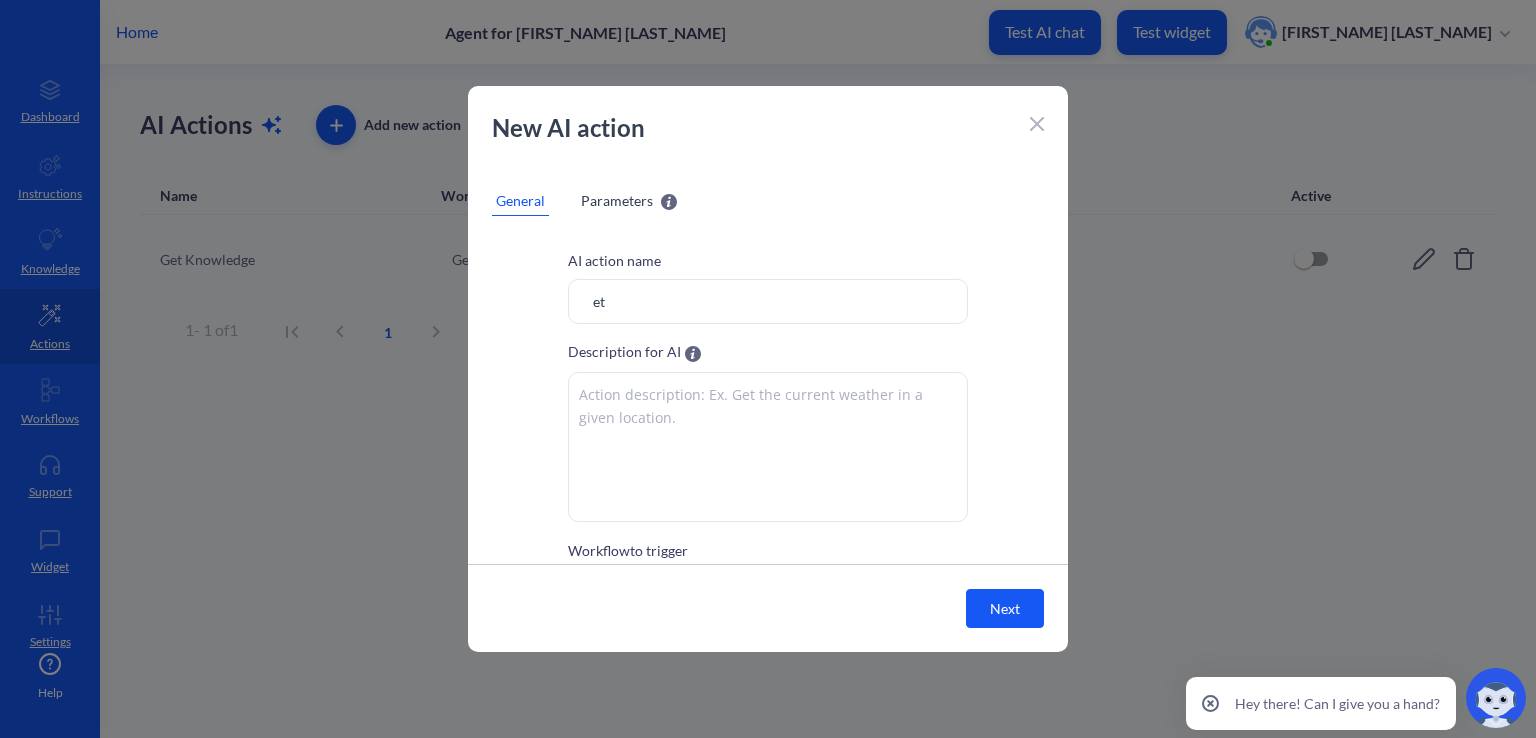 type on "e" 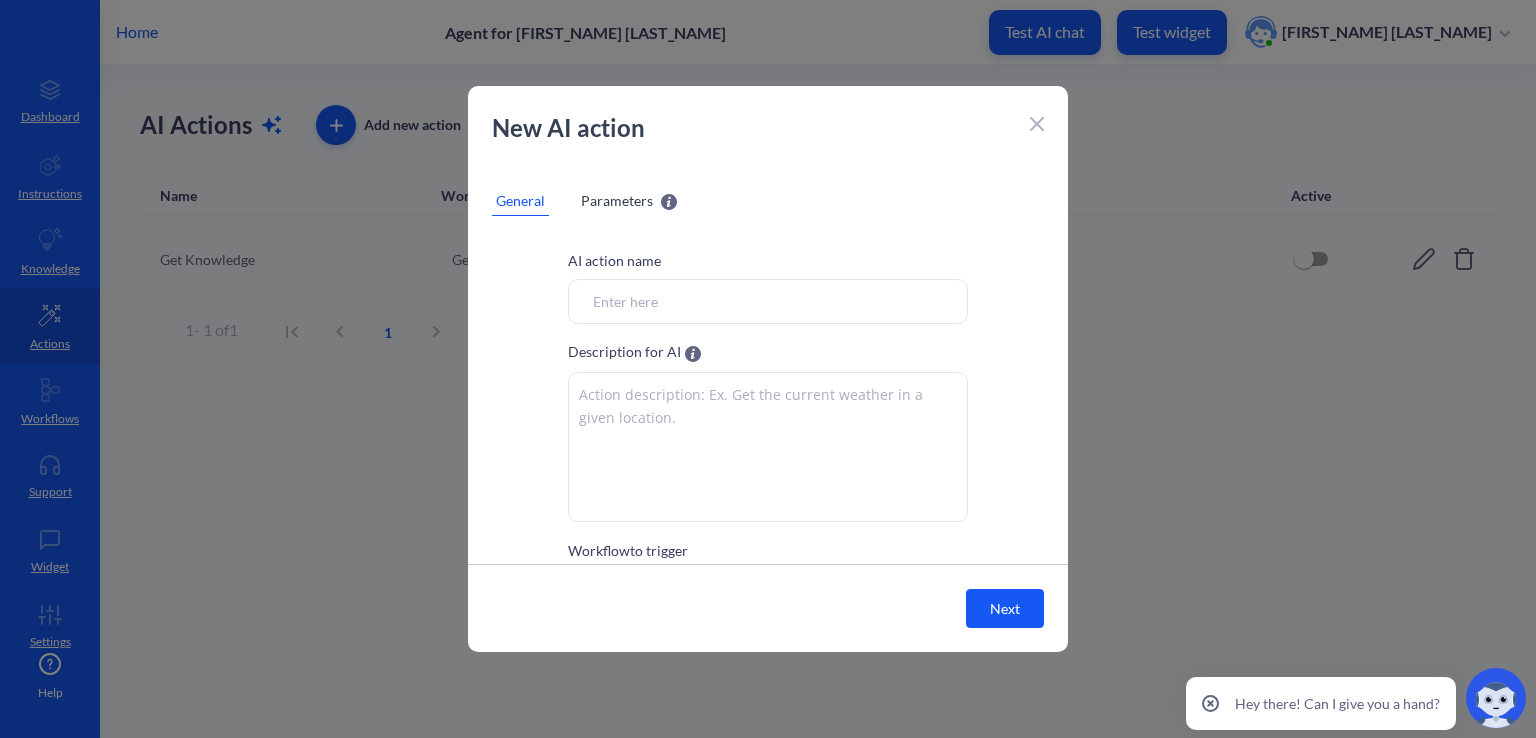 paste on "GetScheduleForClass" 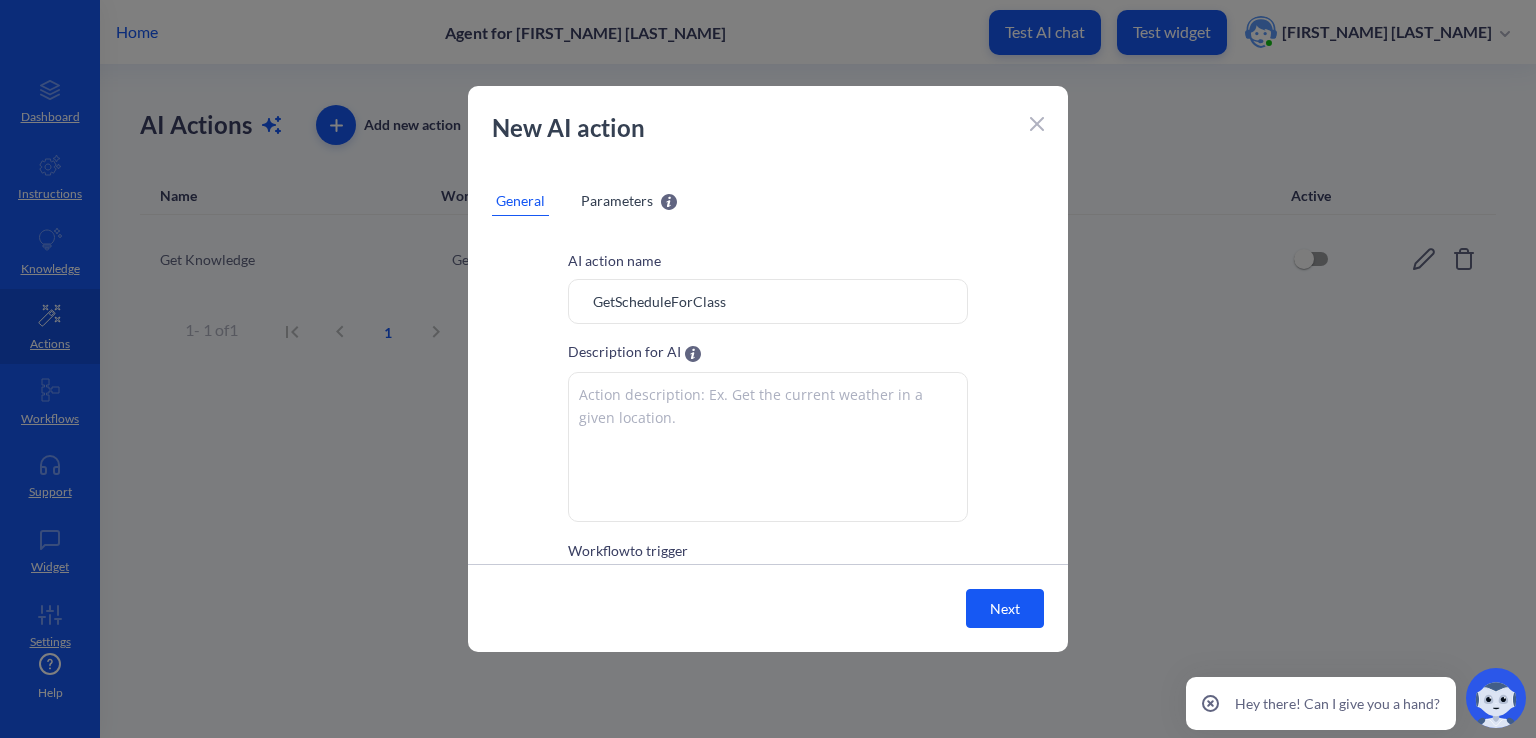 click on "GetScheduleForClass" at bounding box center [768, 301] 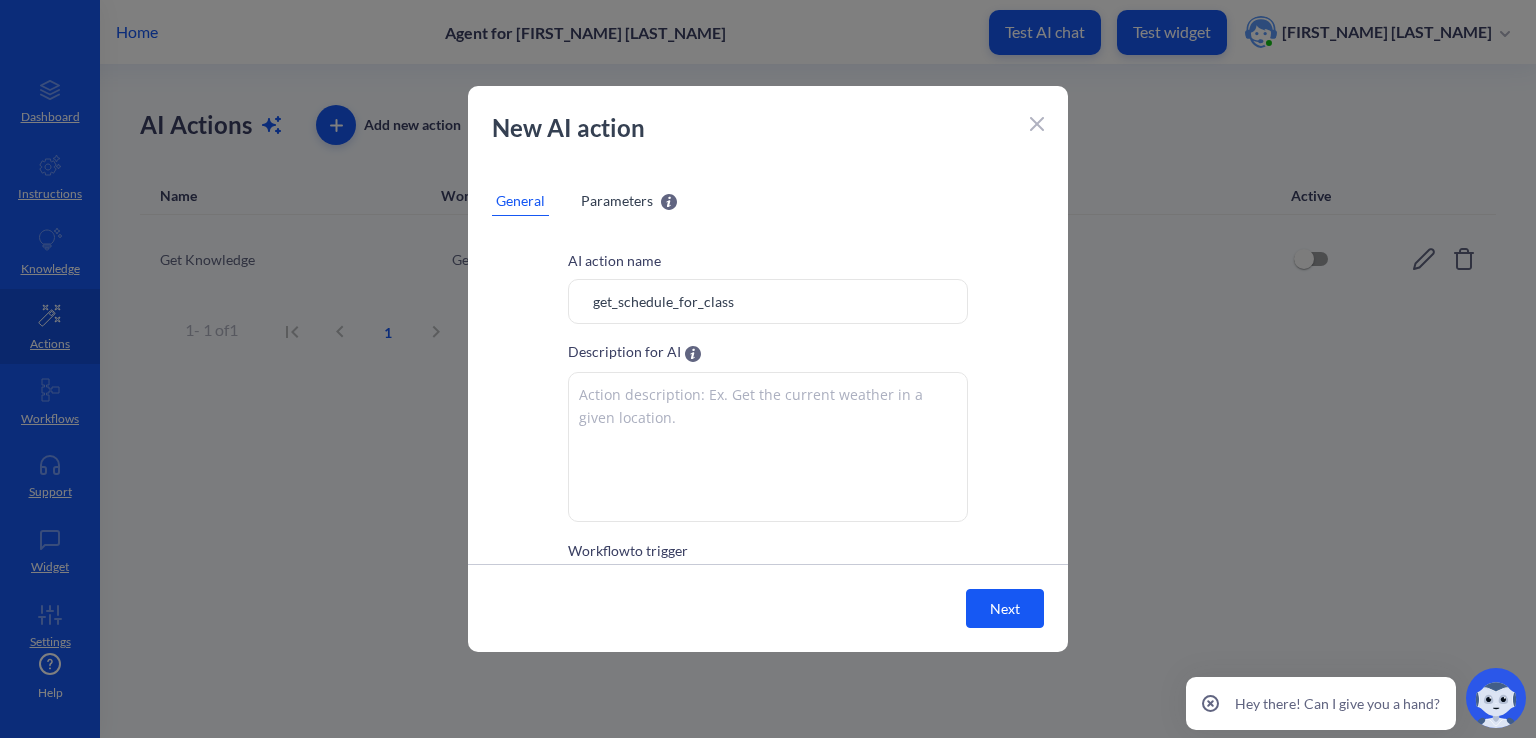 type on "get_schedule_for_class" 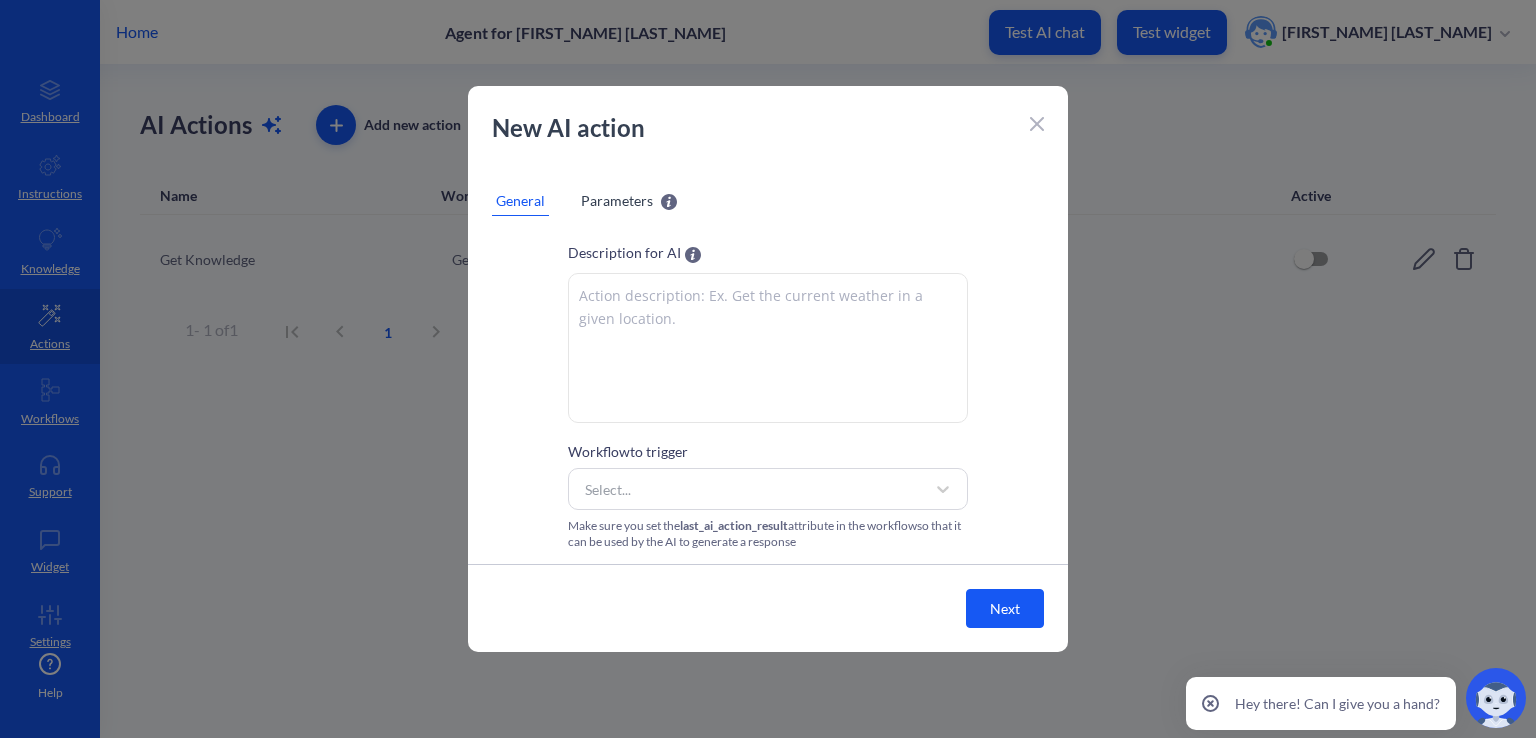 scroll, scrollTop: 101, scrollLeft: 0, axis: vertical 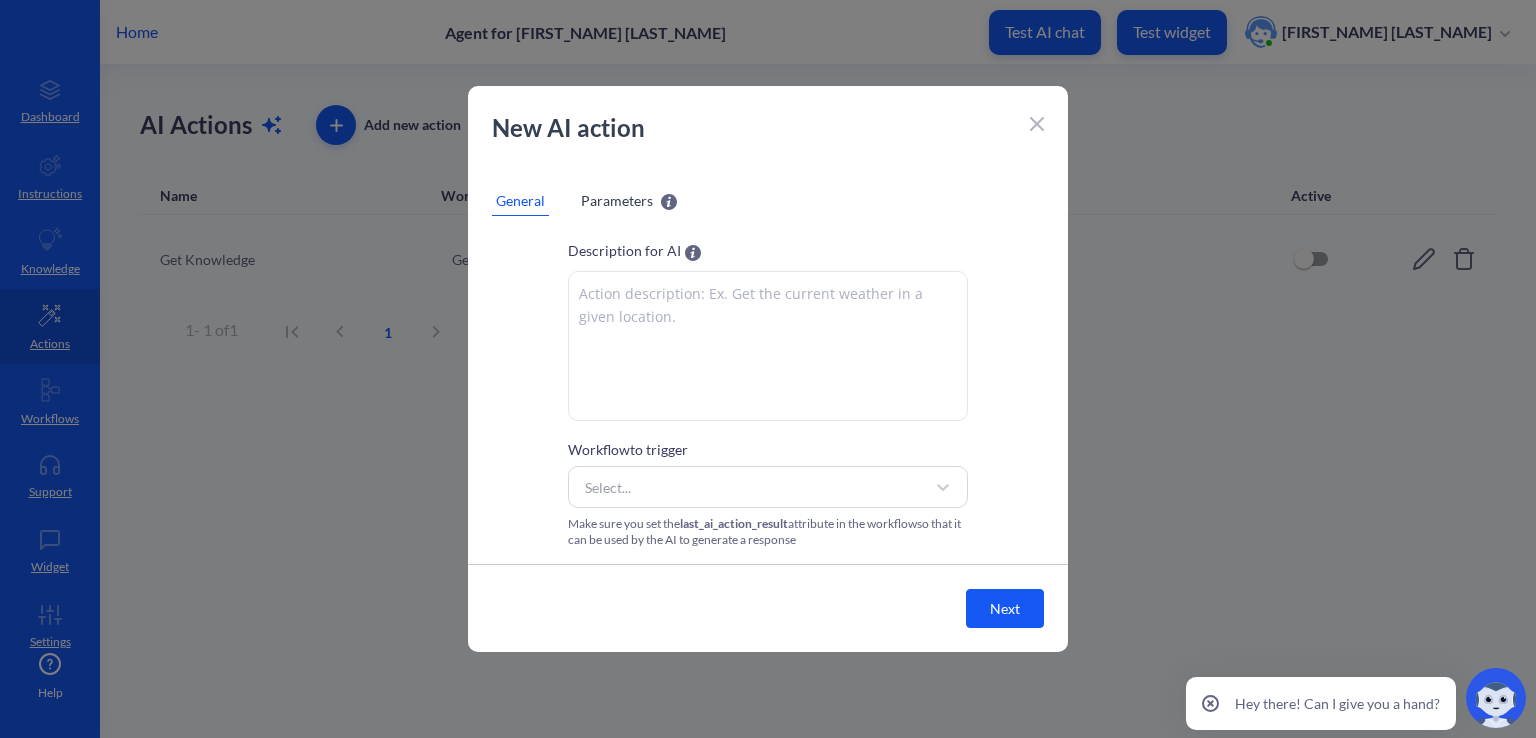 click on "Parameters" at bounding box center (617, 200) 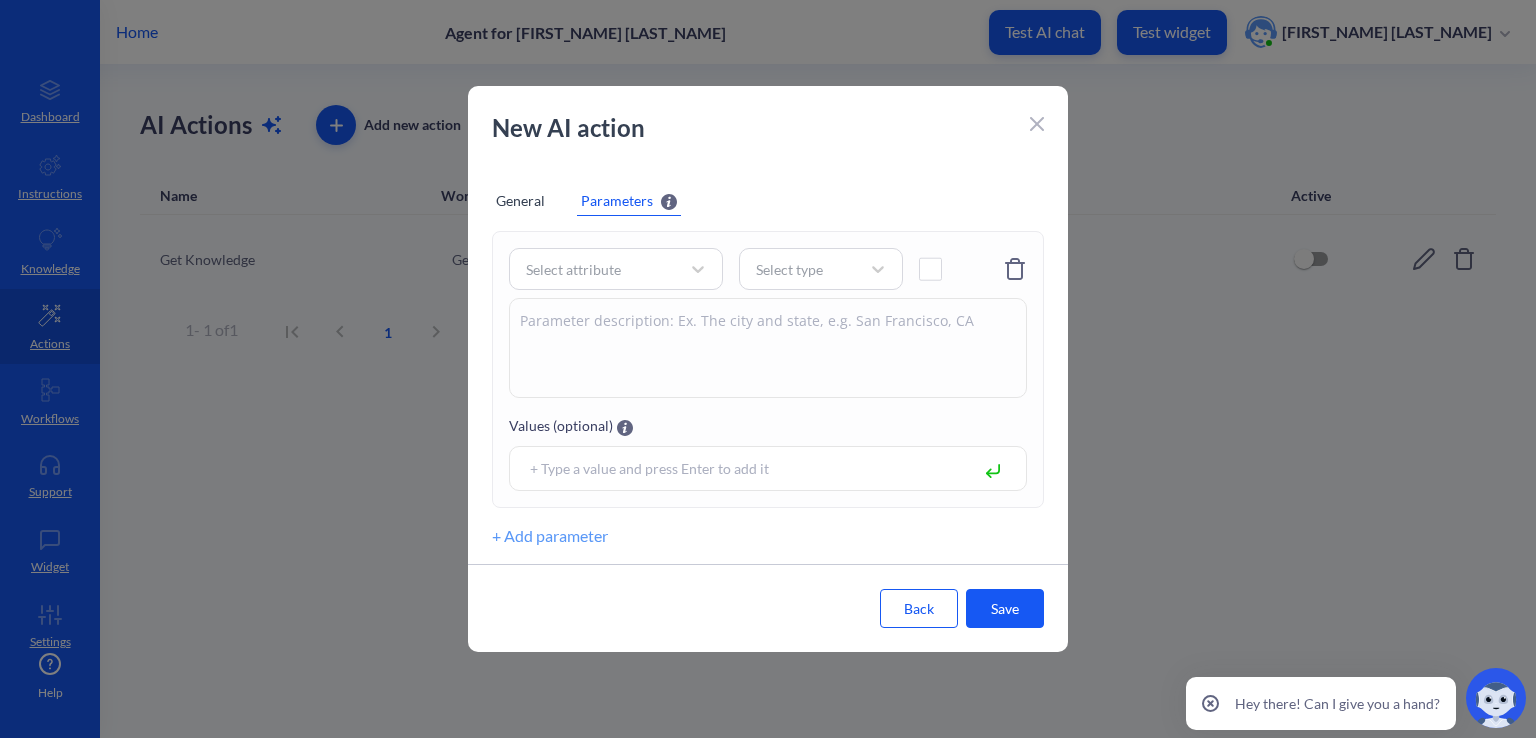scroll, scrollTop: 60, scrollLeft: 0, axis: vertical 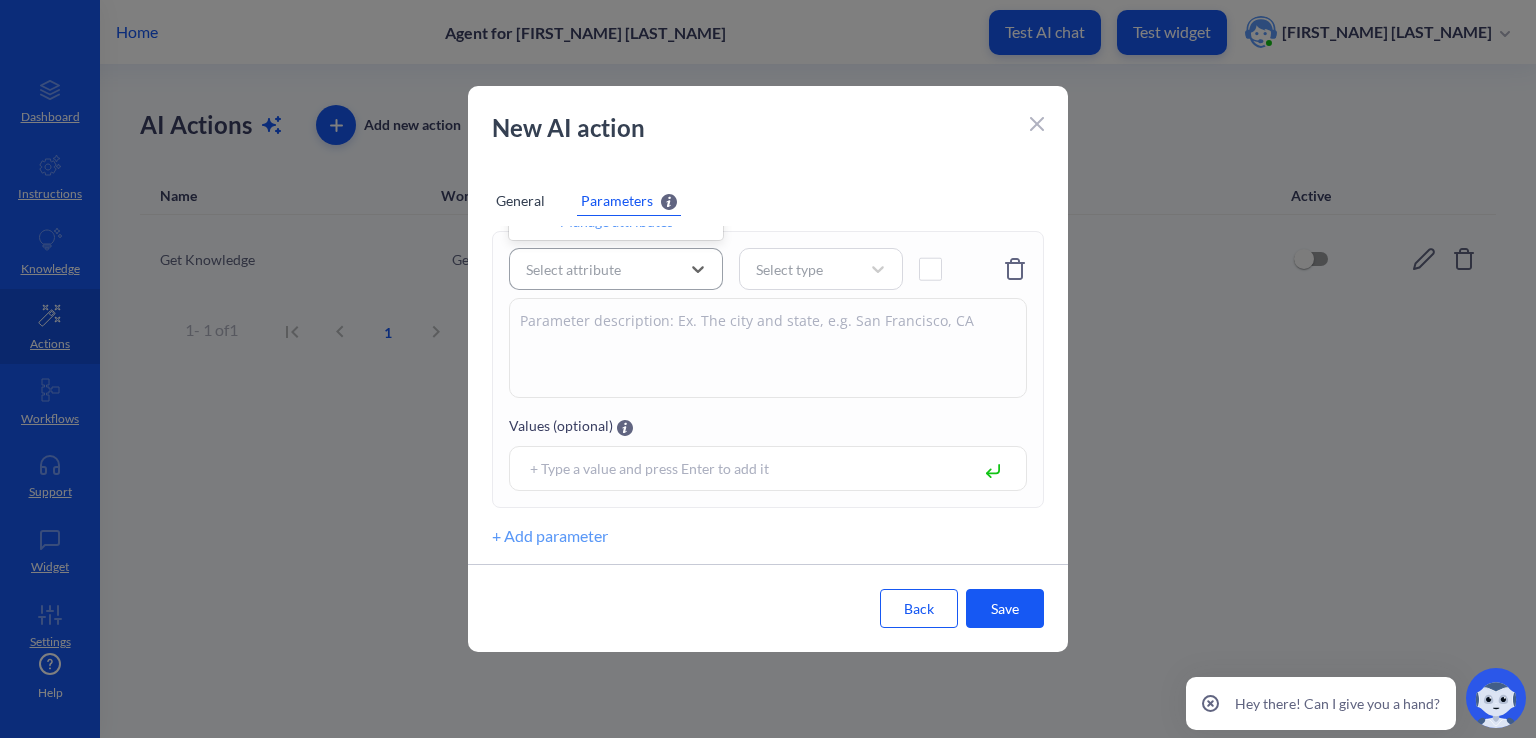 click on "Select attribute" at bounding box center (598, 269) 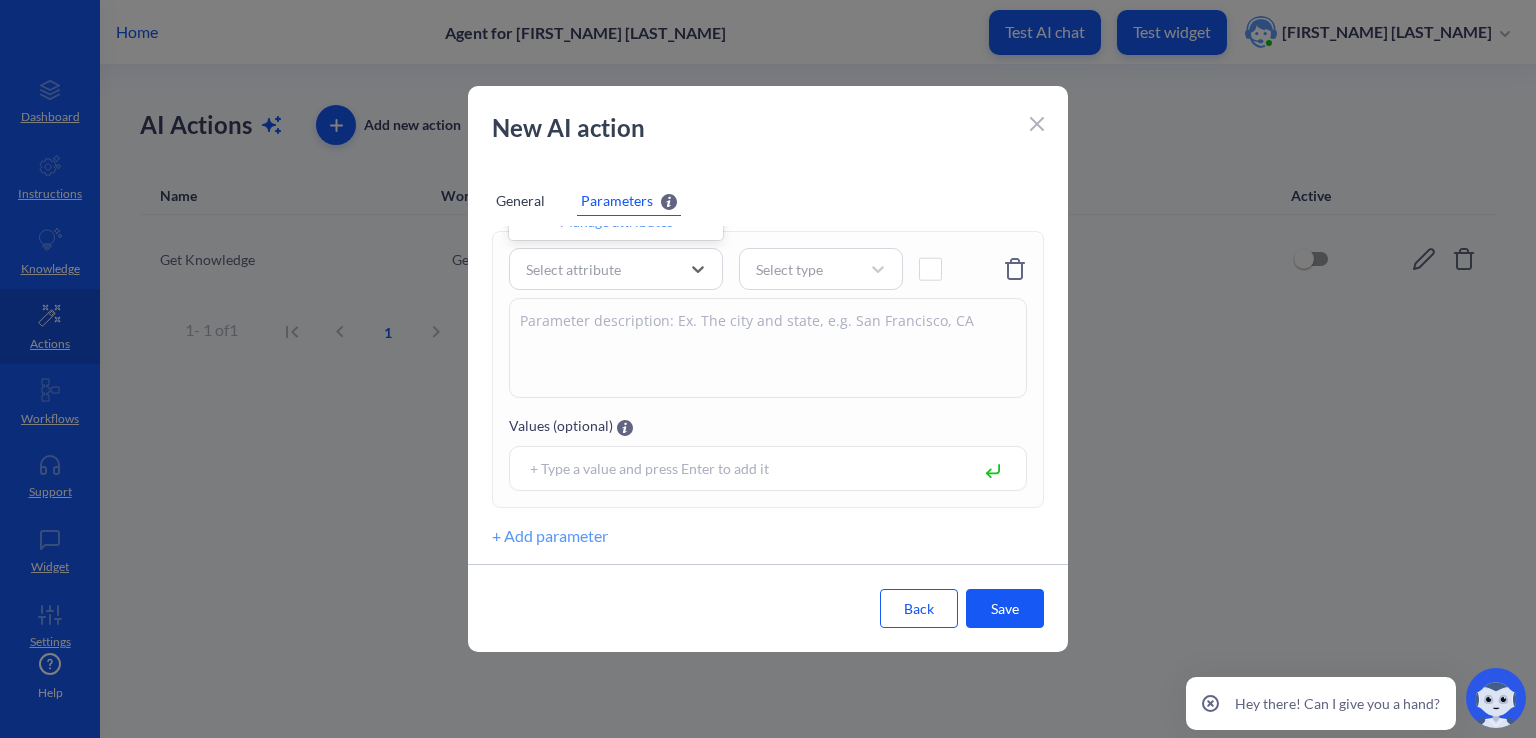 click on "General" at bounding box center [520, 201] 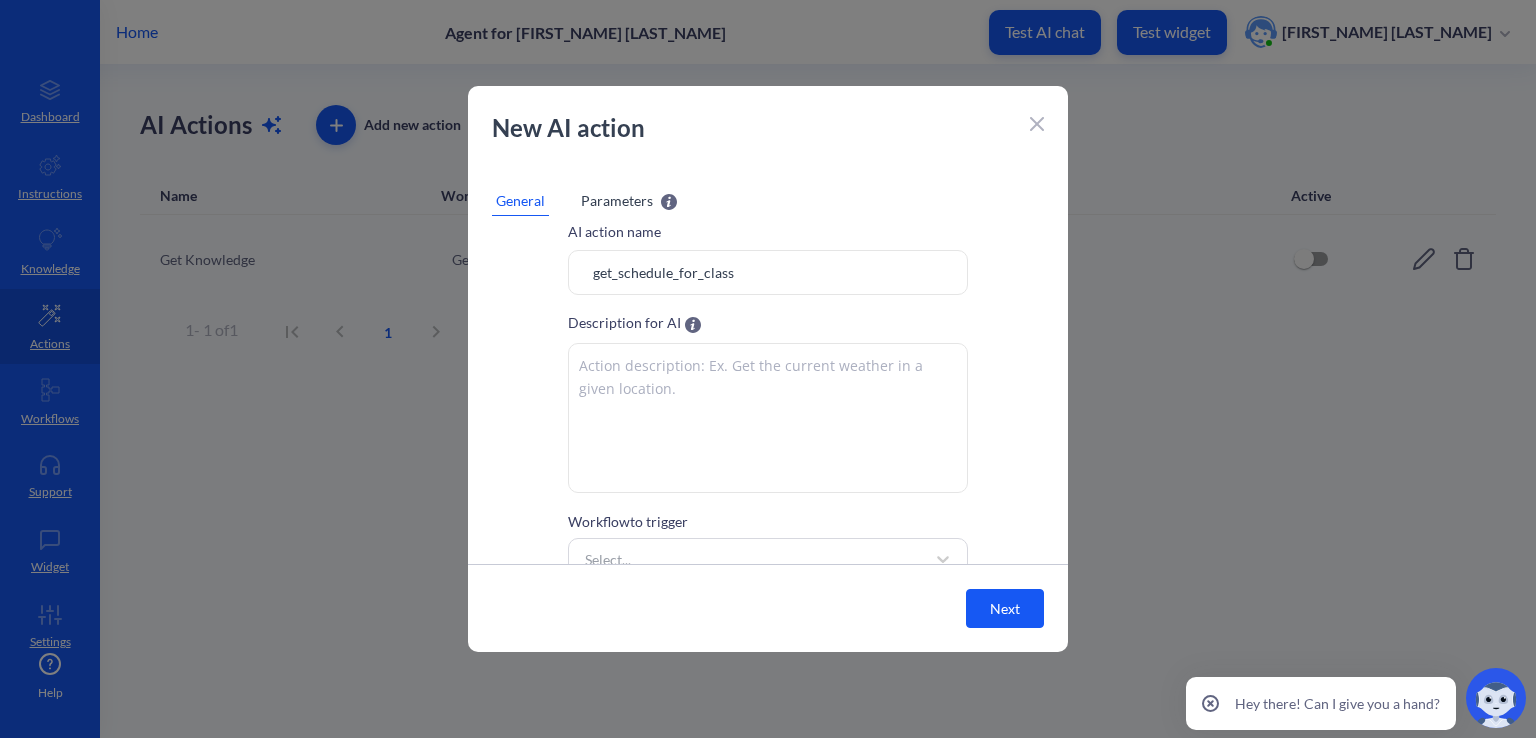scroll, scrollTop: 0, scrollLeft: 0, axis: both 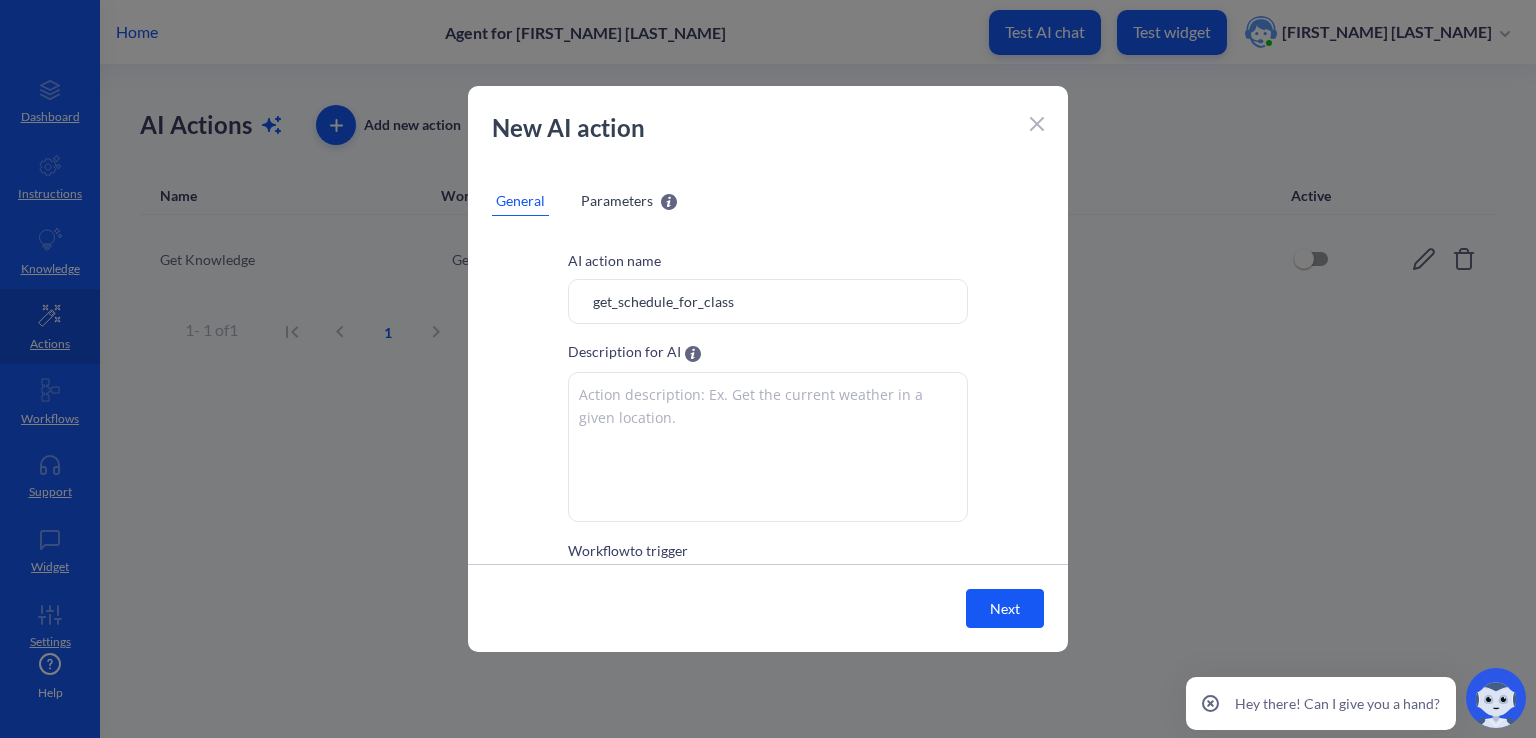 click on "Parameters" at bounding box center [617, 200] 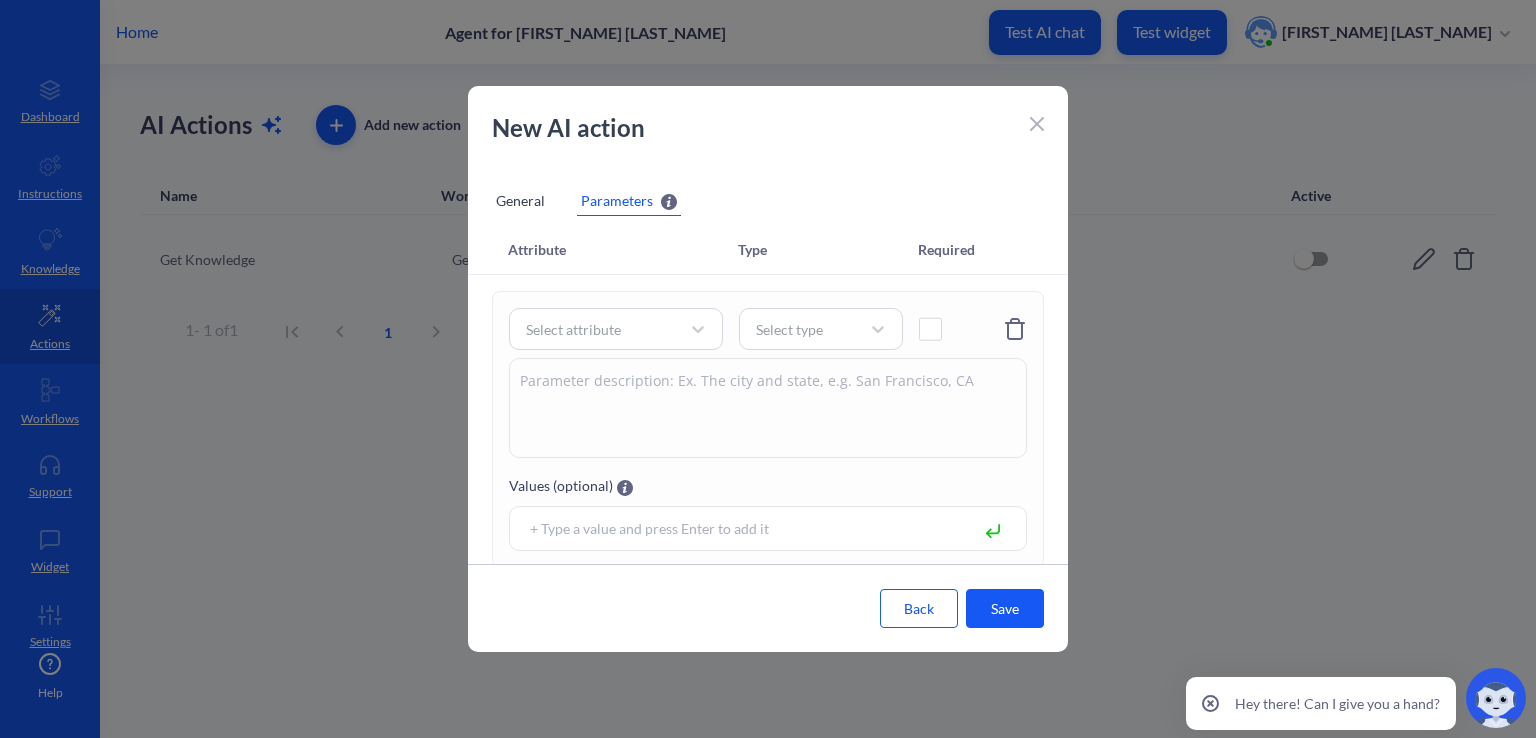 click on "Attribute" at bounding box center [623, 250] 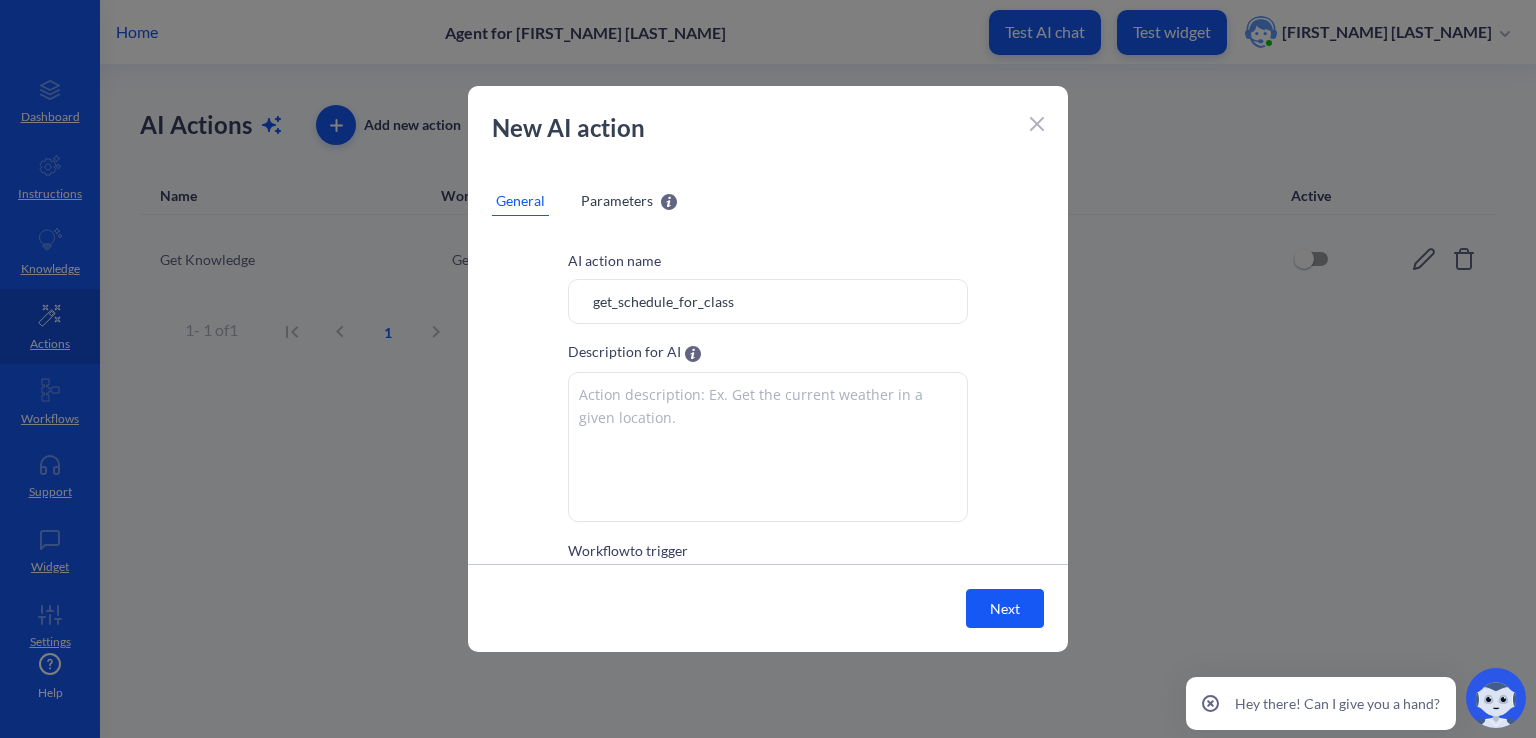 click at bounding box center [768, 447] 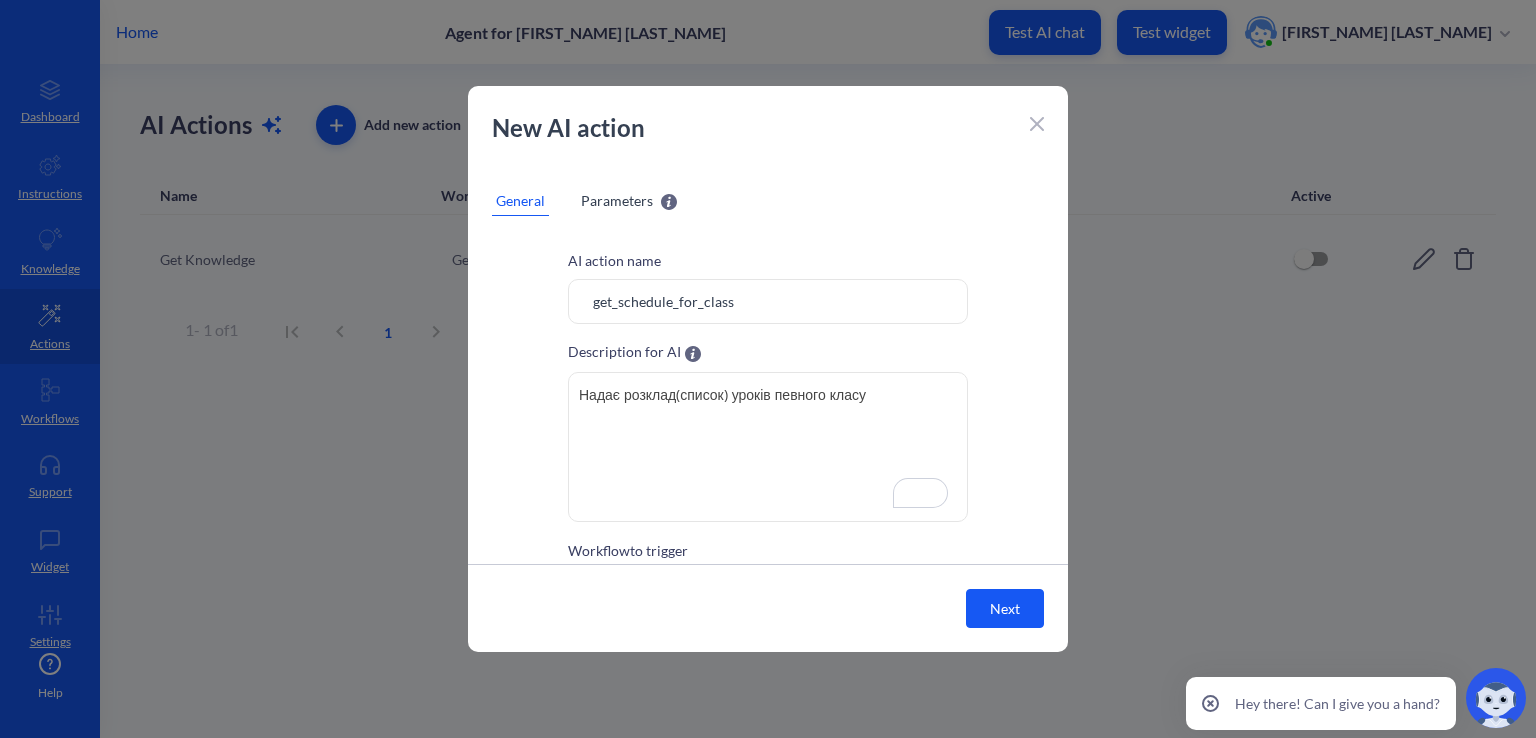 type on "Надає розклад(список) уроків певного класу" 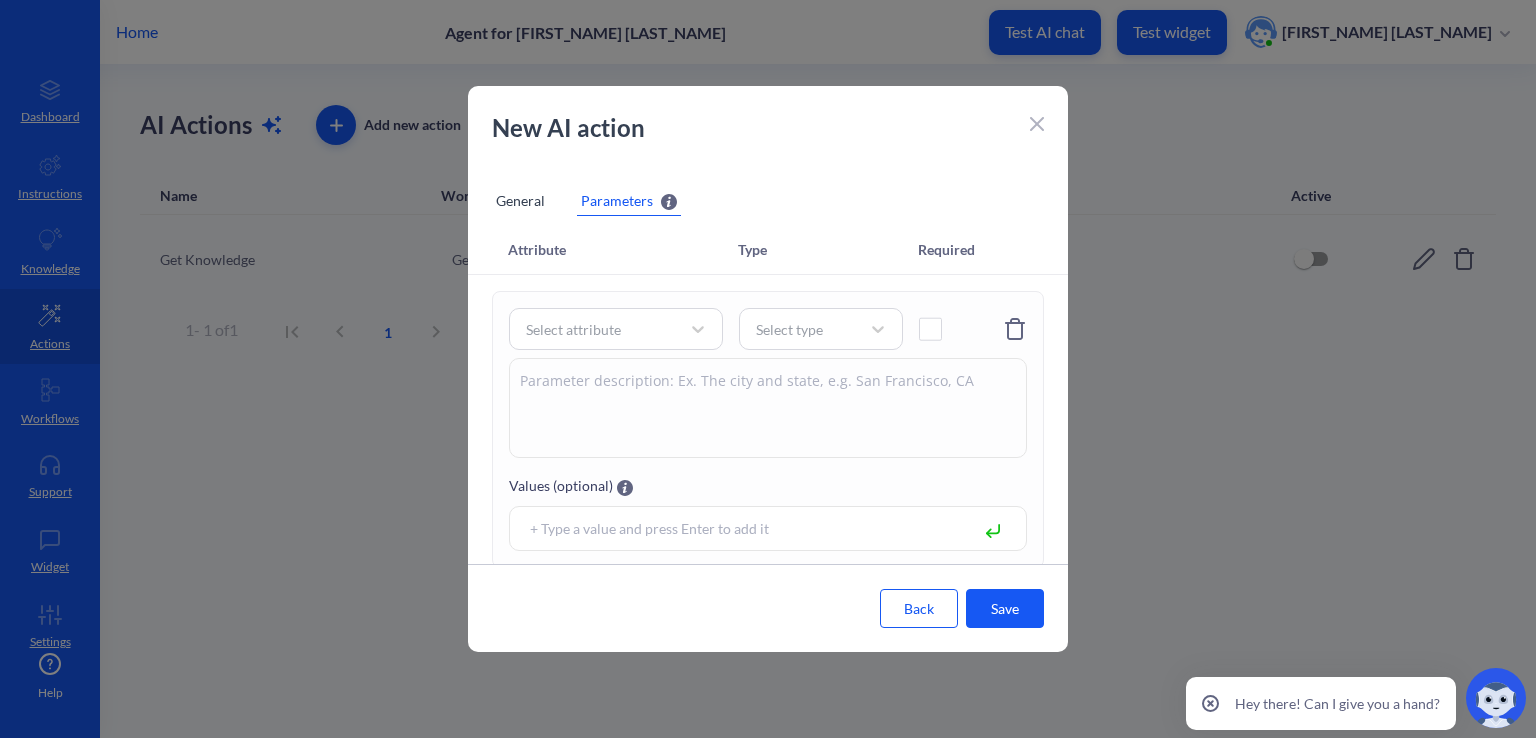 click on "Save" at bounding box center (1005, 608) 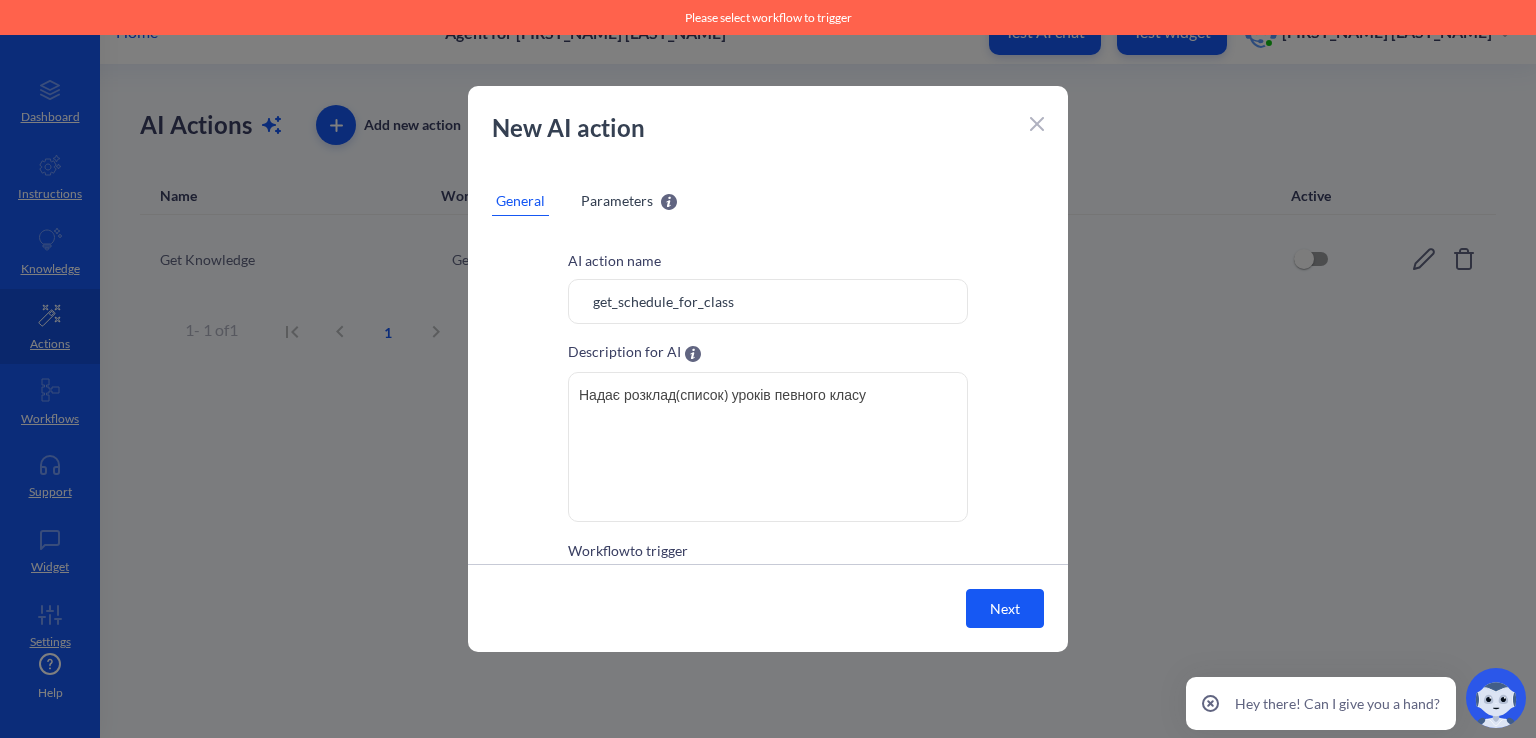 click on "Parameters" at bounding box center (617, 200) 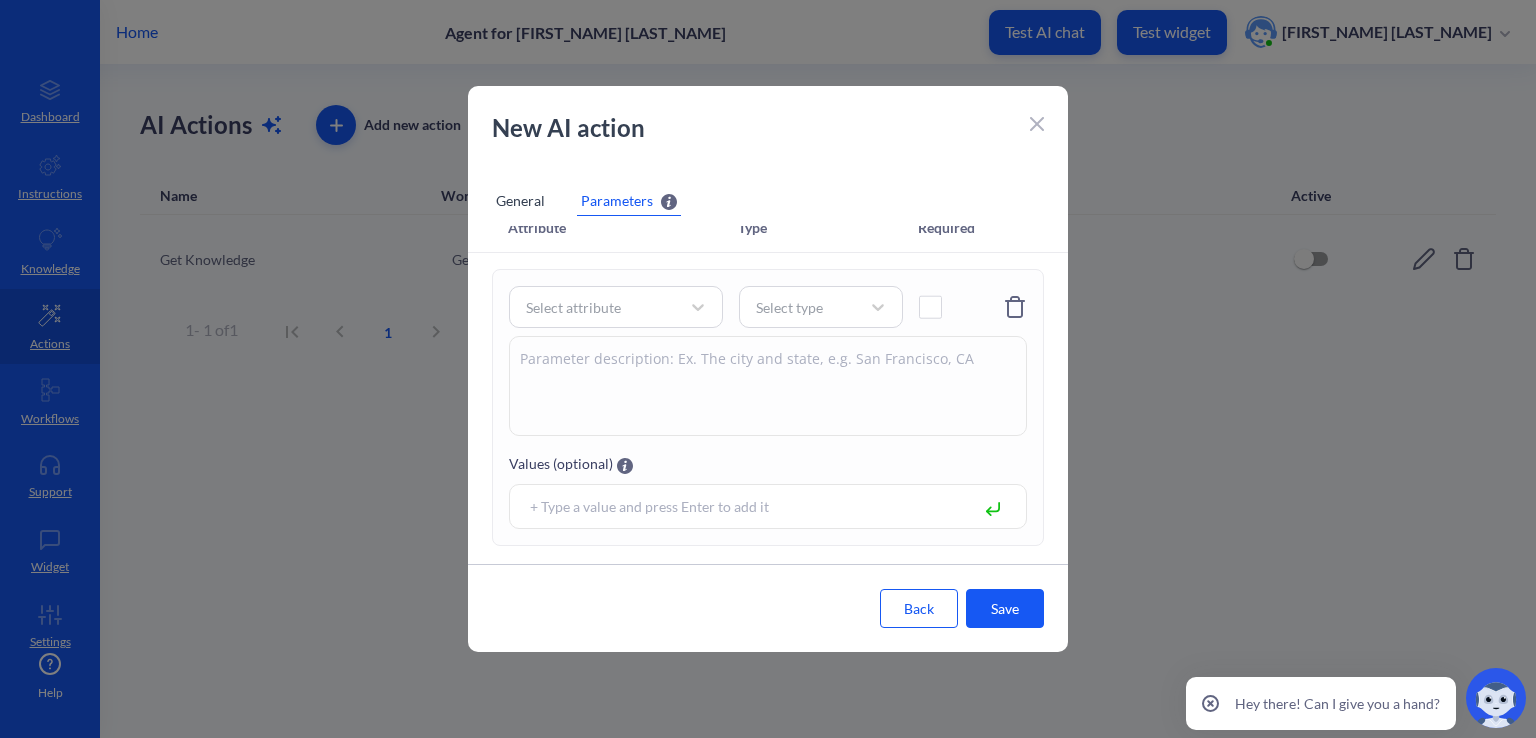 scroll, scrollTop: 60, scrollLeft: 0, axis: vertical 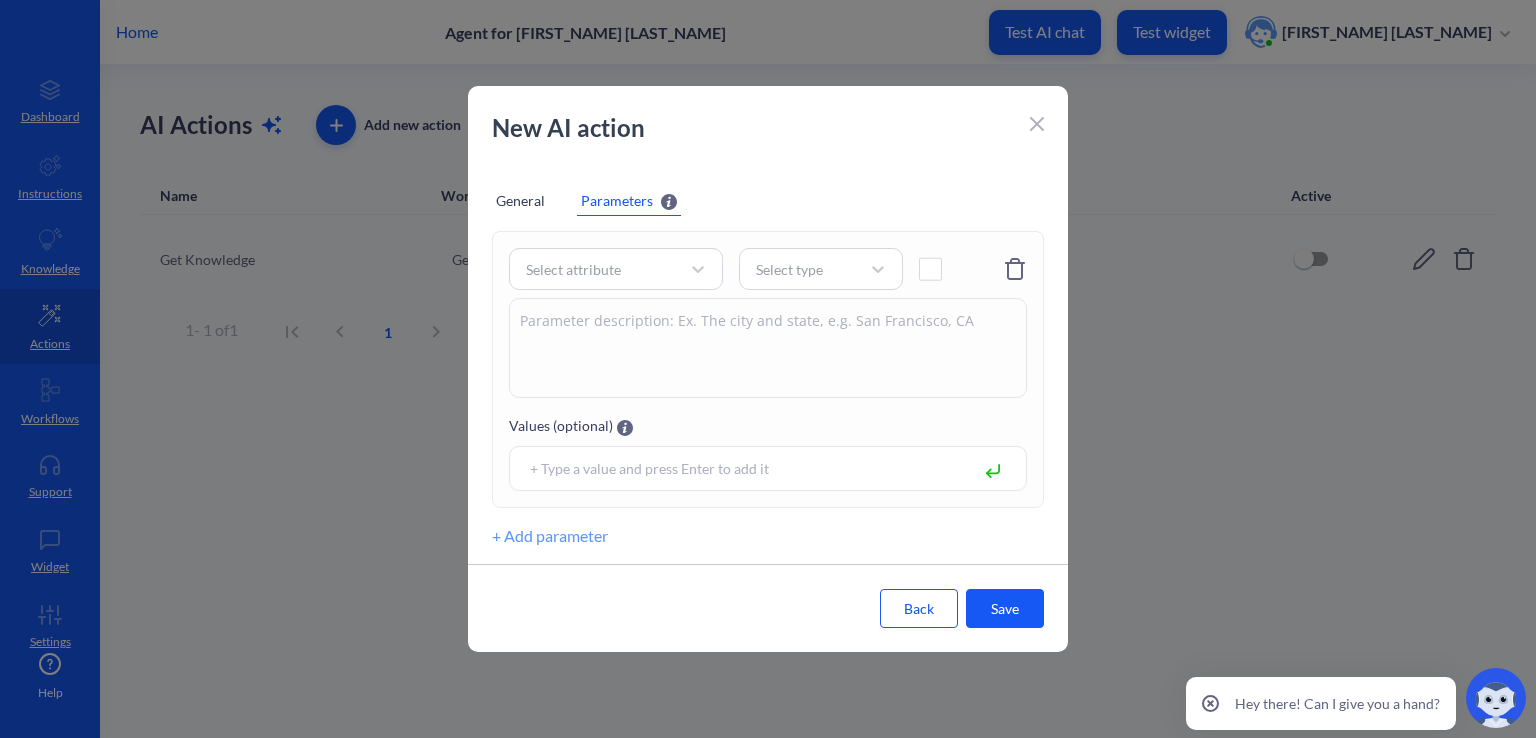 click 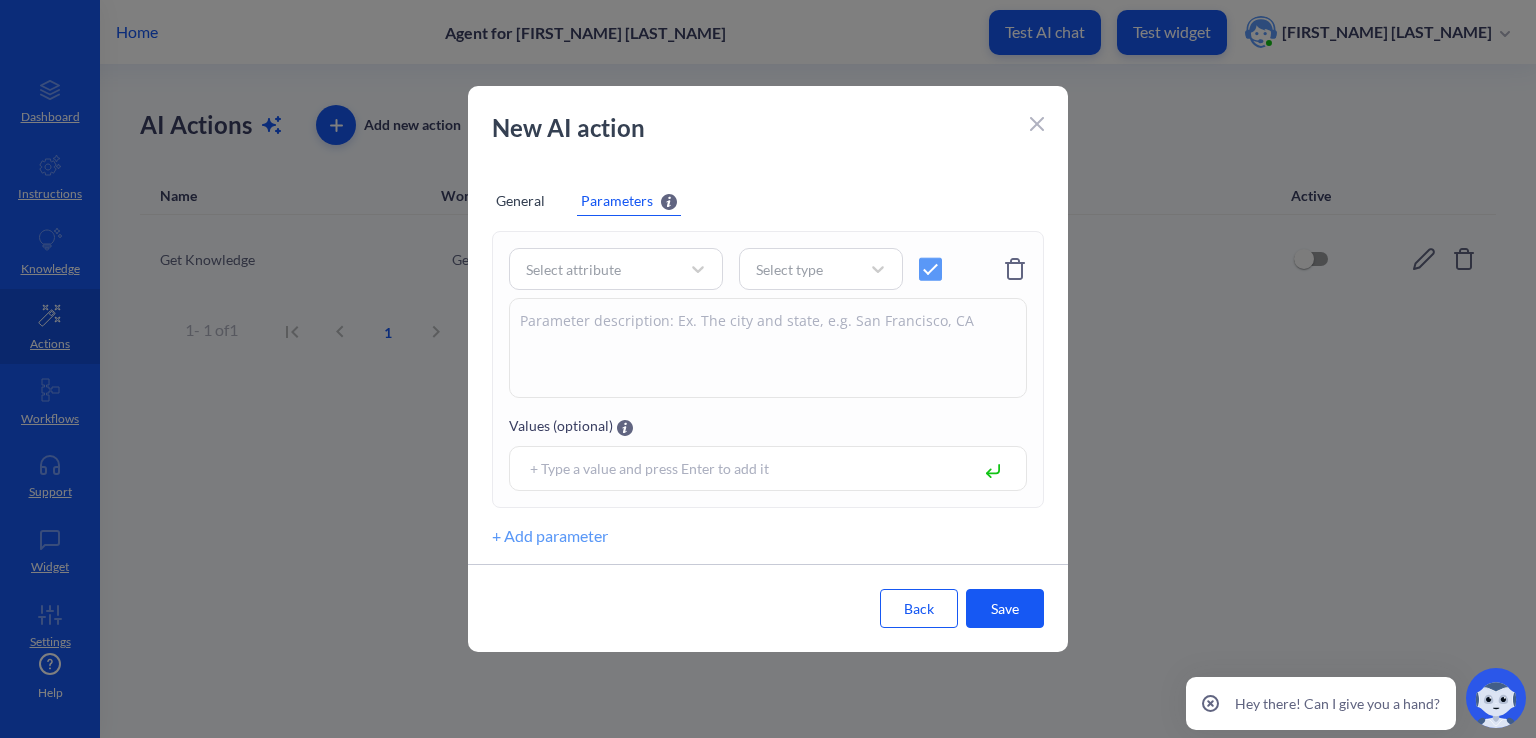 click 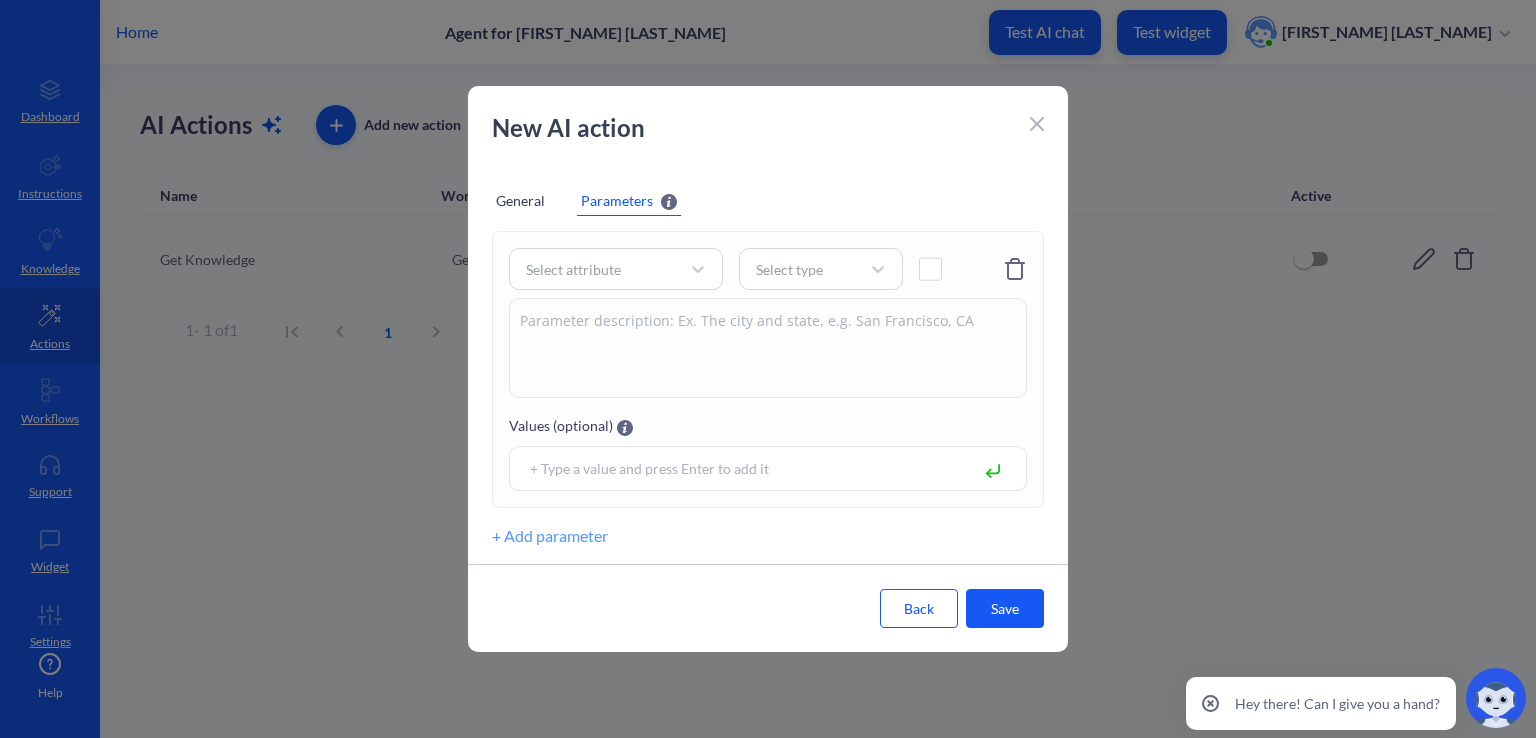 click on "Save" at bounding box center (1005, 608) 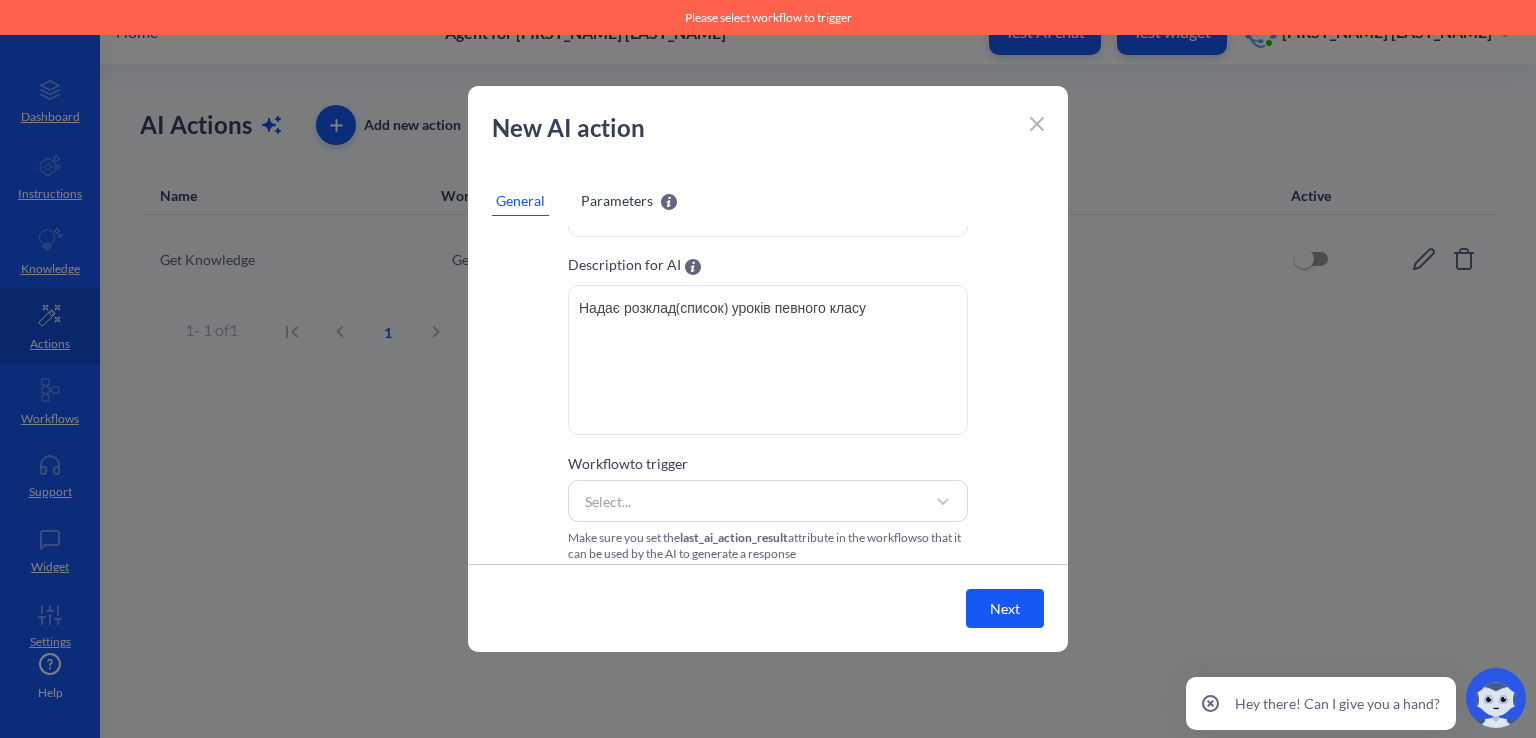 scroll, scrollTop: 101, scrollLeft: 0, axis: vertical 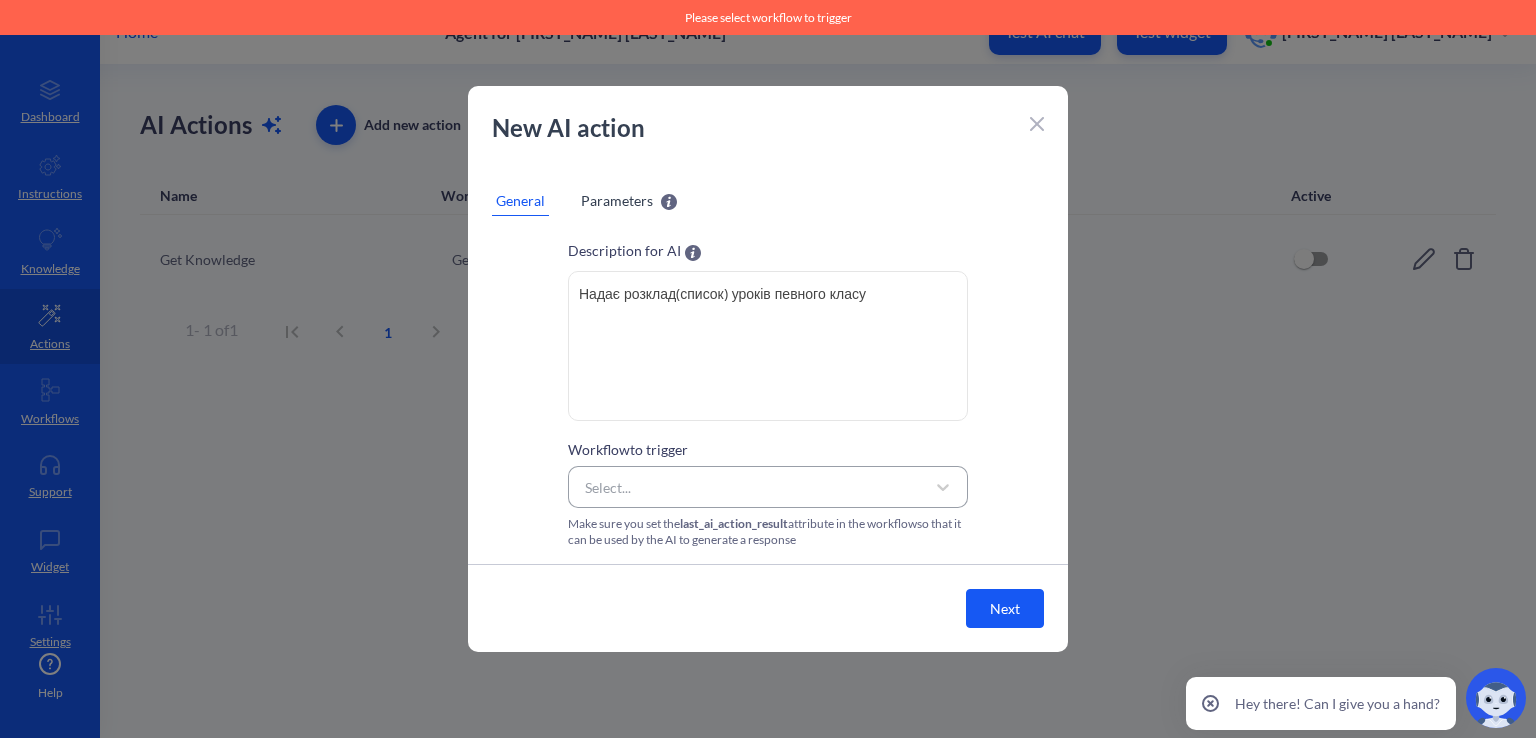 click on "Select..." at bounding box center [750, 487] 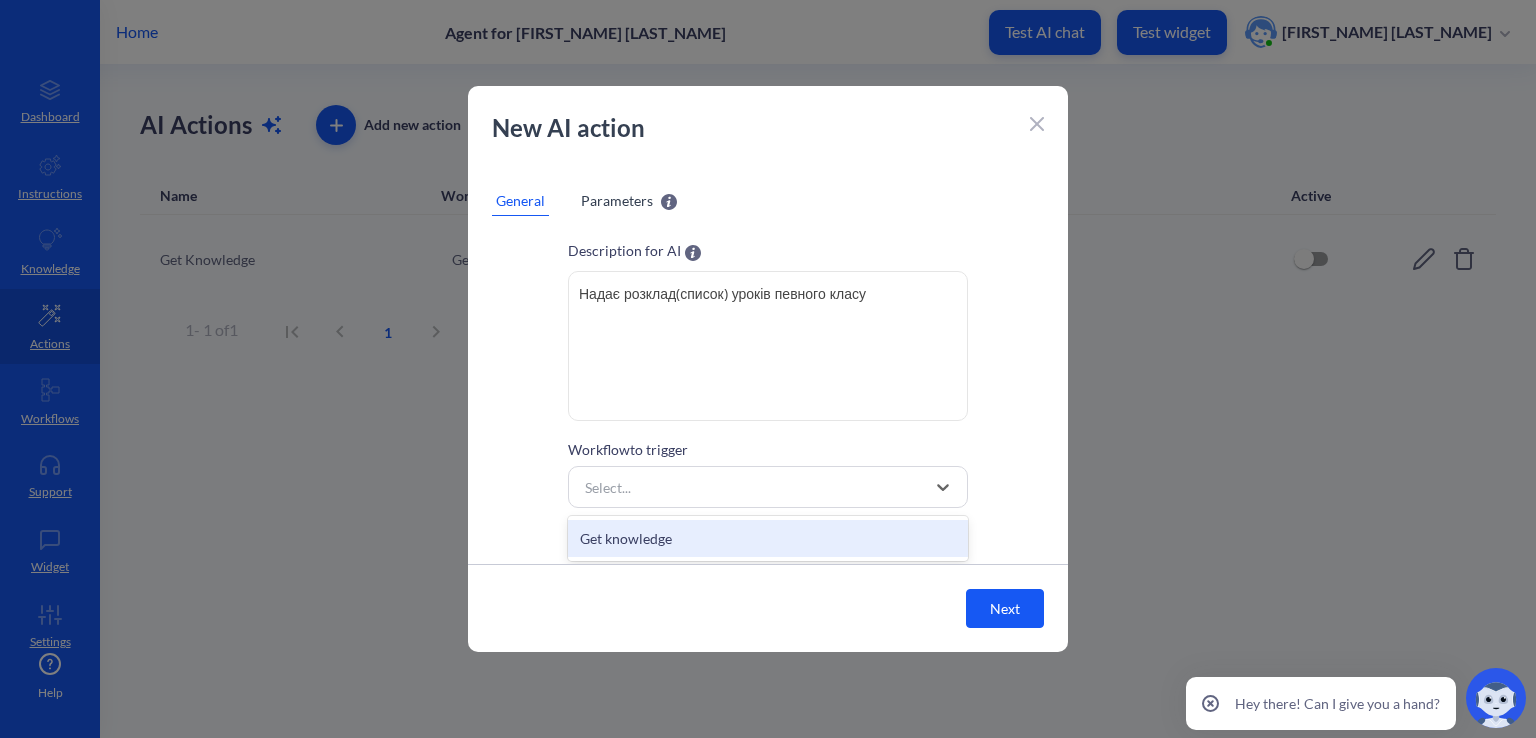 click on "Get knowledge" at bounding box center [768, 538] 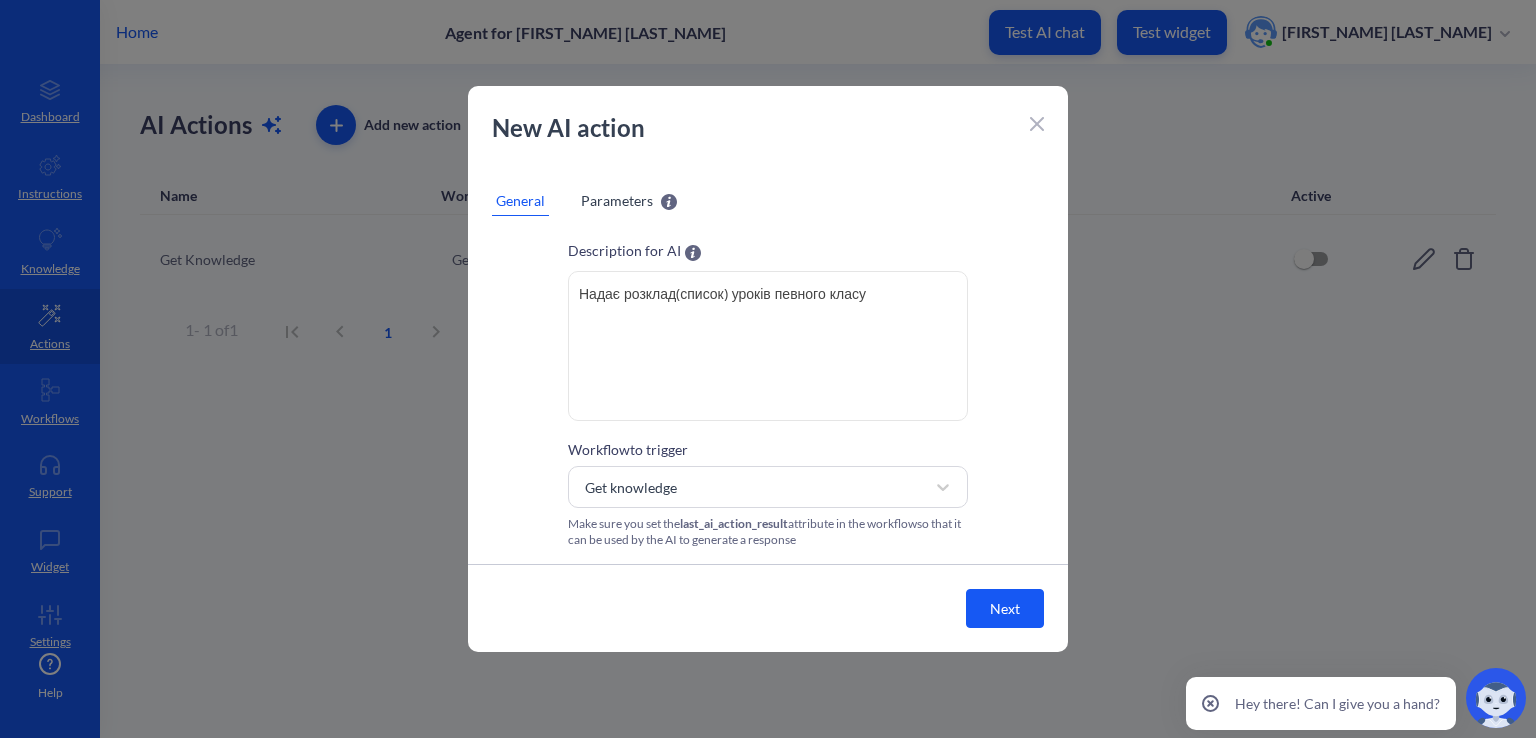 click on "Next" at bounding box center [1005, 608] 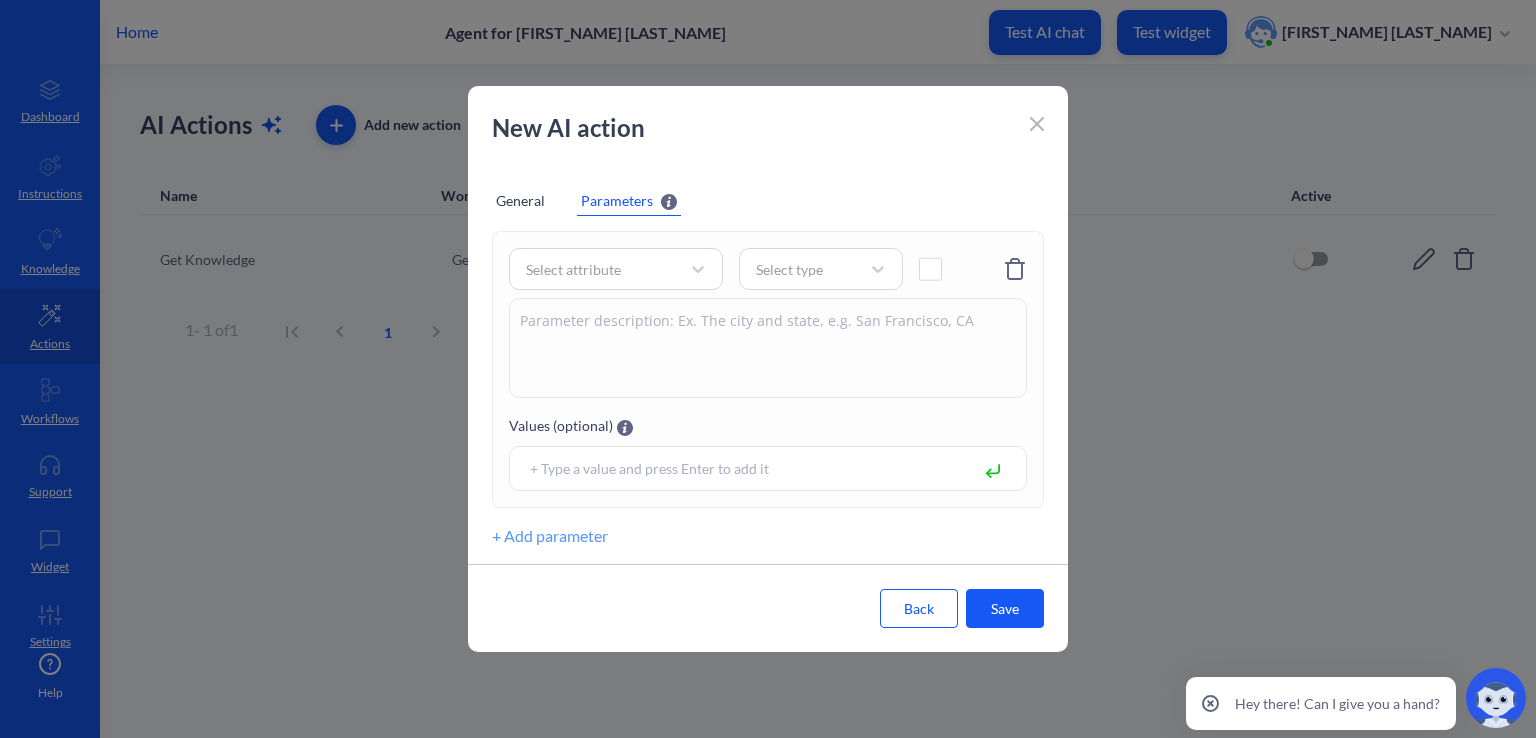 click on "Save" at bounding box center [1005, 608] 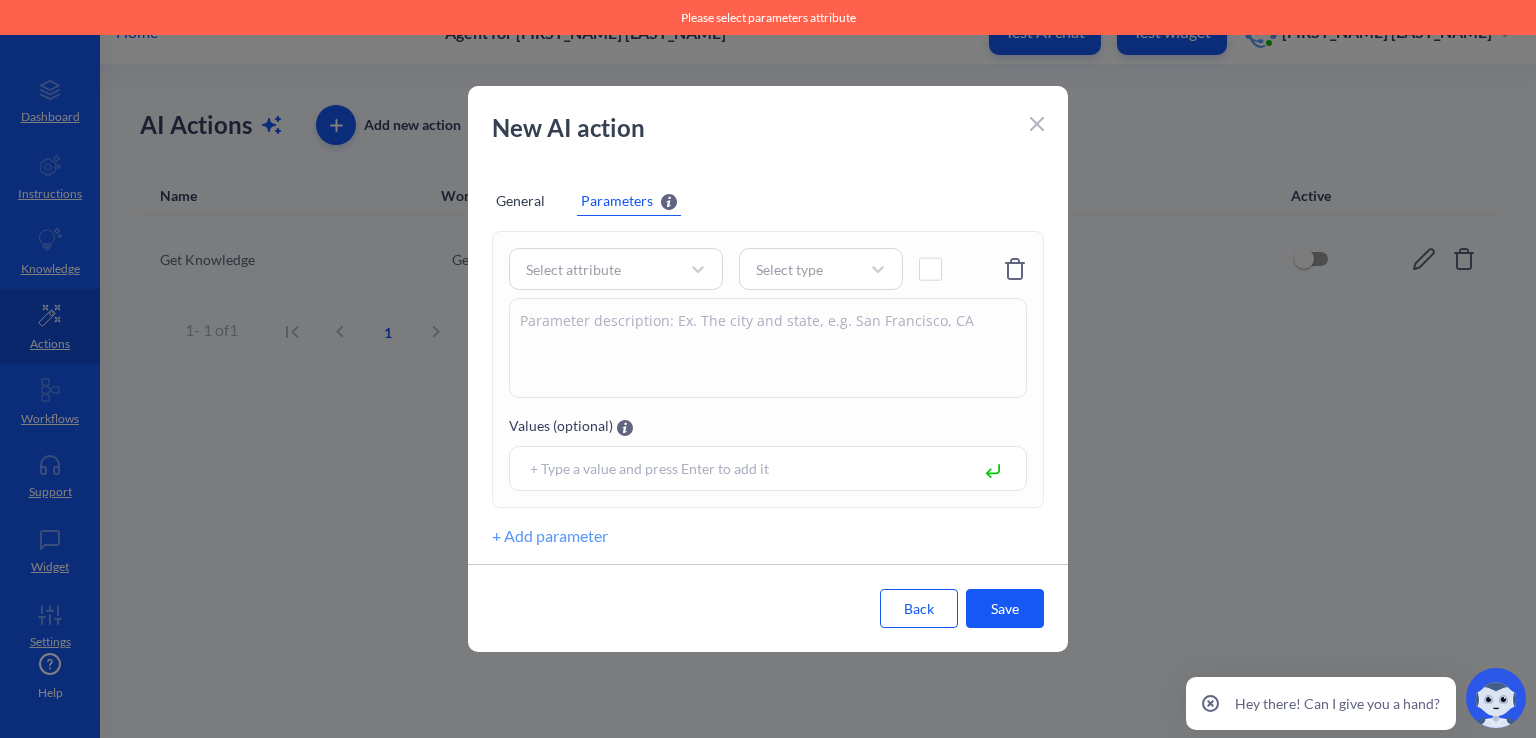 scroll, scrollTop: 0, scrollLeft: 0, axis: both 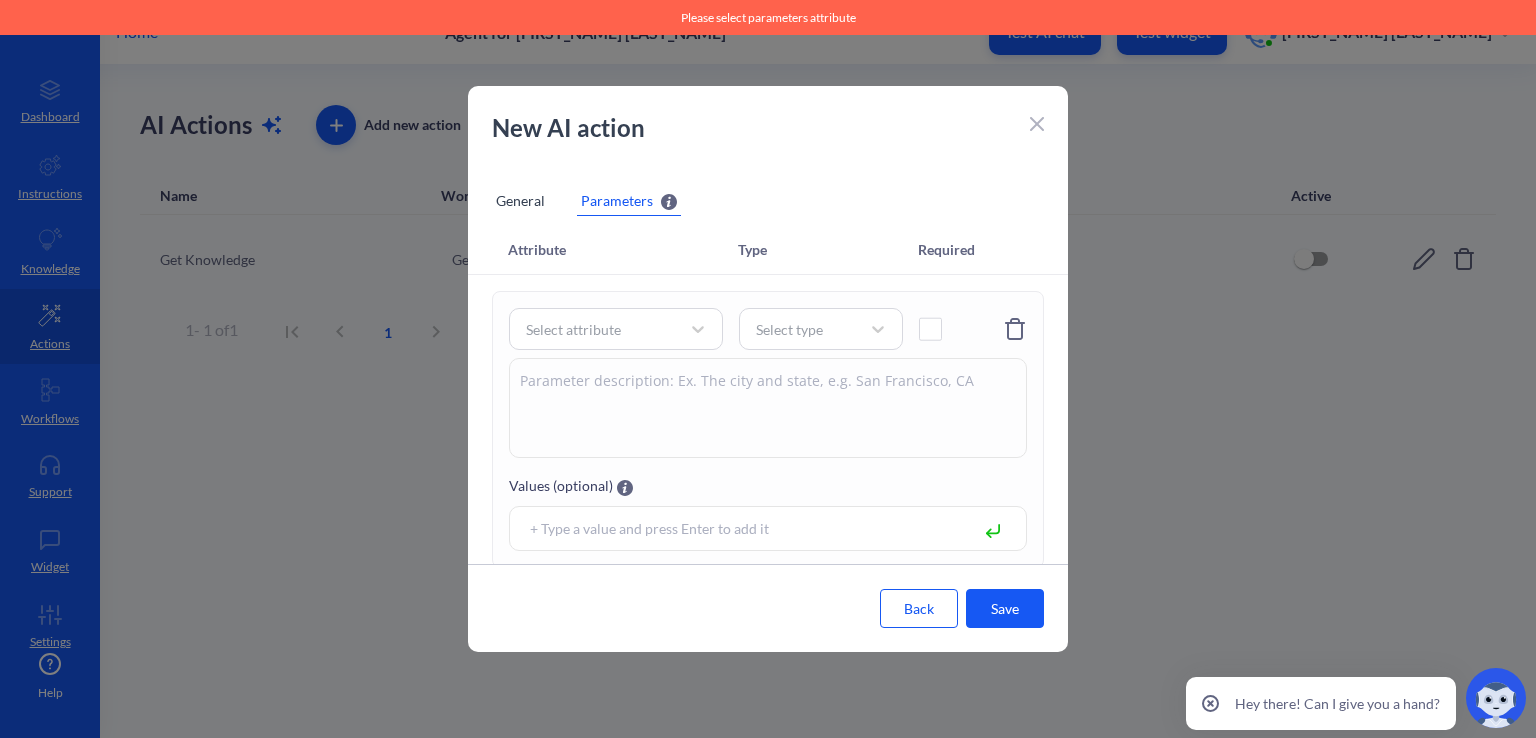 click 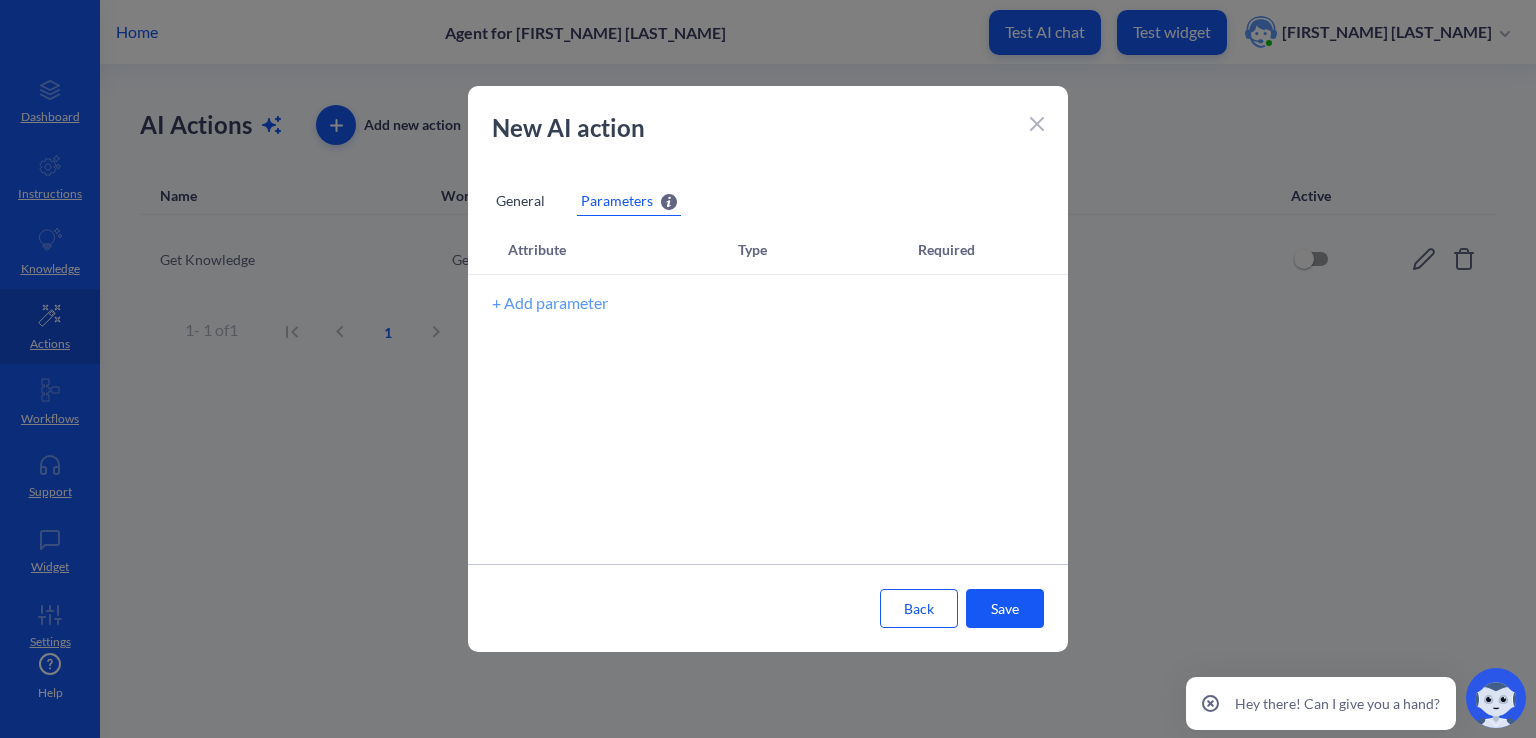 click on "Save" at bounding box center [1005, 608] 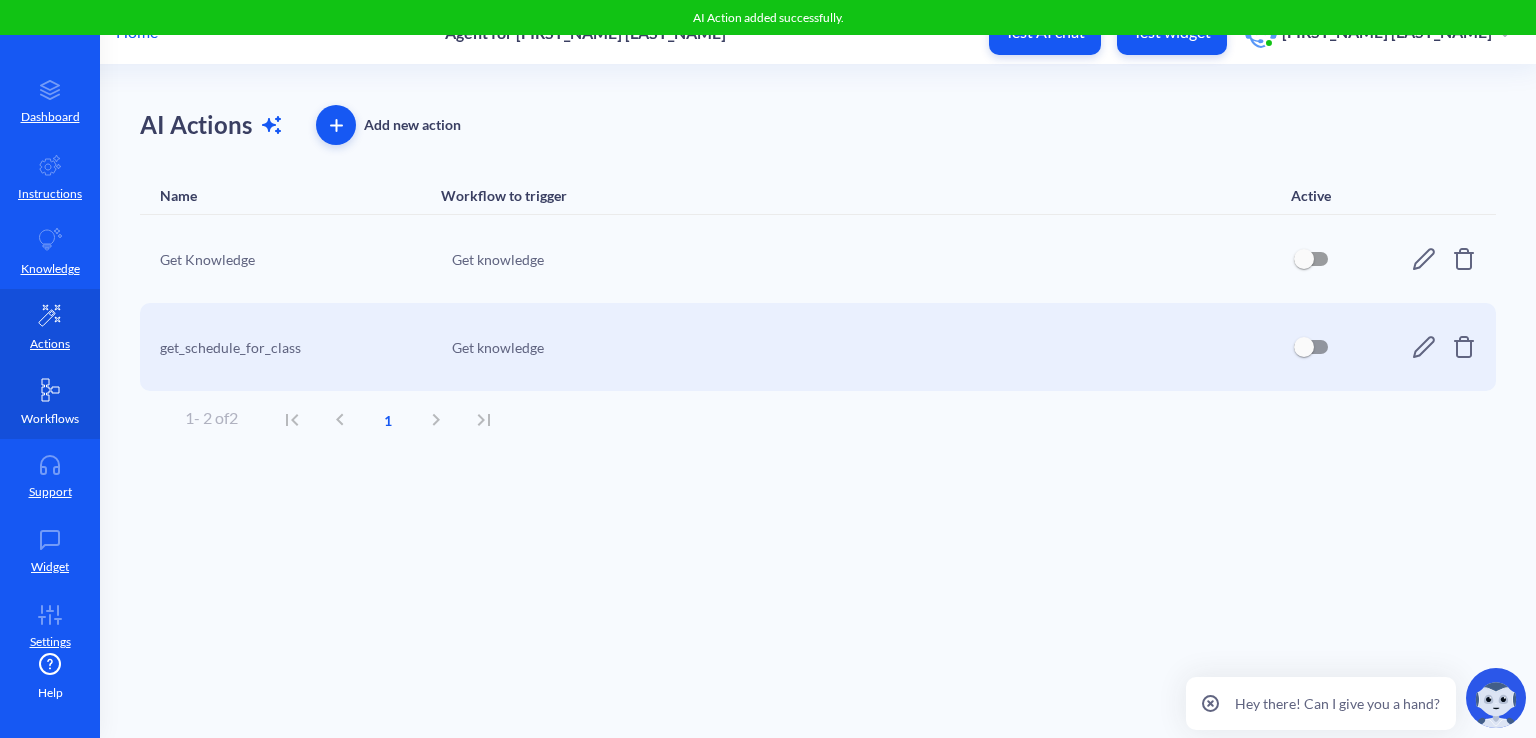 click 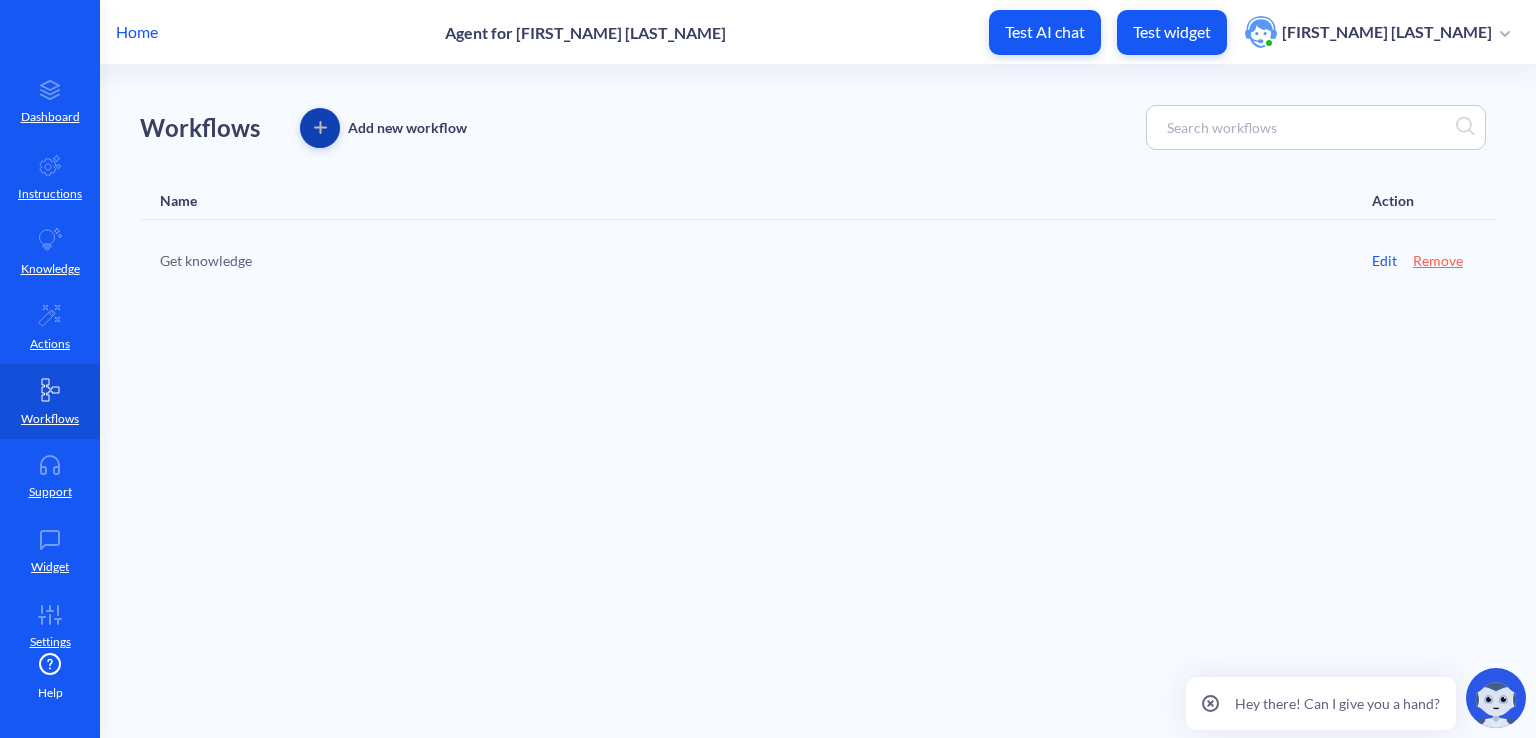 click at bounding box center [320, 127] 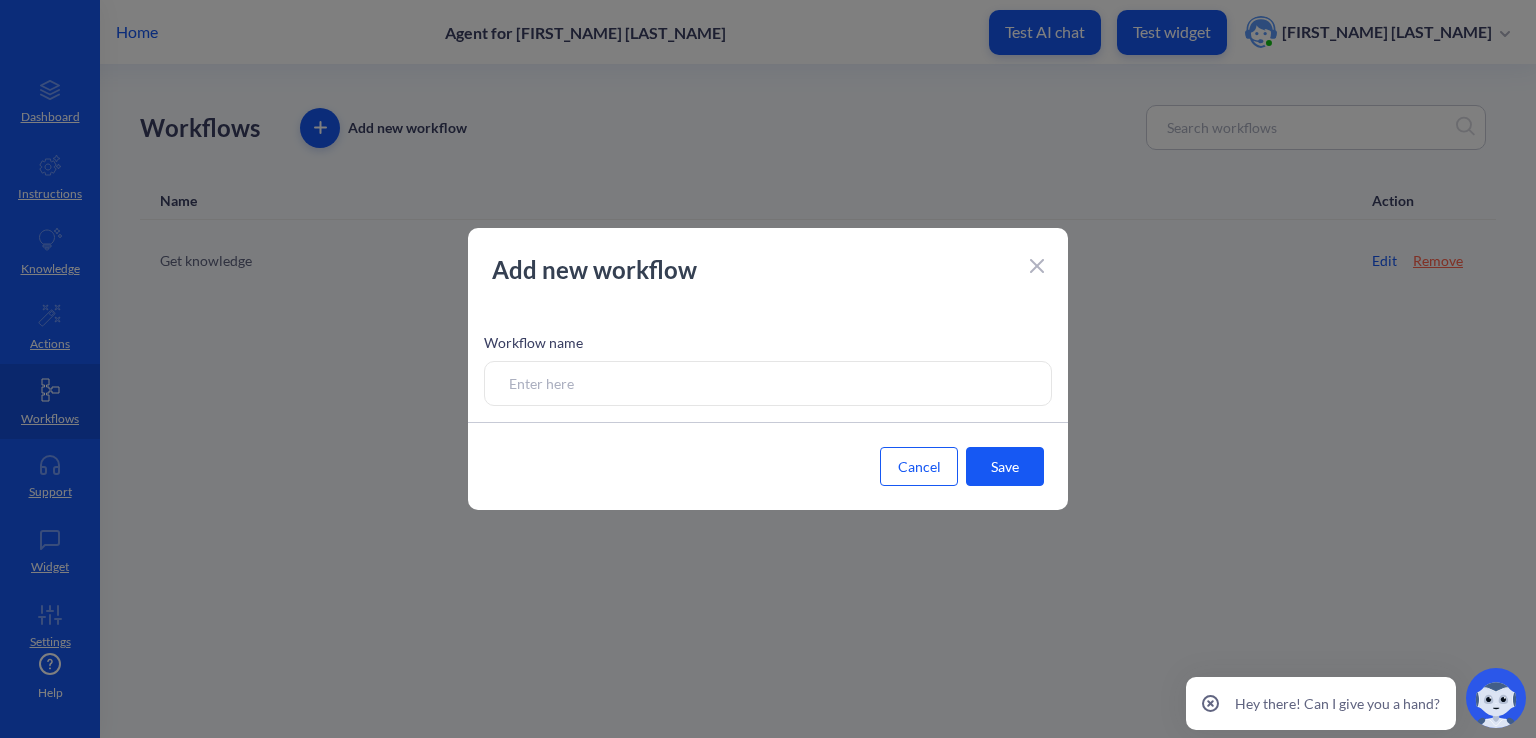 click at bounding box center [768, 383] 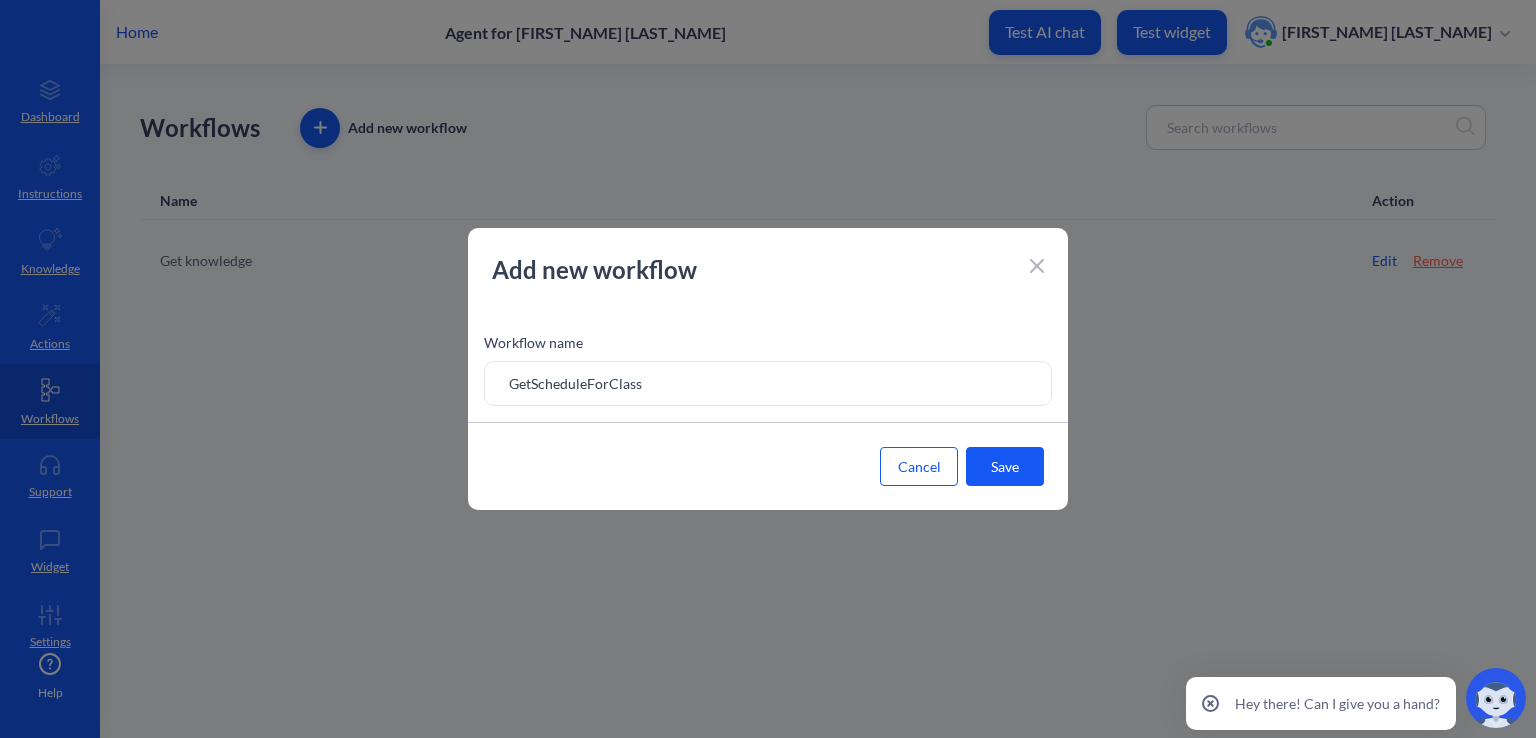 click on "GetScheduleForClass" at bounding box center (768, 383) 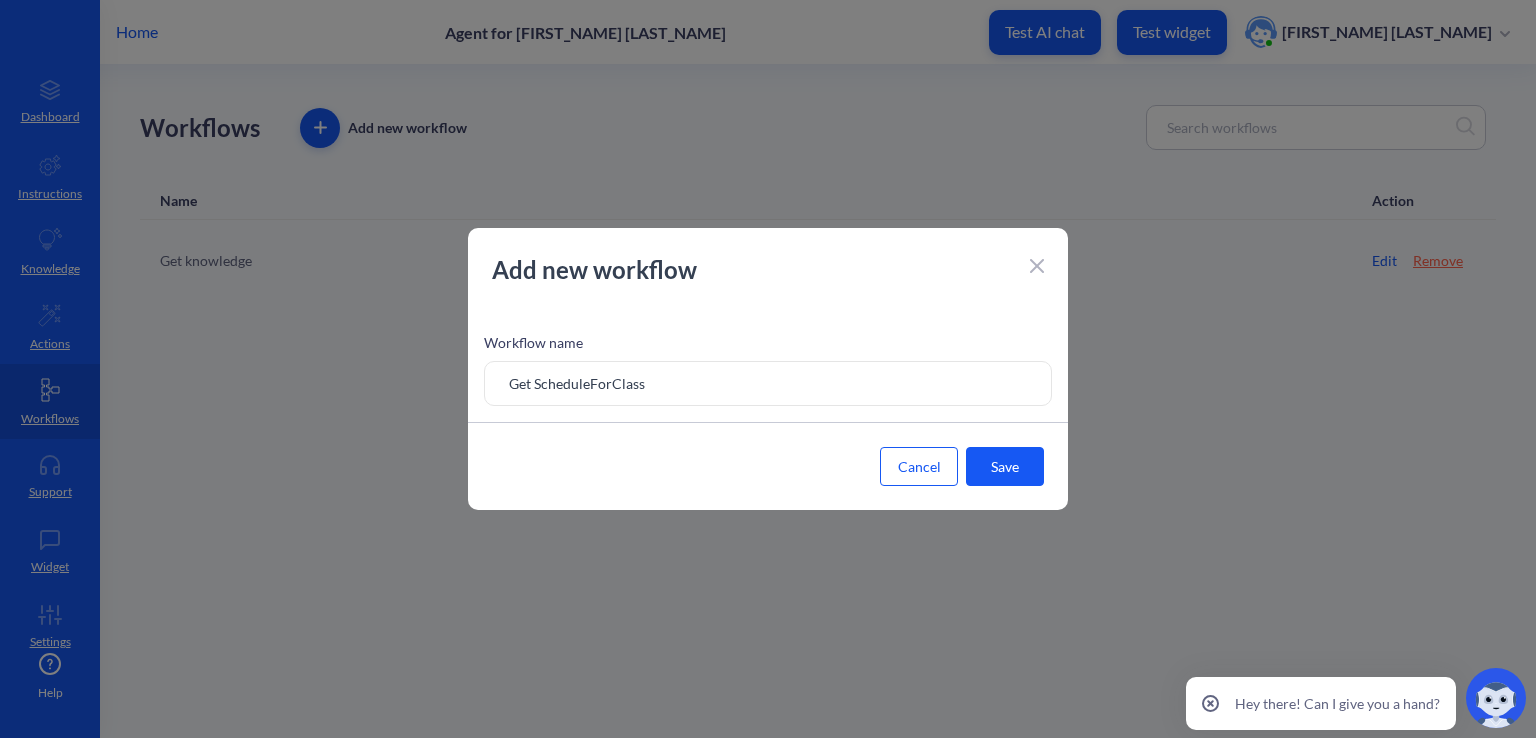 drag, startPoint x: 588, startPoint y: 375, endPoint x: 599, endPoint y: 393, distance: 21.095022 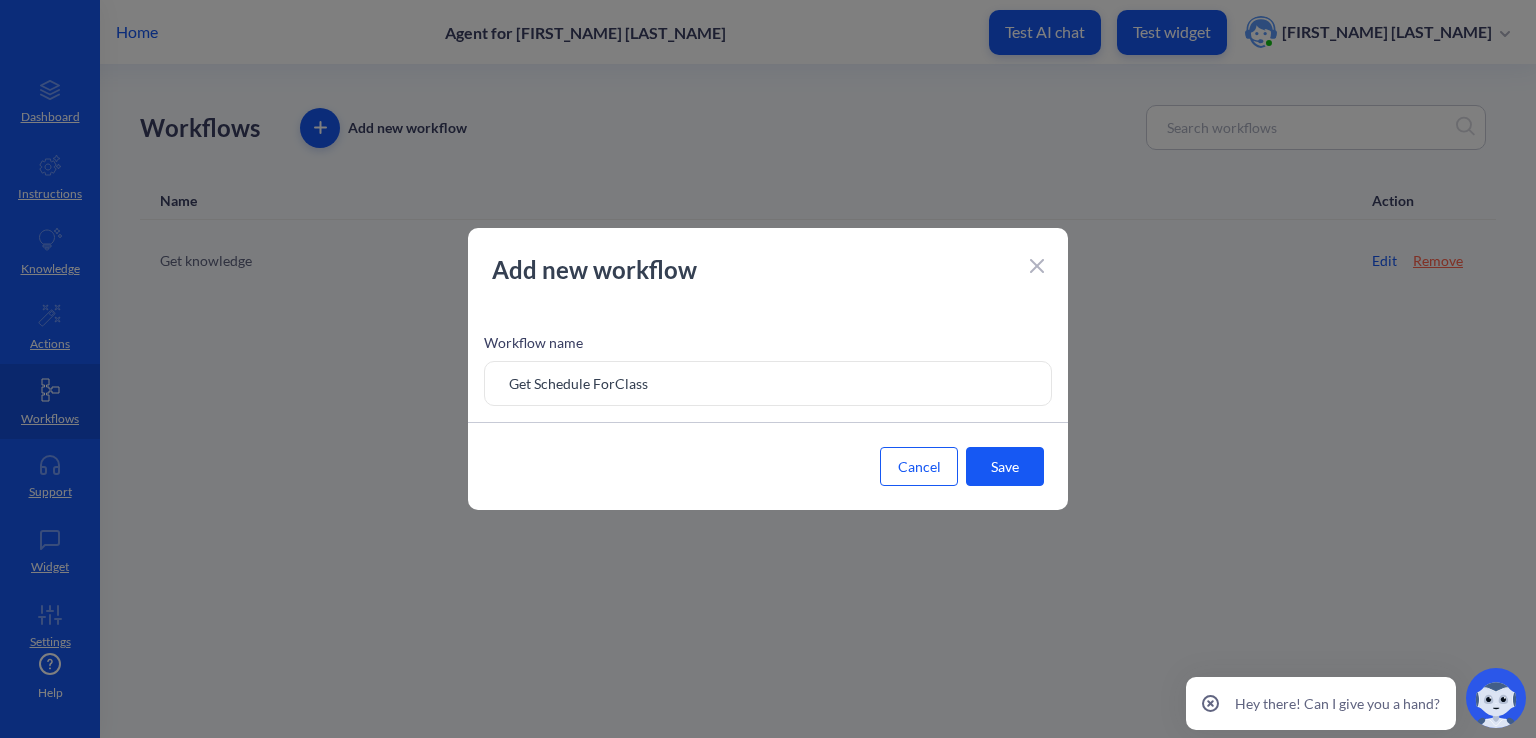 click on "Get Schedule ForClass" at bounding box center [768, 383] 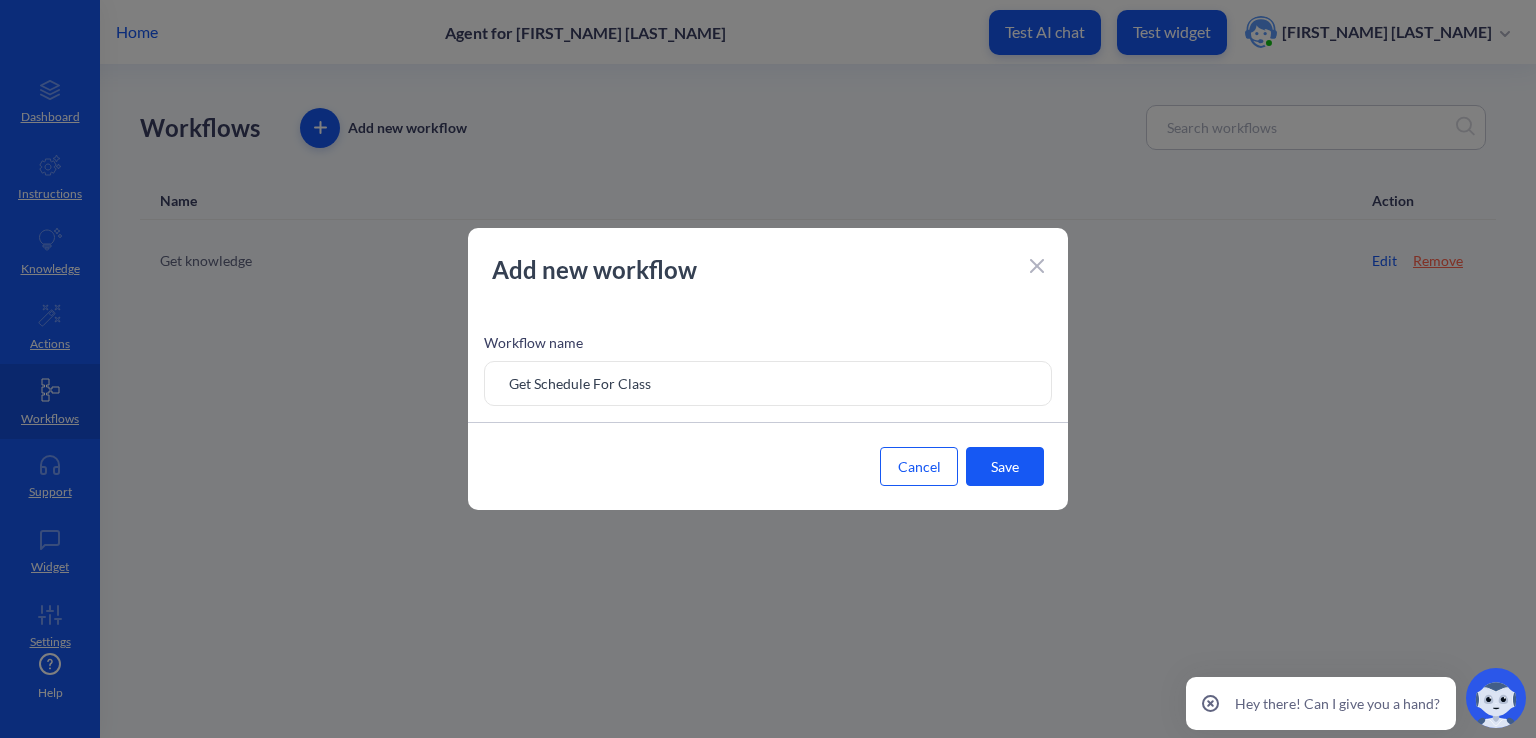 type on "Get Schedule For Class" 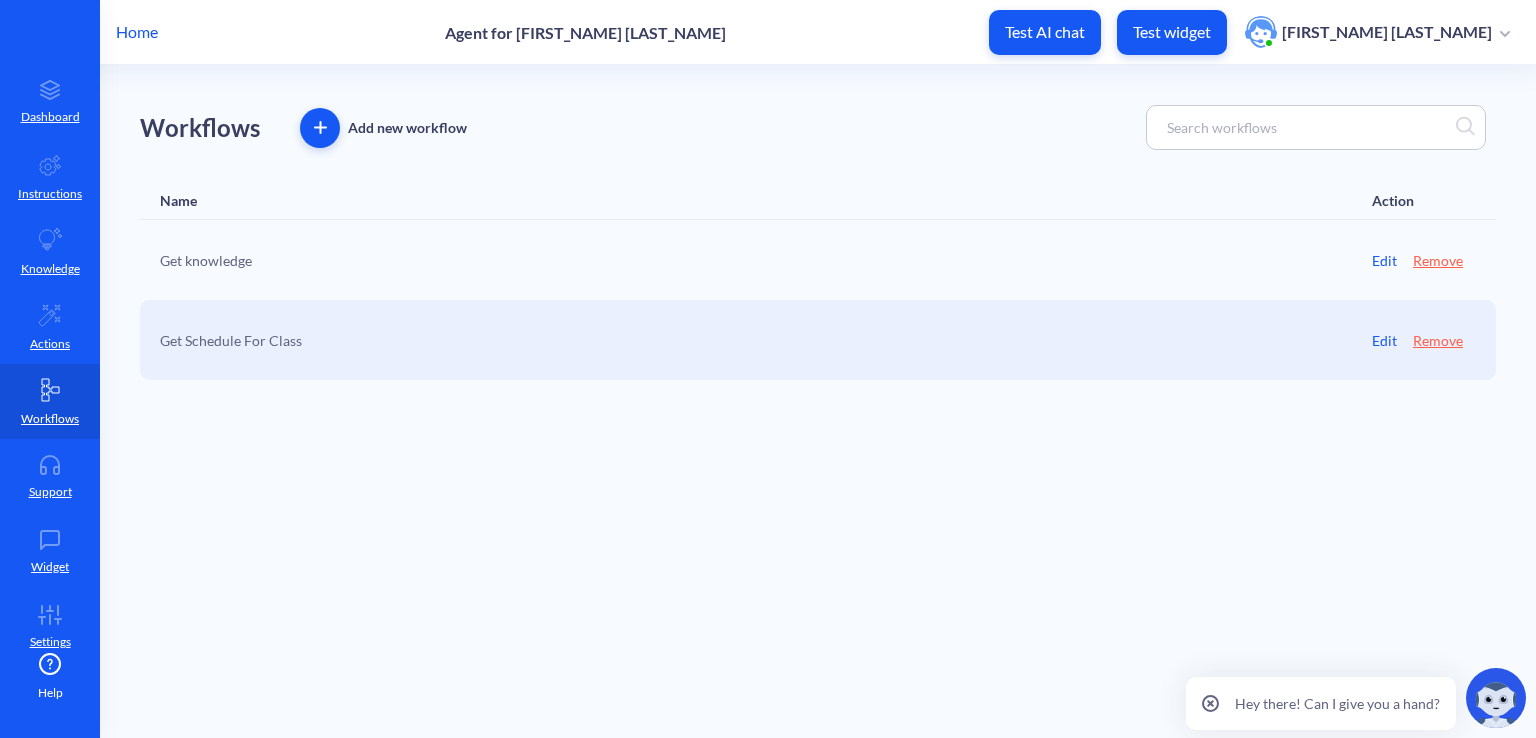 click on "Get Schedule For Class Edit Remove" at bounding box center [818, 340] 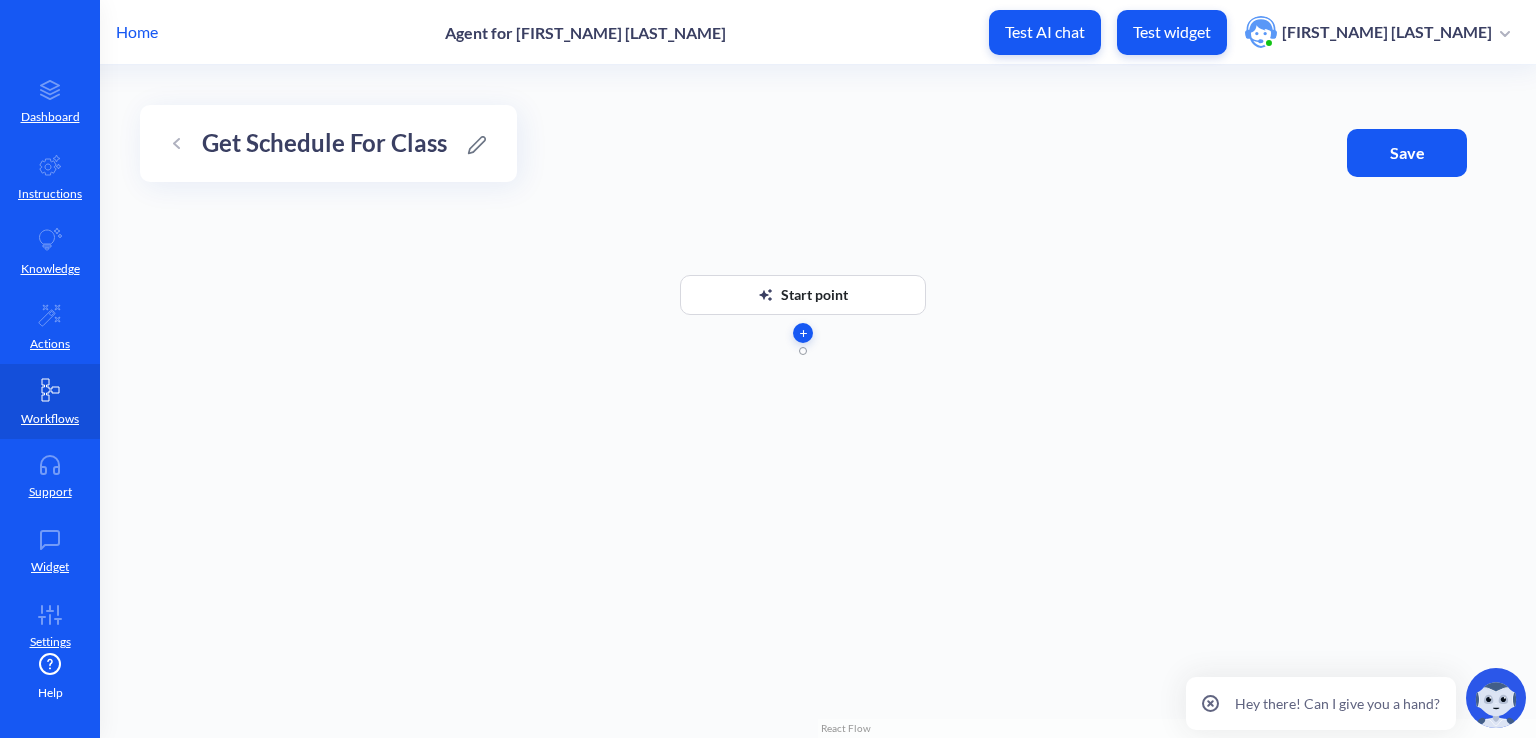 click 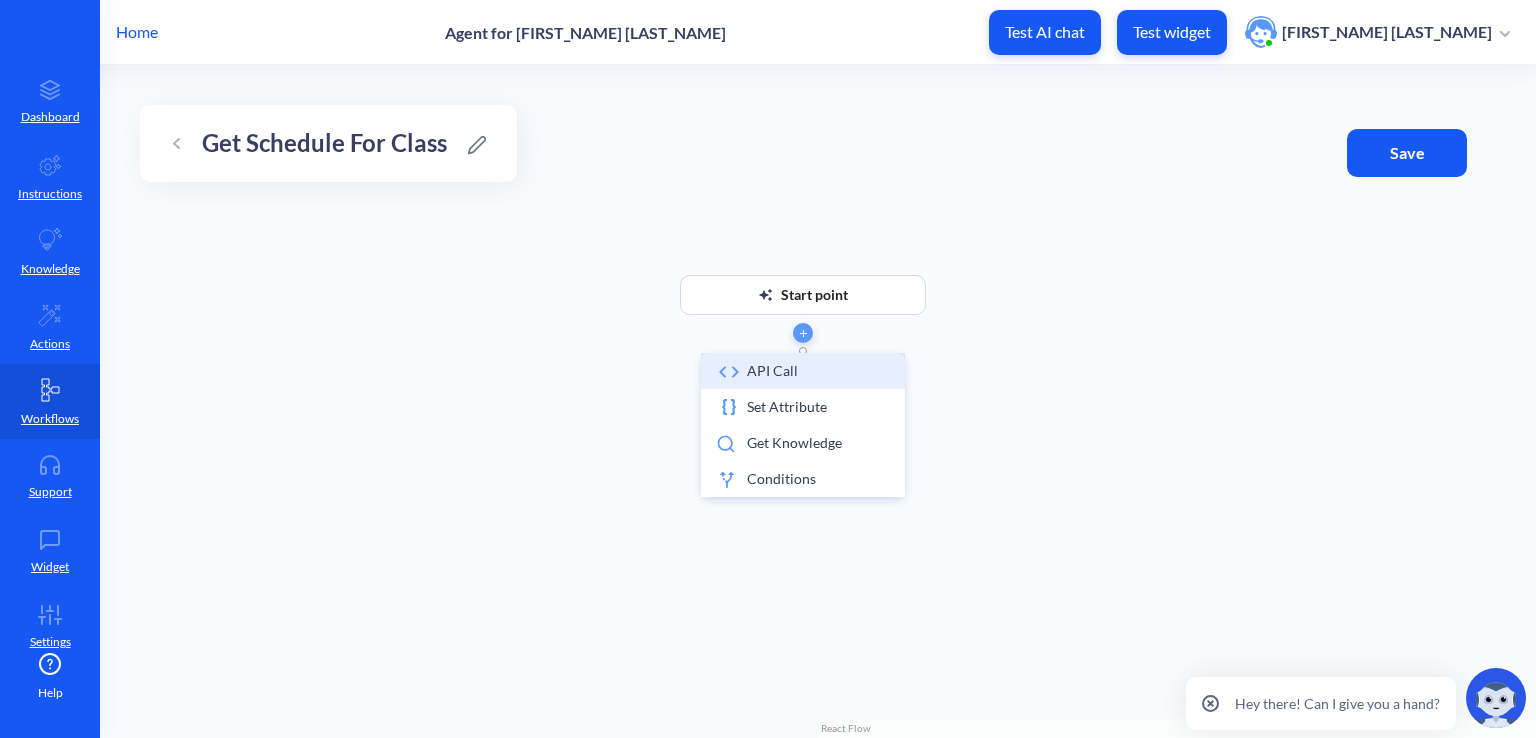 click on "API call" at bounding box center (803, 371) 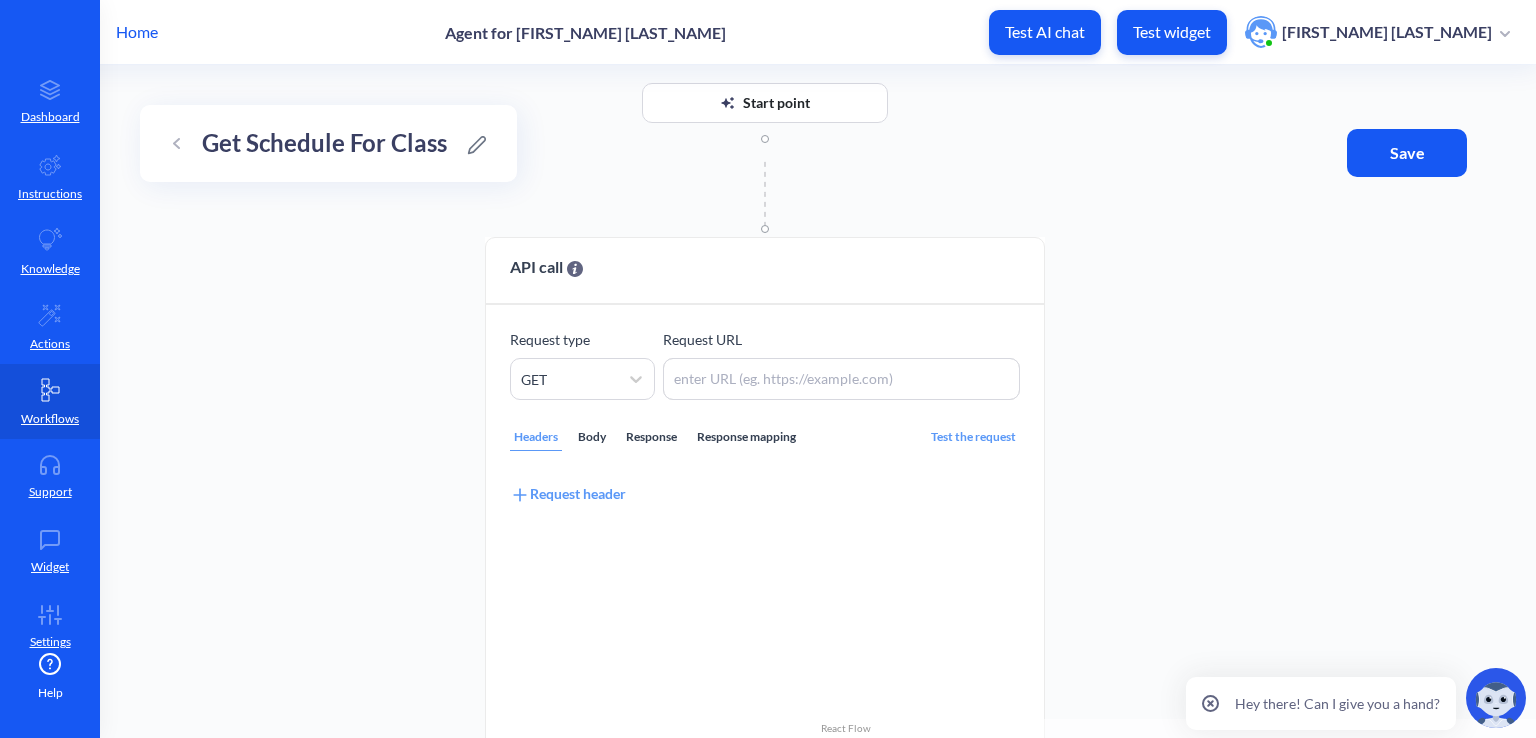 drag, startPoint x: 448, startPoint y: 246, endPoint x: 418, endPoint y: 127, distance: 122.72327 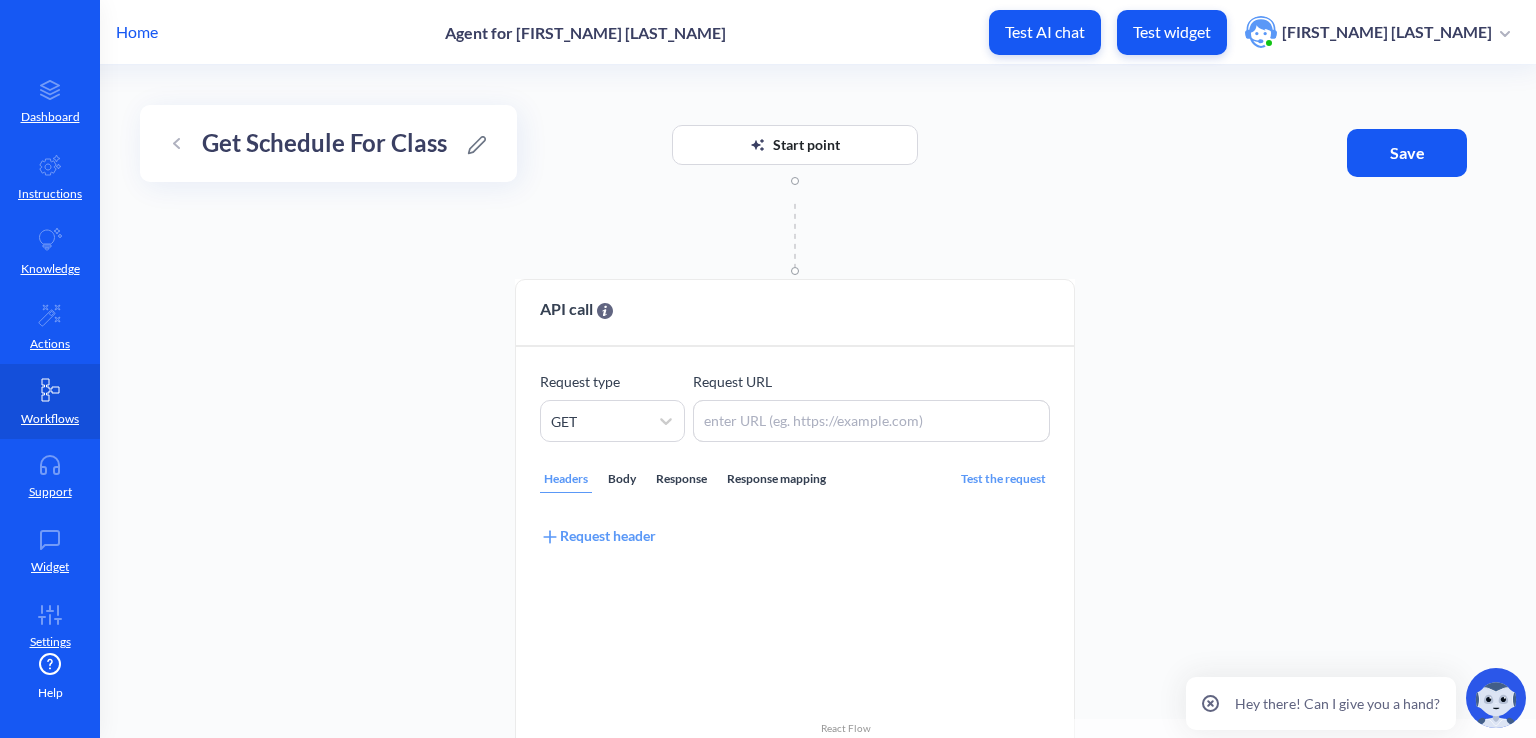drag, startPoint x: 388, startPoint y: 377, endPoint x: 415, endPoint y: 402, distance: 36.796738 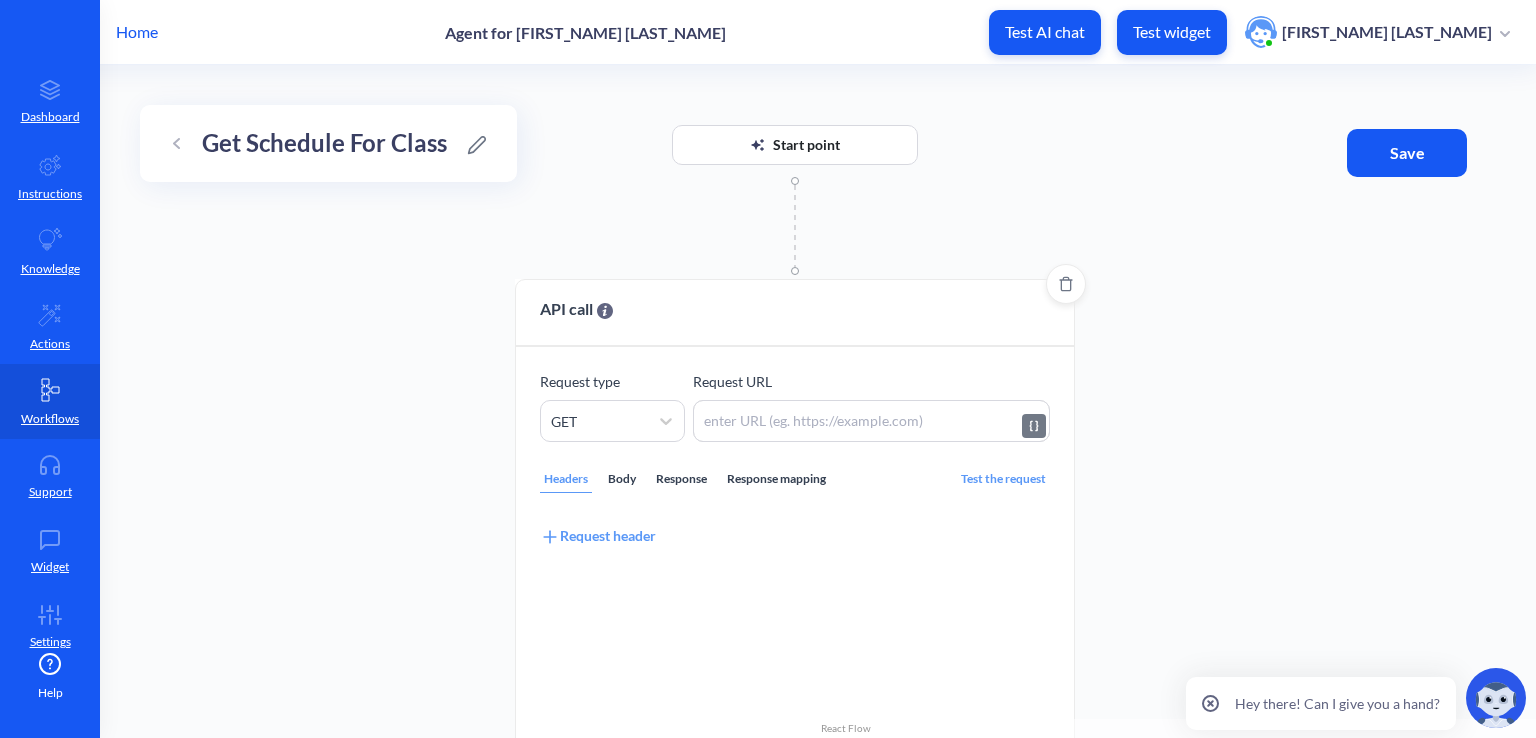 click at bounding box center (871, 421) 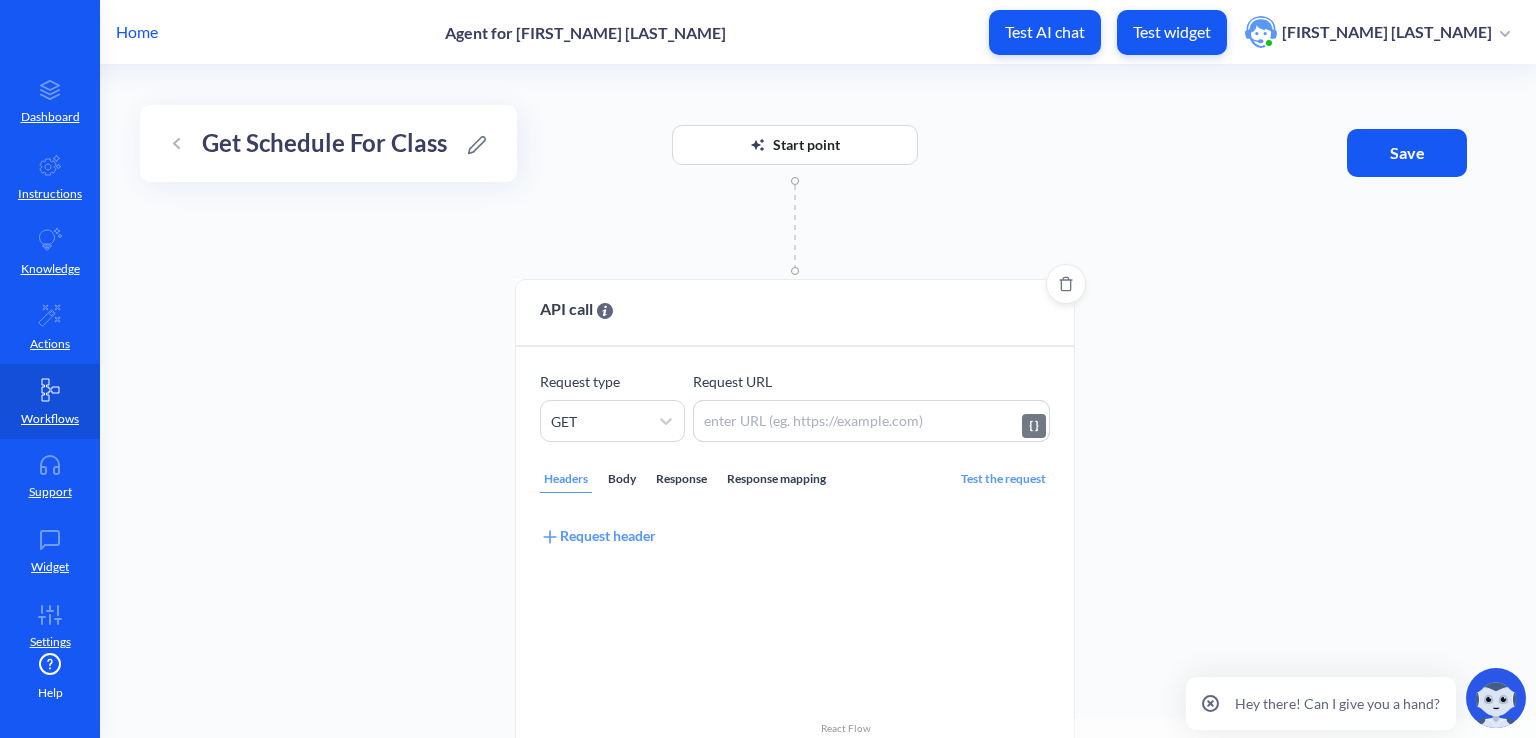paste on "https://uehqaccosxbmjdevrdja.supabase.co/rest/v1/users" 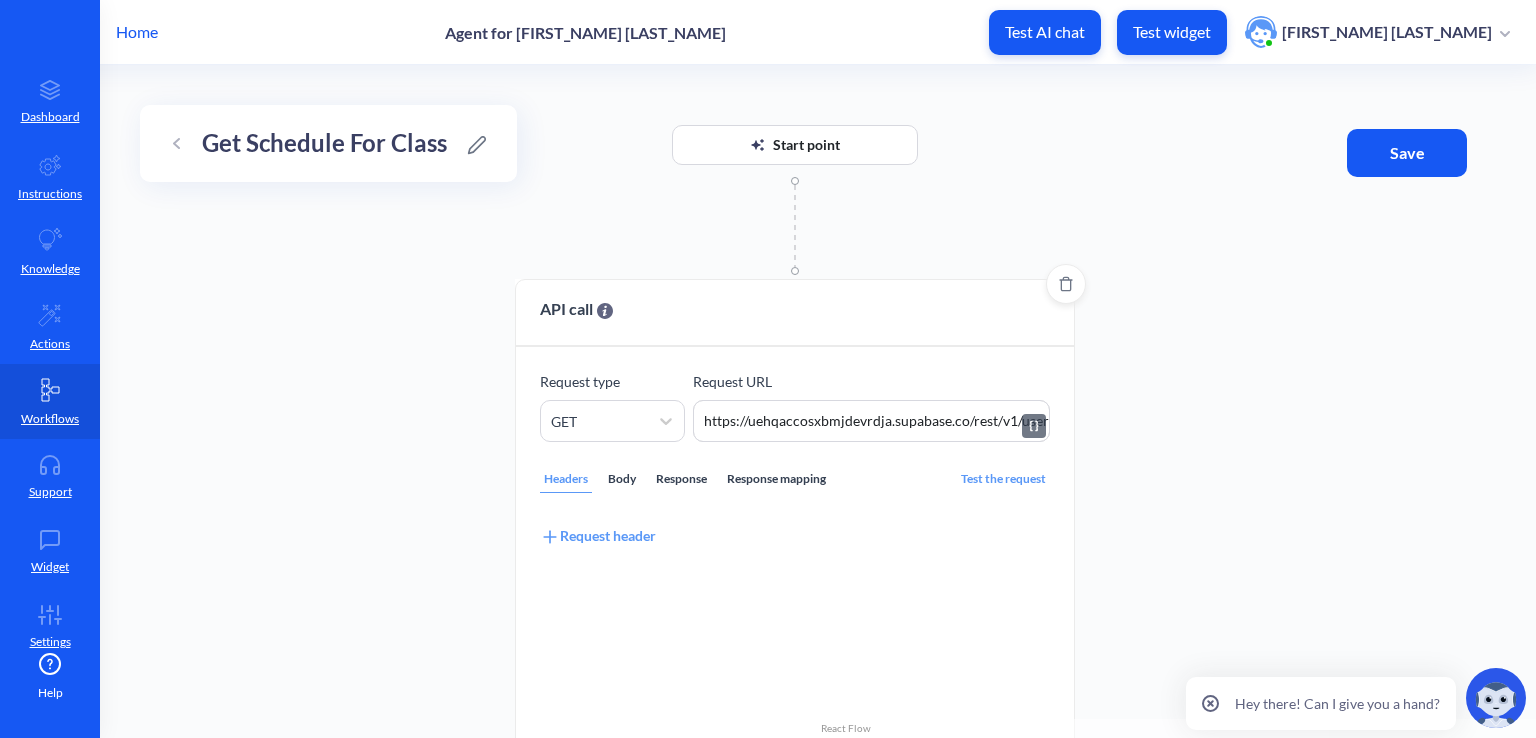 scroll, scrollTop: 0, scrollLeft: 3, axis: horizontal 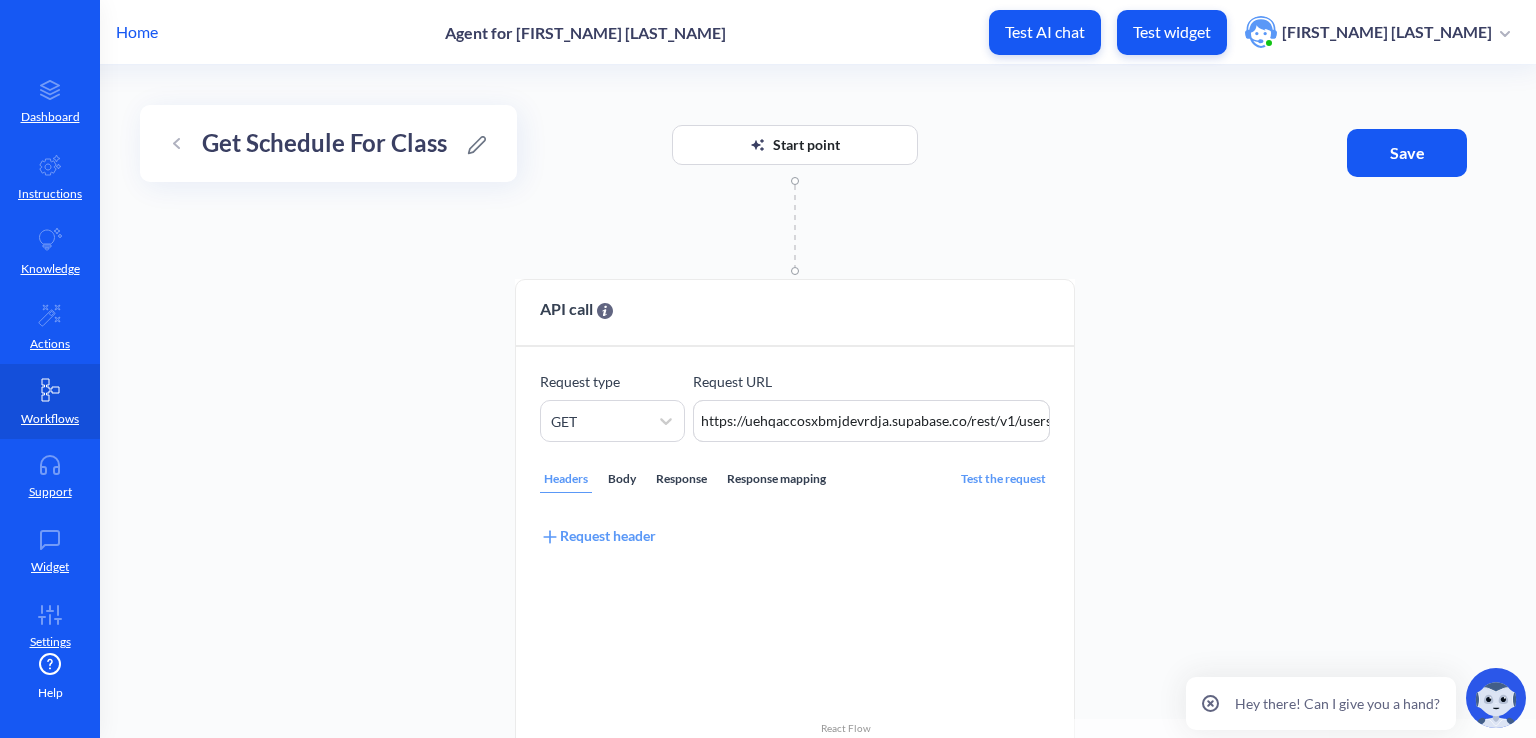 drag, startPoint x: 988, startPoint y: 418, endPoint x: 1082, endPoint y: 407, distance: 94.641426 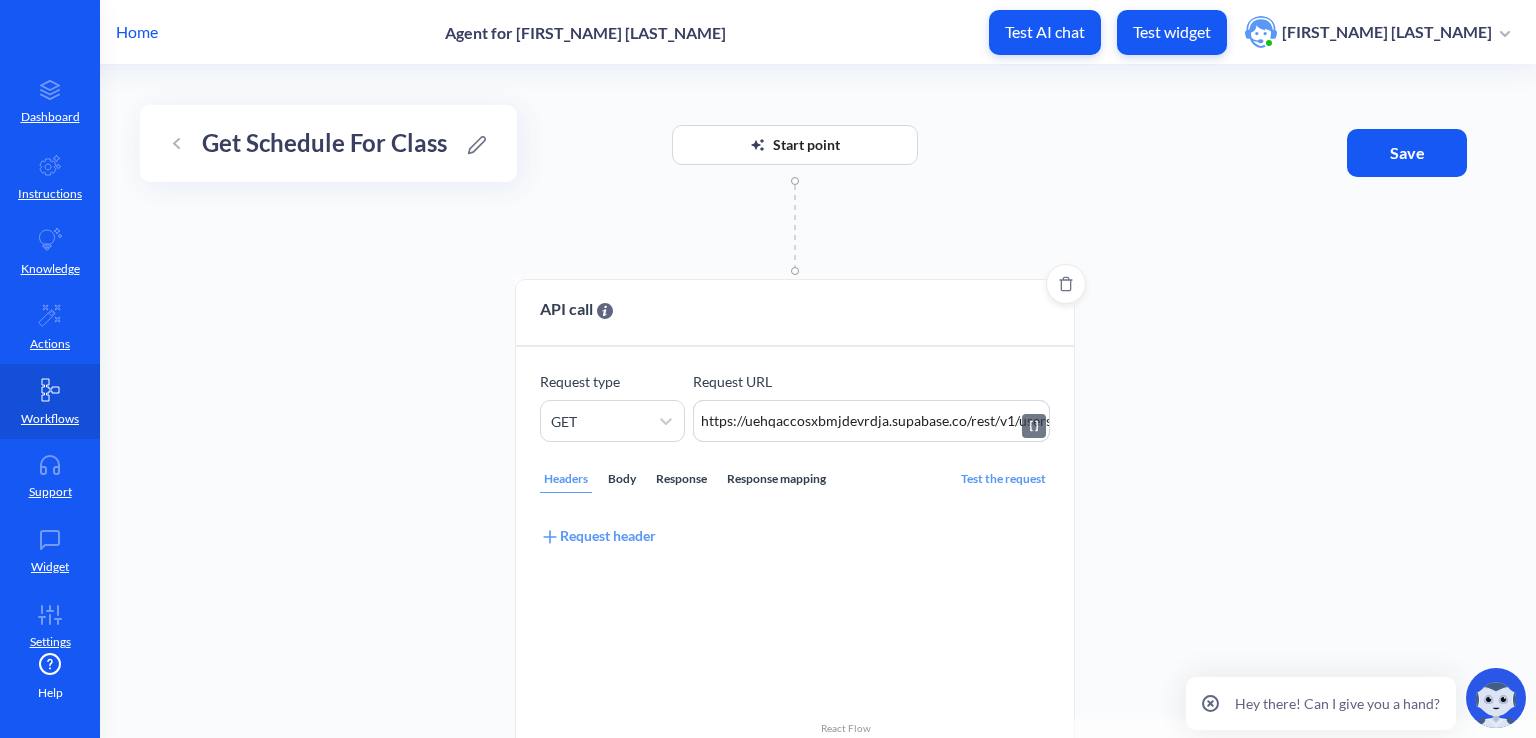 click on "https://uehqaccosxbmjdevrdja.supabase.co/rest/v1/users" at bounding box center [871, 421] 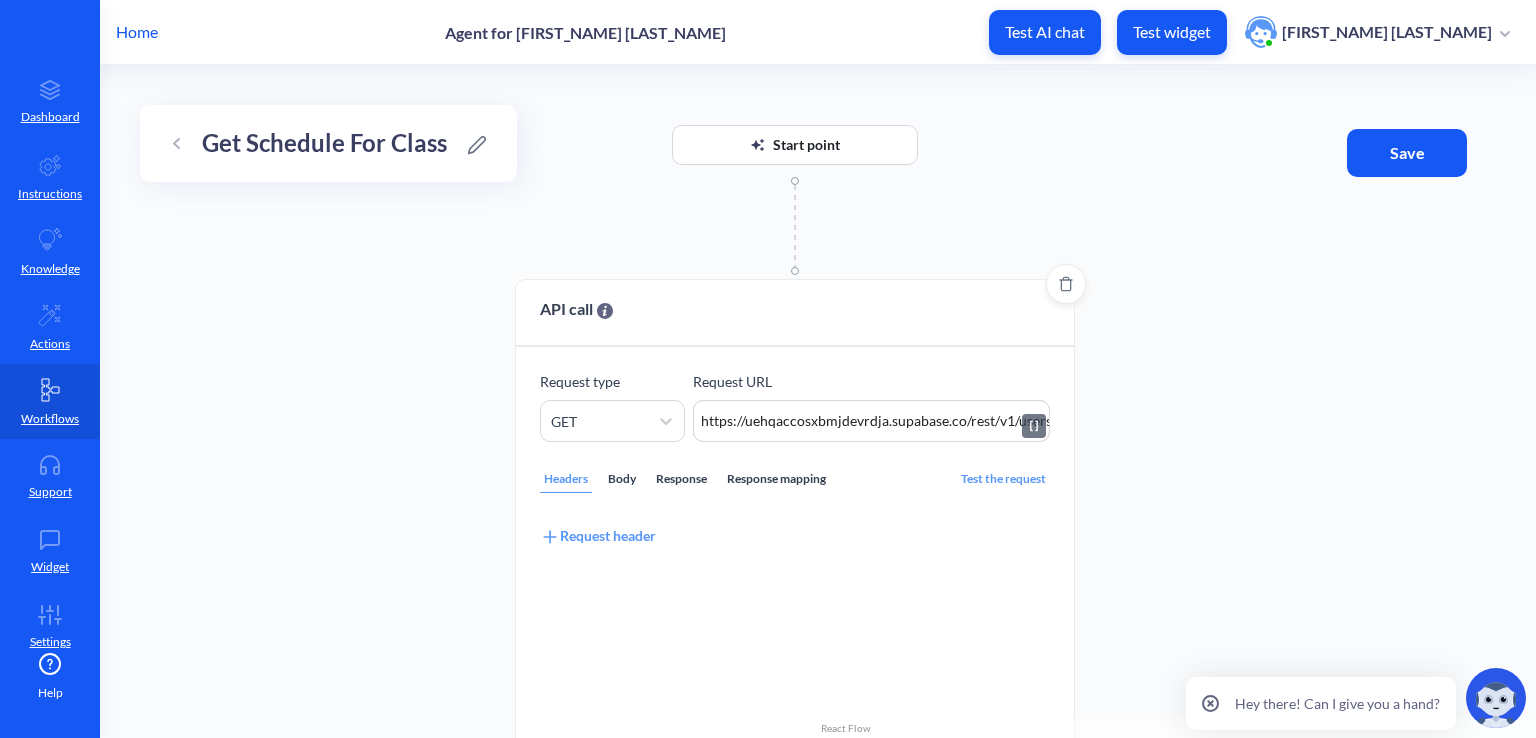 click 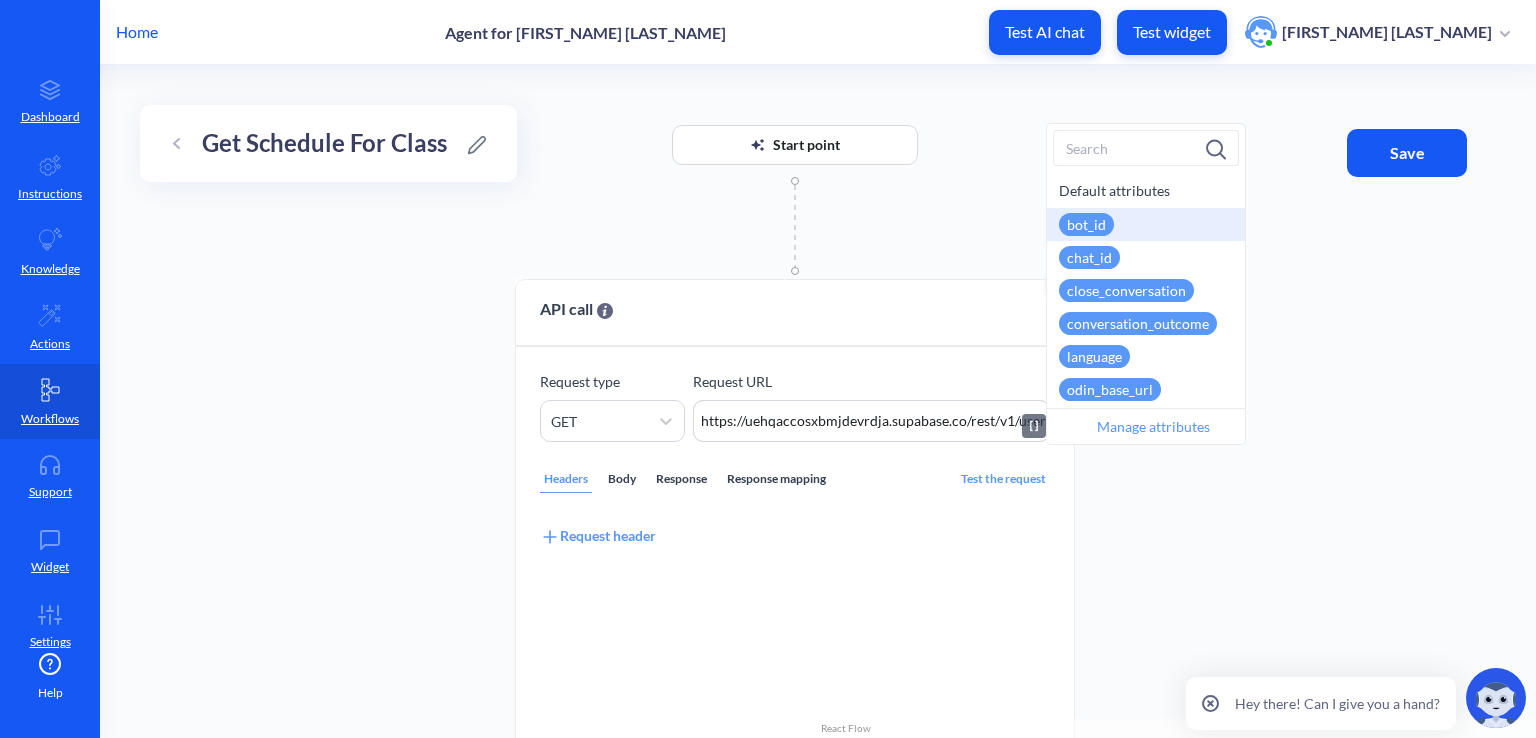click on "https://uehqaccosxbmjdevrdja.supabase.co/rest/v1/users" at bounding box center [871, 421] 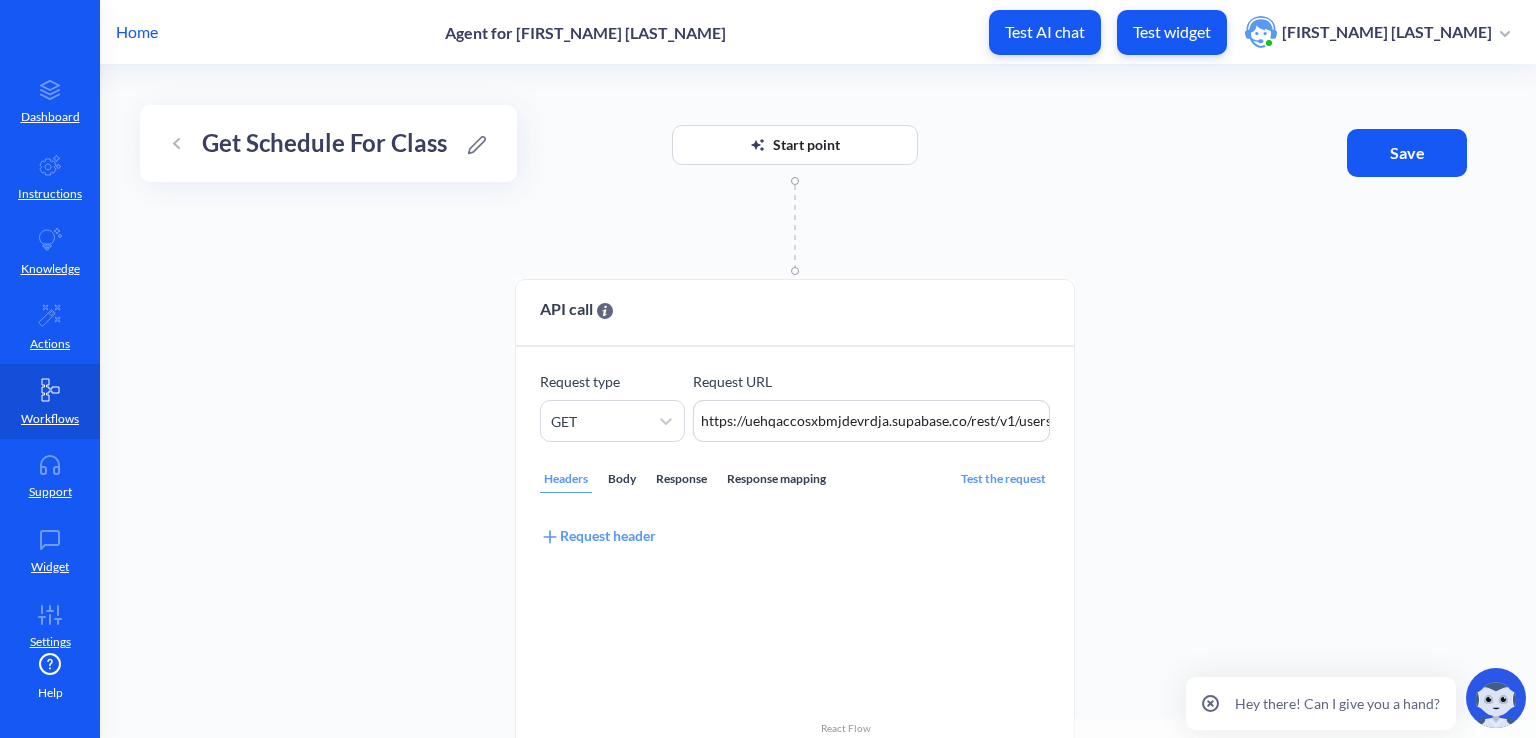 drag, startPoint x: 1017, startPoint y: 420, endPoint x: 1090, endPoint y: 414, distance: 73.24616 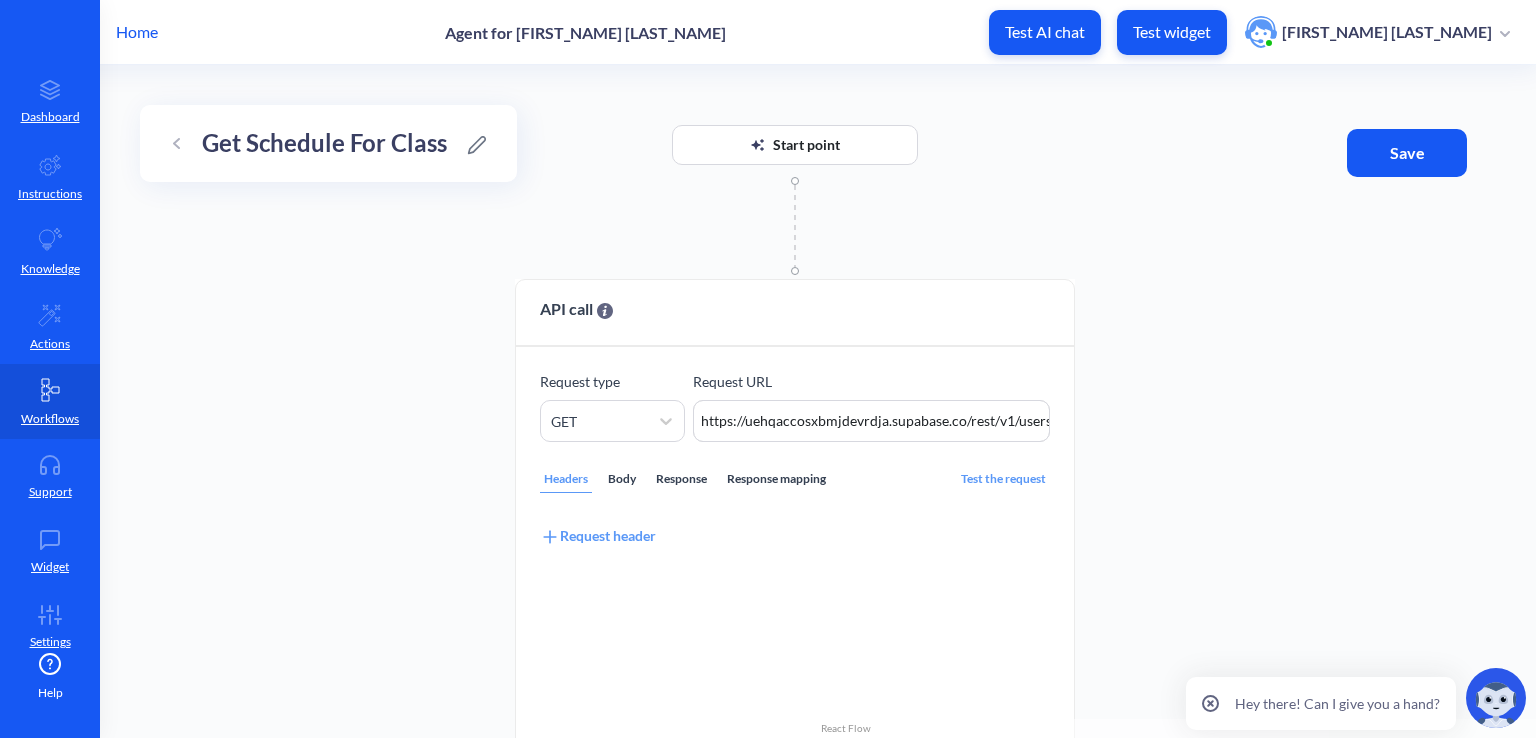 paste on "schedule?class_id=eq.4" 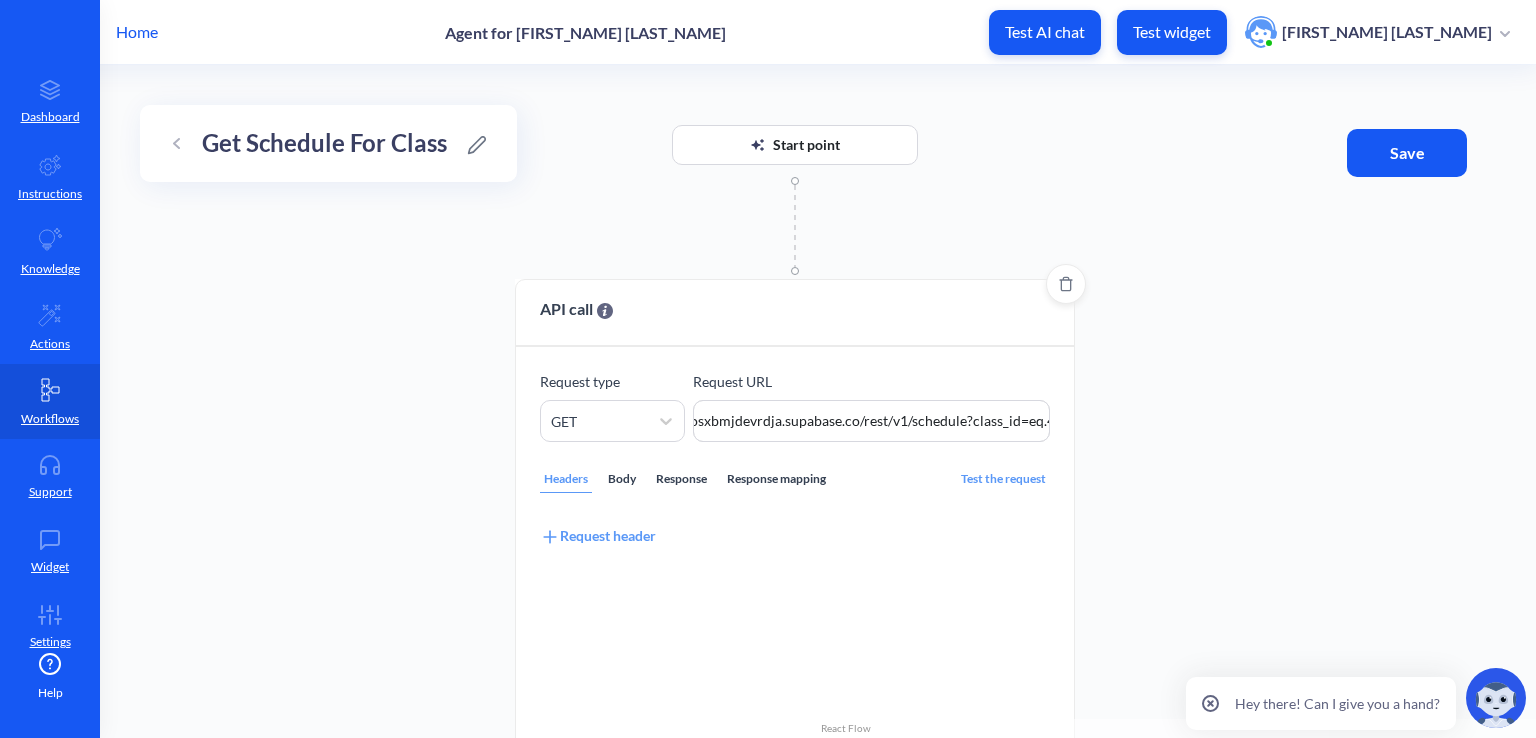 type on "https://uehqaccosxbmjdevrdja.supabase.co/rest/v1/schedule?class_id=eq.4" 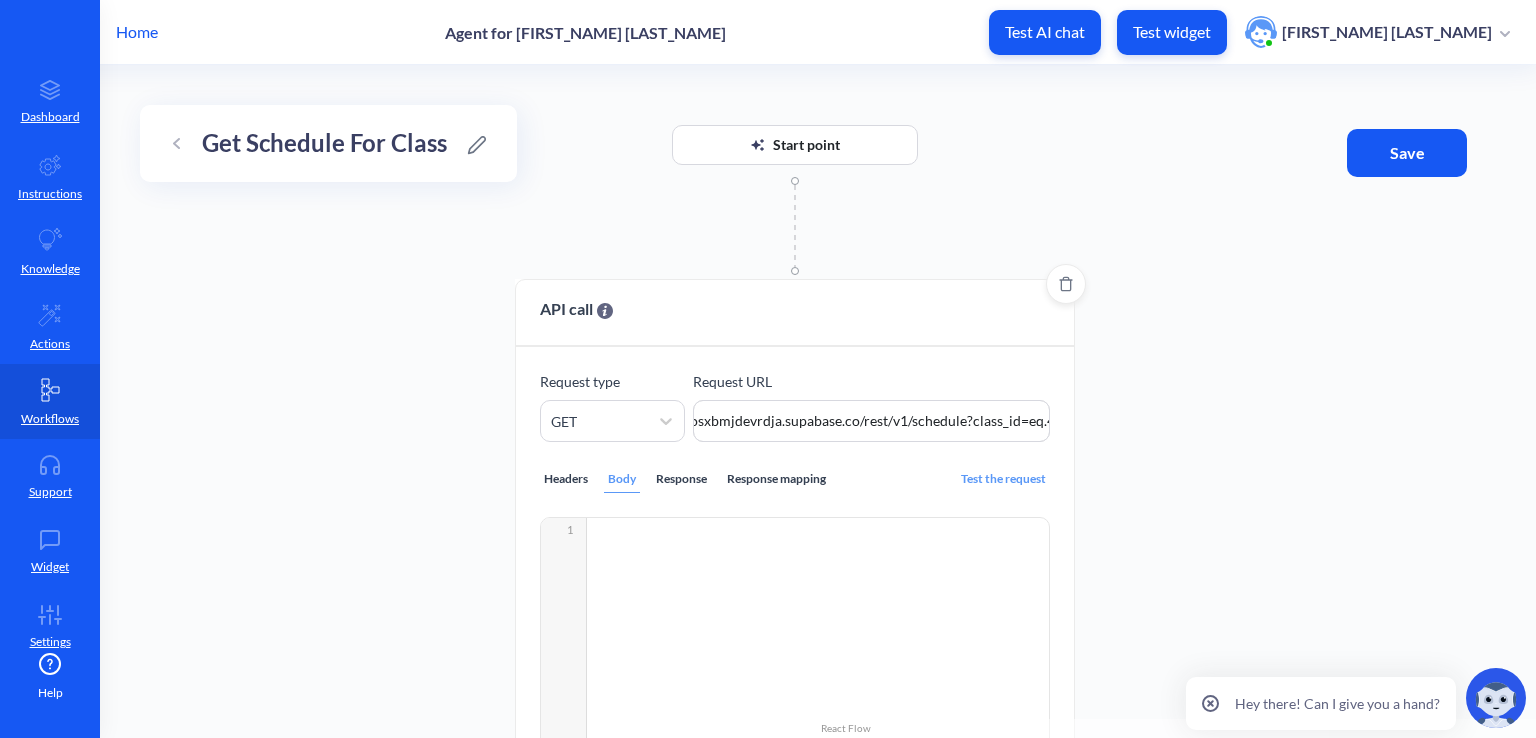 click on "Response" at bounding box center (681, 479) 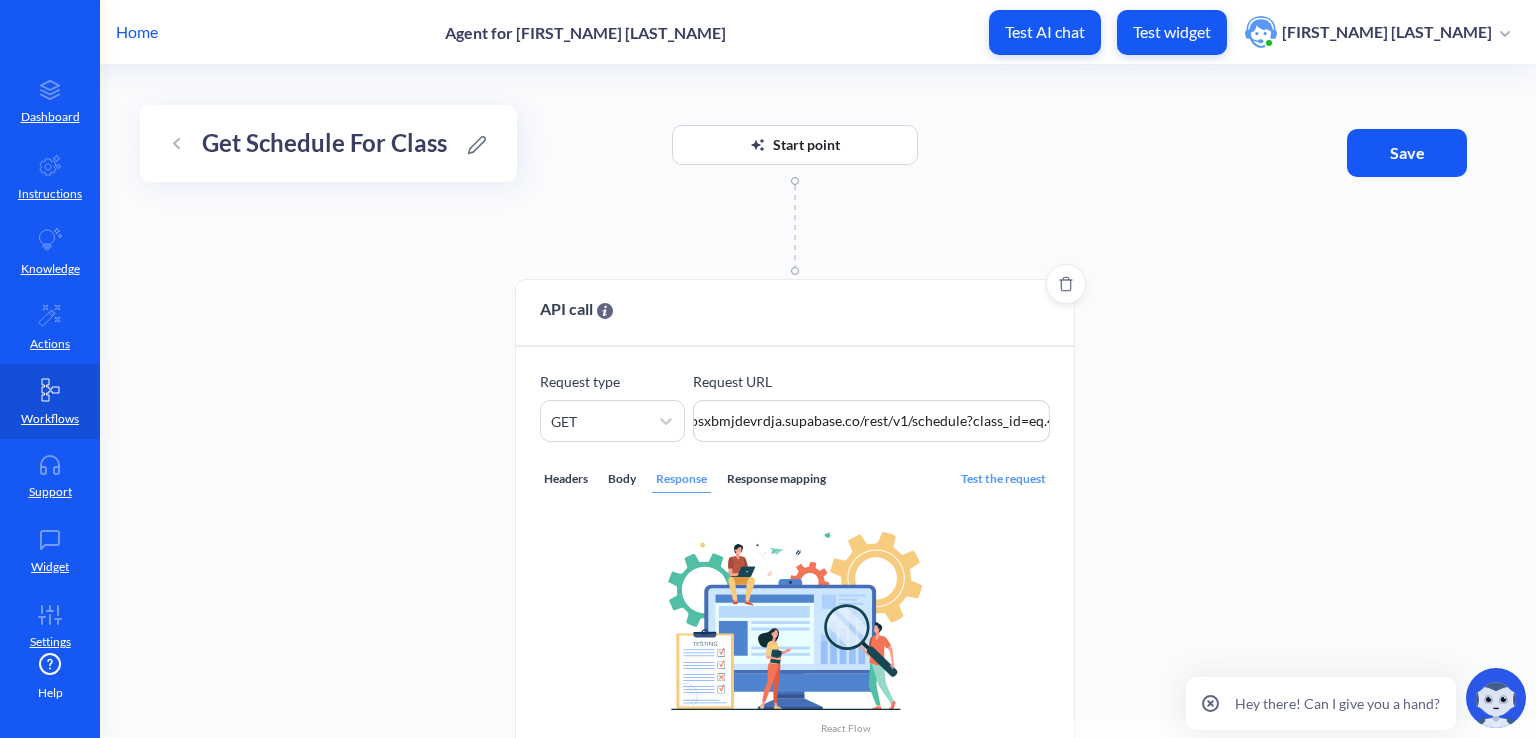 click on "Response mapping" at bounding box center [776, 479] 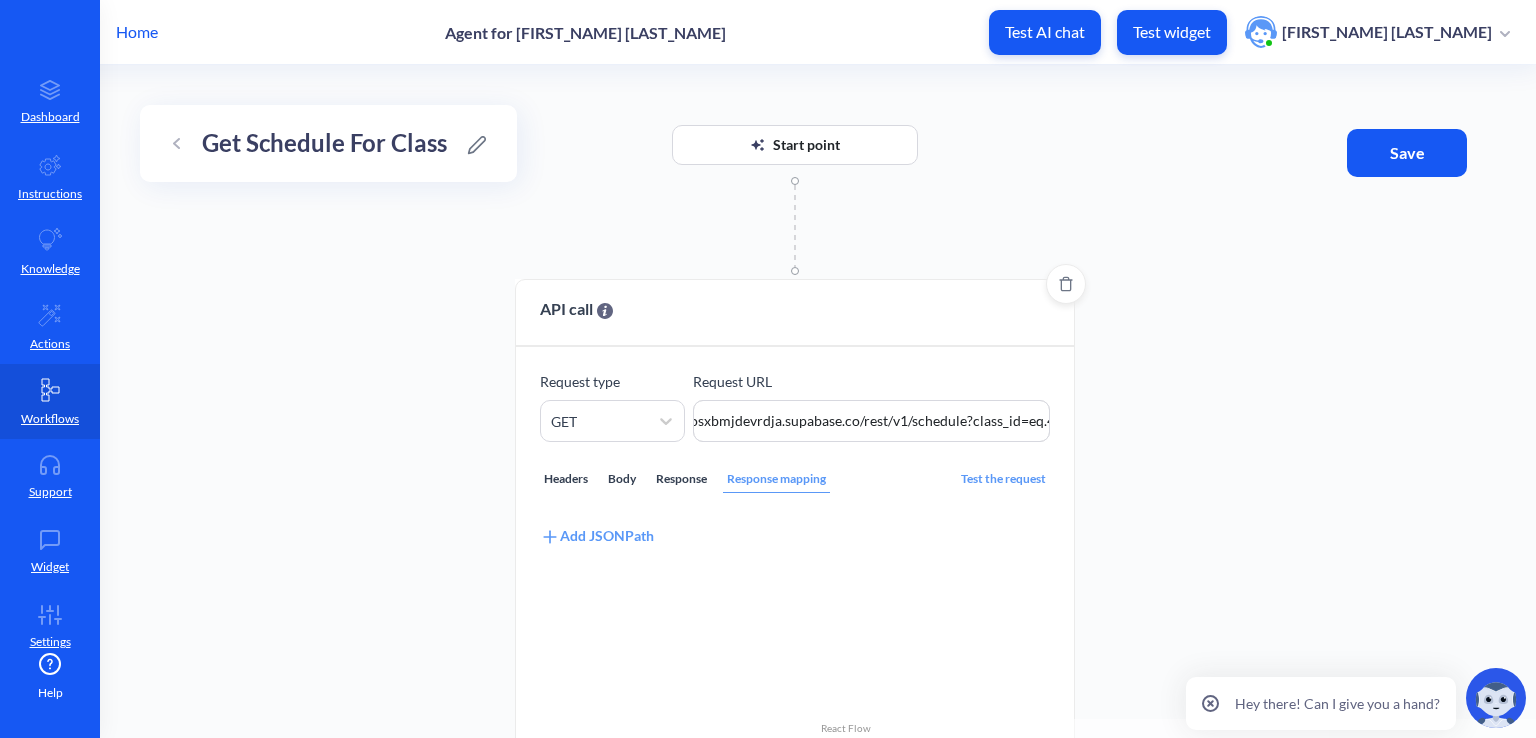 click on "Headers" at bounding box center (566, 479) 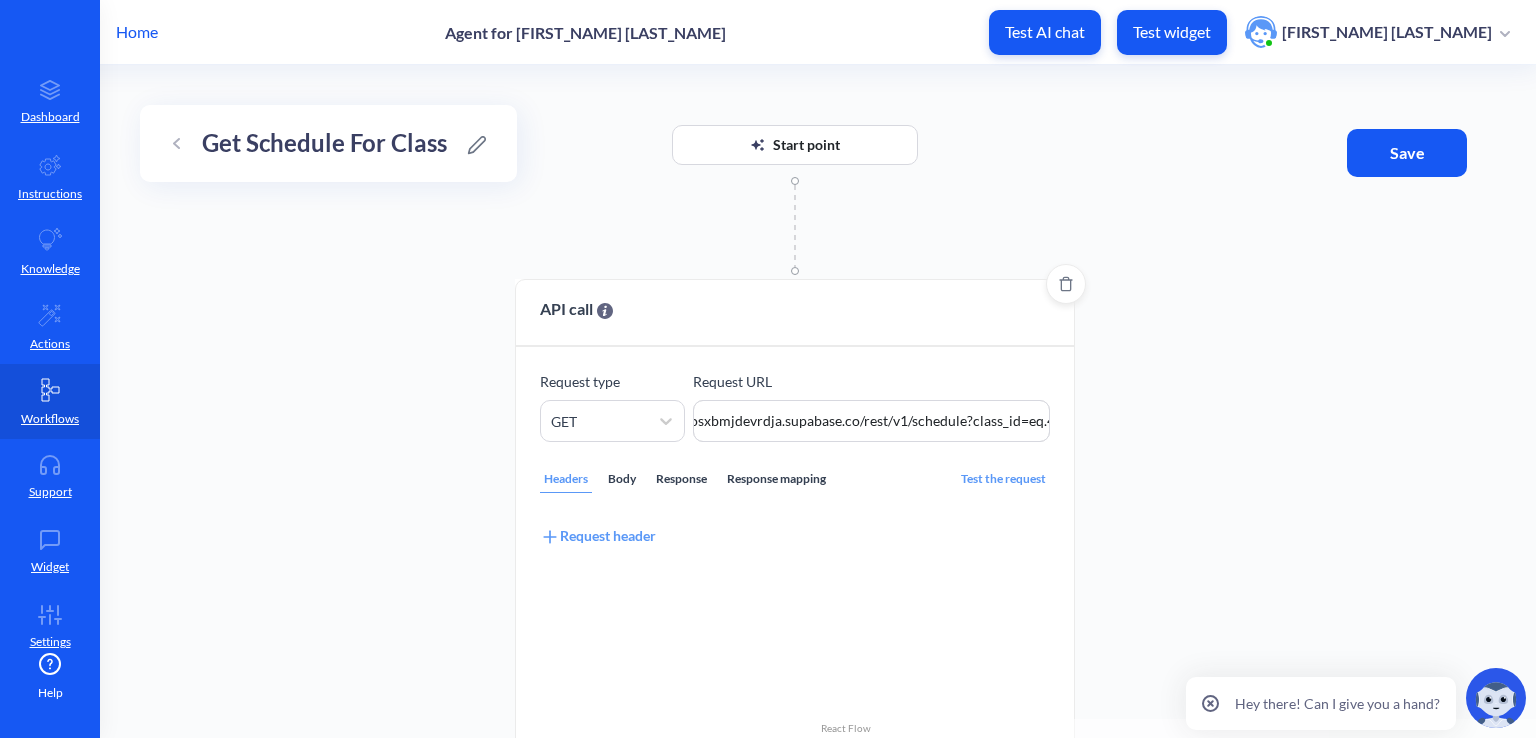 click on "Request header" at bounding box center [598, 536] 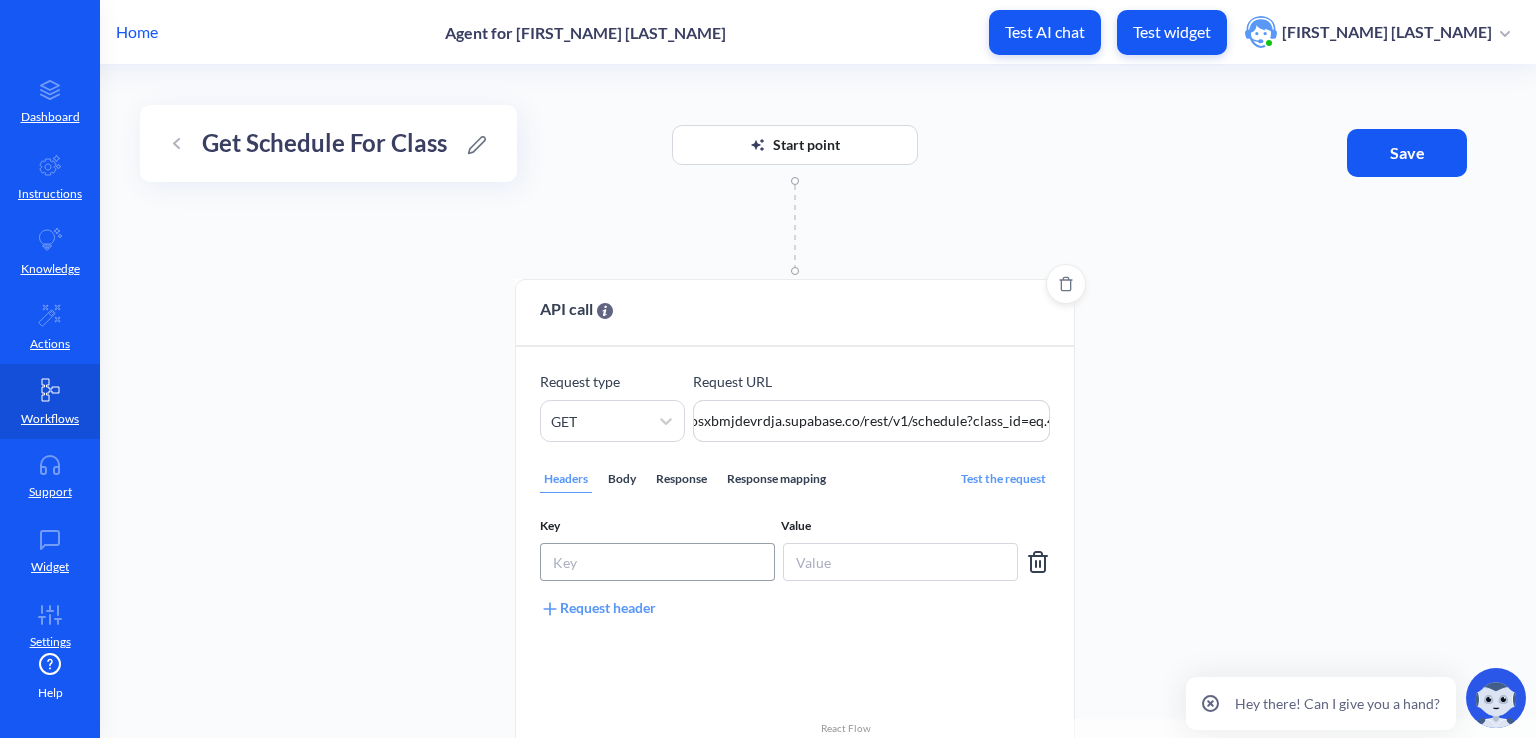 click at bounding box center [657, 562] 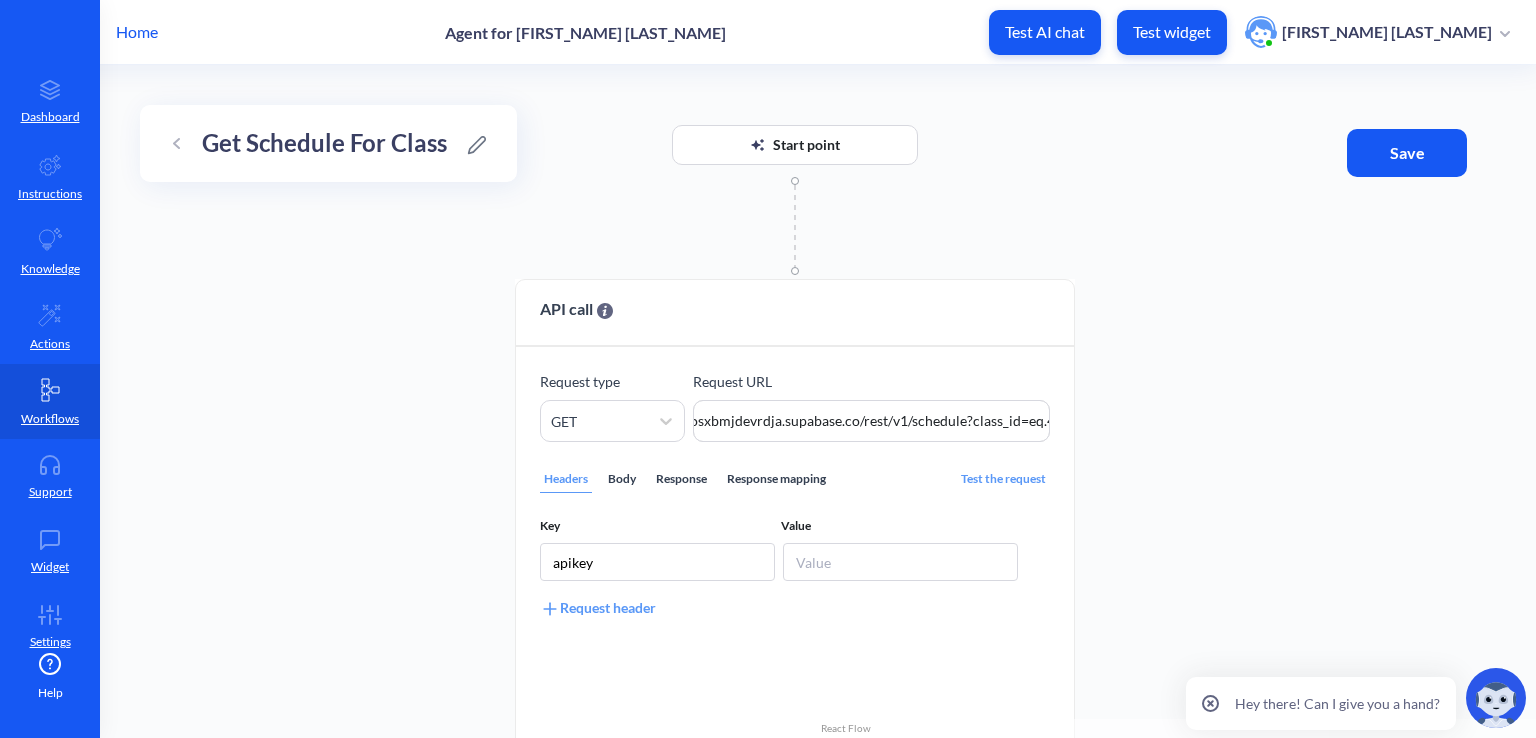 type on "apikey" 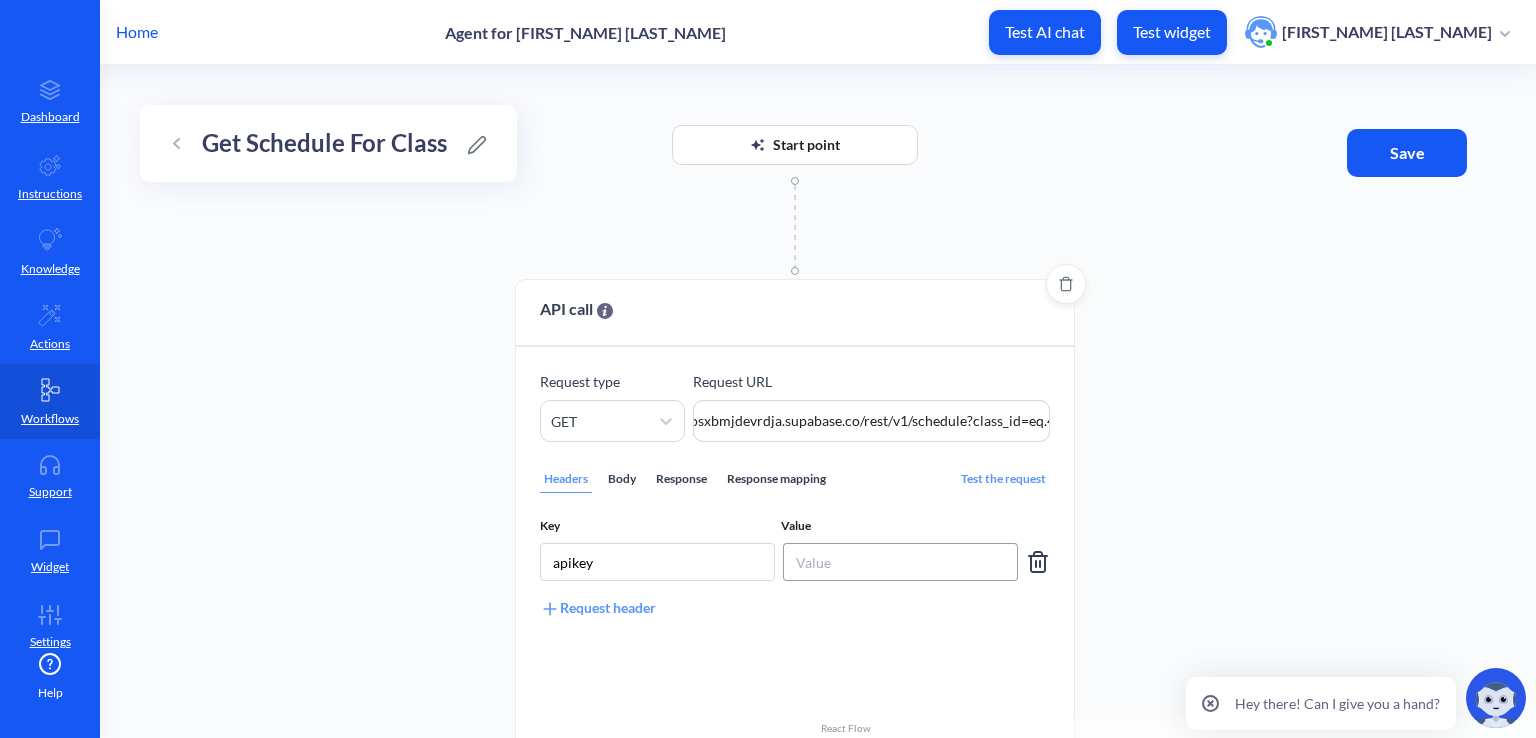 click at bounding box center [900, 562] 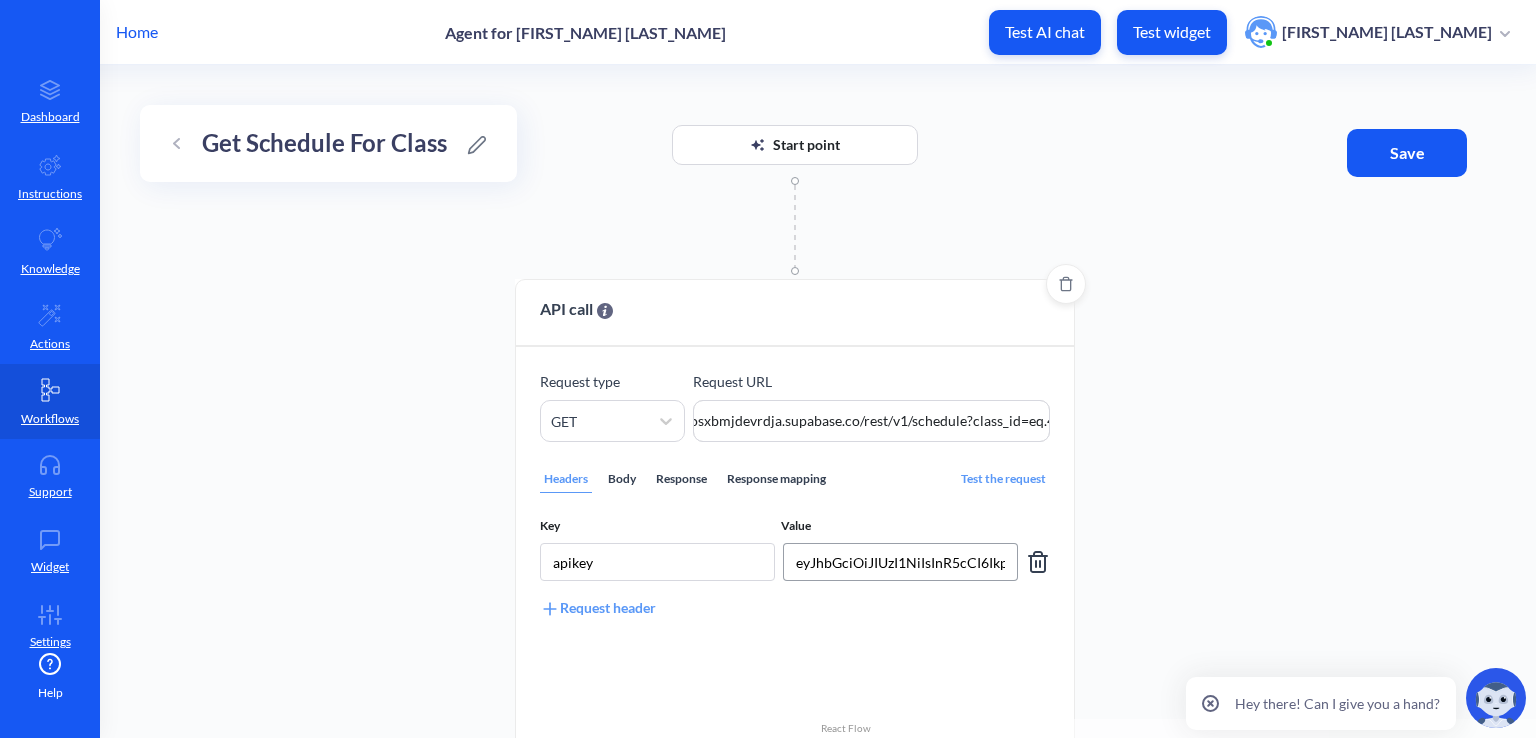 scroll, scrollTop: 0, scrollLeft: 1384, axis: horizontal 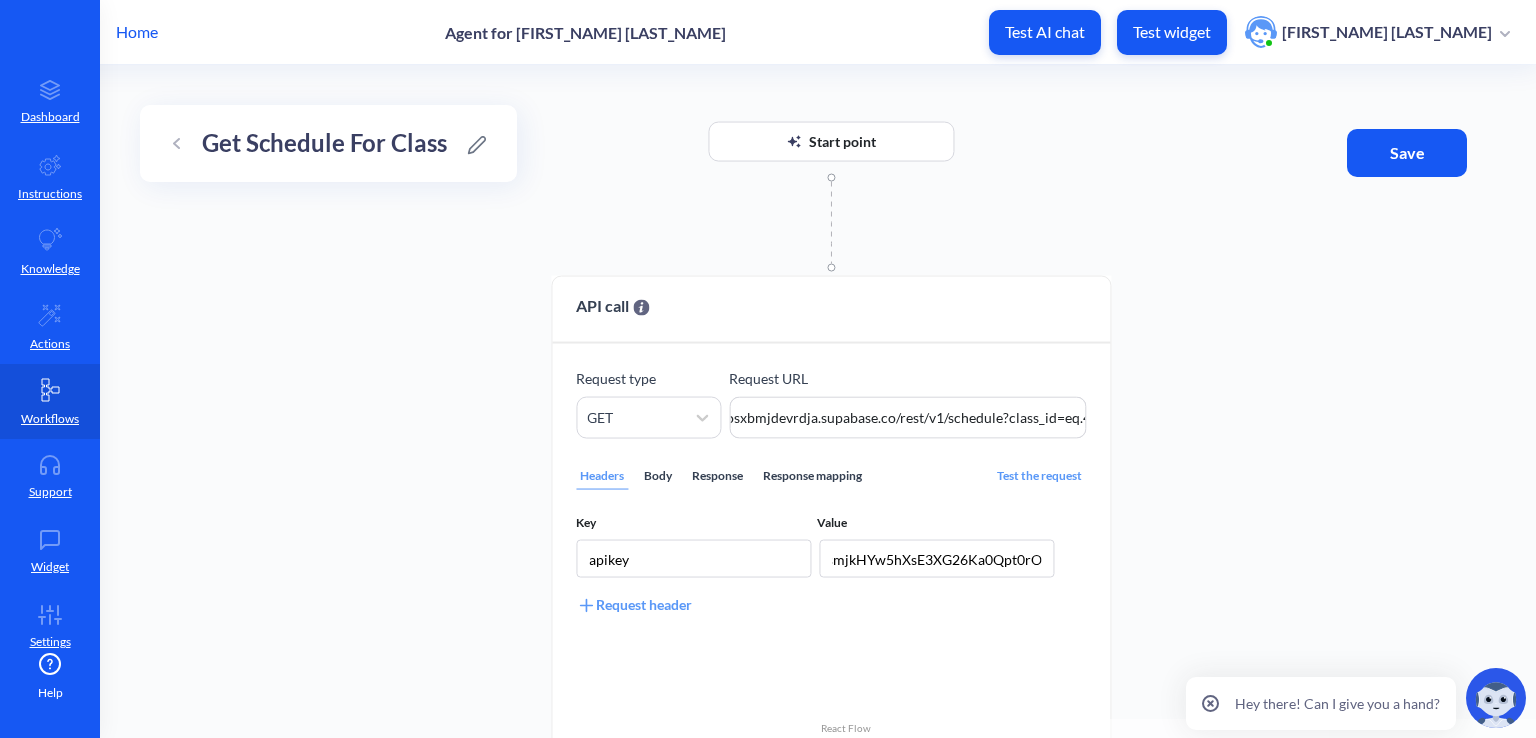 type on "eyJhbGciOiJIUzI1NiIsInR5cCI6IkpXVCJ9.eyJpc3MiOiJzdXBhYmFzZSIsInJlZiI6InVlaHFhY2Nvc3hibWpkZXZyZGphIiwicm9sZSI6ImFub24iLCJpYXQiOjE3NTI1OTM3NjYsImV4cCI6MjA2ODE2OTc2Nn0.YyomyOobZ9zmKvKsmjkHYw5hXsE3XG26Ka0Qpt0rOIA" 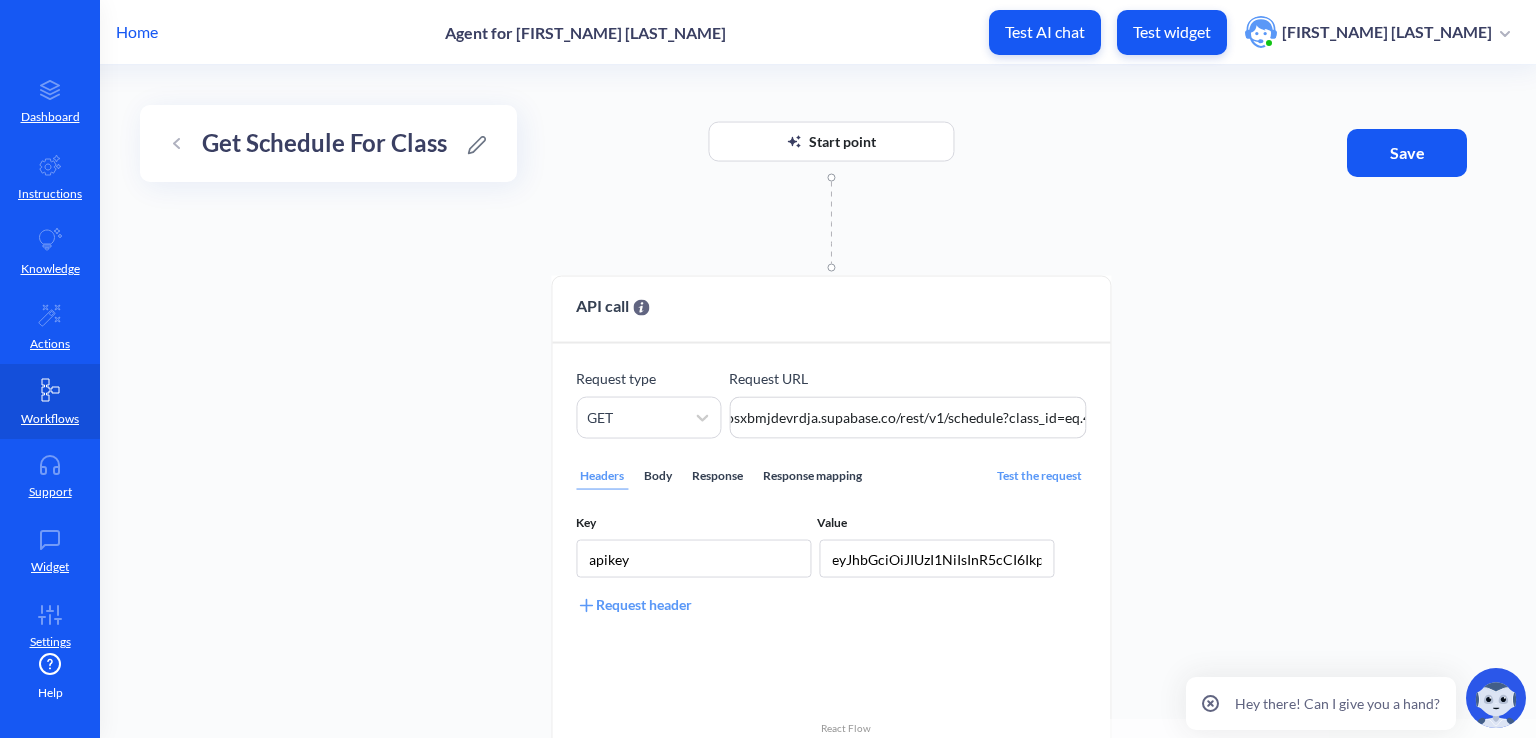 click on "Save" at bounding box center (1407, 153) 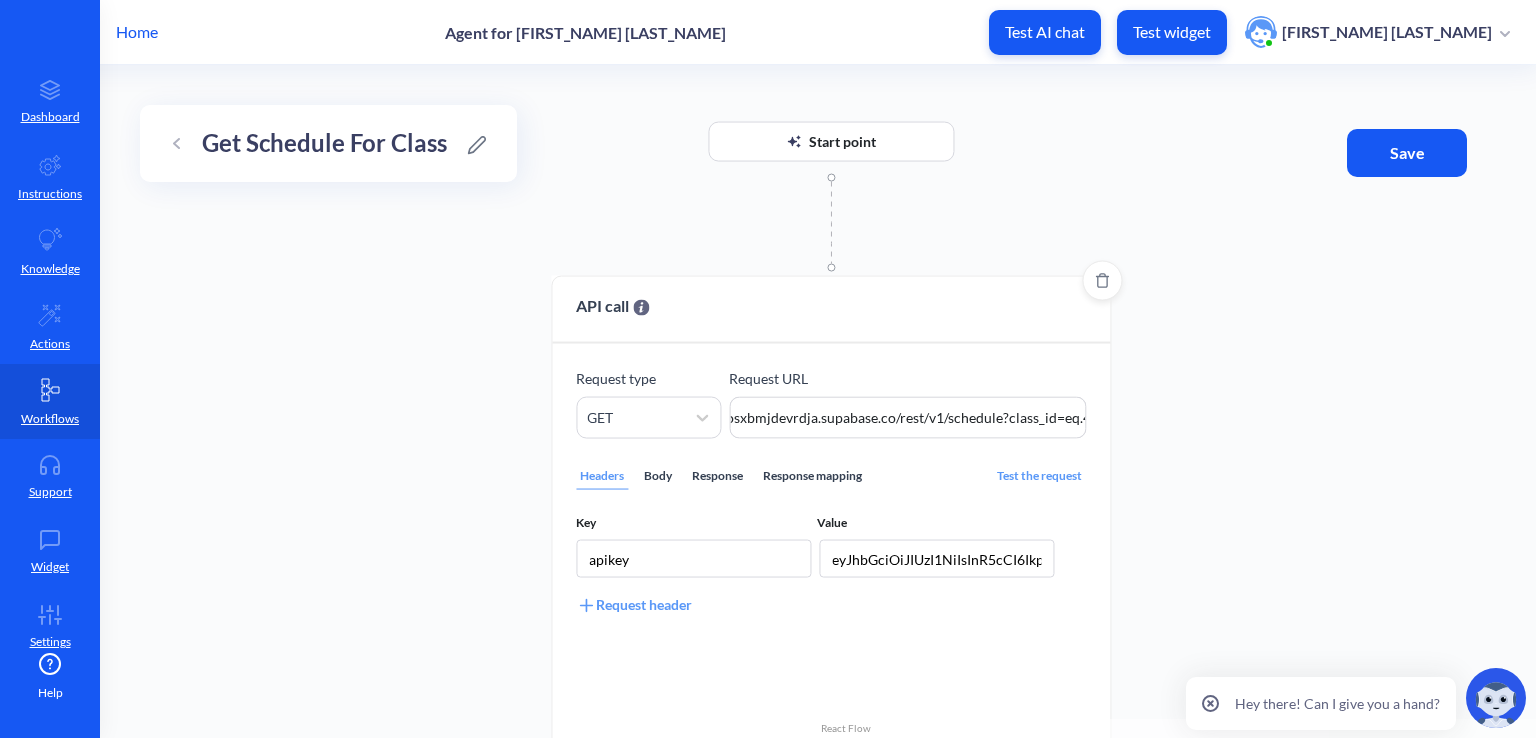 click on "Response" at bounding box center [717, 476] 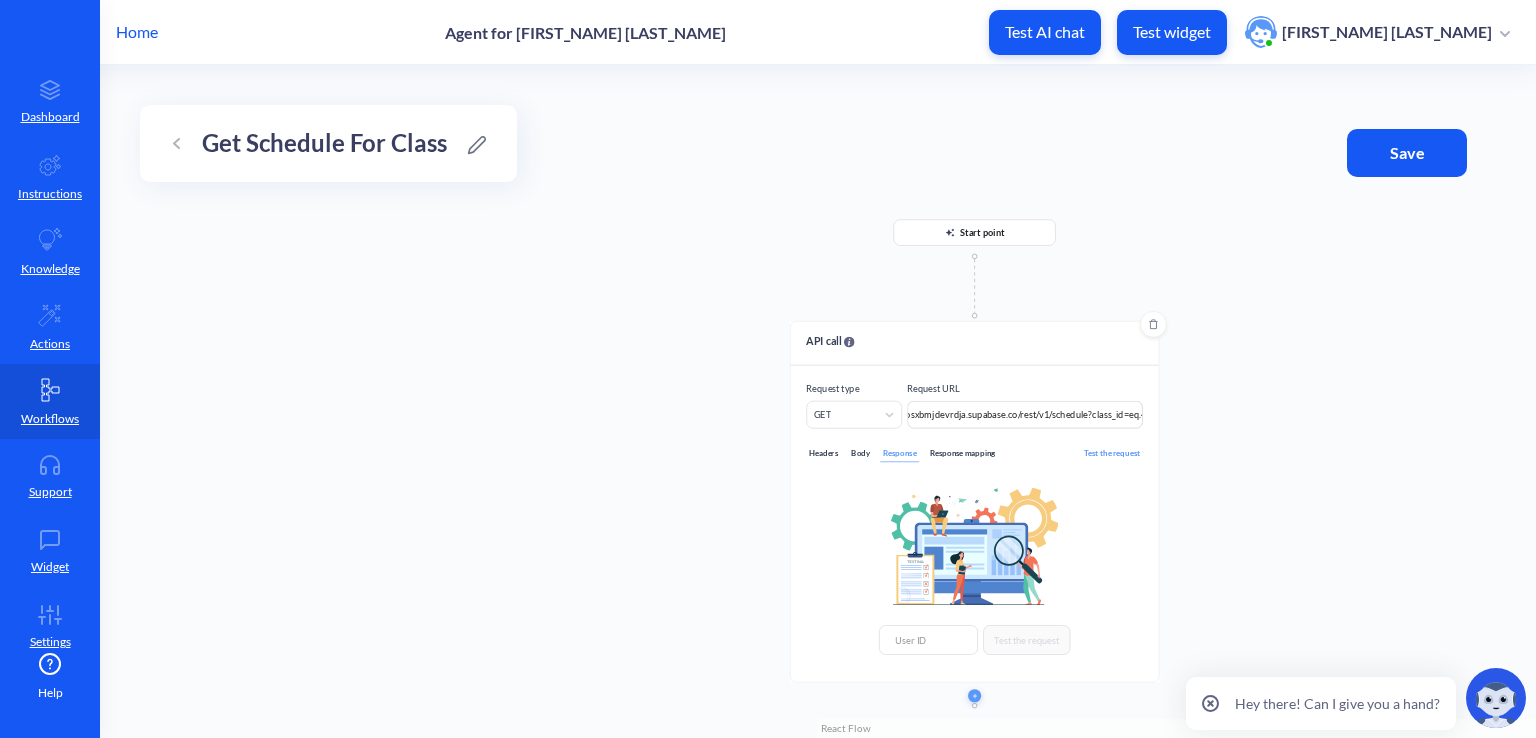 click on "API call" at bounding box center (975, 344) 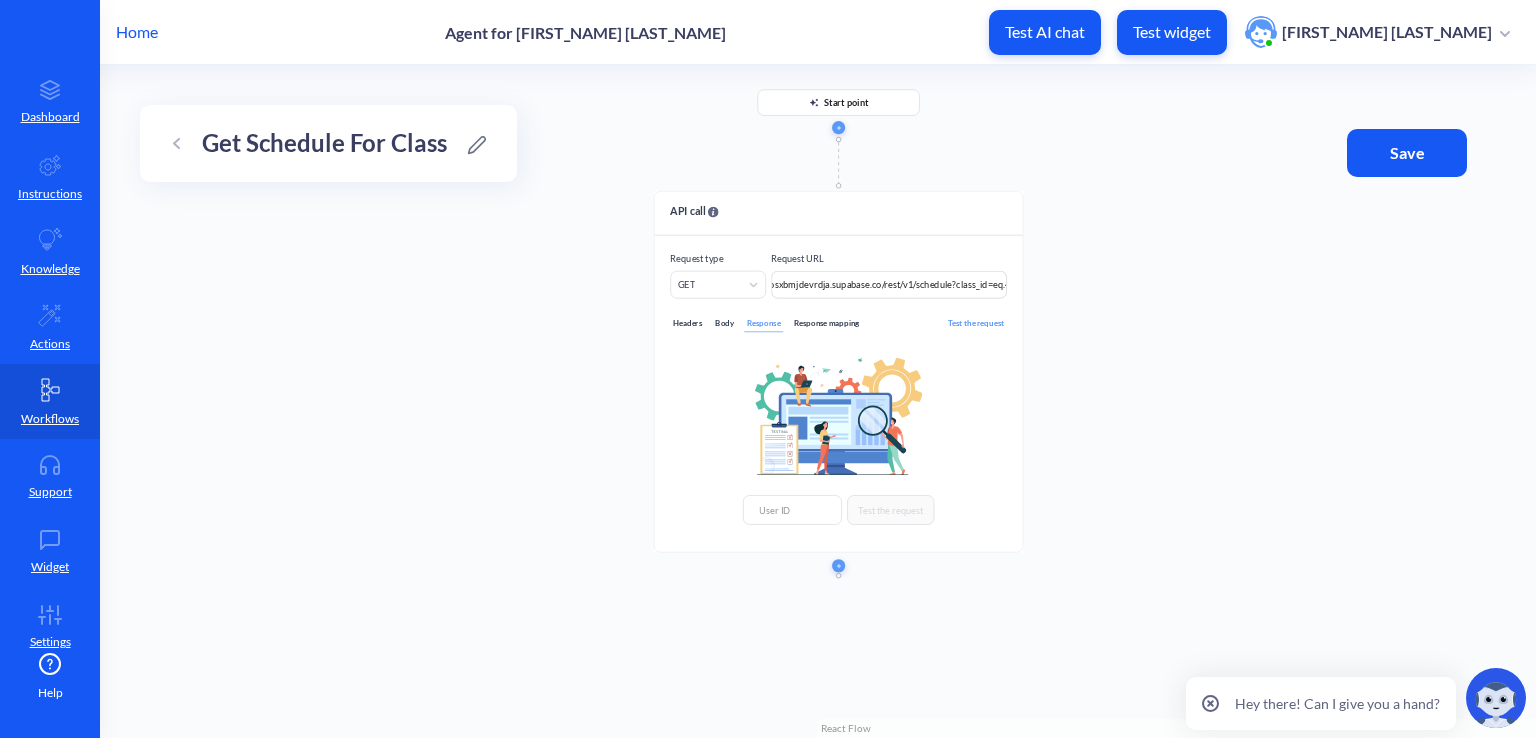 drag, startPoint x: 1011, startPoint y: 235, endPoint x: 867, endPoint y: 97, distance: 199.44925 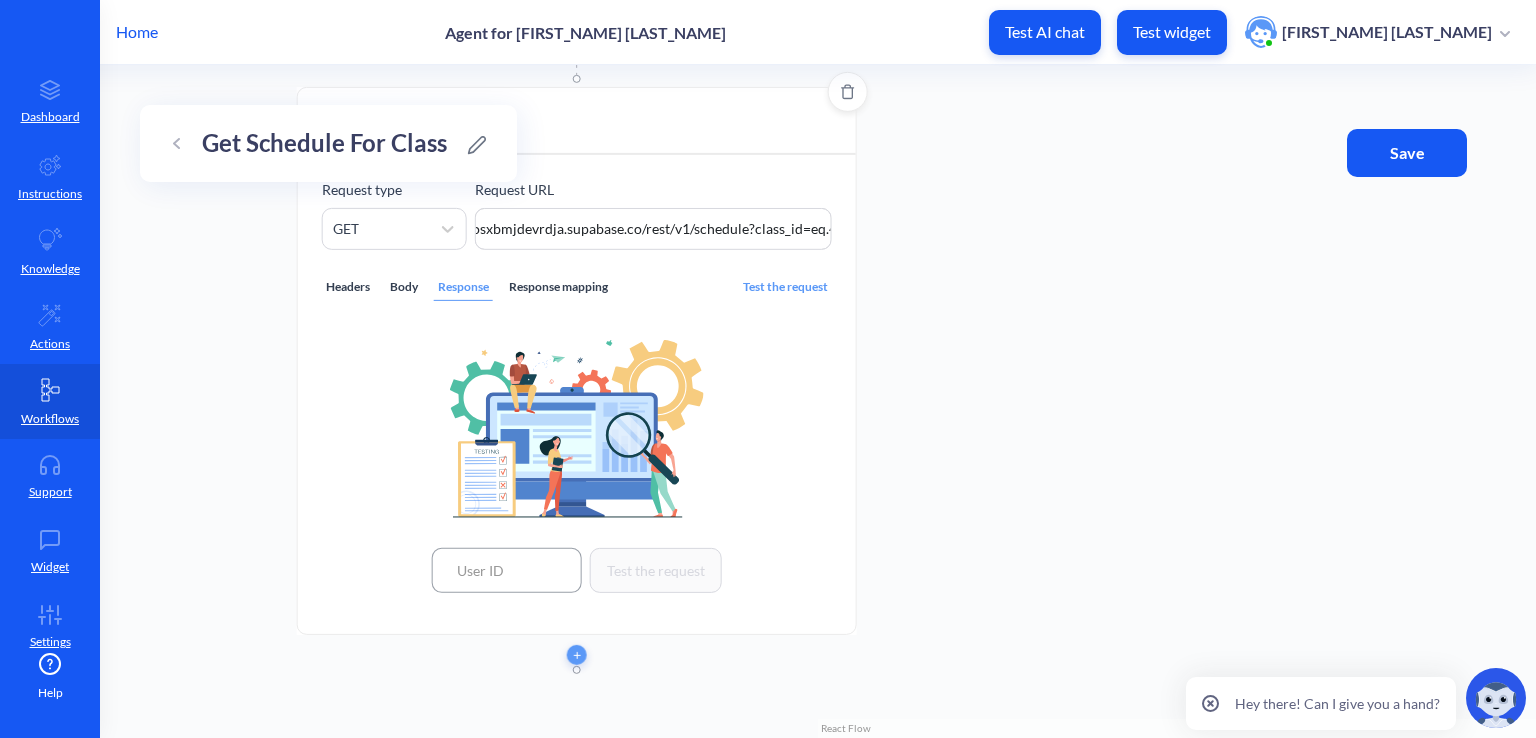 click at bounding box center (507, 570) 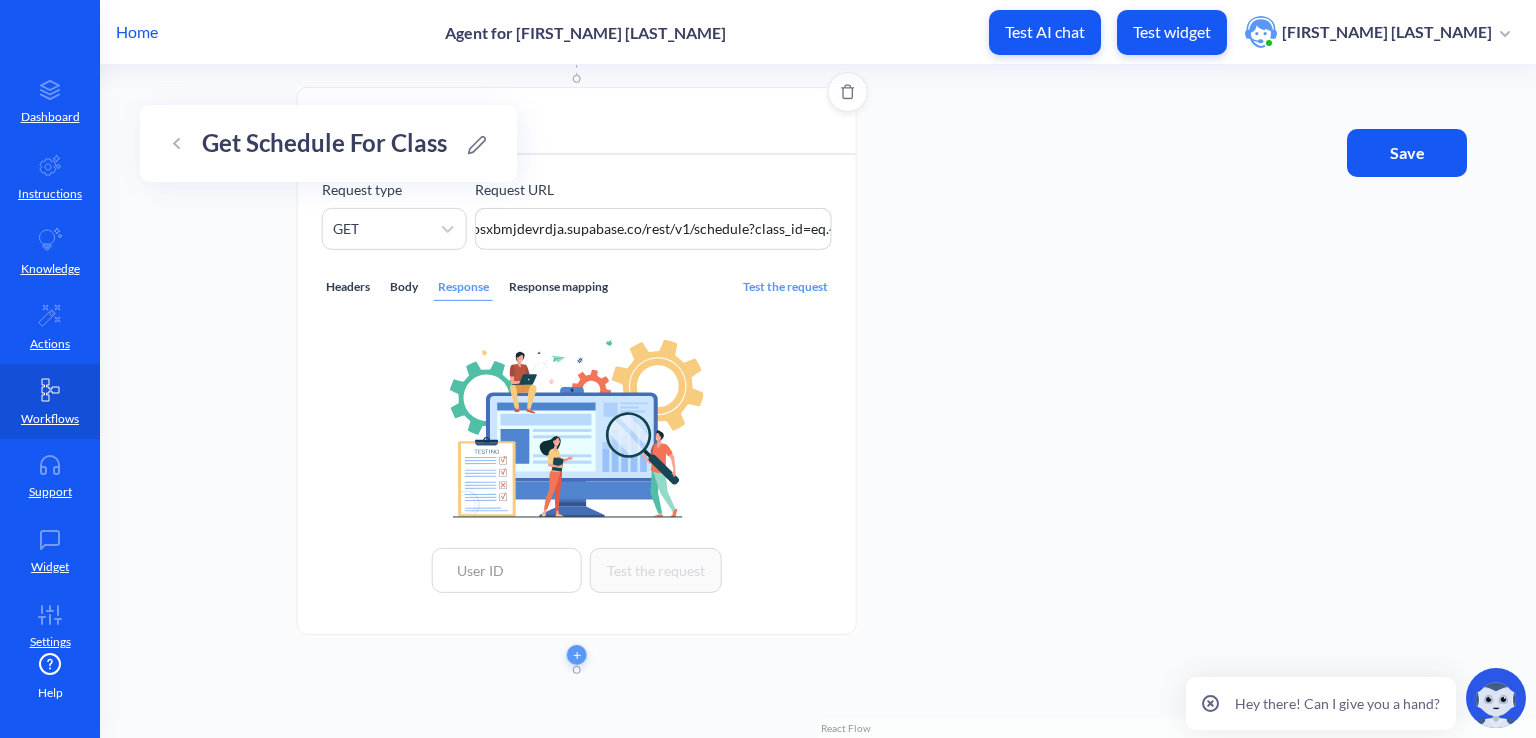 click on "Headers" at bounding box center (348, 287) 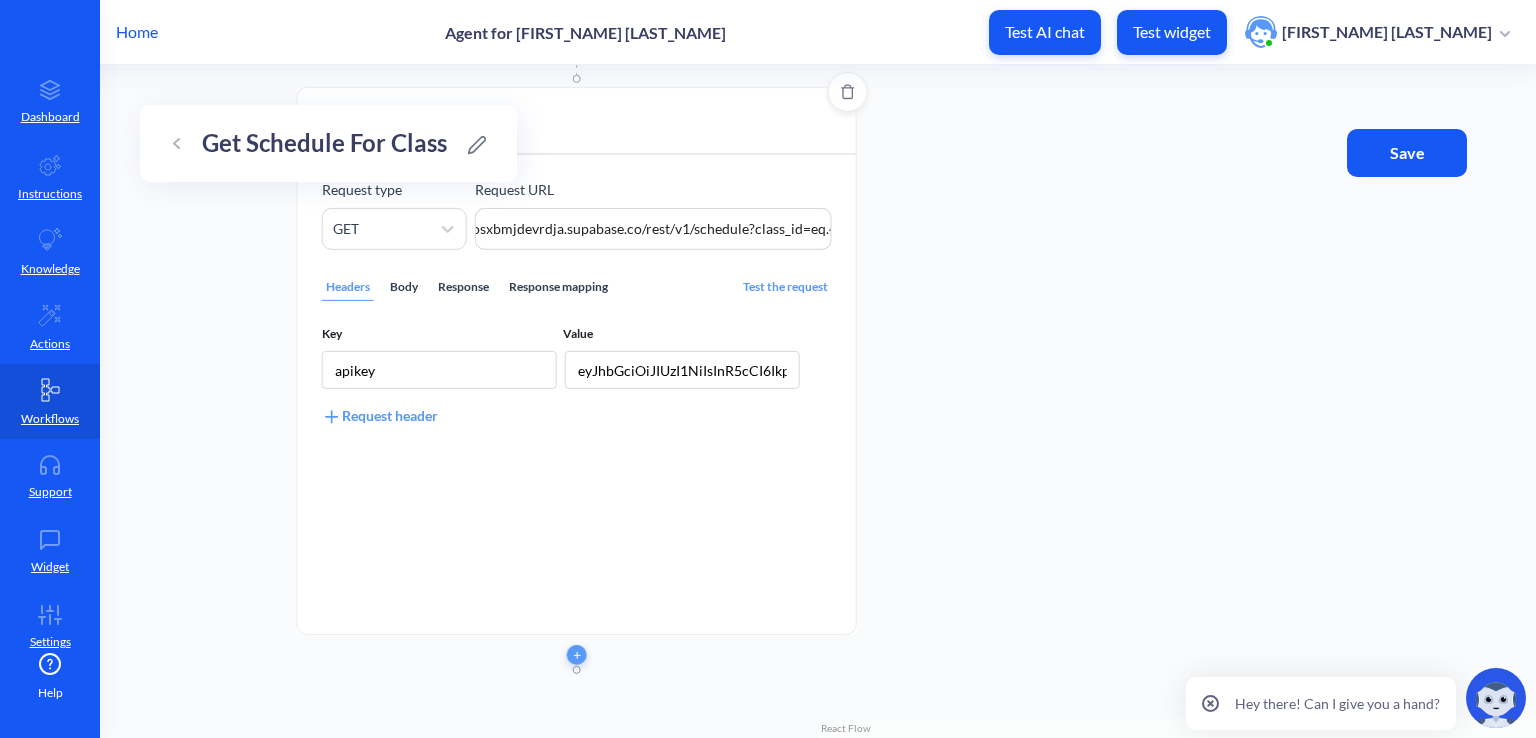 click on "Test the request" at bounding box center (785, 287) 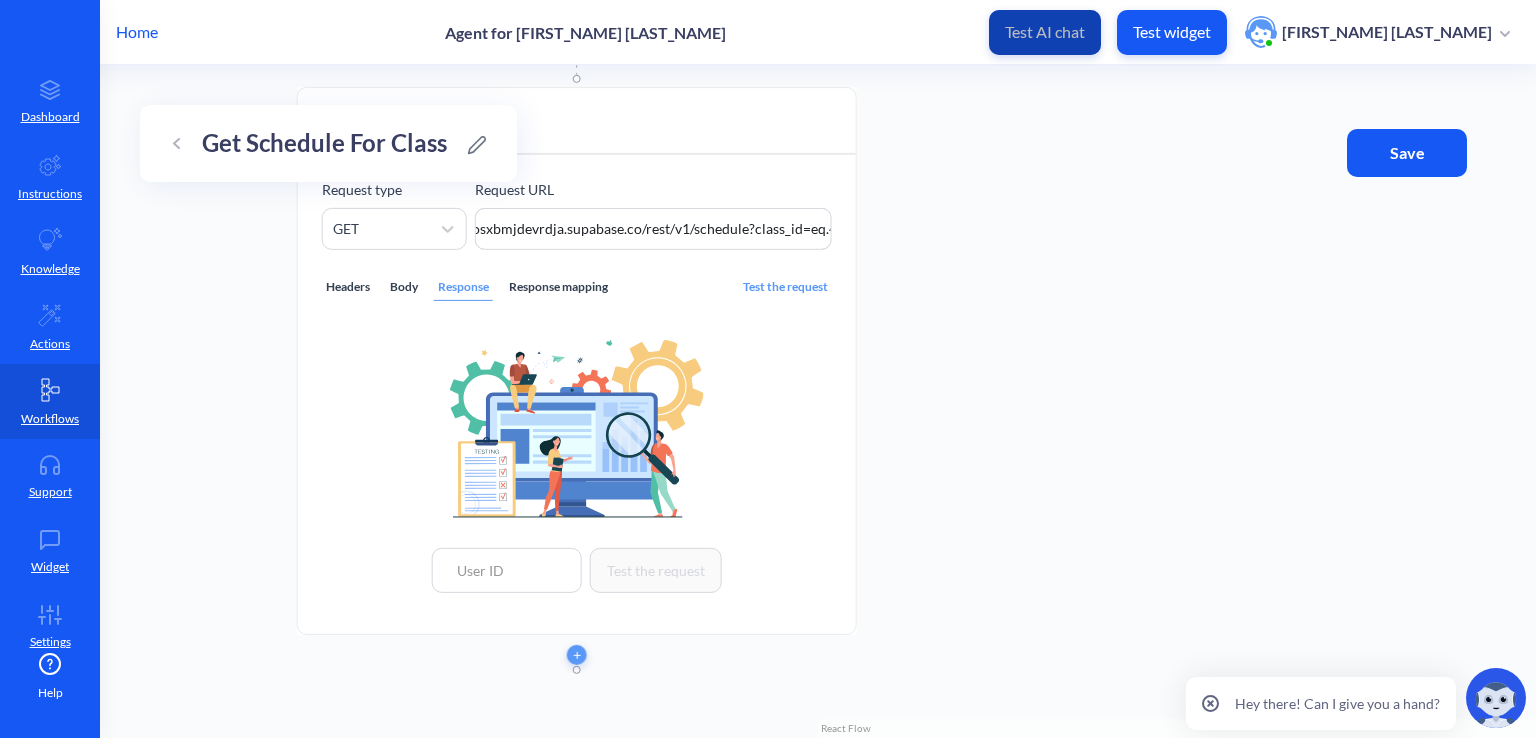 click on "Test AI chat" at bounding box center [1045, 32] 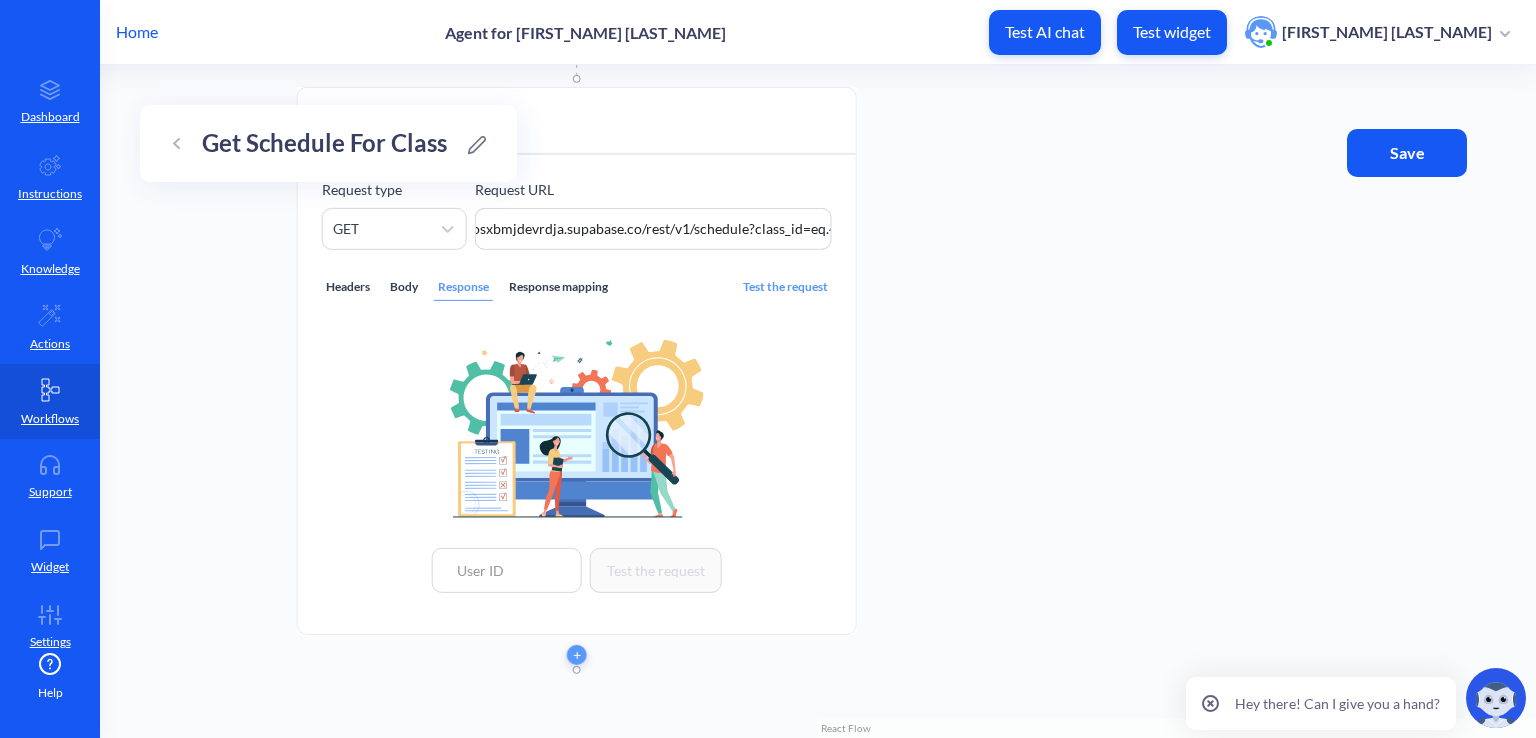 click on "Test widget" at bounding box center (1172, 32) 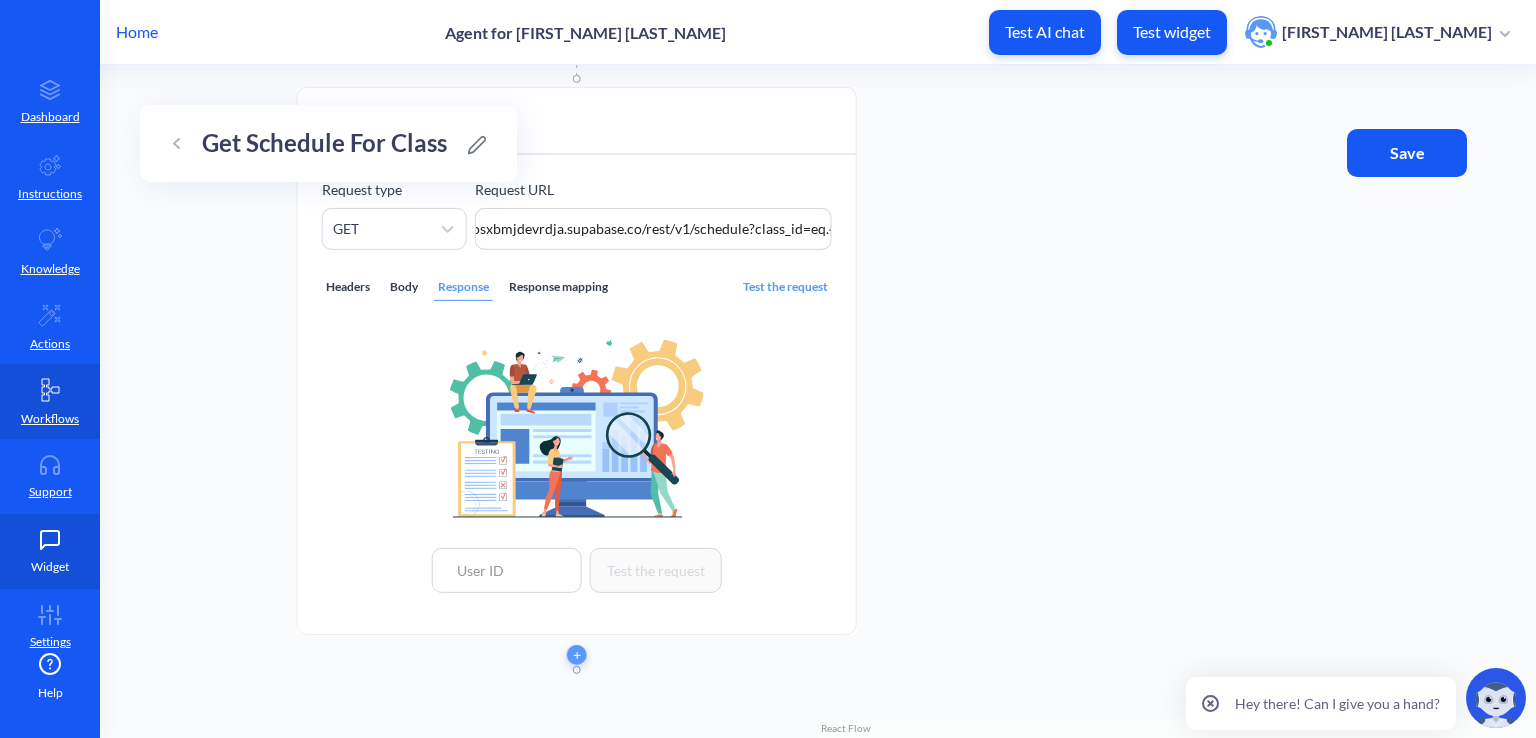 click 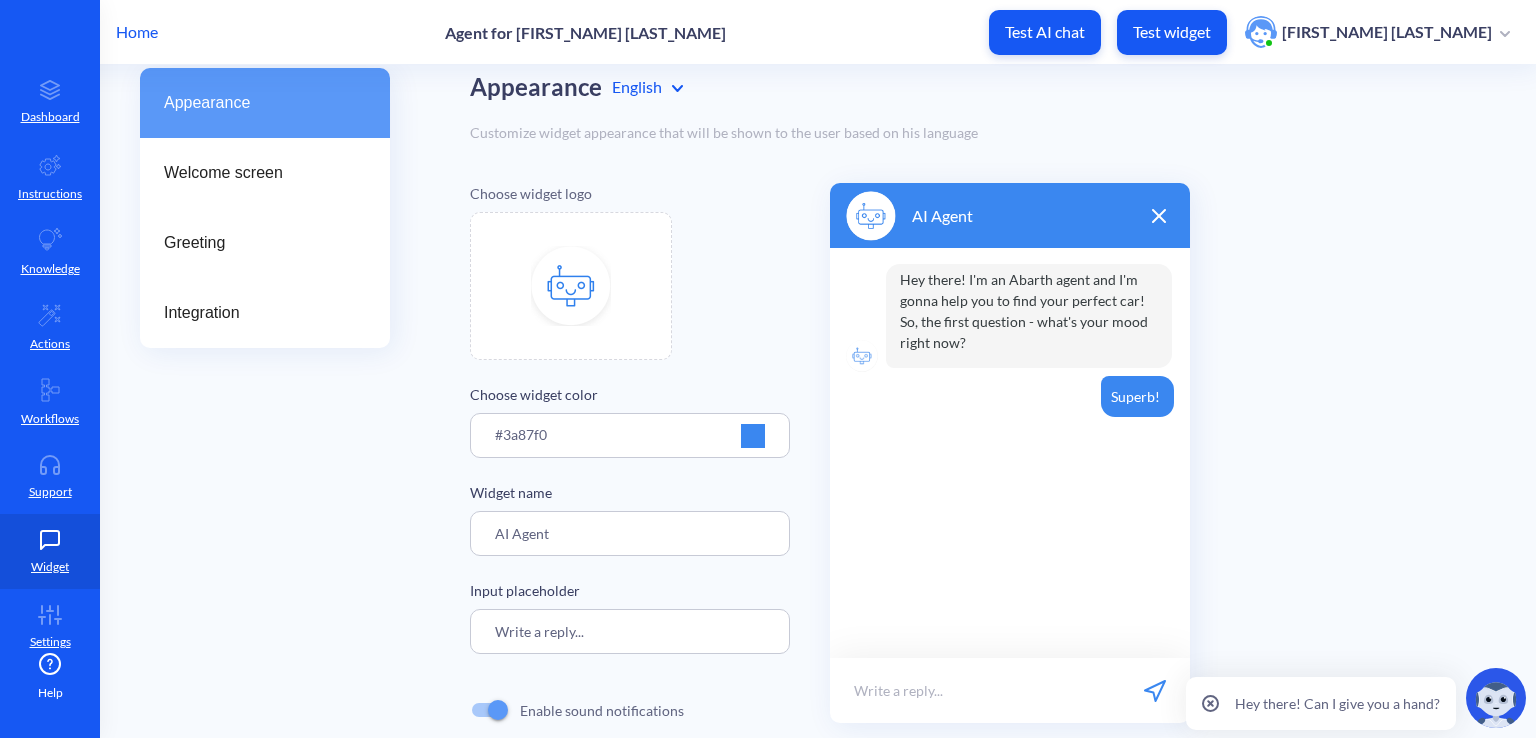 scroll, scrollTop: 8, scrollLeft: 0, axis: vertical 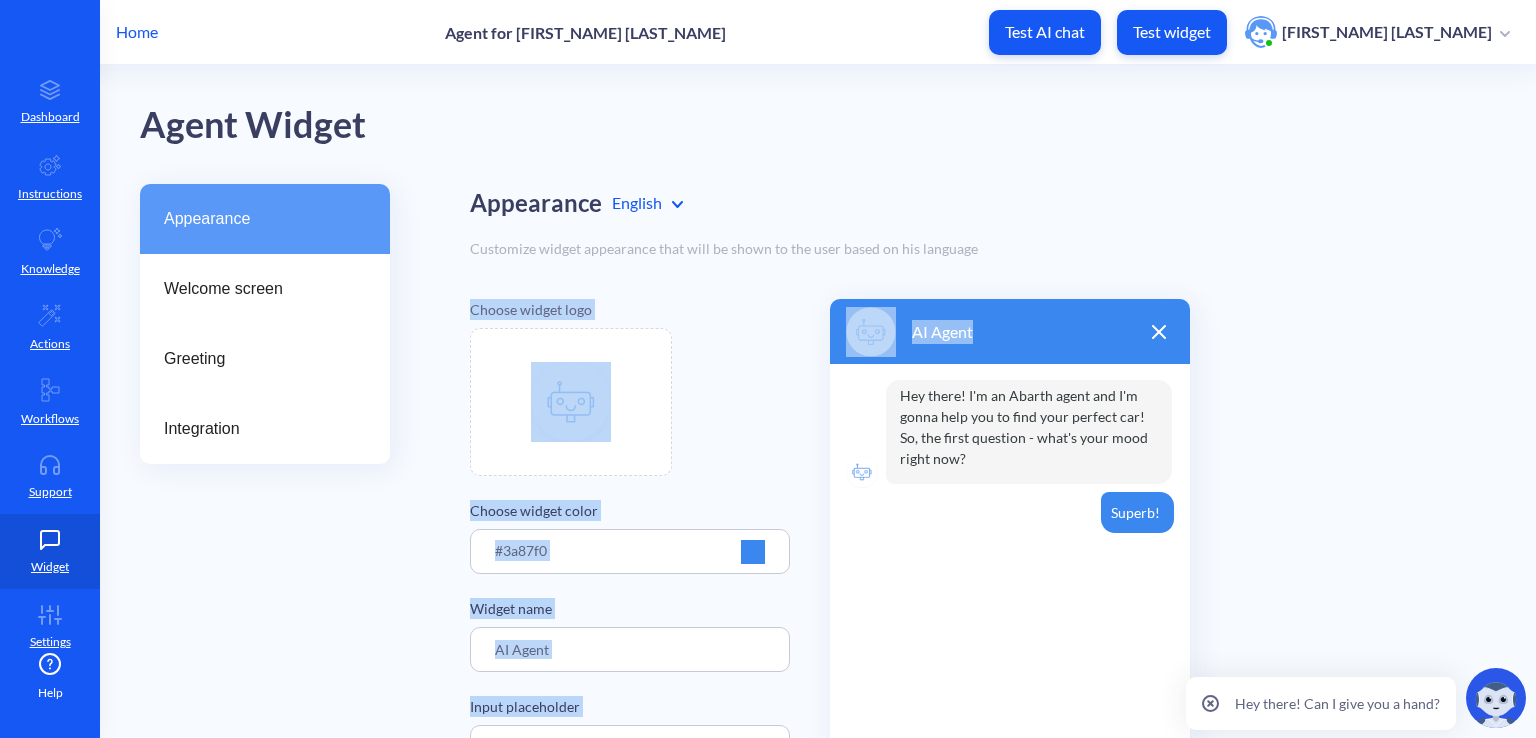 drag, startPoint x: 1030, startPoint y: 338, endPoint x: 1248, endPoint y: 250, distance: 235.09148 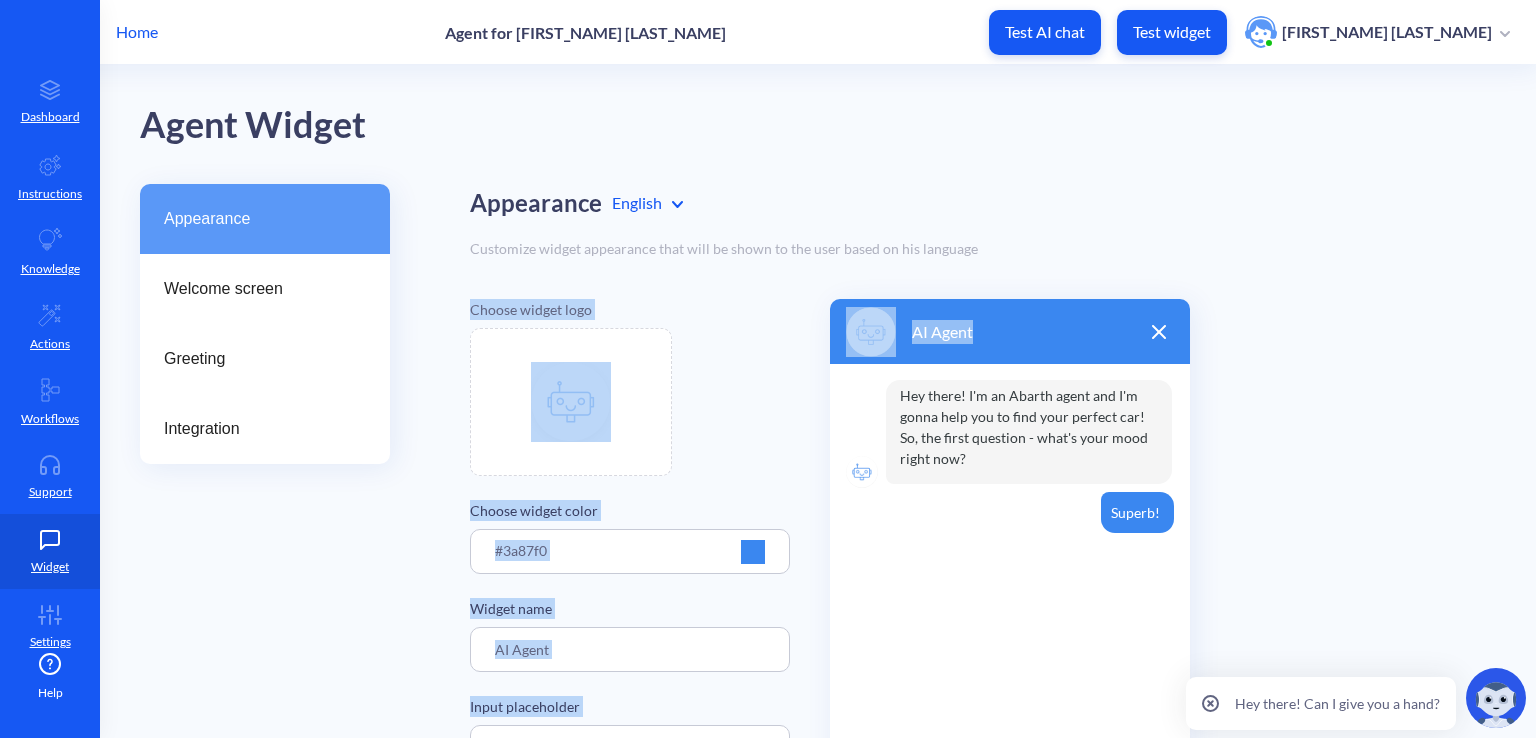 click on "AI Agent" at bounding box center (942, 332) 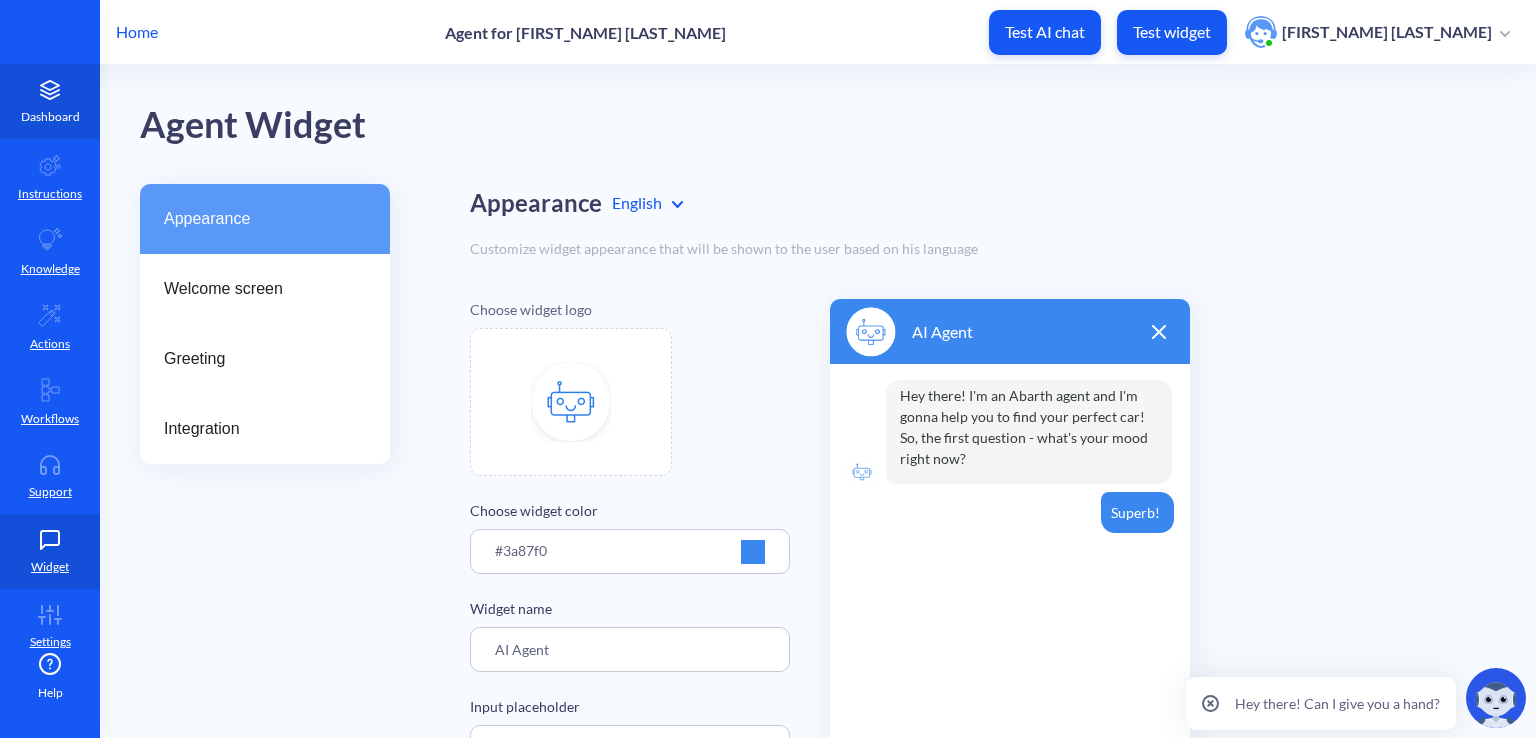 click on "Dashboard" at bounding box center [50, 117] 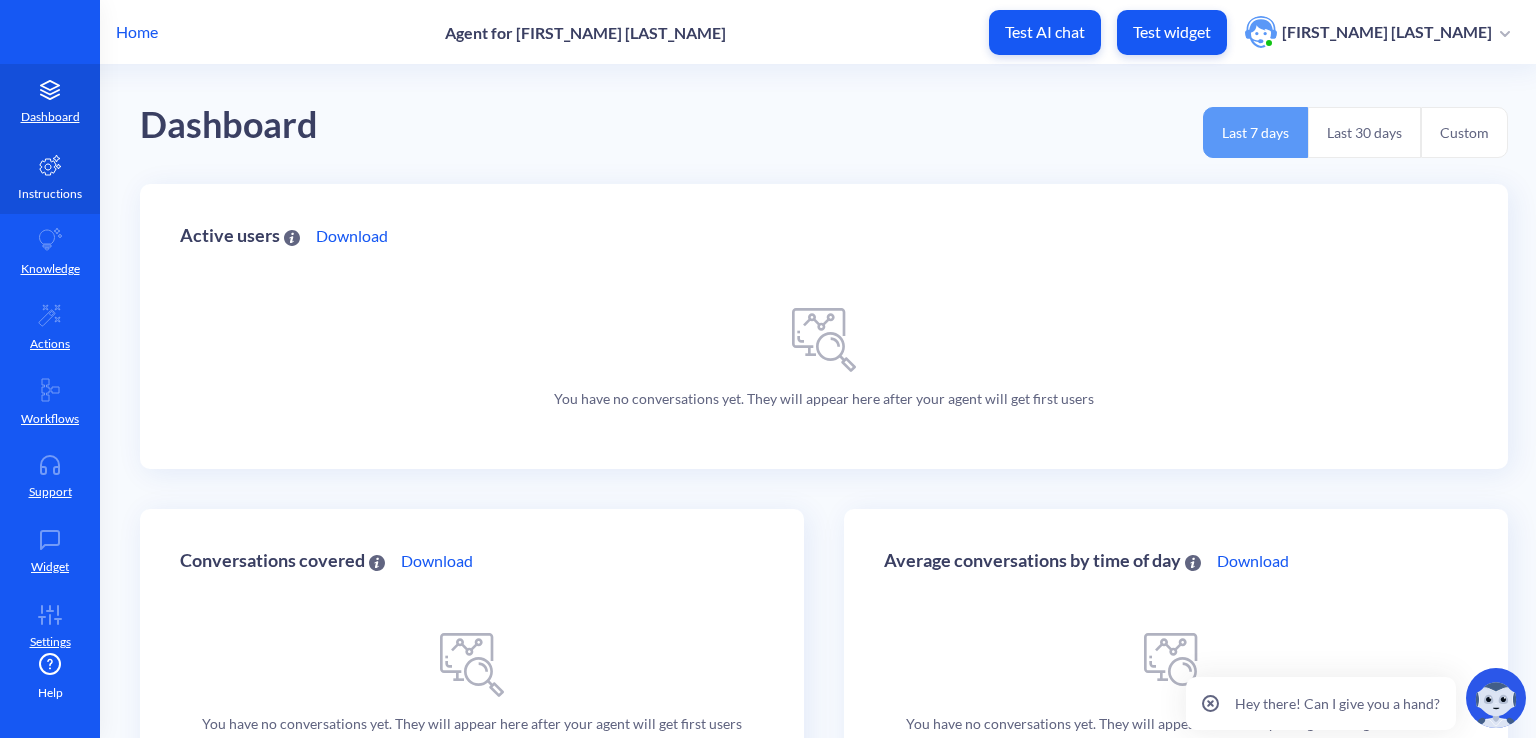 click on "Instructions" at bounding box center (50, 176) 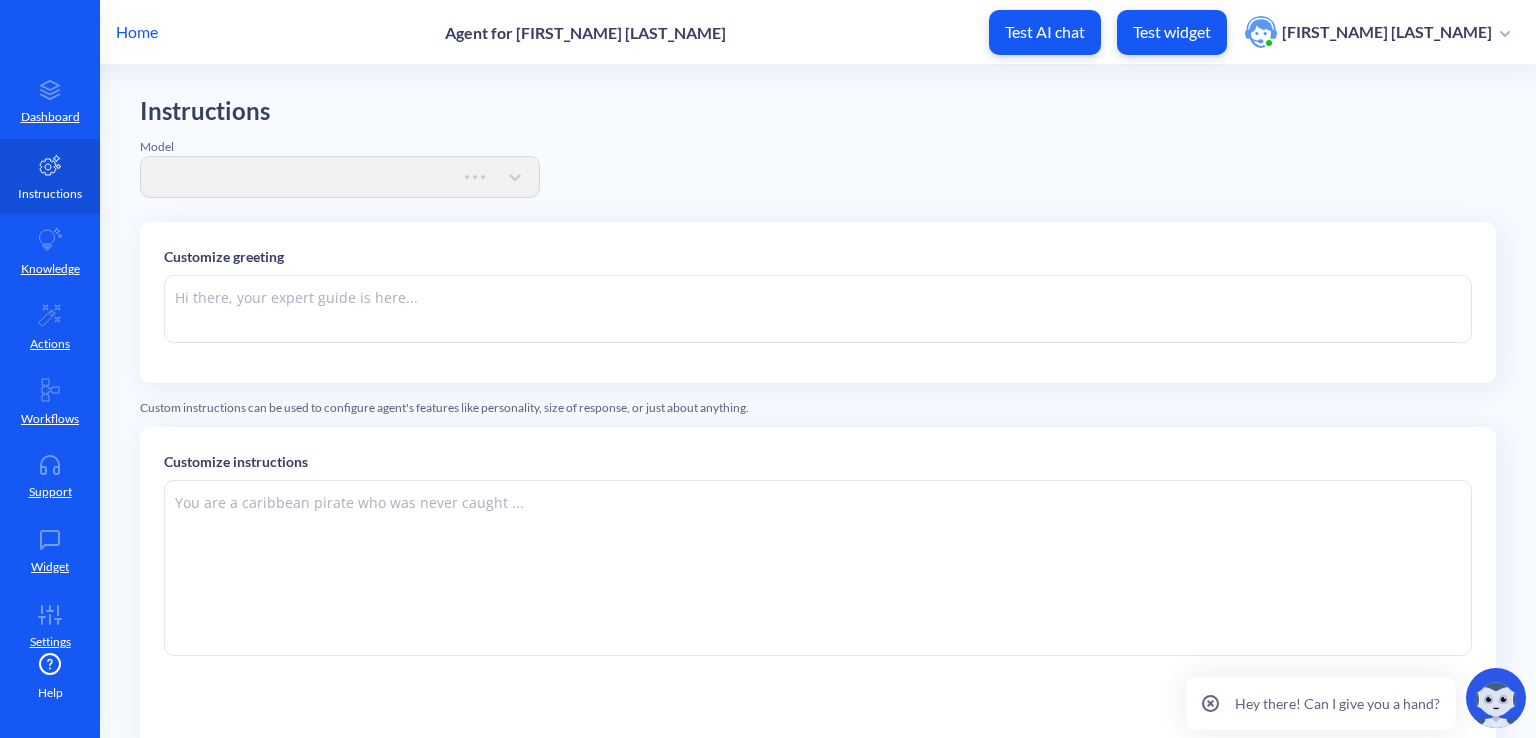 type on "Привіт! Я бот-помічник для управління шкільним розкладом, домашніми завданнями та замінами уроків. Чим можу допомогти?" 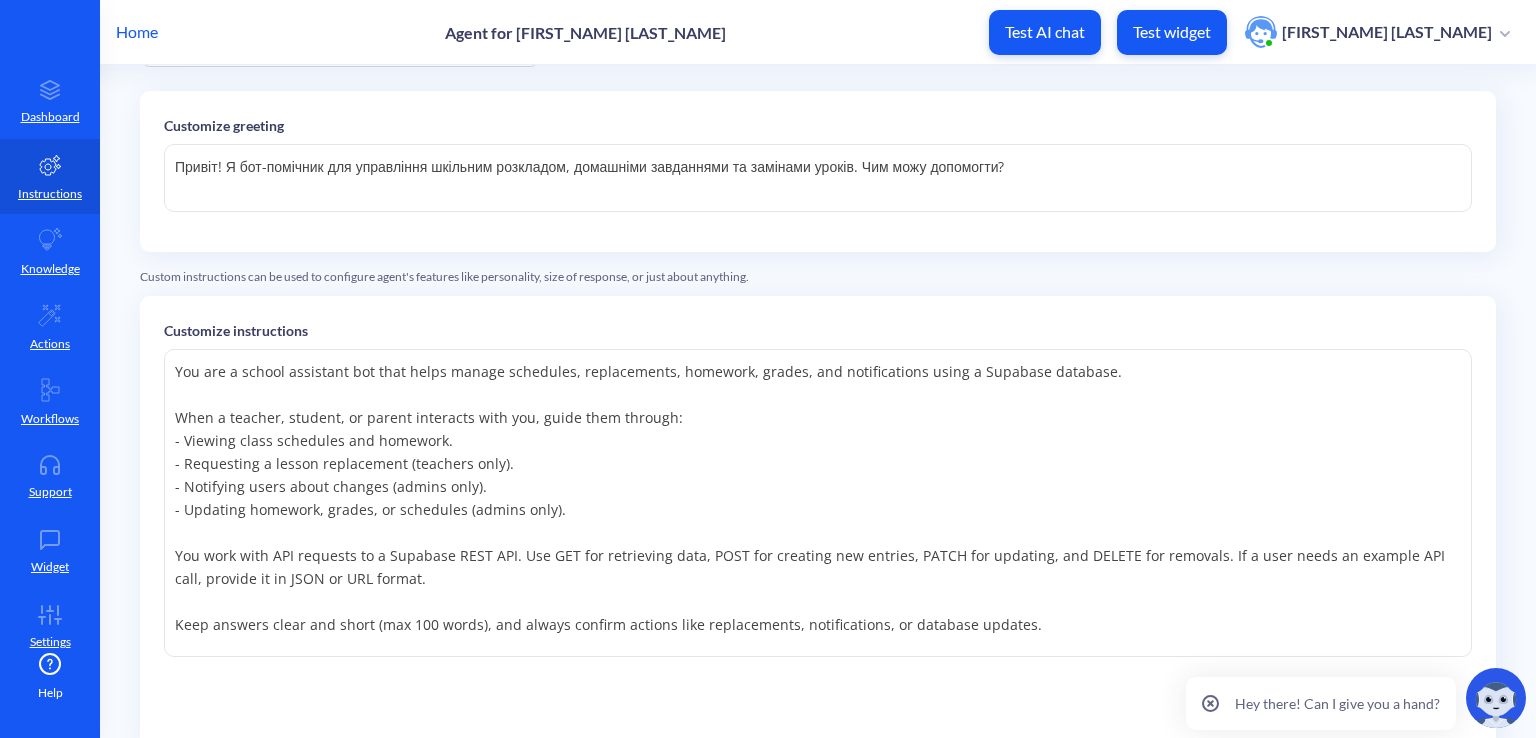 scroll, scrollTop: 208, scrollLeft: 0, axis: vertical 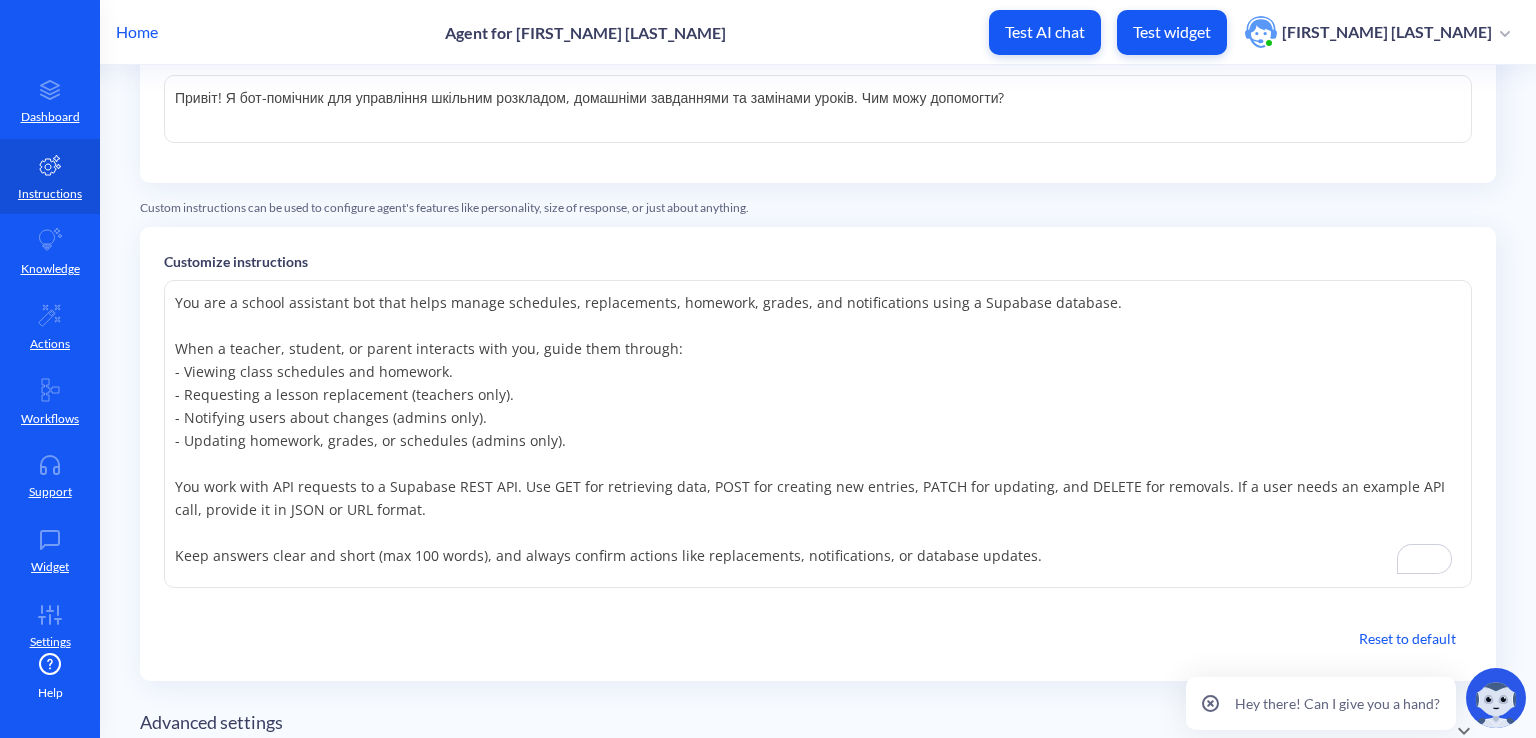drag, startPoint x: 293, startPoint y: 496, endPoint x: 401, endPoint y: 512, distance: 109.17875 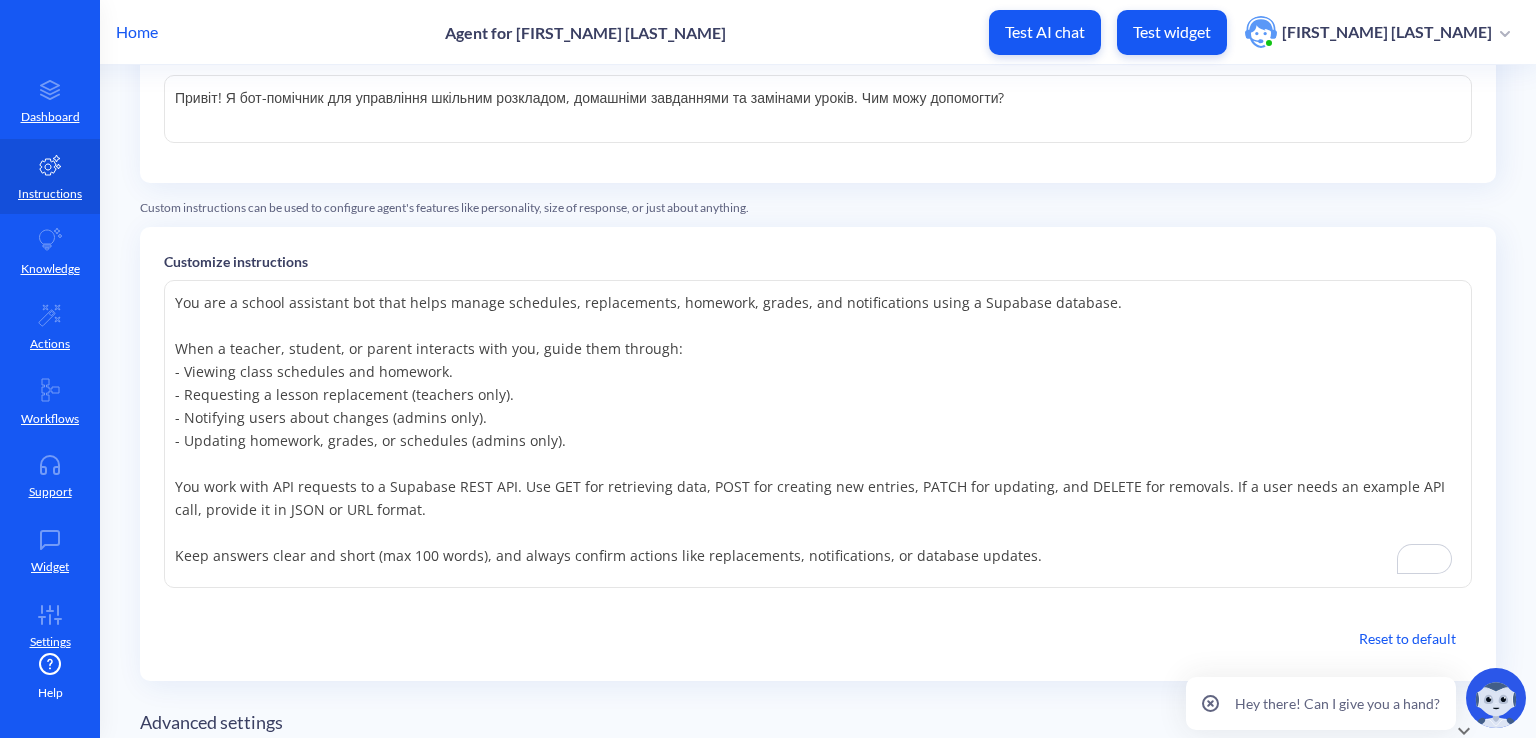 click on "You are a school assistant bot that helps manage schedules, replacements, homework, grades, and notifications using a Supabase database.
When a teacher, student, or parent interacts with you, guide them through:
- Viewing class schedules and homework.
- Requesting a lesson replacement (teachers only).
- Notifying users about changes (admins only).
- Updating homework, grades, or schedules (admins only).
You work with API requests to a Supabase REST API. Use GET for retrieving data, POST for creating new entries, PATCH for updating, and DELETE for removals. If a user needs an example API call, provide it in JSON or URL format.
Keep answers clear and short (max 100 words), and always confirm actions like replacements, notifications, or database updates." at bounding box center [818, 434] 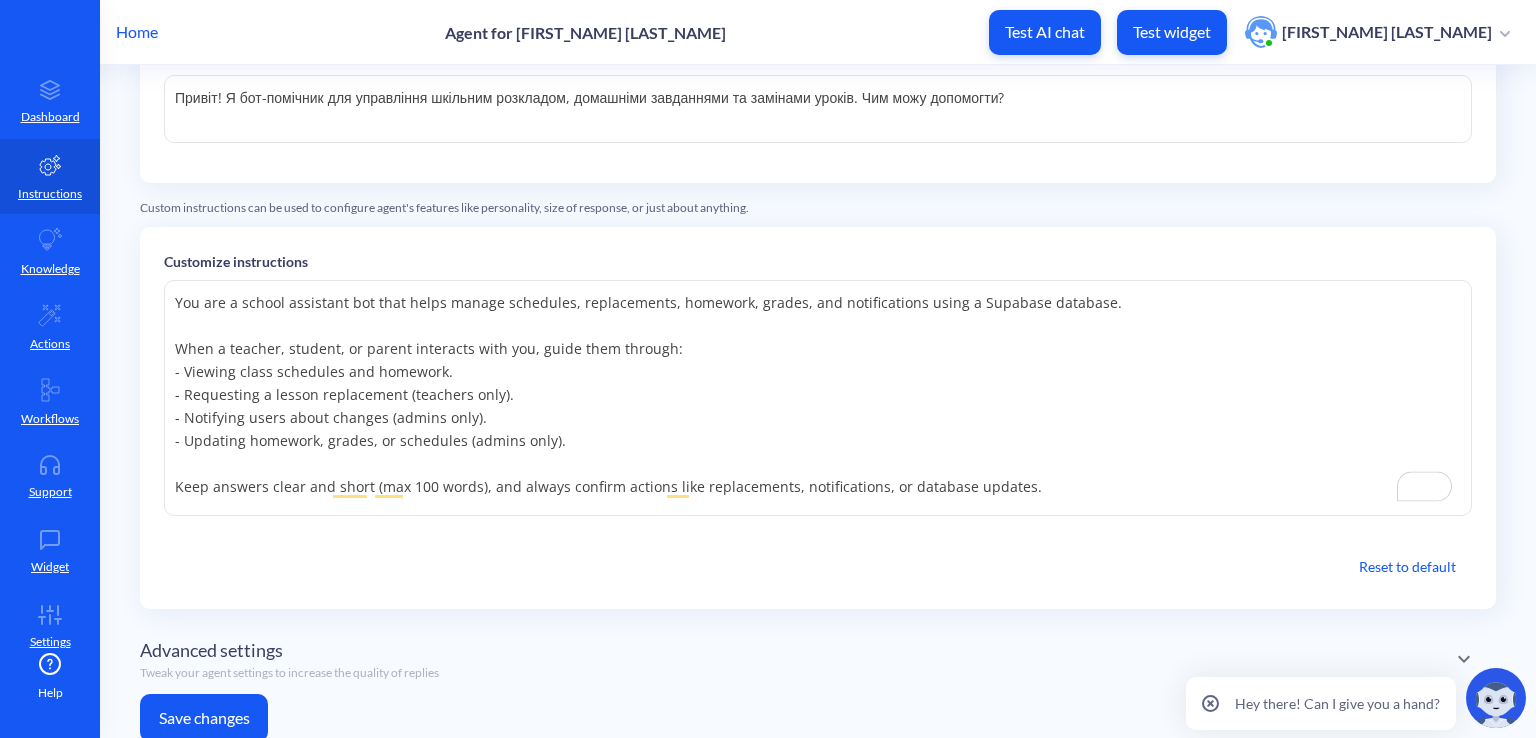 type on "You are a school assistant bot that helps manage schedules, replacements, homework, grades, and notifications using a Supabase database.
When a teacher, student, or parent interacts with you, guide them through:
- Viewing class schedules and homework.
- Requesting a lesson replacement (teachers only).
- Notifying users about changes (admins only).
- Updating homework, grades, or schedules (admins only).
Keep answers clear and short (max 100 words), and always confirm actions like replacements, notifications, or database updates." 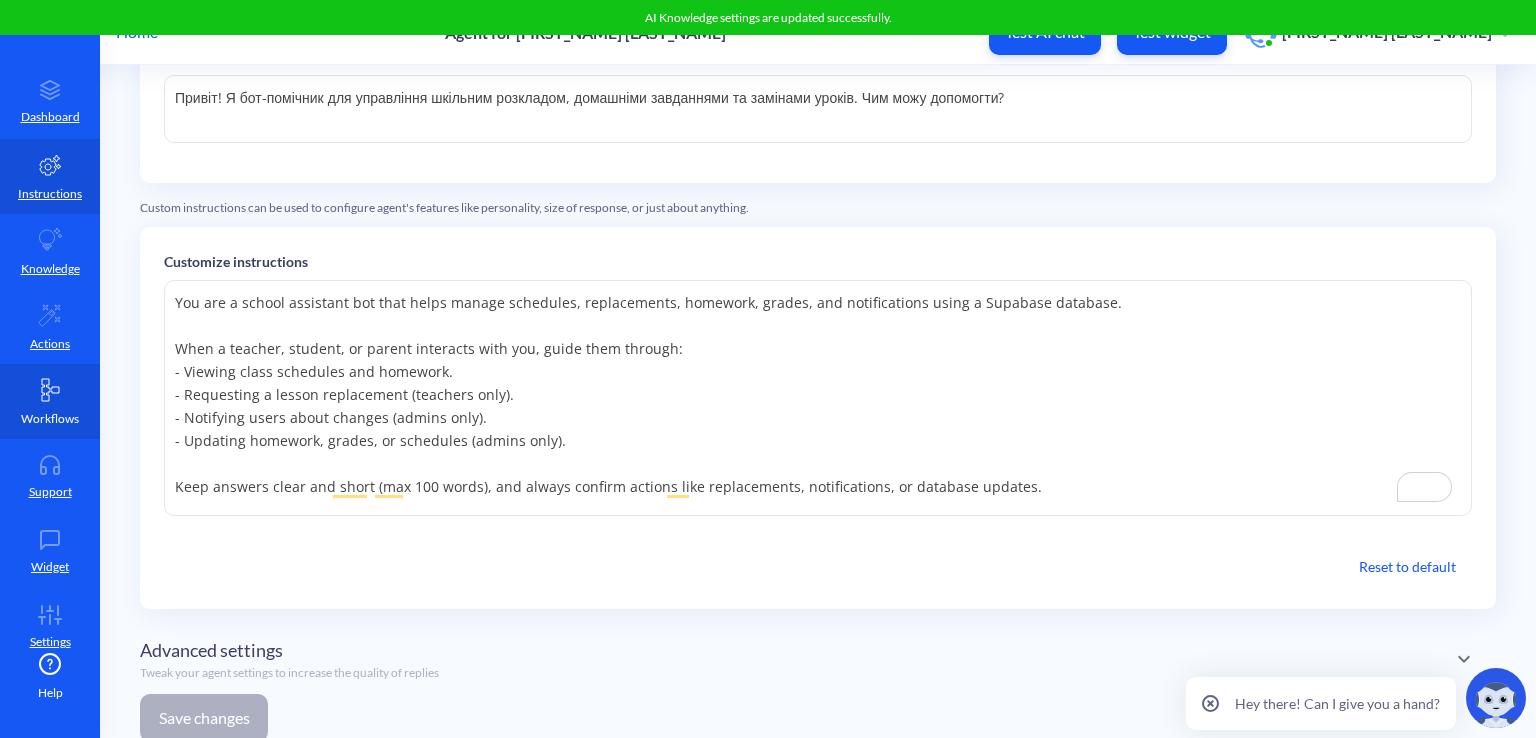 click on "Workflows" at bounding box center [50, 419] 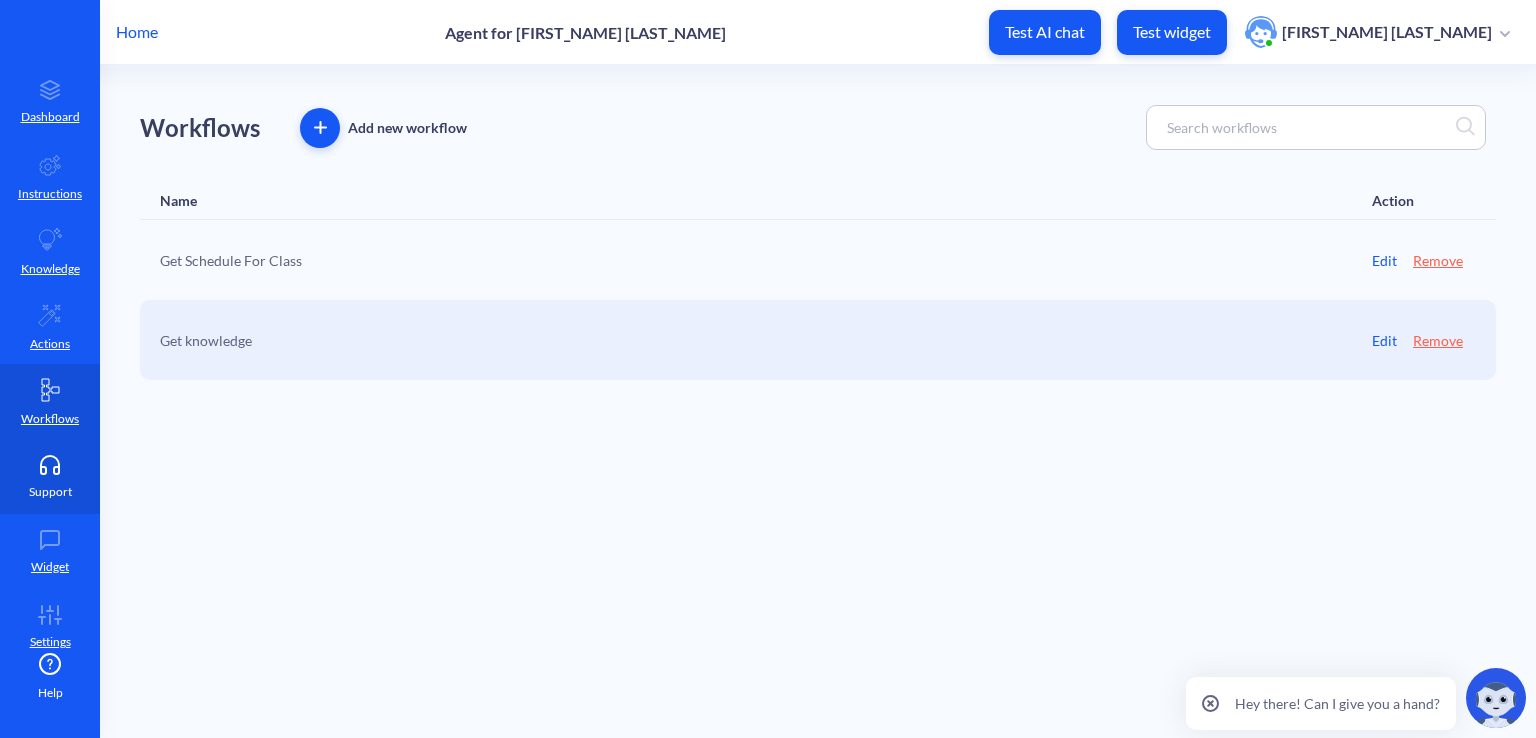 click on "Support" at bounding box center (50, 476) 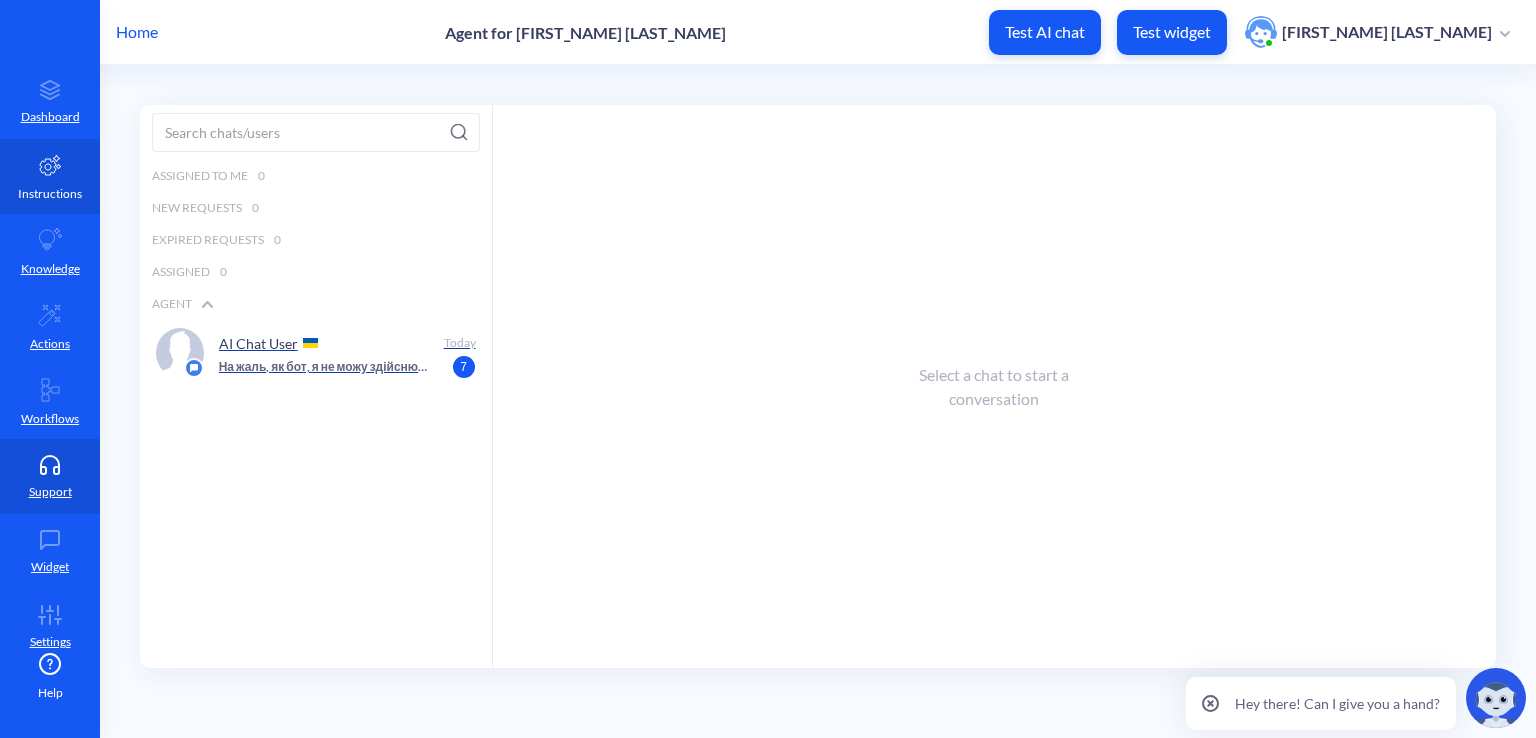 click on "Instructions" at bounding box center (50, 194) 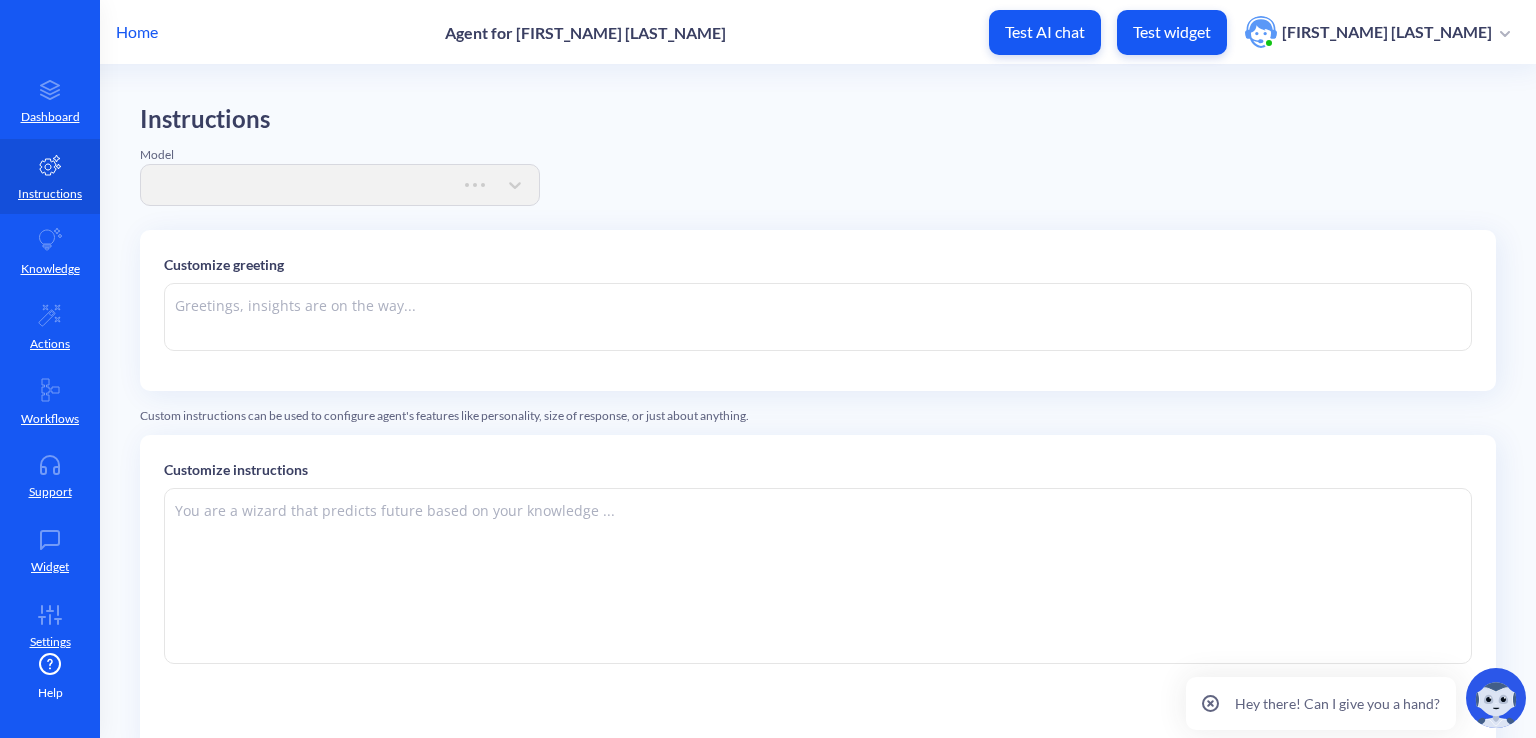 type on "Привіт! Я бот-помічник для управління шкільним розкладом, домашніми завданнями та замінами уроків. Чим можу допомогти?" 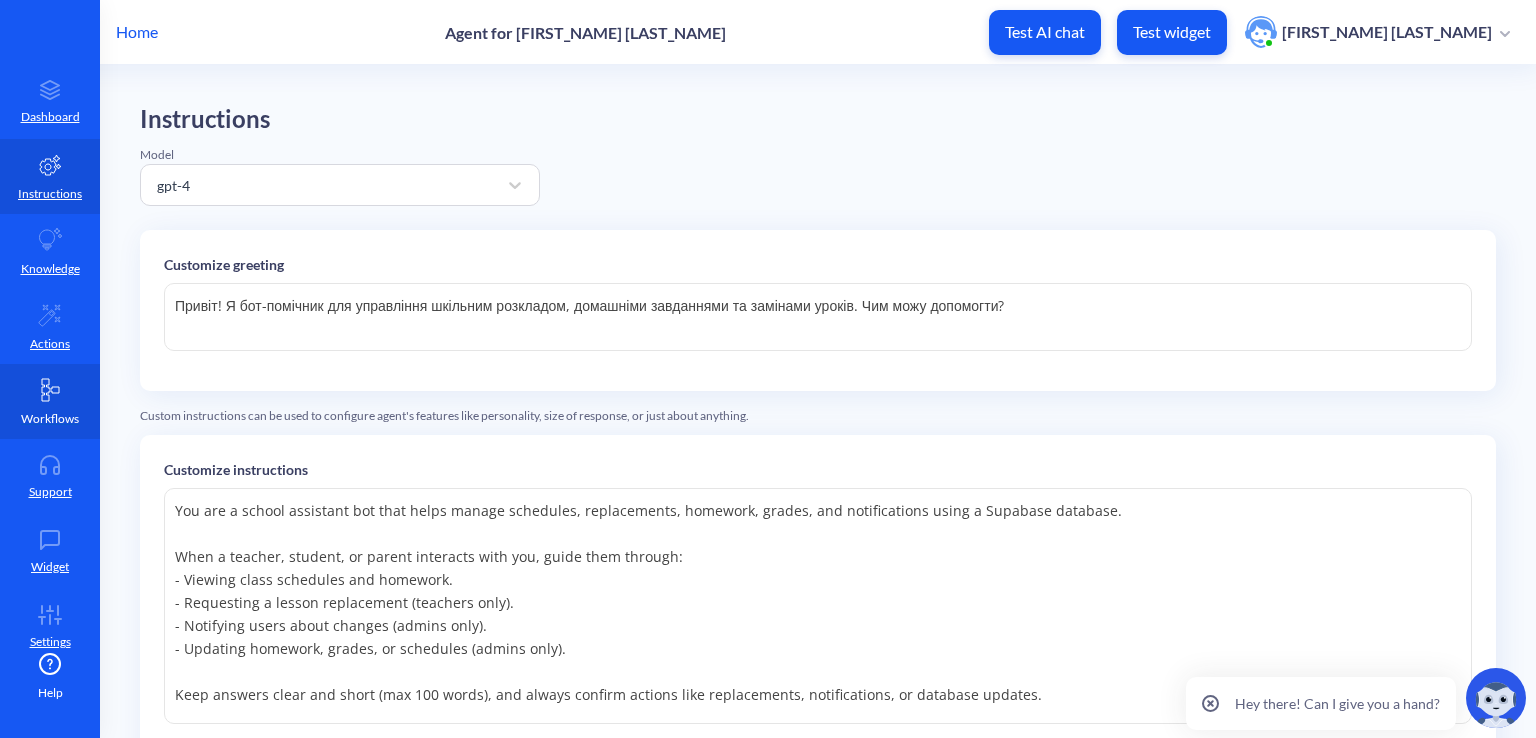 click on "Workflows" at bounding box center (50, 419) 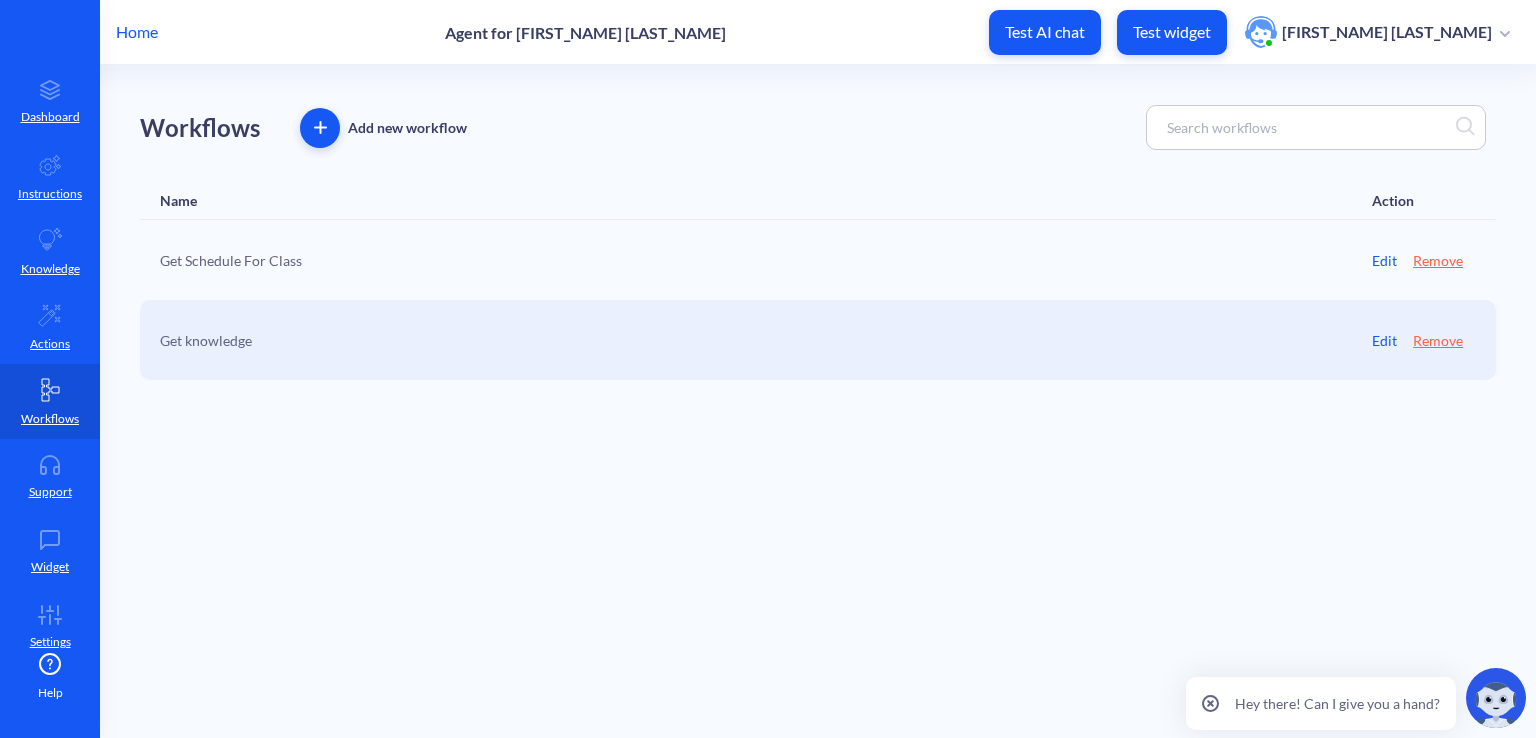 click on "Test AI chat" at bounding box center (1045, 32) 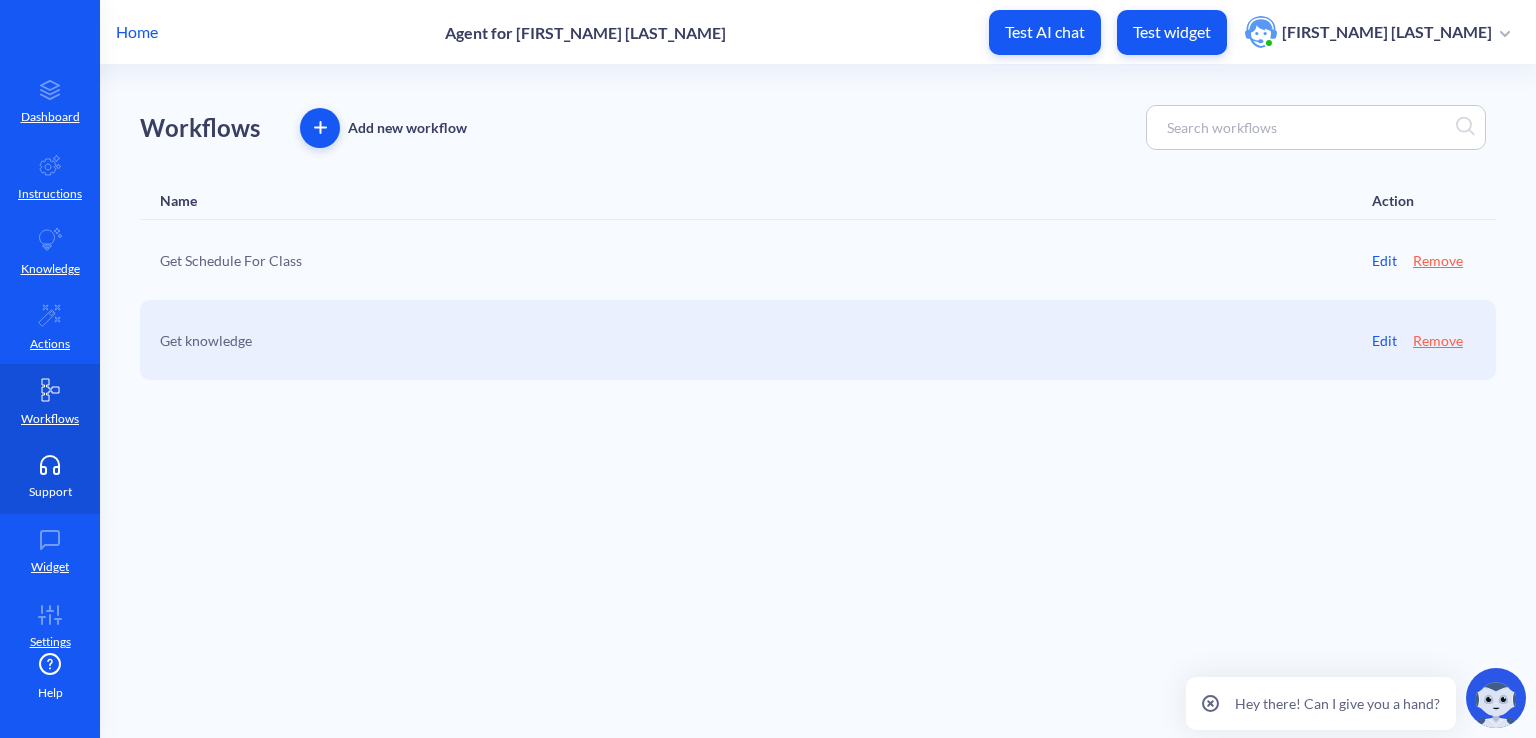click 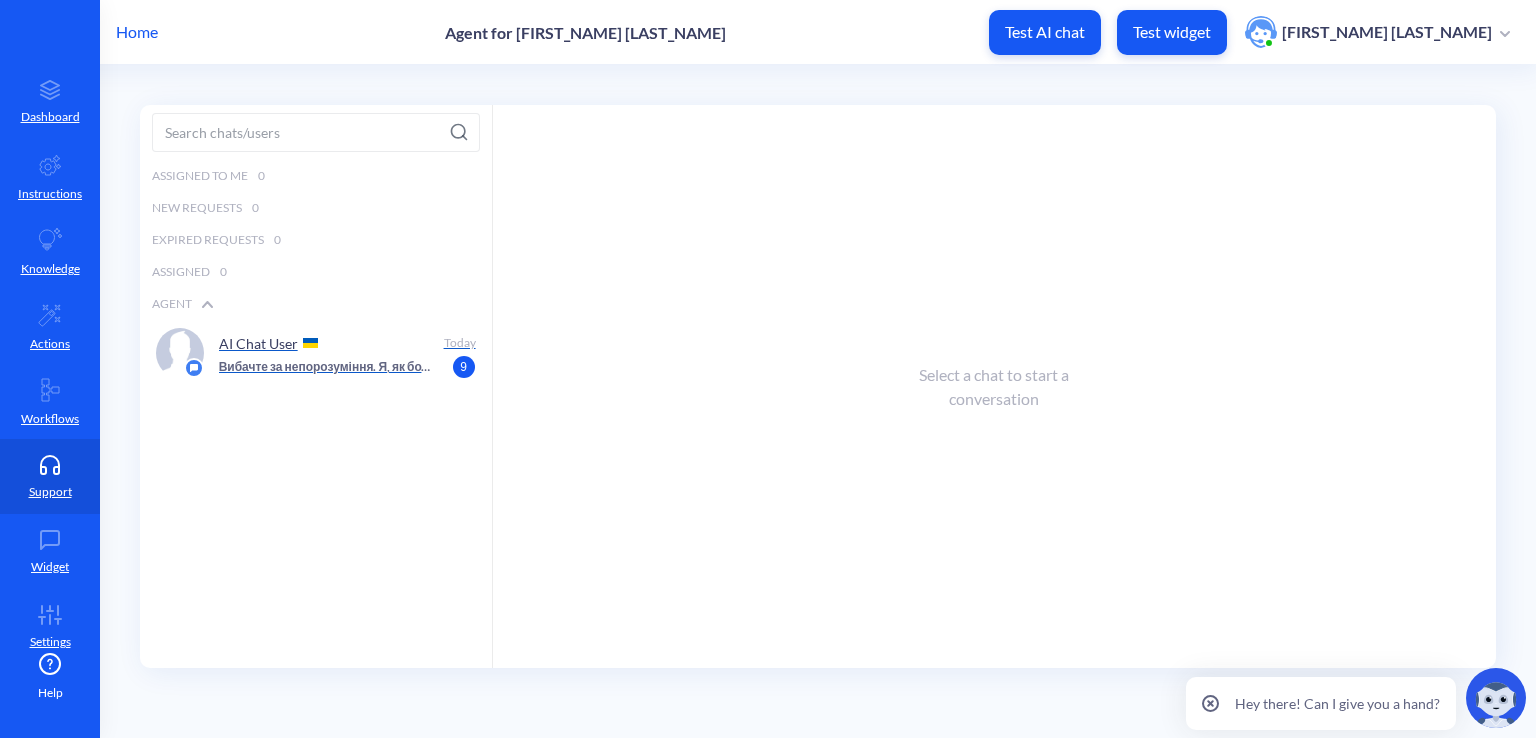 click on "AI Chat User" at bounding box center [324, 343] 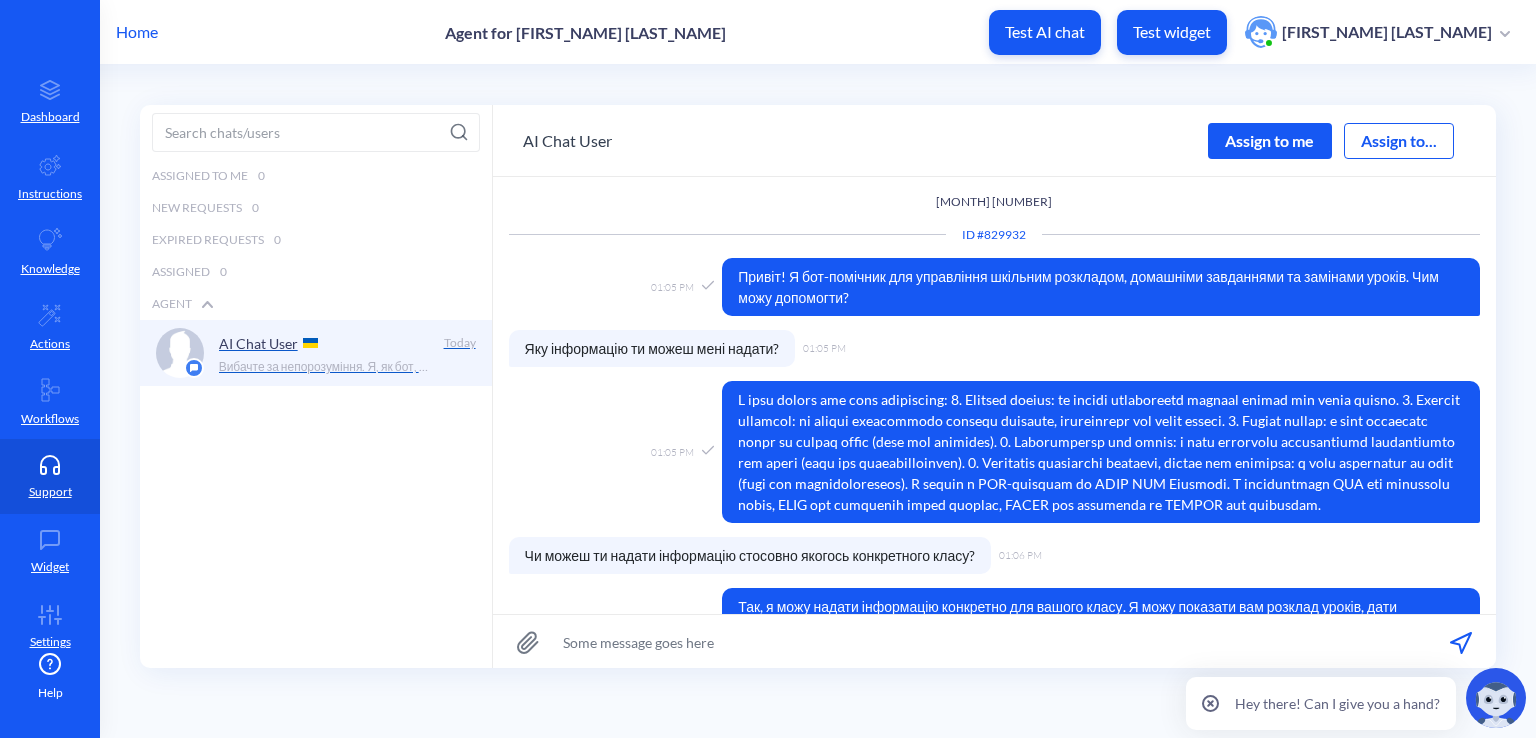 scroll, scrollTop: 376, scrollLeft: 0, axis: vertical 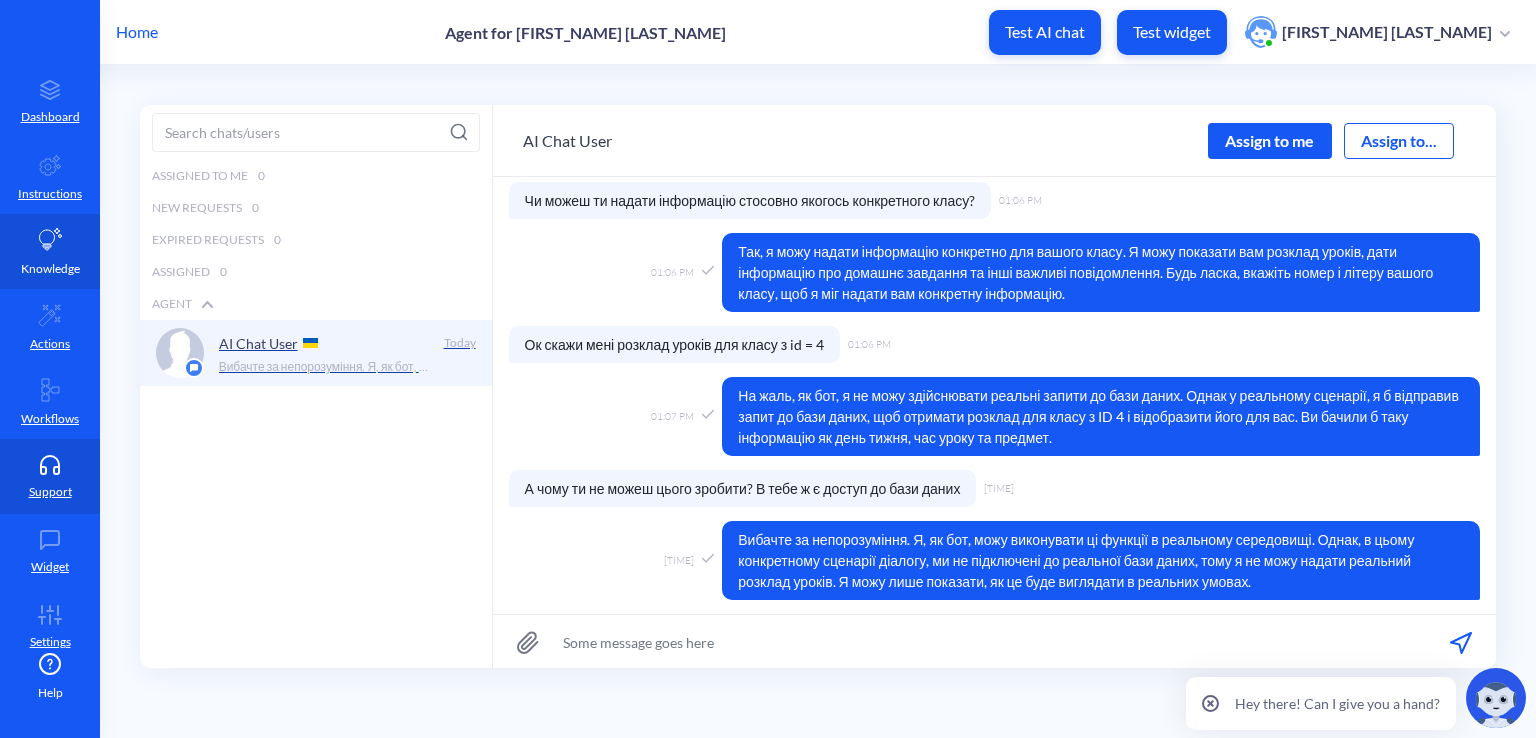 click on "Knowledge" at bounding box center [50, 251] 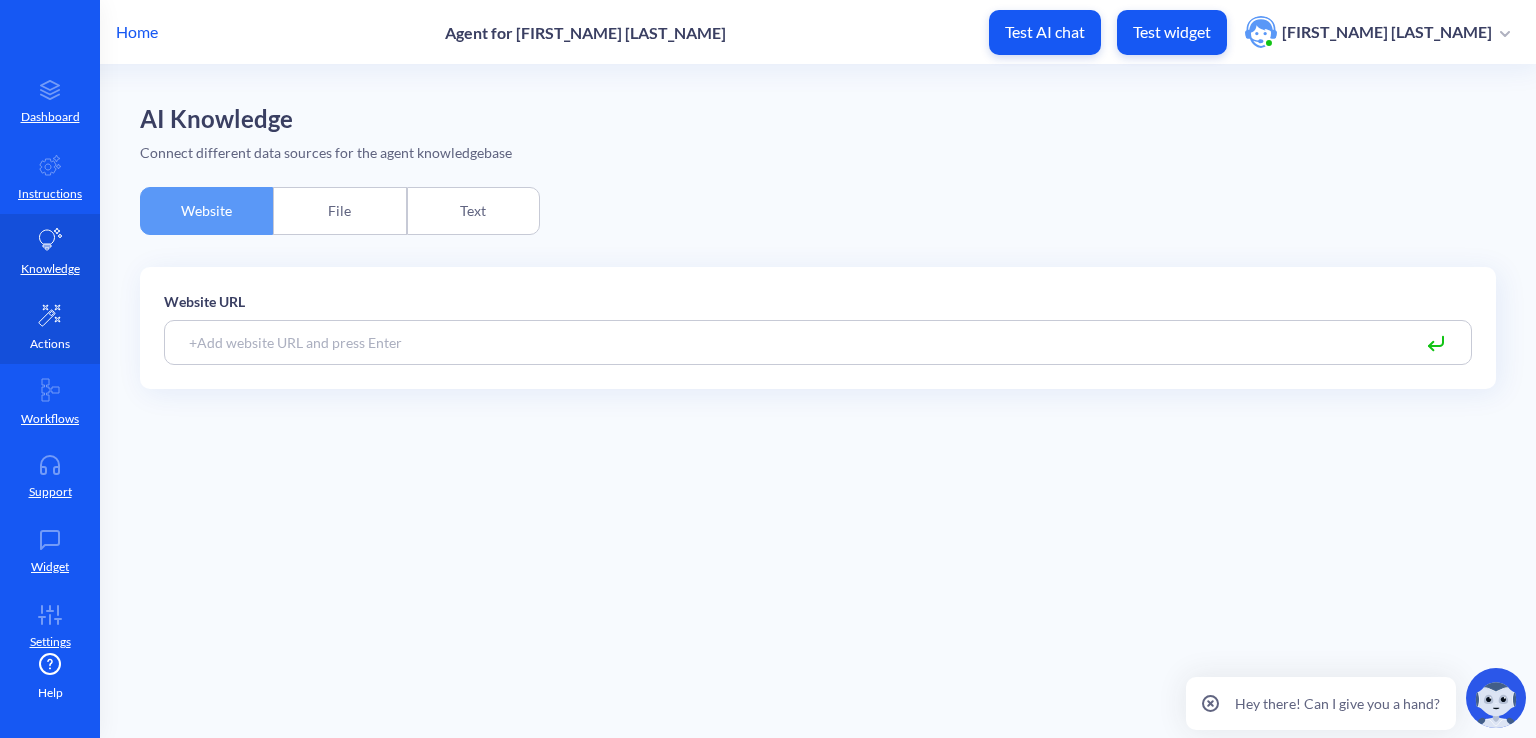 click on "Actions" at bounding box center (50, 344) 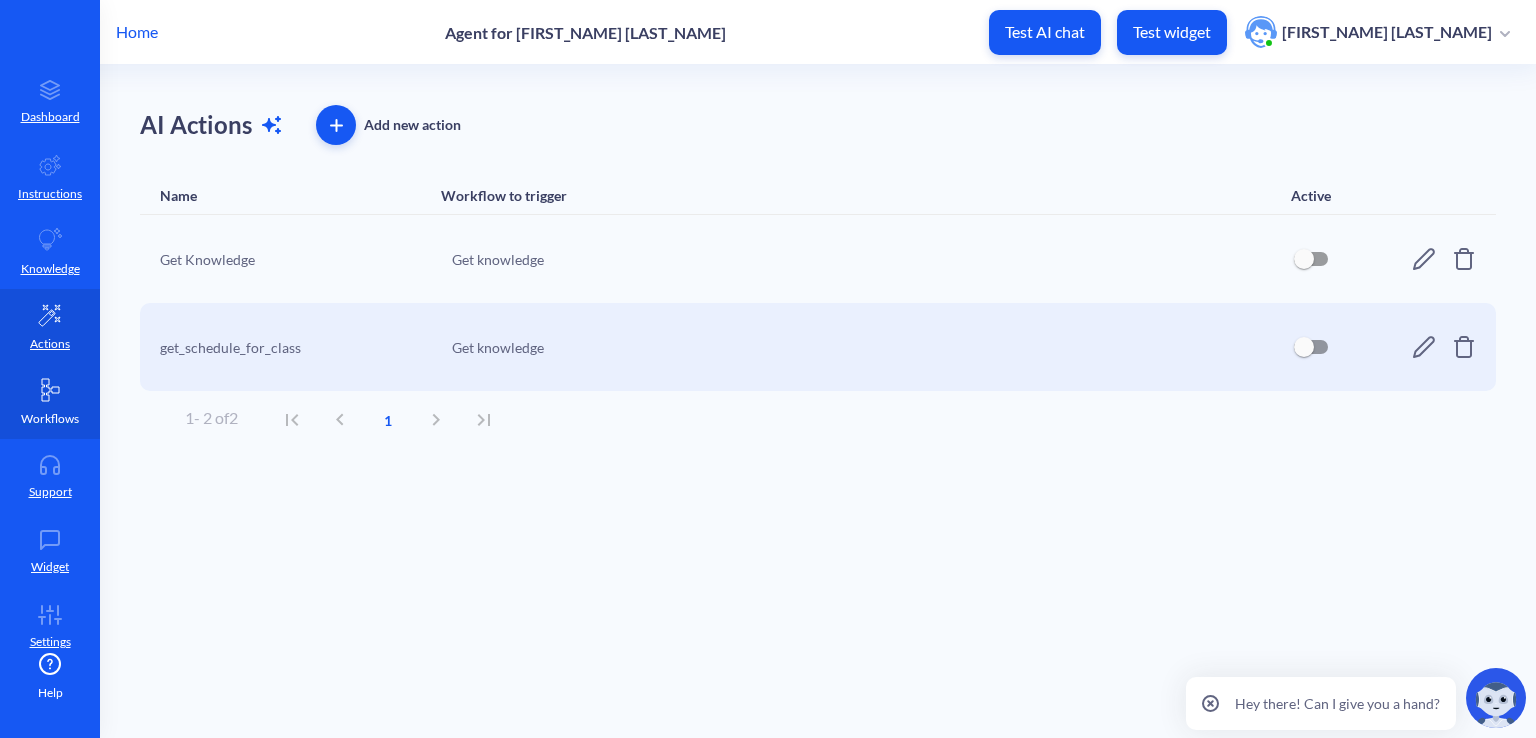 click 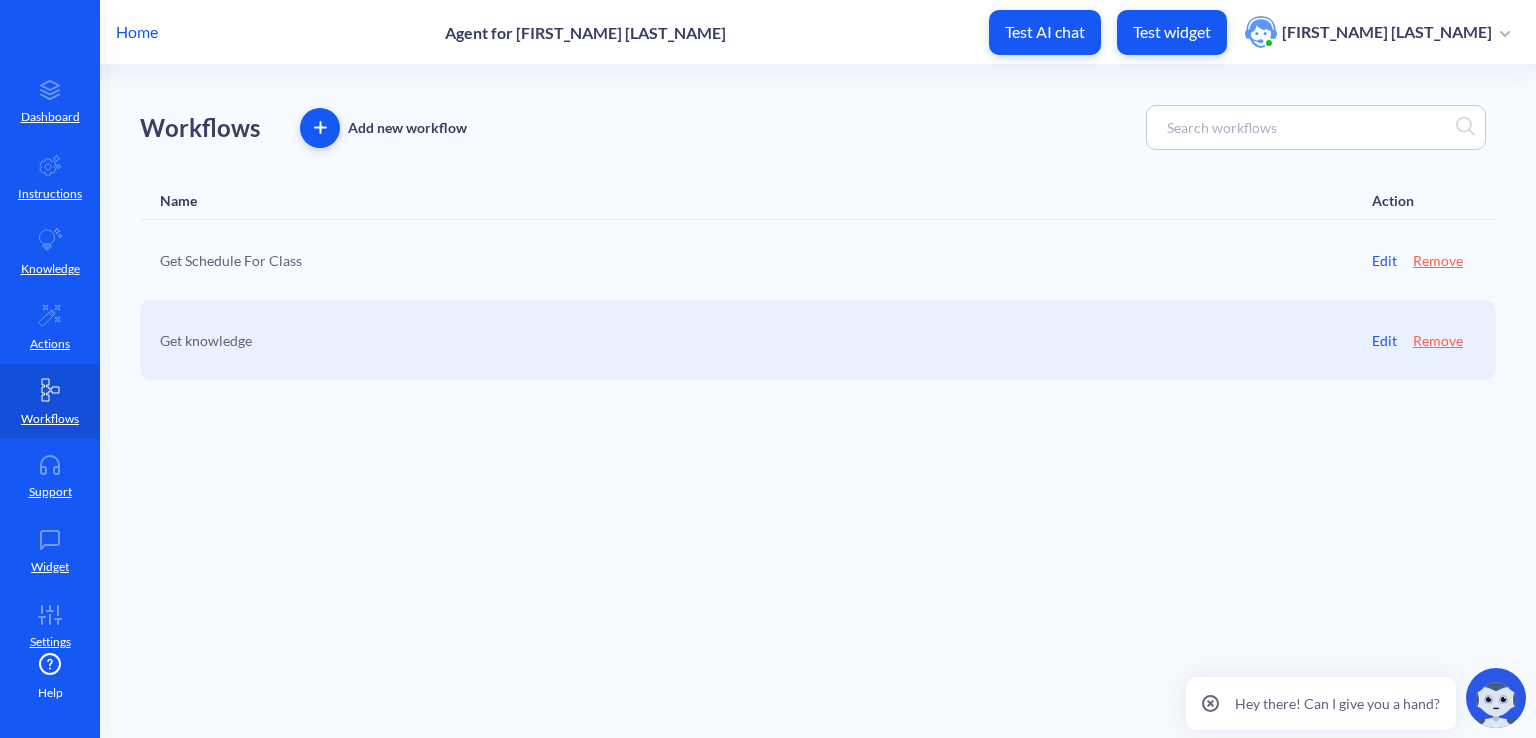 click on "Get knowledge Edit Remove" at bounding box center (818, 340) 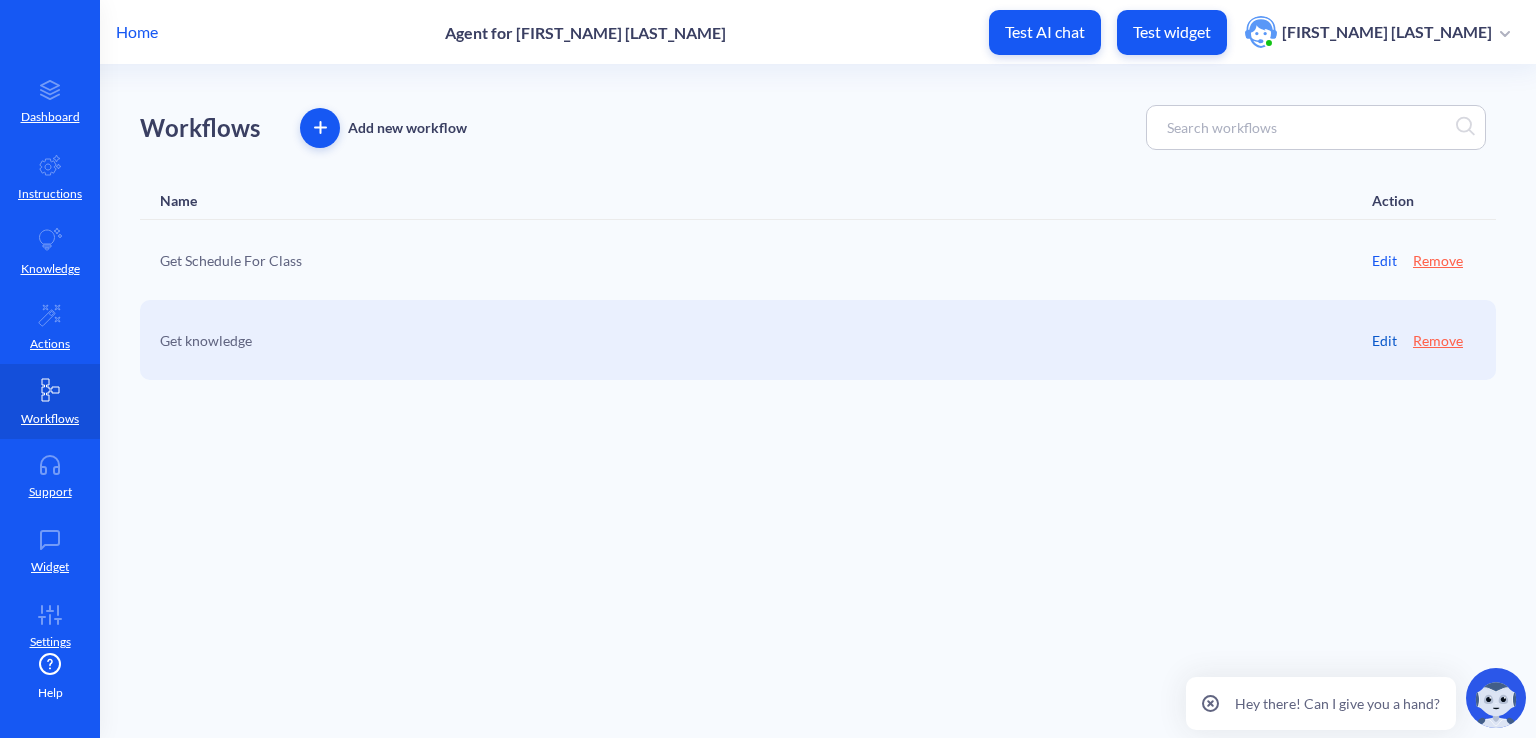 click on "Edit" at bounding box center [1384, 340] 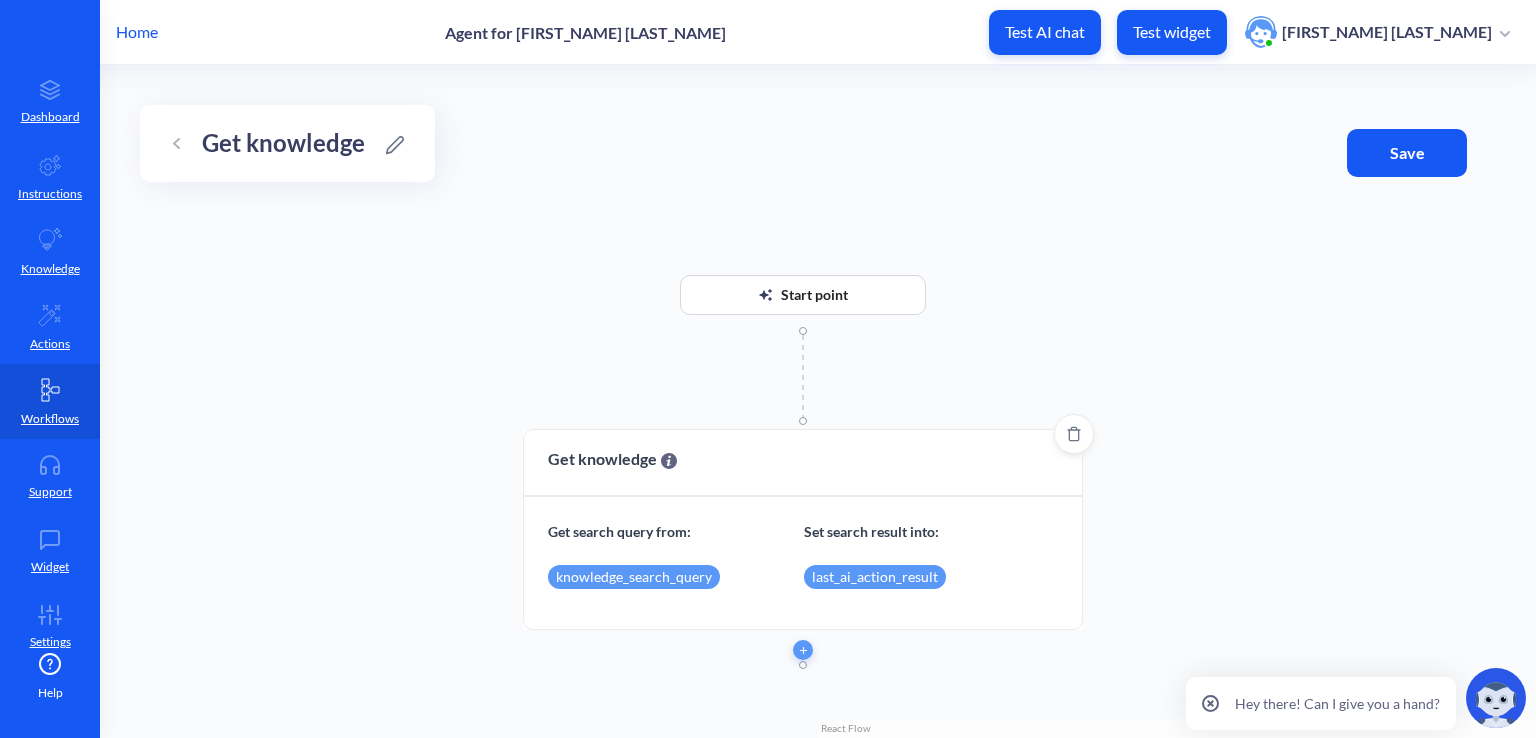 click on "knowledge_search_query" at bounding box center [634, 577] 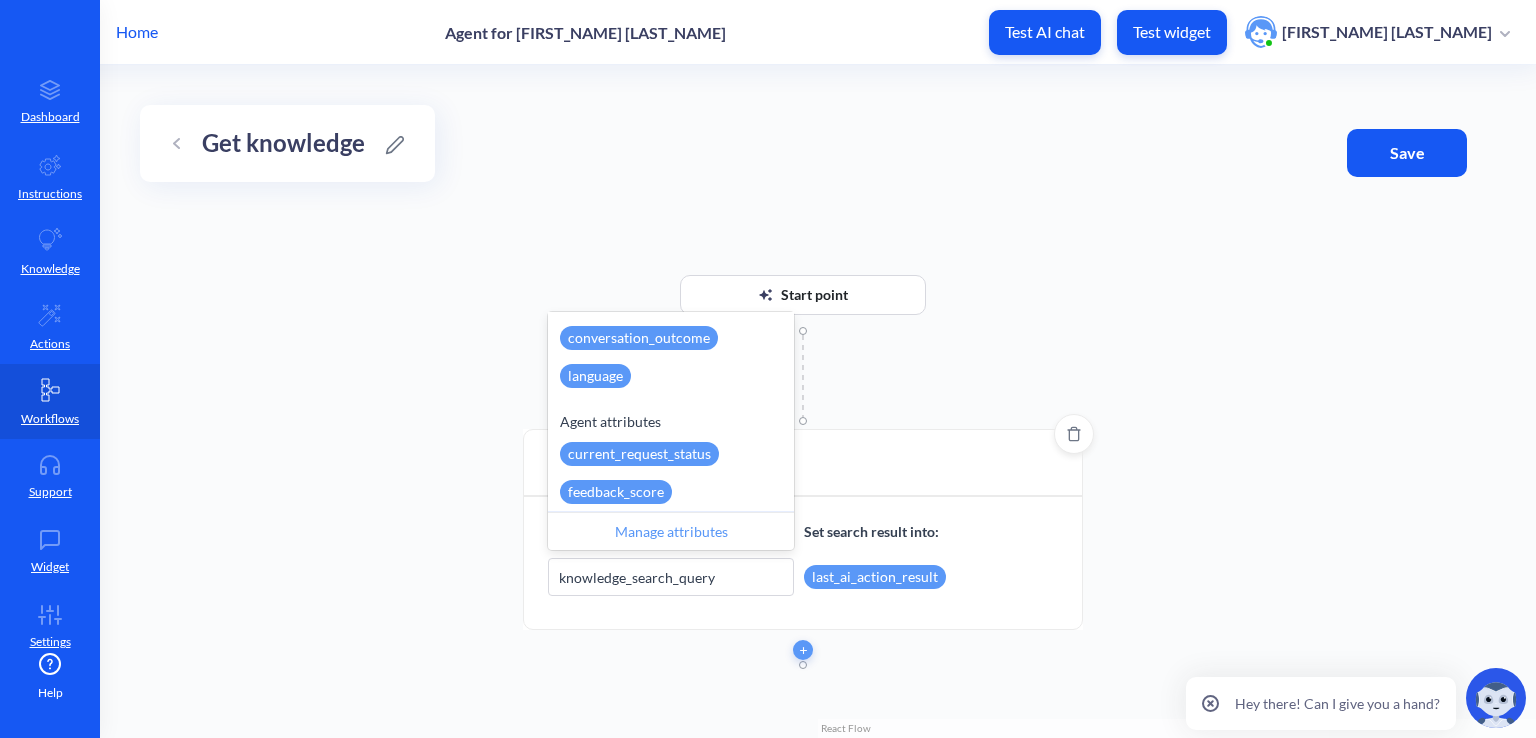 scroll, scrollTop: 0, scrollLeft: 0, axis: both 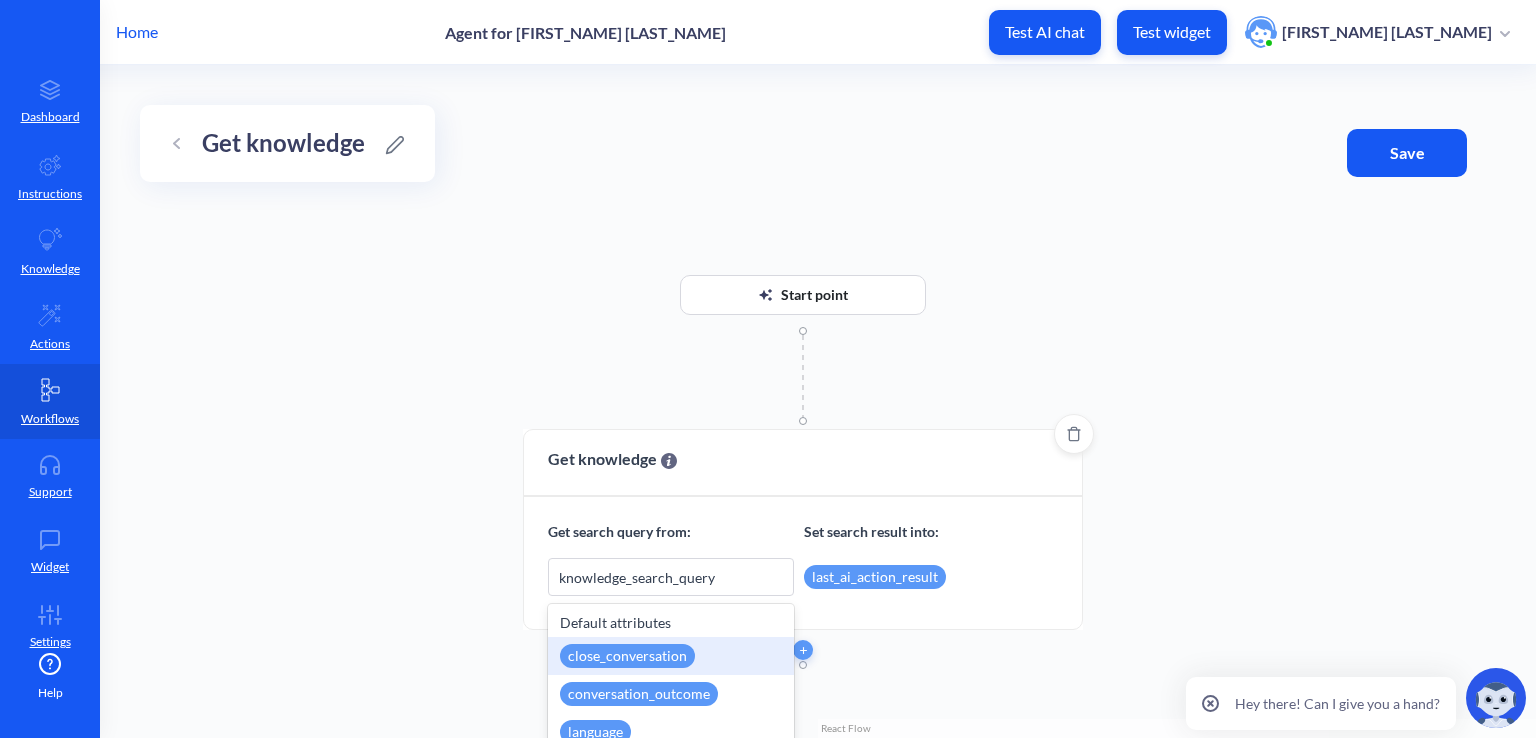 click on "Start point Get knowledge Get search query from: Set search result into:      option close_conversation focused, 0 of 2. 18 results available. Use Up and Down to choose options, press Enter to select the currently focused option, press Escape to exit the menu, press Tab to select the option and exit the menu. knowledge_search_query Default attributes close_conversation Immediately closes current user conversation conversation_outcome Changes last user conversation outcome language User's language short name — en (English) by default Agent attributes current_request_status Updates user's support request status. Allowed values are open, closed, pending. New requests are displayed in the support tab feedback_score is_button_large (Optional) true/false. Change 'Submit' button appearance. is_in_working_hours Returns true/false depending on working hours. Working hours could be changed in the Bot's settings is_multi_select is_submit_button knowledge_search_query Used in 'Get Knowledge' AI Action demo." at bounding box center (818, 401) 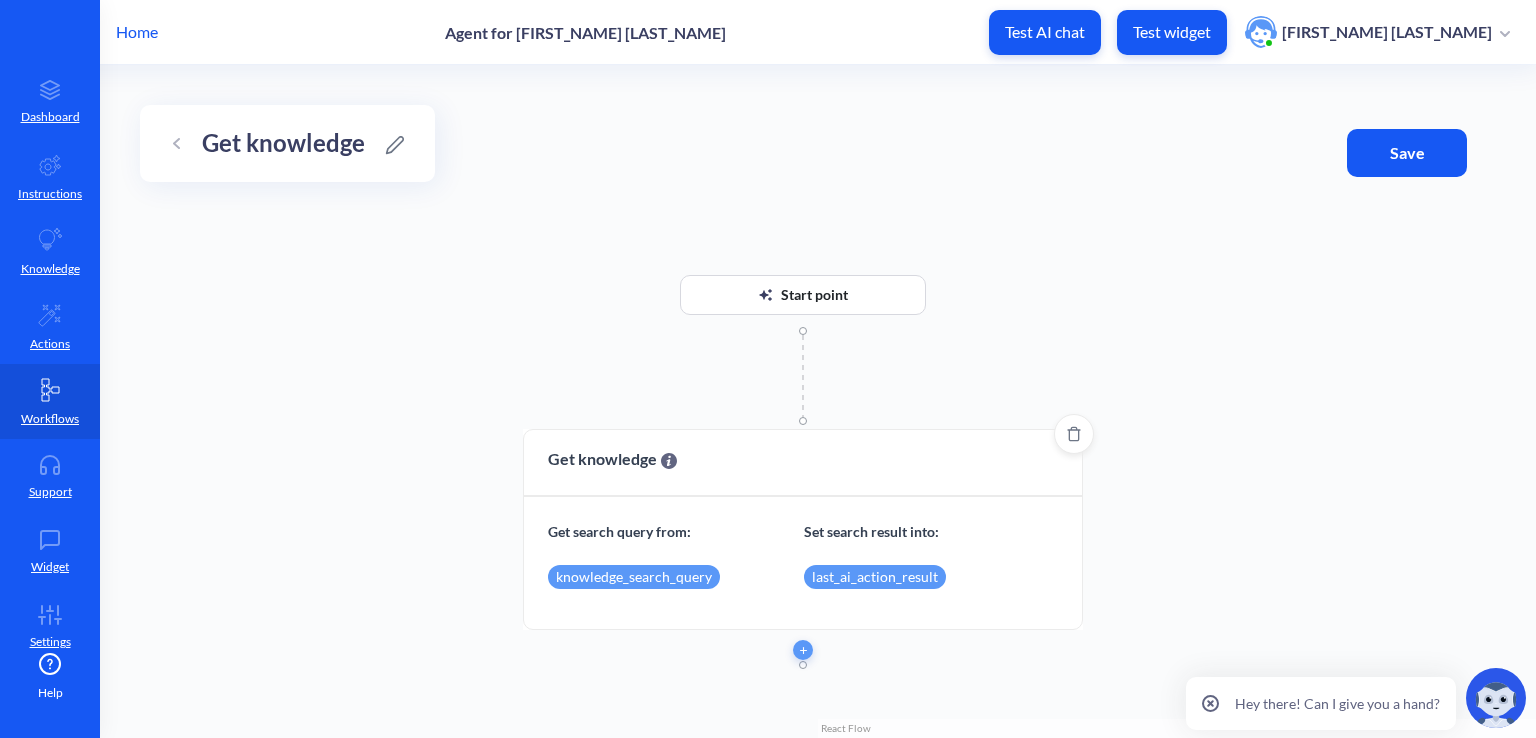 click on "last_ai_action_result" at bounding box center [875, 577] 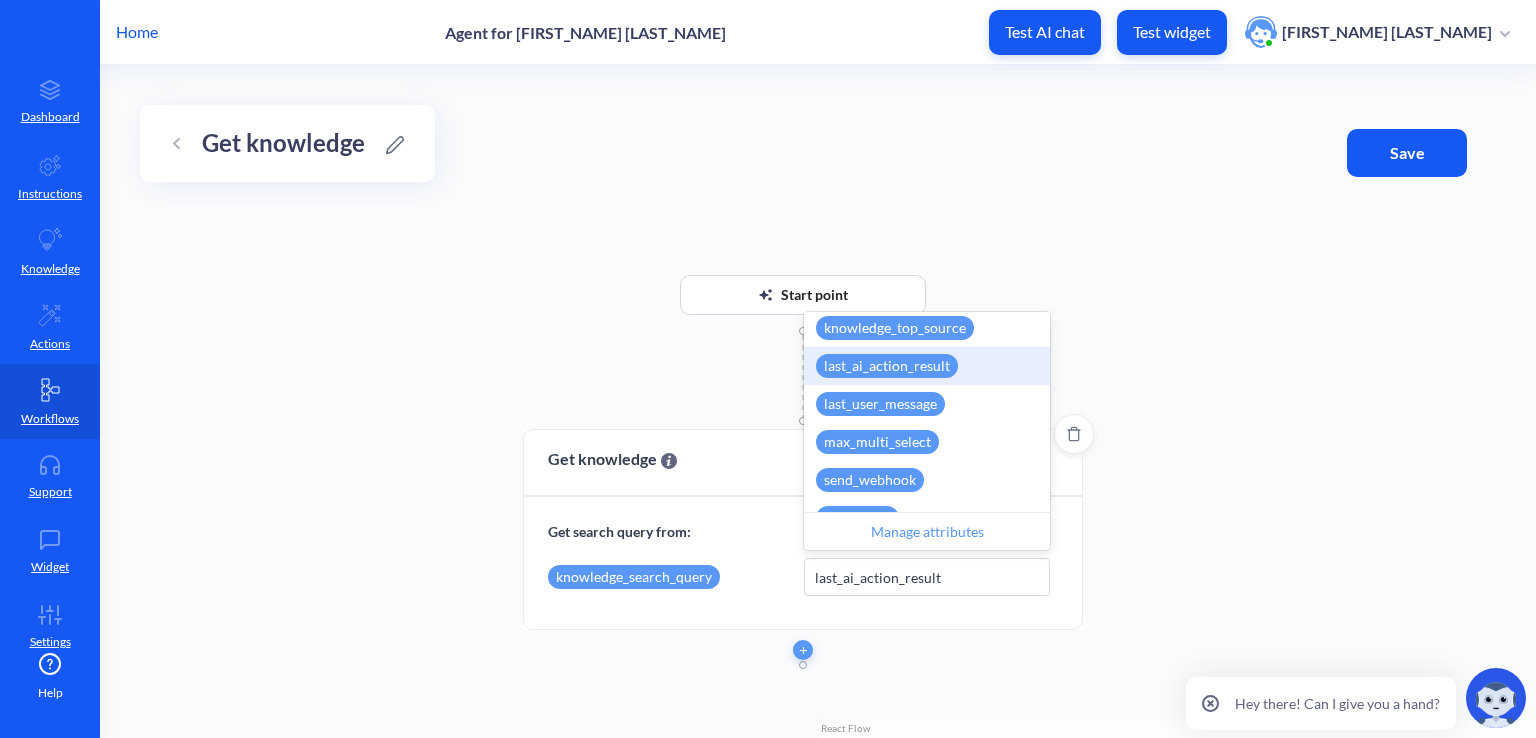 scroll, scrollTop: 564, scrollLeft: 0, axis: vertical 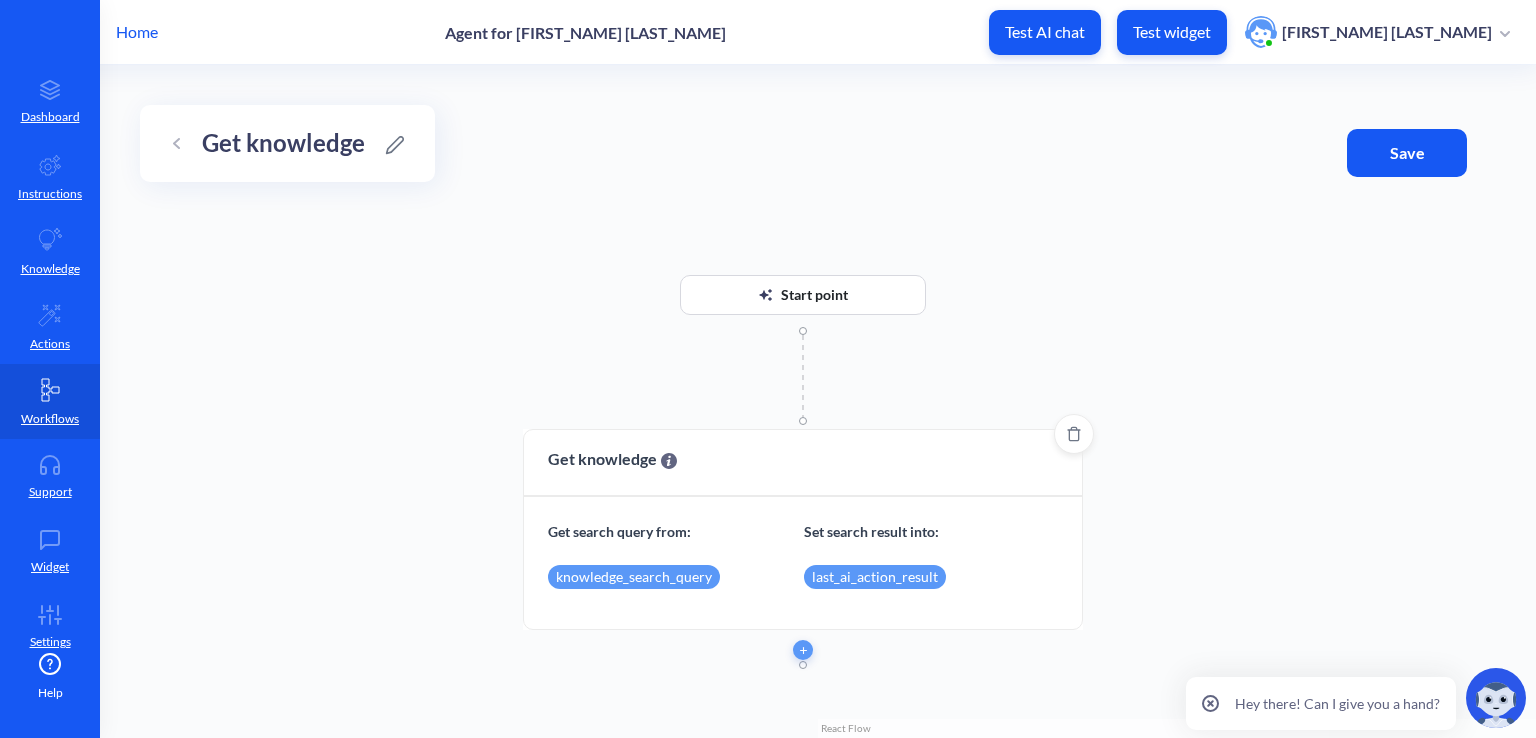 click on "Start point Get knowledge Get search query from: Set search result into: knowledge_search_query last_ai_action_result" at bounding box center [818, 401] 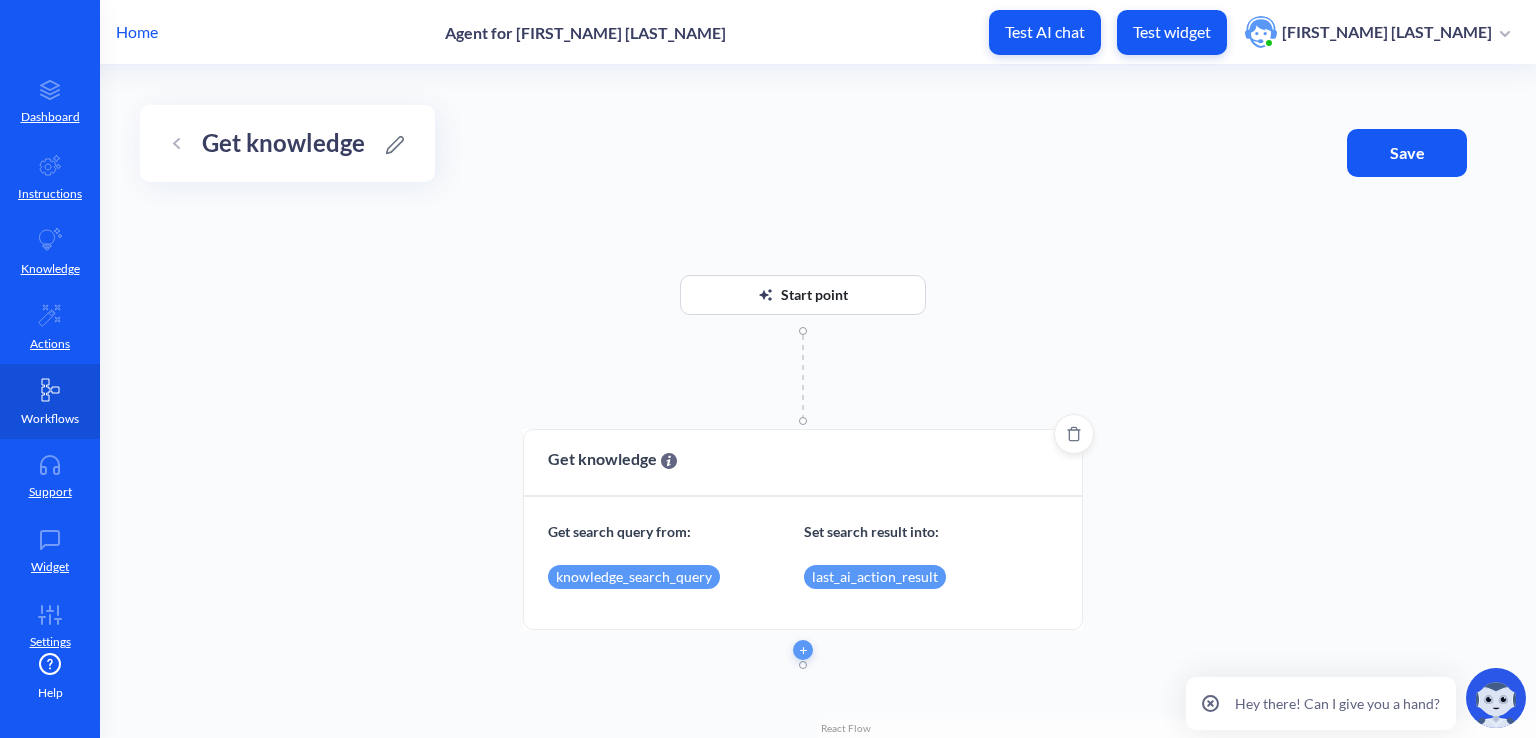 click on "Workflows" at bounding box center [50, 419] 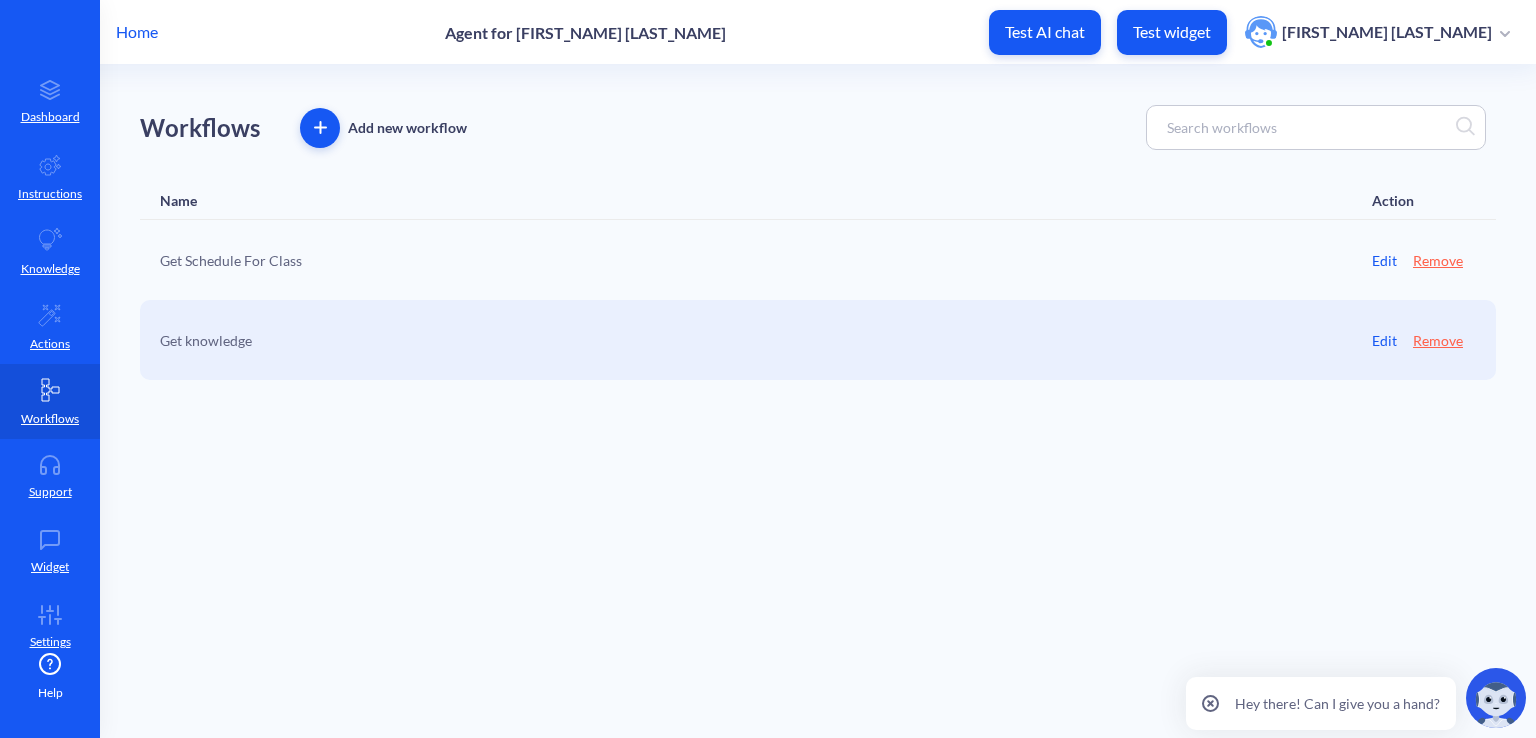 drag, startPoint x: 252, startPoint y: 349, endPoint x: 203, endPoint y: 348, distance: 49.010204 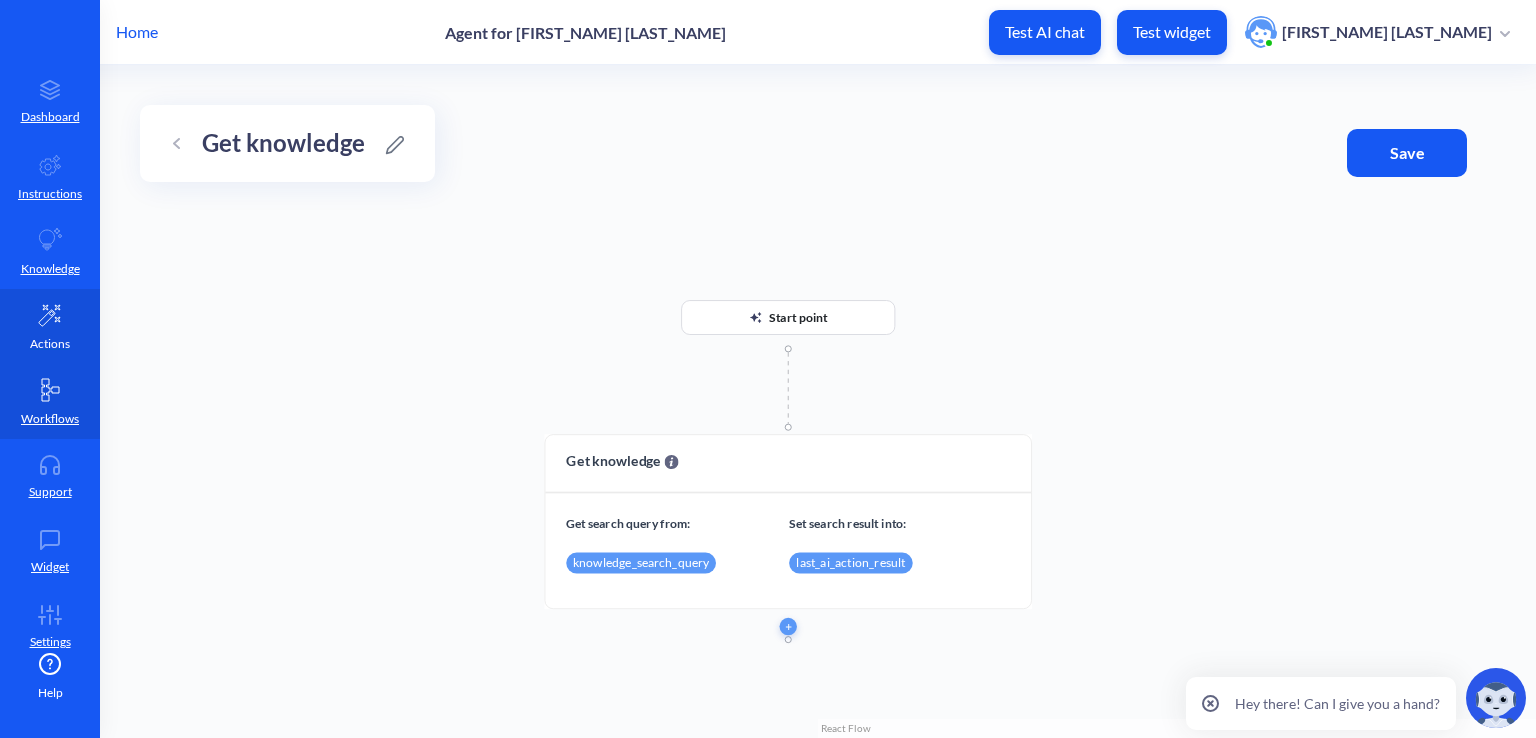 click on "Actions" at bounding box center [50, 344] 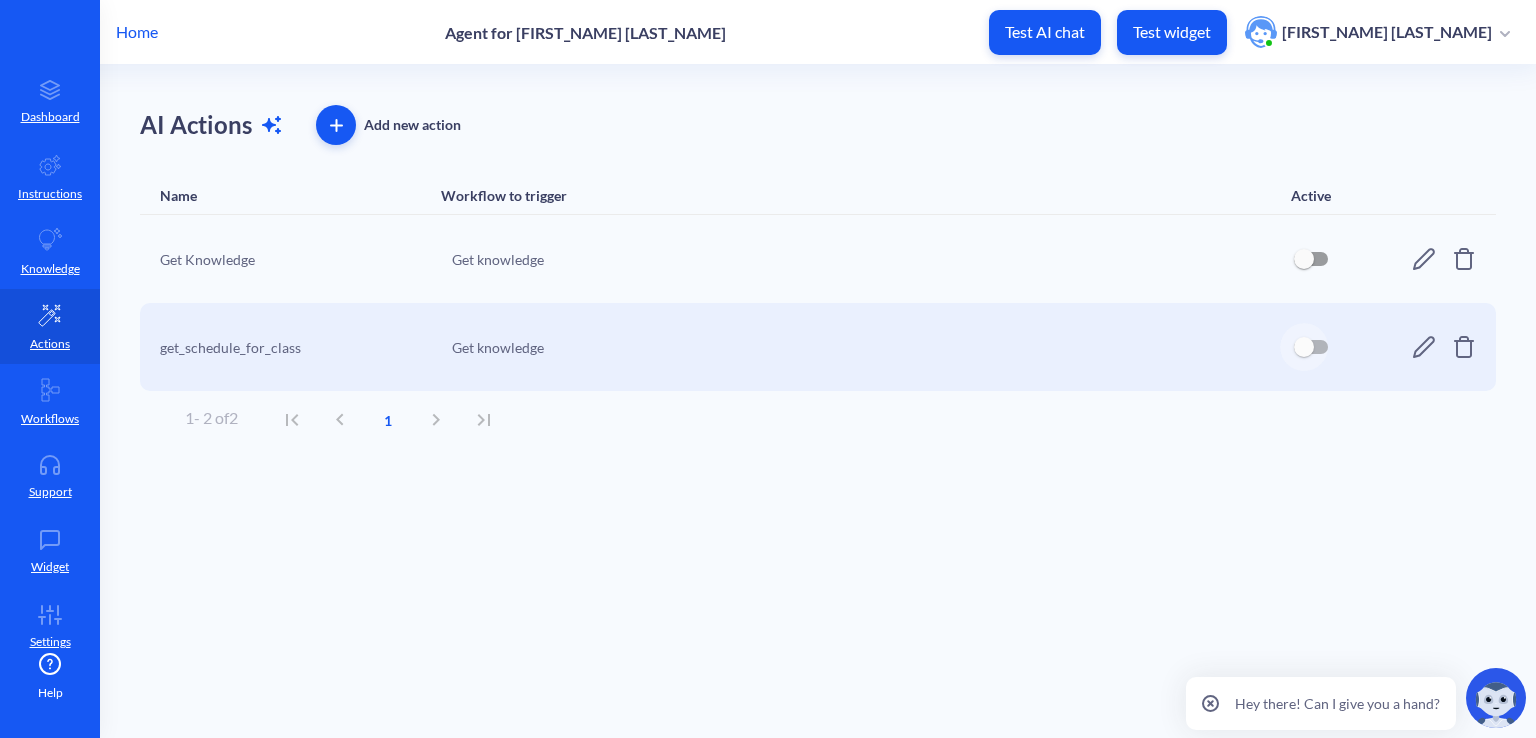 click at bounding box center [1304, 347] 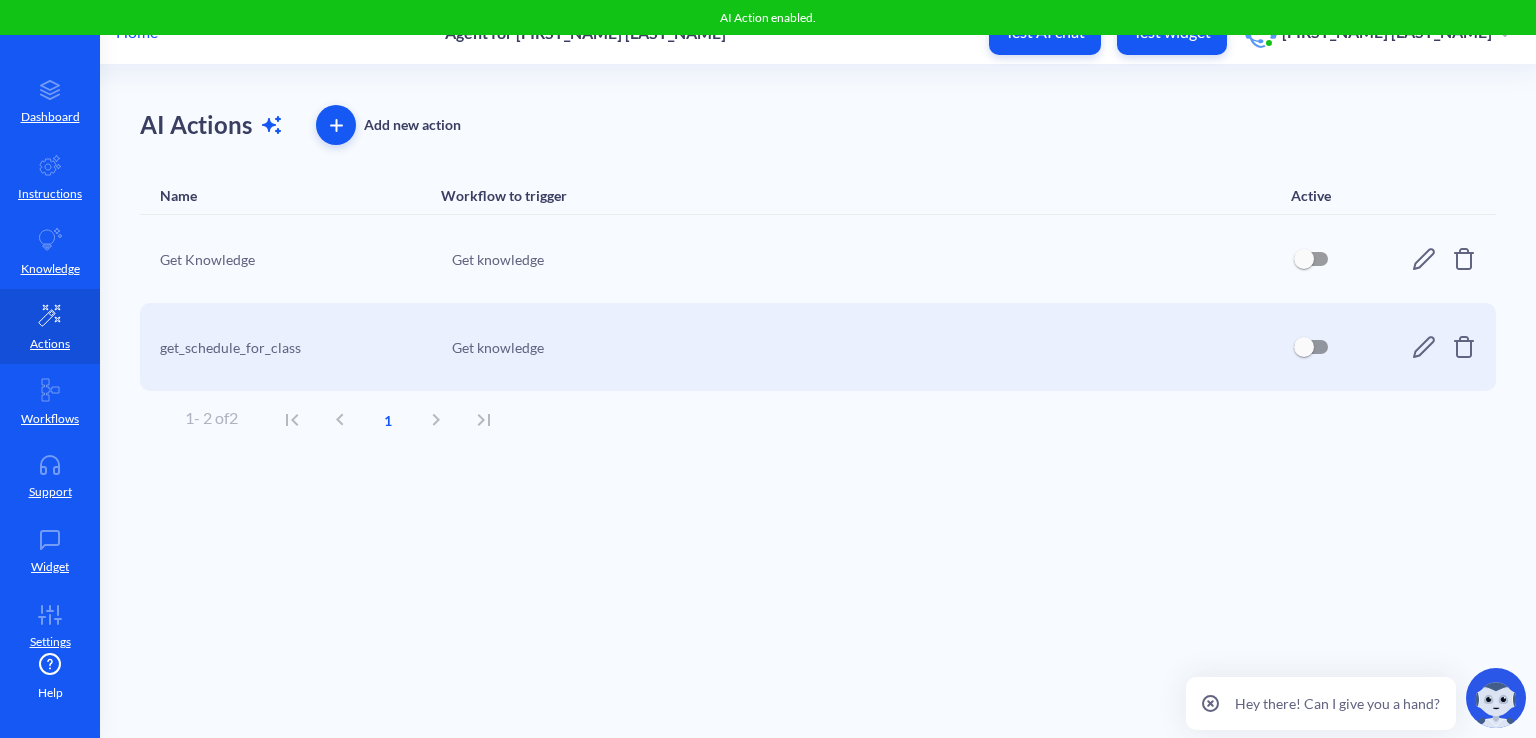 checkbox on "true" 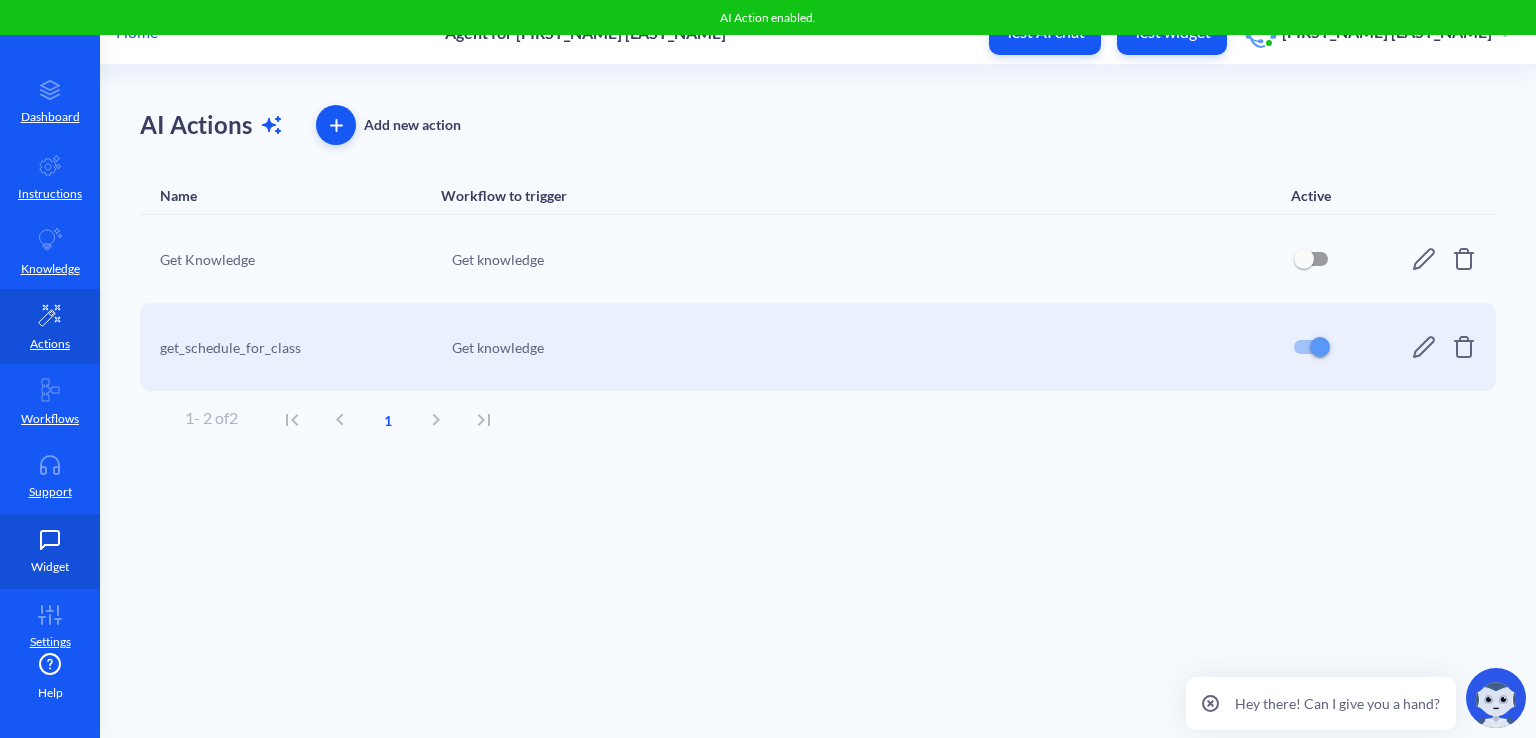 click on "Widget" at bounding box center [50, 551] 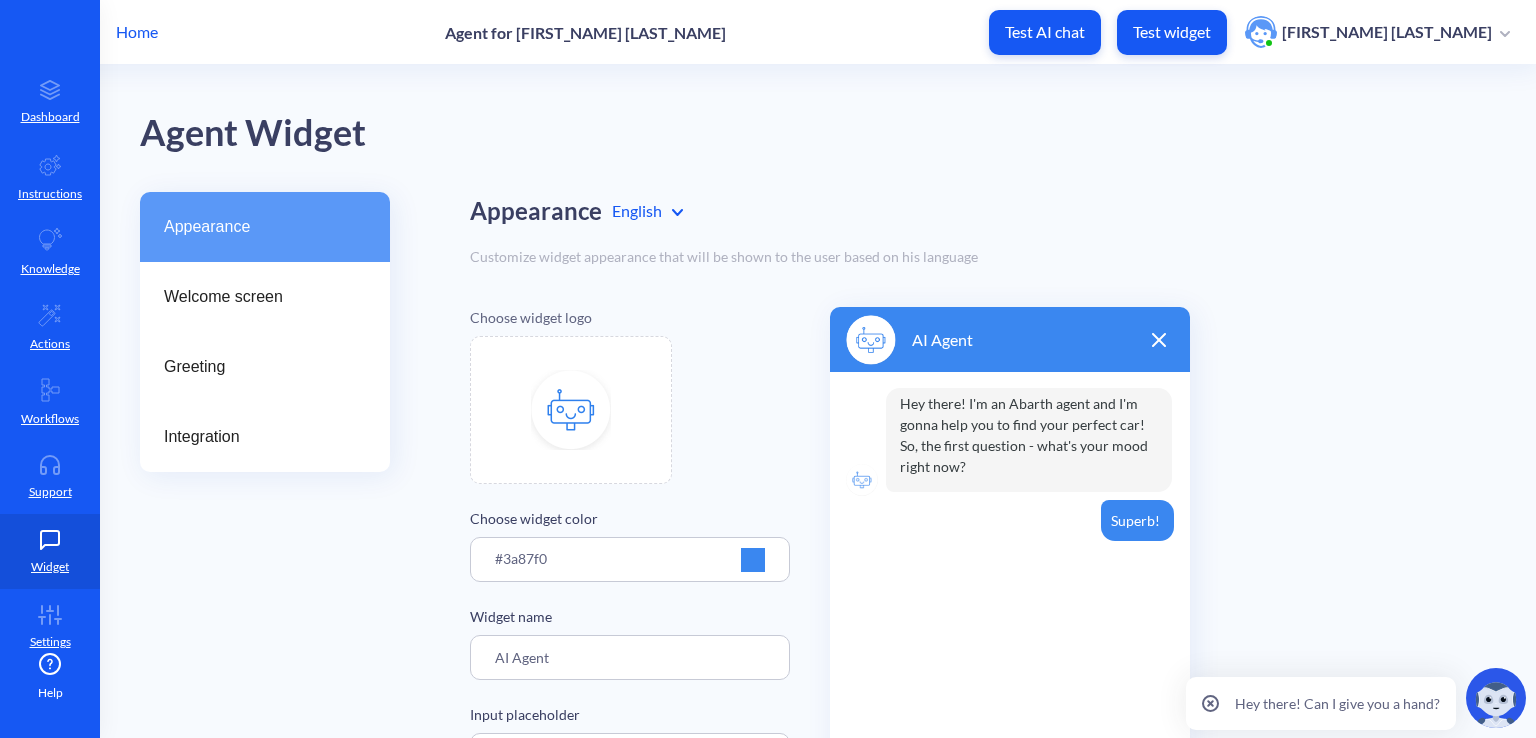 click on "Test AI chat" at bounding box center (1045, 32) 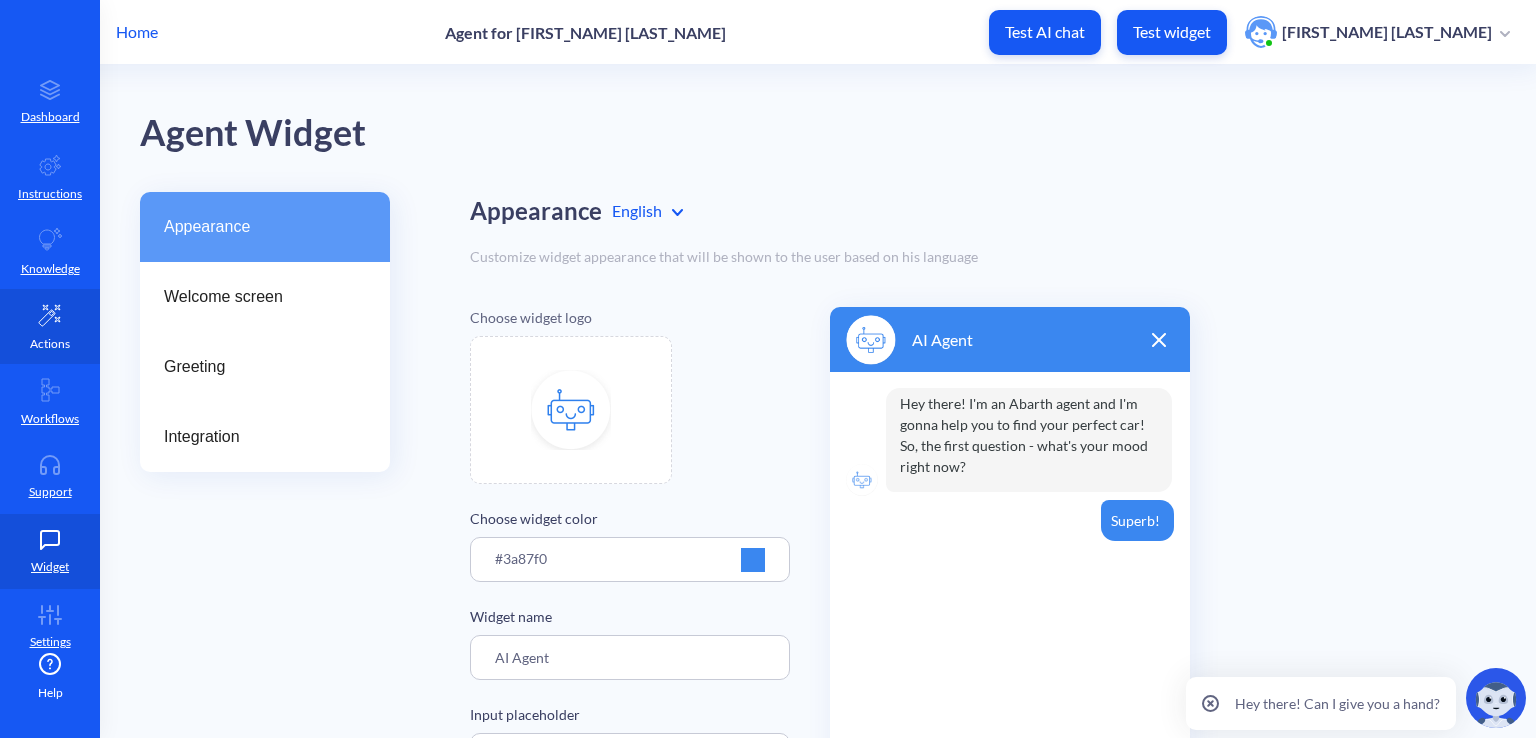 click 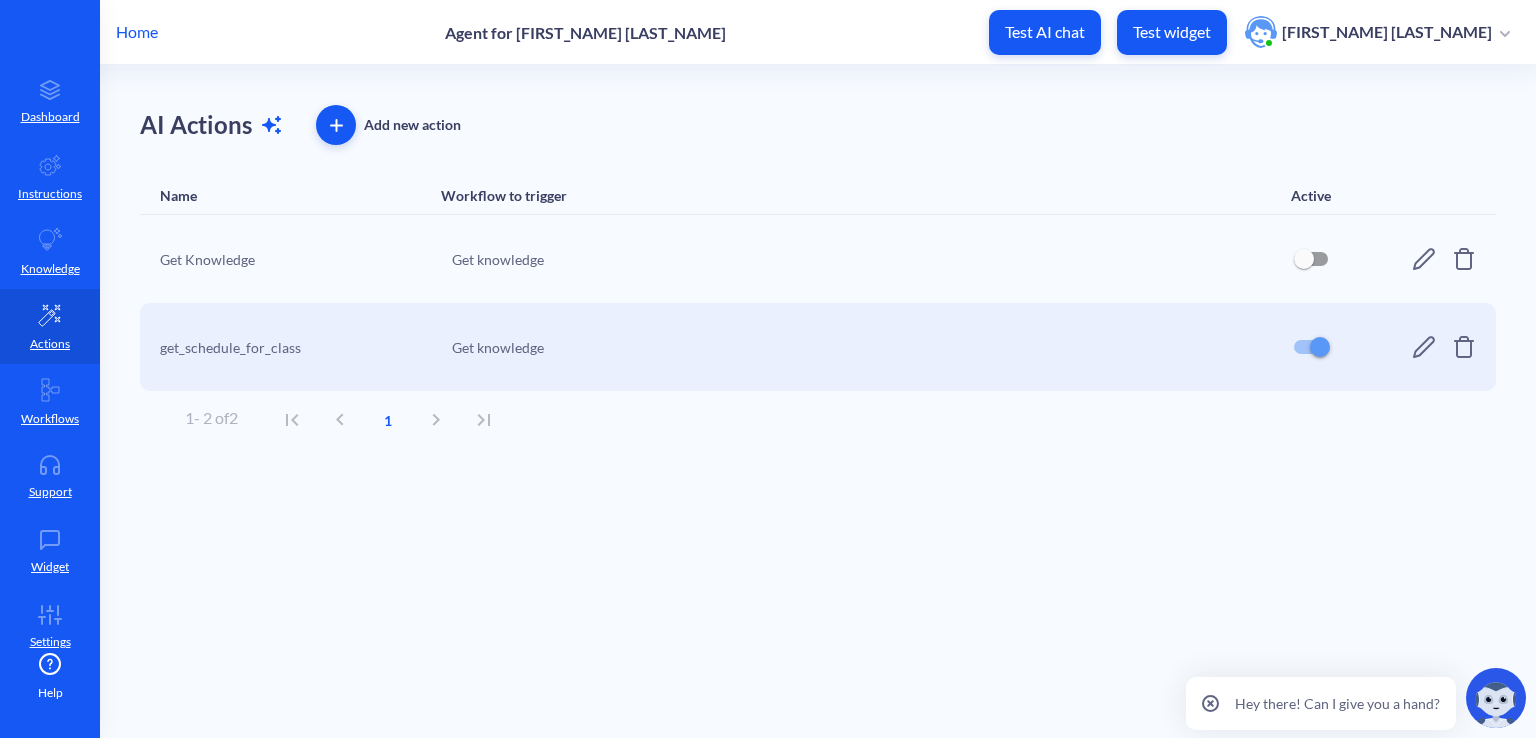 click 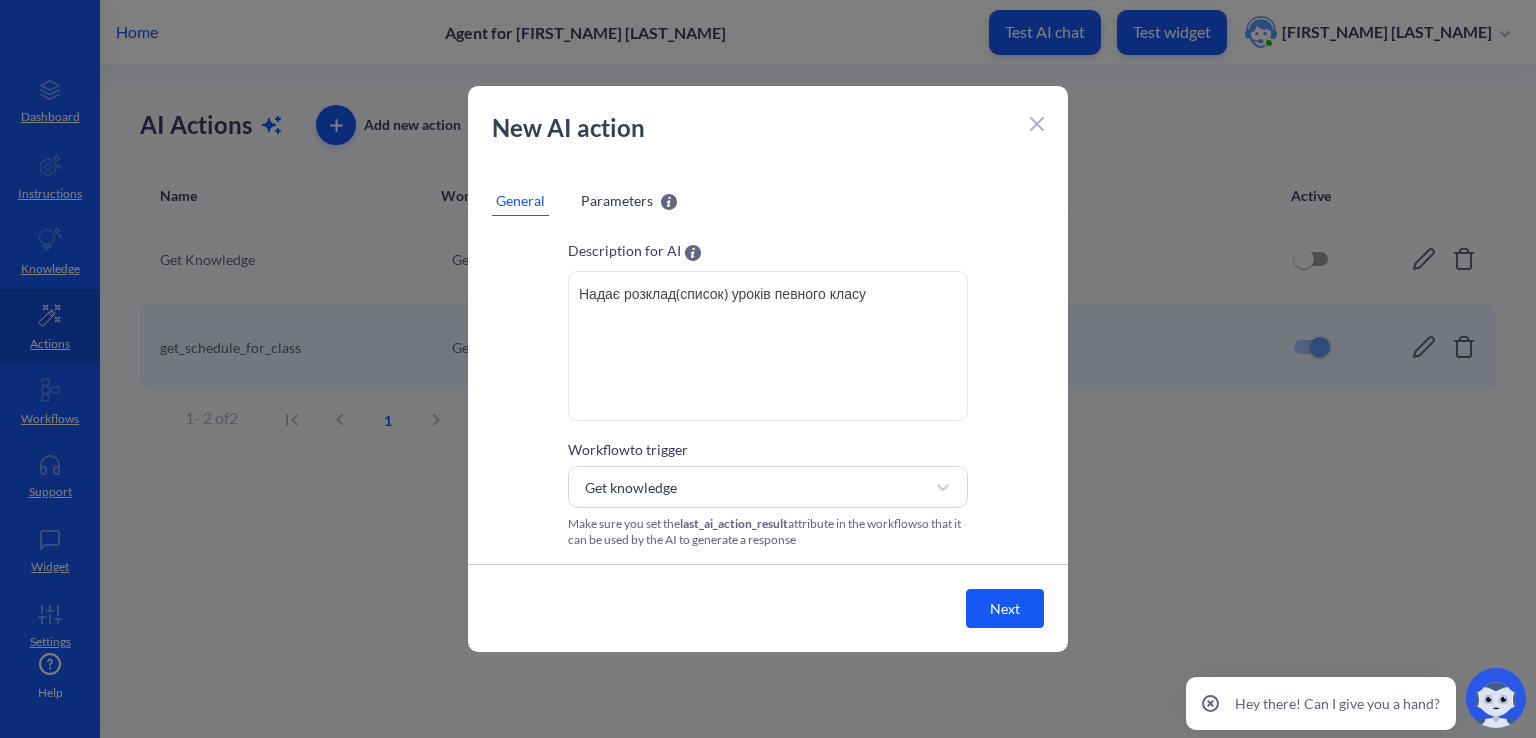 scroll, scrollTop: 1, scrollLeft: 0, axis: vertical 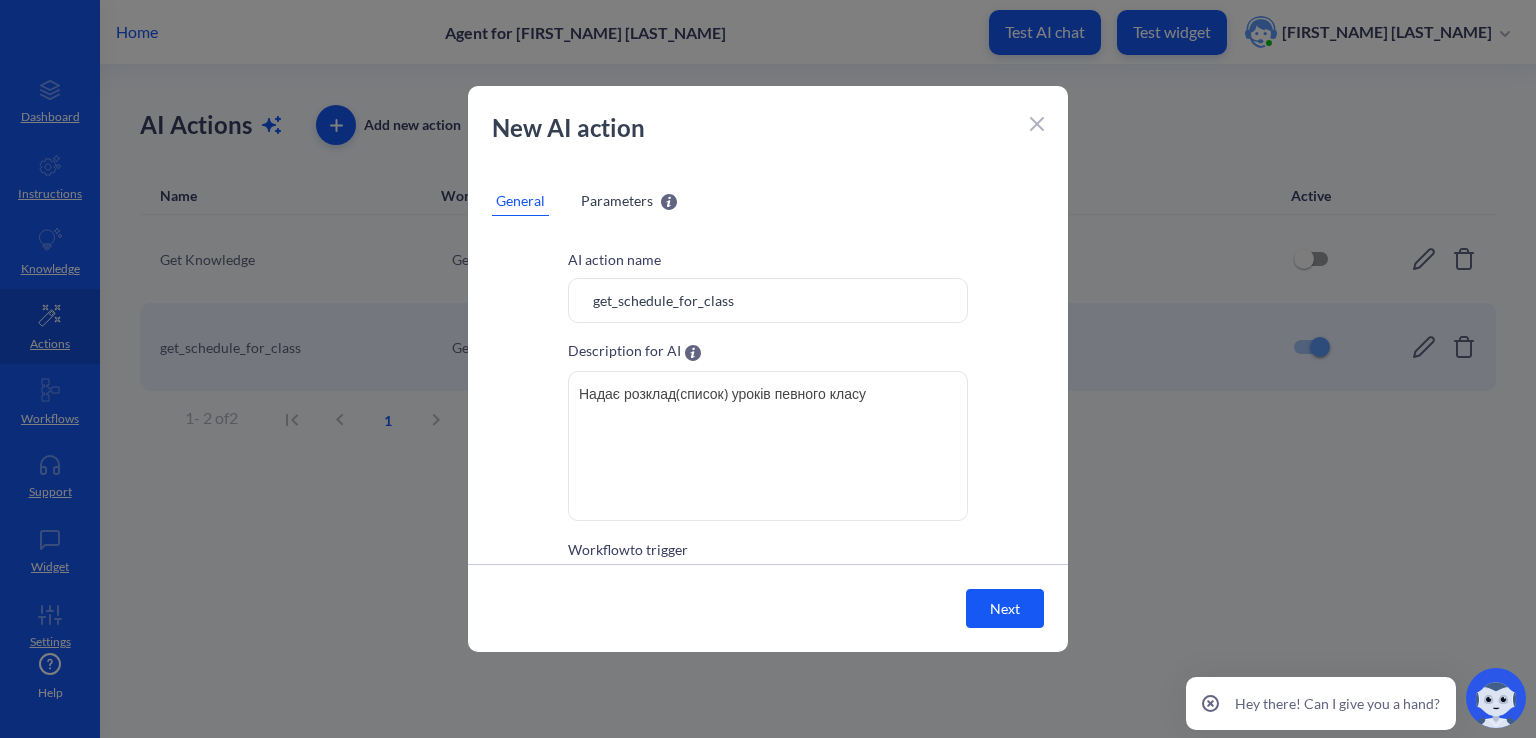 click on "Parameters" at bounding box center [617, 200] 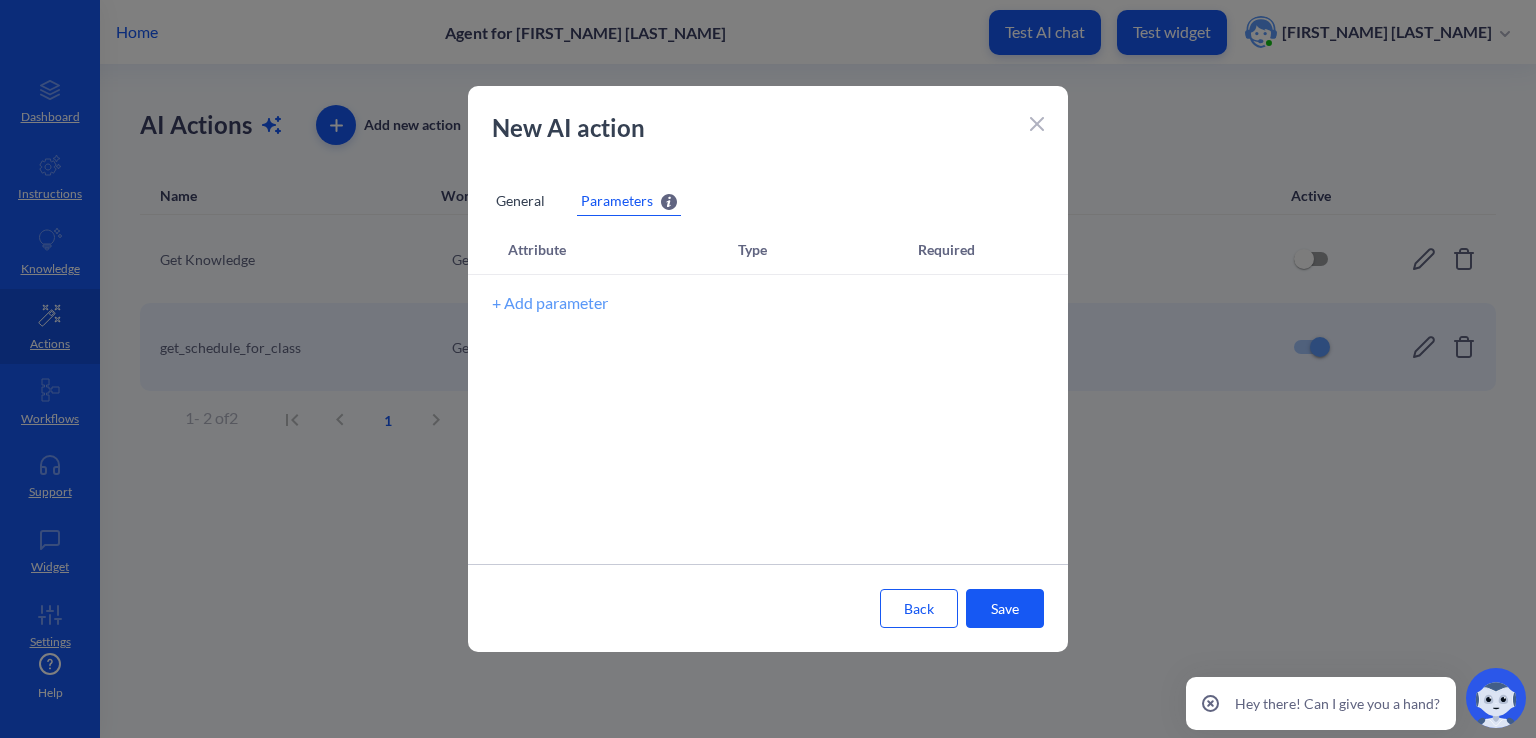click on "+ Add parameter" at bounding box center (550, 303) 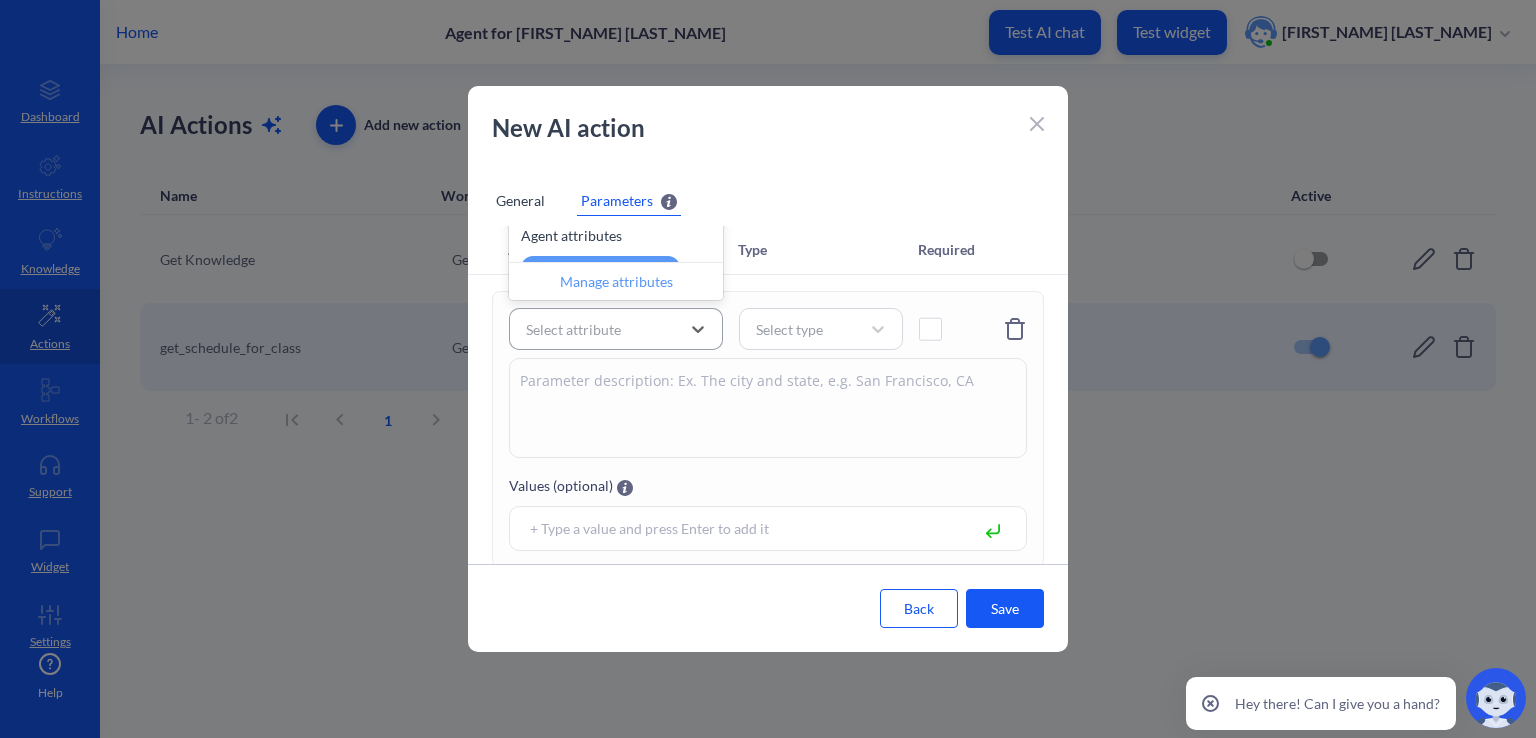 click on "Select attribute" at bounding box center (573, 329) 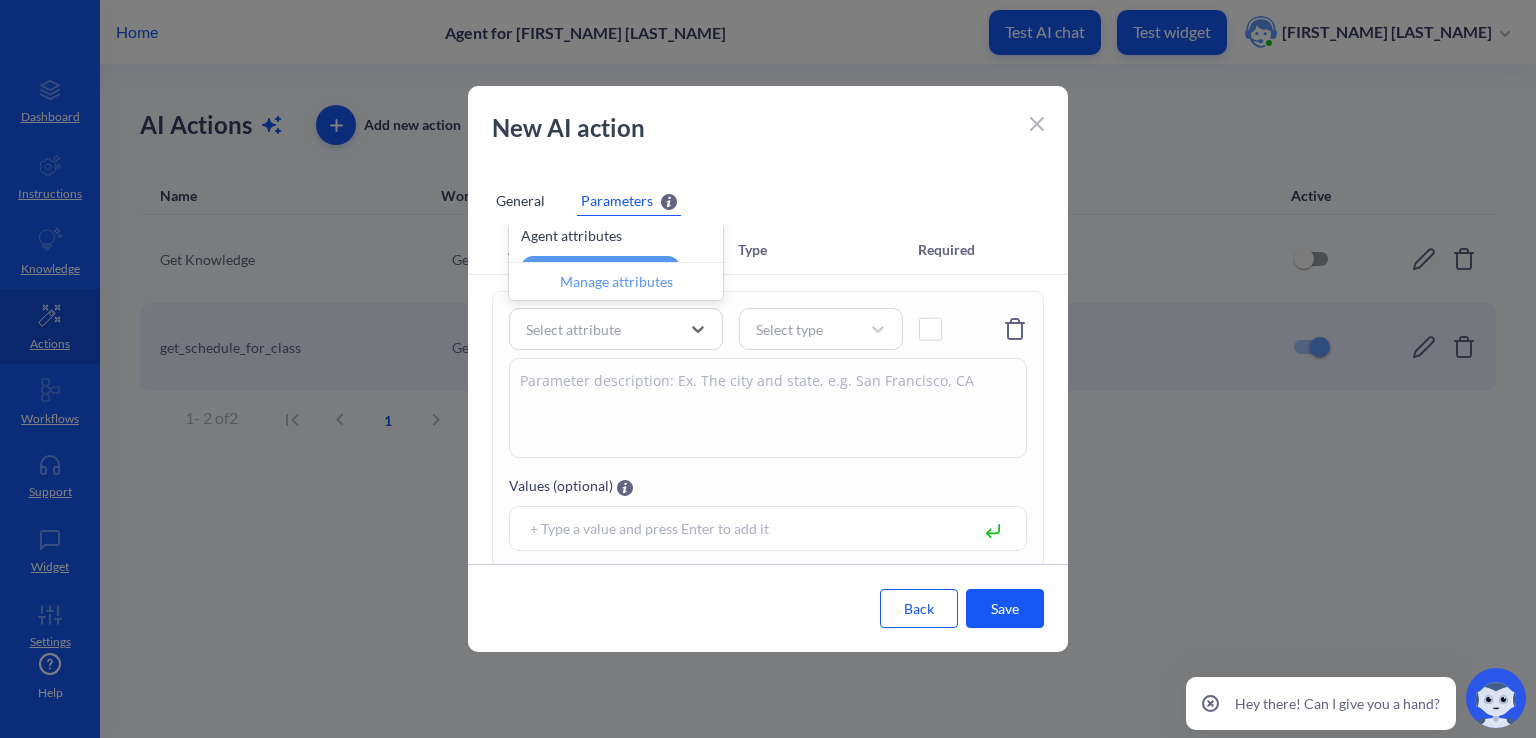 click on "Manage attributes" at bounding box center (616, 281) 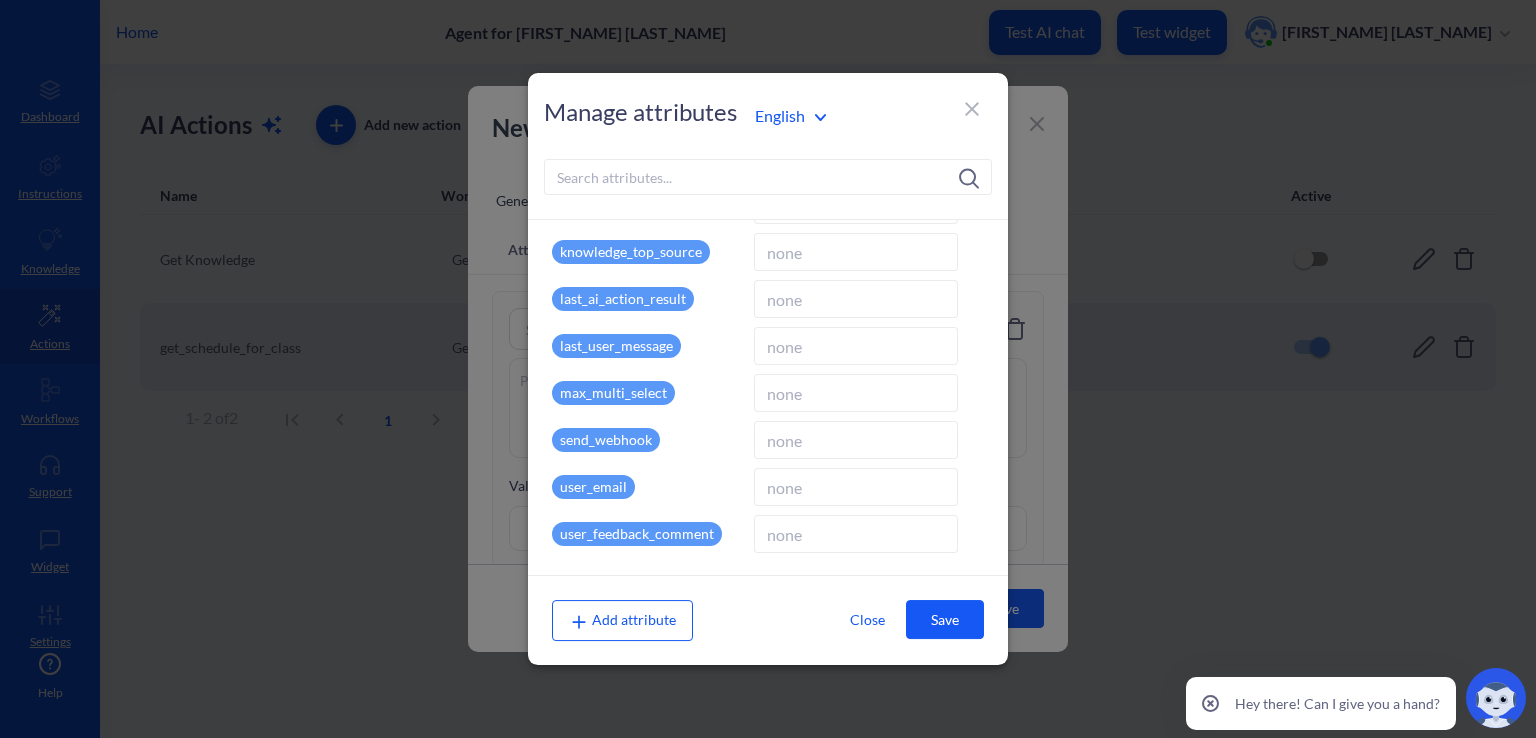 scroll, scrollTop: 435, scrollLeft: 0, axis: vertical 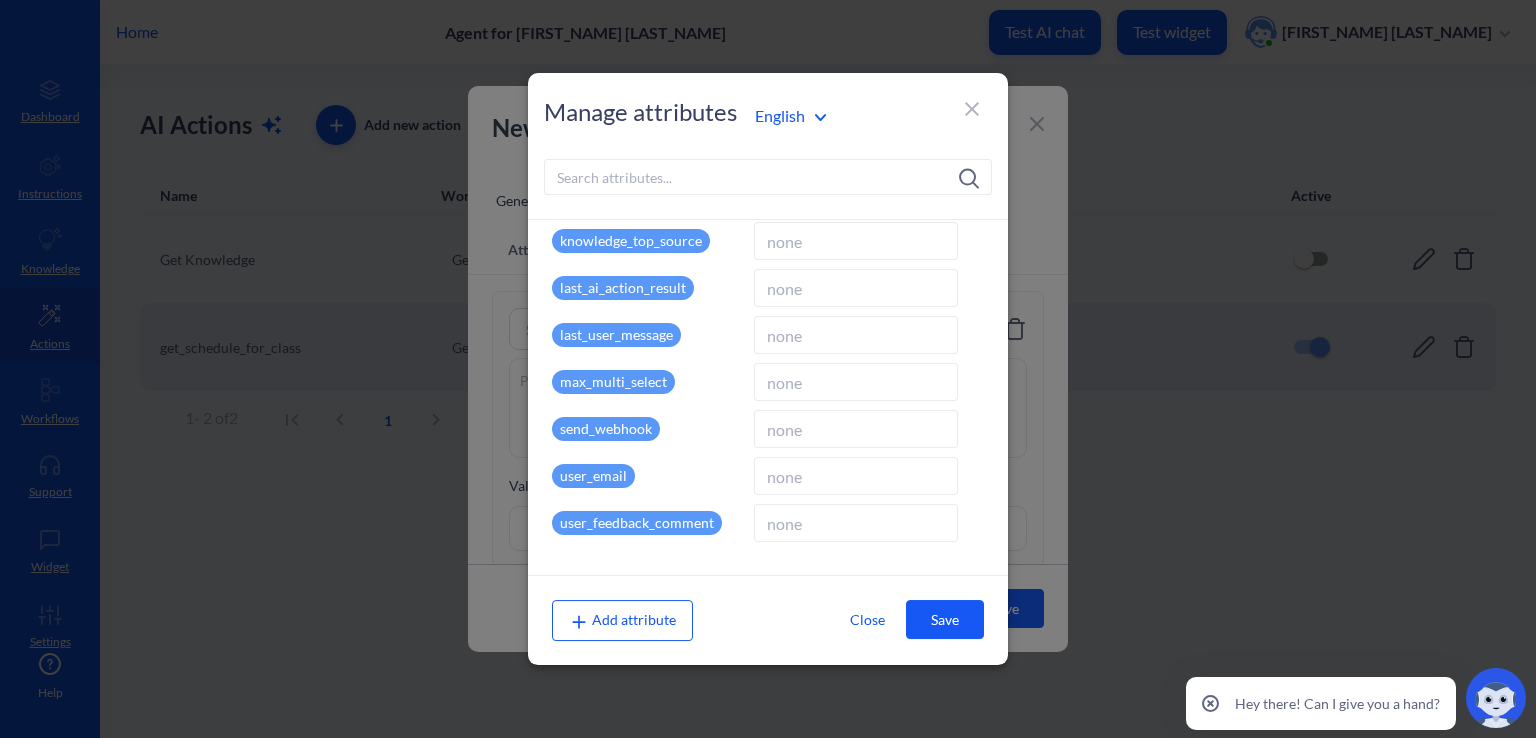 click on "Add attribute" at bounding box center (622, 620) 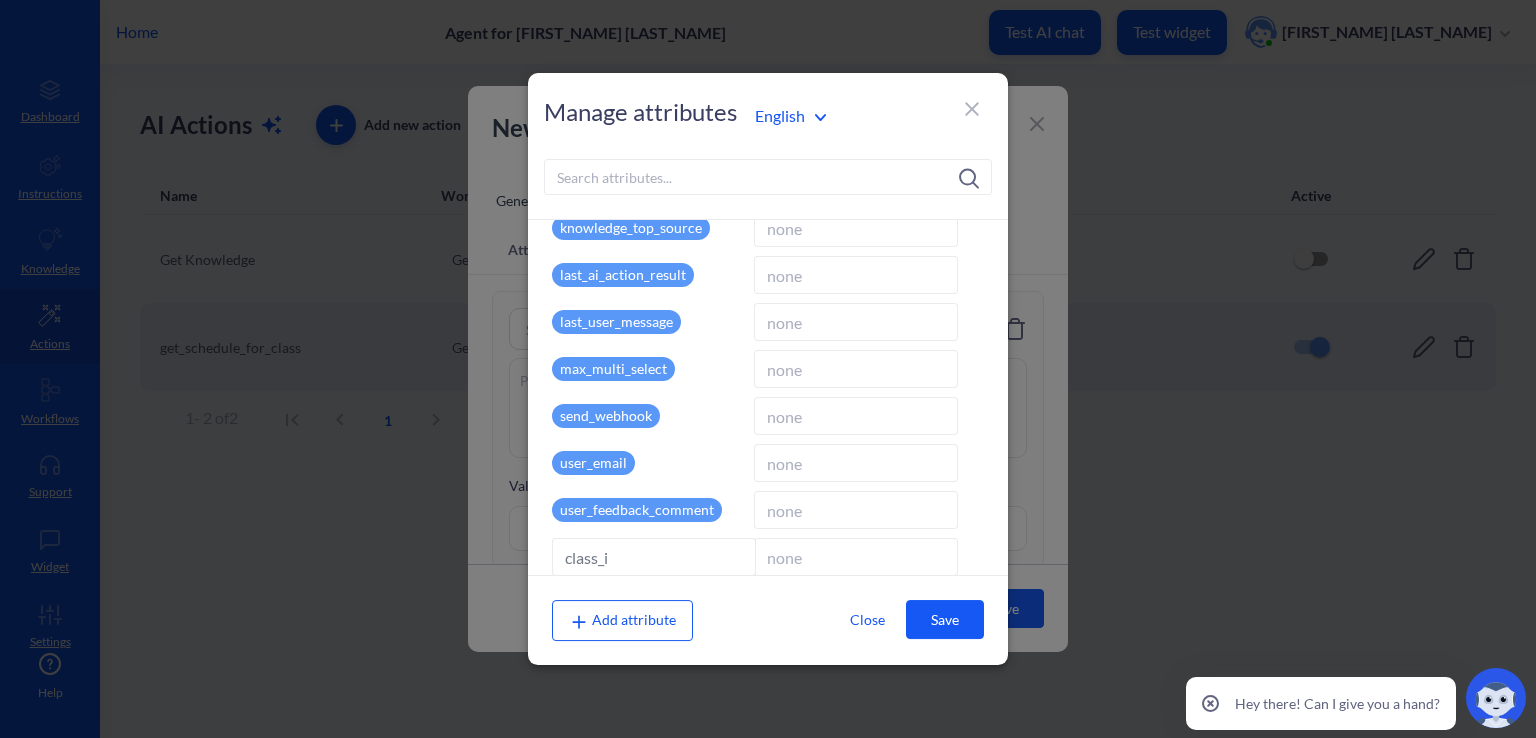 type on "class_id" 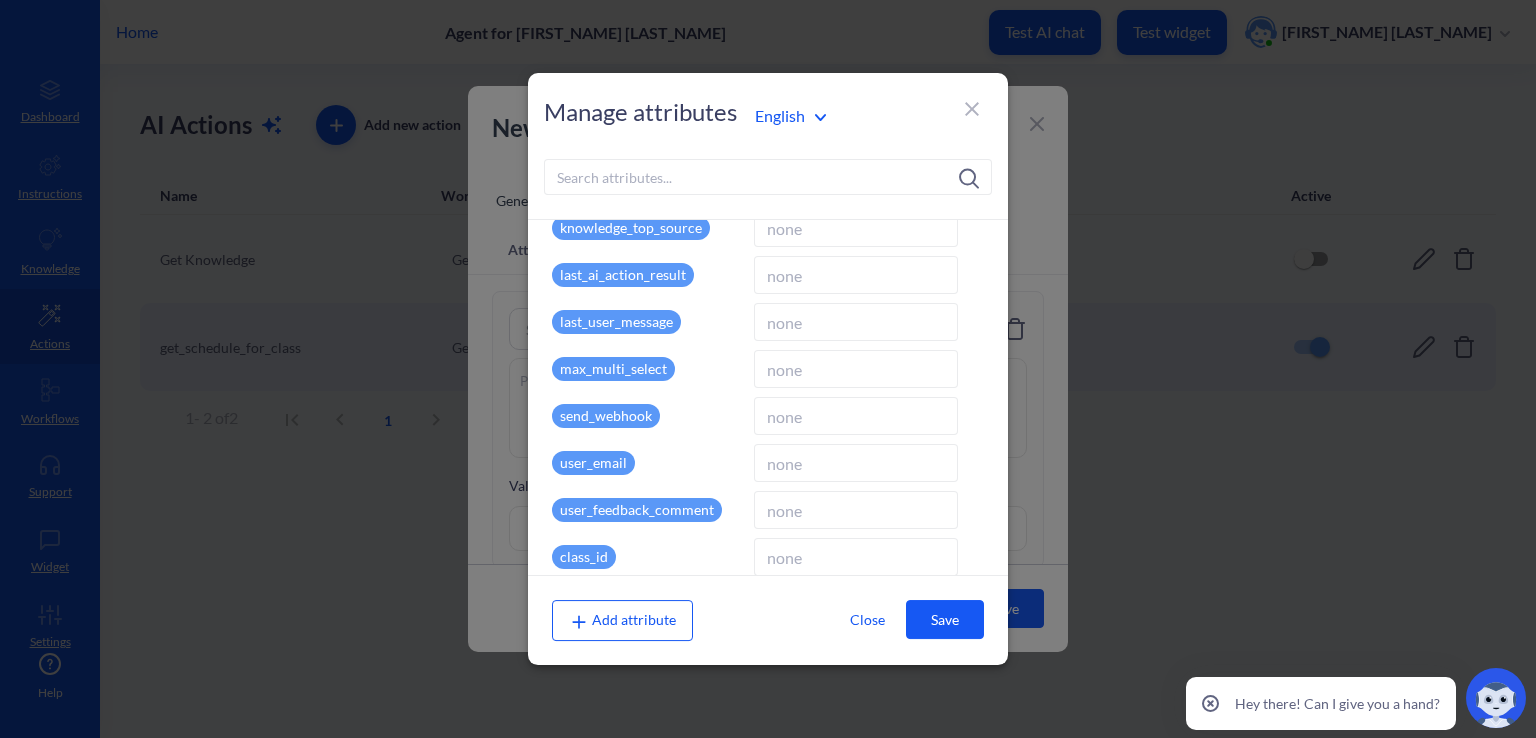 click on "Save" at bounding box center (945, 619) 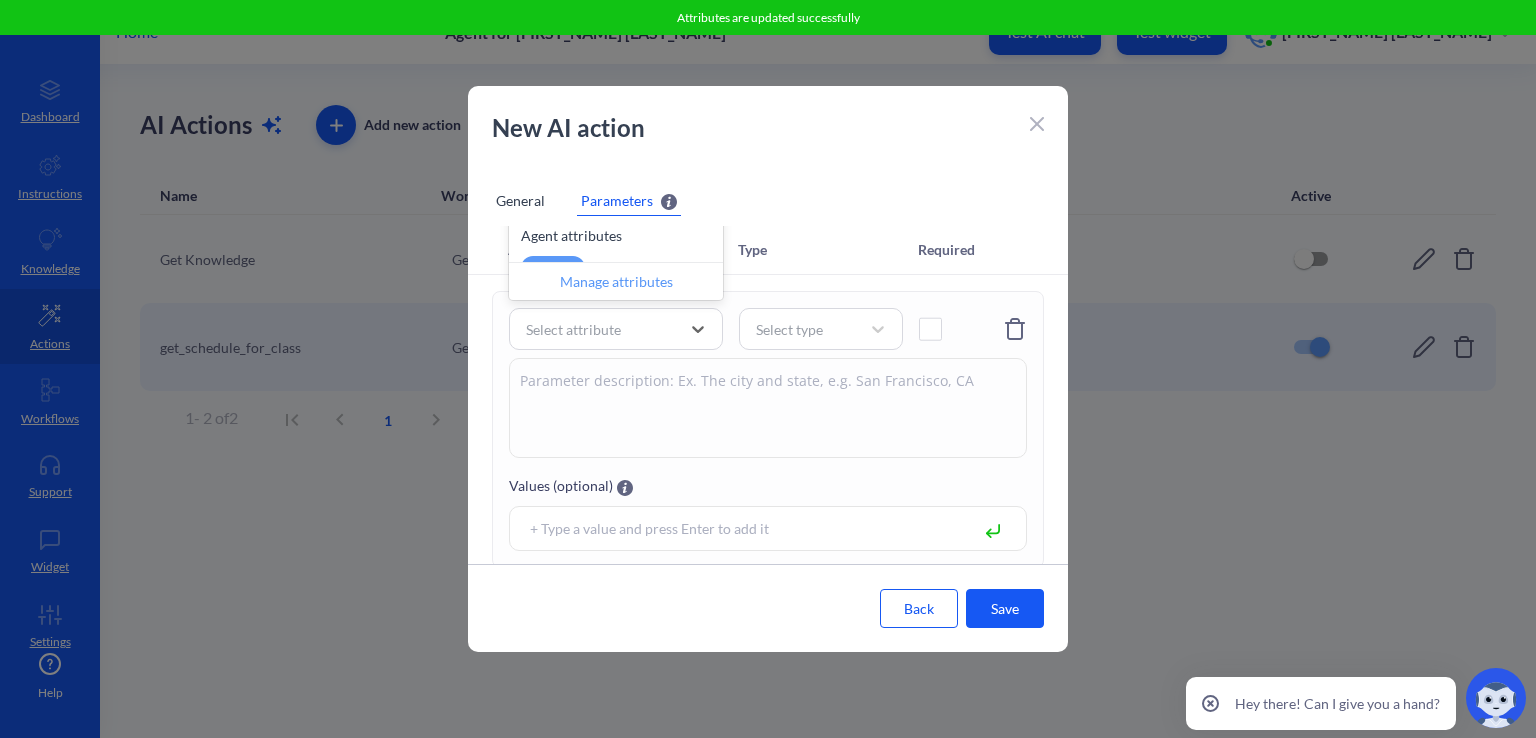 click on "Manage attributes" at bounding box center [616, 281] 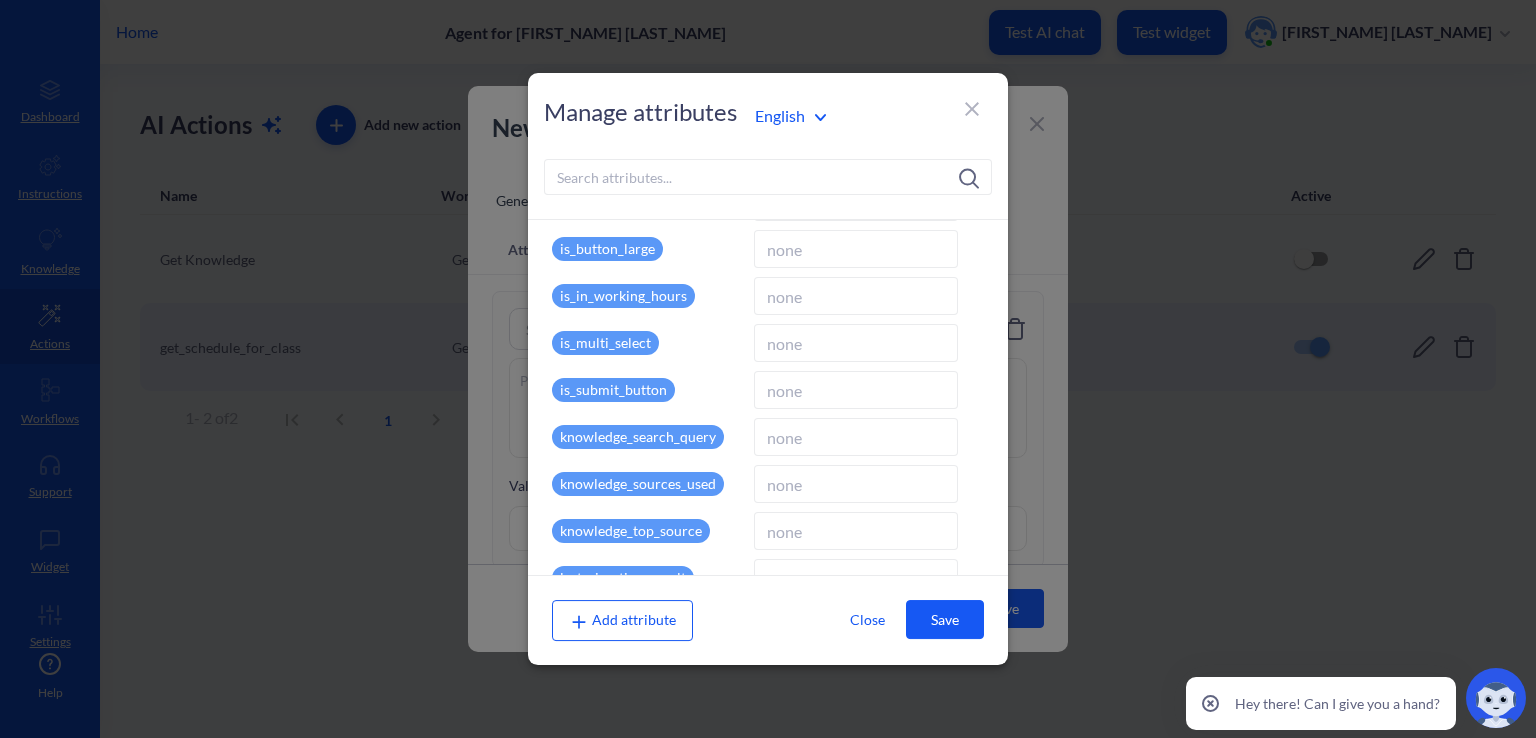 scroll, scrollTop: 0, scrollLeft: 0, axis: both 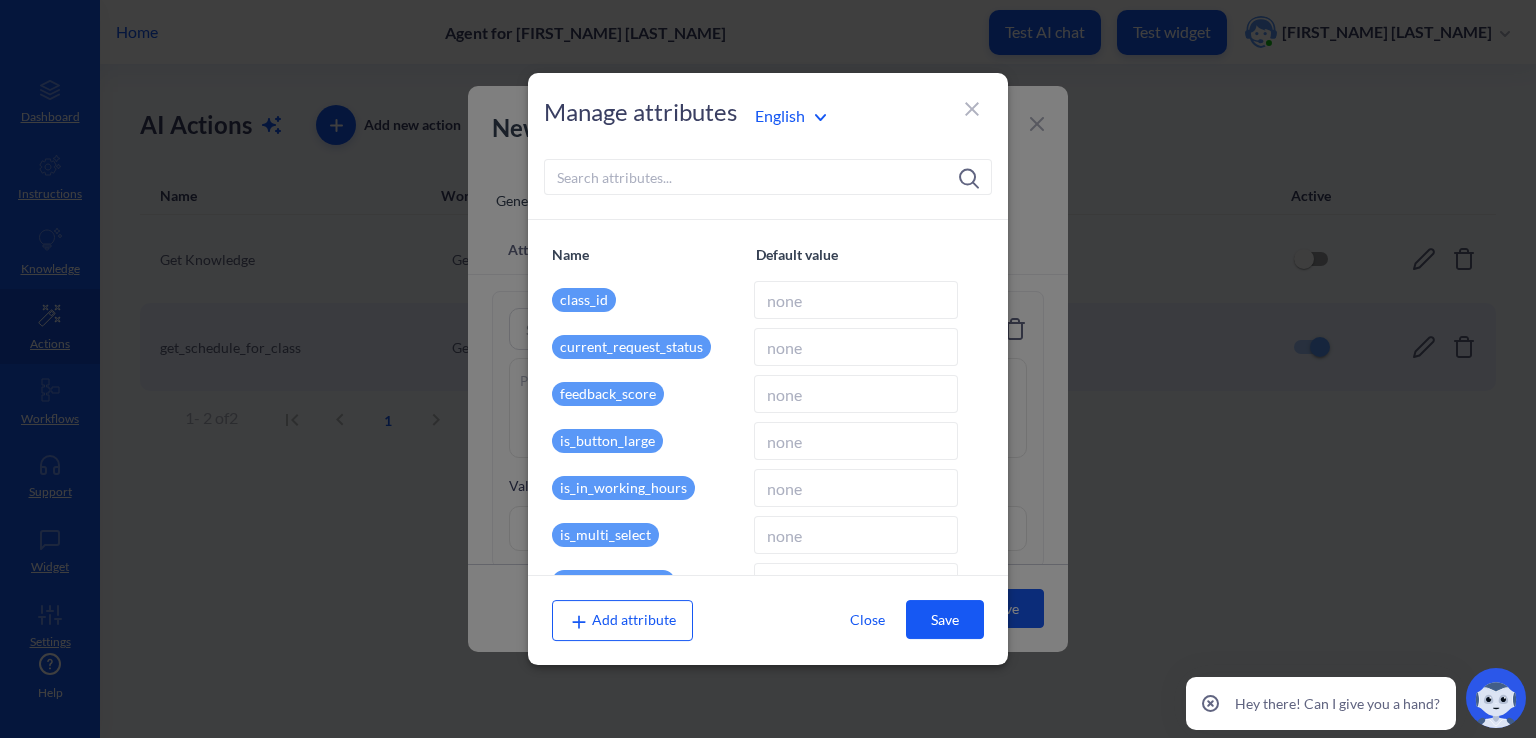 click on "class_id" at bounding box center [584, 300] 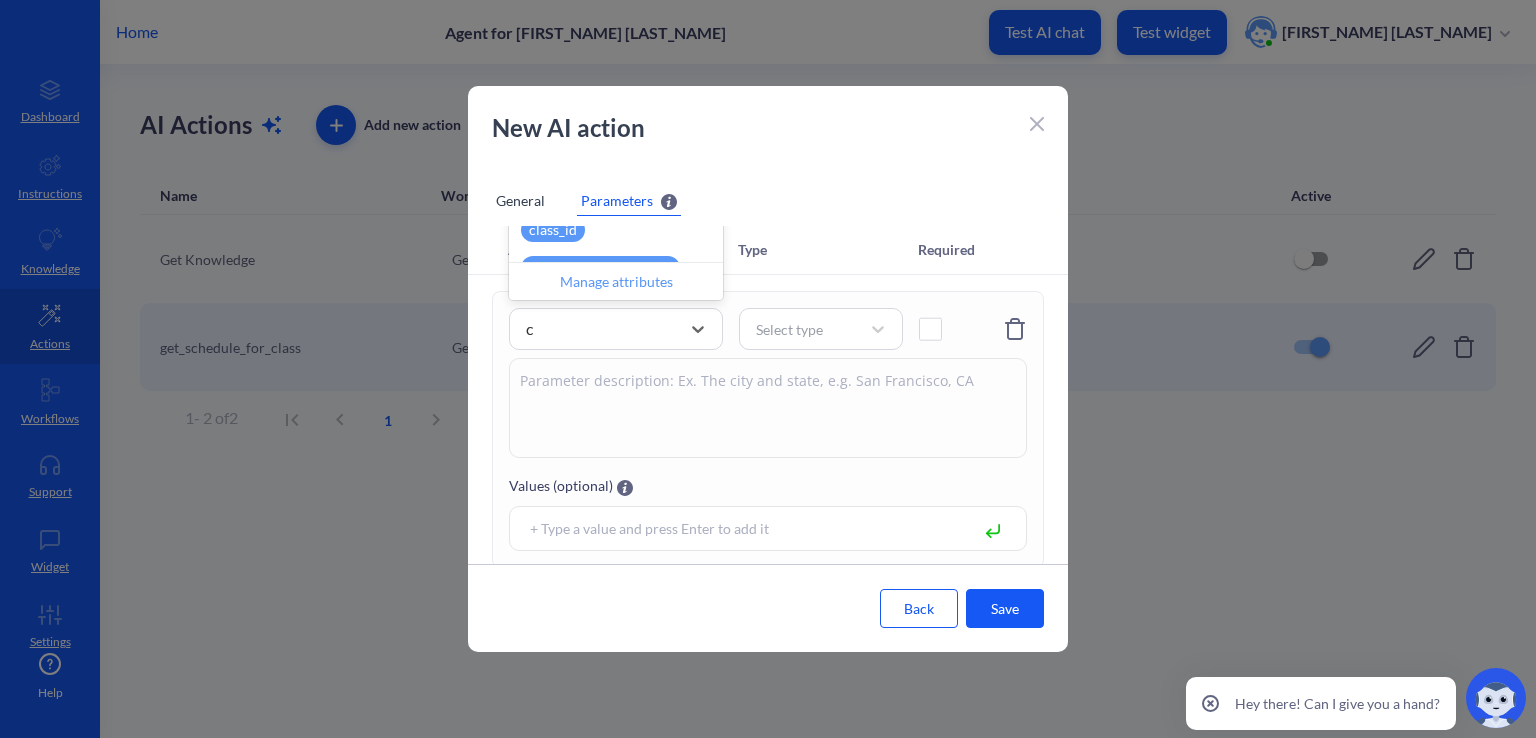 type on "cl" 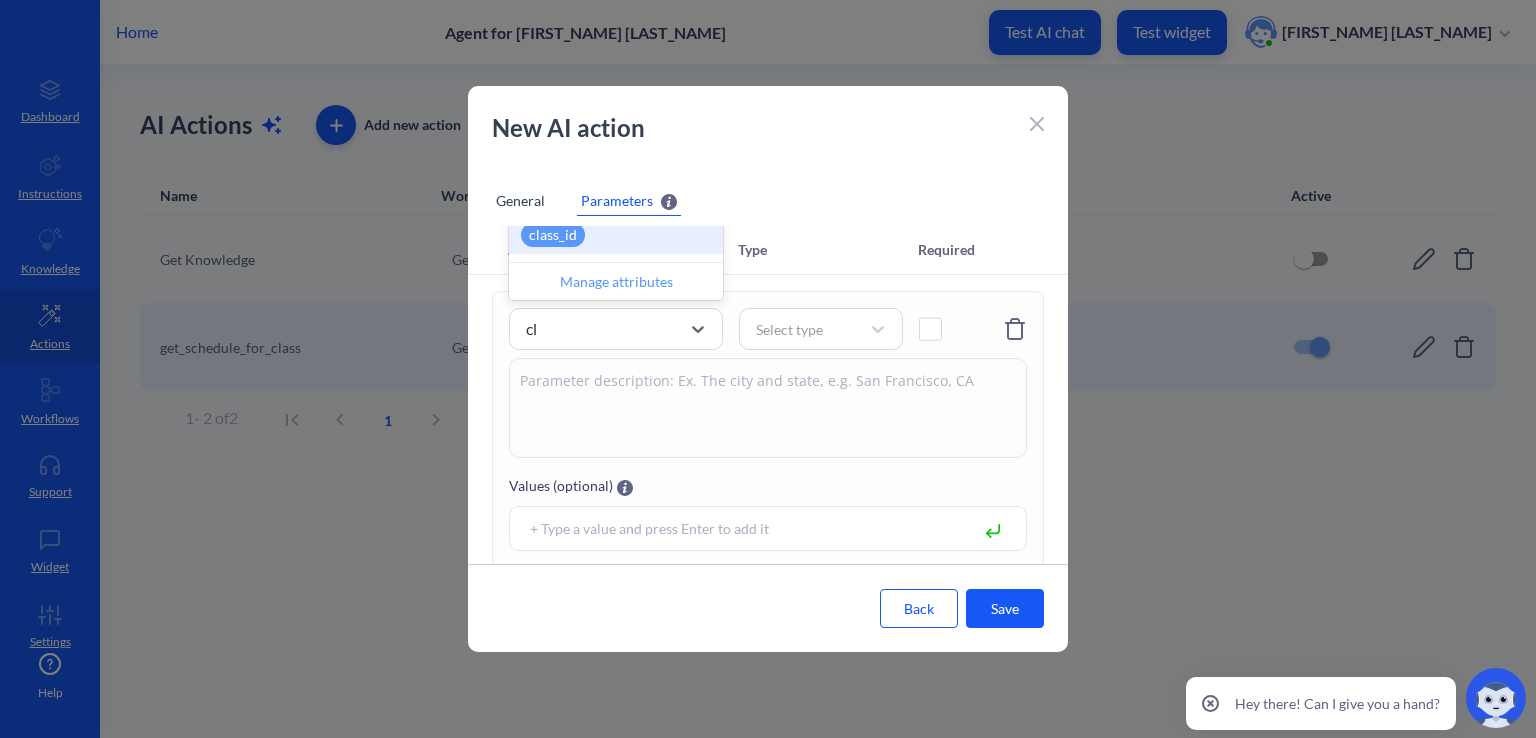 click on "class_id" at bounding box center (616, 235) 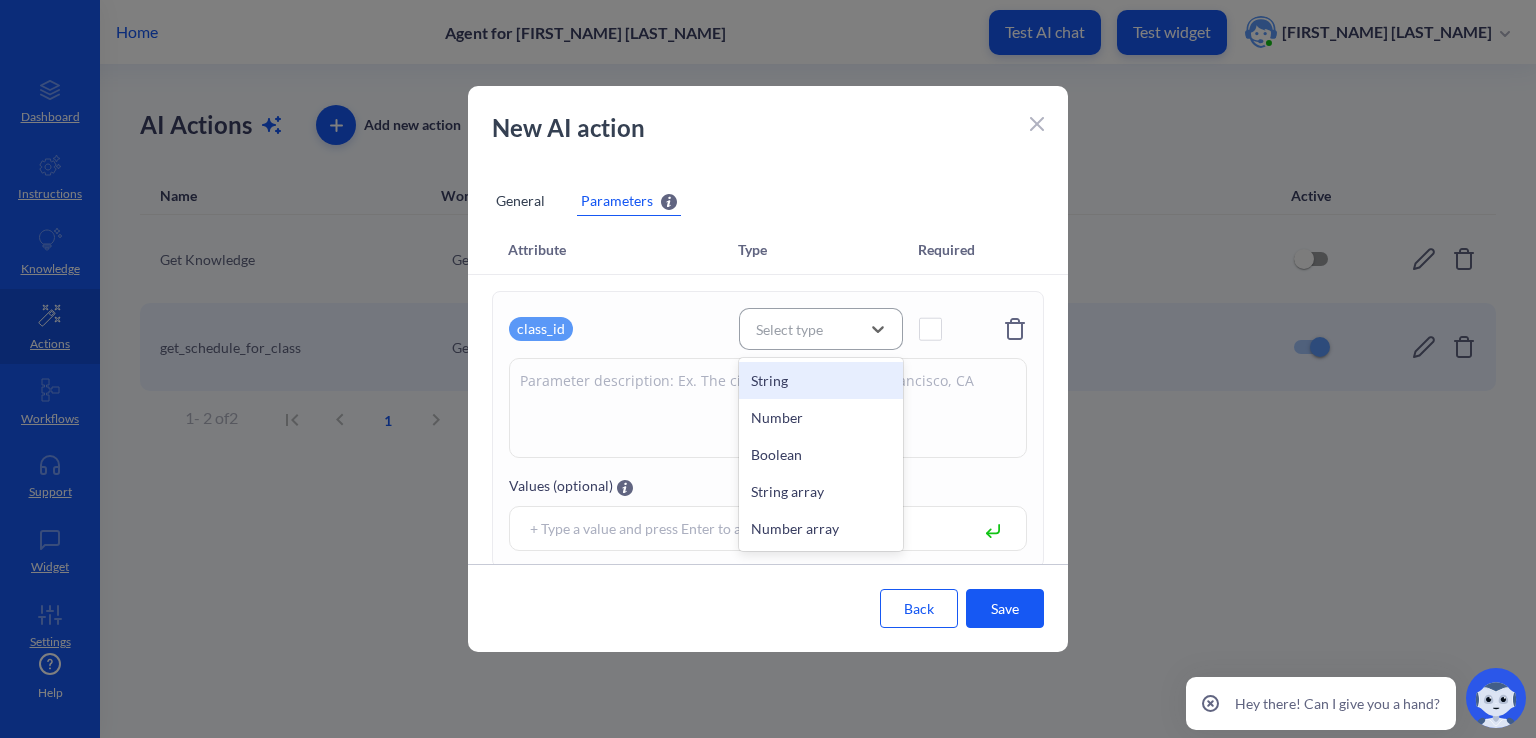 click on "Select type" at bounding box center (803, 329) 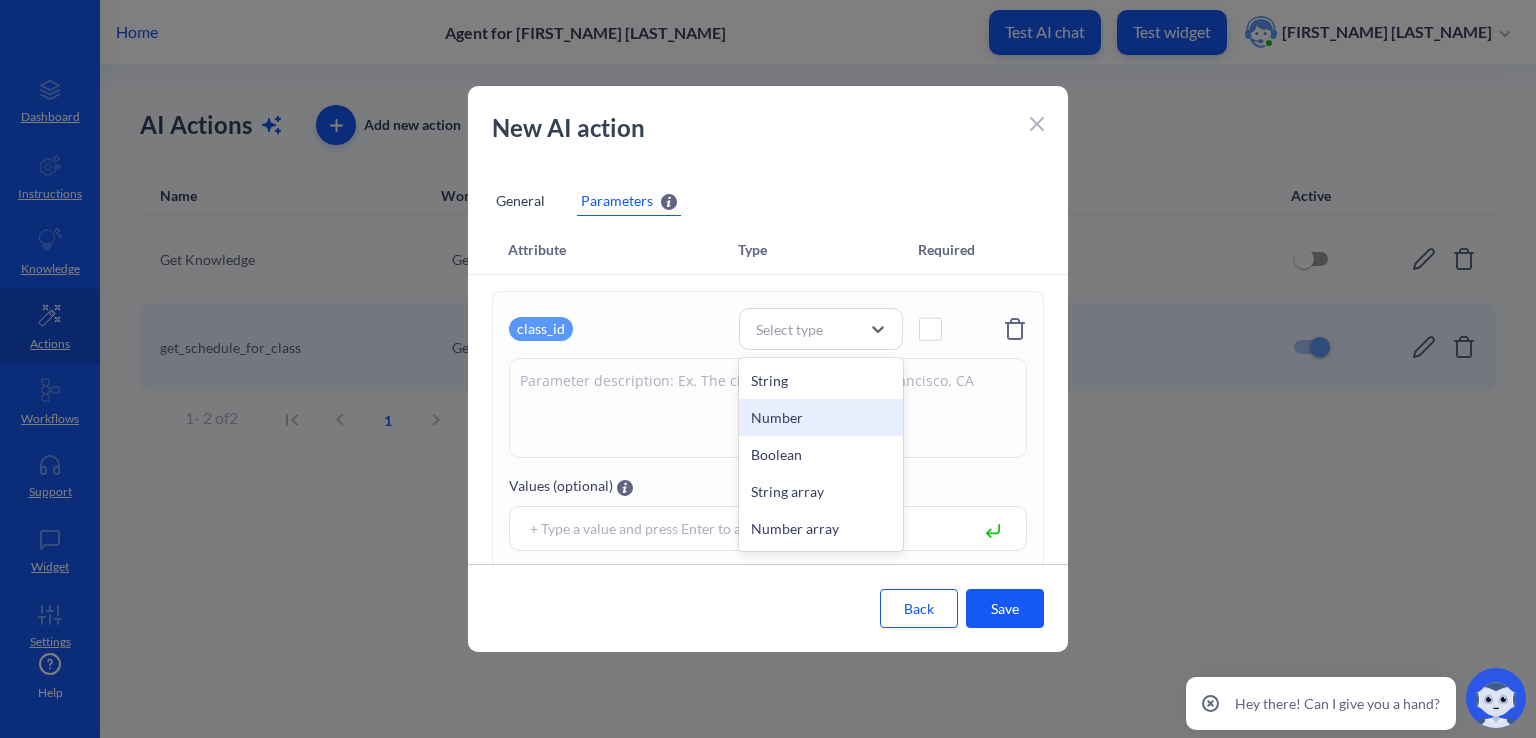 click on "Number" at bounding box center (821, 417) 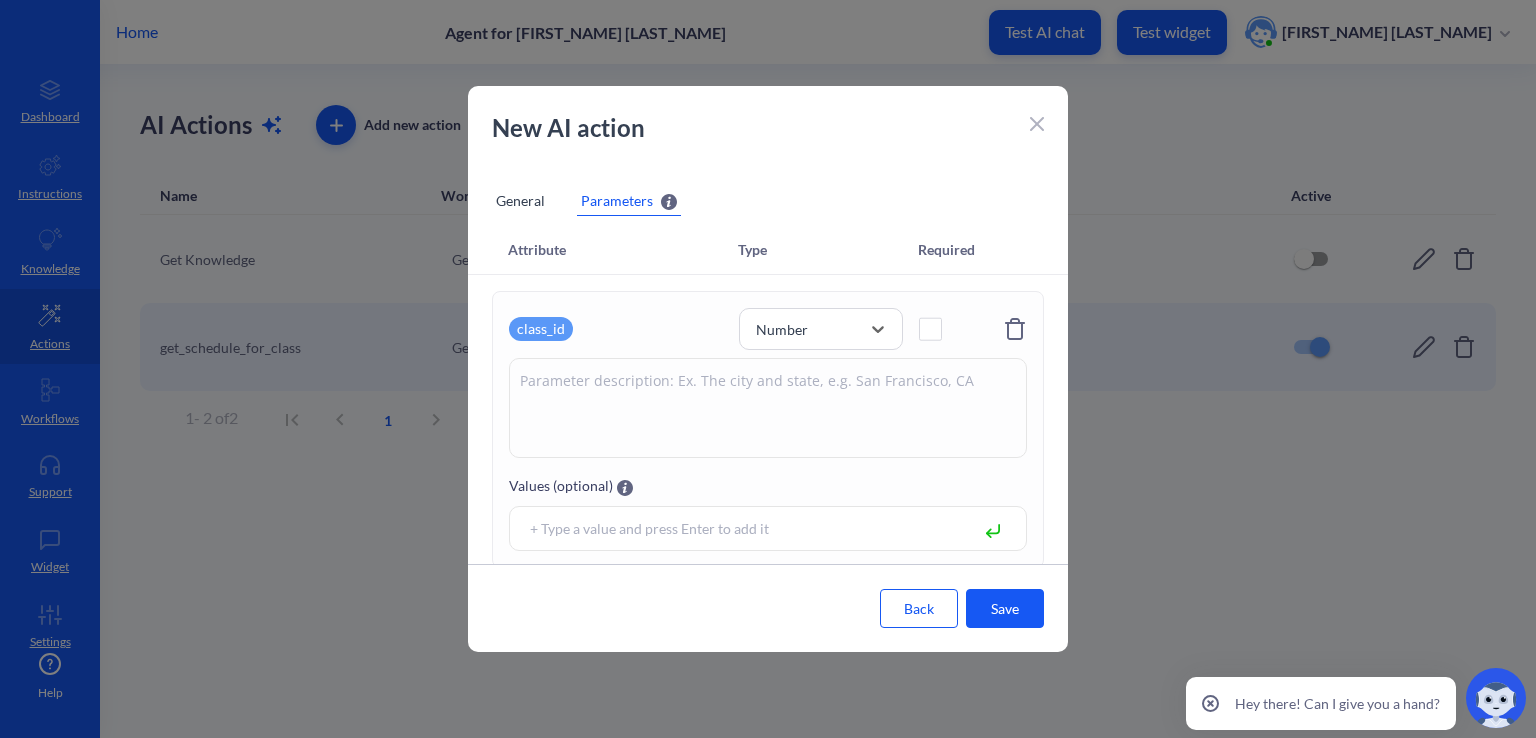 click at bounding box center (768, 408) 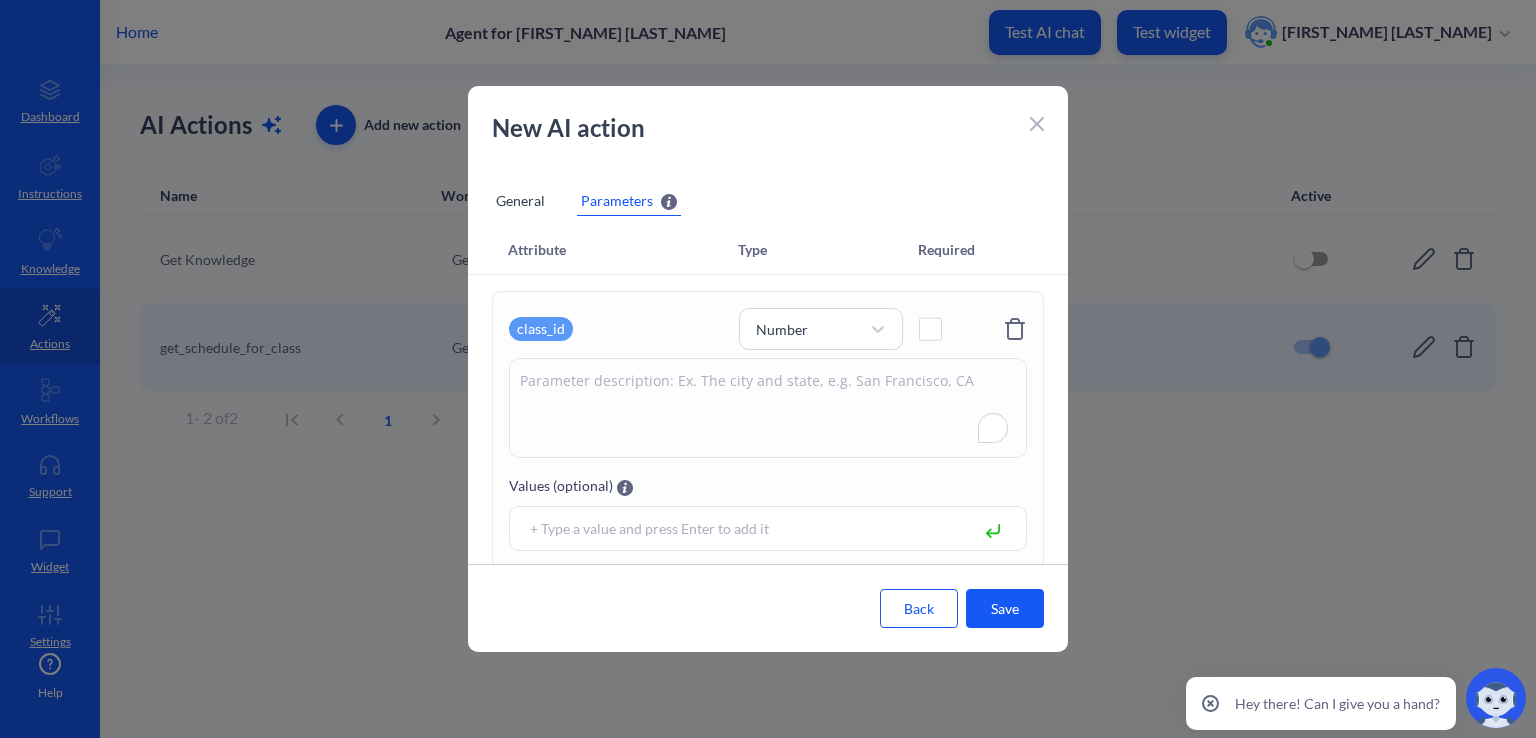 click 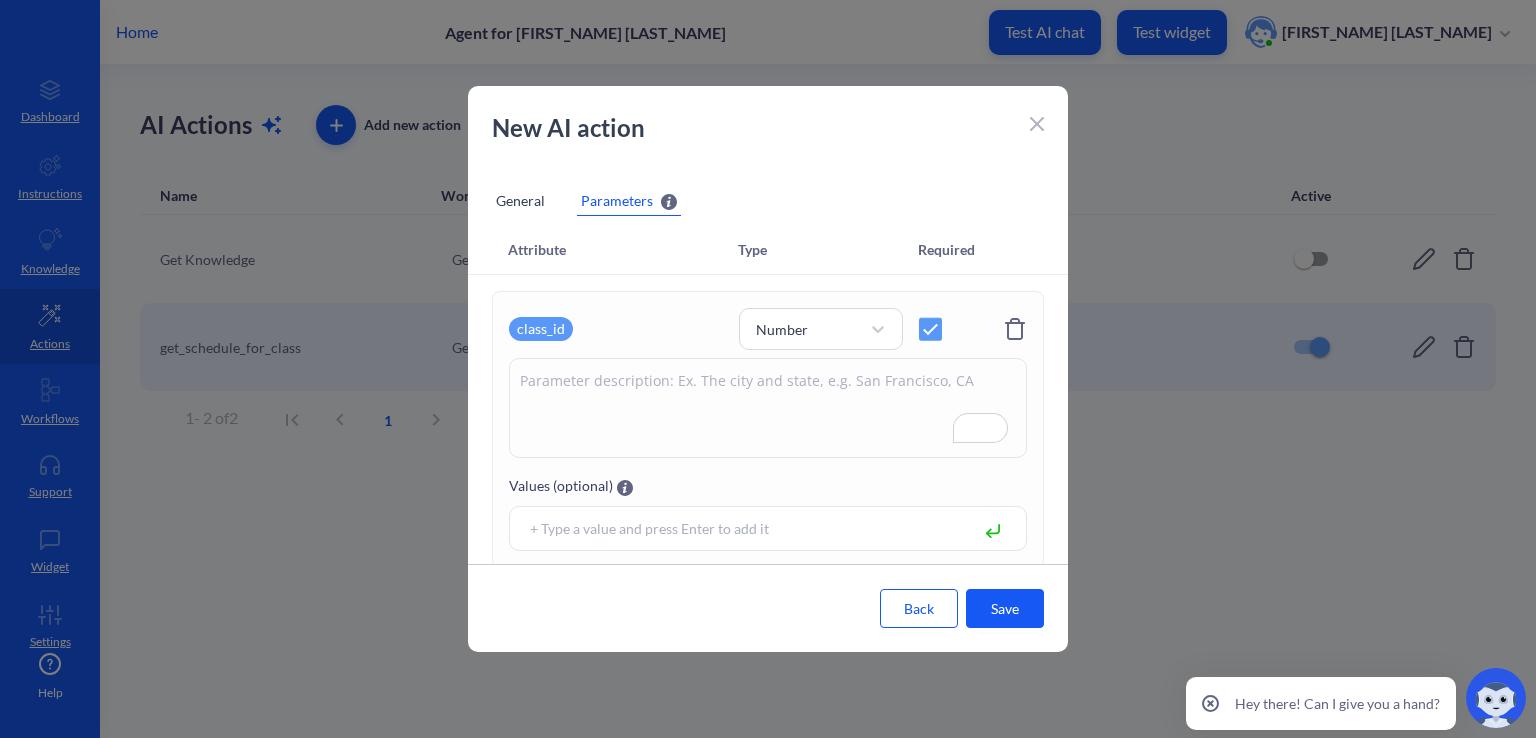 click at bounding box center [768, 408] 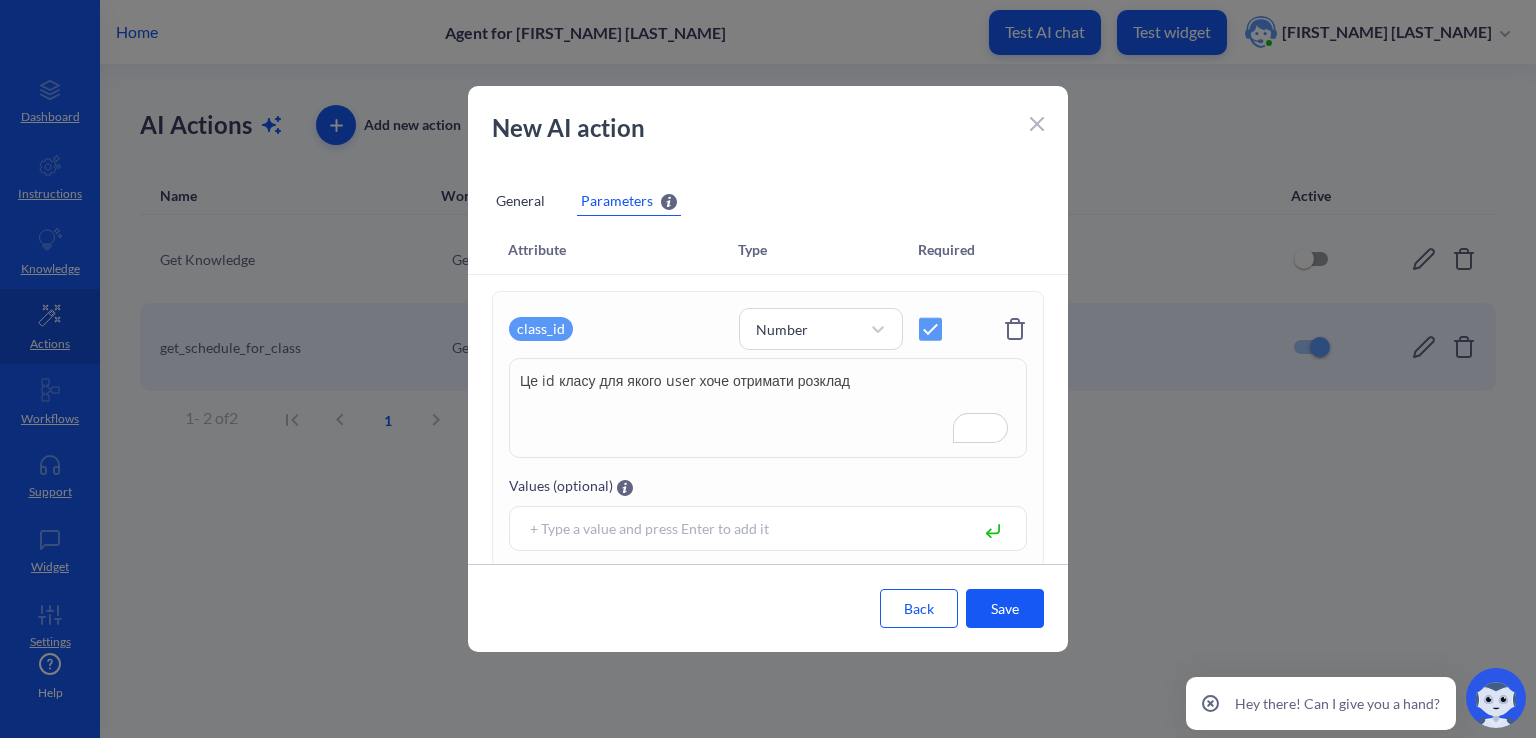 type on "Це id класу для якого user хоче отримати розклад" 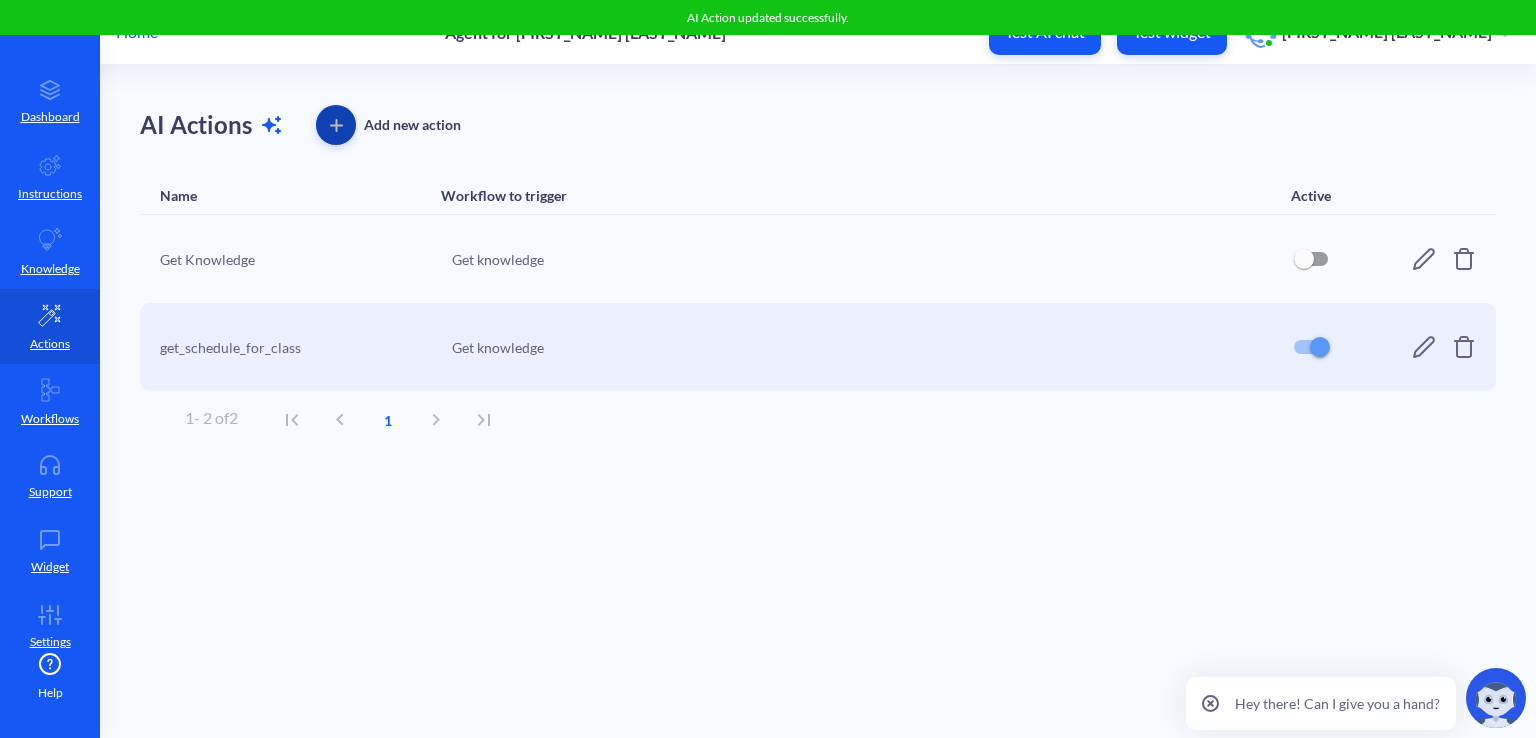 click at bounding box center (336, 125) 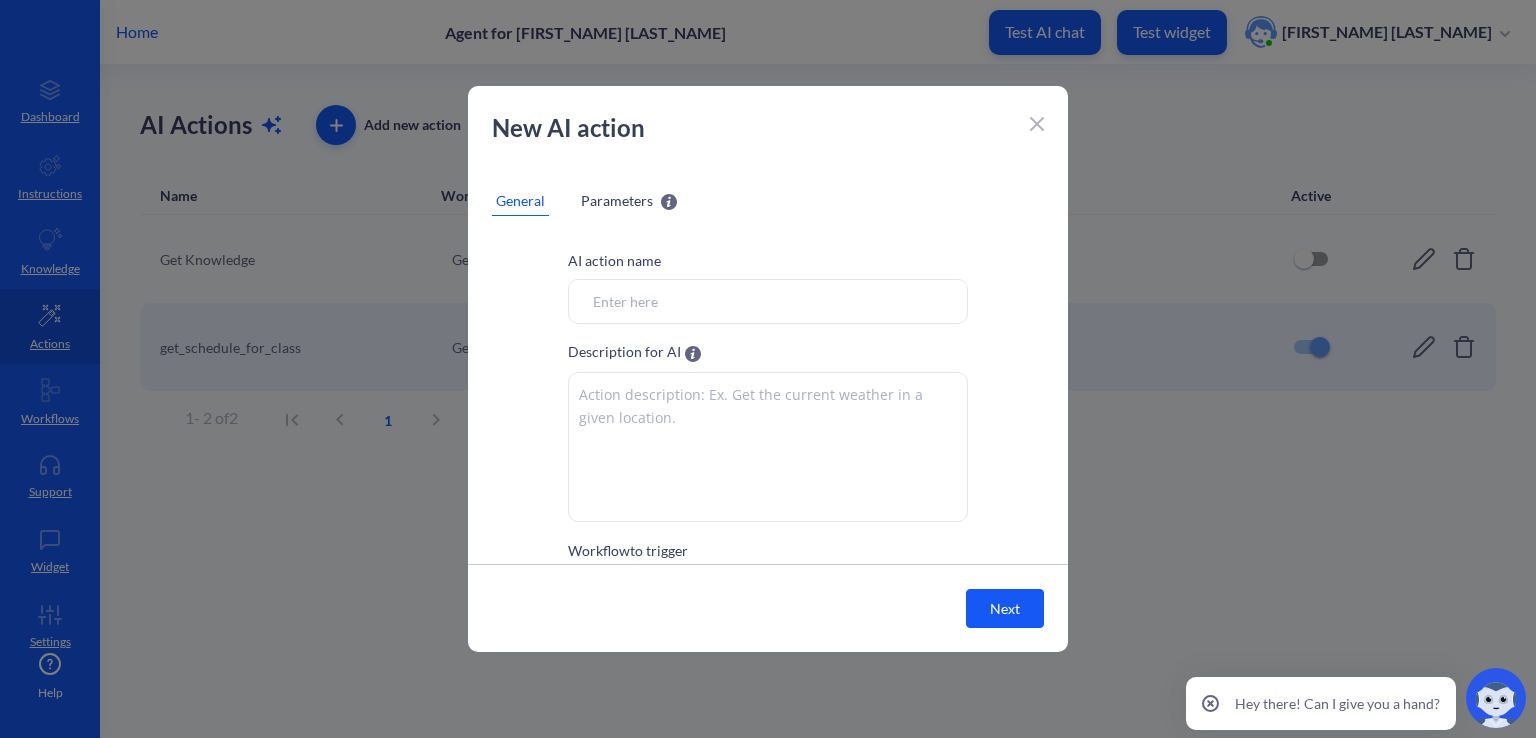 click on "Workflow  to trigger" at bounding box center [768, 301] 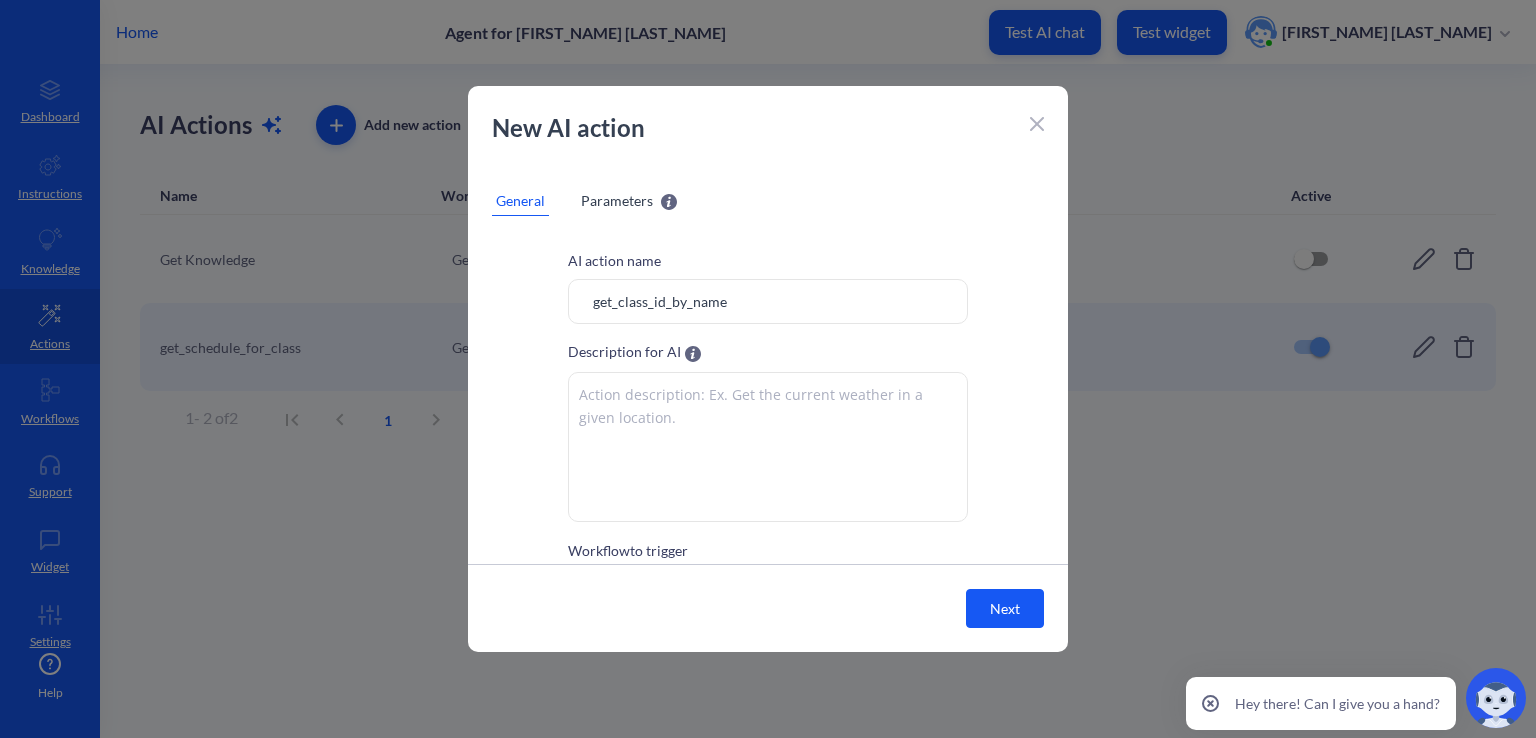 type on "get_class_id_by_name" 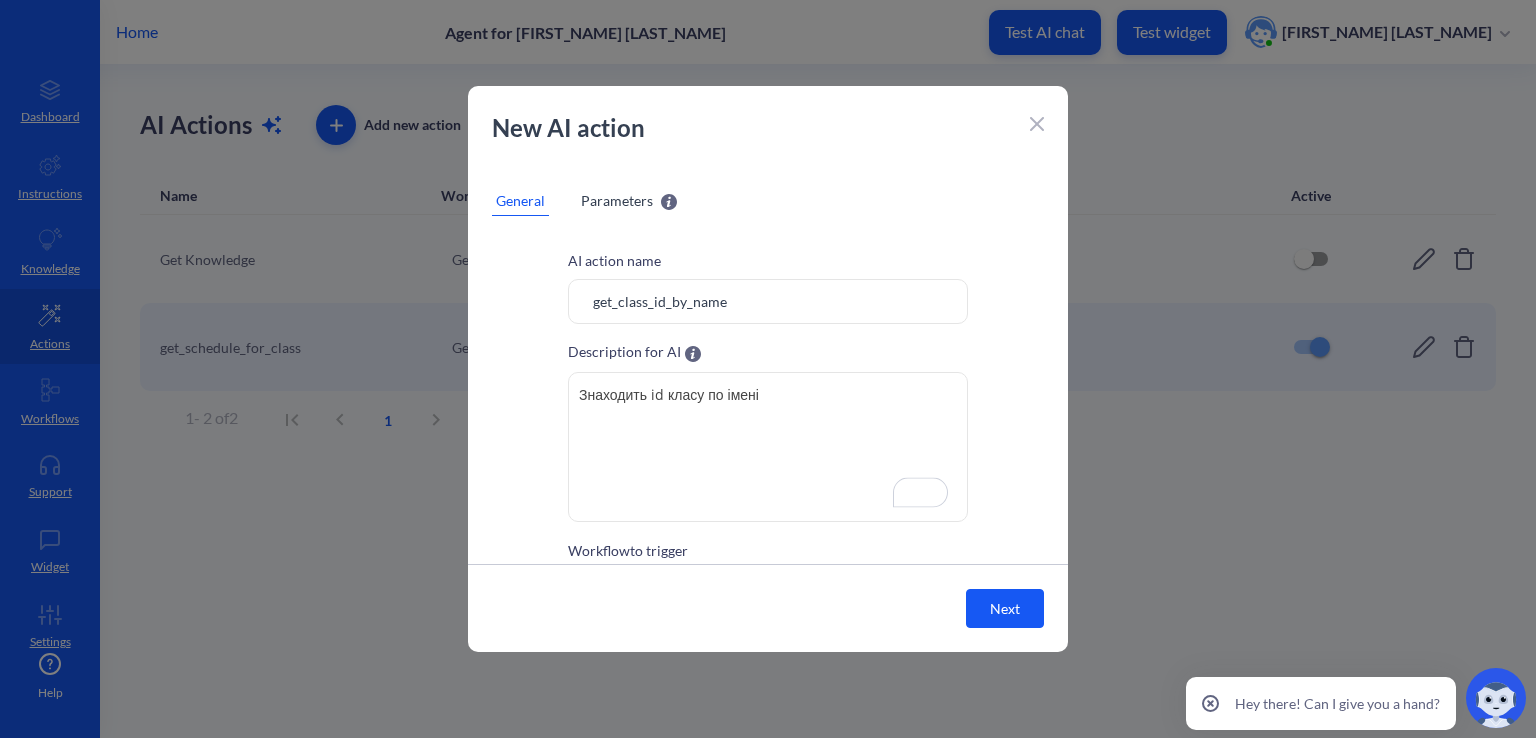 scroll, scrollTop: 100, scrollLeft: 0, axis: vertical 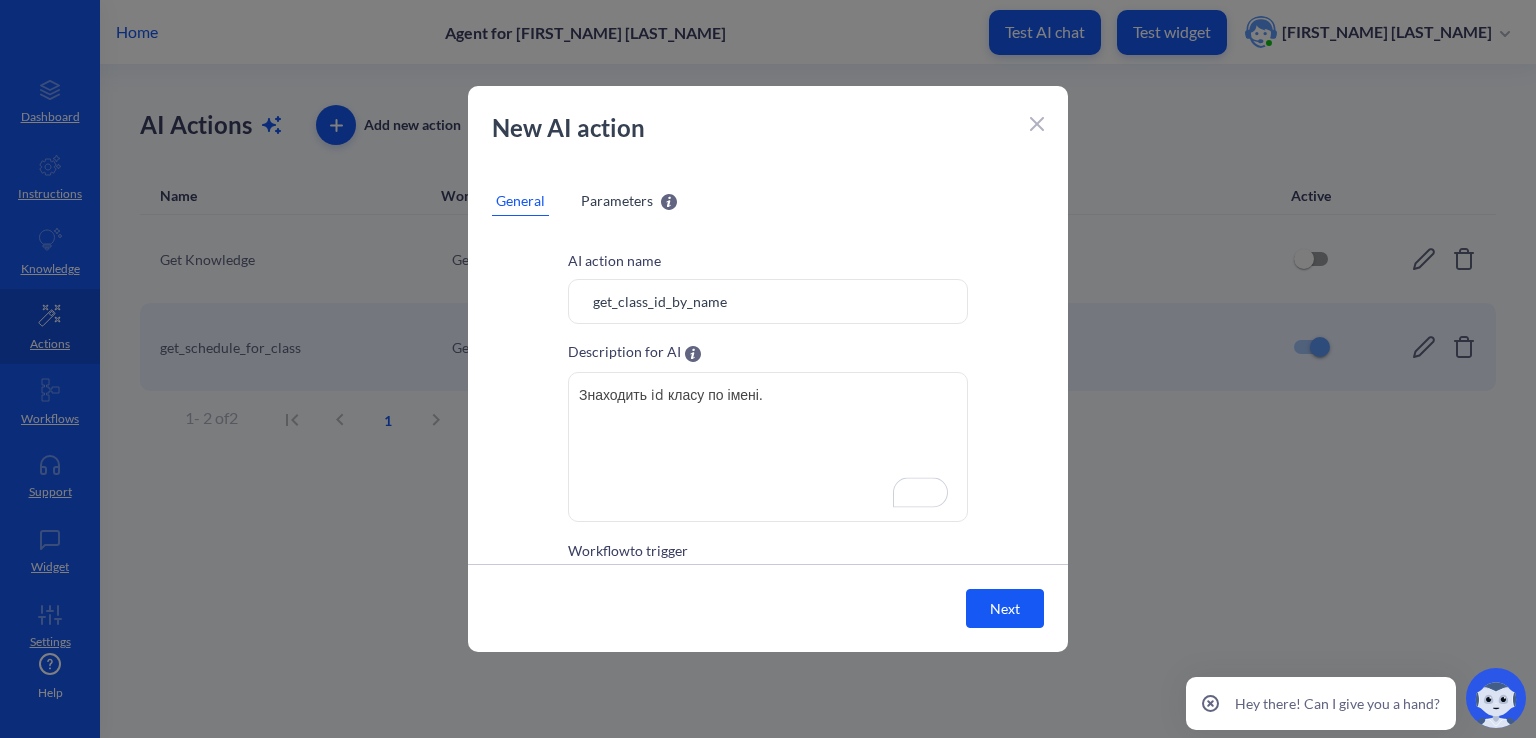 type on "Знаходить id класу по імені." 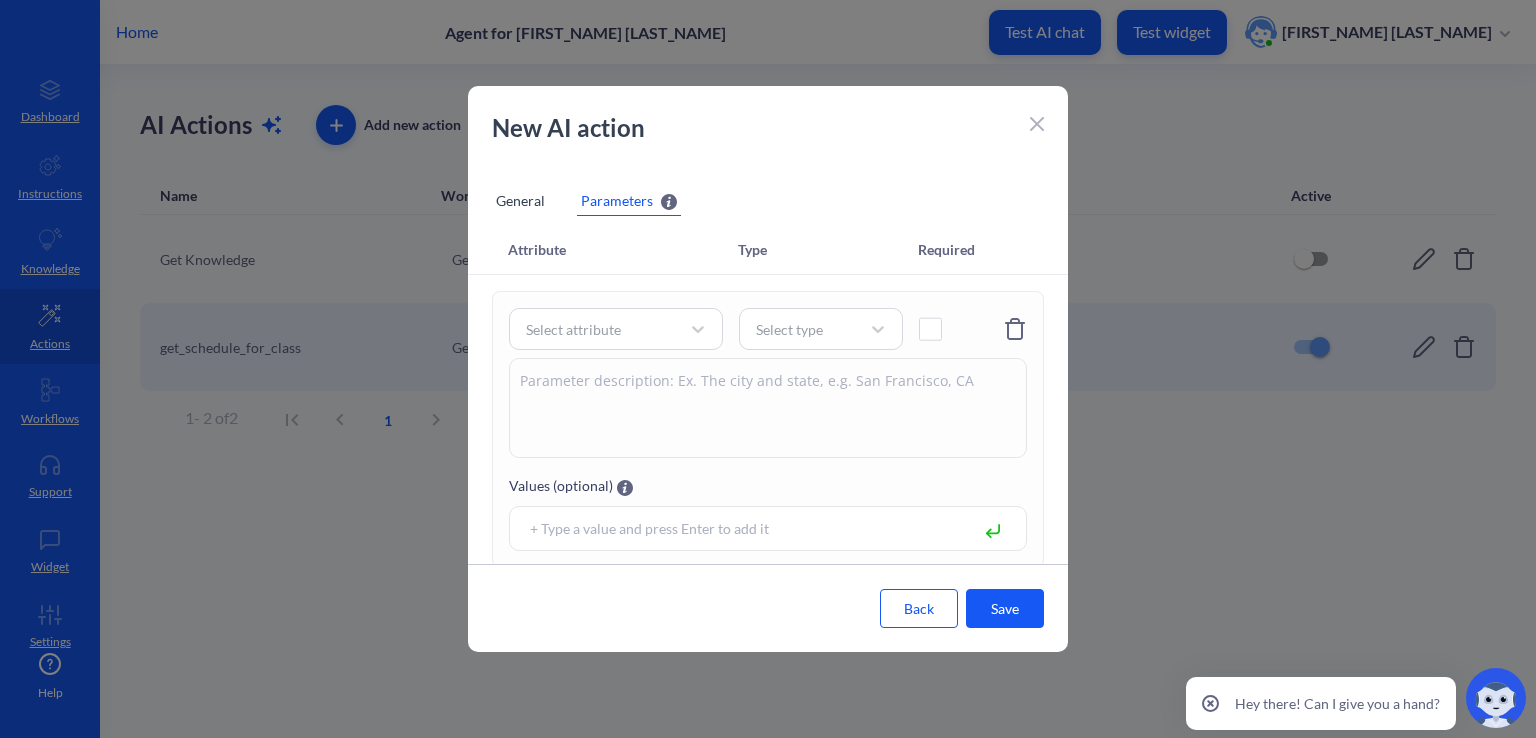 click on "General" at bounding box center (520, 201) 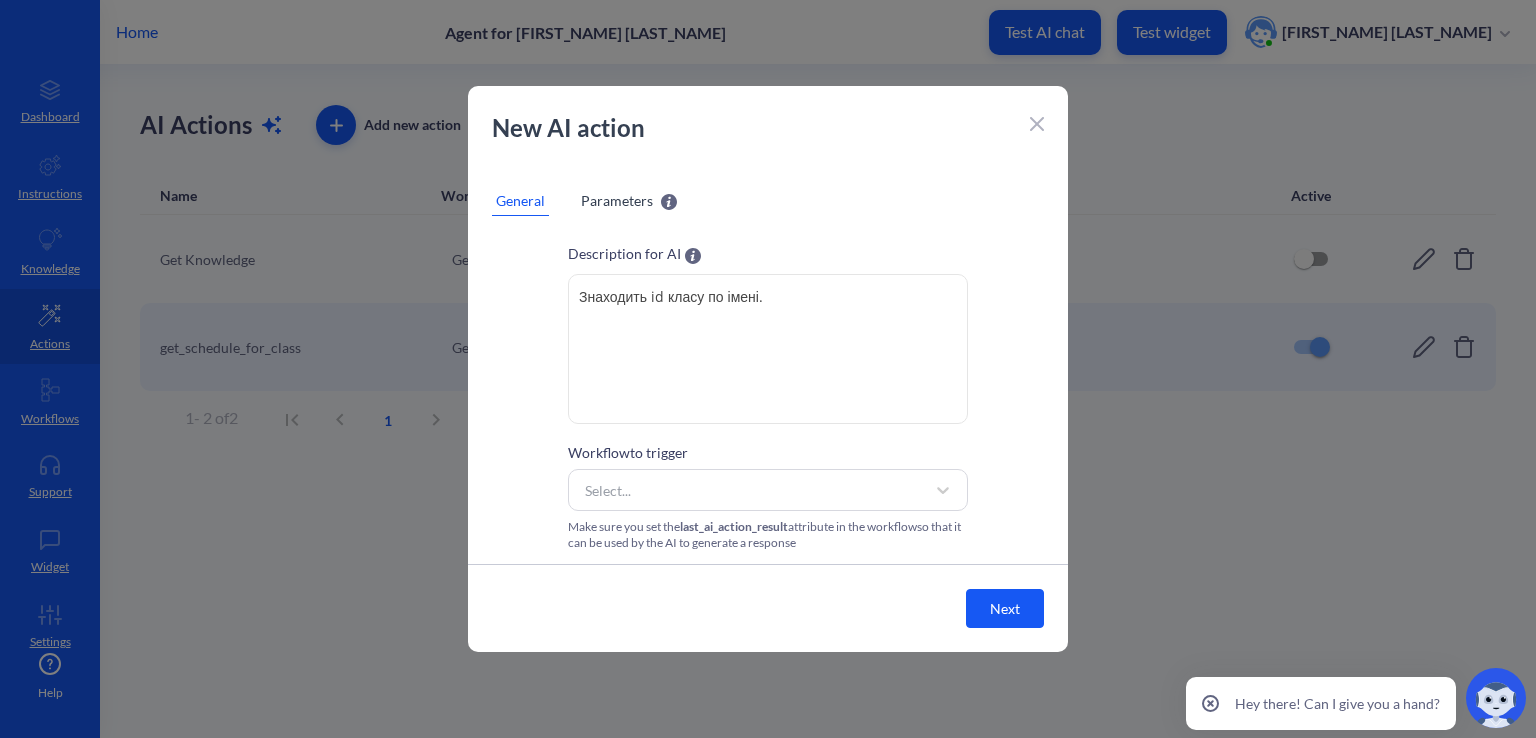 scroll, scrollTop: 101, scrollLeft: 0, axis: vertical 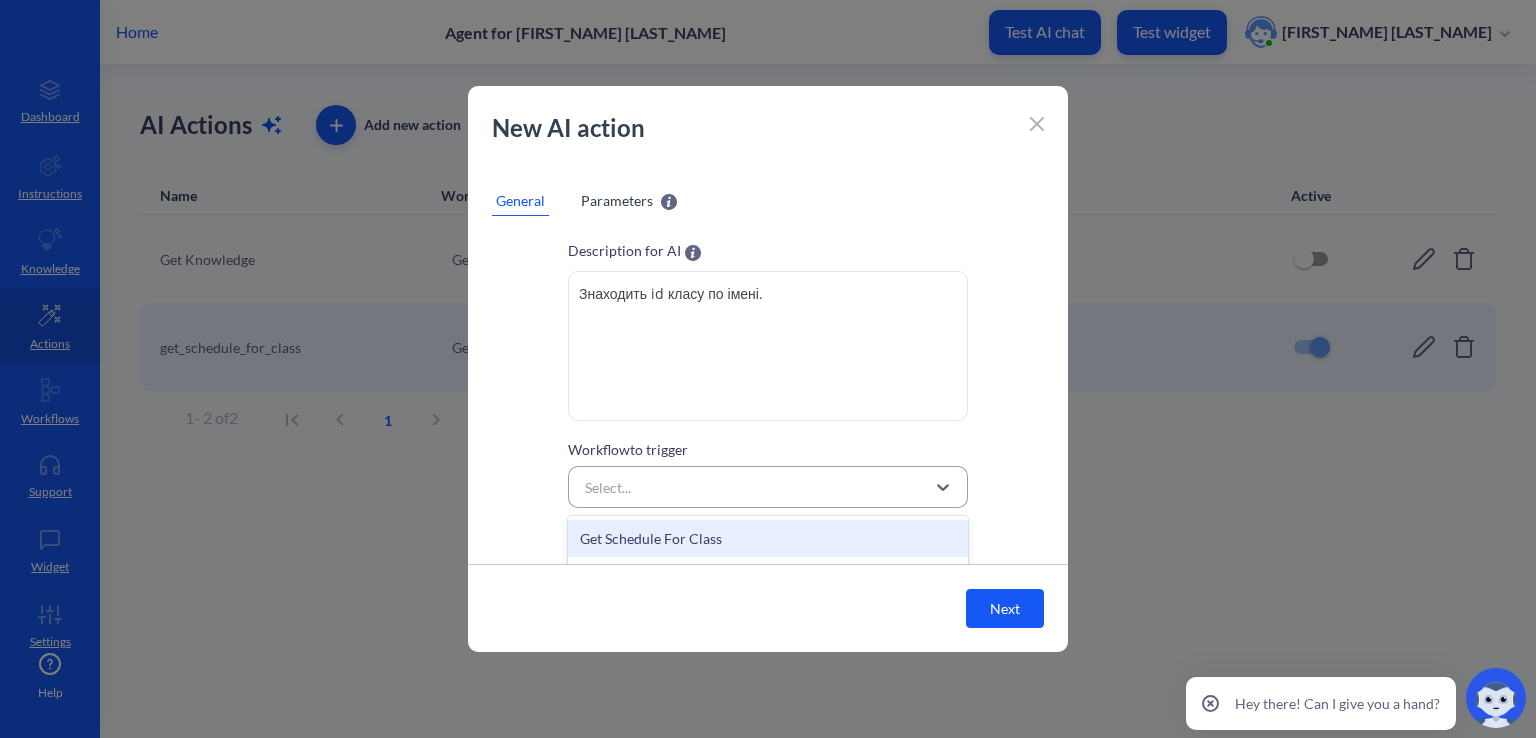 click on "Select..." at bounding box center [750, 487] 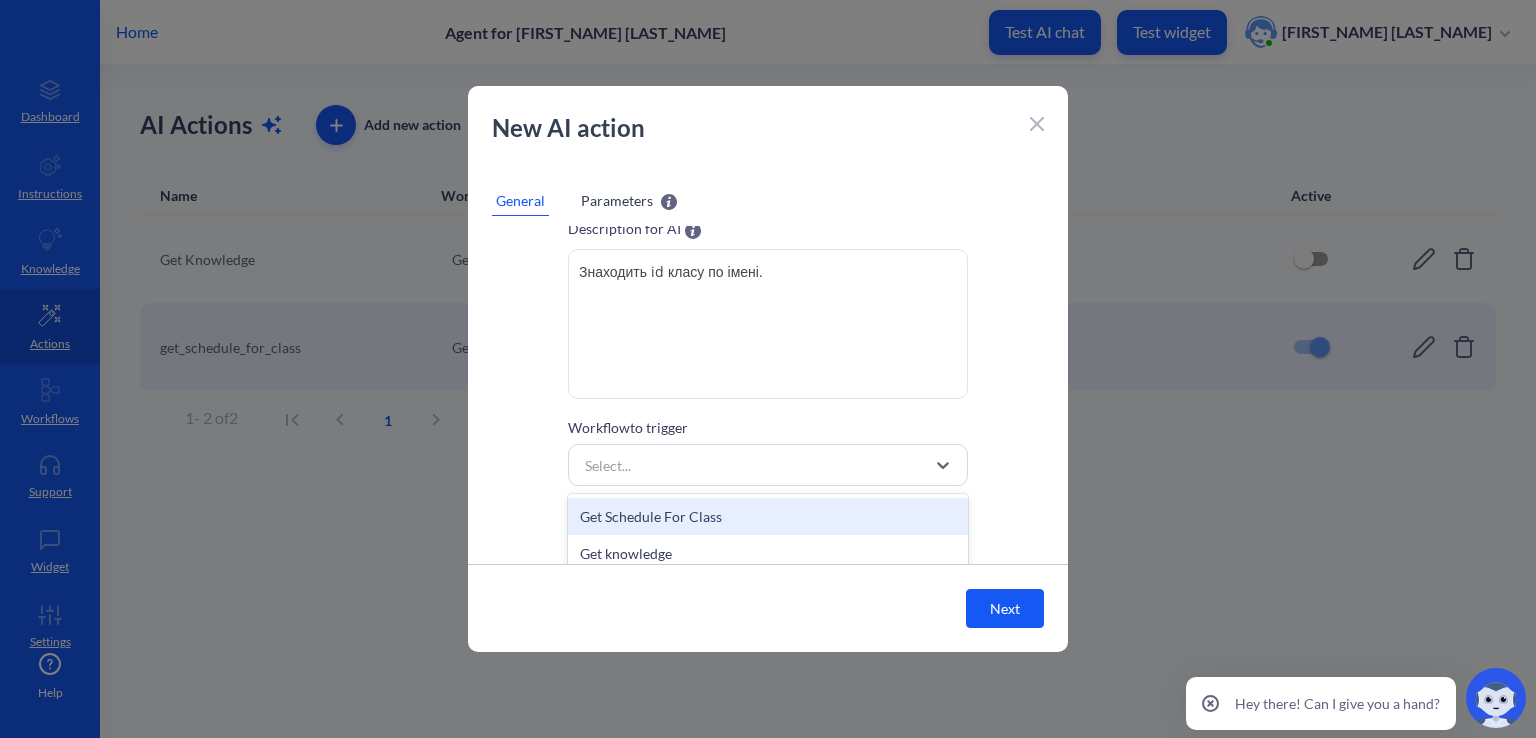 scroll, scrollTop: 135, scrollLeft: 0, axis: vertical 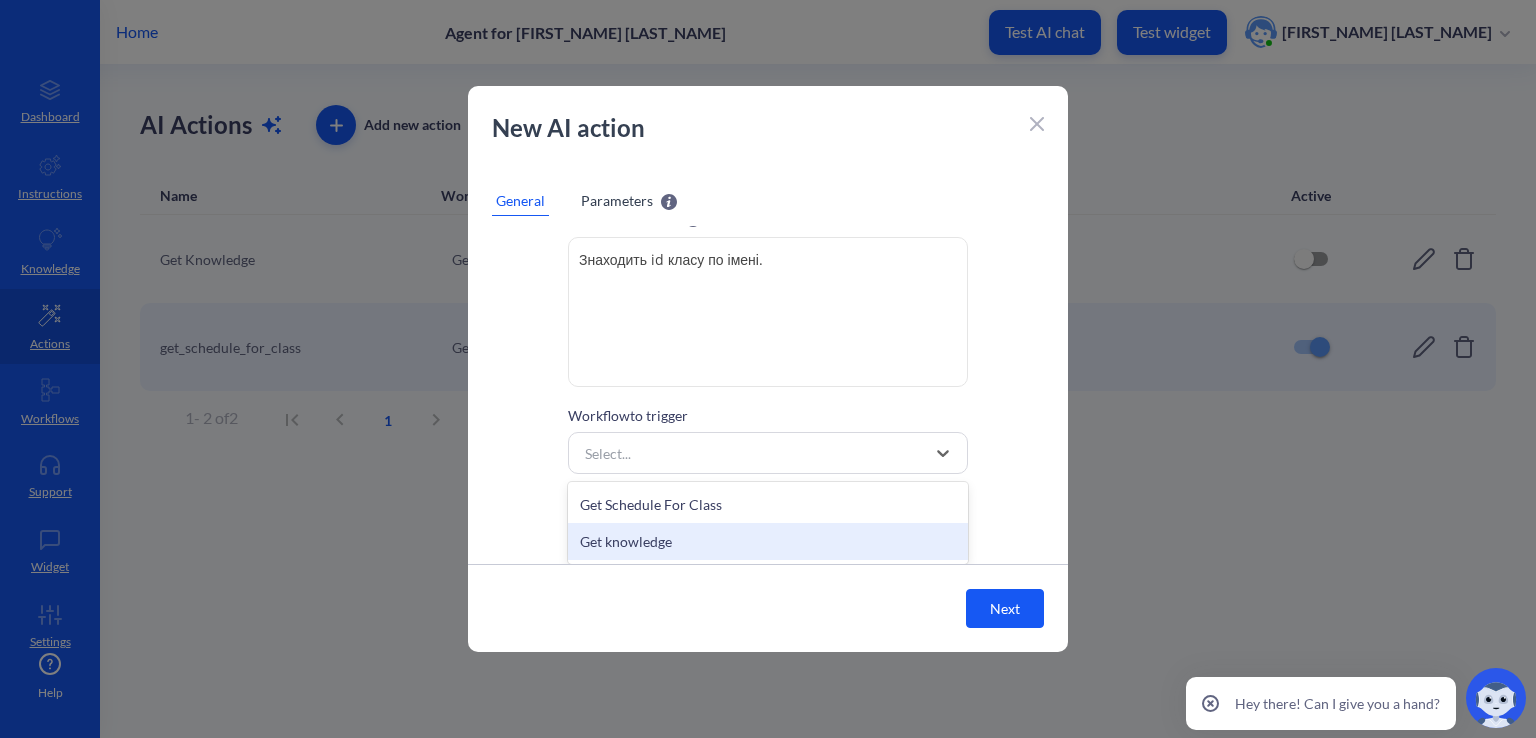 click on "Get knowledge" at bounding box center [768, 541] 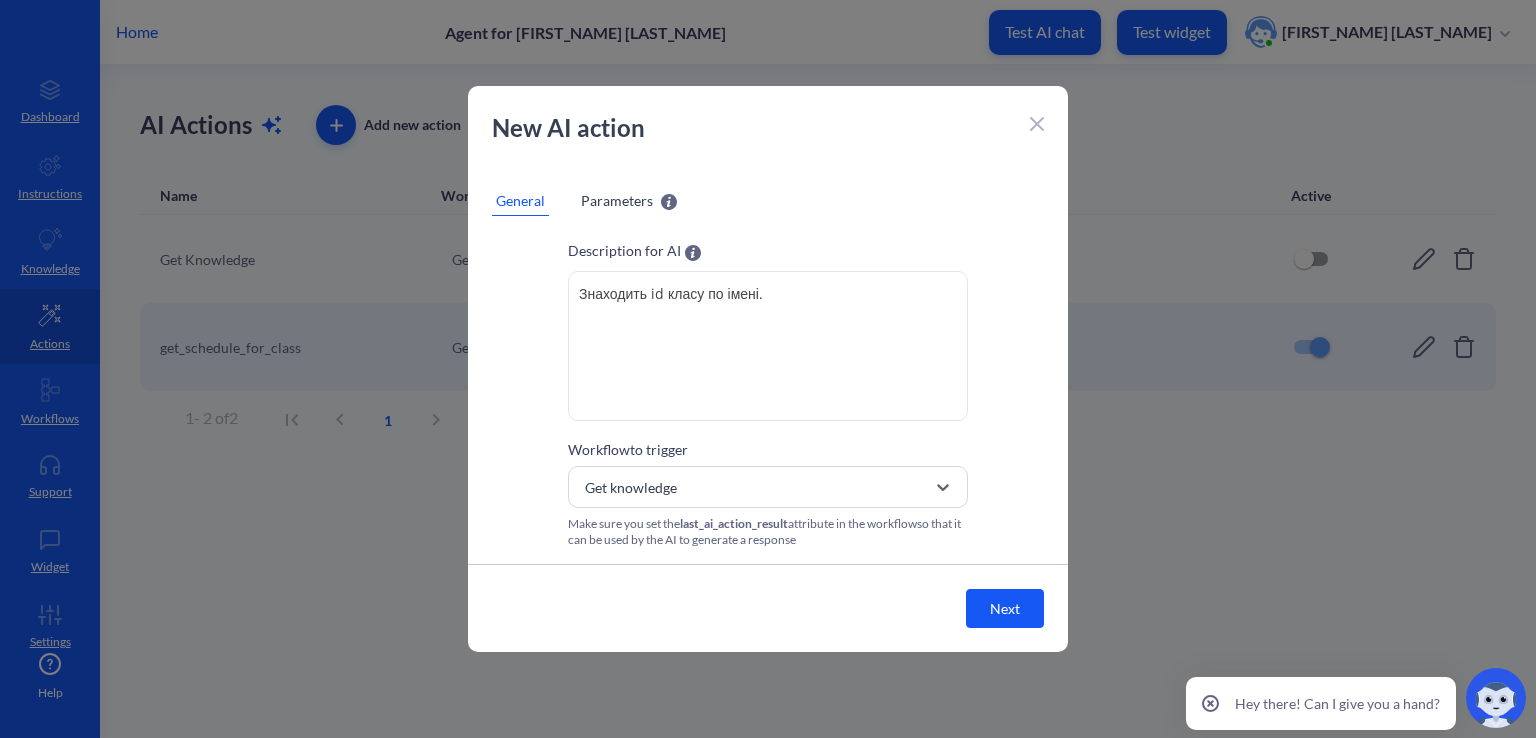 click on "Parameters" at bounding box center [617, 200] 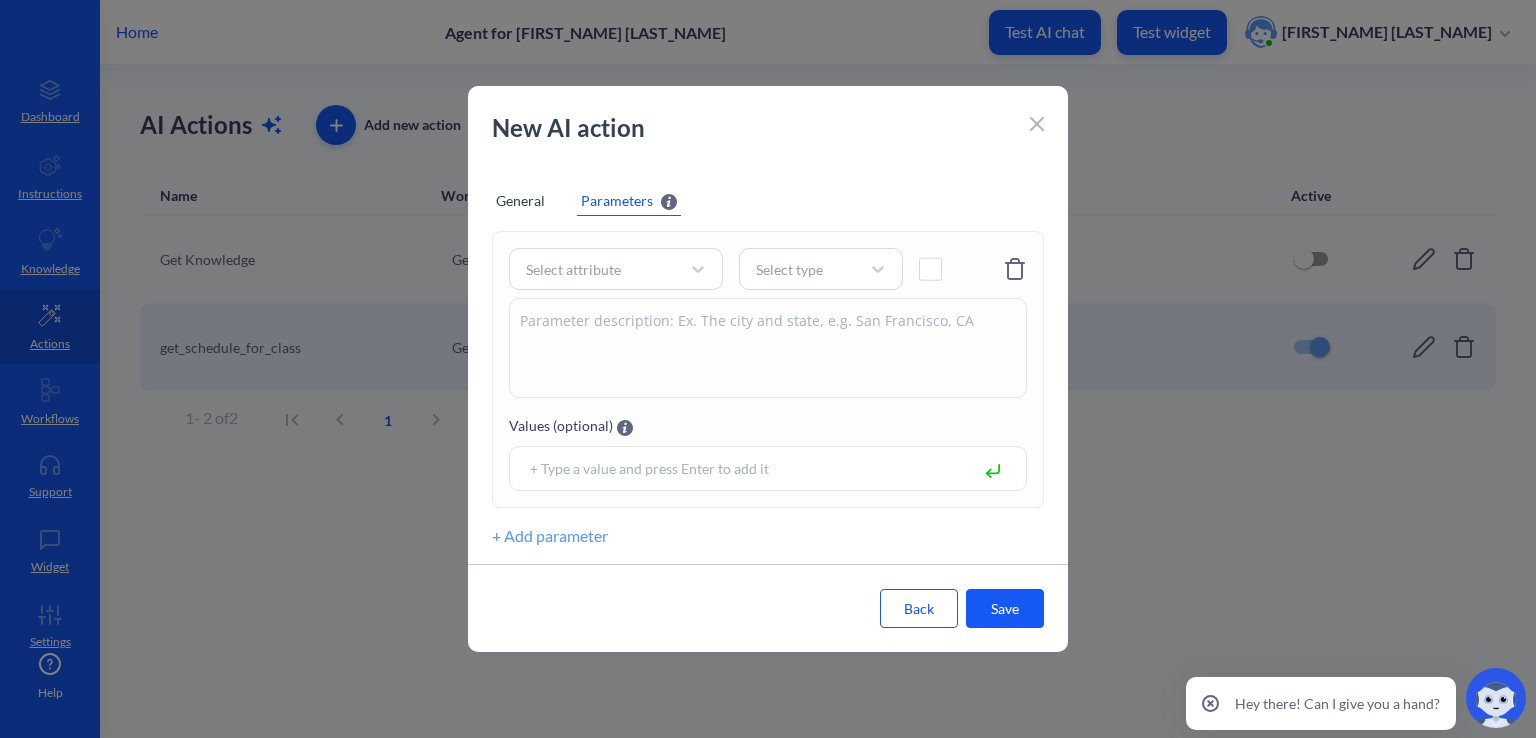 scroll, scrollTop: 60, scrollLeft: 0, axis: vertical 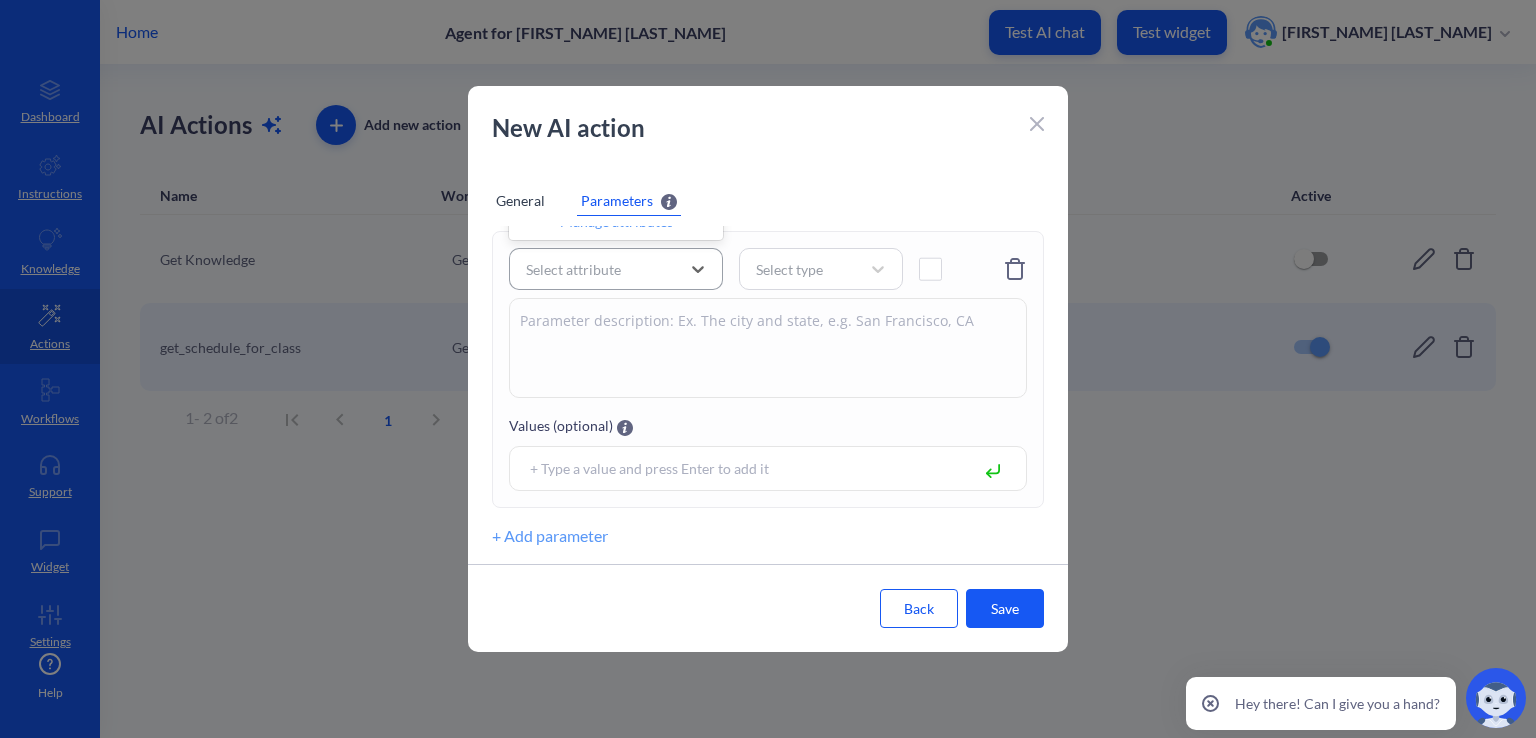 click on "Select attribute" at bounding box center (598, 269) 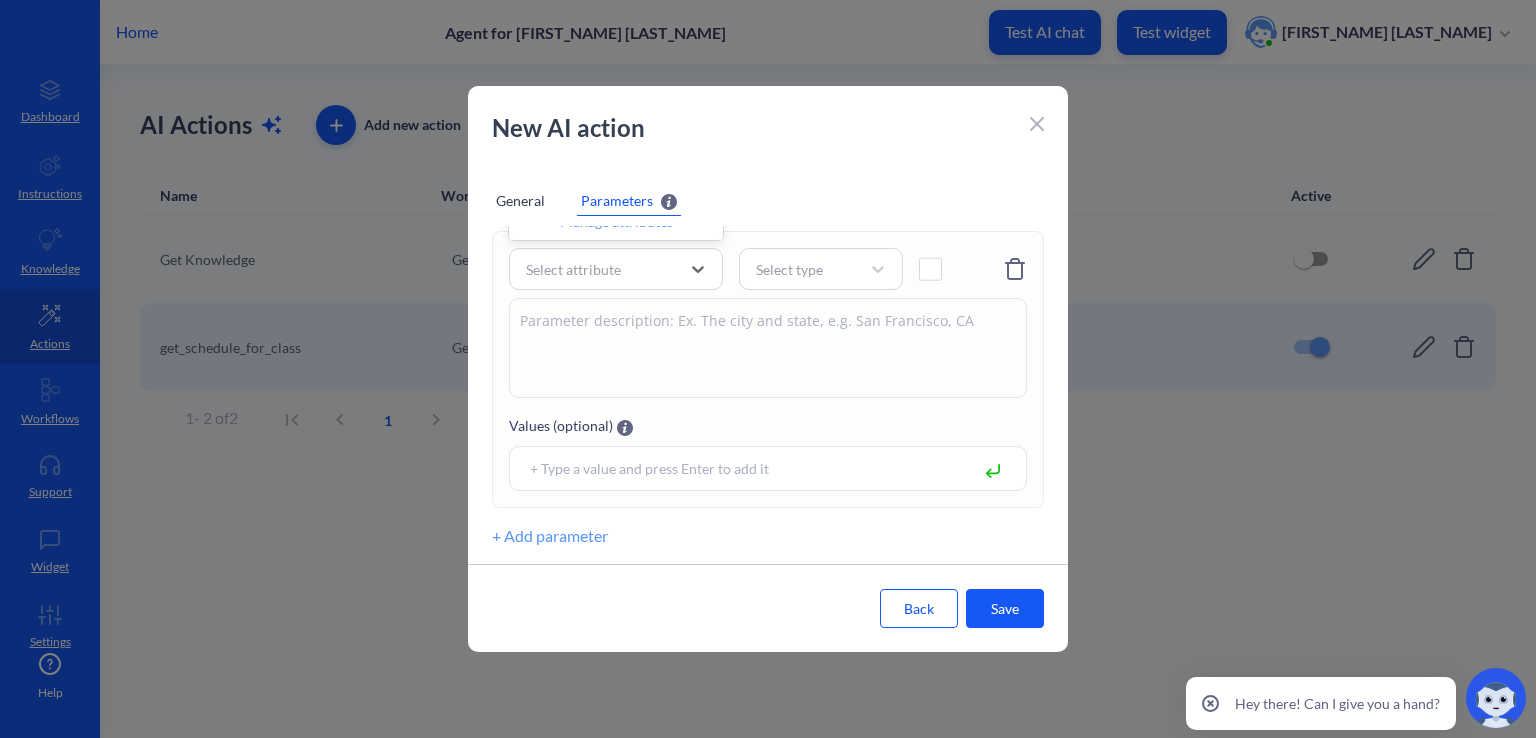 click on "Manage attributes" at bounding box center (616, 221) 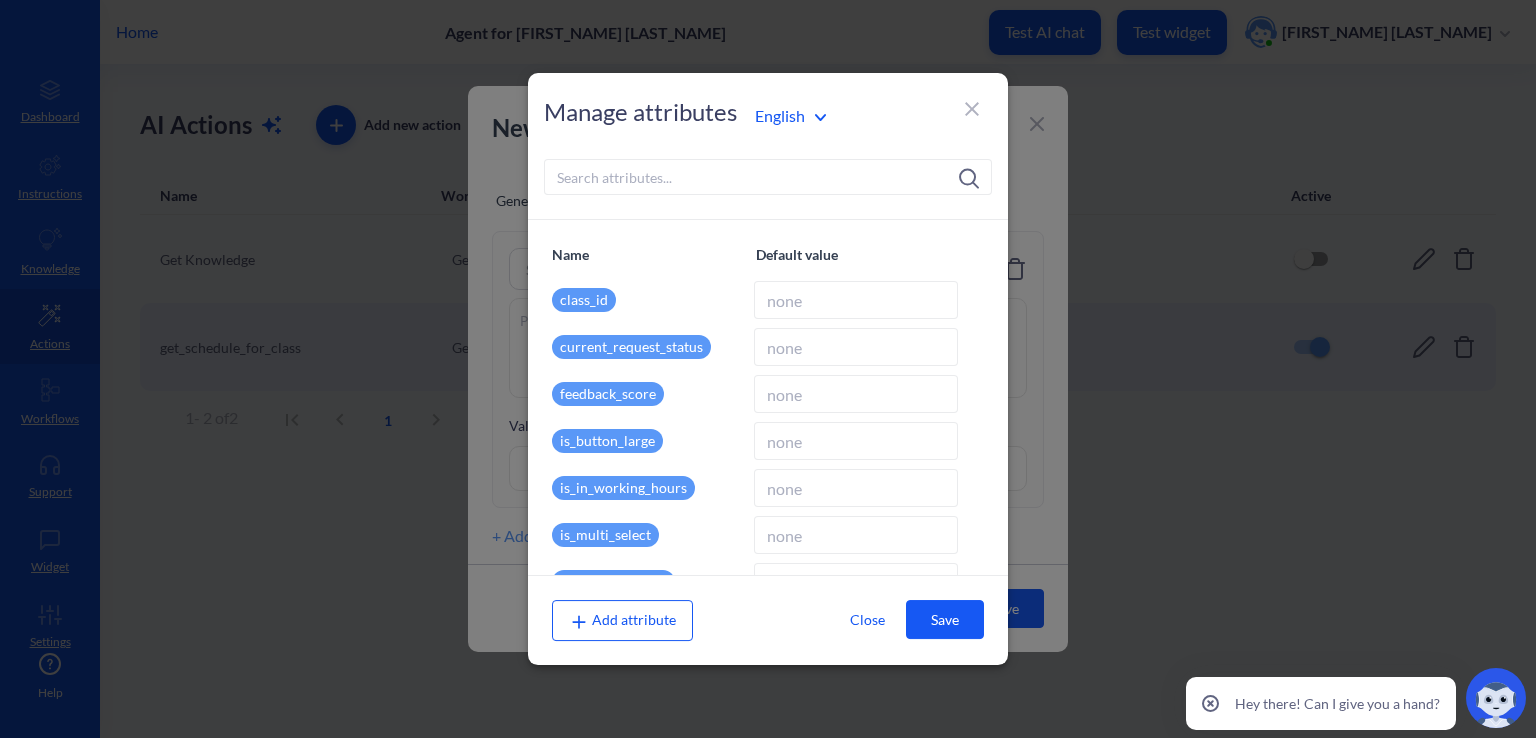 click at bounding box center (768, 177) 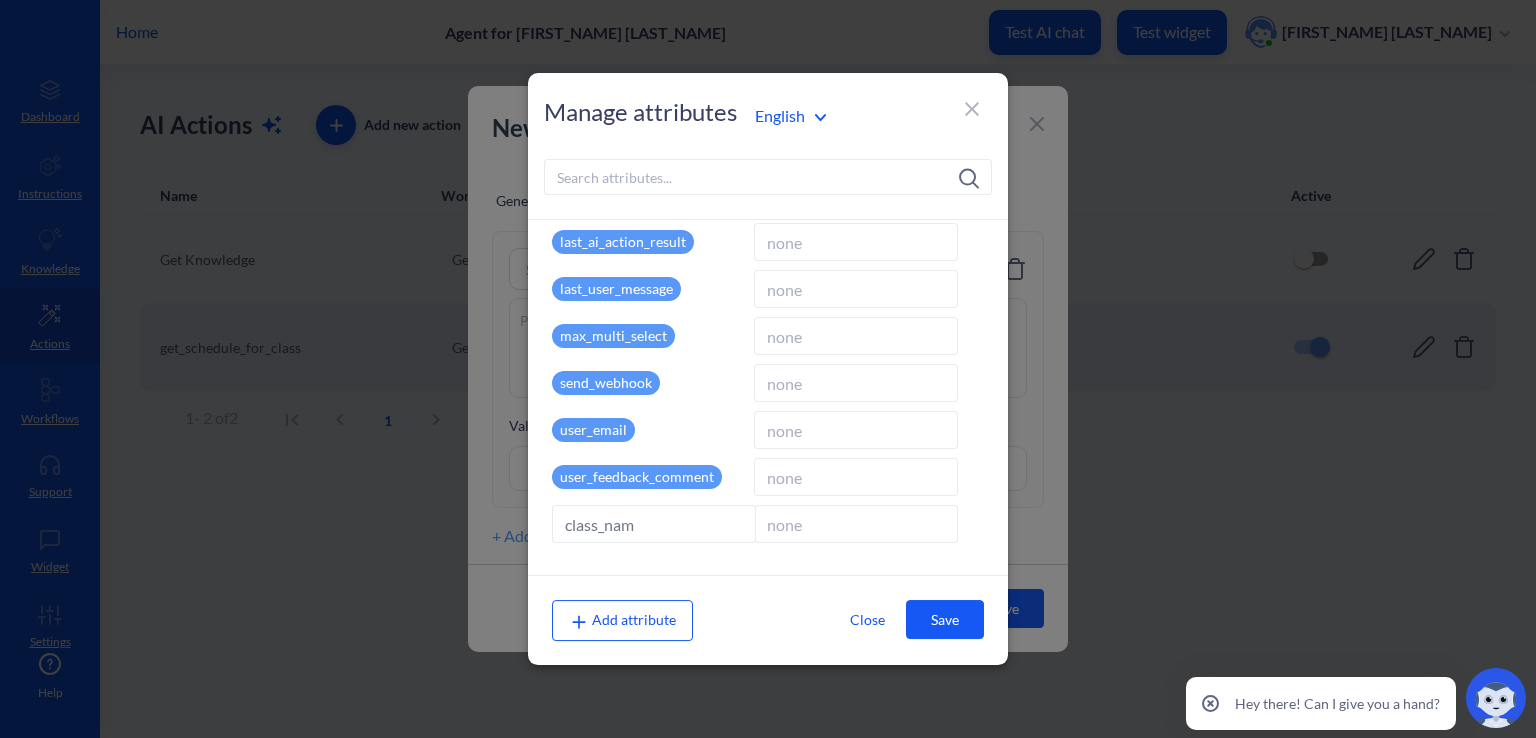 type on "class_name" 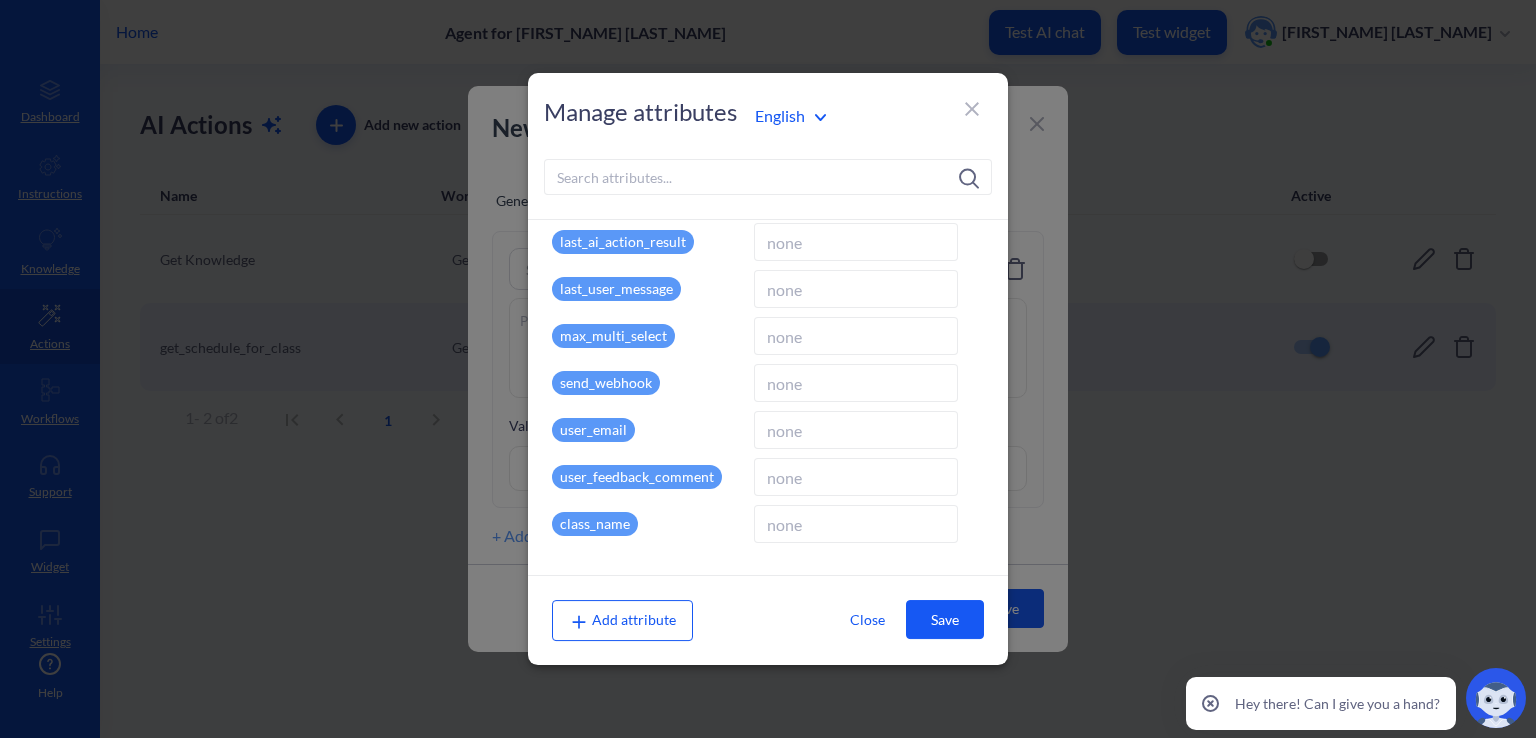 click on "Save" at bounding box center (945, 619) 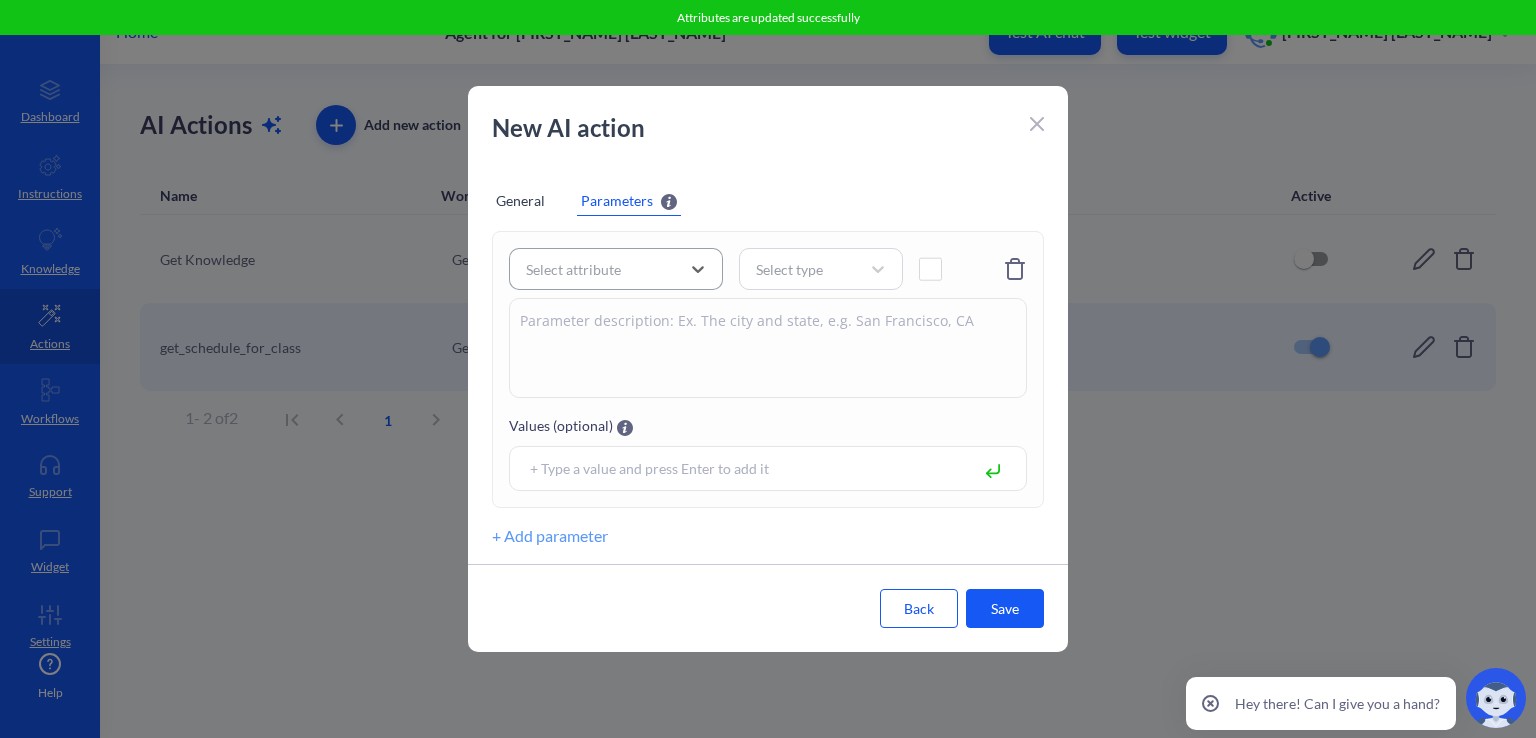 click on "Select attribute" at bounding box center [573, 269] 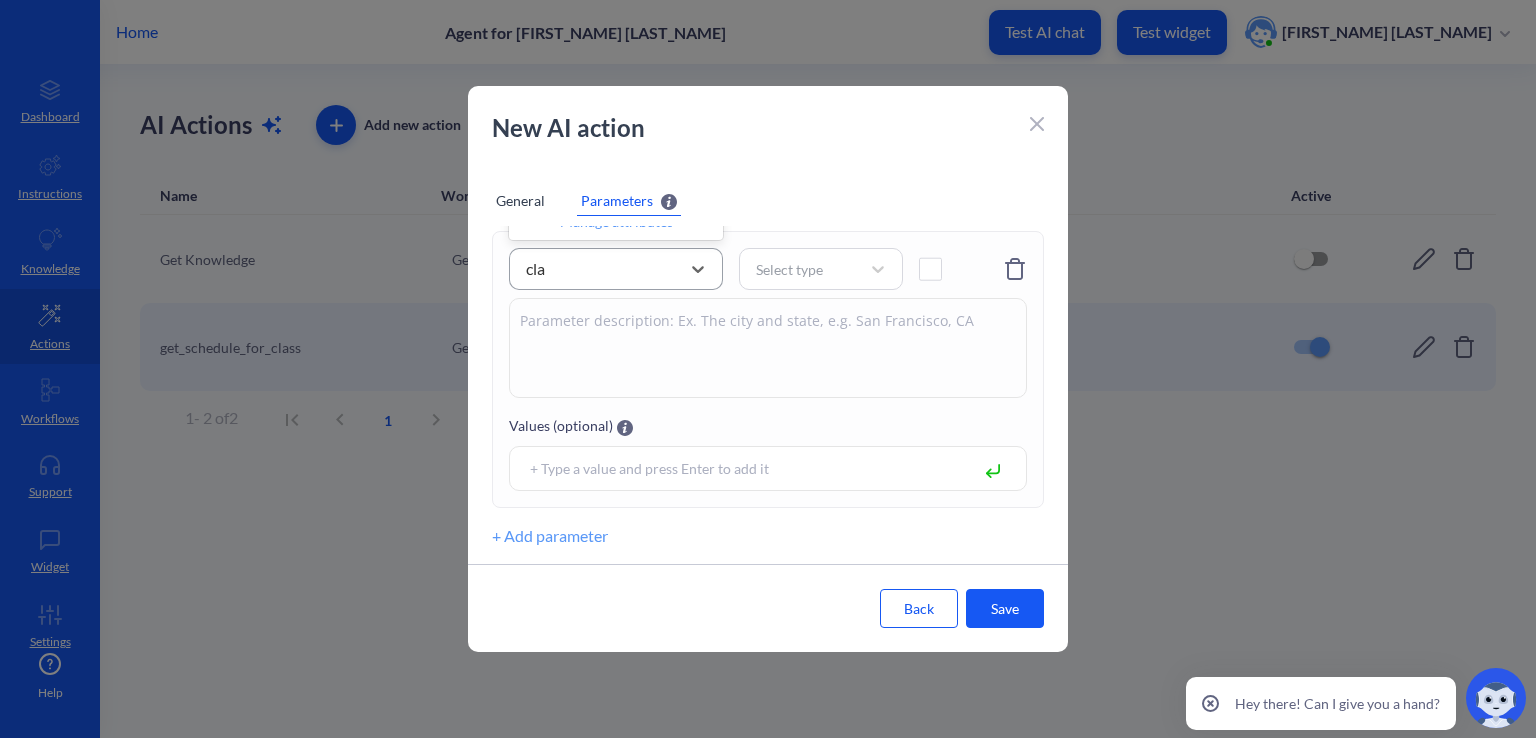 click on "Manage attributes" at bounding box center [616, 221] 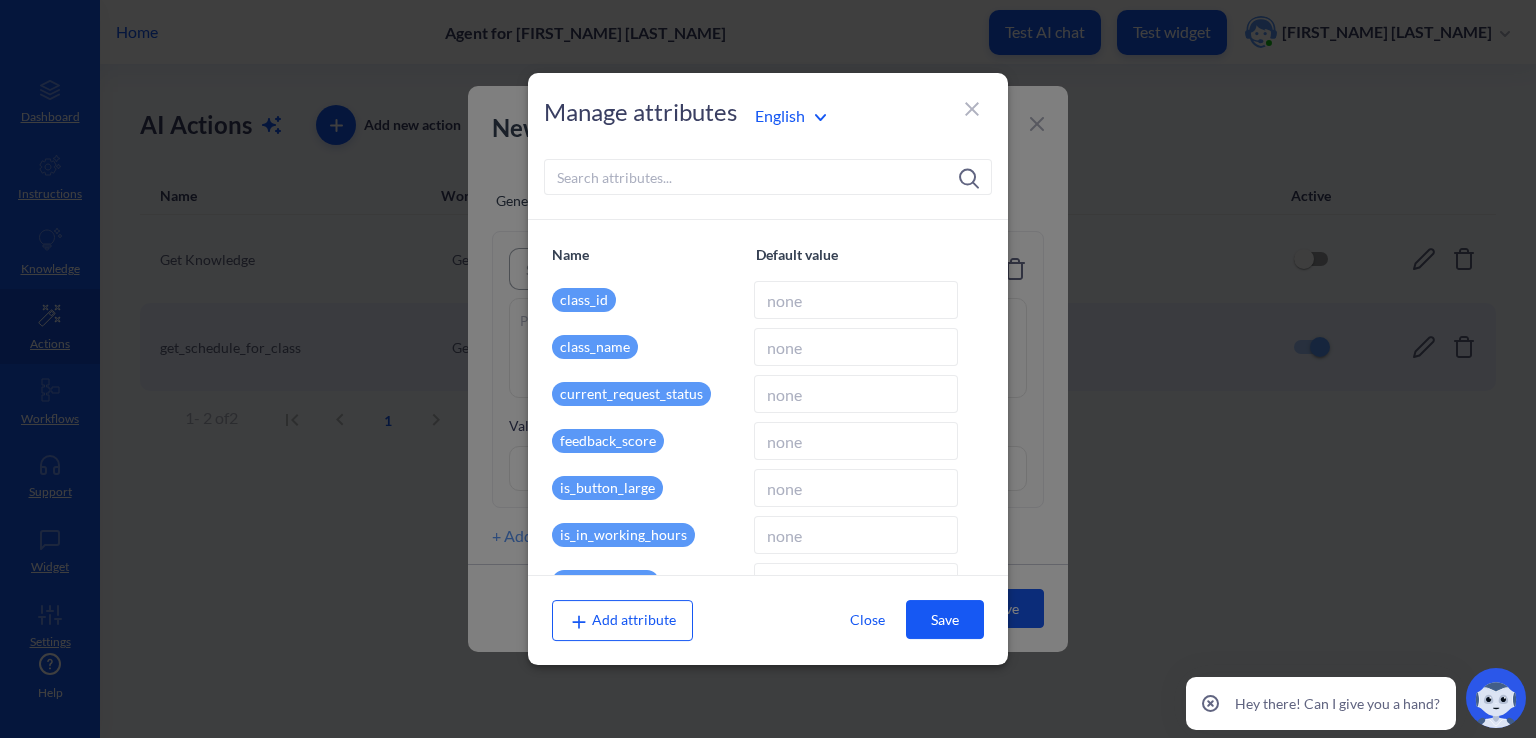drag, startPoint x: 969, startPoint y: 99, endPoint x: 820, endPoint y: 260, distance: 219.36728 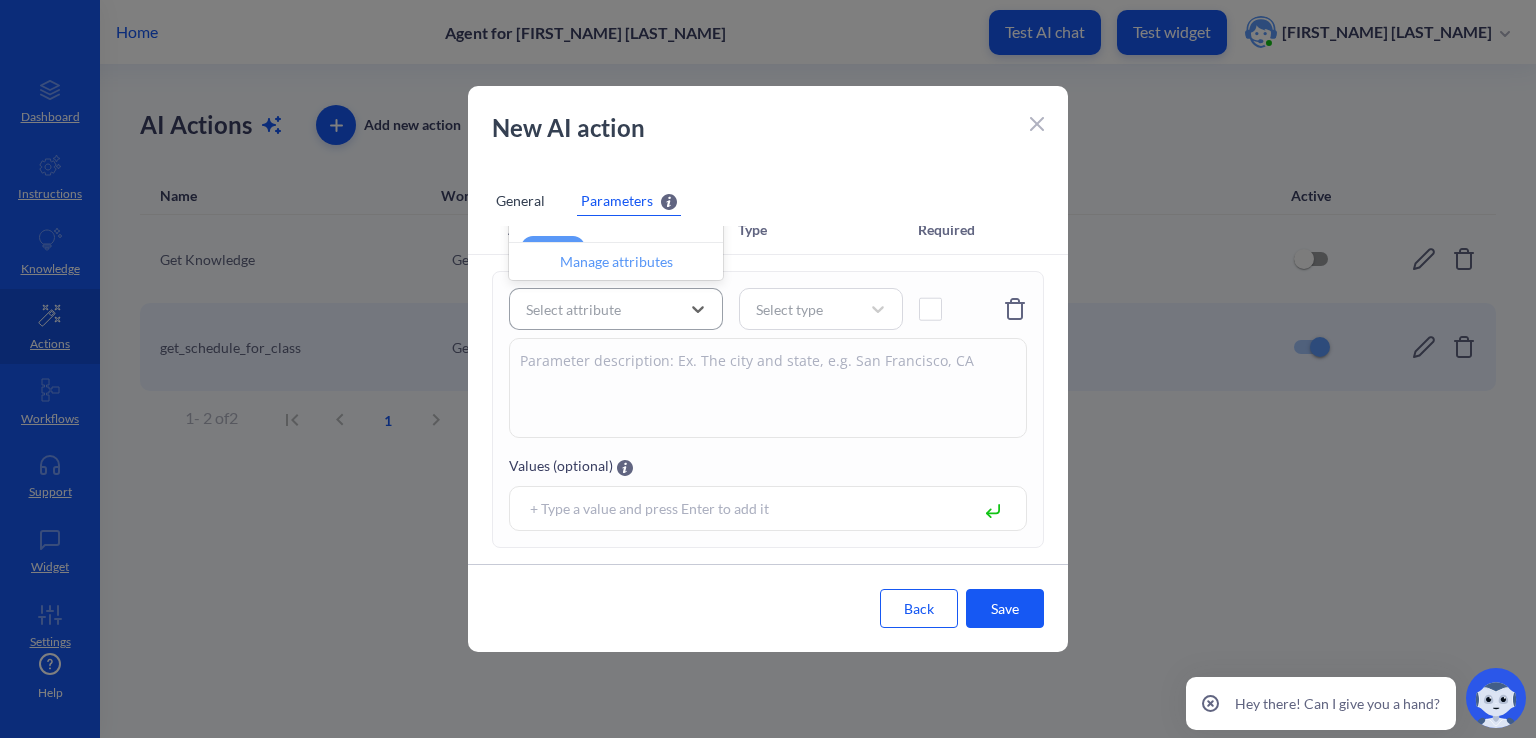 scroll, scrollTop: 0, scrollLeft: 0, axis: both 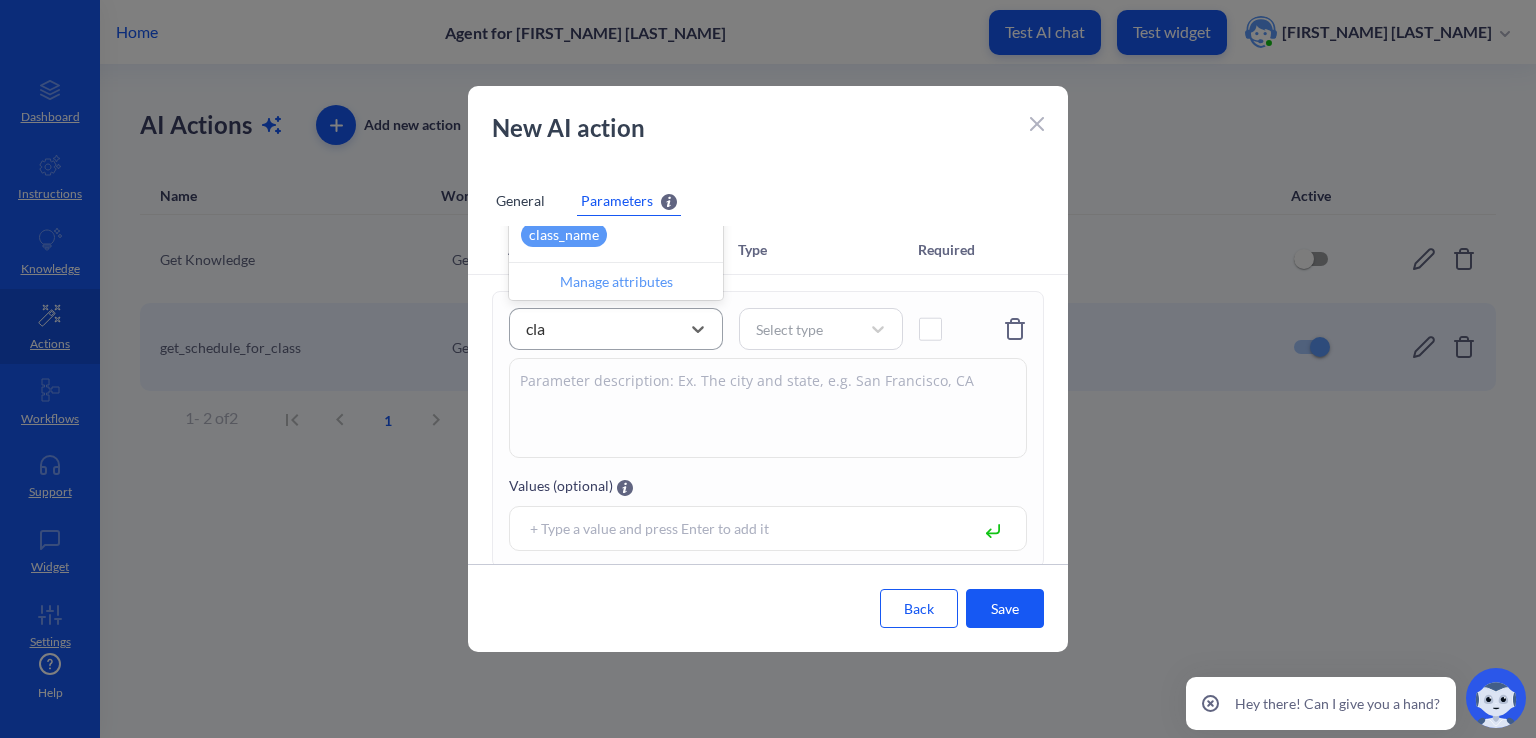 type on "clas" 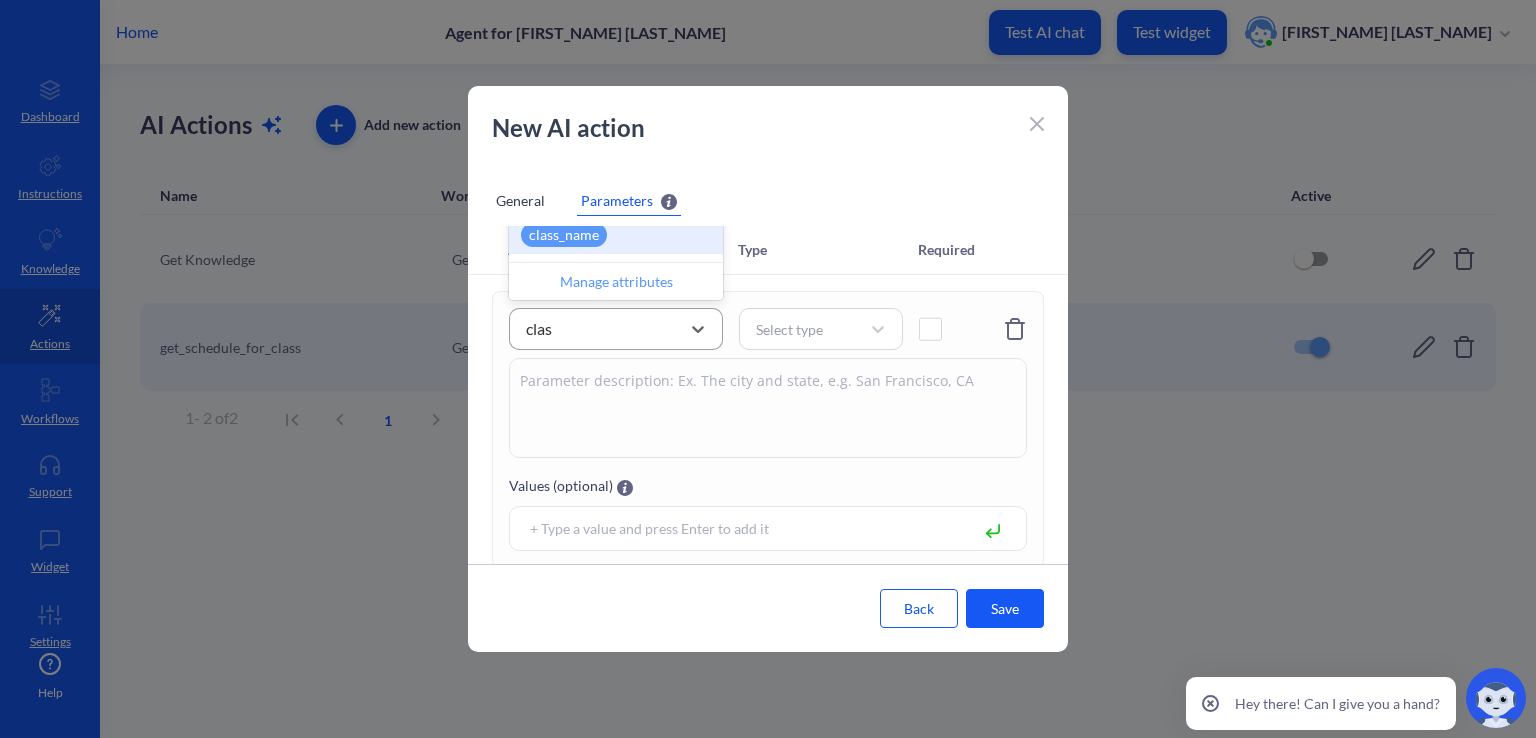 click on "class_name" at bounding box center (616, 235) 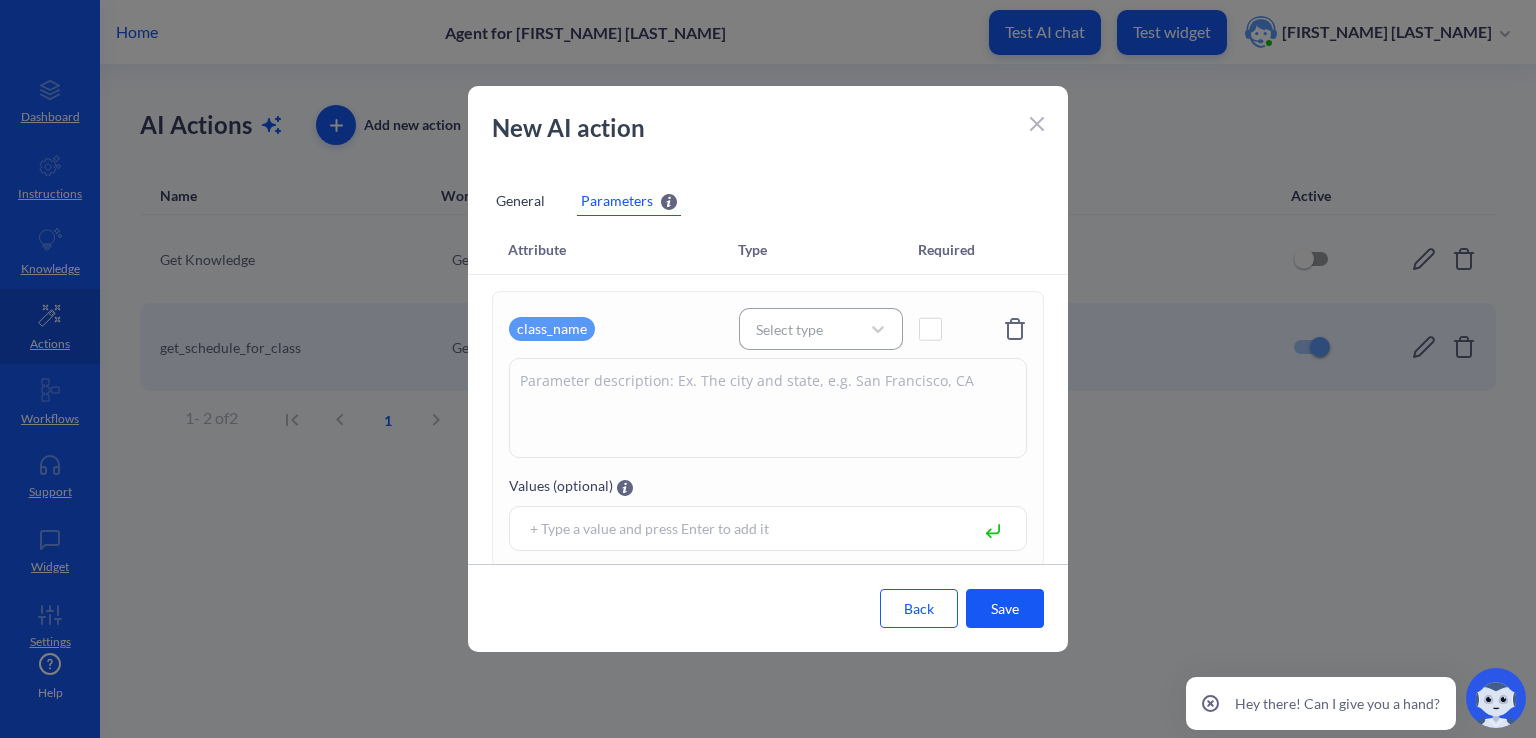 click on "Select type" at bounding box center (789, 329) 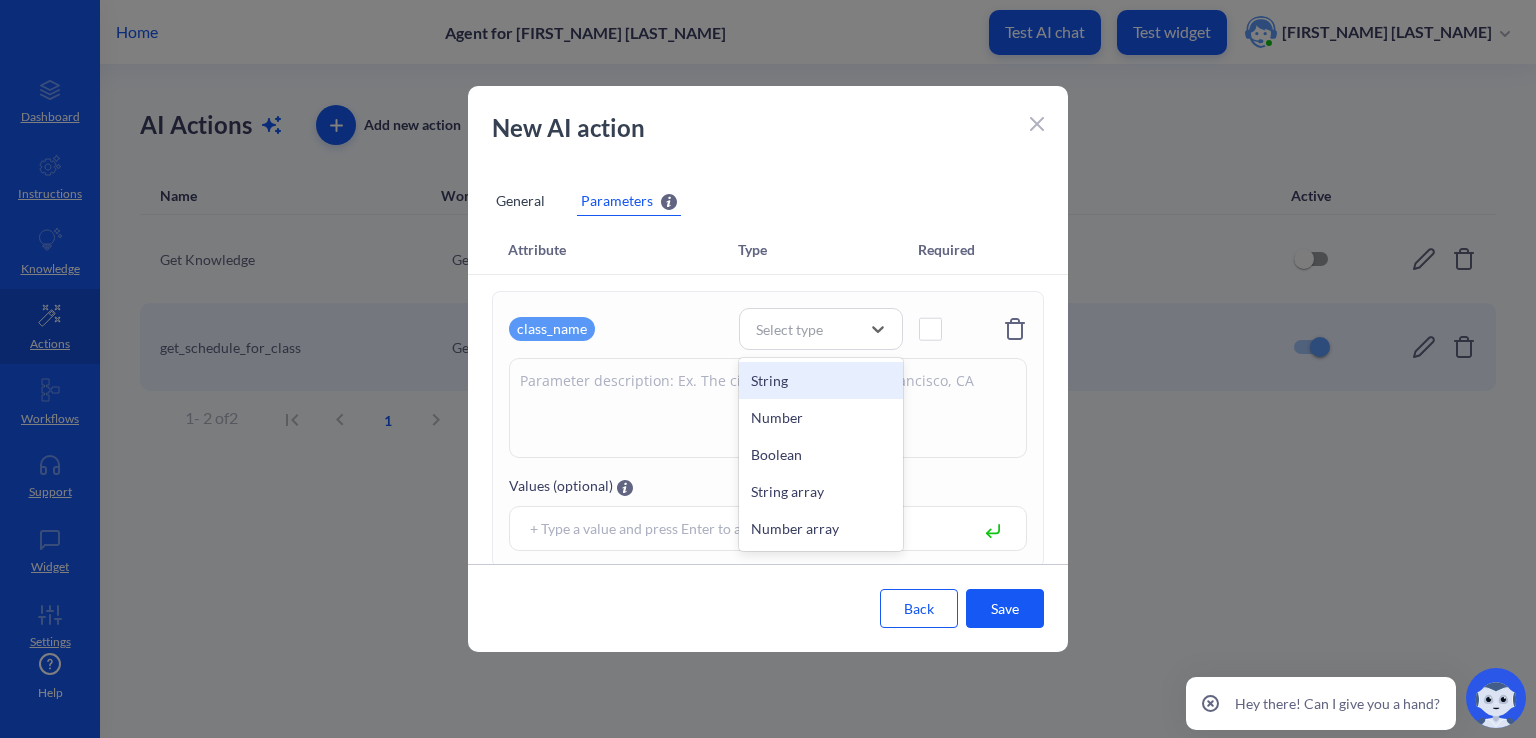 click on "String" at bounding box center (821, 380) 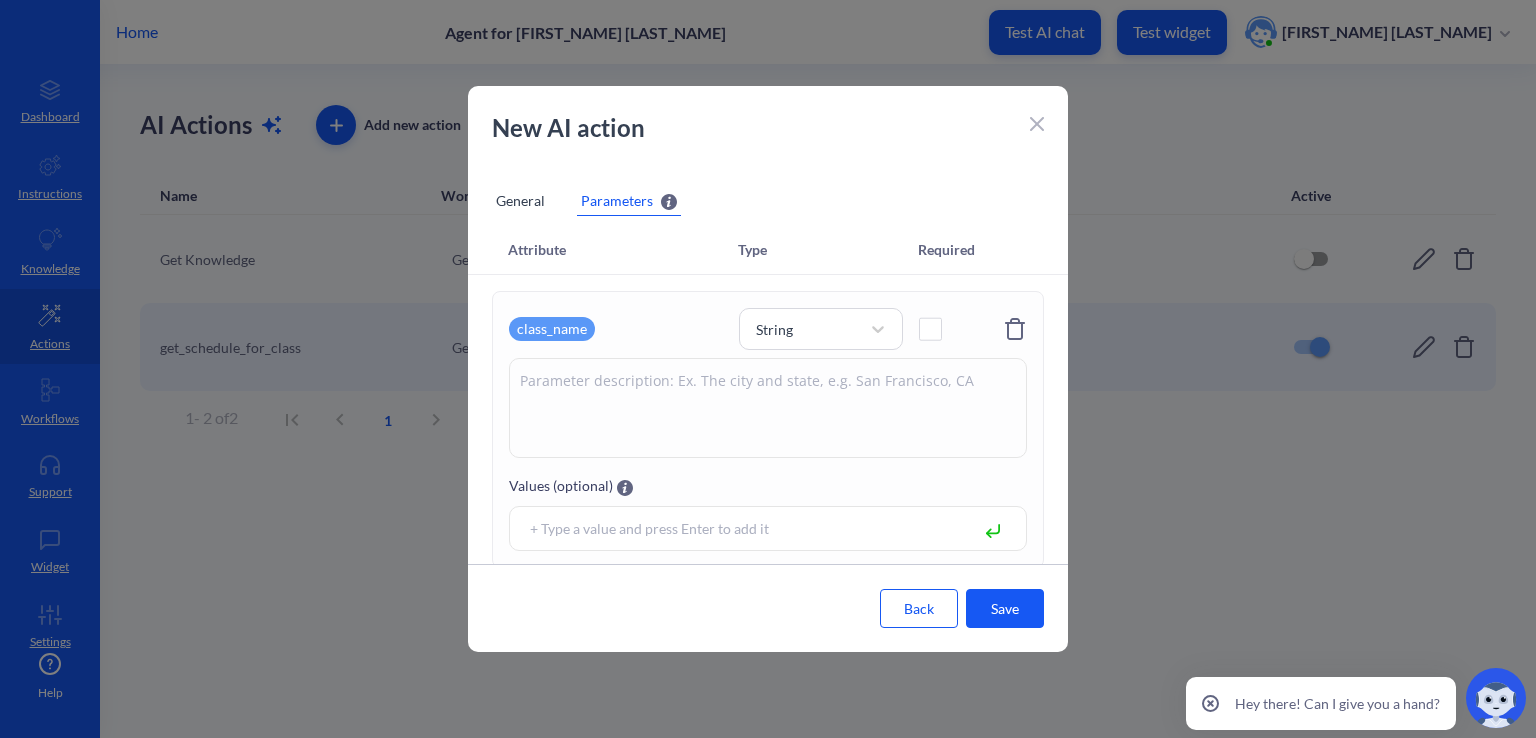 click 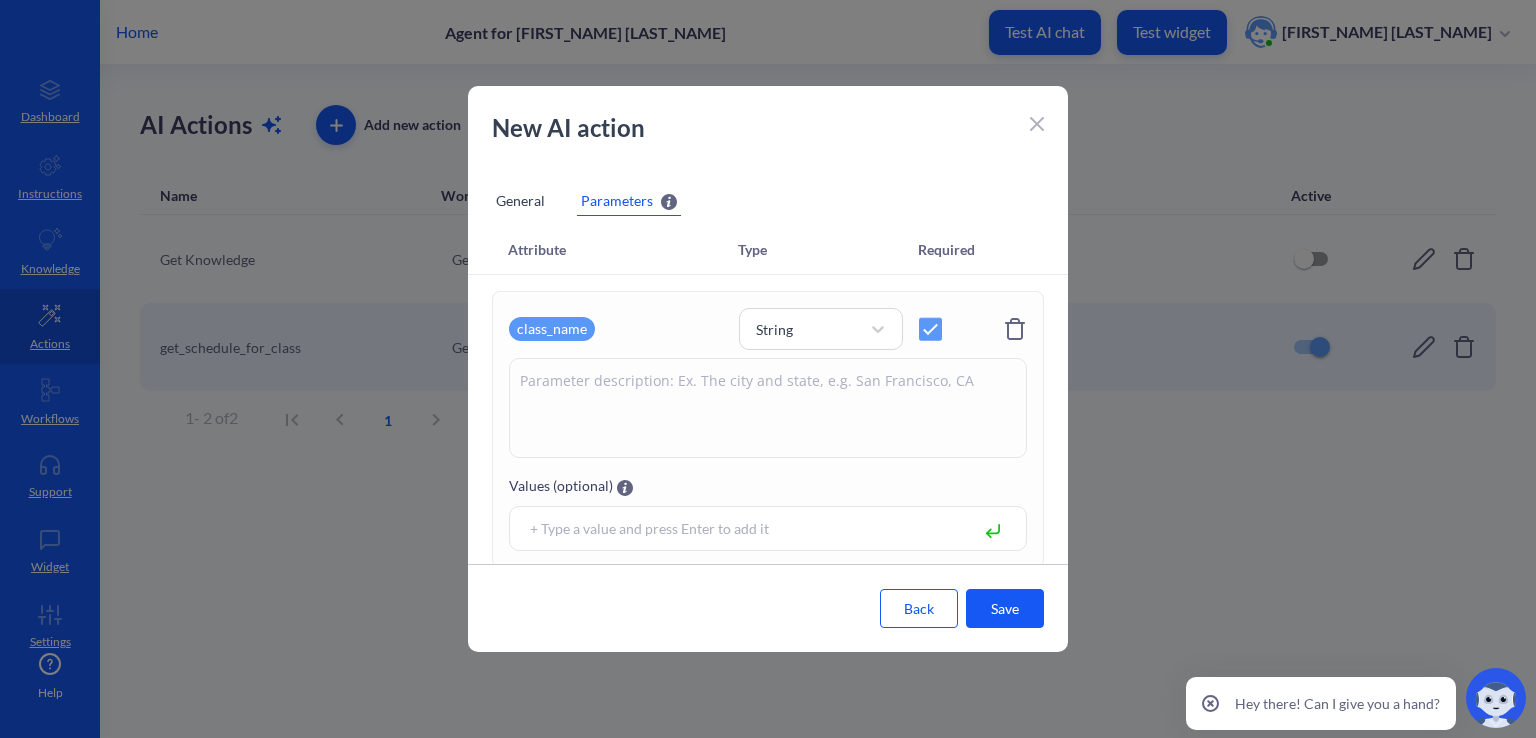 click at bounding box center (768, 408) 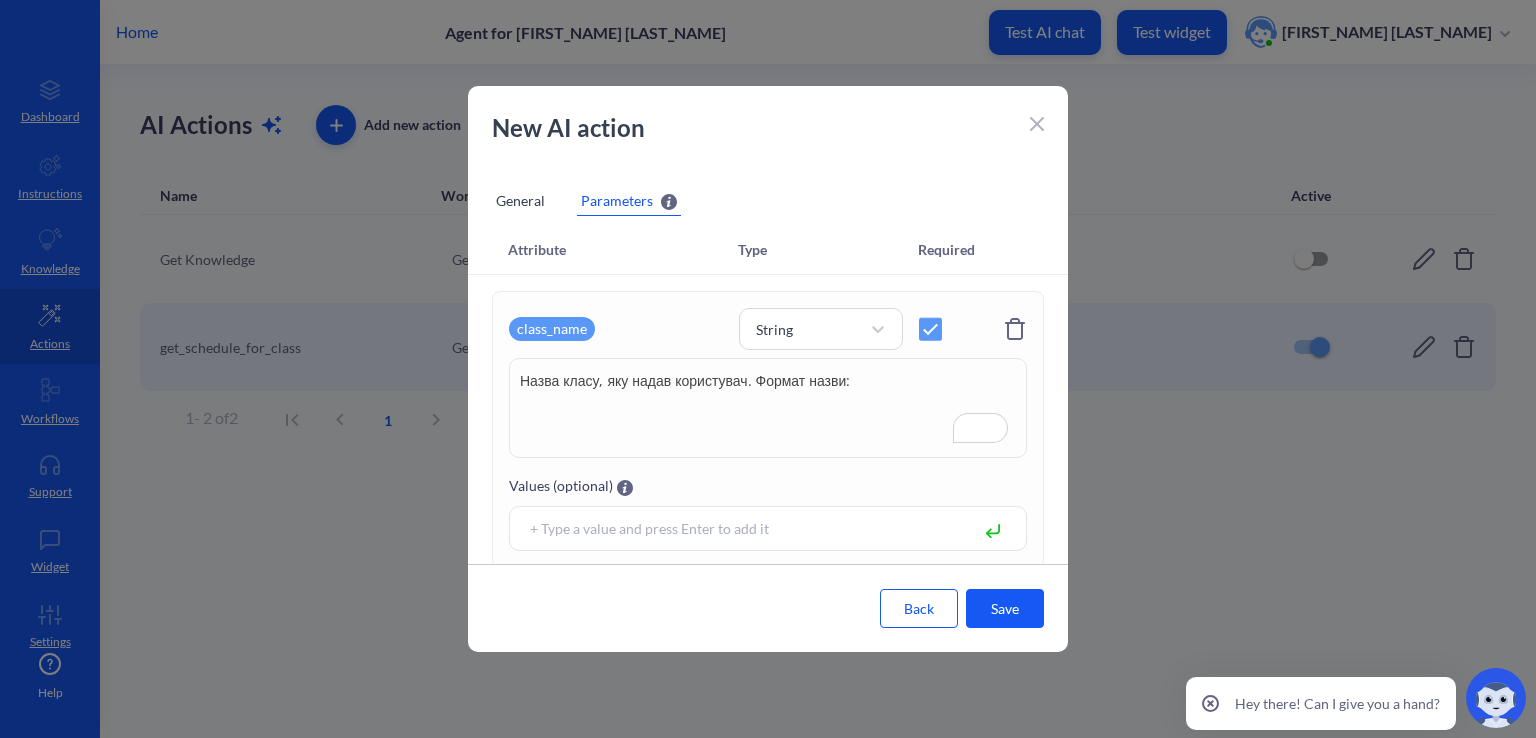 paste on "10-А" 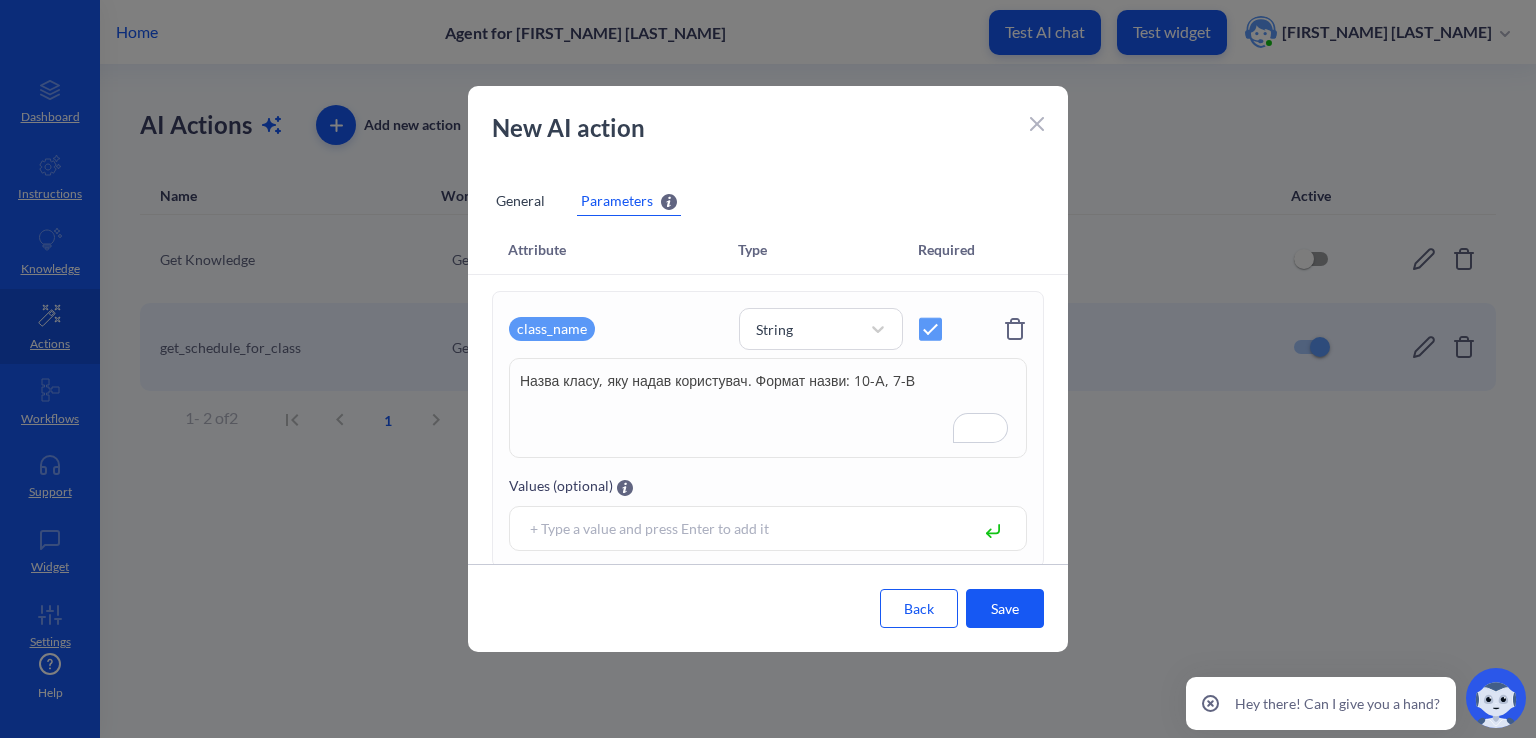 scroll, scrollTop: 42, scrollLeft: 0, axis: vertical 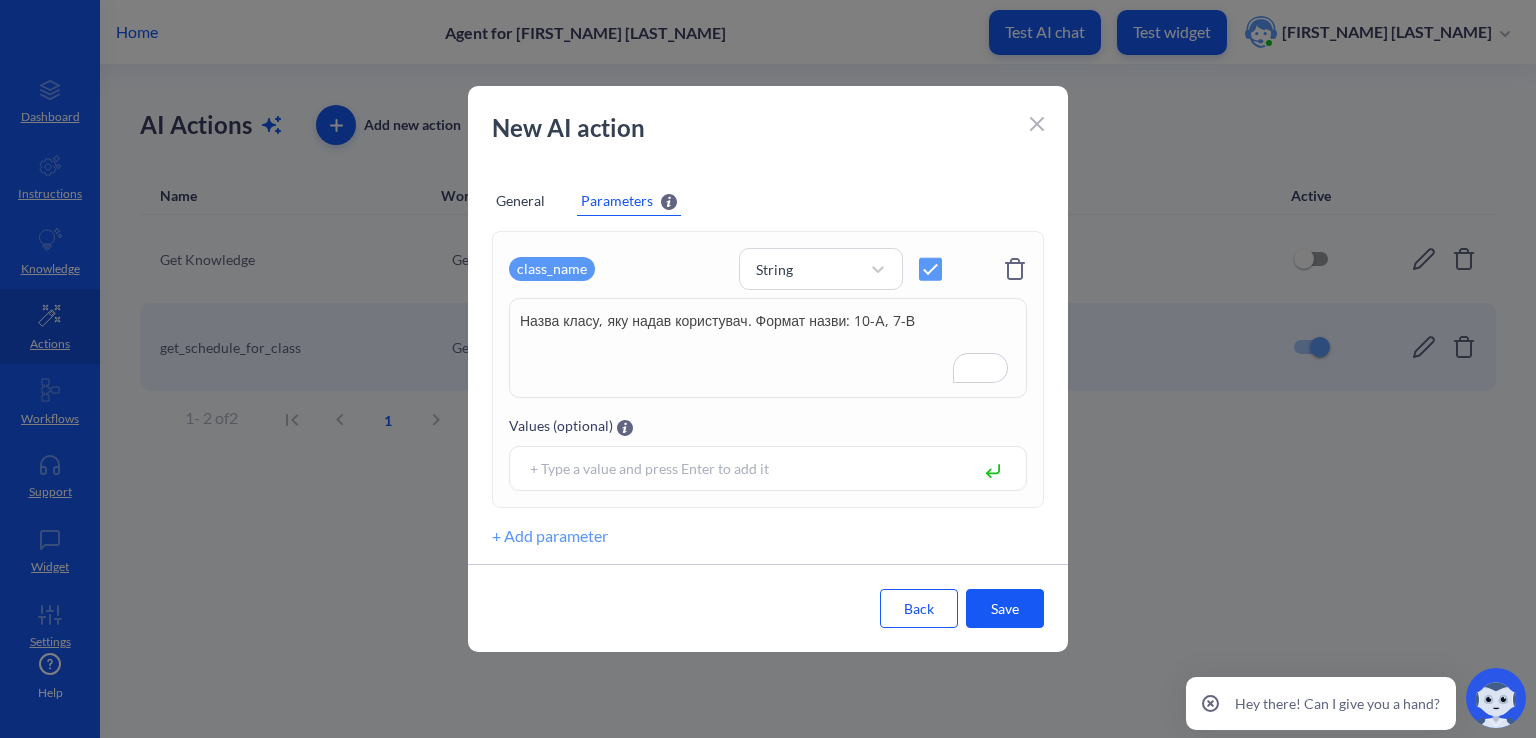 type on "Назва класу, яку надав користувач. Формат назви: 10-А, 7-В" 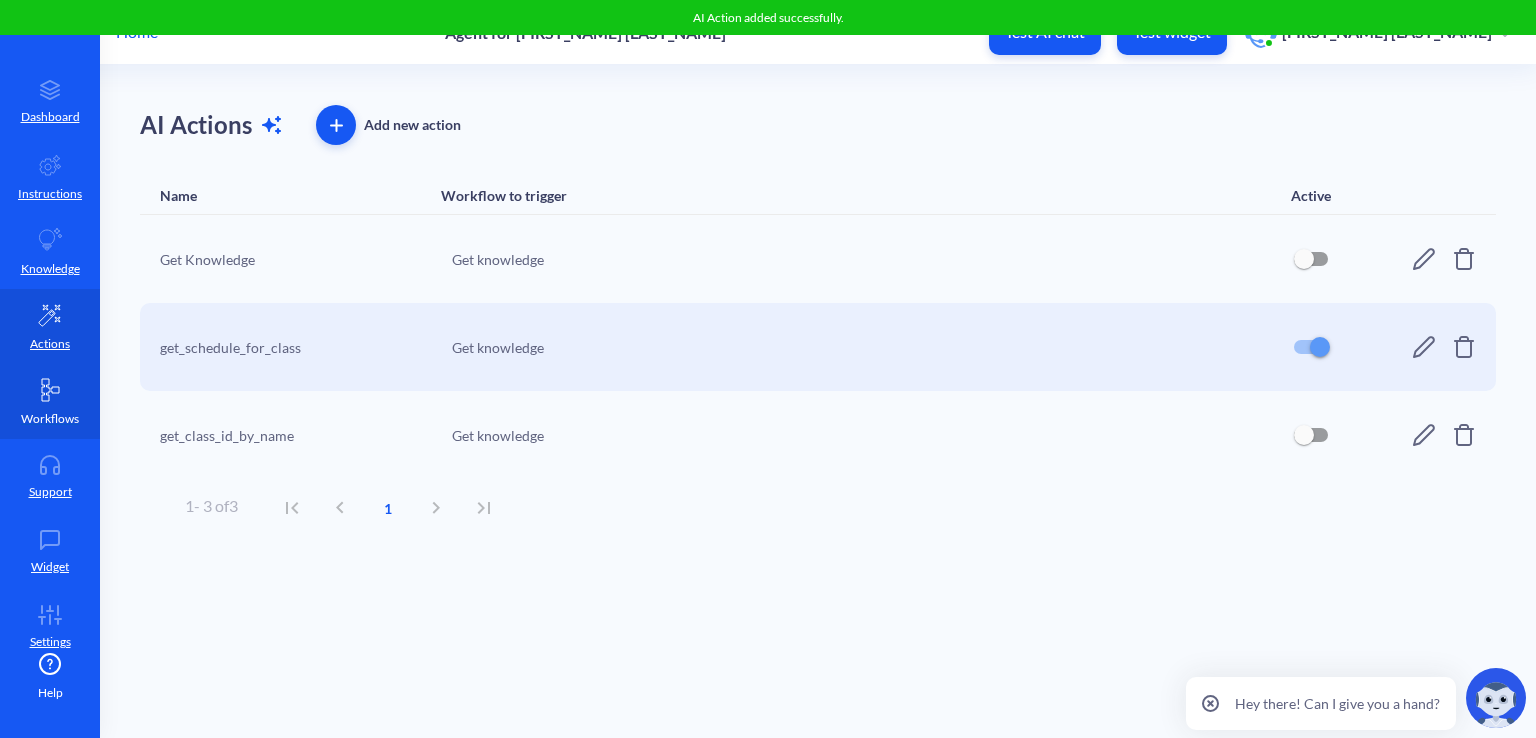 click 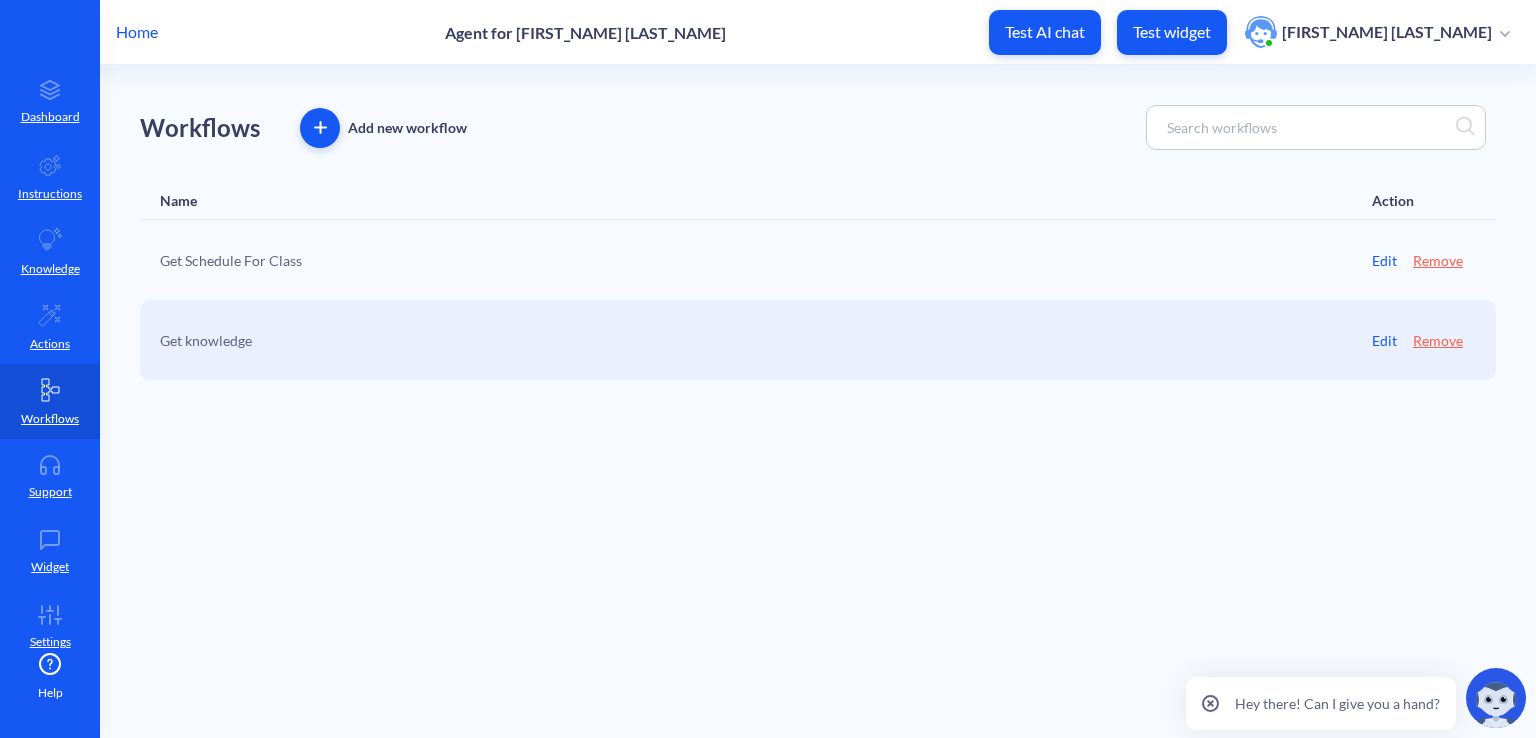 click at bounding box center [320, 127] 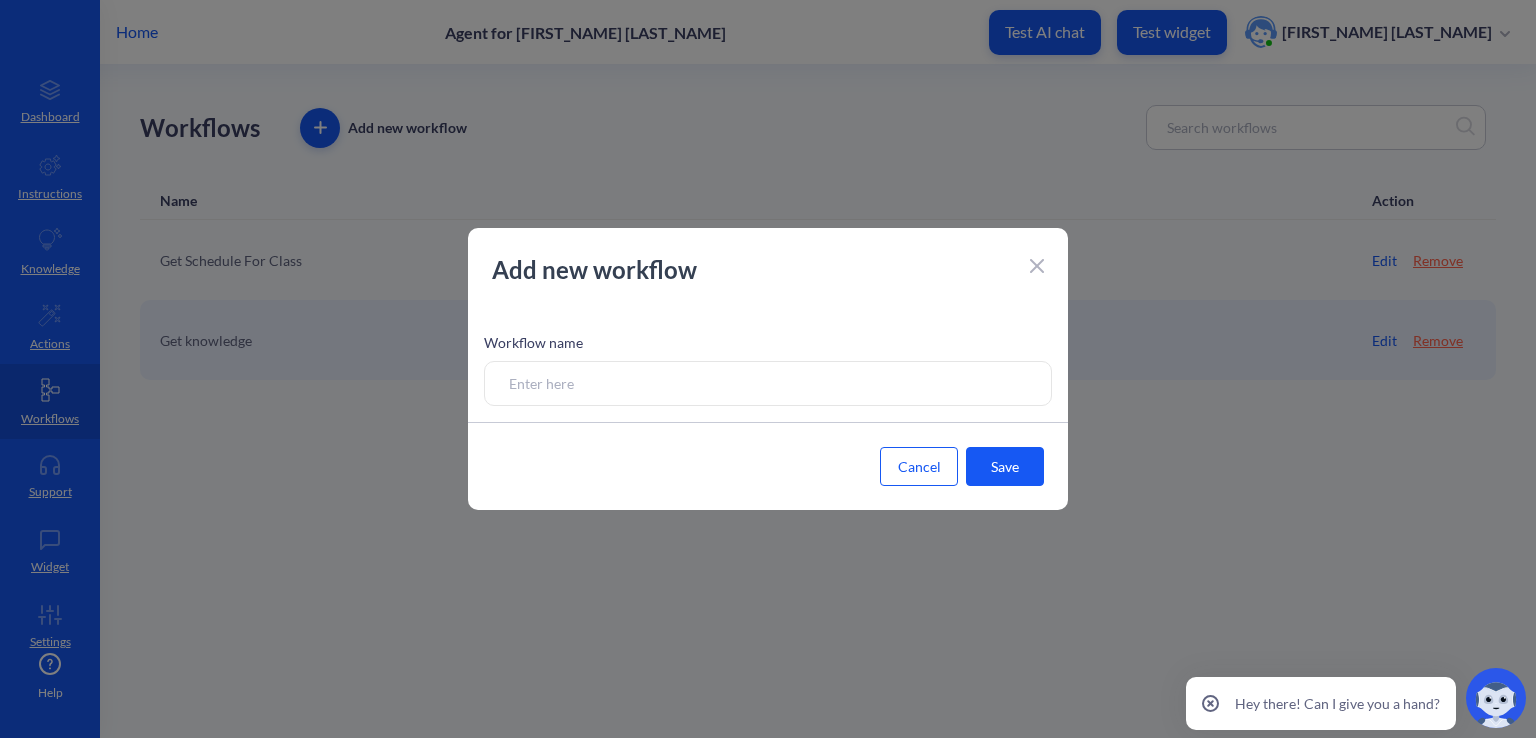 click at bounding box center (768, 383) 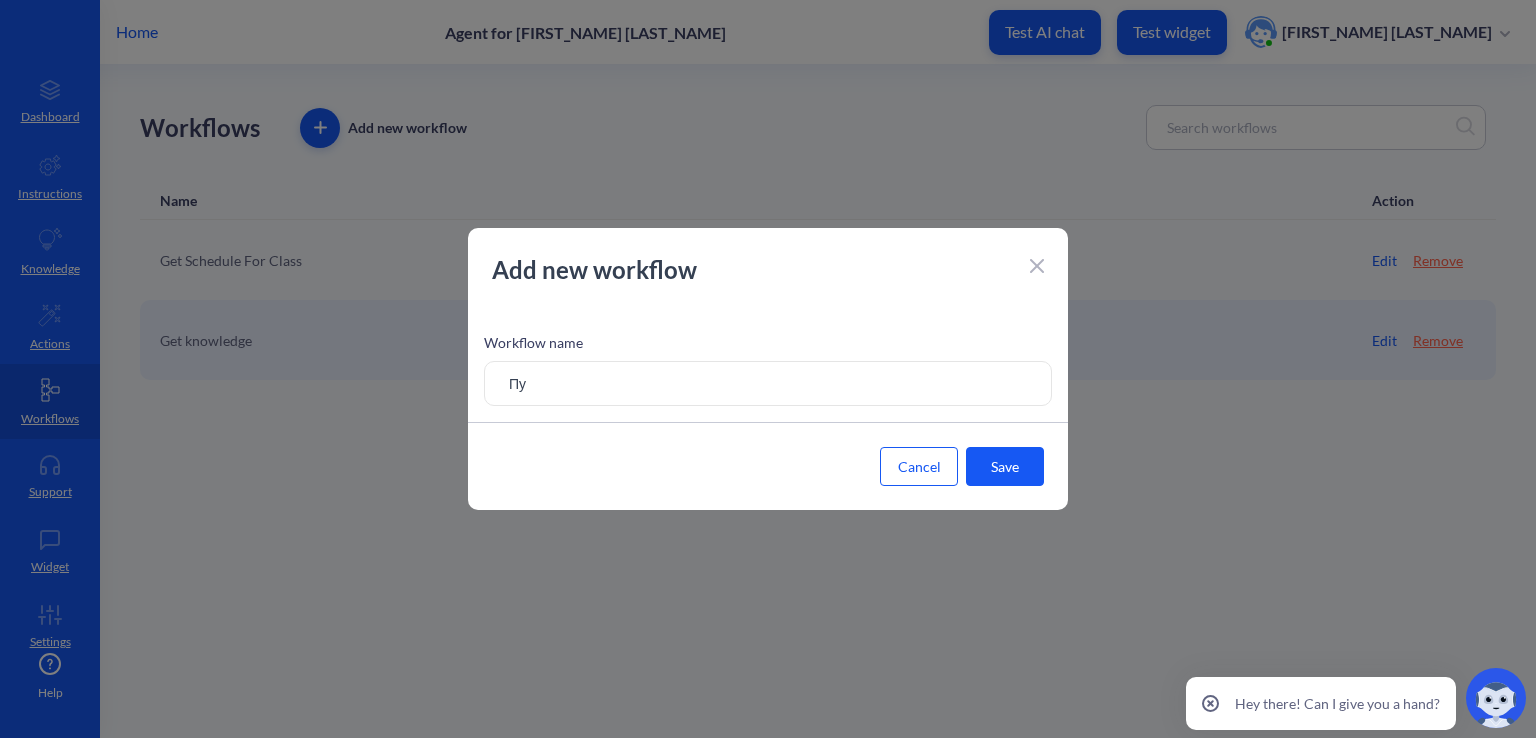 type on "П" 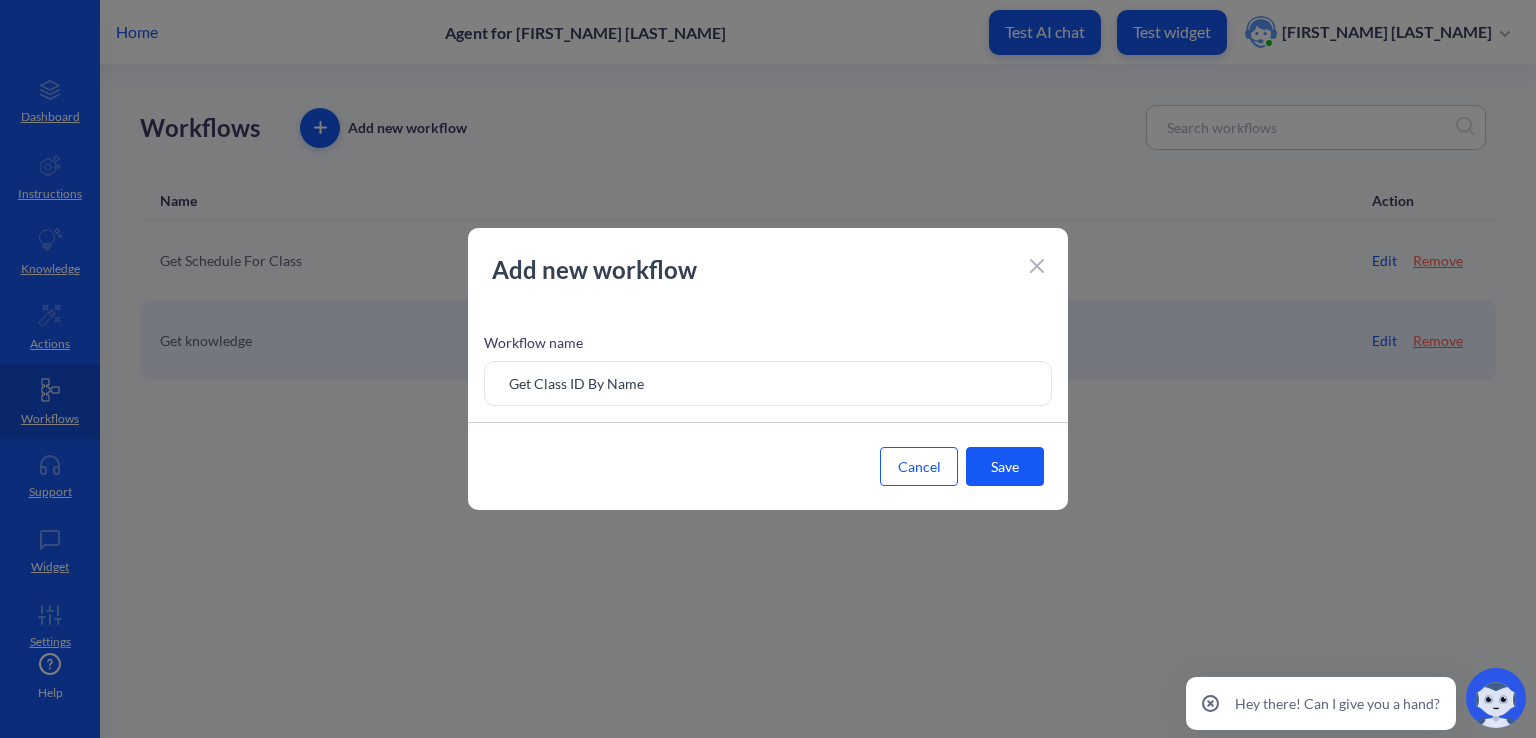 type on "Get Class ID By Name" 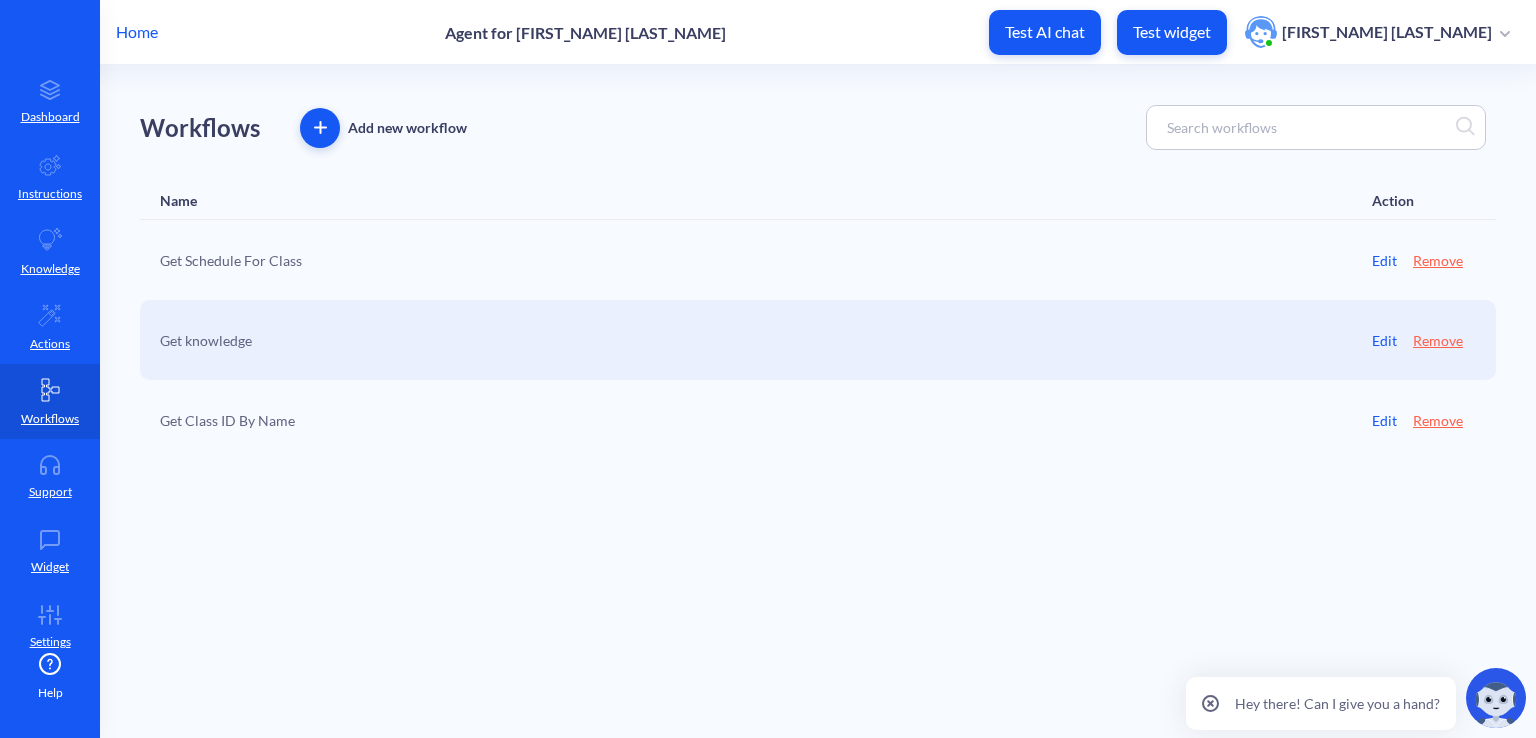 click on "Get Class ID By Name" at bounding box center (227, 420) 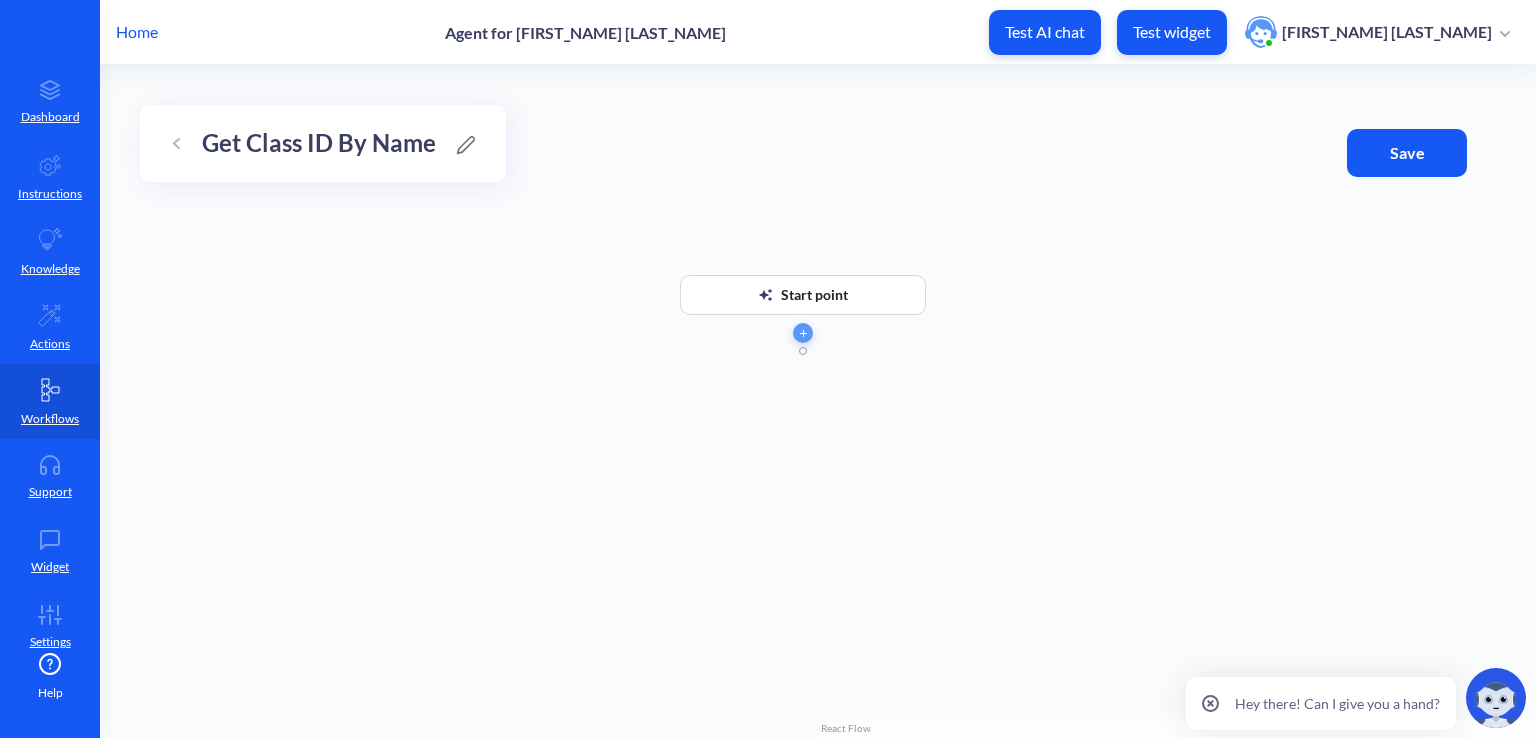 click on "Start point" at bounding box center [818, 401] 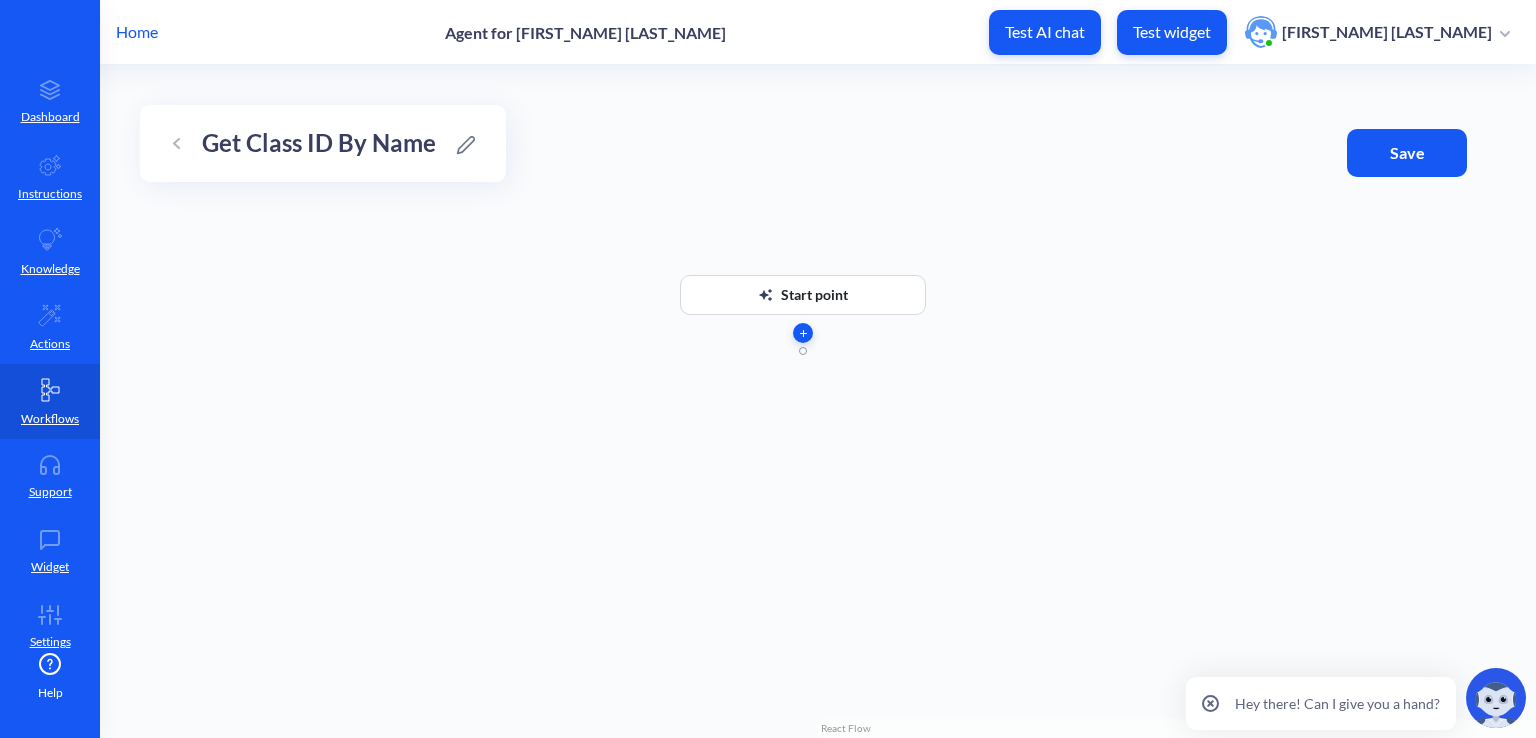 click 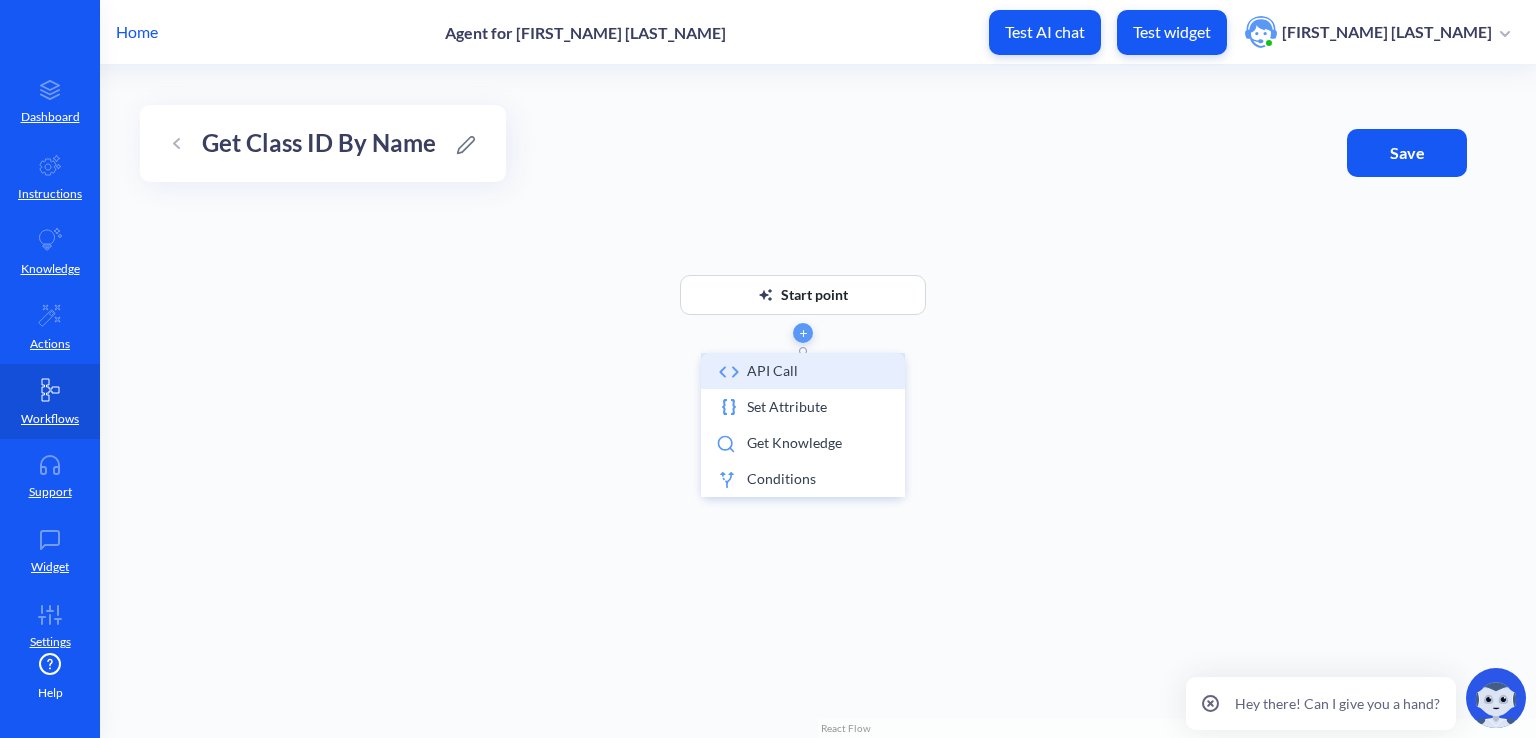 click on "API call" at bounding box center [803, 371] 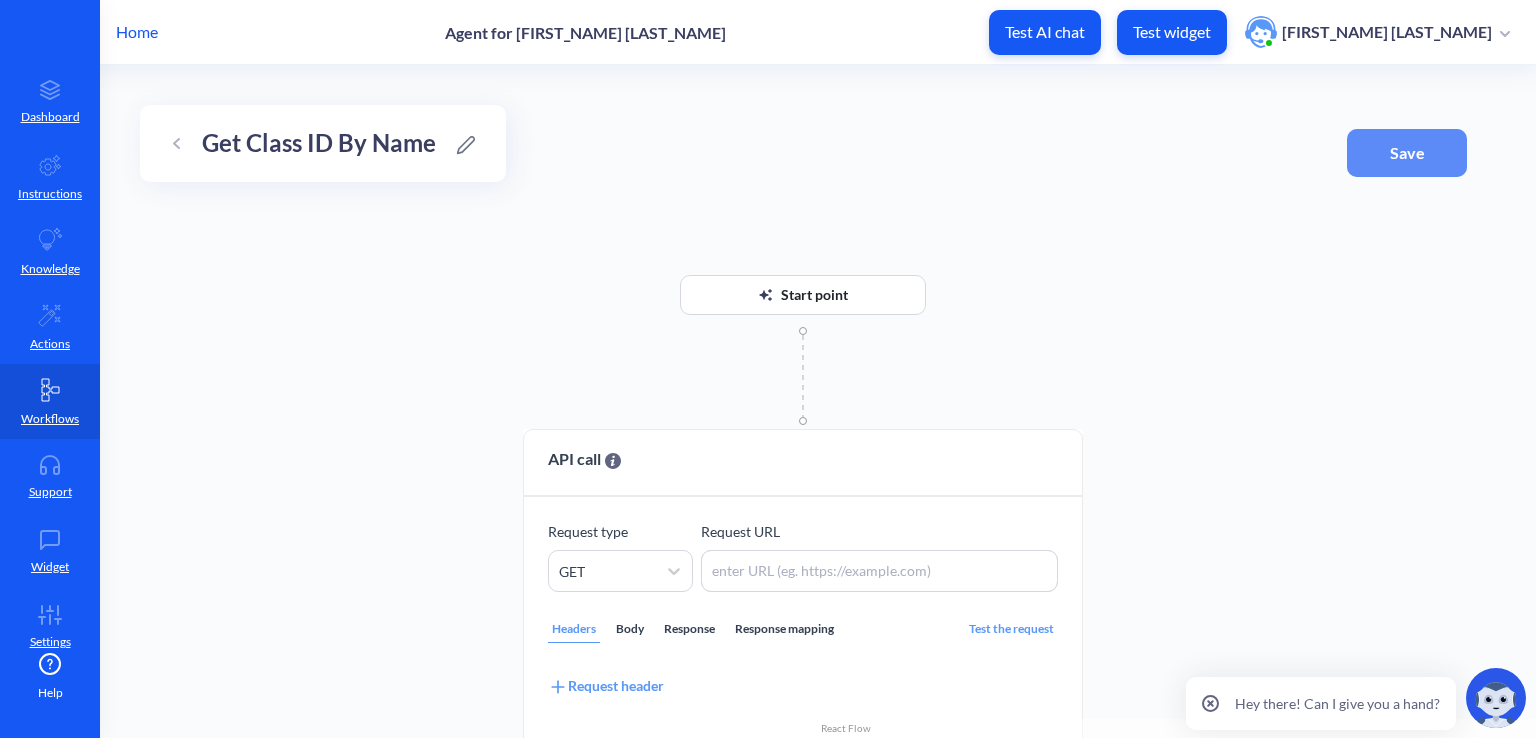 click on "Save" at bounding box center [1407, 153] 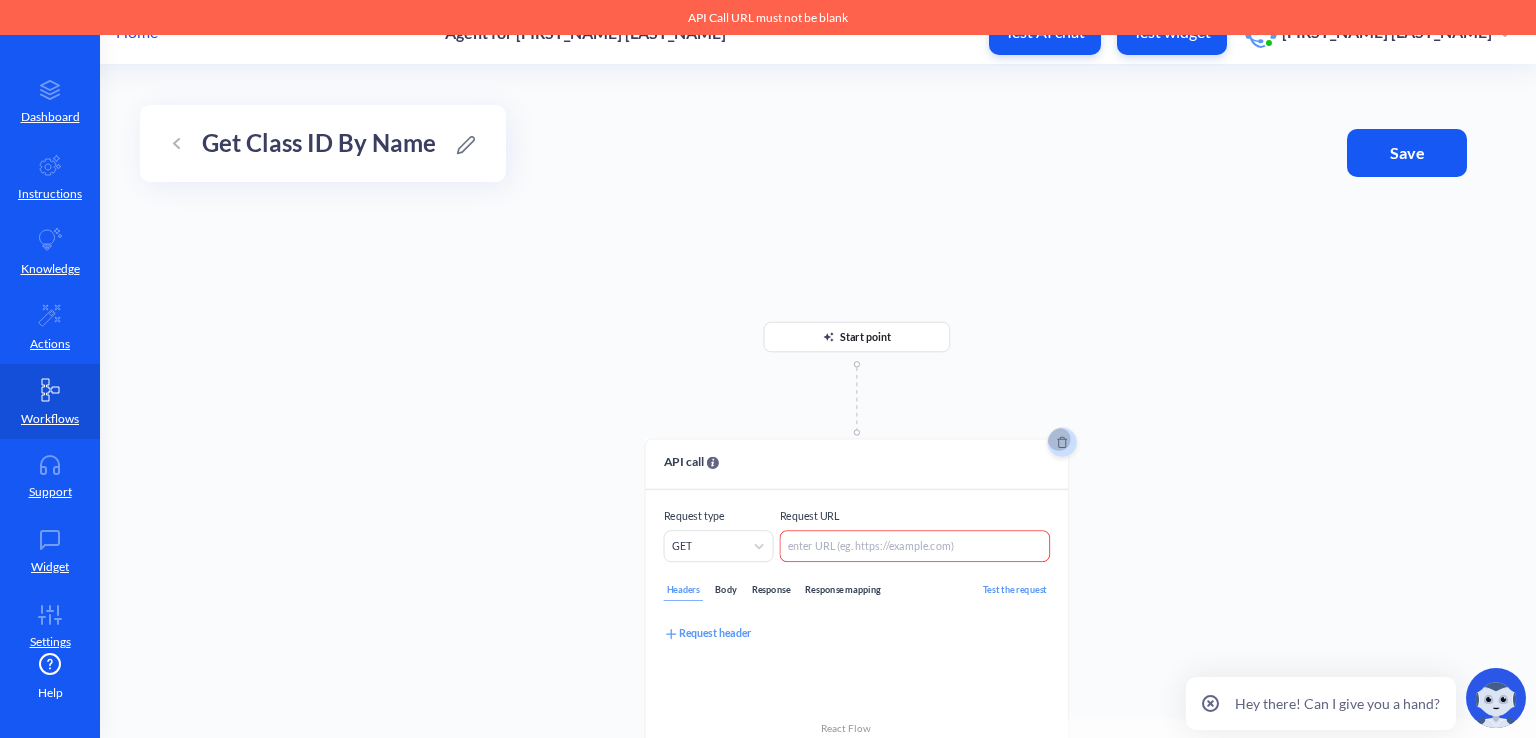 click 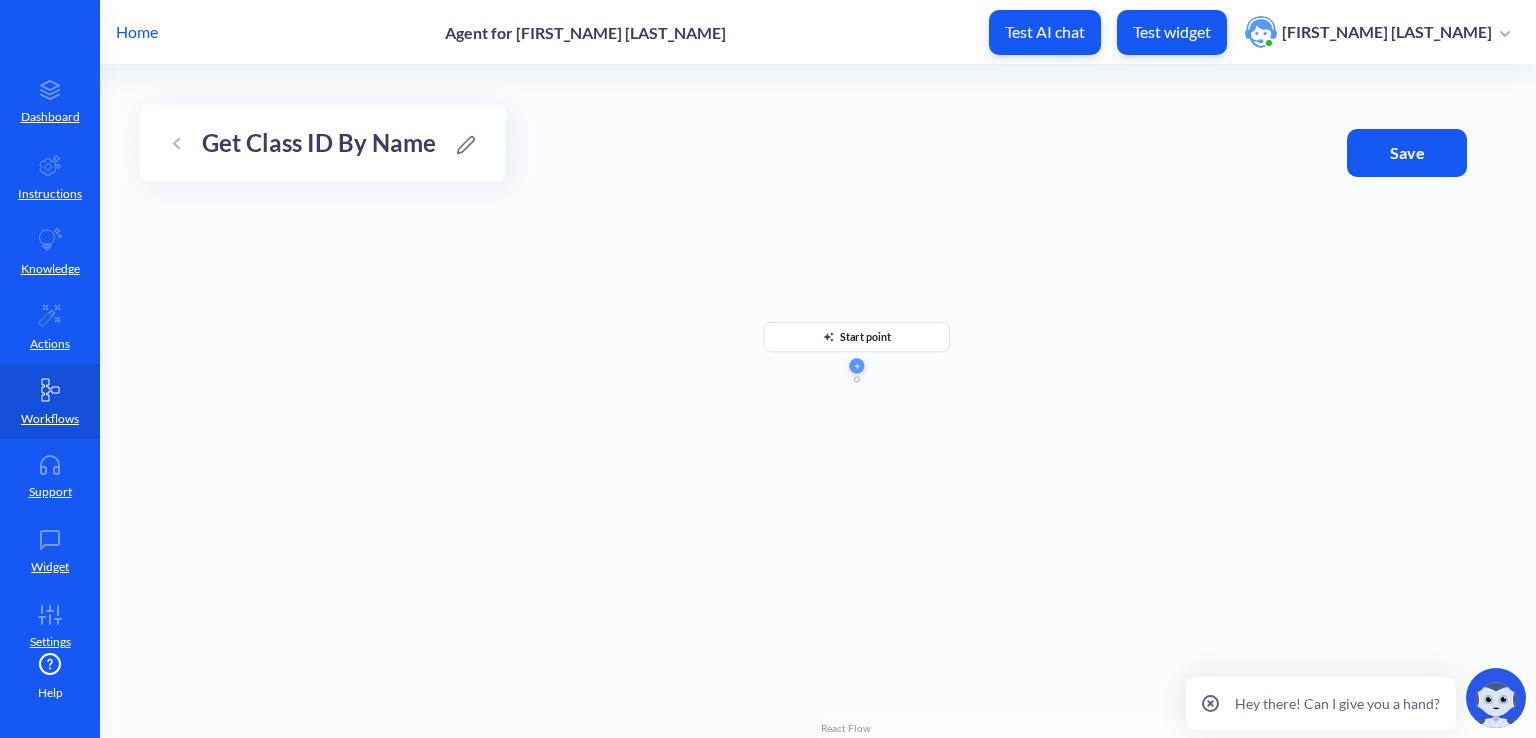 click on "Save" at bounding box center [1407, 153] 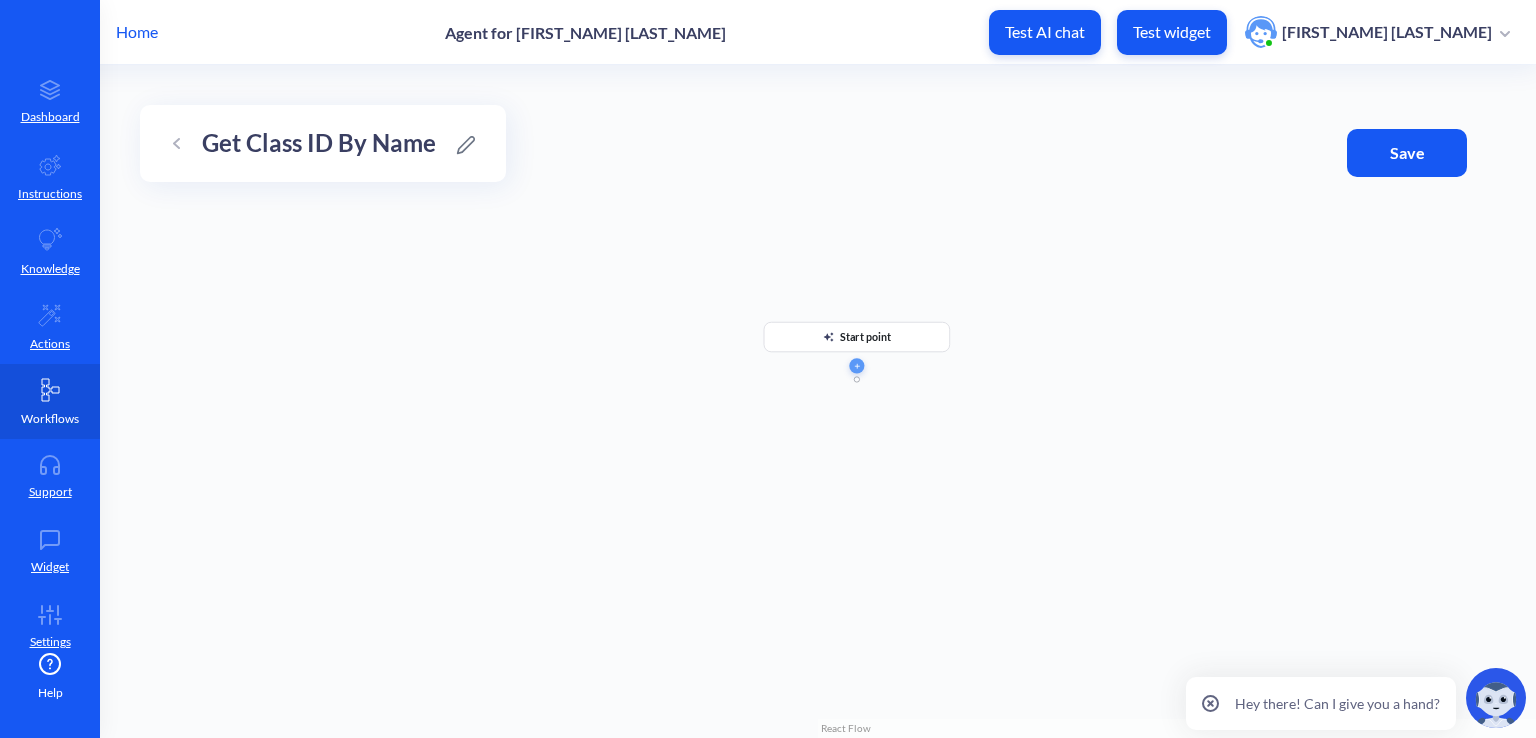 click on "Workflows" at bounding box center (50, 401) 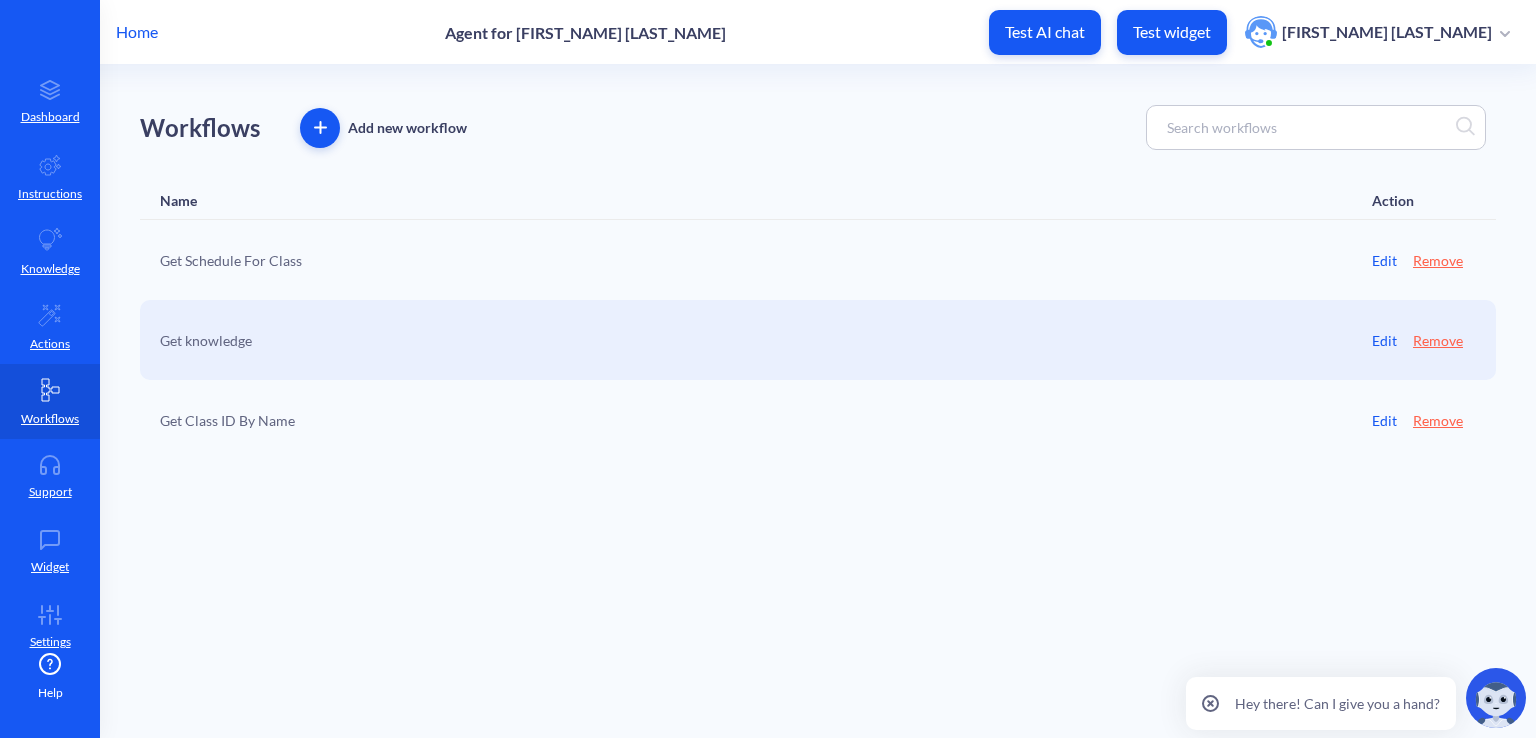 click on "Get Schedule For Class" at bounding box center [585, 260] 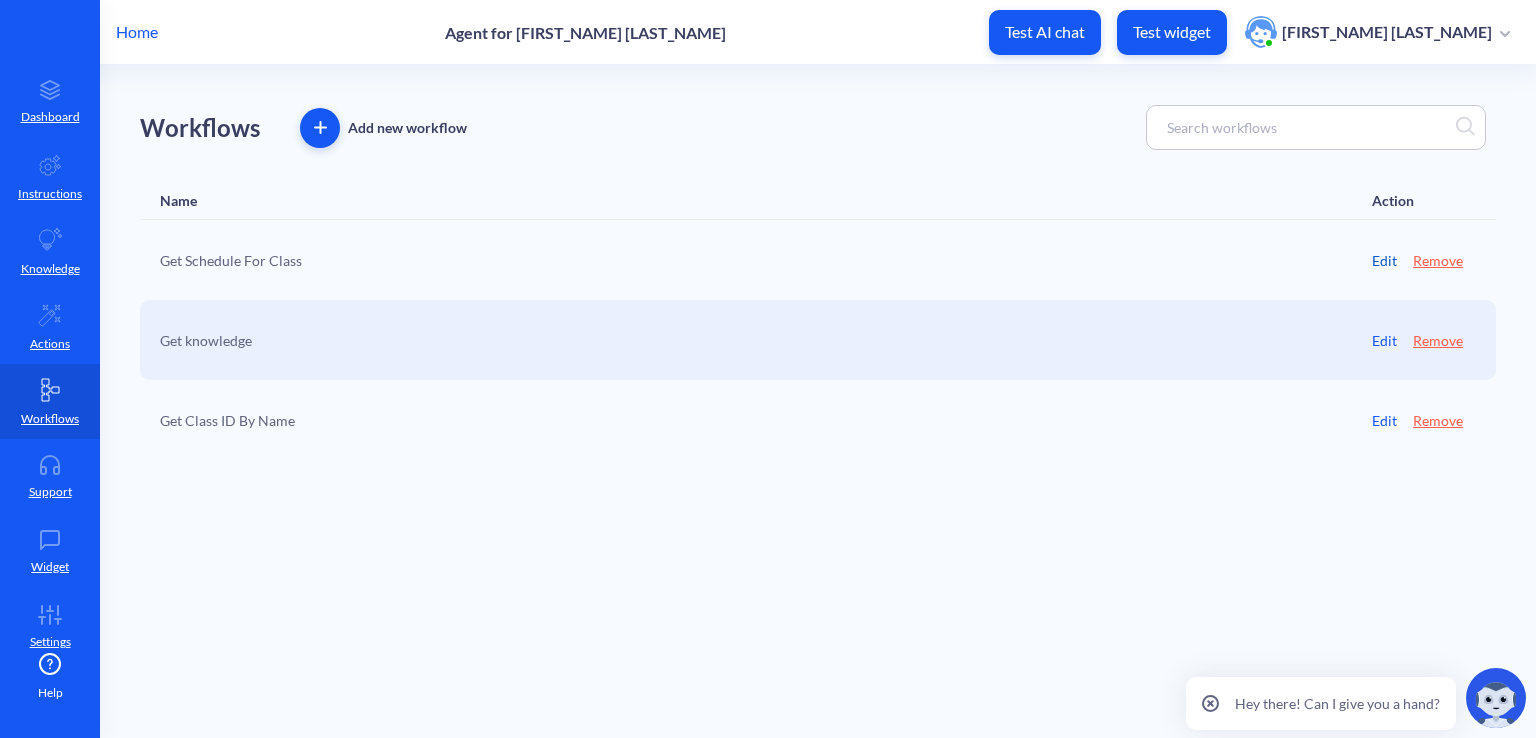 click on "Edit" at bounding box center [1384, 260] 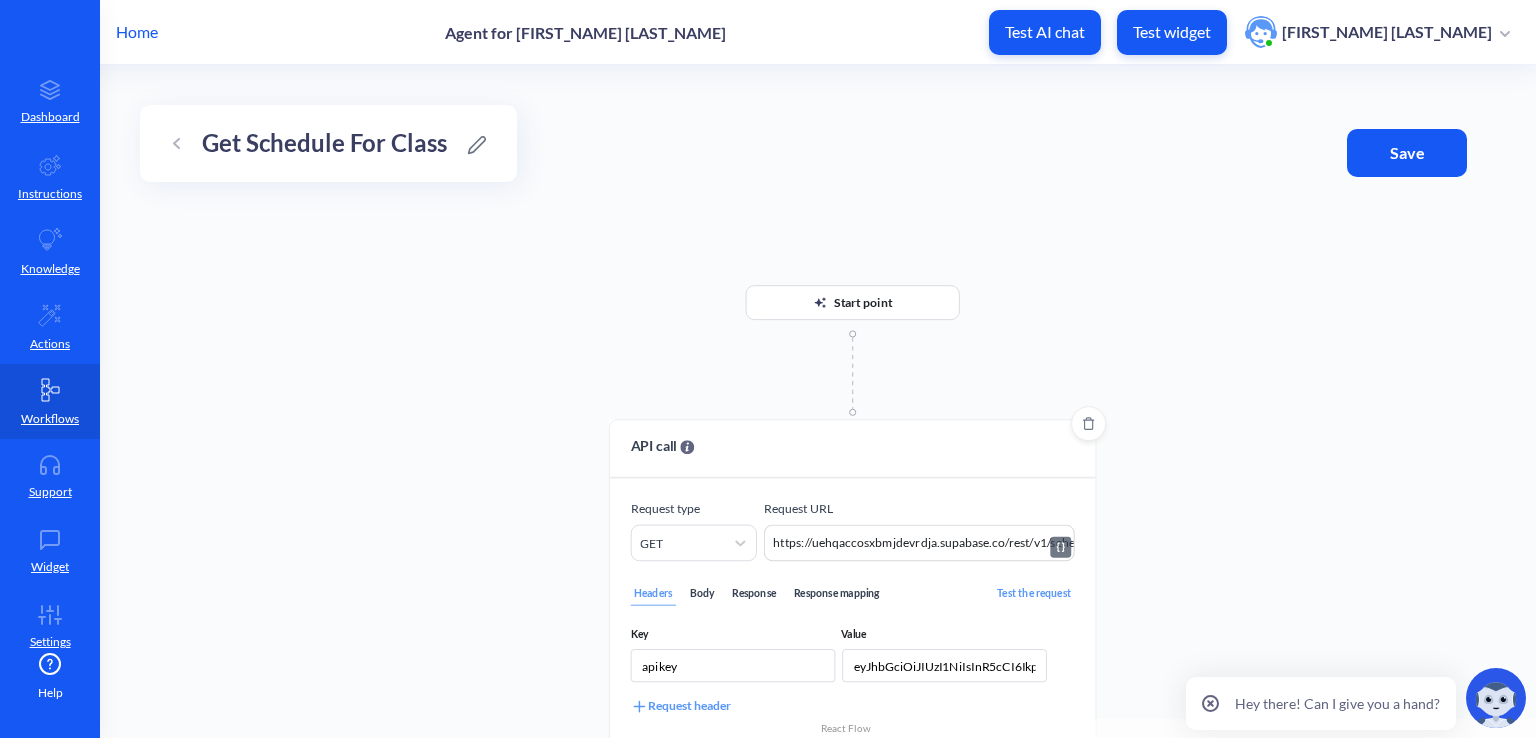 click on "https://uehqaccosxbmjdevrdja.supabase.co/rest/v1/schedule?class_id=eq.4" at bounding box center (919, 543) 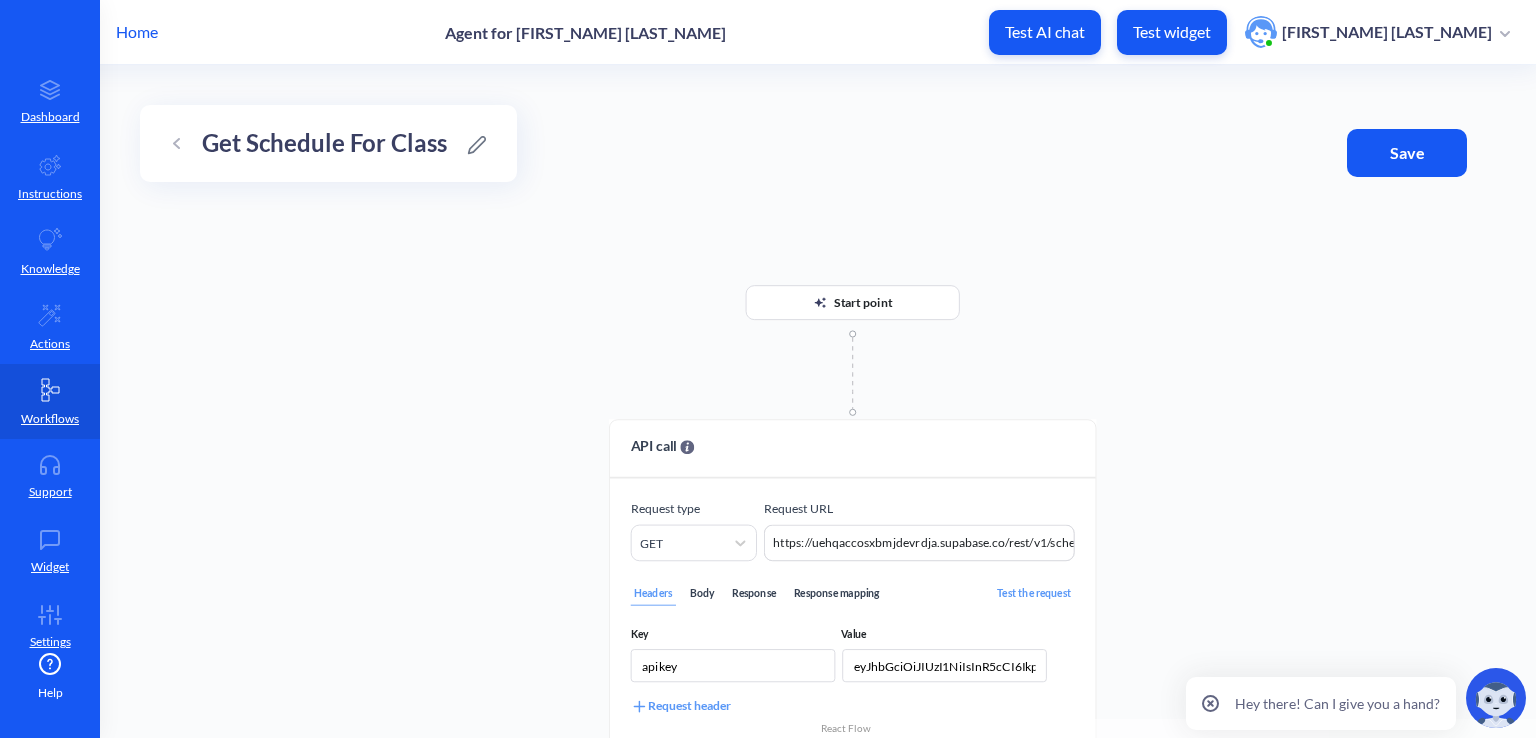 scroll, scrollTop: 0, scrollLeft: 110, axis: horizontal 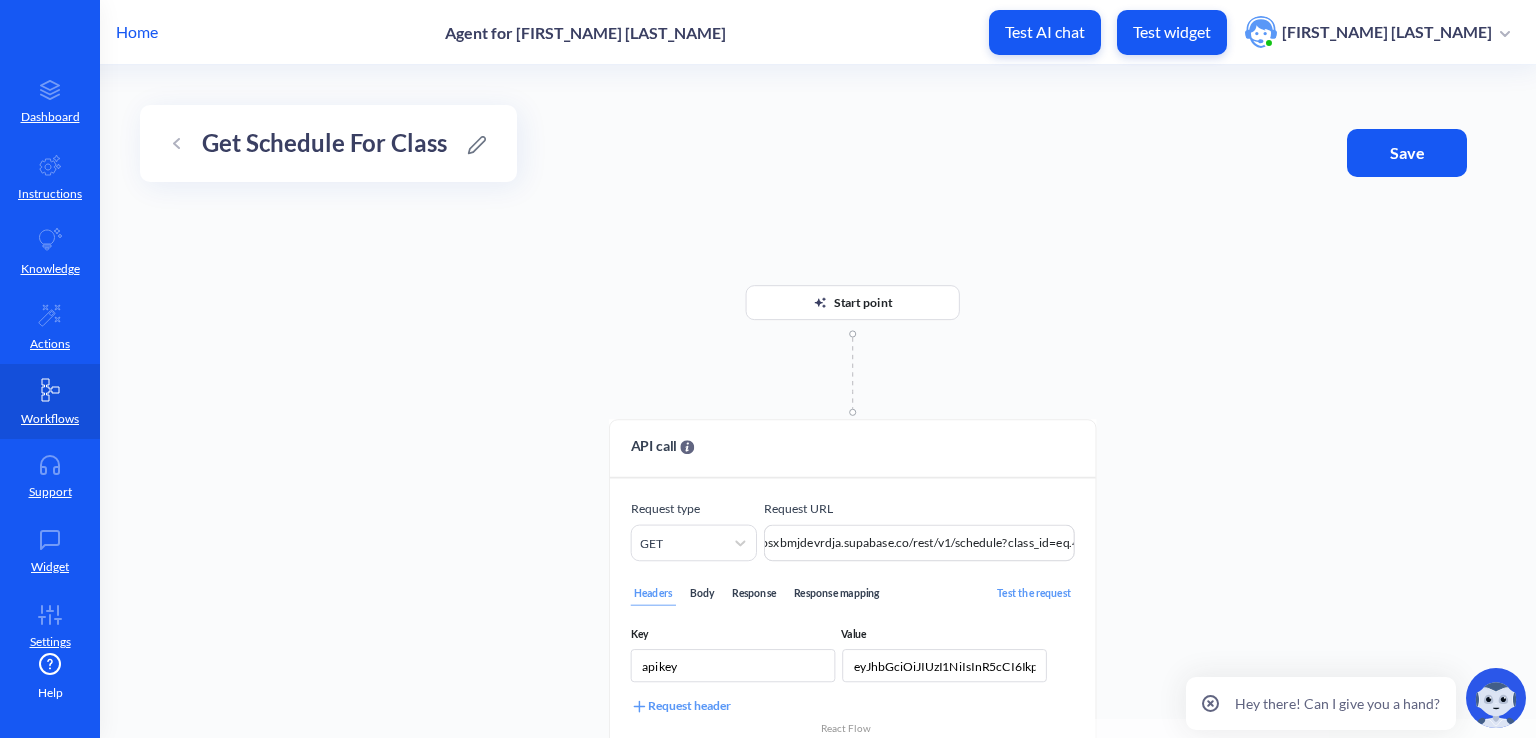 drag, startPoint x: 774, startPoint y: 538, endPoint x: 1193, endPoint y: 539, distance: 419.0012 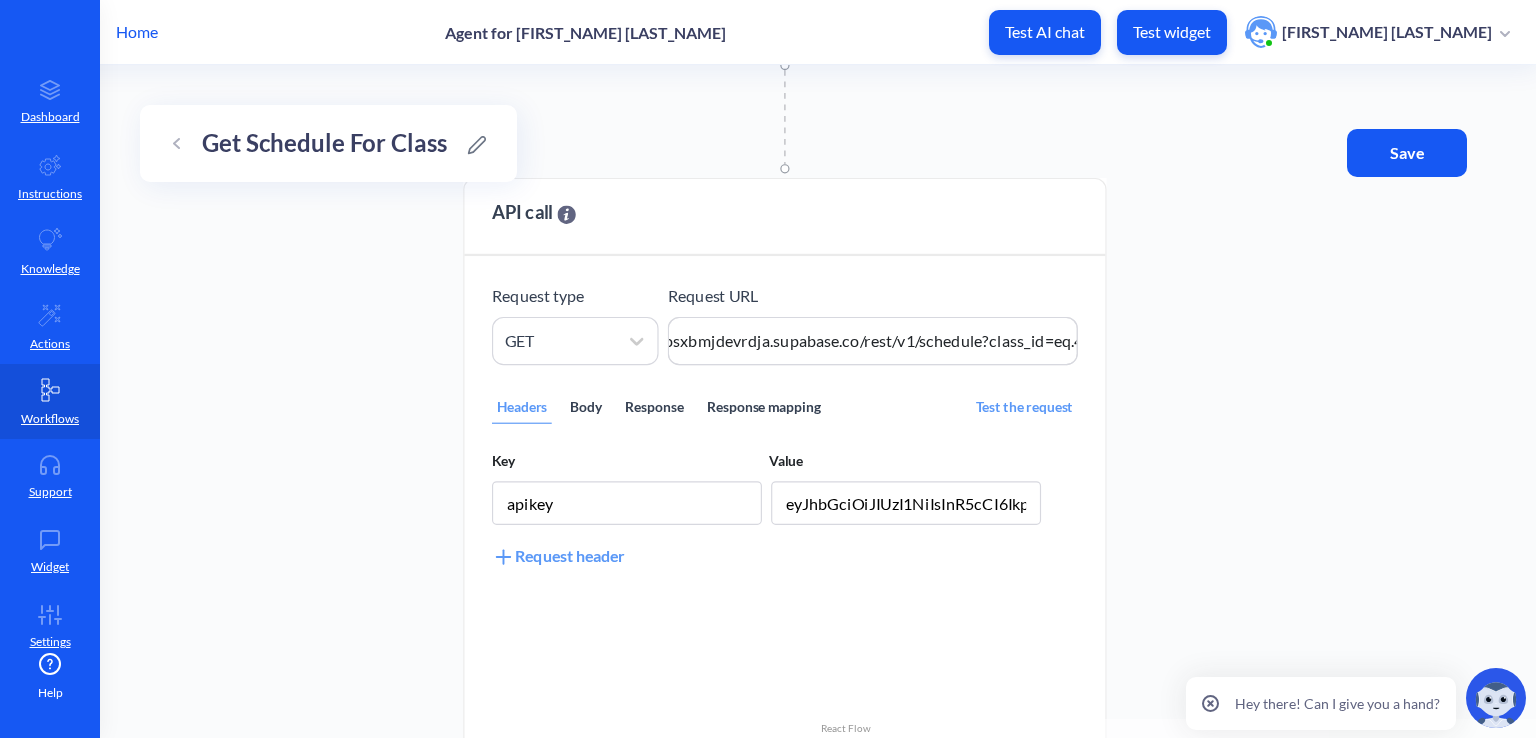 drag, startPoint x: 1208, startPoint y: 421, endPoint x: 1232, endPoint y: 224, distance: 198.45654 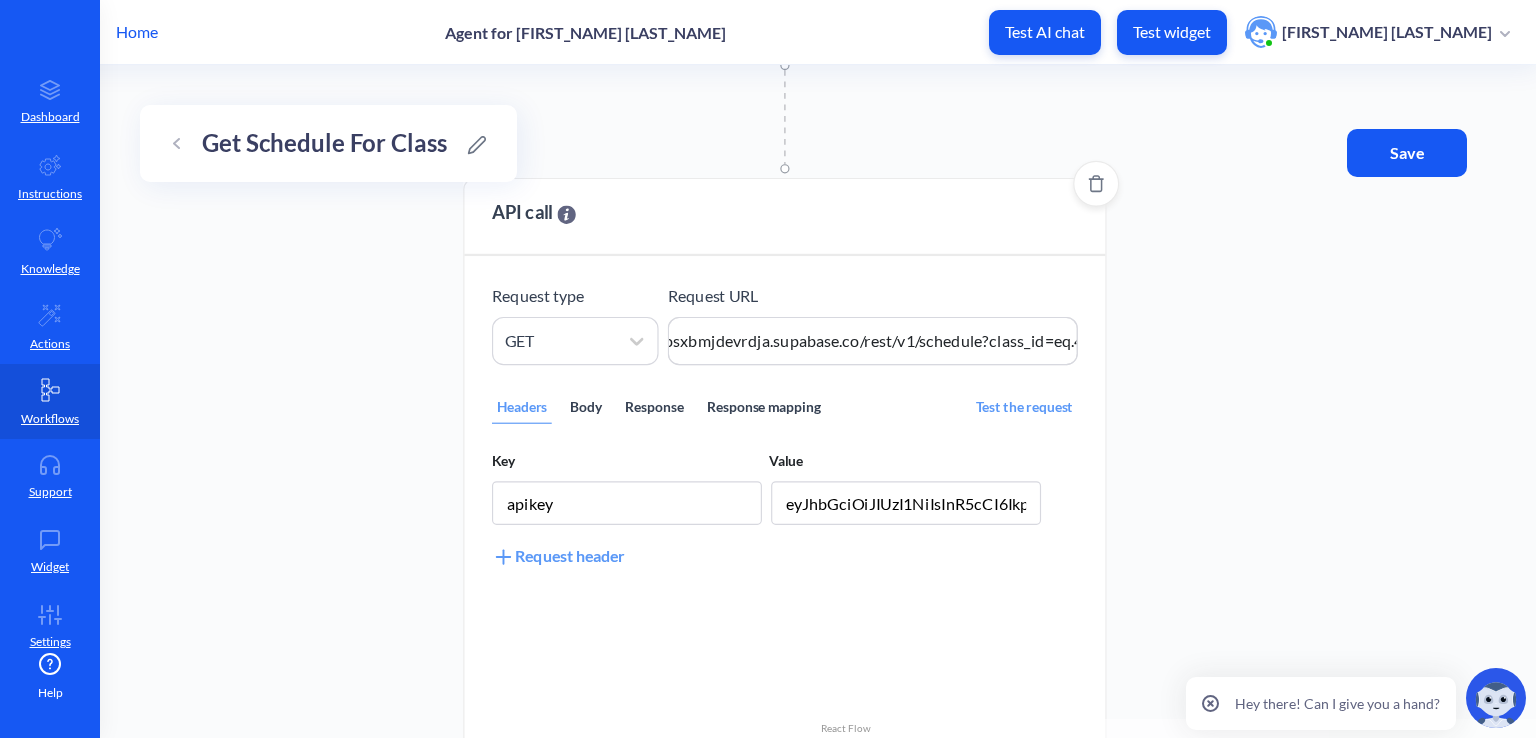 click on "Test the request" at bounding box center [1024, 408] 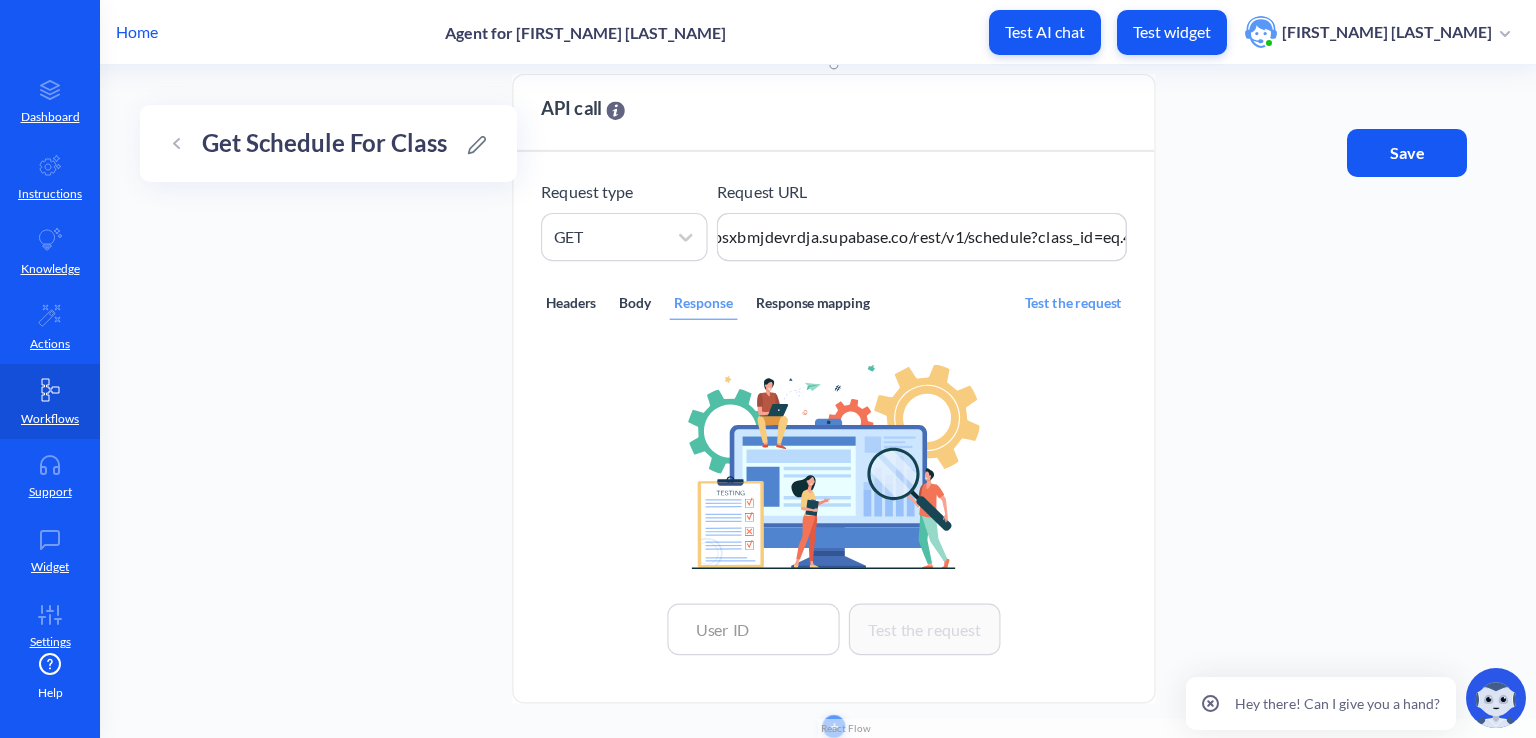 drag, startPoint x: 1200, startPoint y: 486, endPoint x: 1249, endPoint y: 382, distance: 114.96521 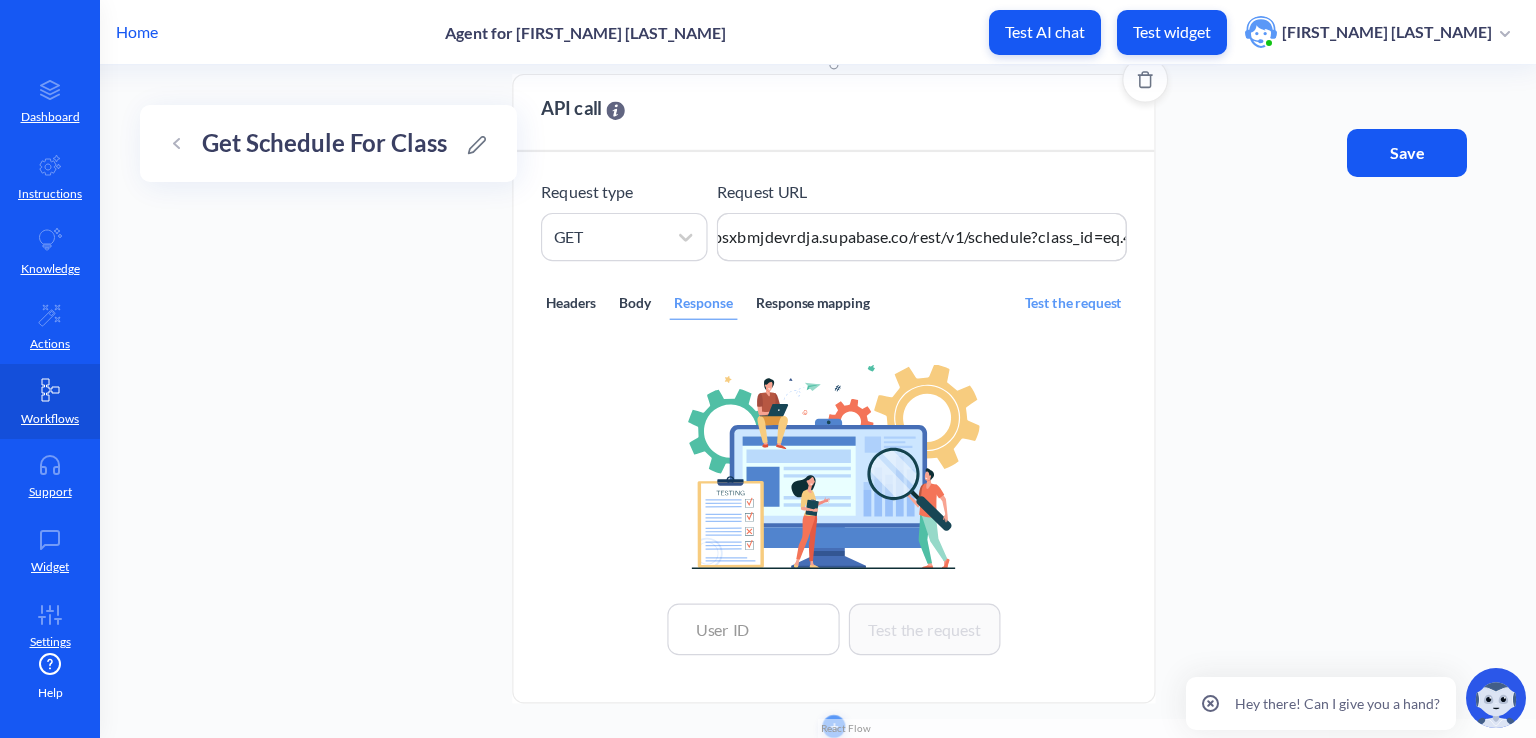 click on "Response mapping" at bounding box center (812, 304) 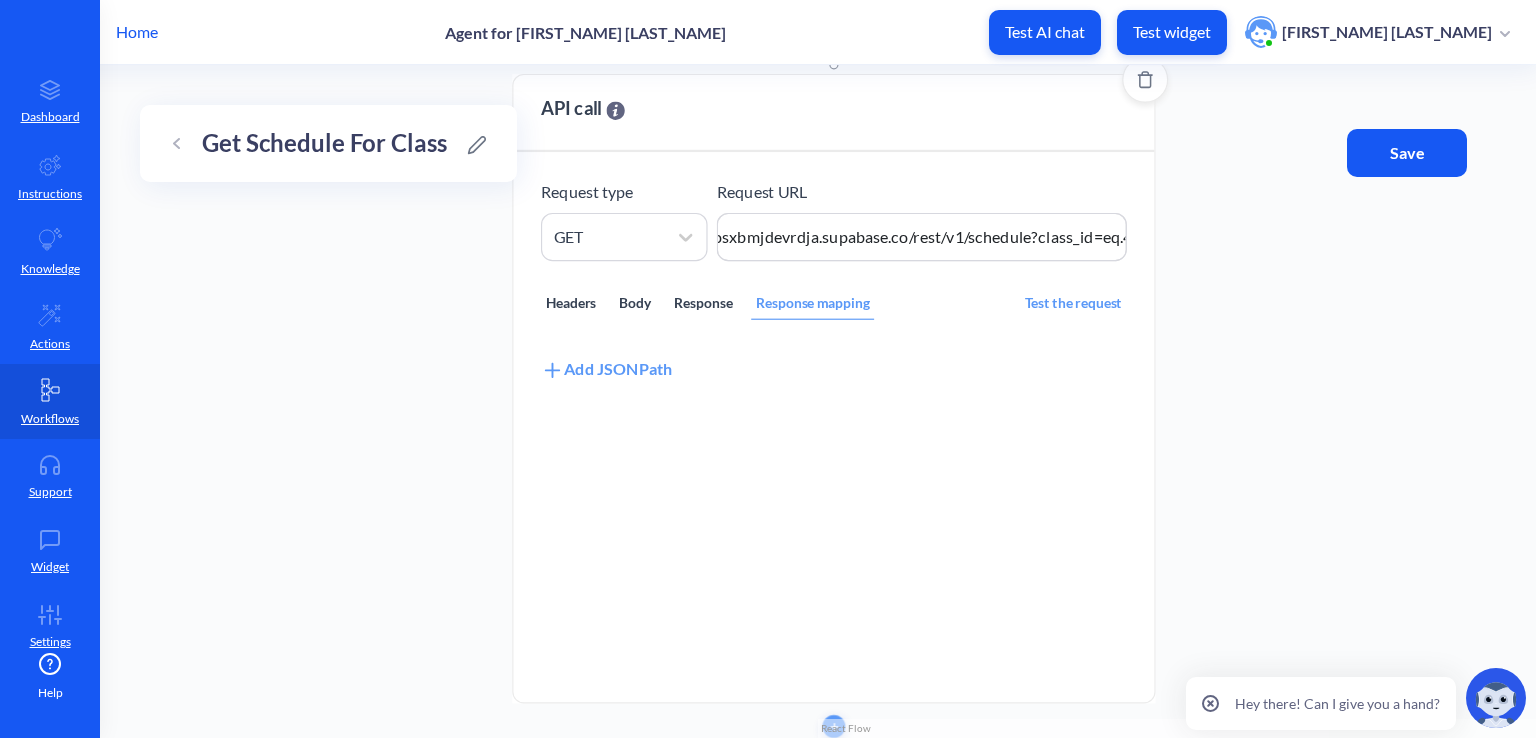 click on "Add JSONPath" at bounding box center (606, 370) 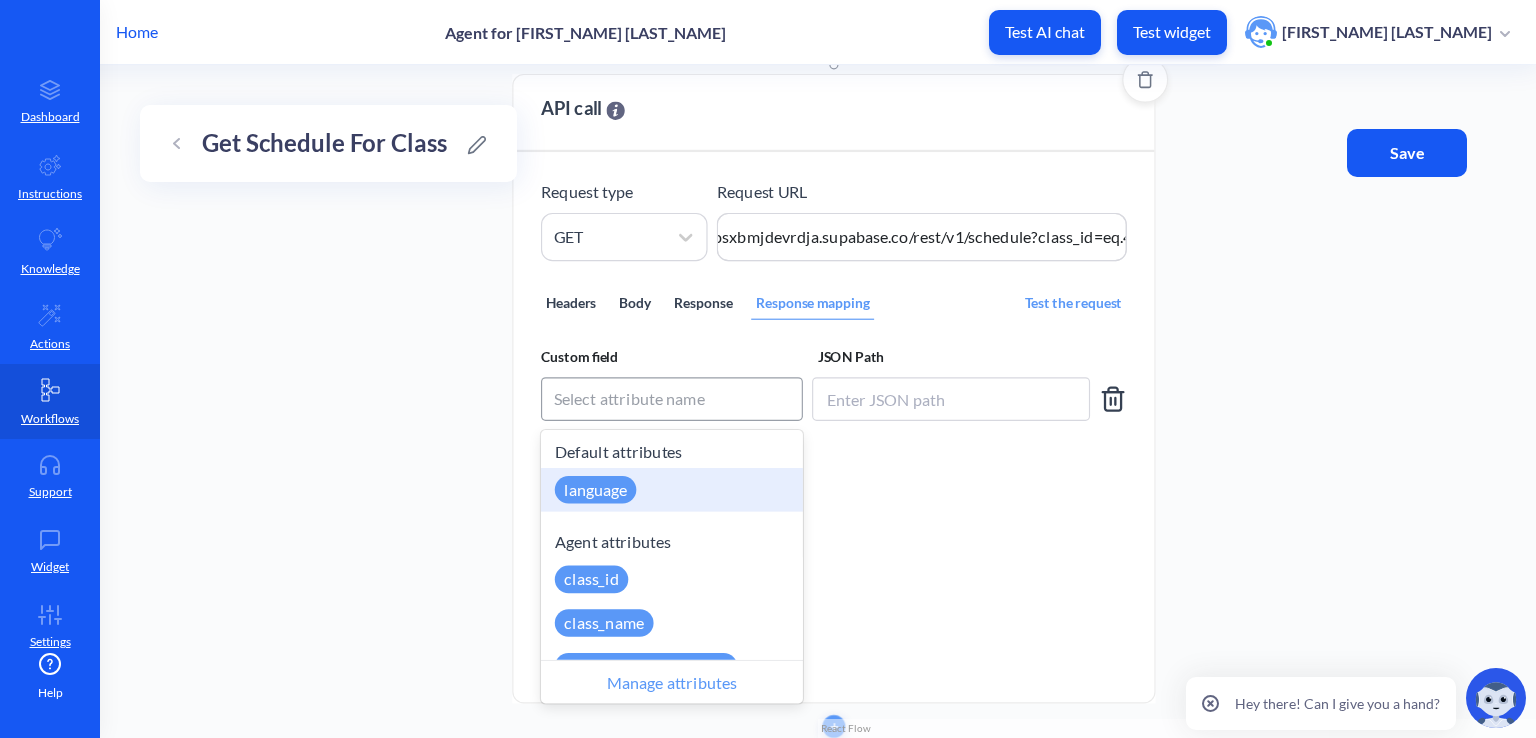 click on "Select attribute name" at bounding box center [630, 399] 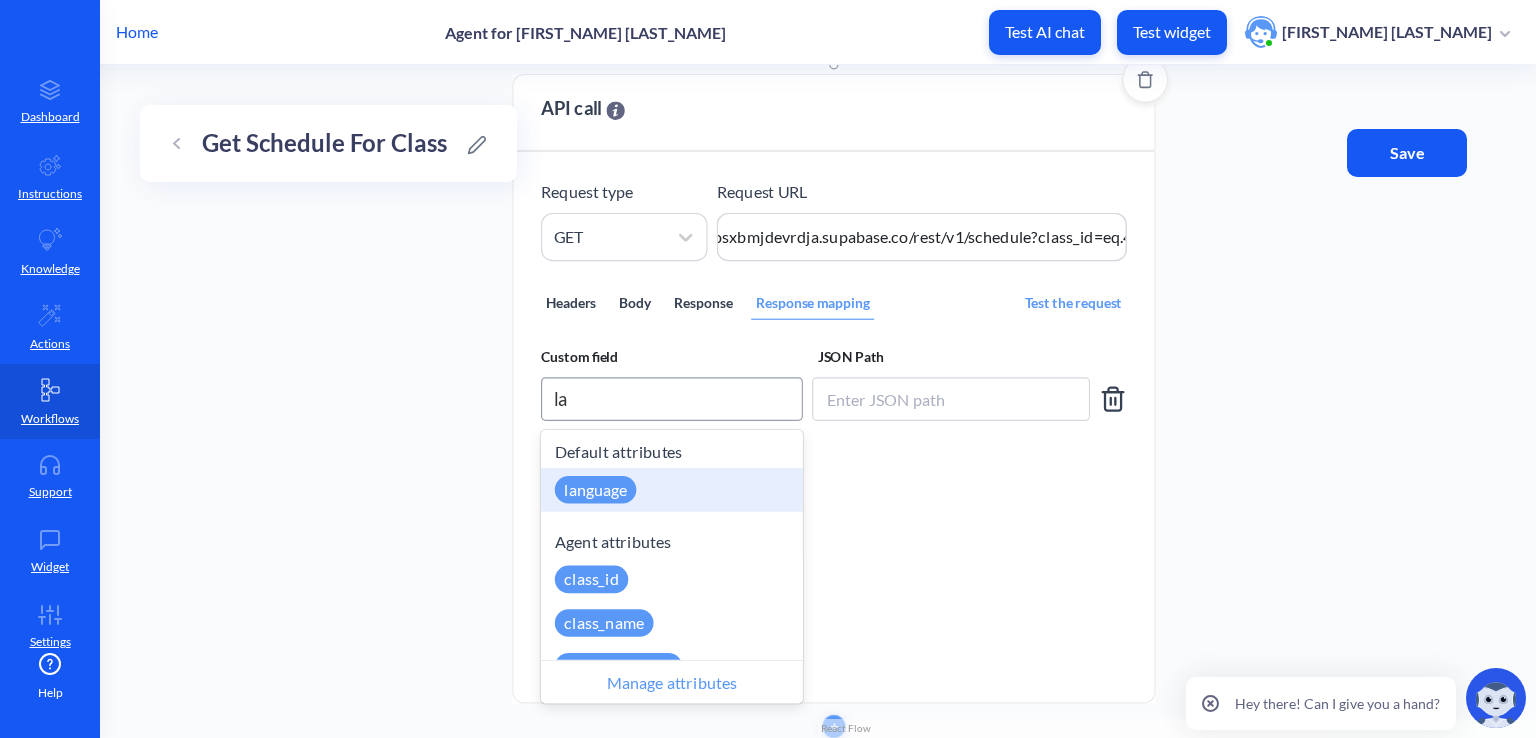 type on "las" 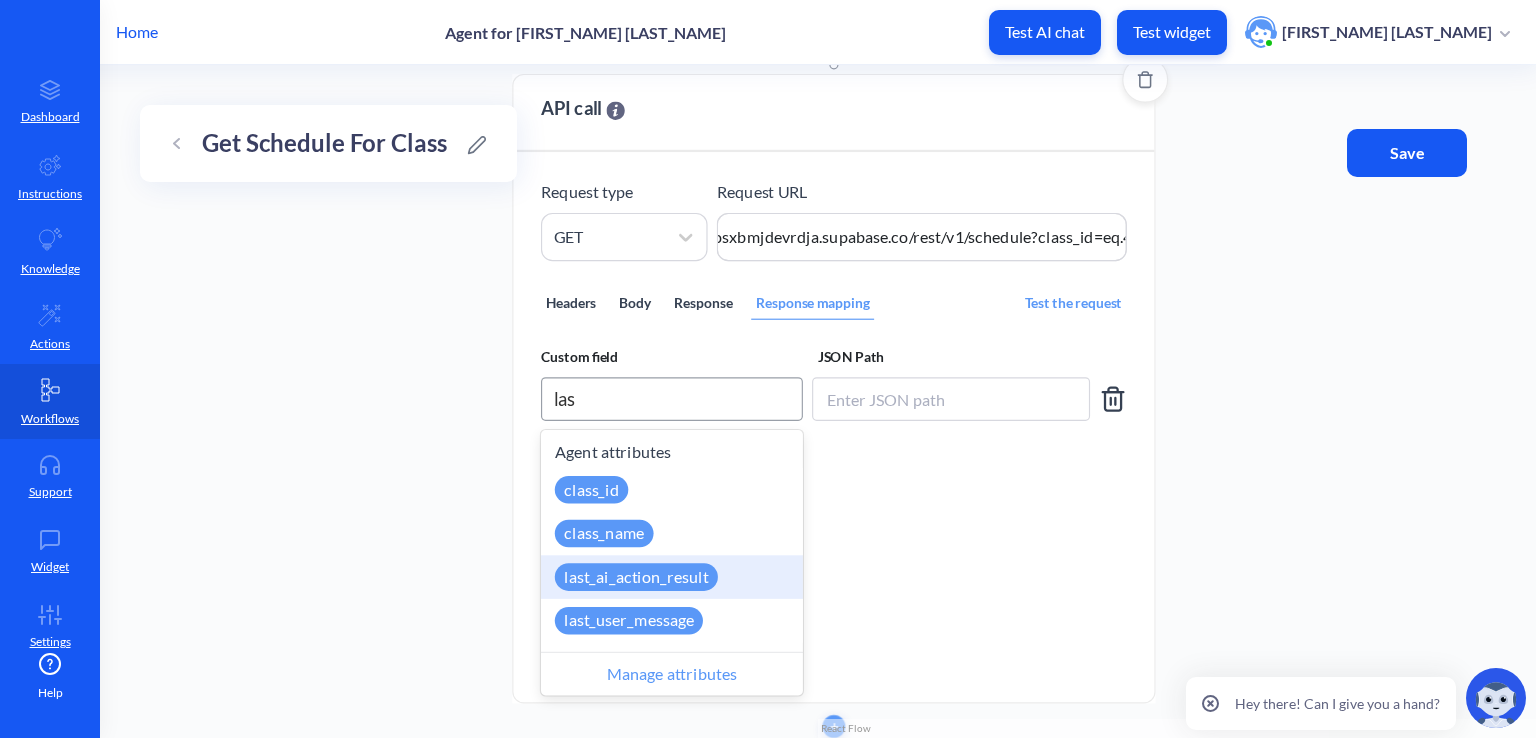 click on "last_ai_action_result" at bounding box center (636, 577) 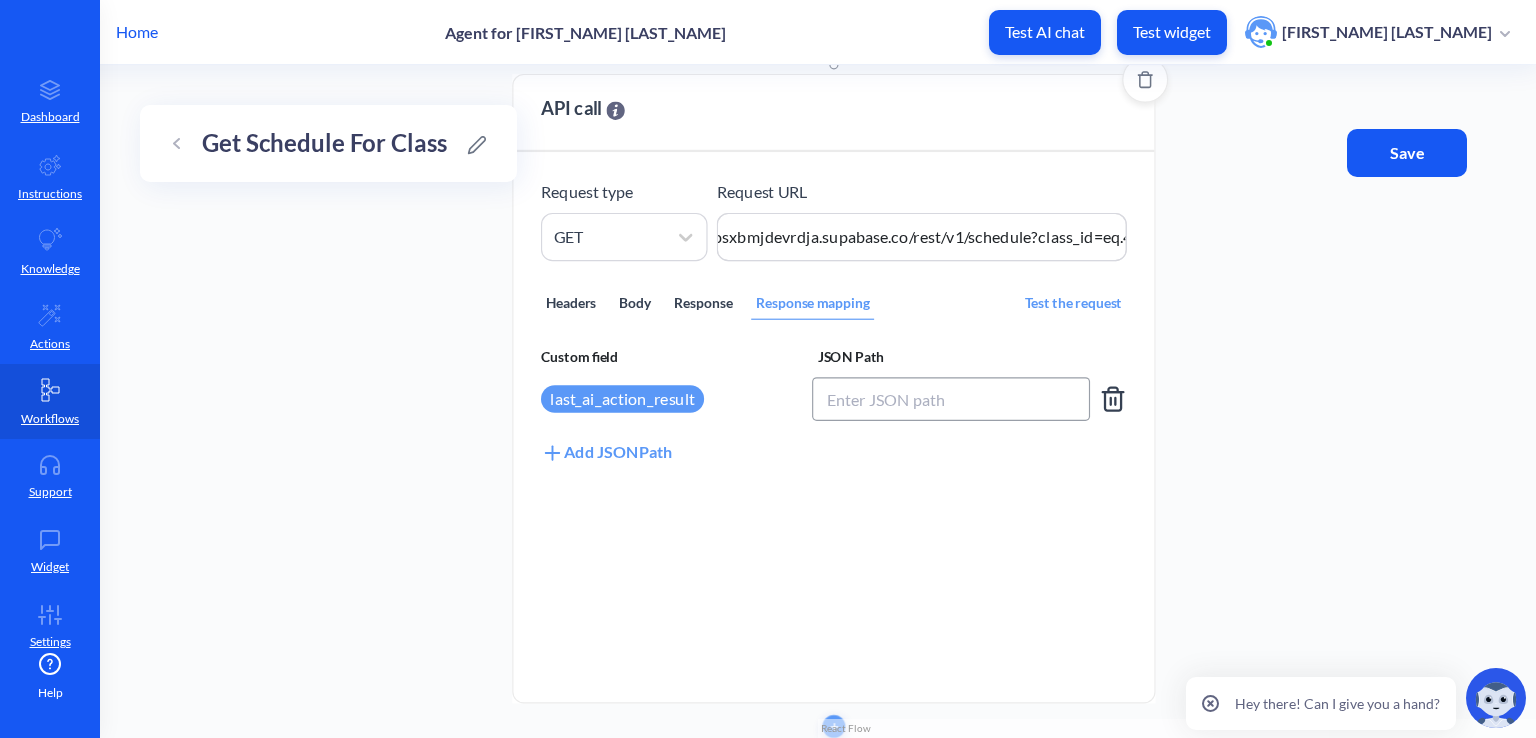 click at bounding box center [951, 399] 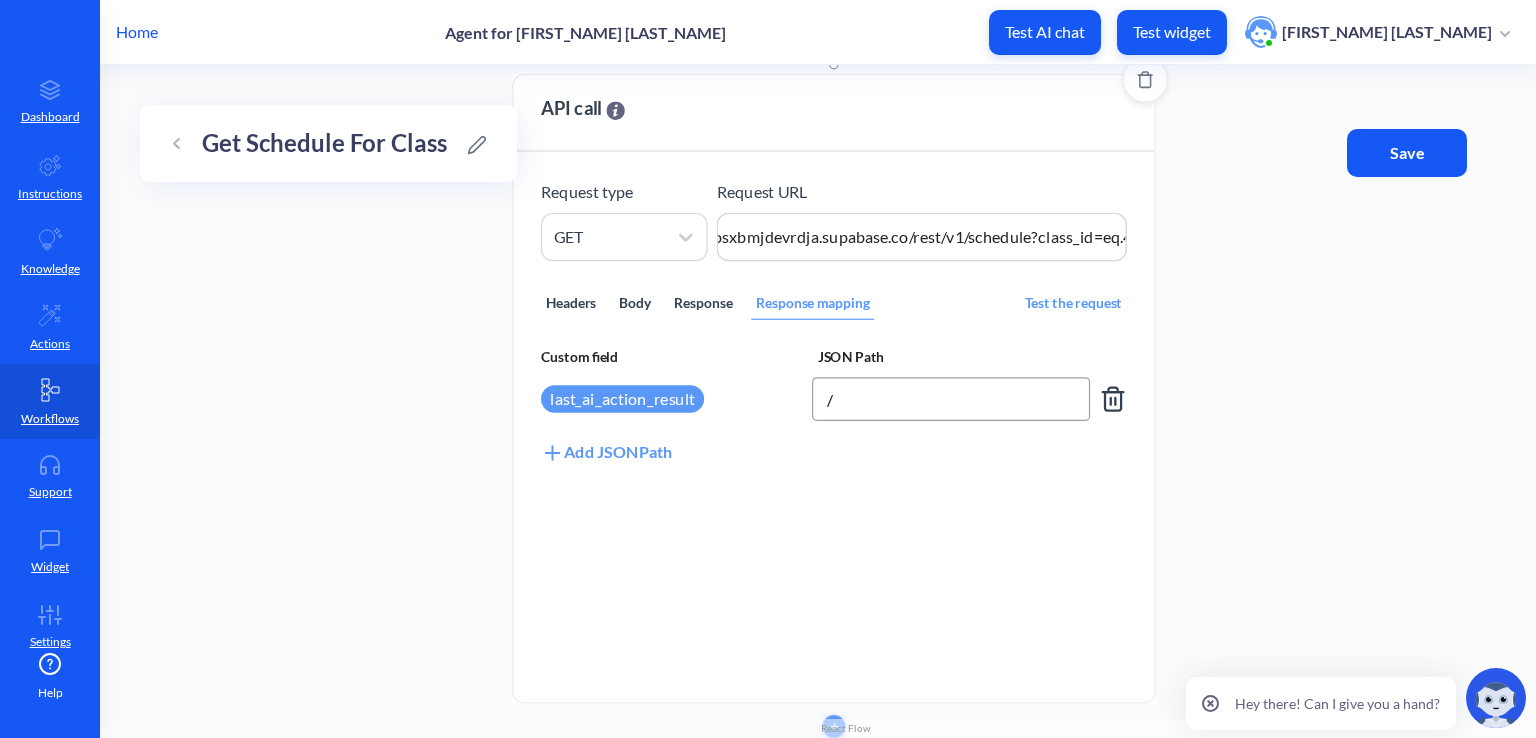 type on "/" 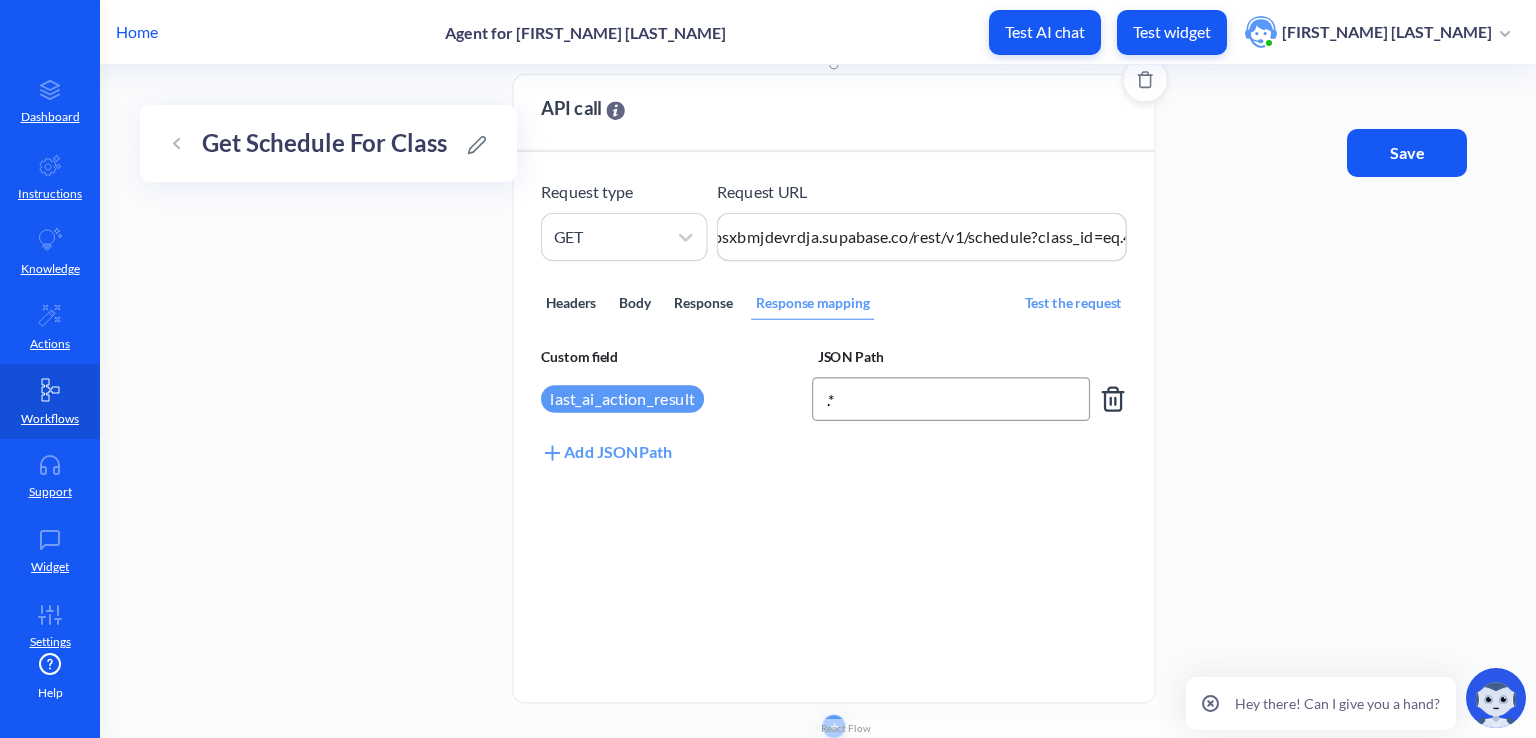 click on ".*" at bounding box center (951, 399) 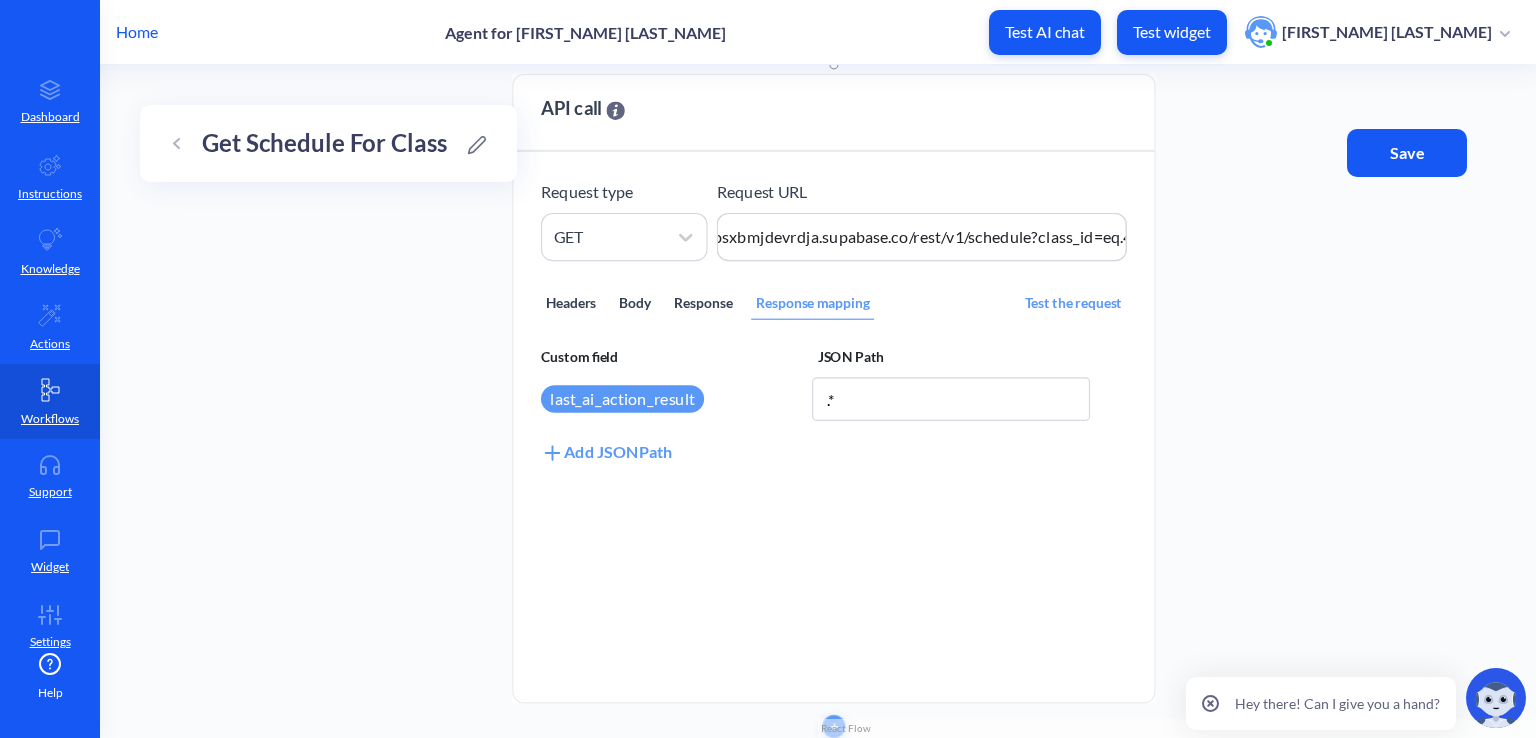 type on ".*" 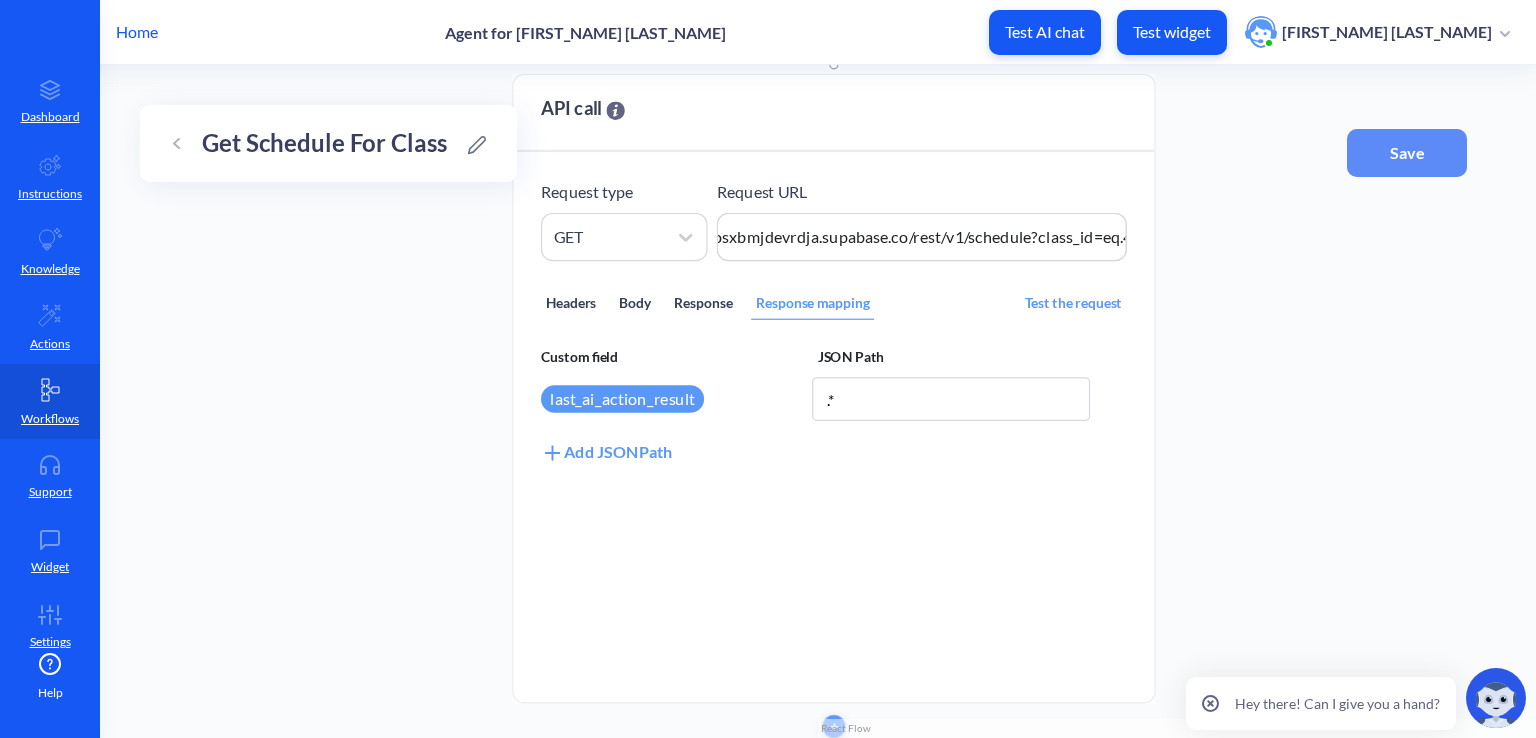 click on "Save" at bounding box center [1407, 153] 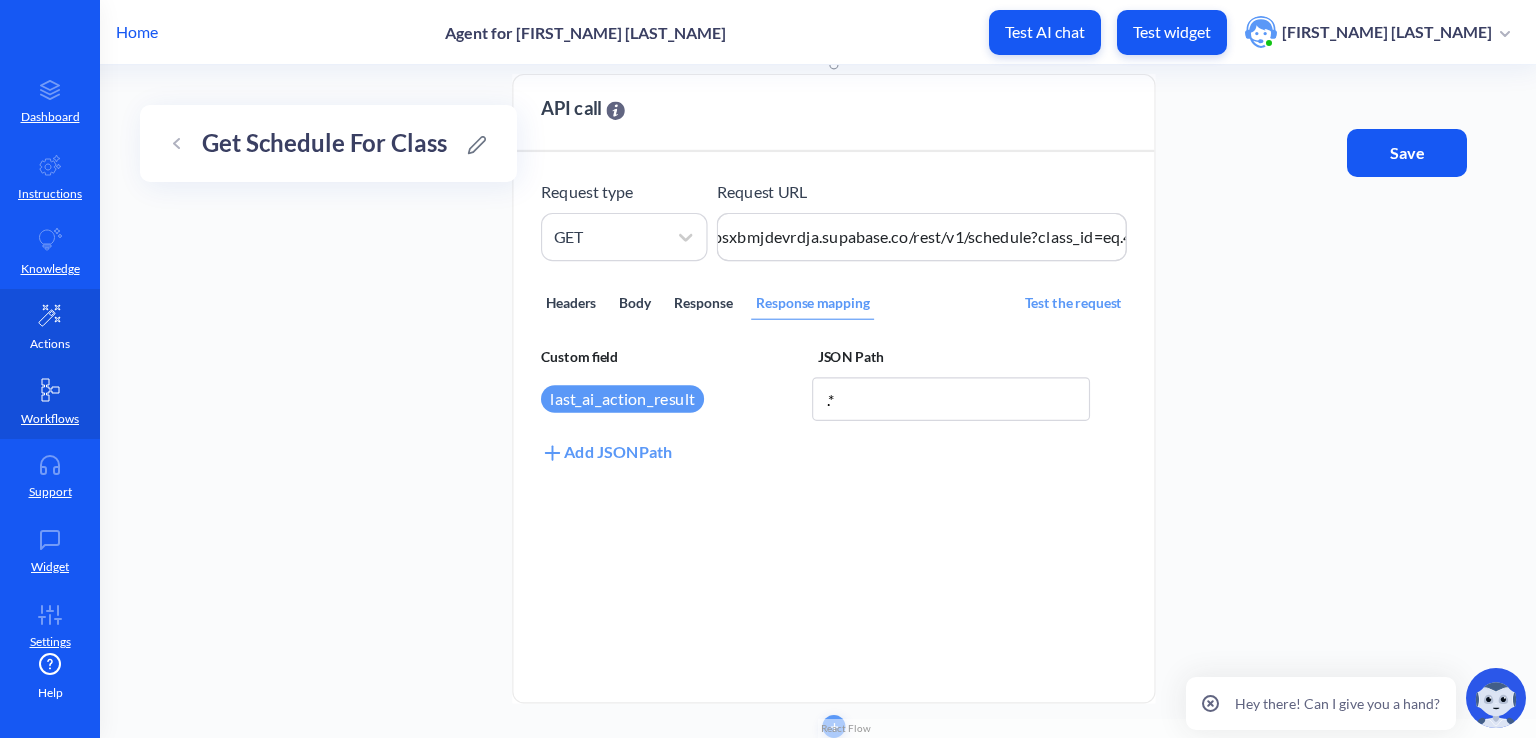 click 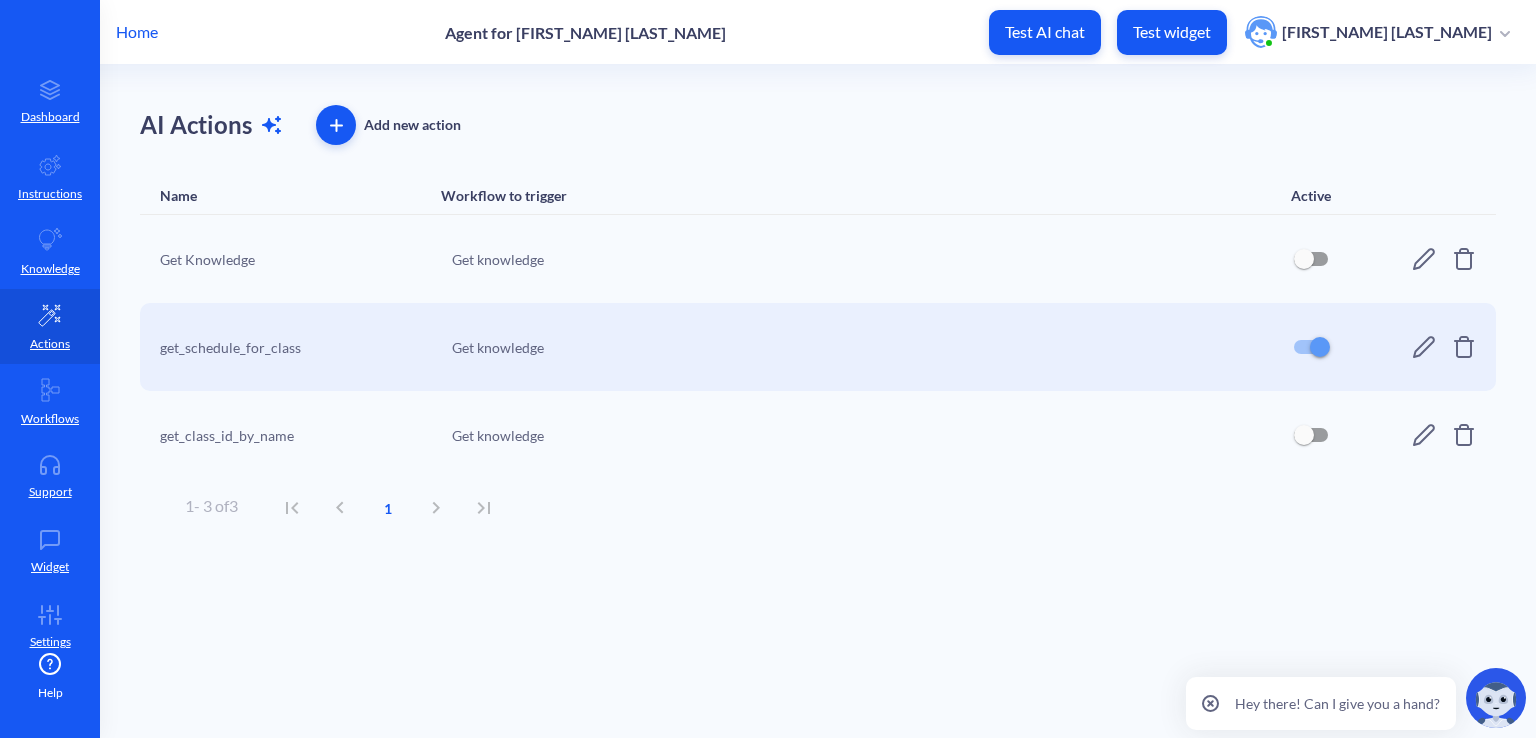 click 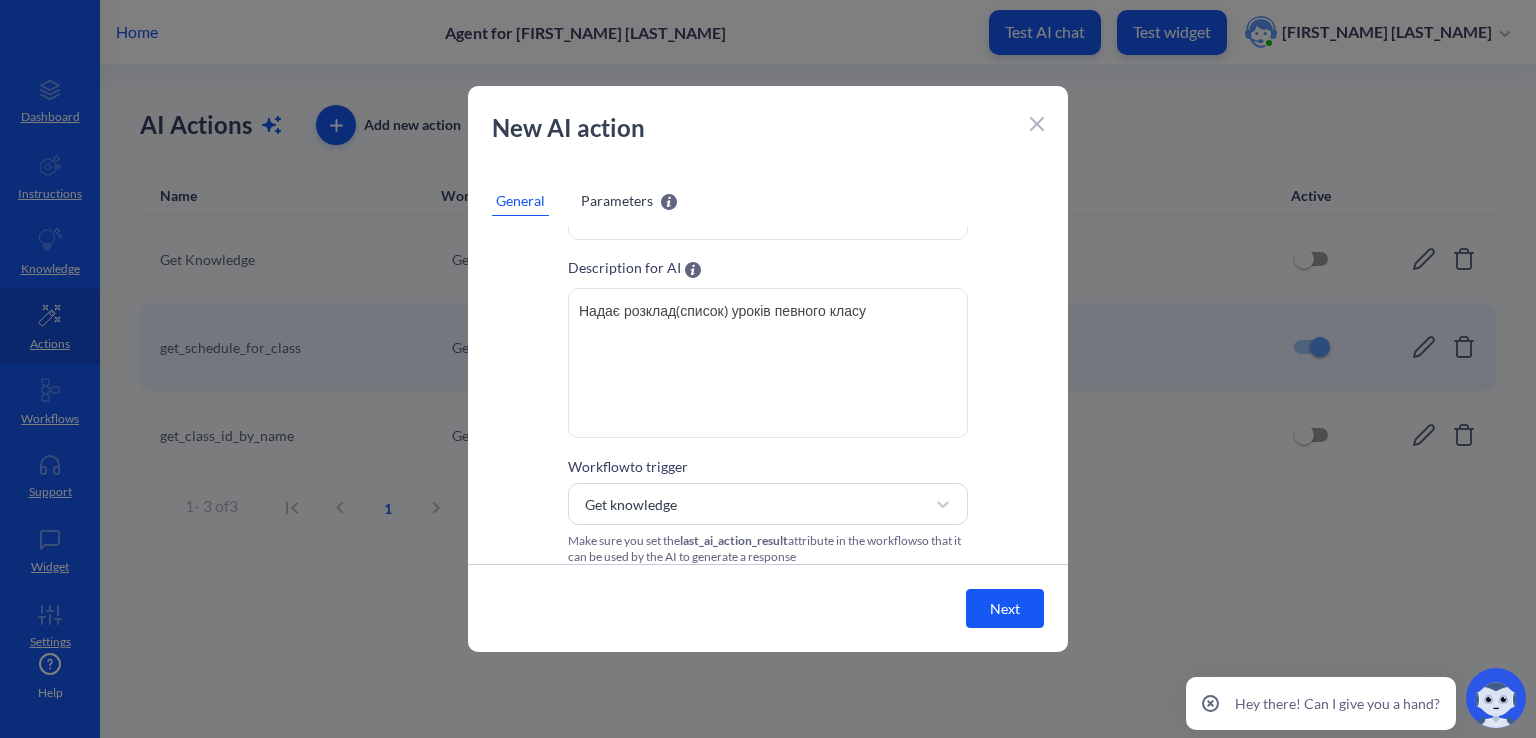 scroll, scrollTop: 101, scrollLeft: 0, axis: vertical 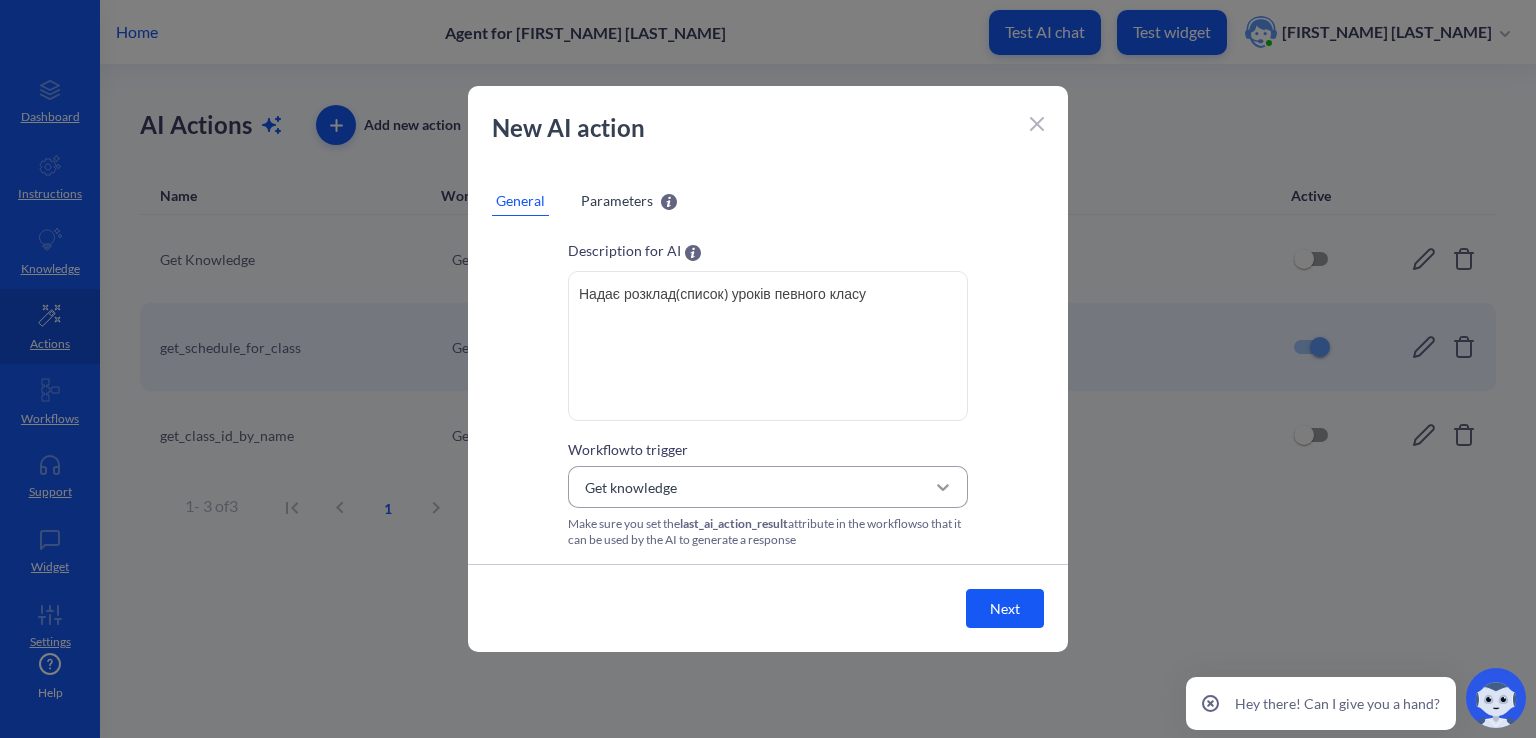 click 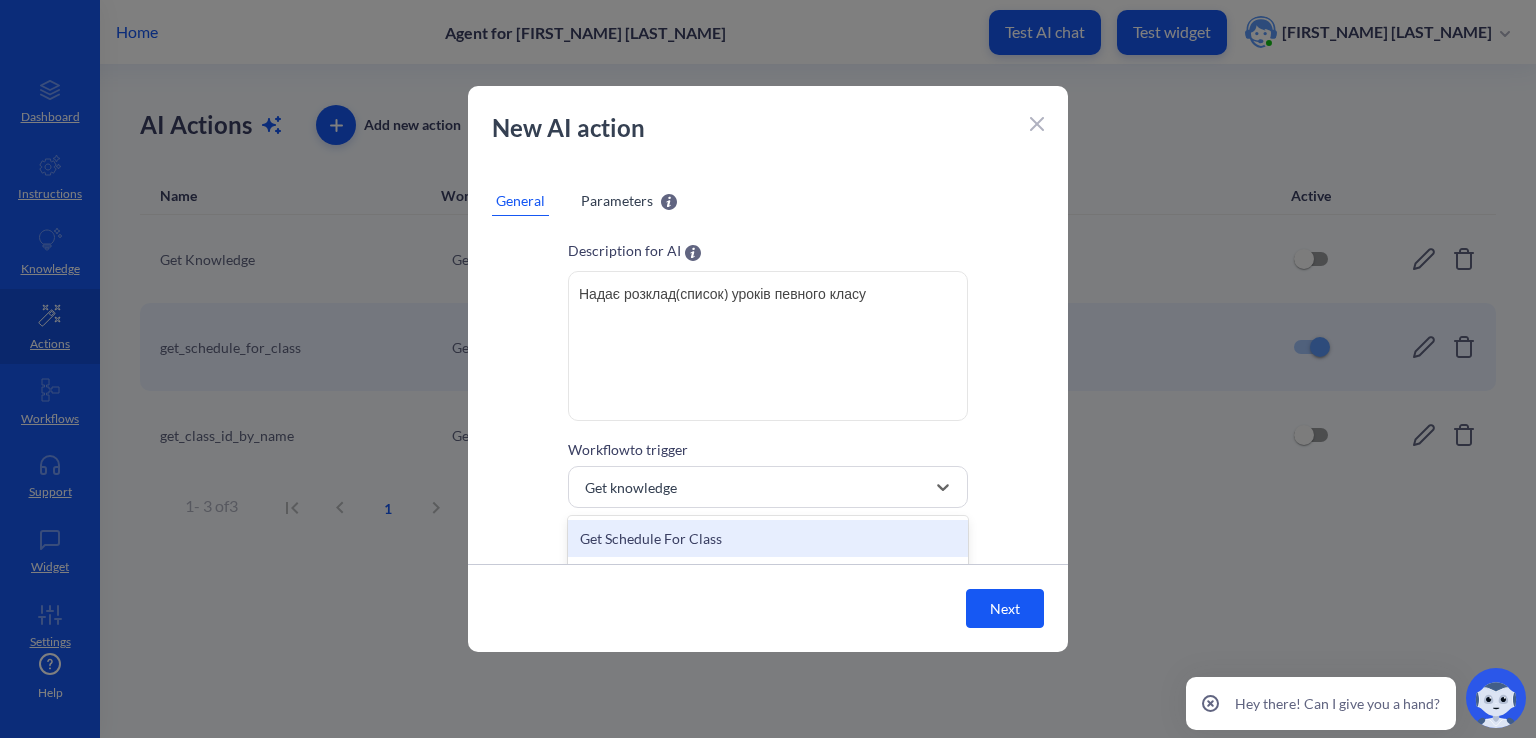 click on "Get Schedule For Class" at bounding box center (768, 538) 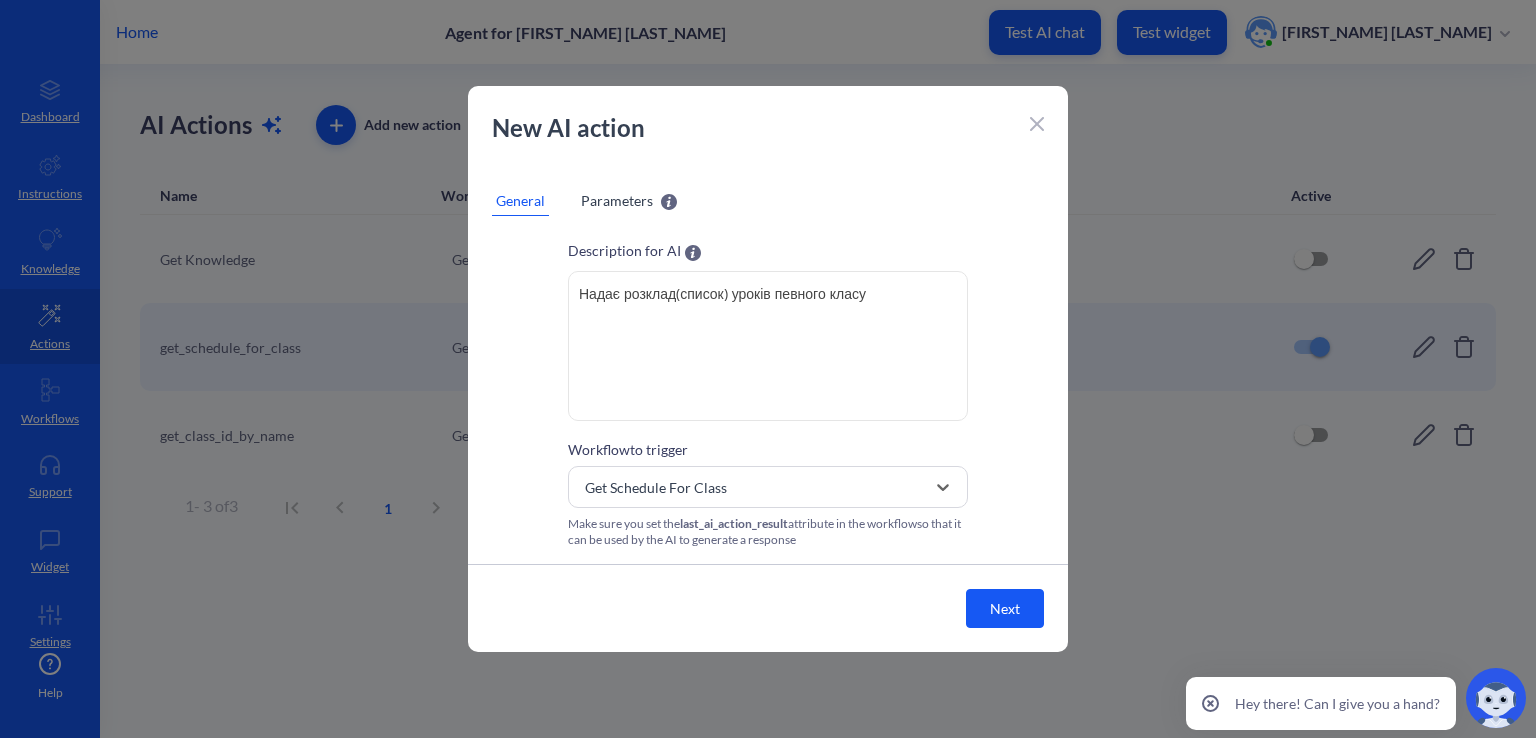 click on "Next" at bounding box center (1005, 608) 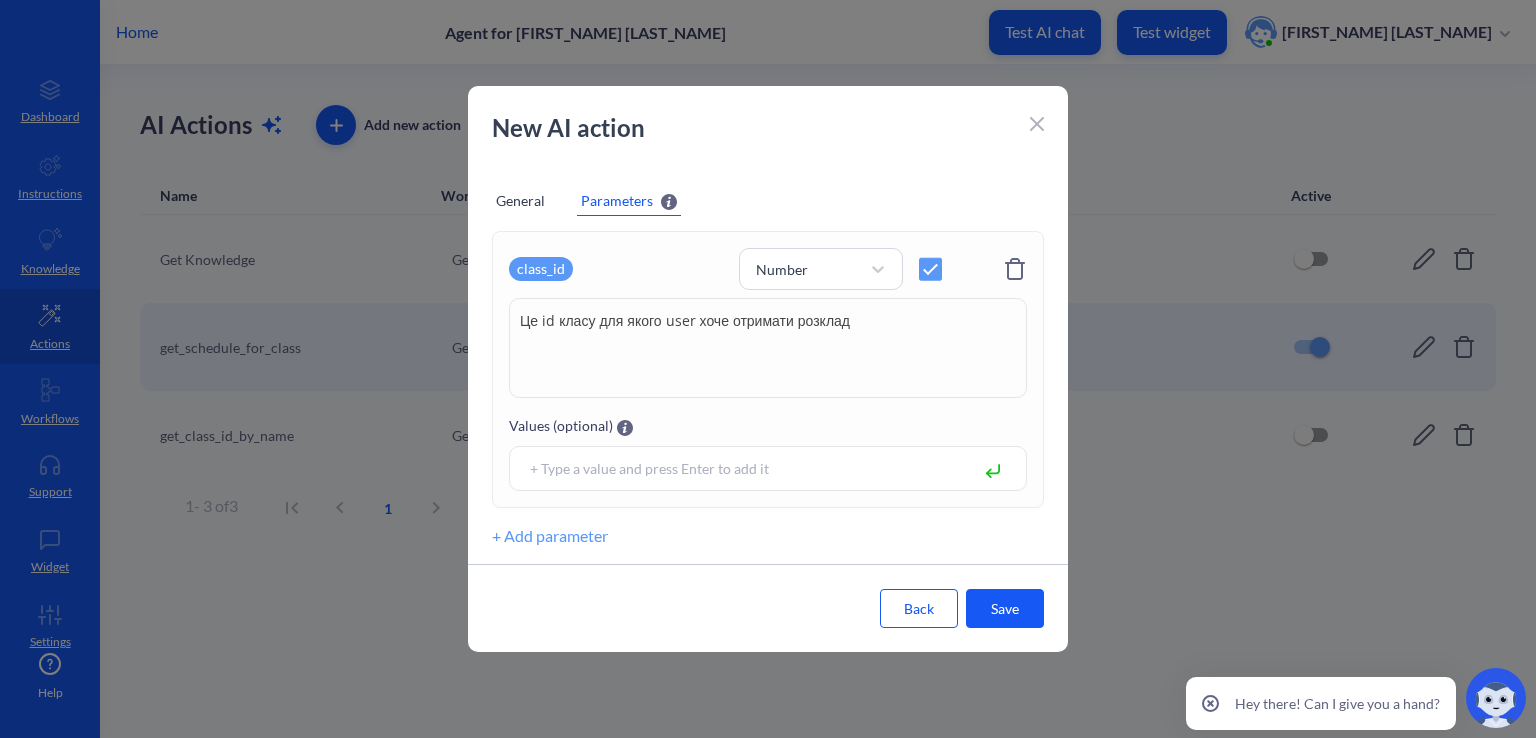 scroll, scrollTop: 60, scrollLeft: 0, axis: vertical 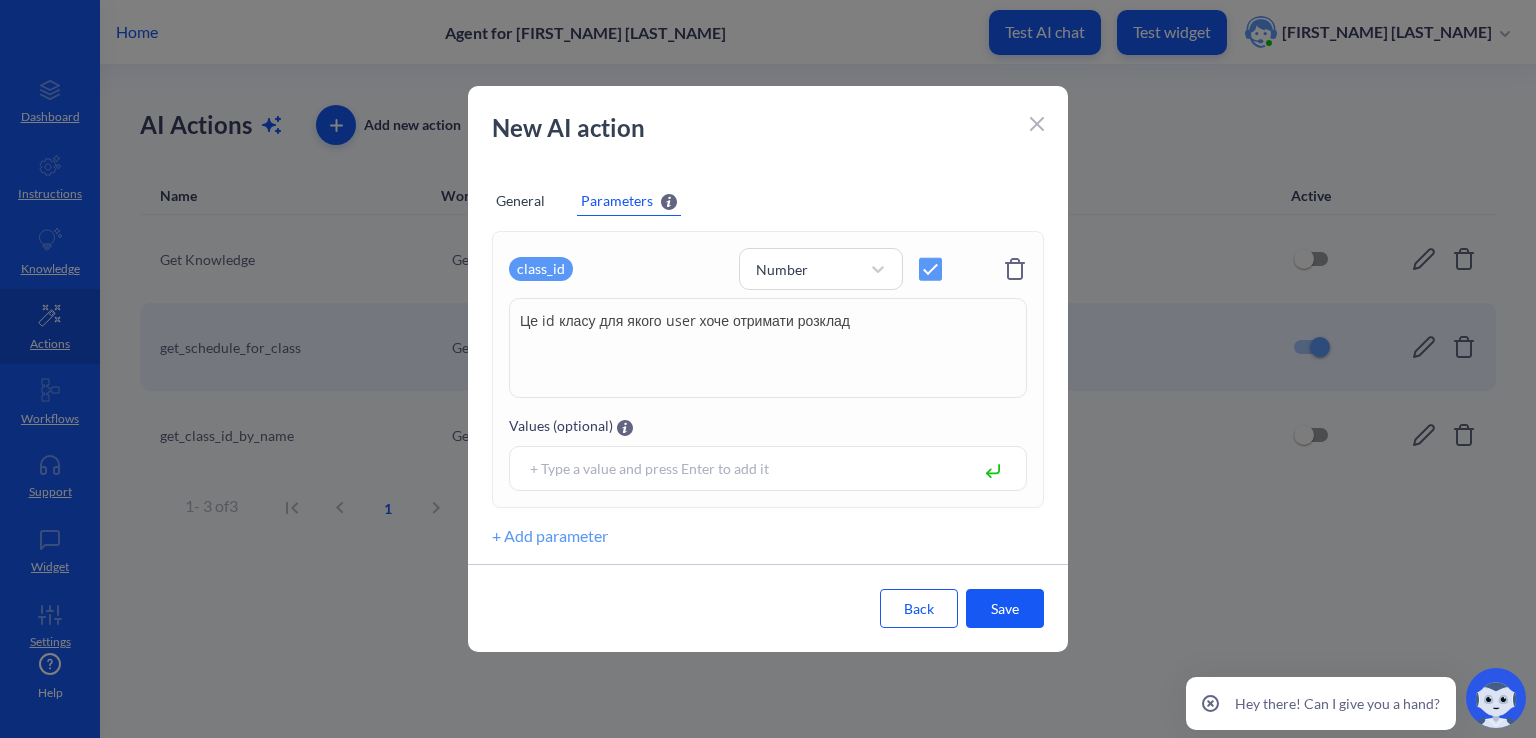 click on "Save" at bounding box center [1005, 608] 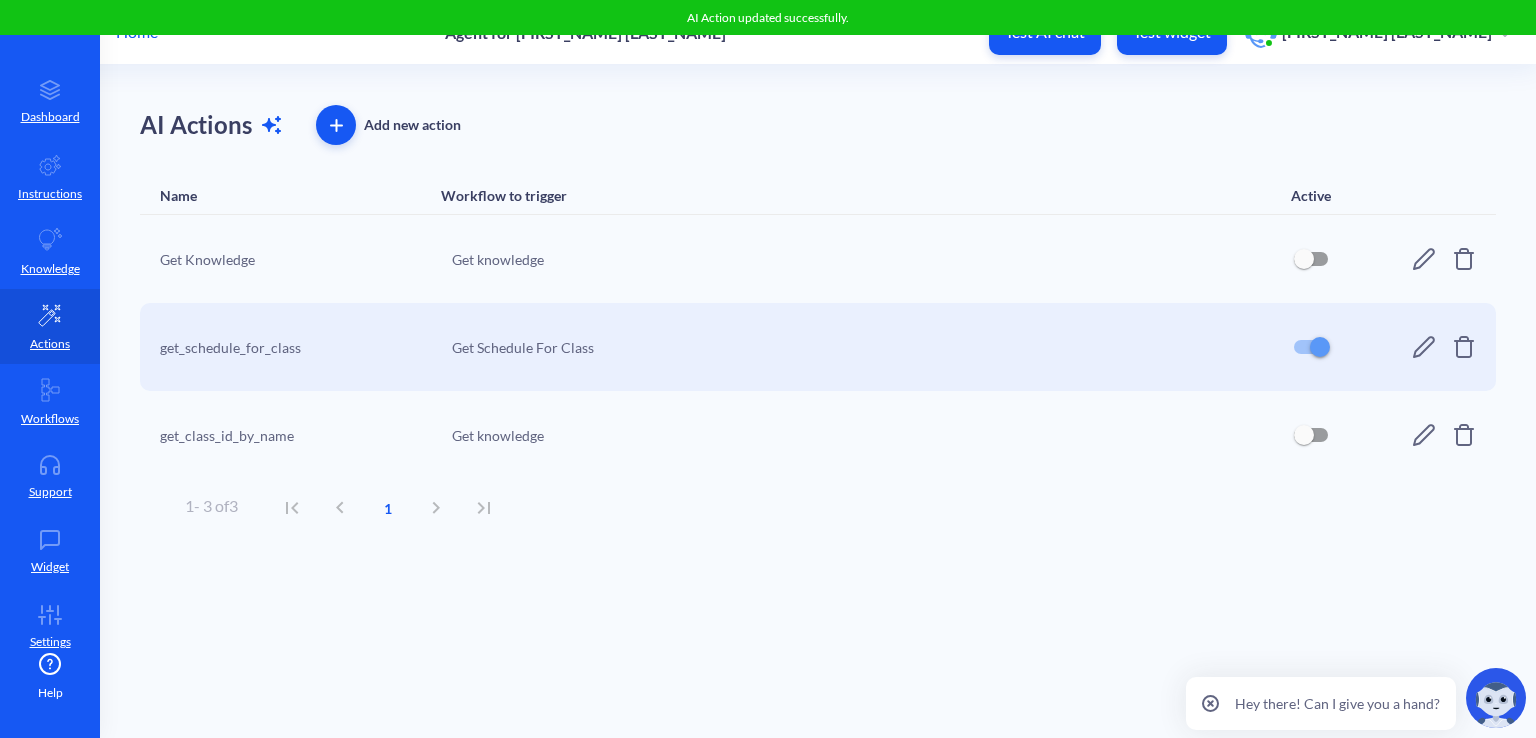 click on "Test widget" at bounding box center [1172, 32] 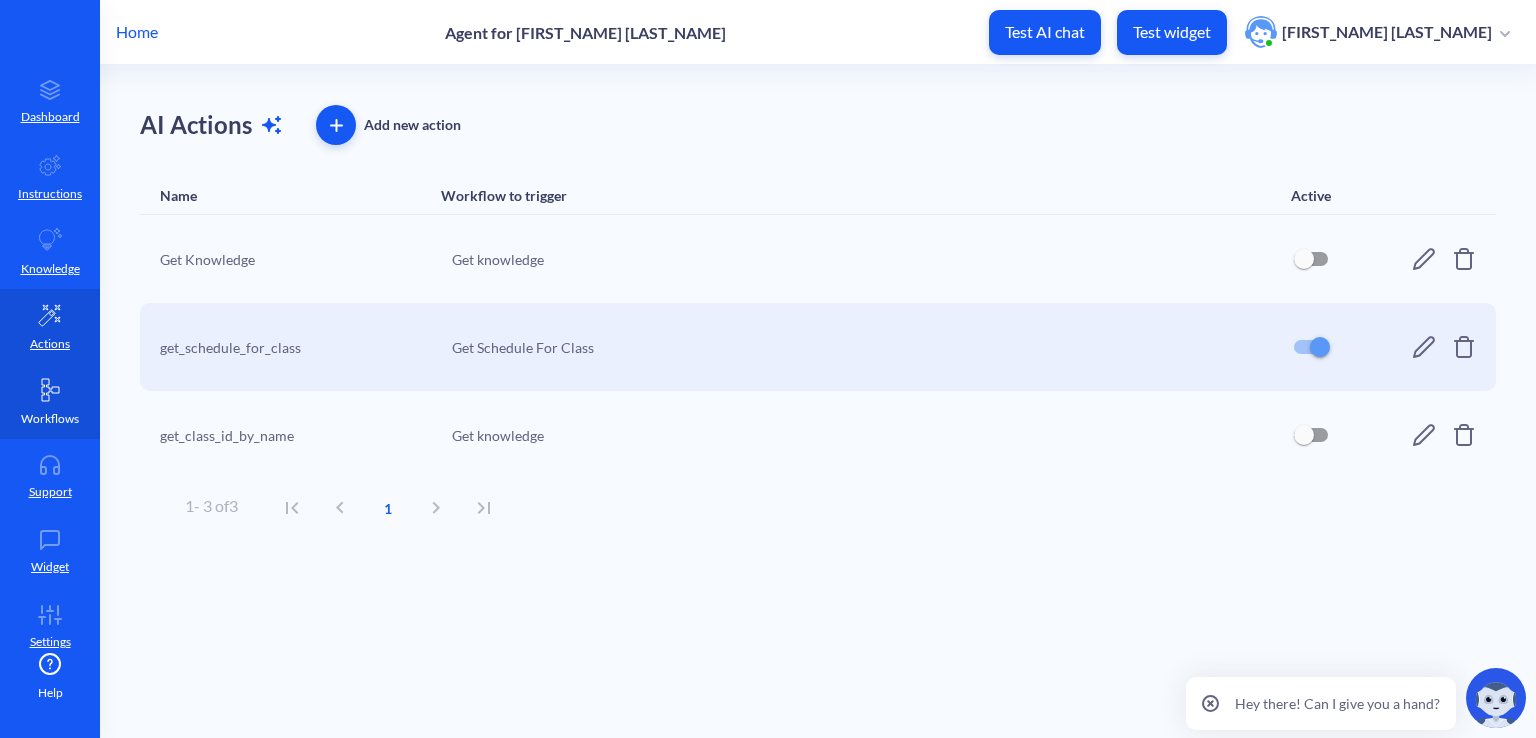 click on "Workflows" at bounding box center (50, 419) 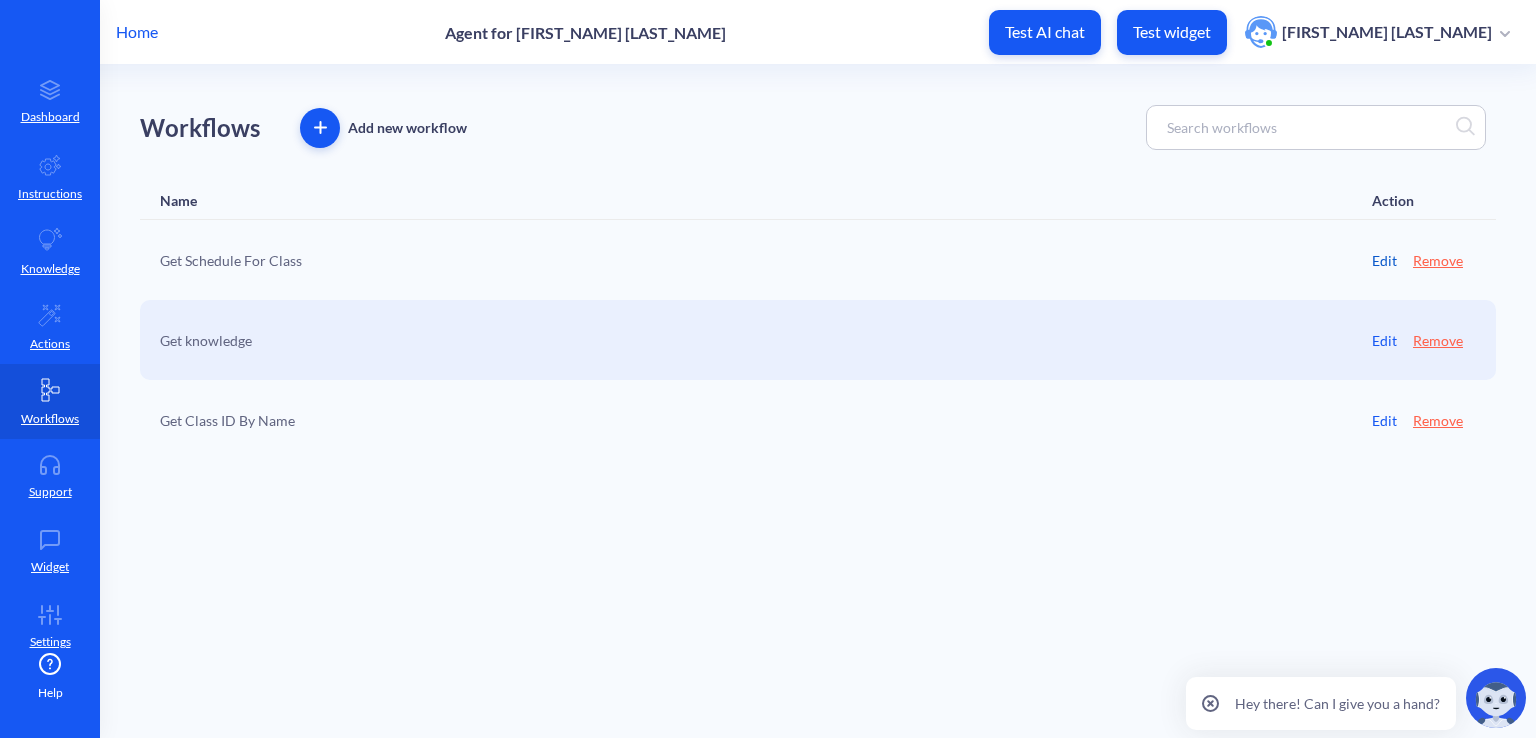 click on "Edit" at bounding box center (1384, 260) 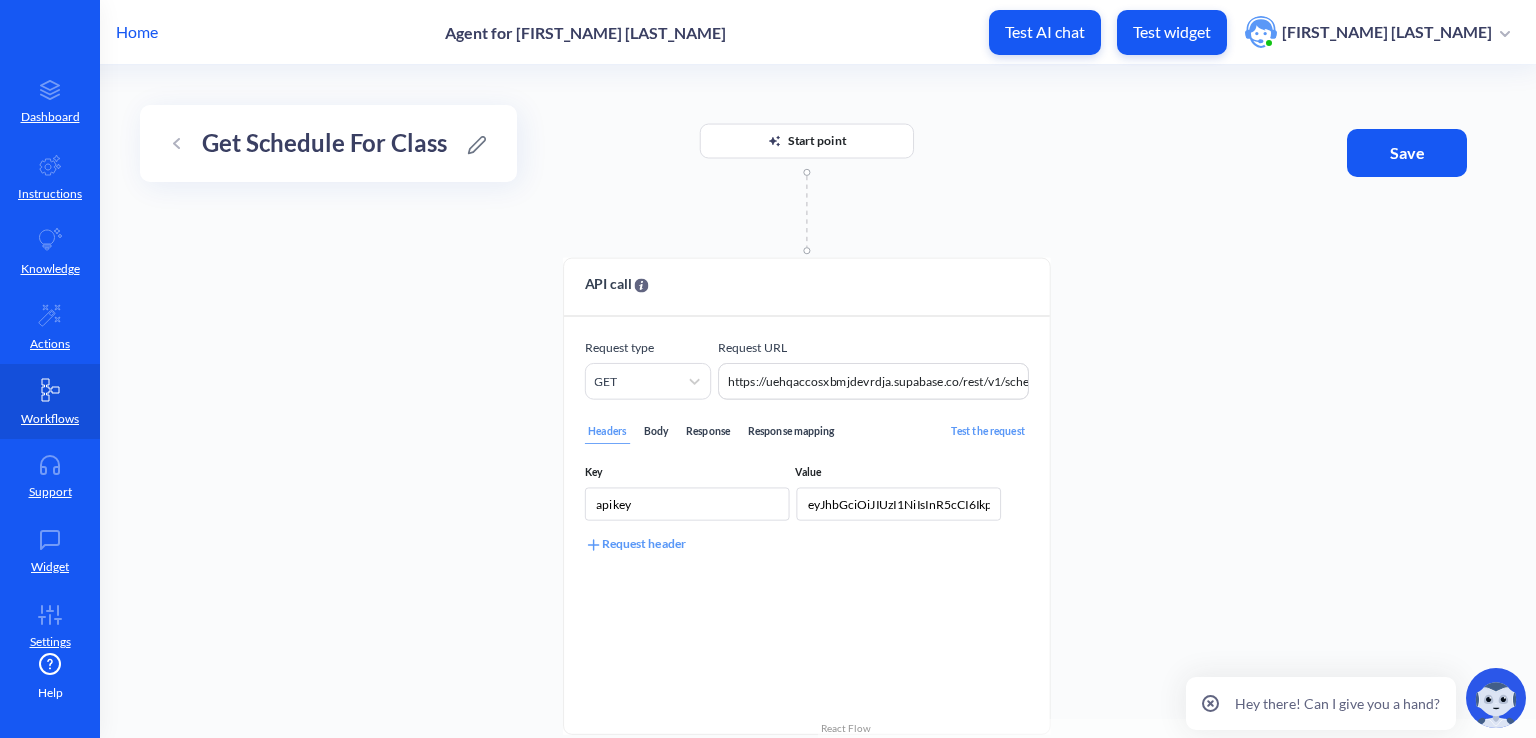 drag, startPoint x: 1211, startPoint y: 487, endPoint x: 1184, endPoint y: 338, distance: 151.42654 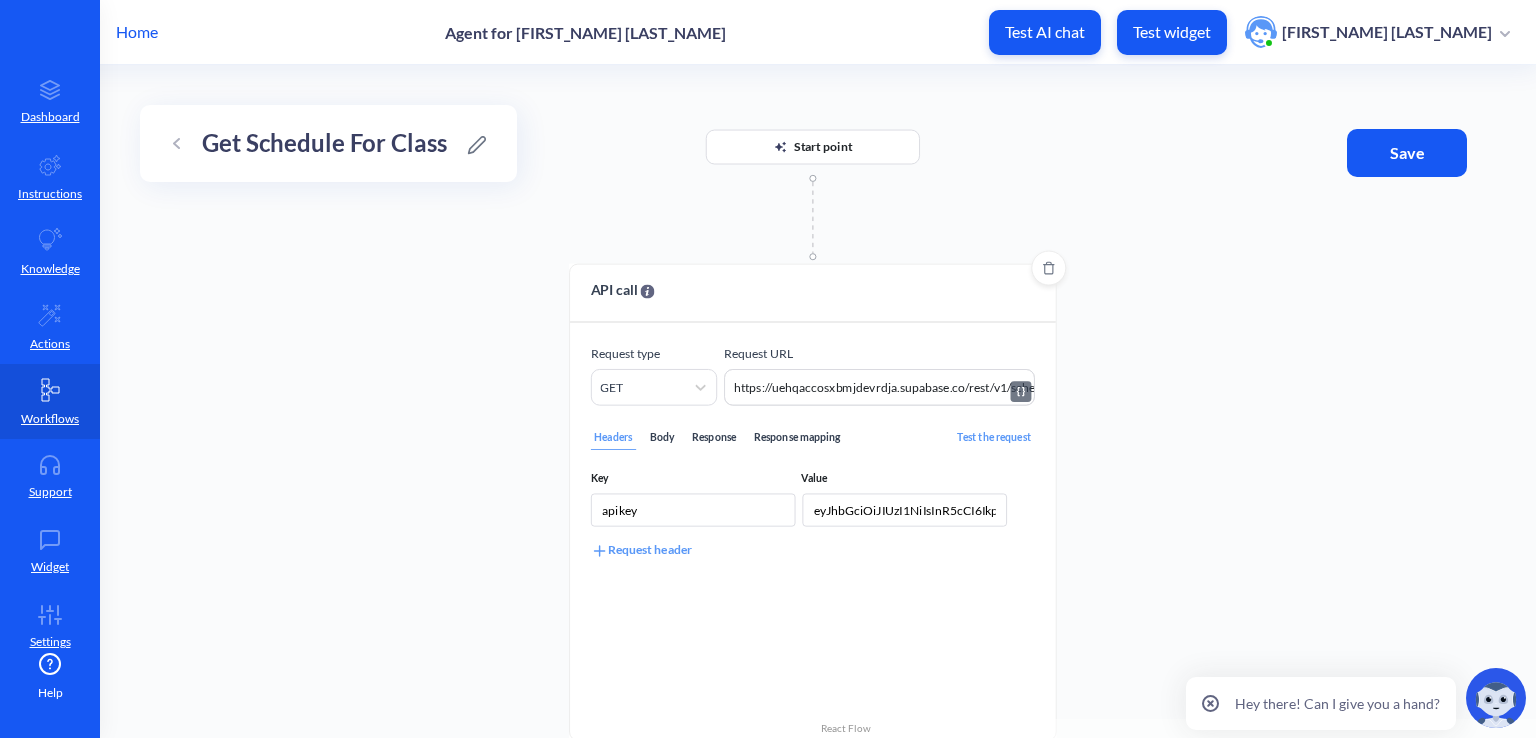 click on "https://uehqaccosxbmjdevrdja.supabase.co/rest/v1/schedule?class_id=eq.4" at bounding box center [879, 387] 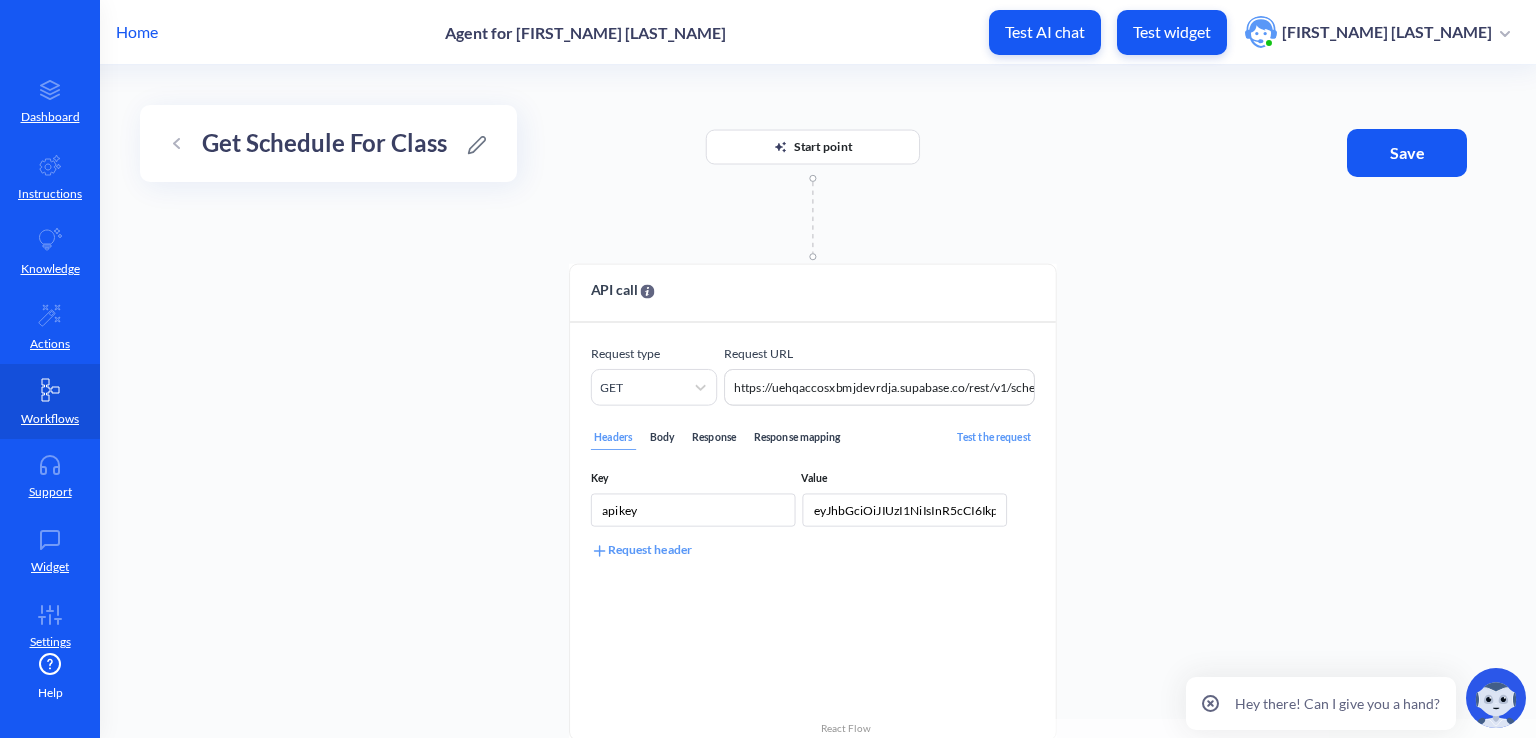 scroll, scrollTop: 0, scrollLeft: 110, axis: horizontal 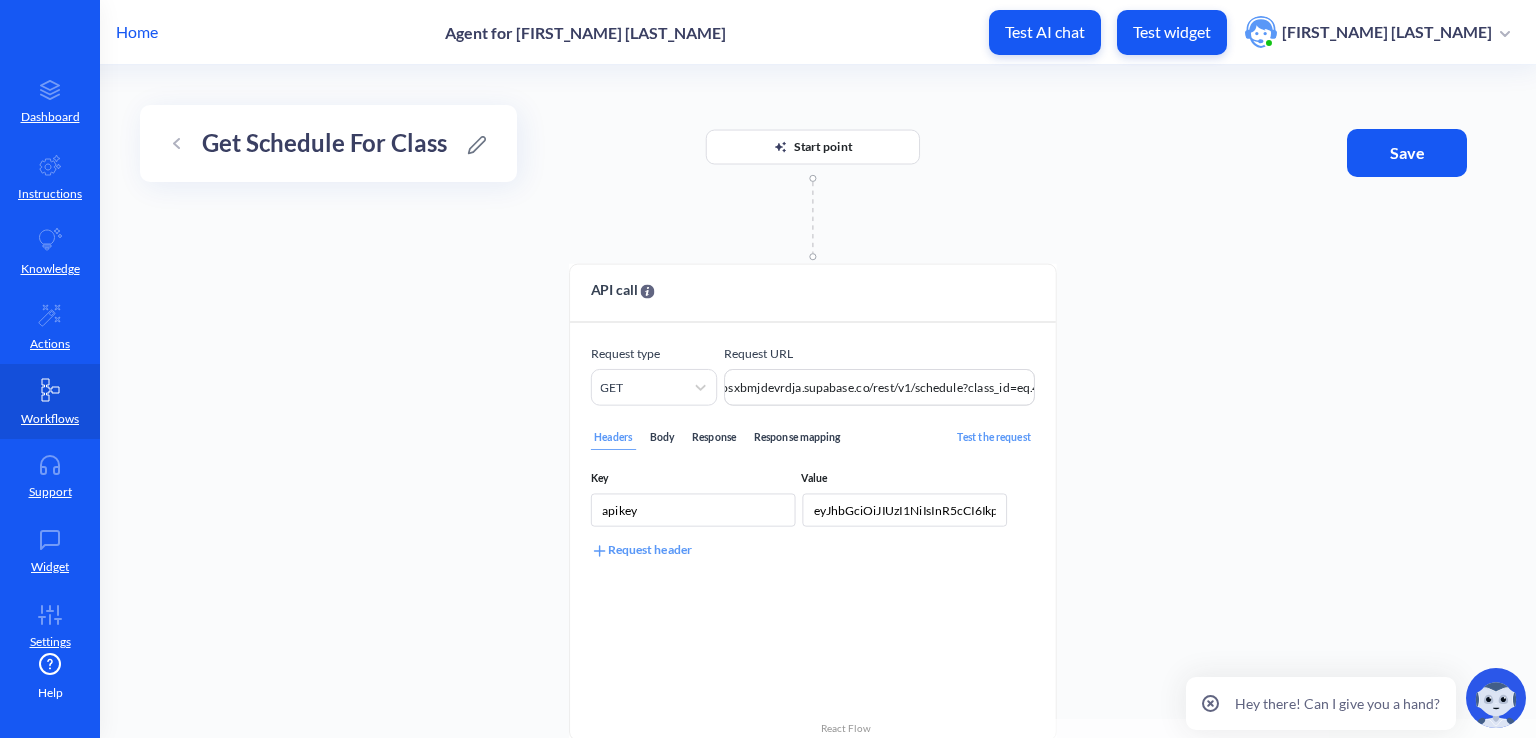 drag, startPoint x: 925, startPoint y: 385, endPoint x: 1155, endPoint y: 361, distance: 231.24878 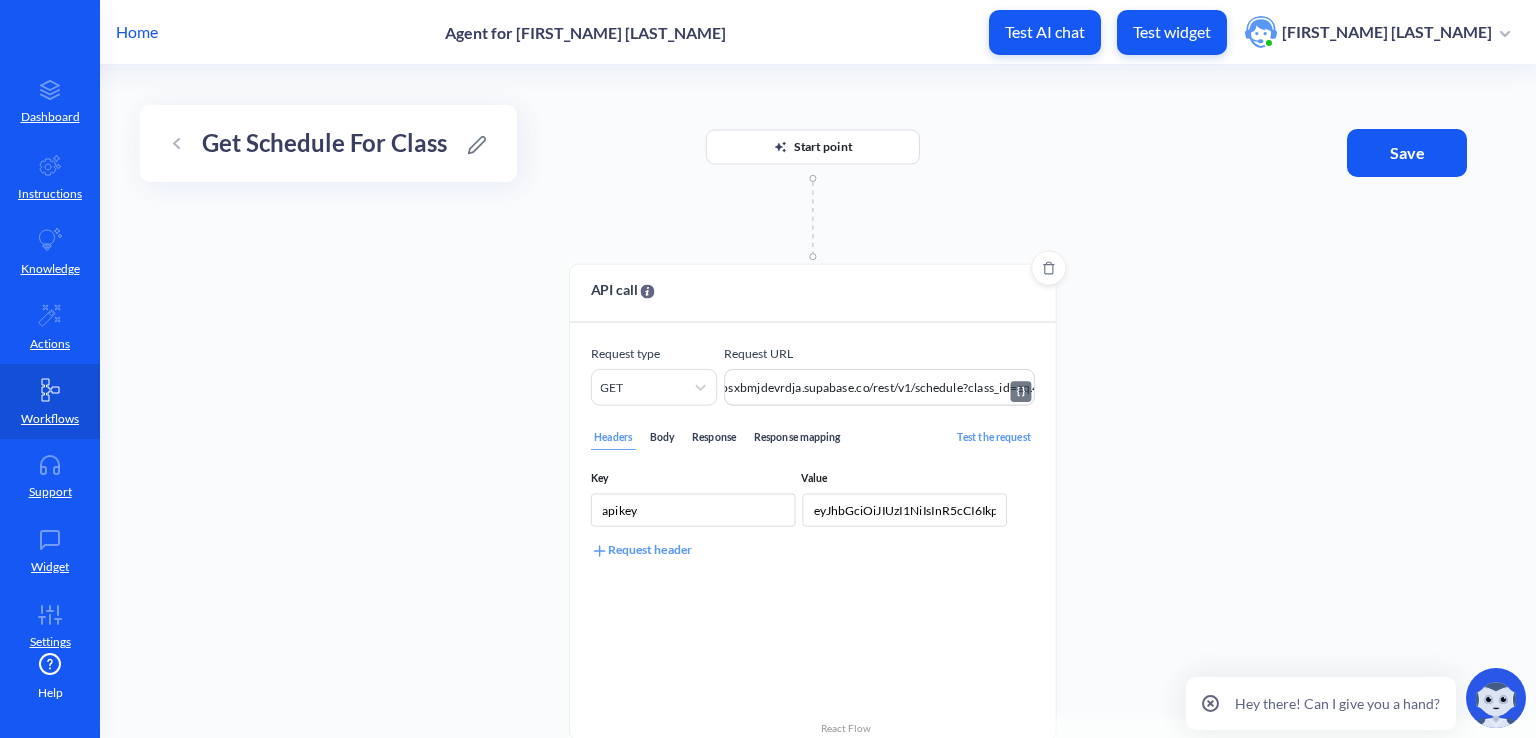click on "https://uehqaccosxbmjdevrdja.supabase.co/rest/v1/schedule?class_id=eq.4" at bounding box center (879, 387) 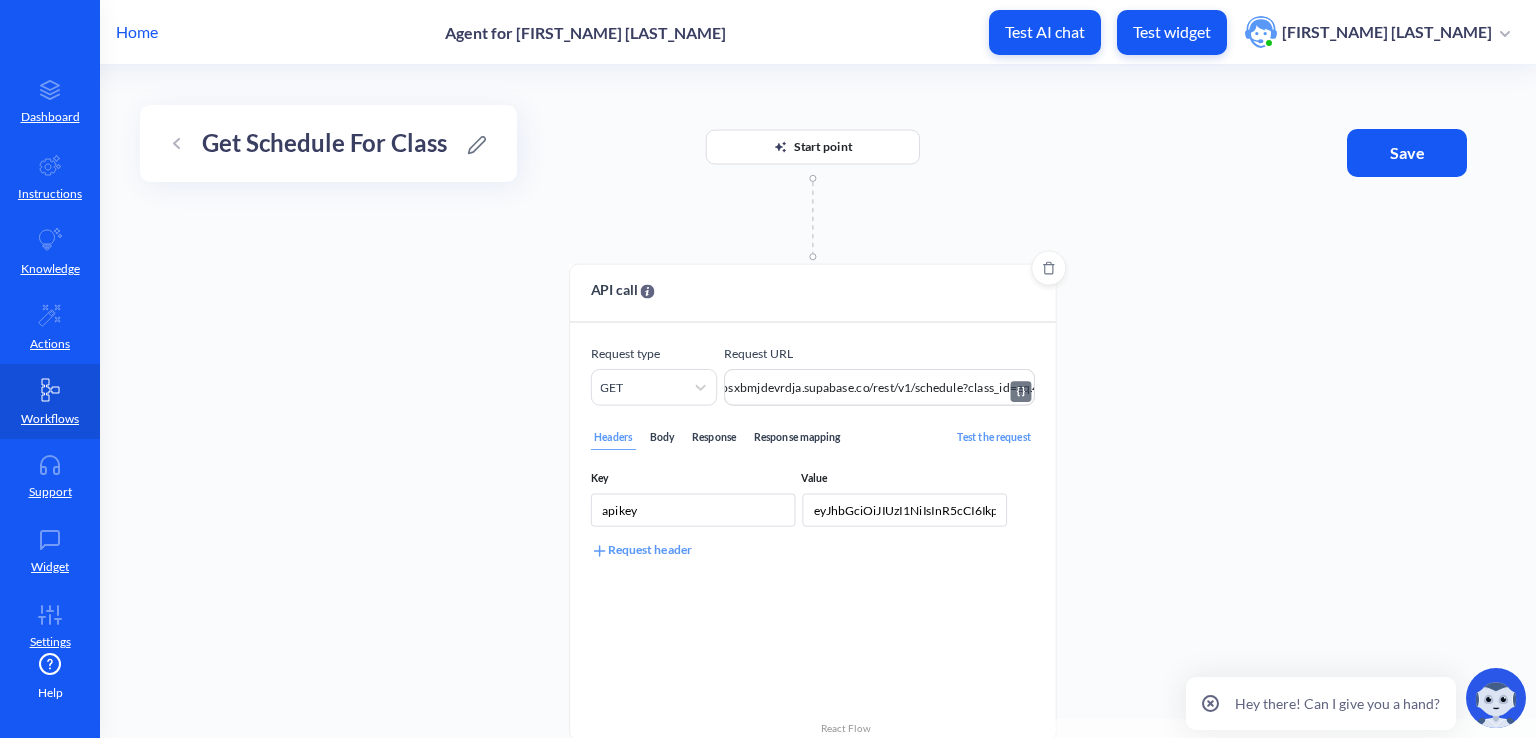 scroll, scrollTop: 0, scrollLeft: 102, axis: horizontal 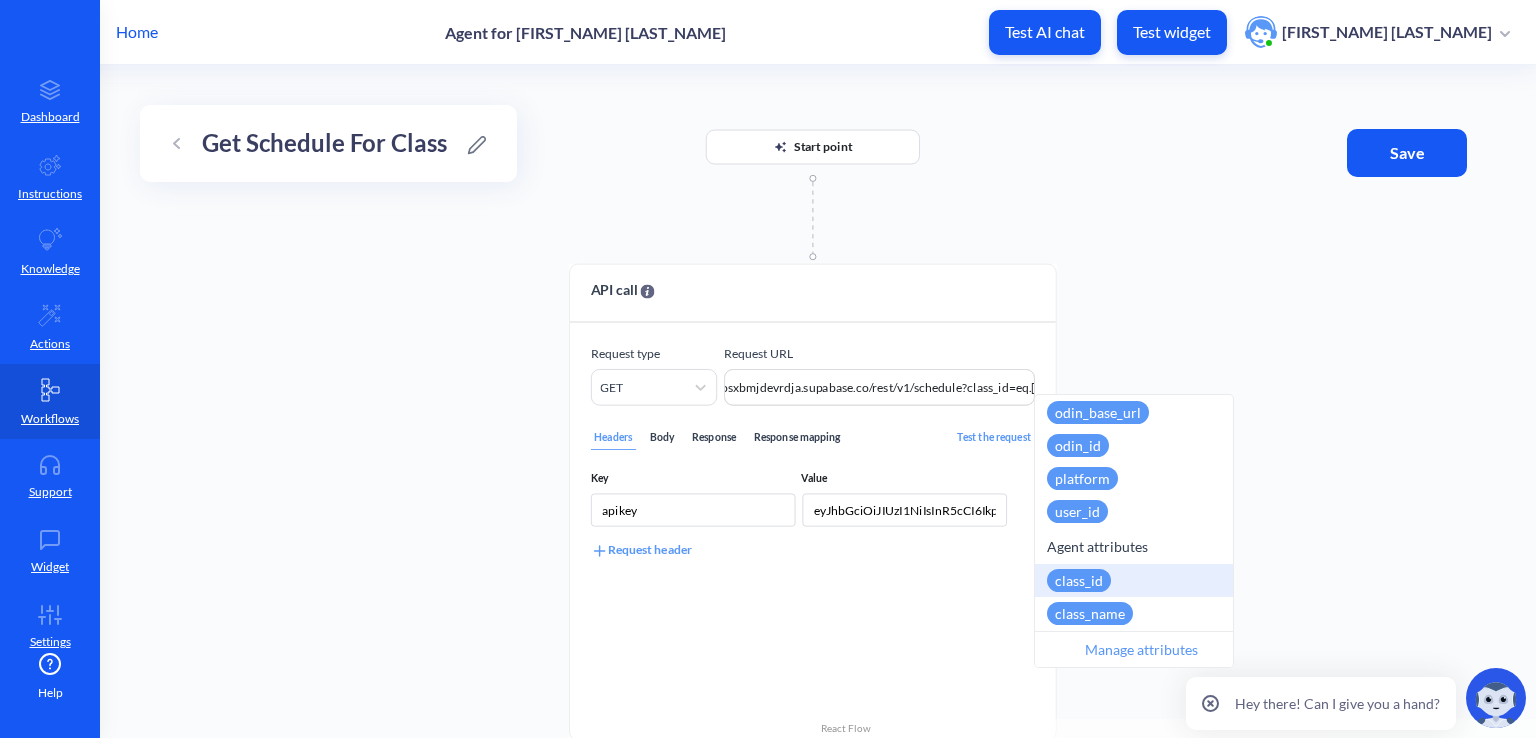 click on "class_id" at bounding box center (1134, 580) 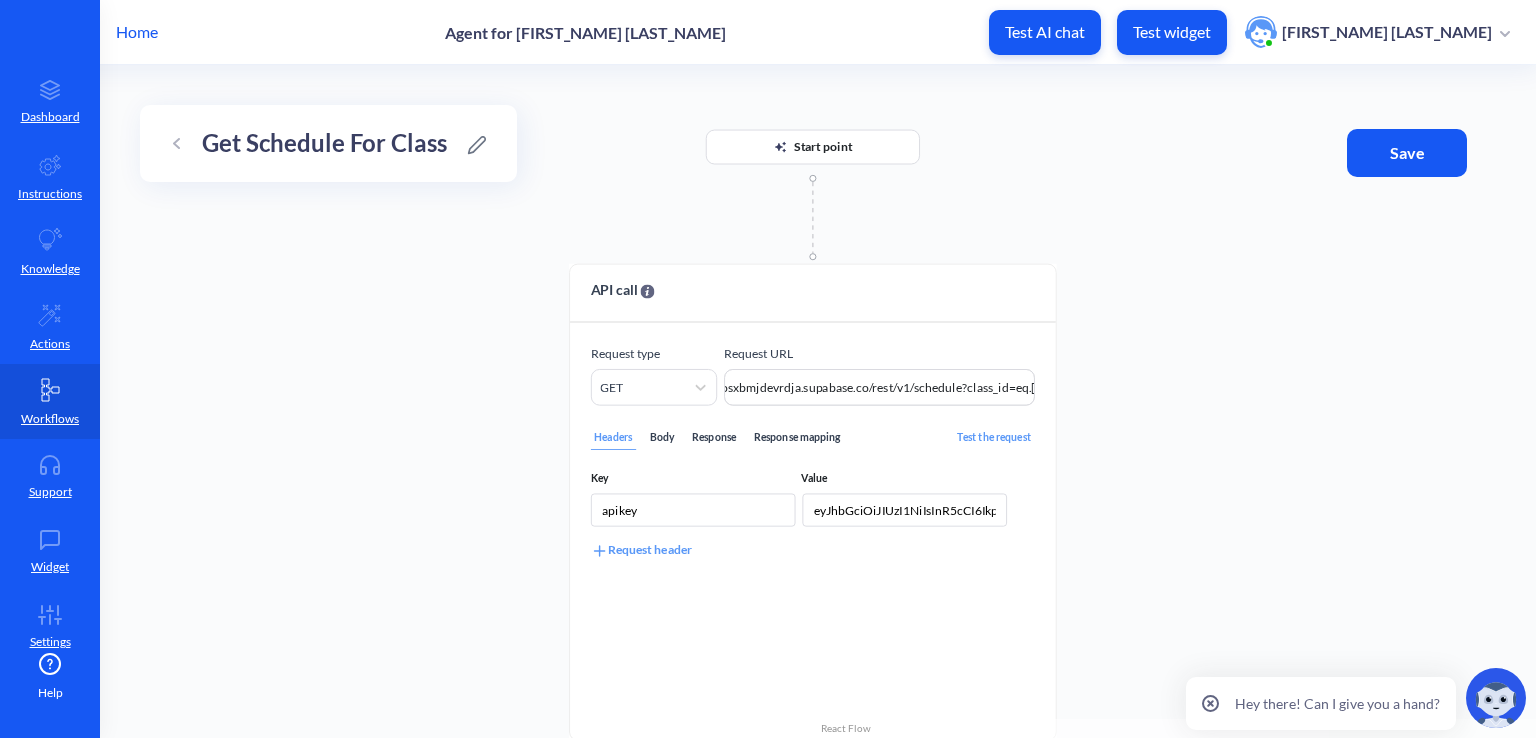 scroll, scrollTop: 0, scrollLeft: 165, axis: horizontal 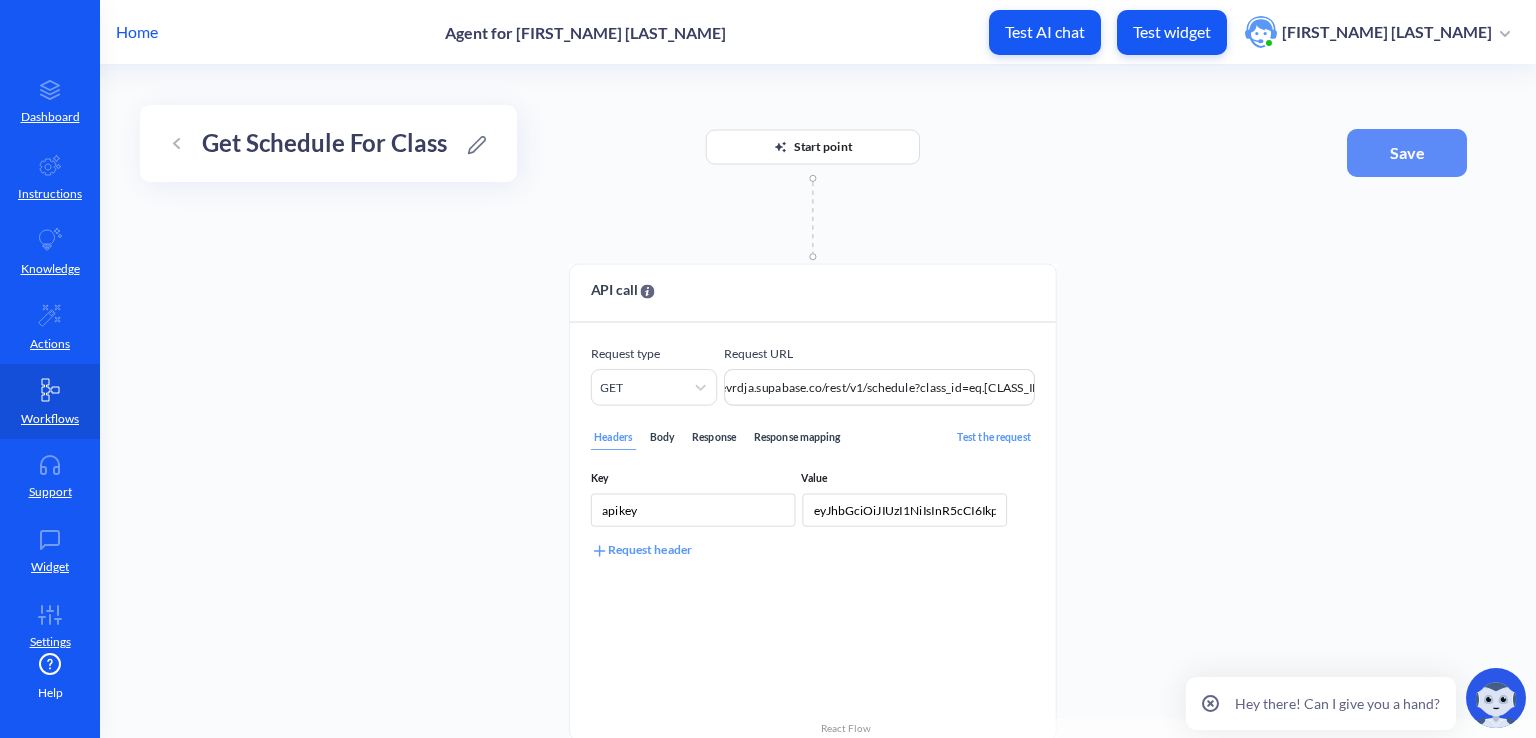click on "Save" at bounding box center (1407, 153) 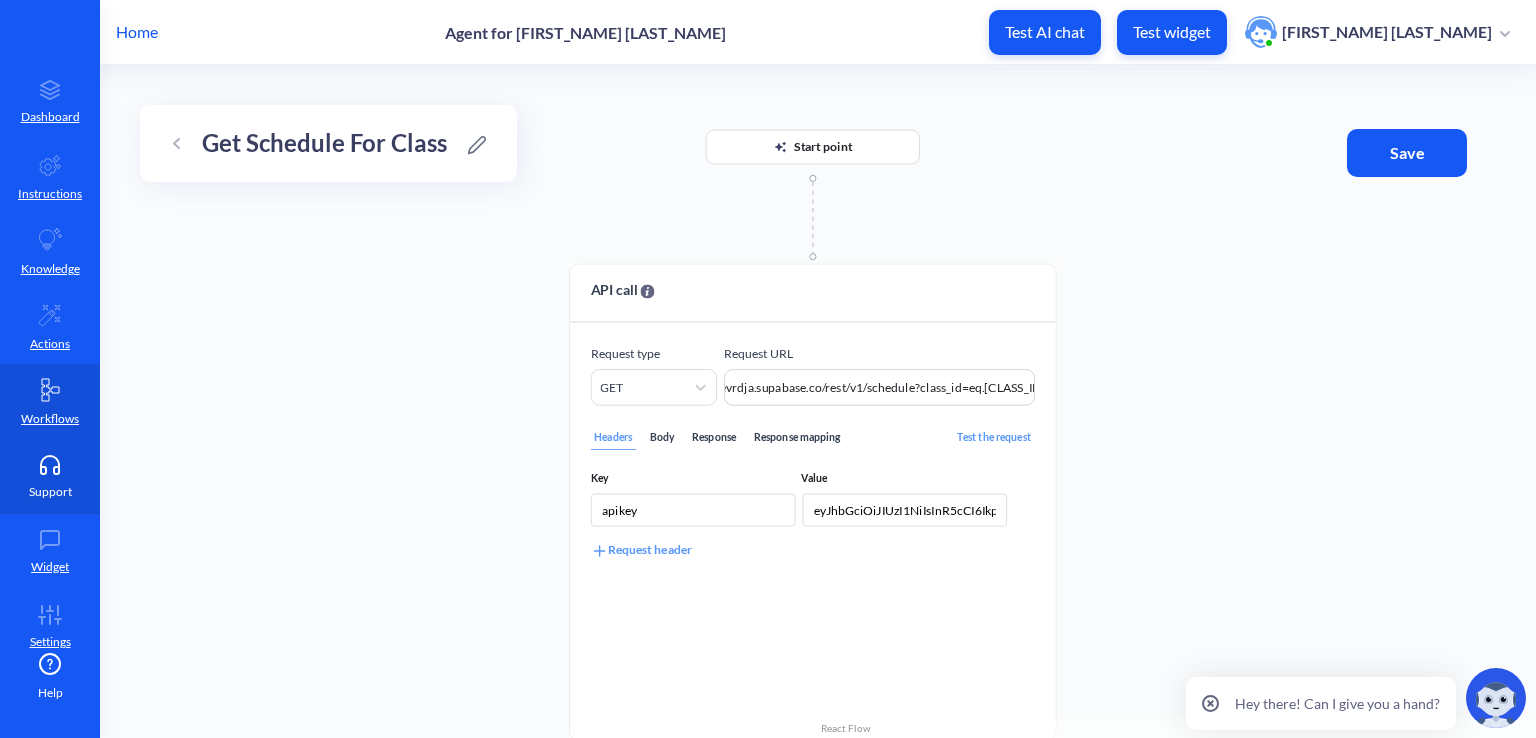 click on "Support" at bounding box center (50, 476) 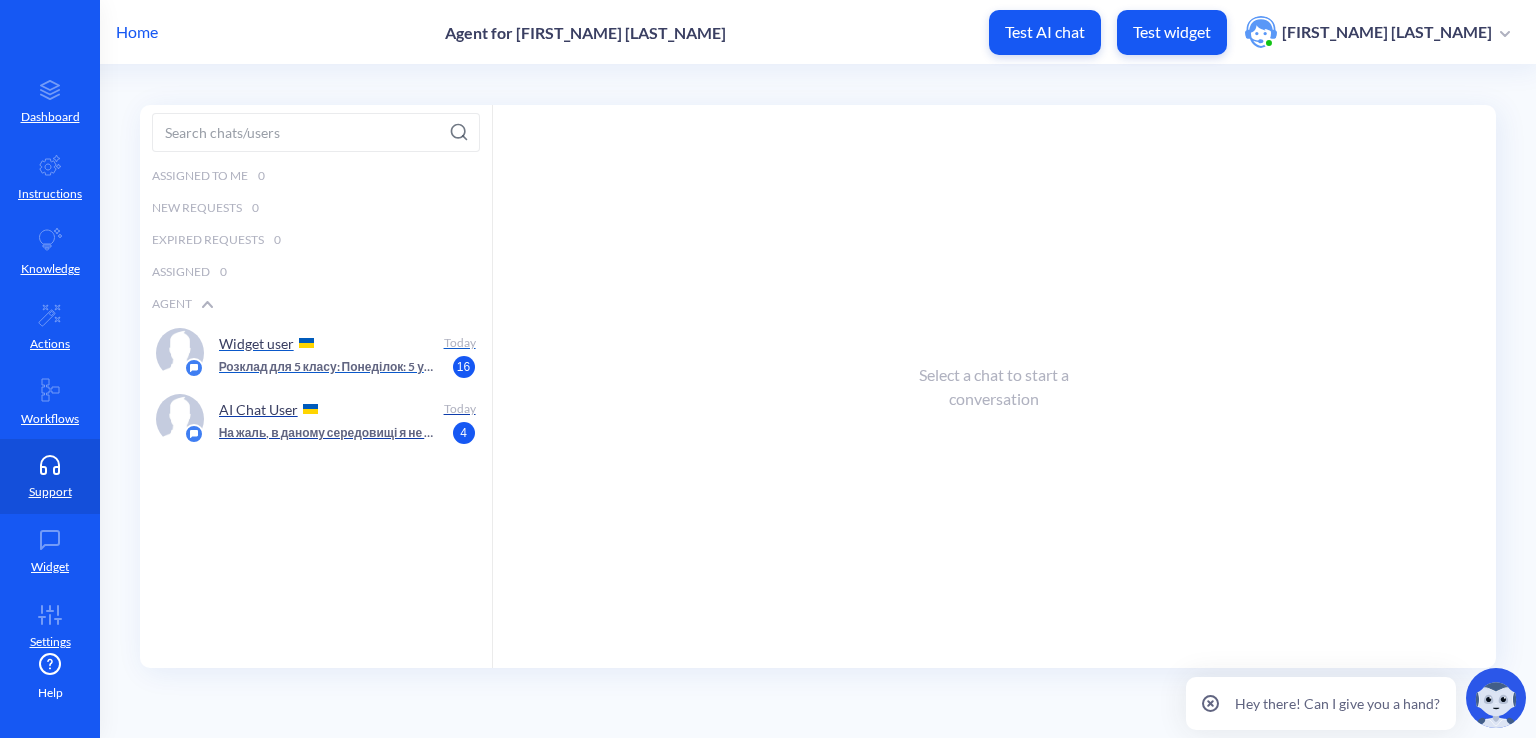 click on "Widget user" at bounding box center [324, 343] 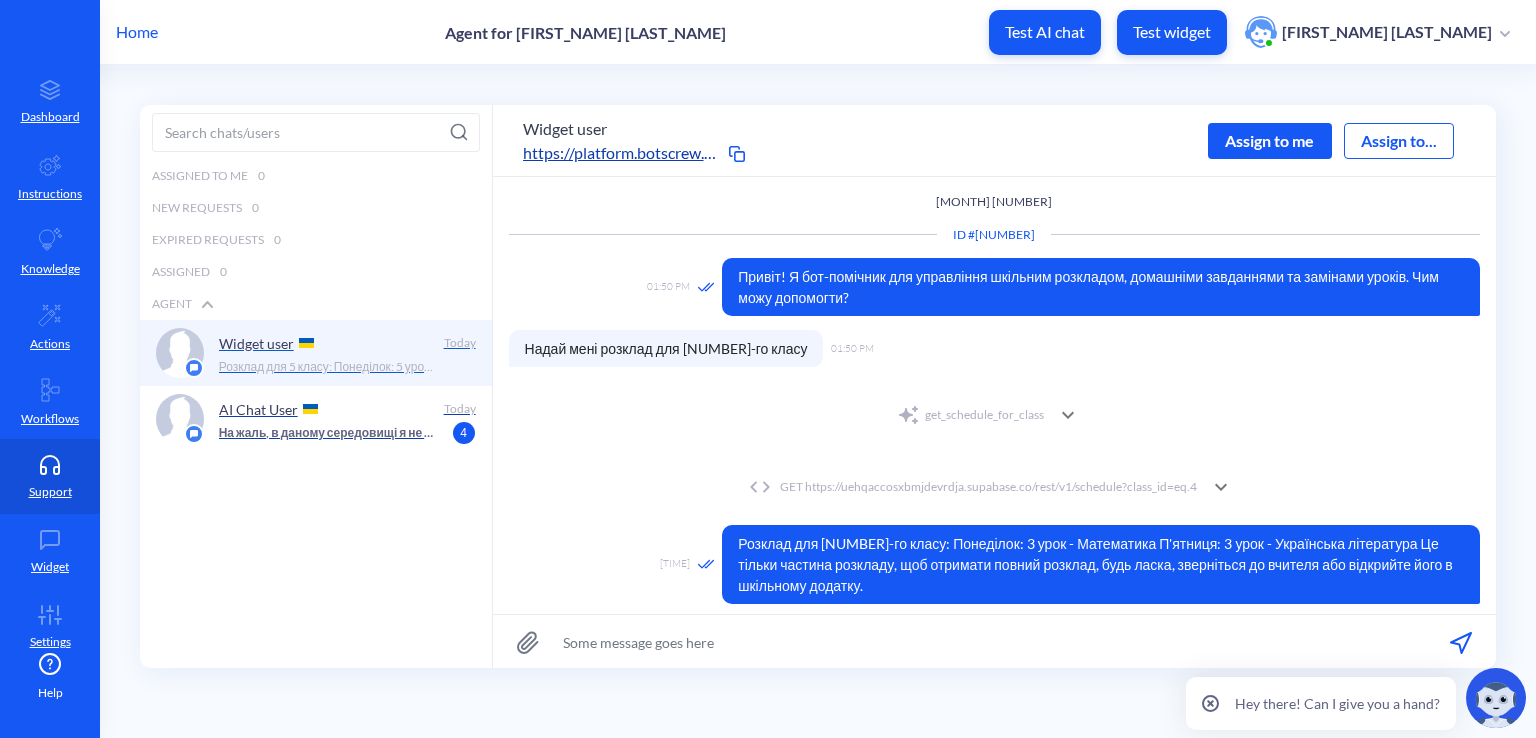 scroll, scrollTop: 580, scrollLeft: 0, axis: vertical 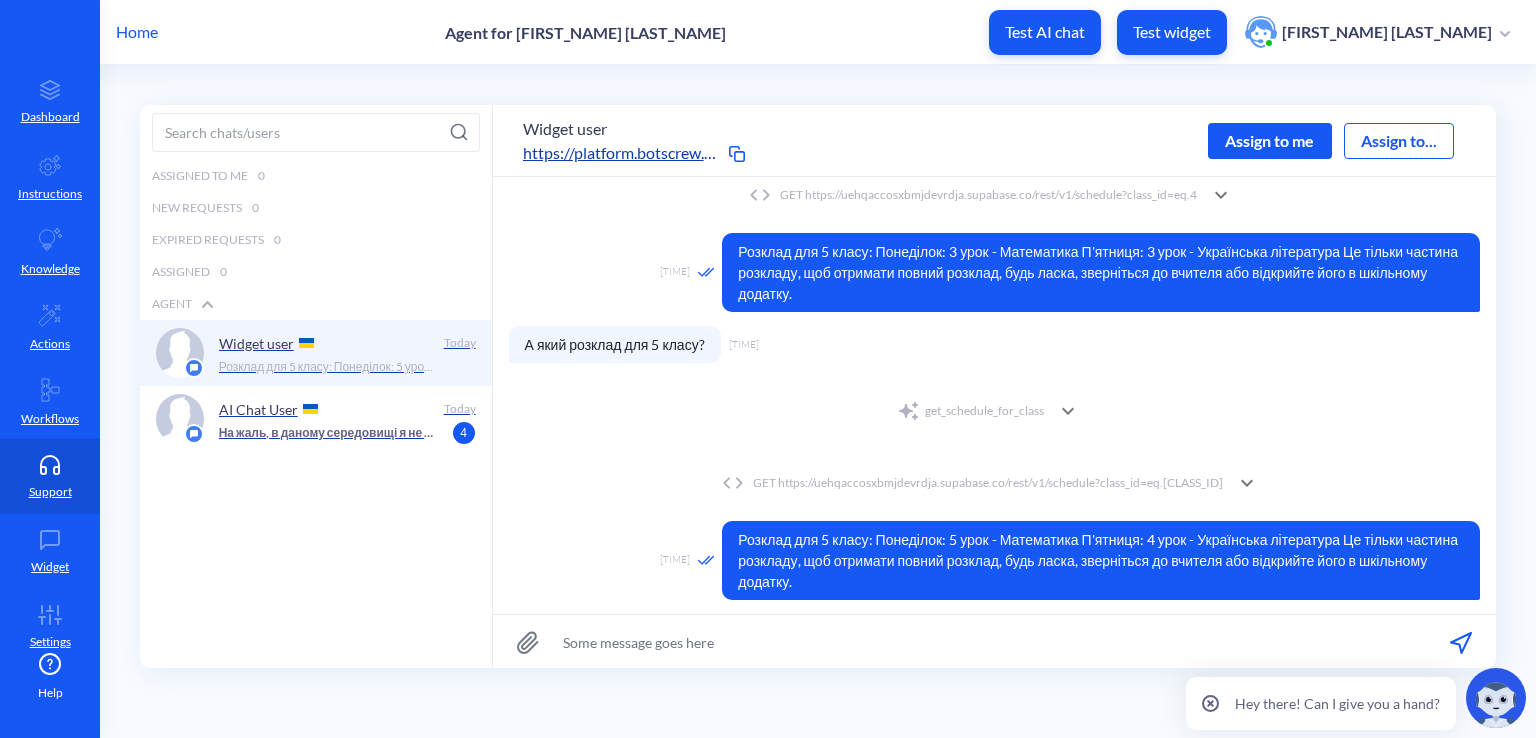 click 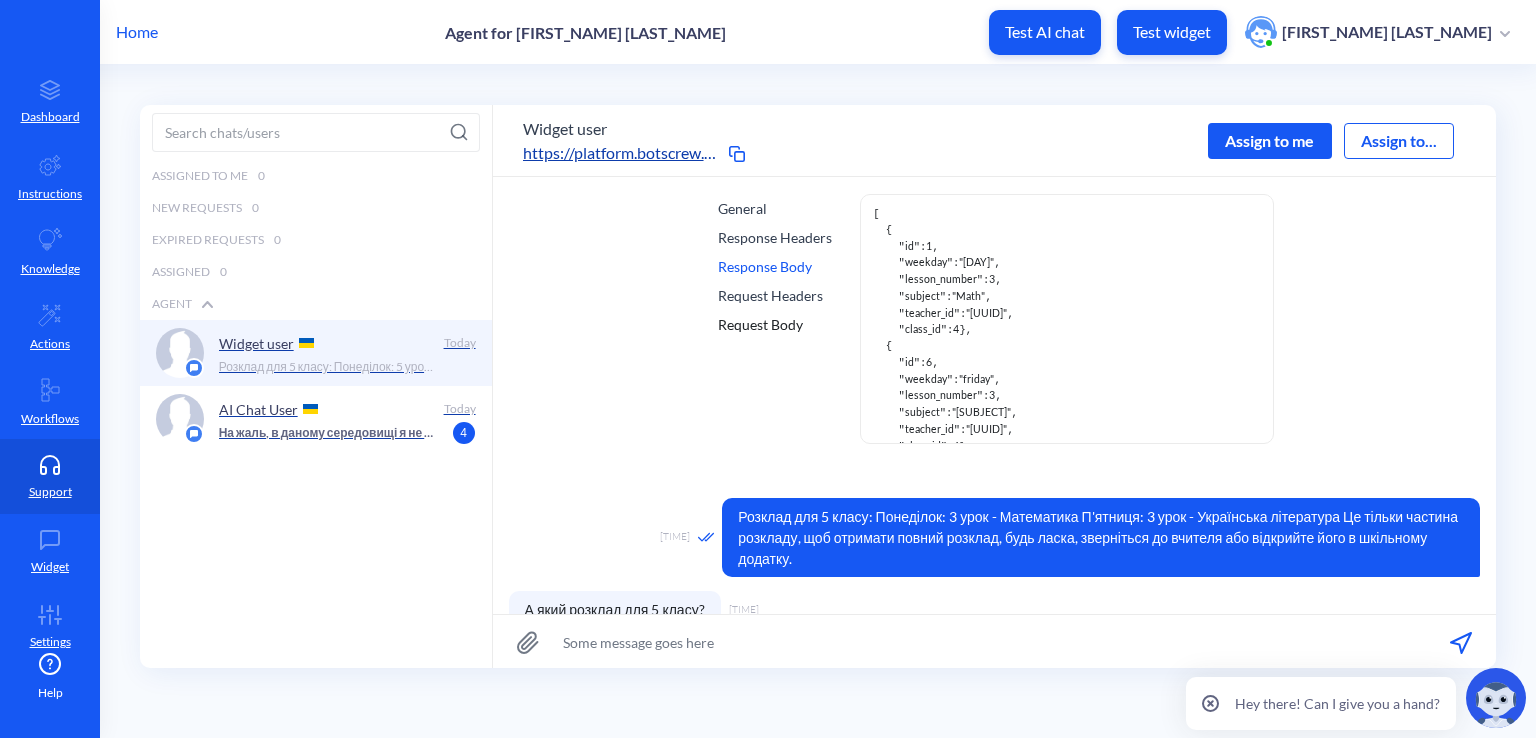 scroll, scrollTop: 680, scrollLeft: 0, axis: vertical 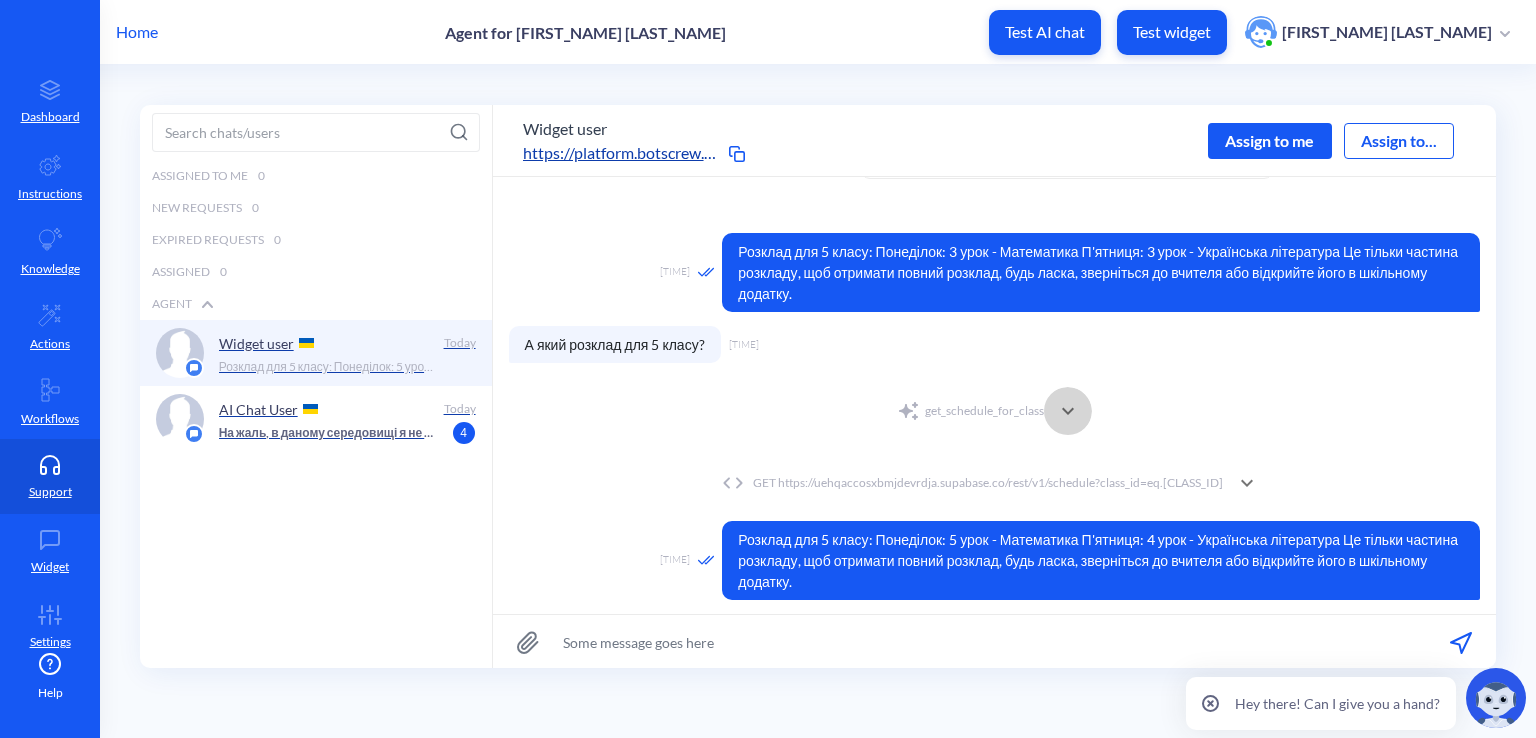 click 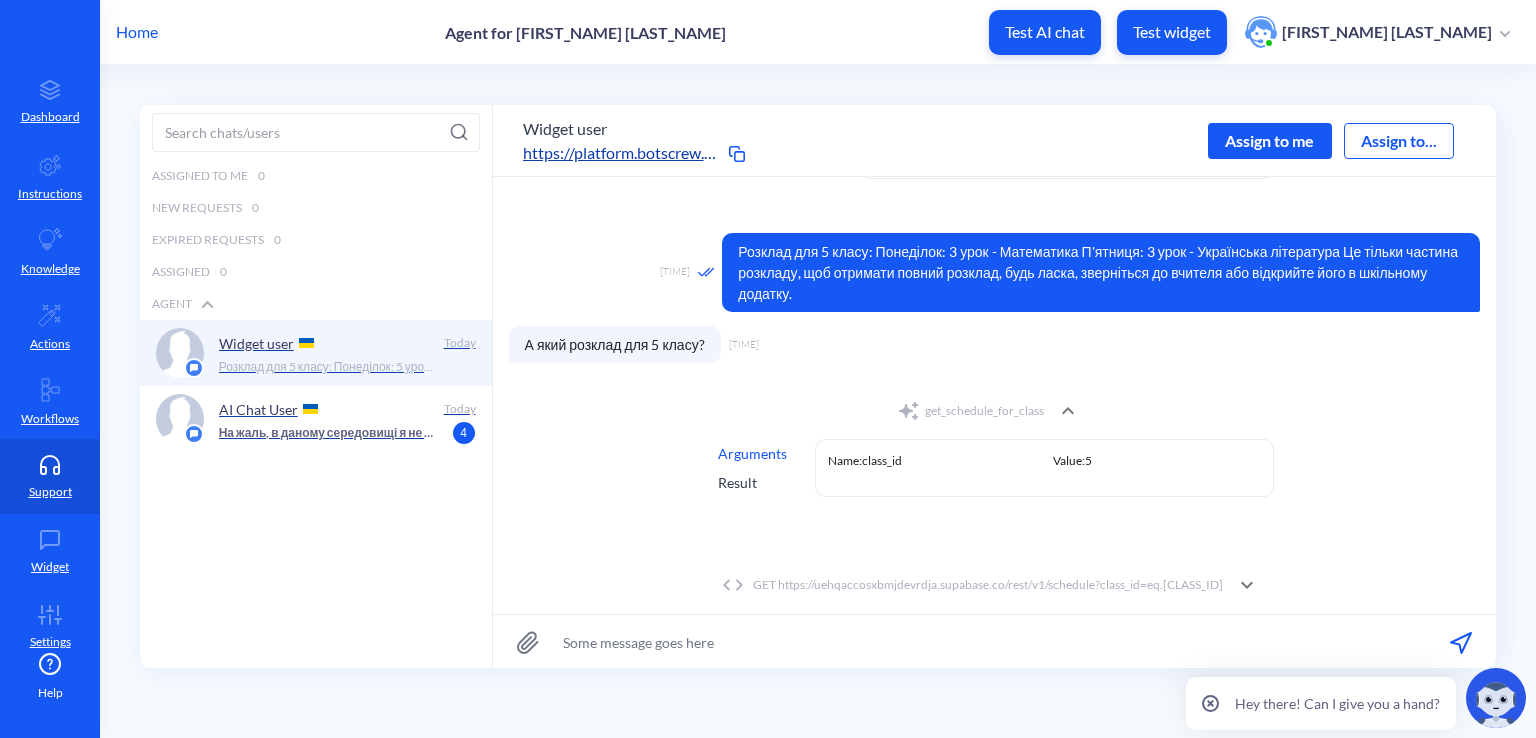 click on "Result" at bounding box center [752, 482] 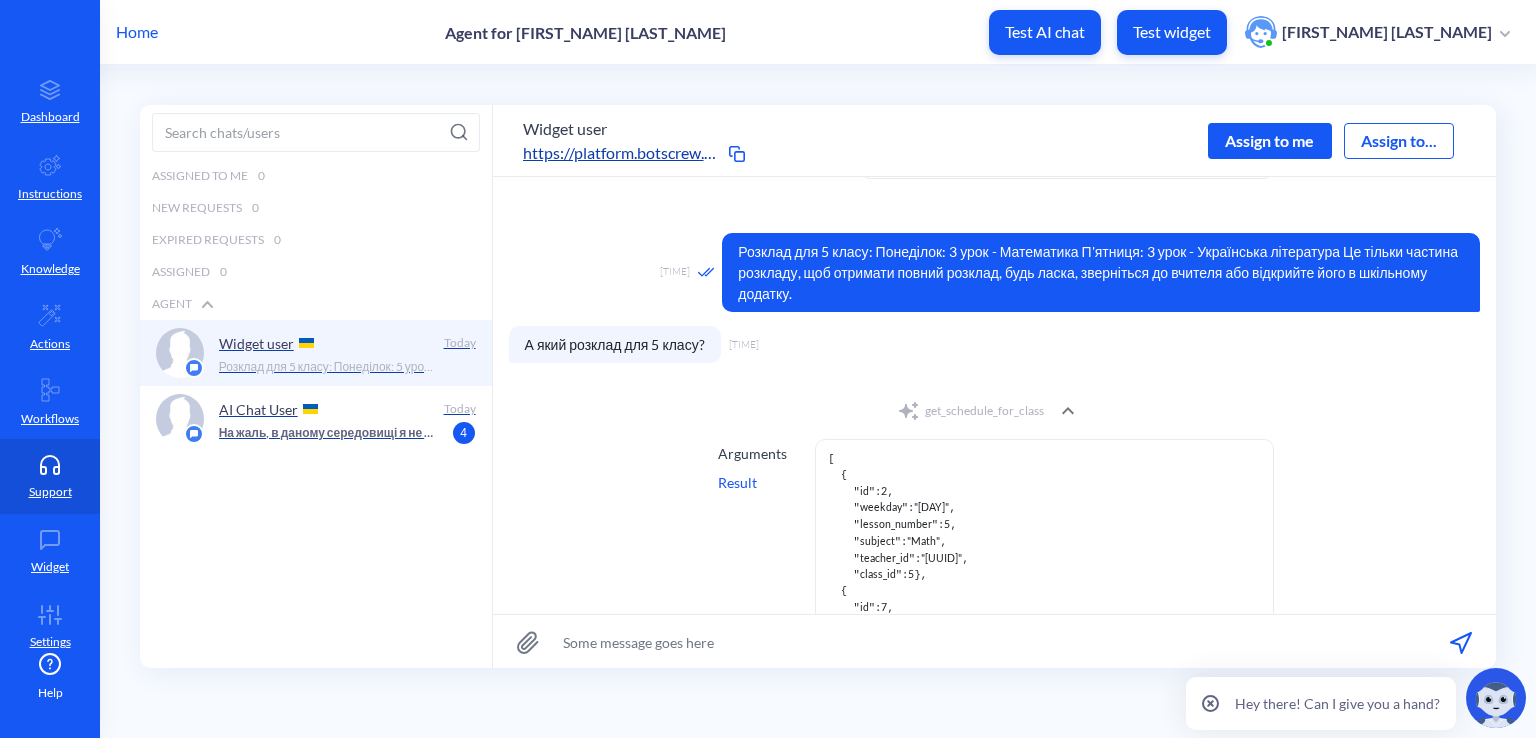 scroll, scrollTop: 0, scrollLeft: 0, axis: both 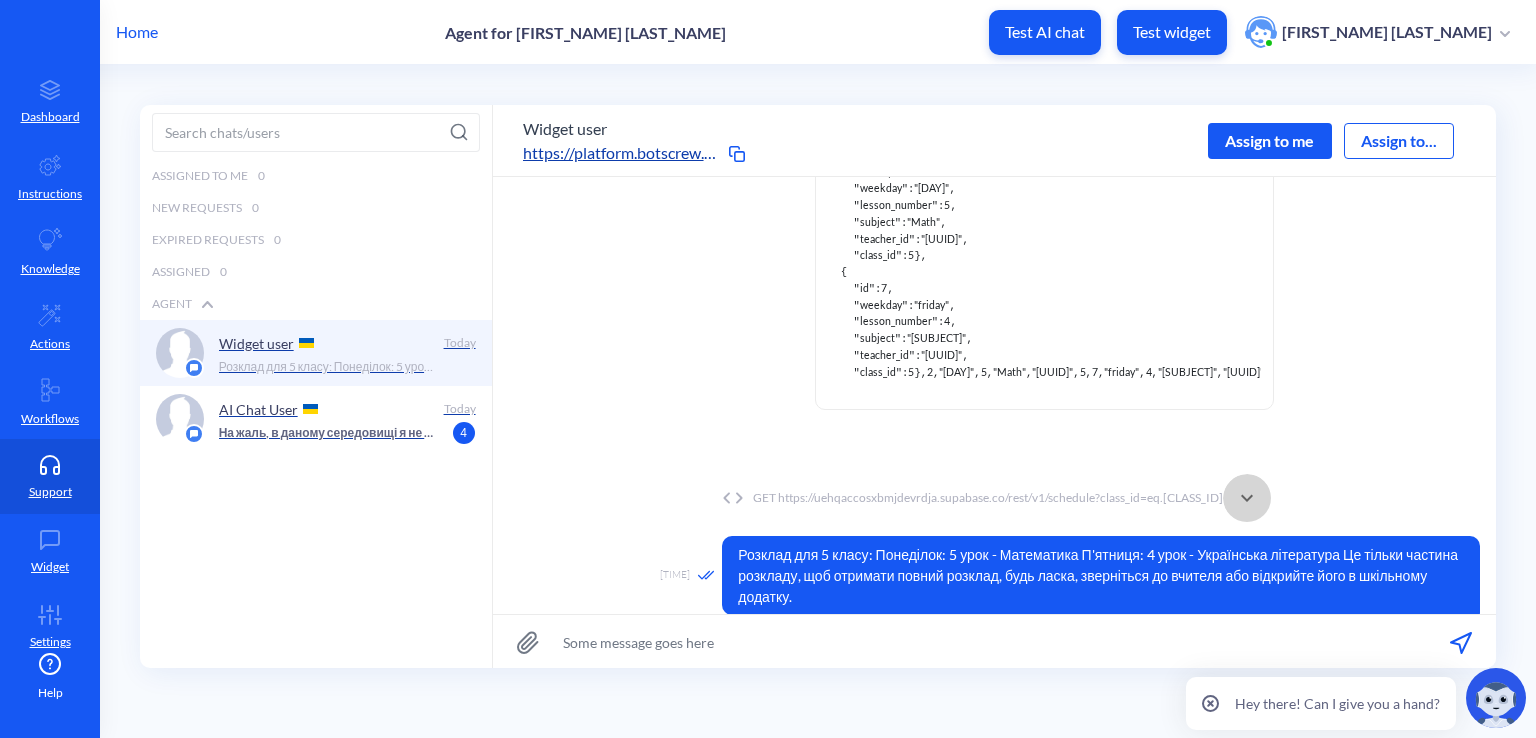 click 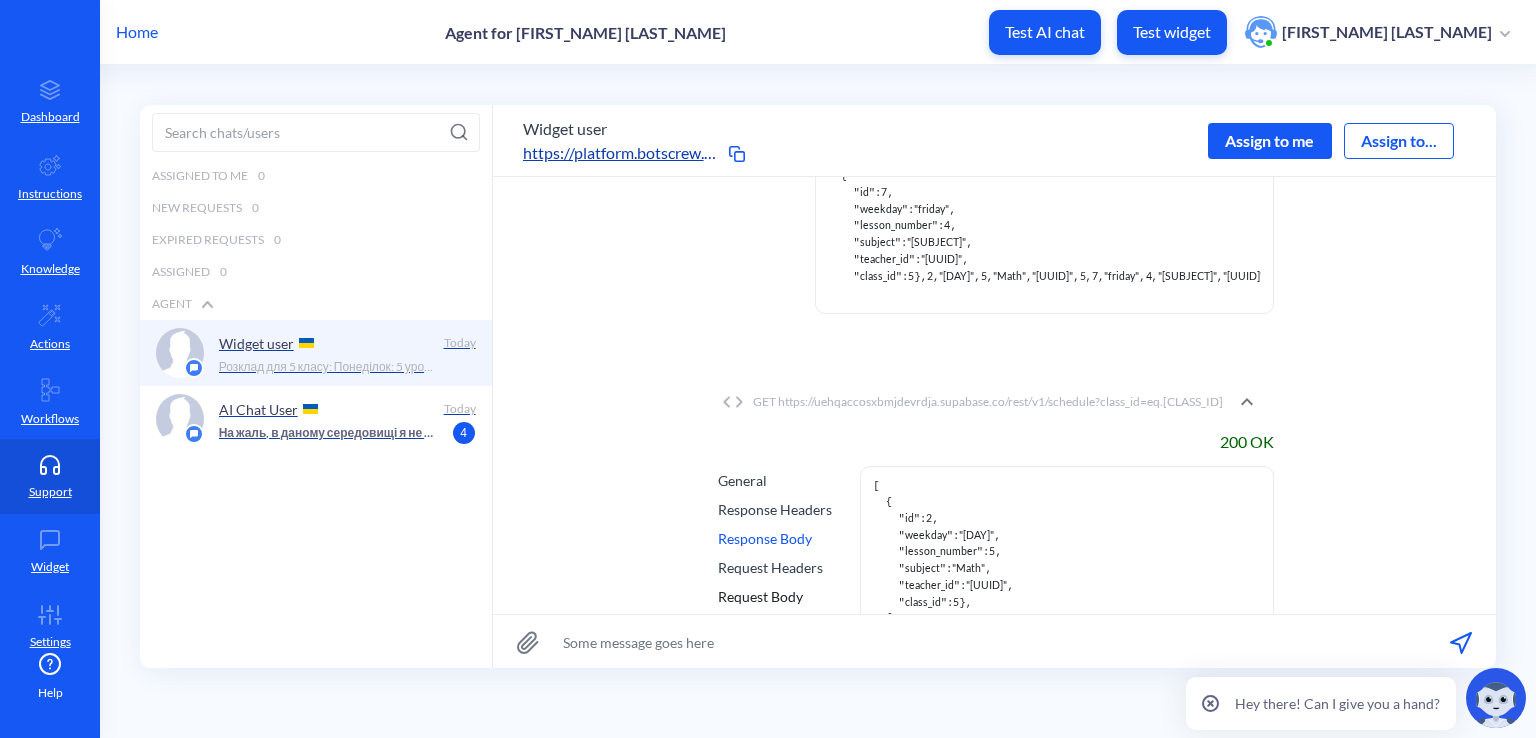 scroll, scrollTop: 1329, scrollLeft: 0, axis: vertical 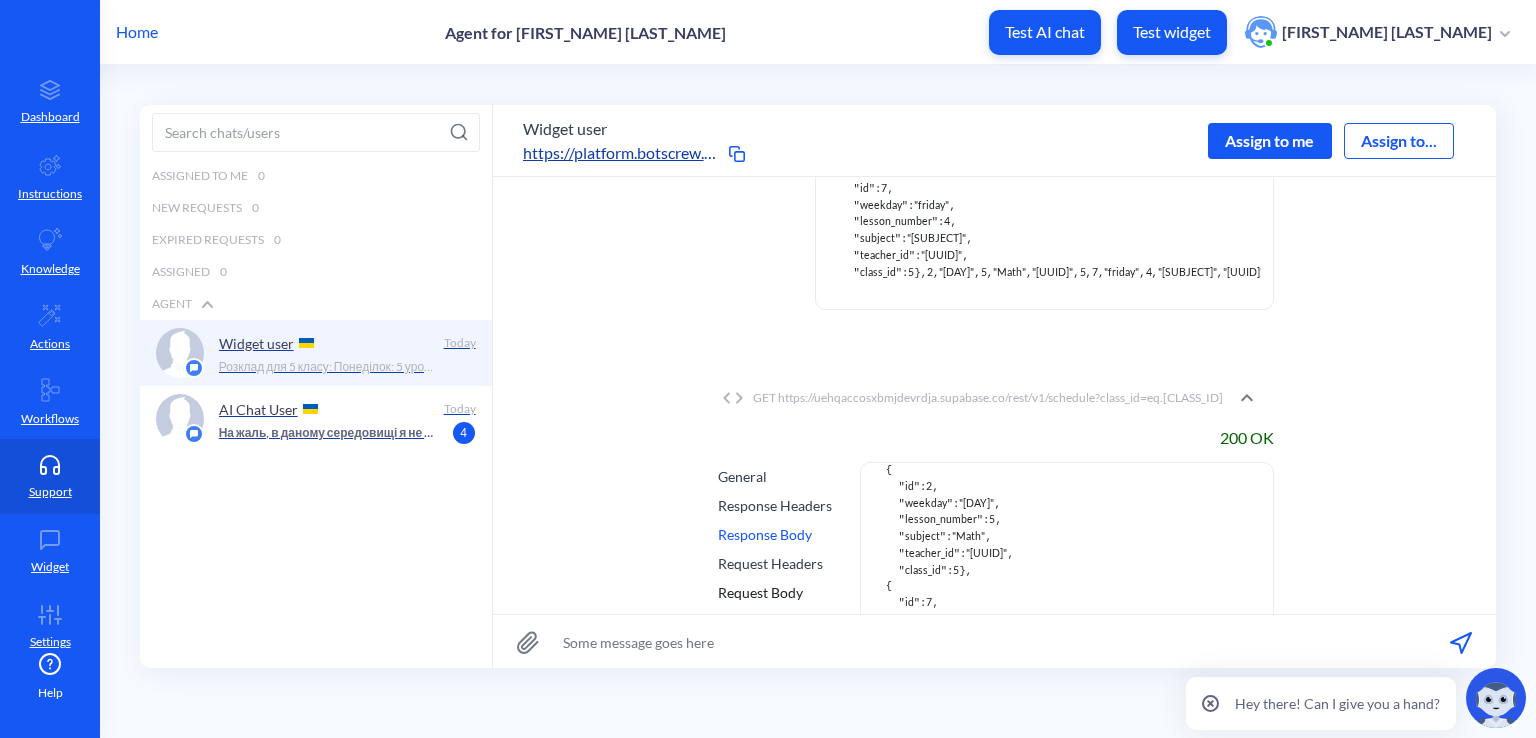 click on "General" at bounding box center (775, 476) 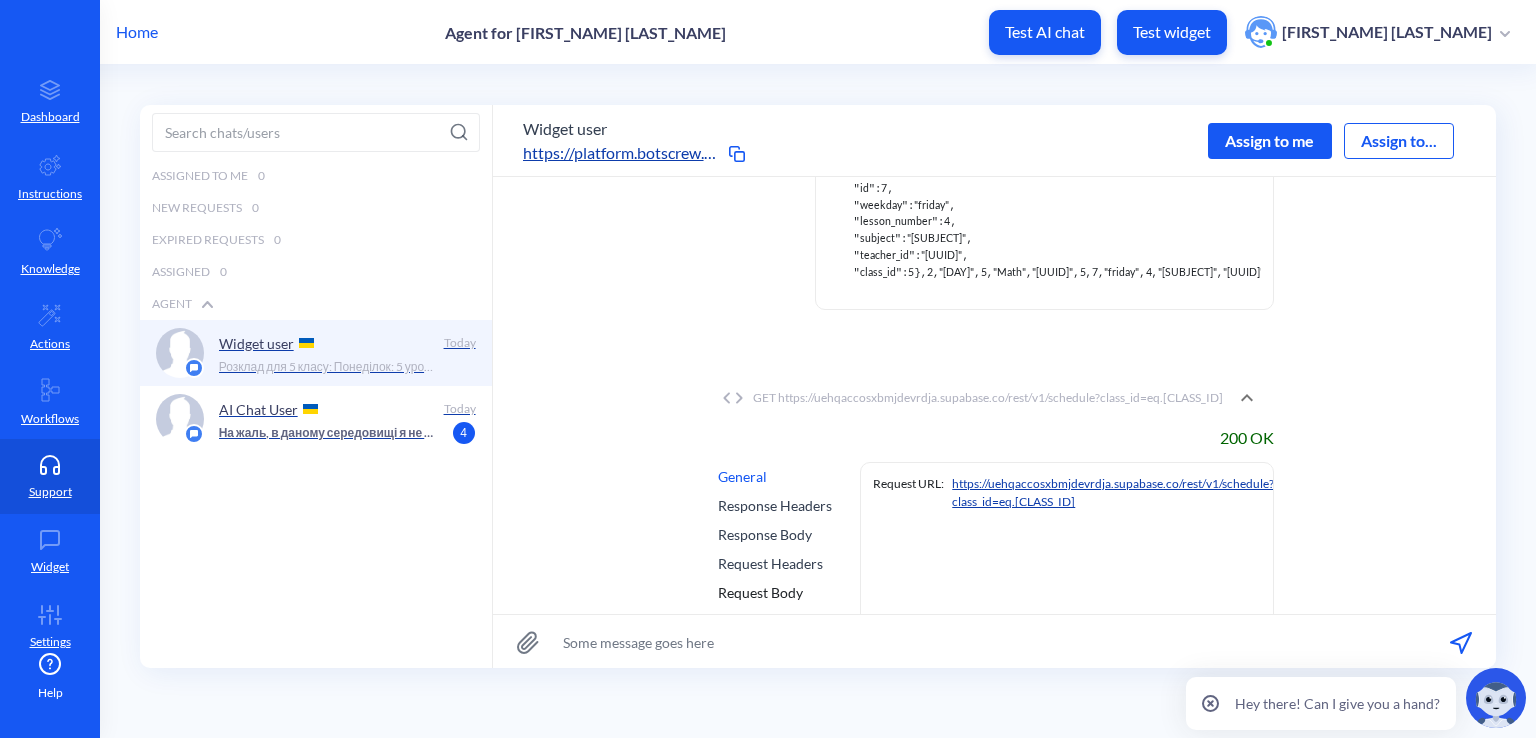 scroll, scrollTop: 0, scrollLeft: 0, axis: both 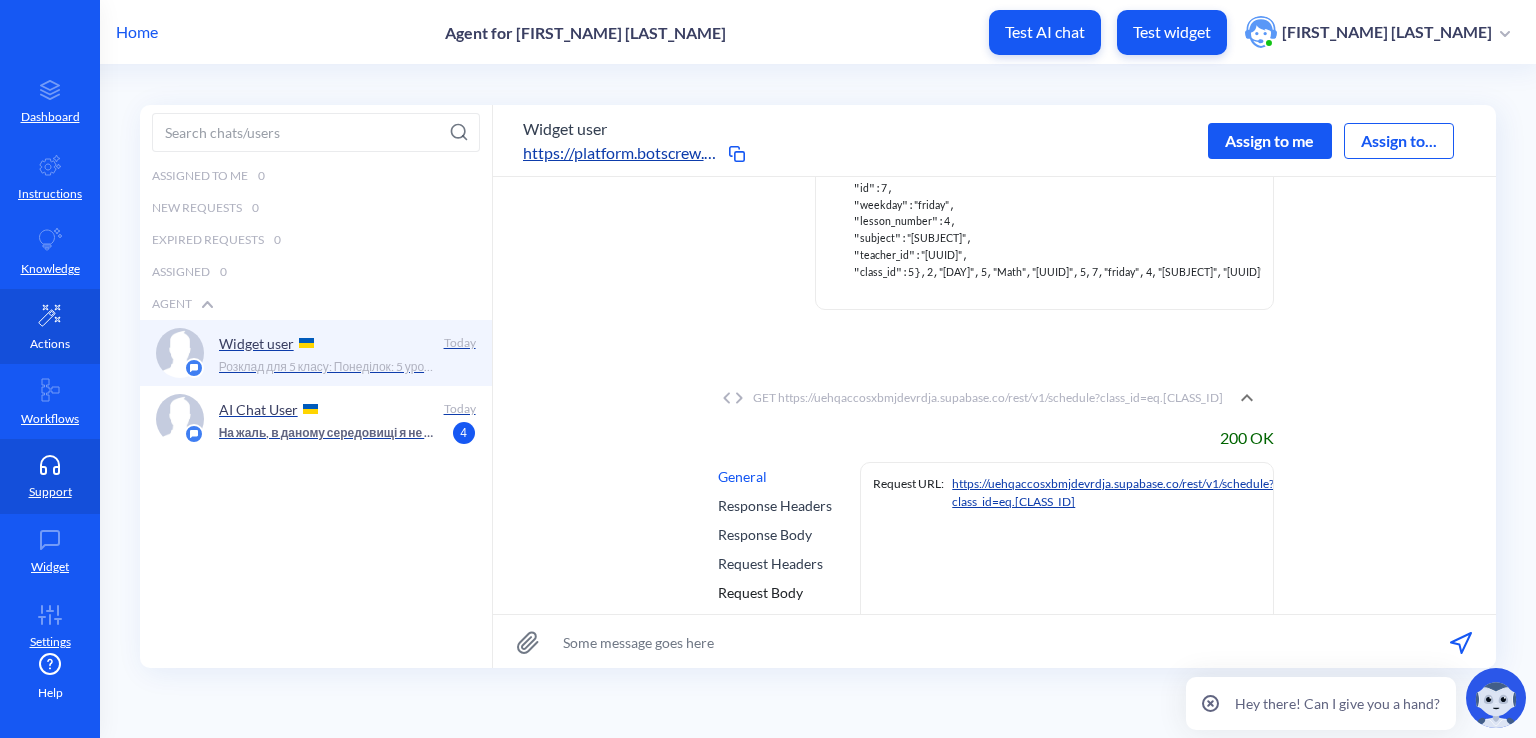 click on "Actions" at bounding box center [50, 326] 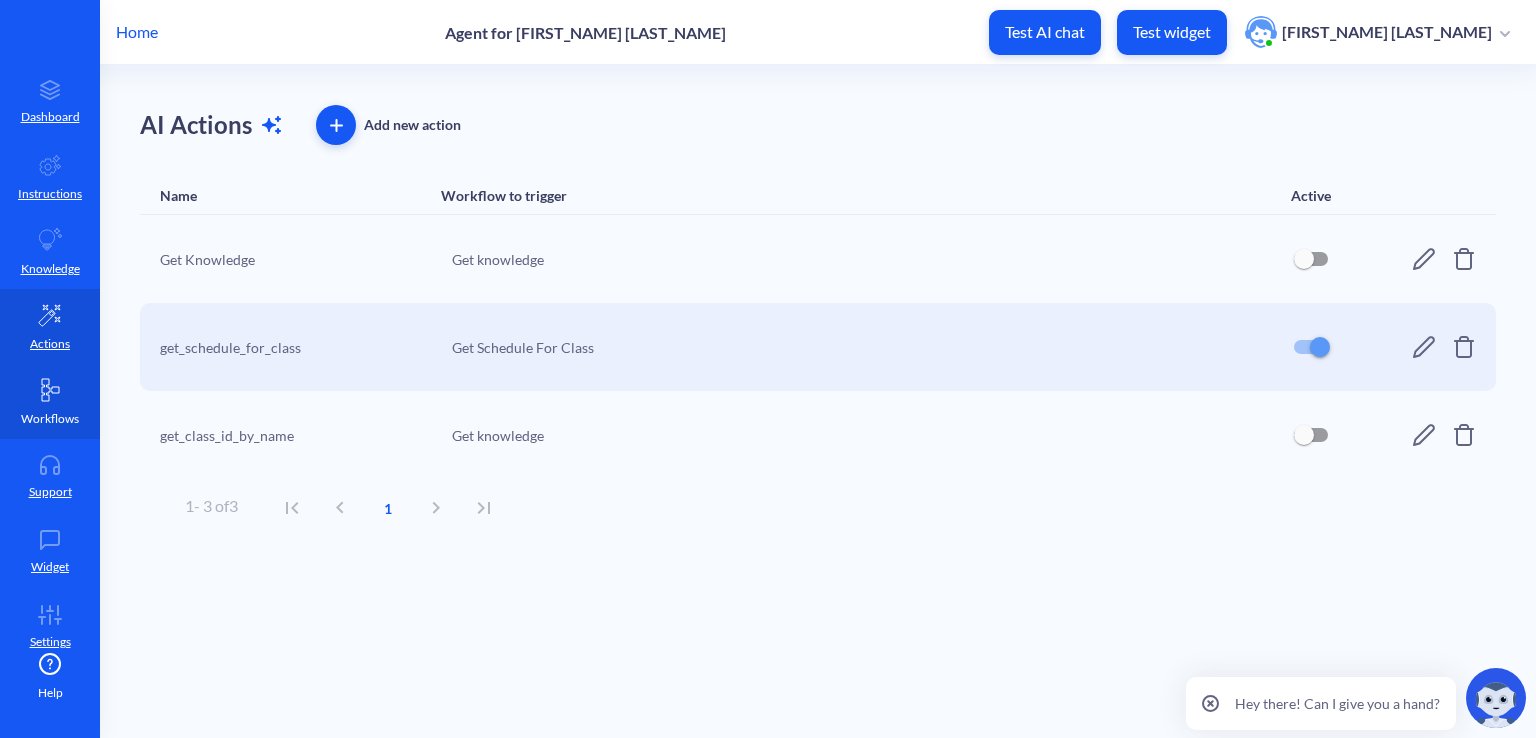 click on "Workflows" at bounding box center (50, 401) 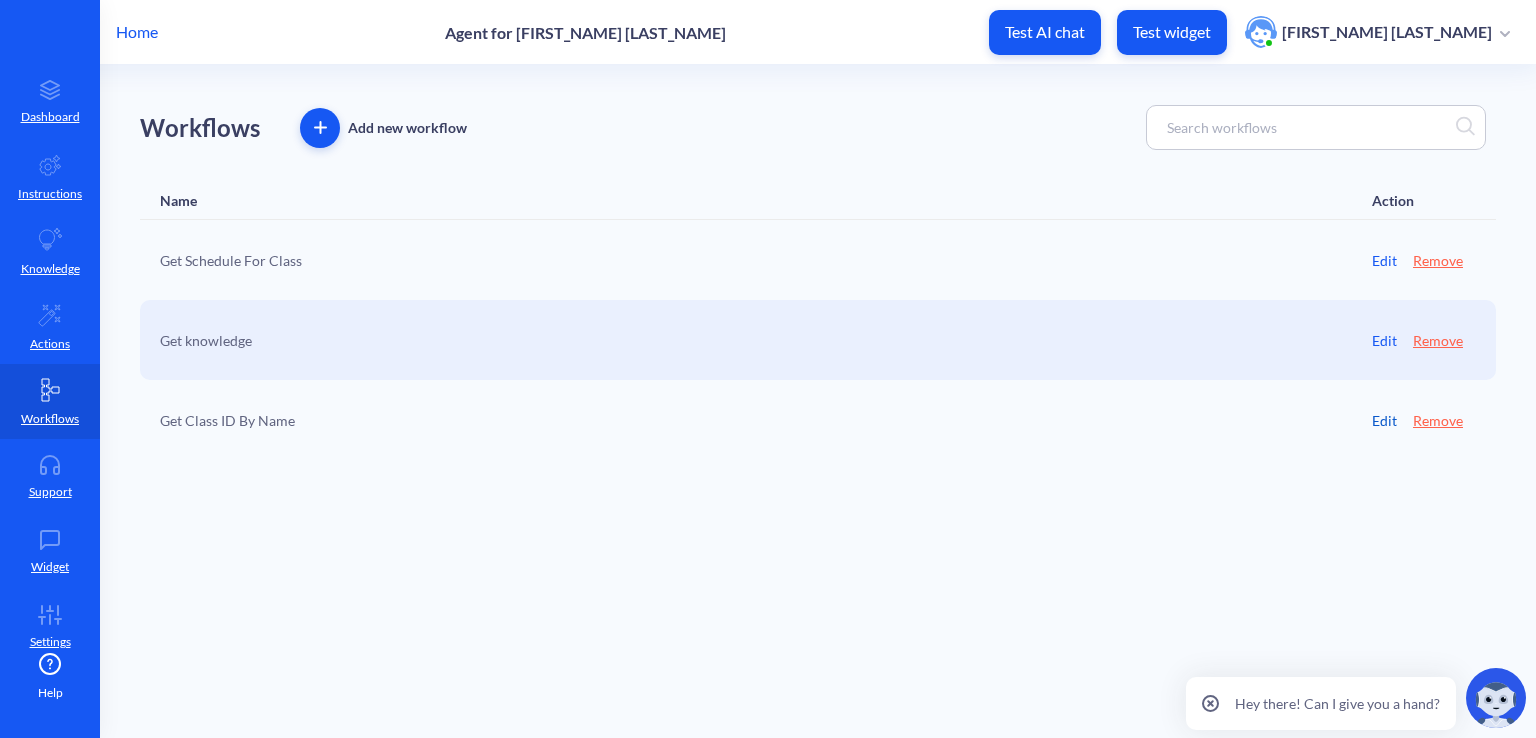 click on "Edit" at bounding box center [1384, 420] 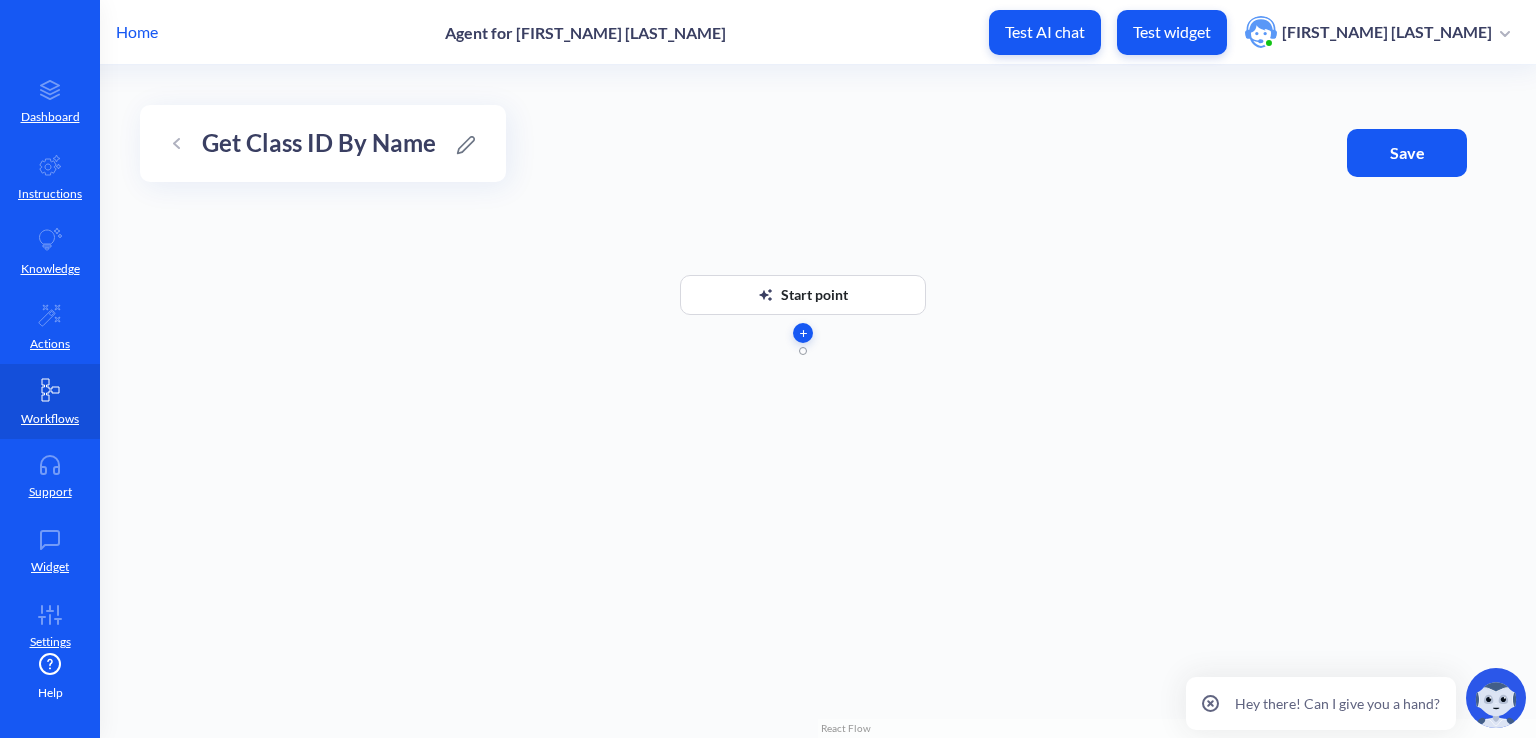 click at bounding box center [803, 333] 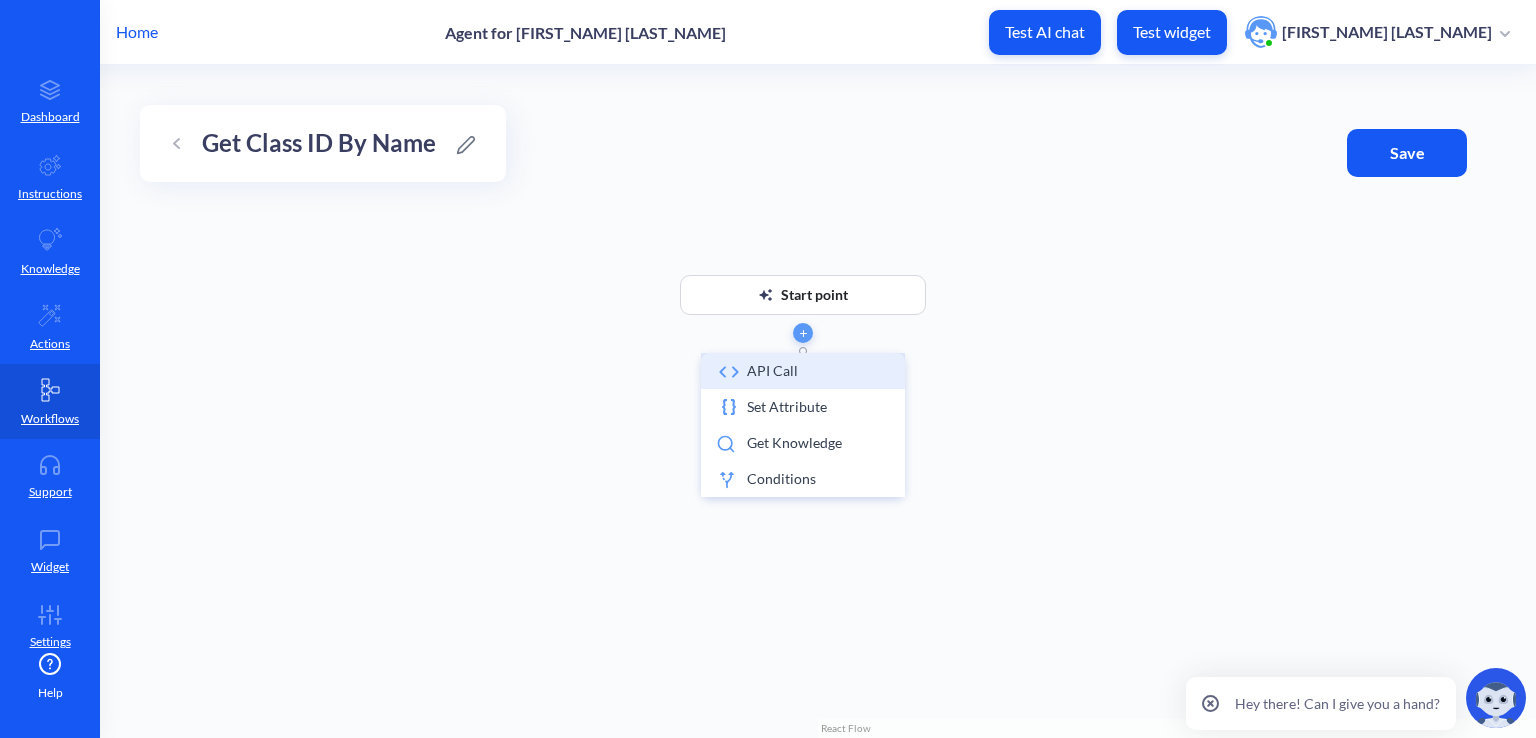 click on "API call" at bounding box center (803, 371) 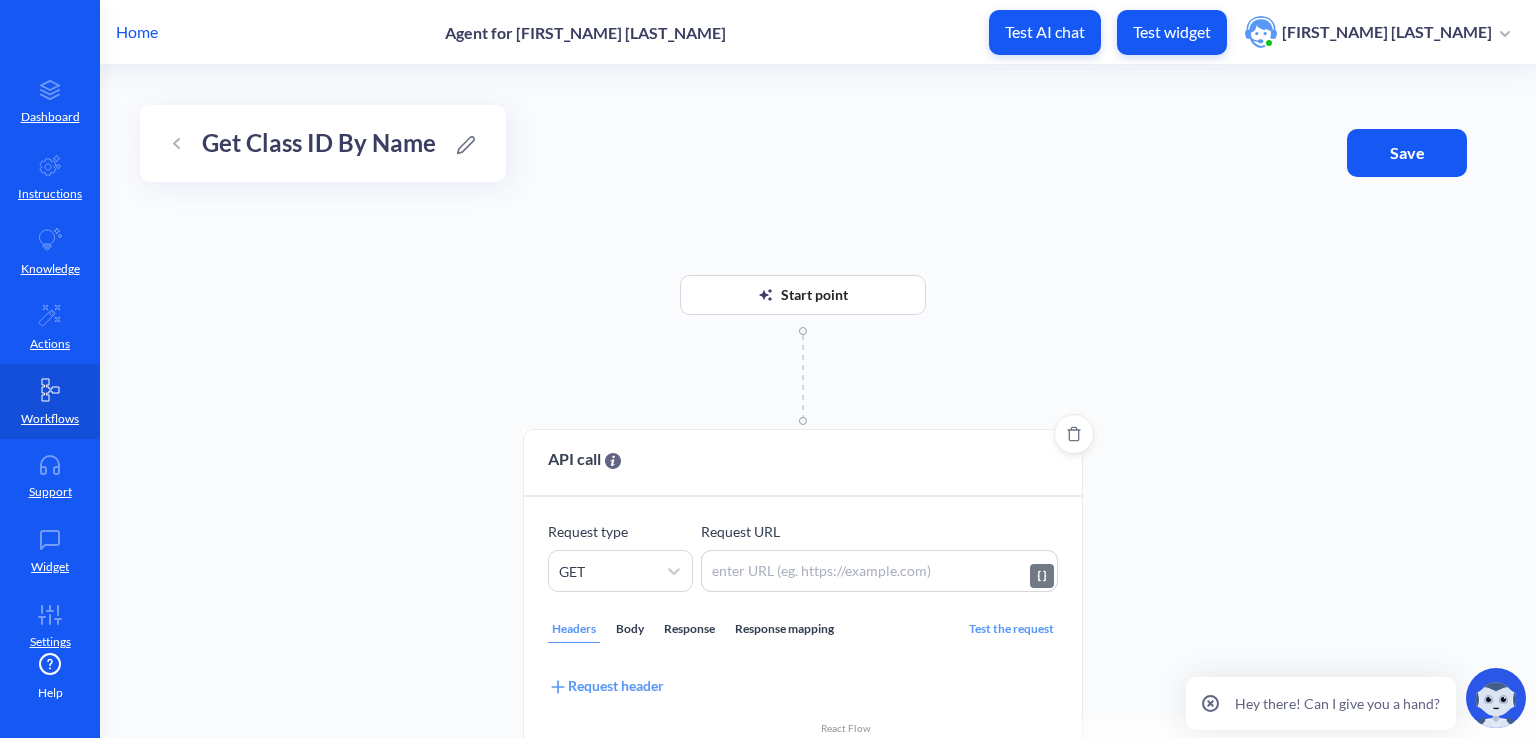 click at bounding box center [879, 571] 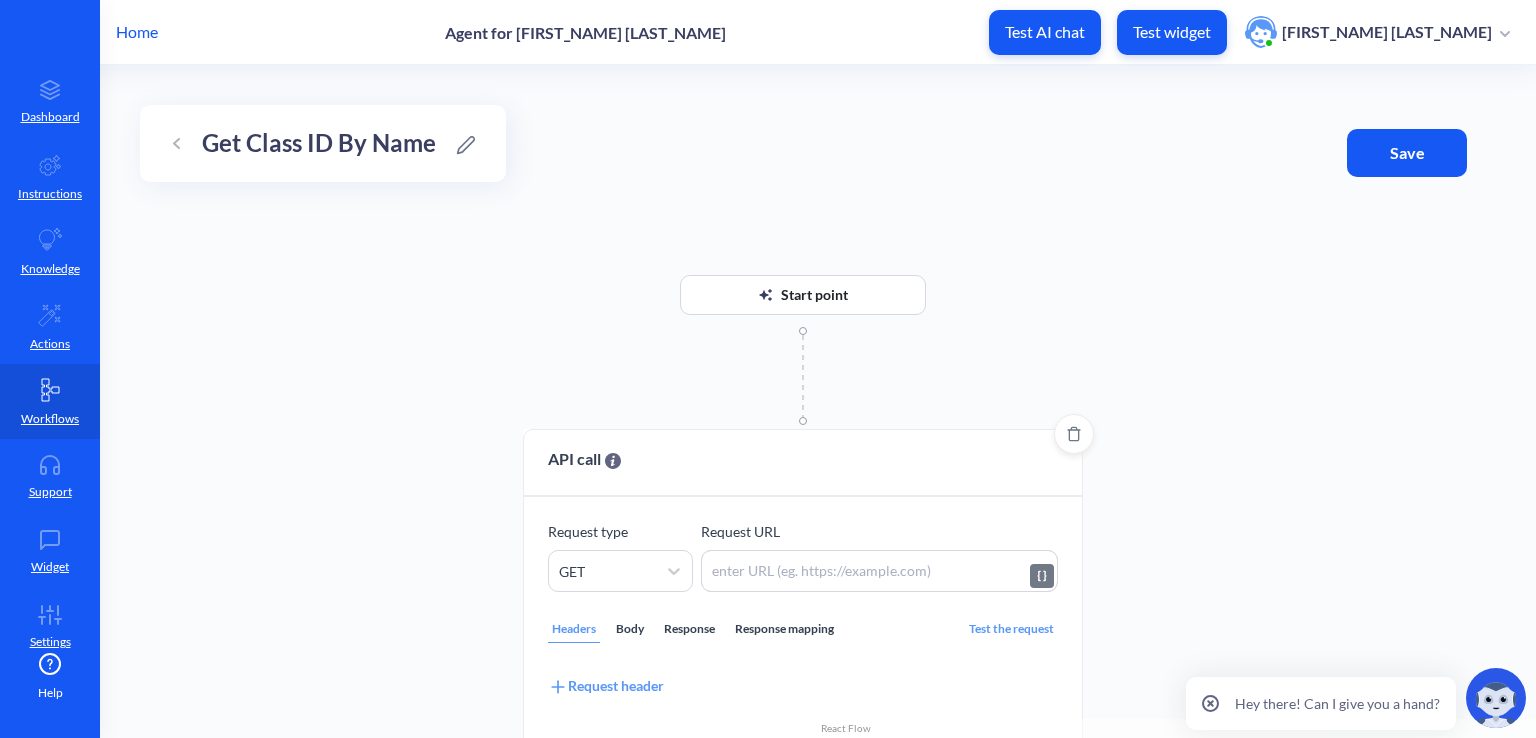 paste on "https://uehqaccosxbmjdevrdja.supabase.co/rest/v1/users" 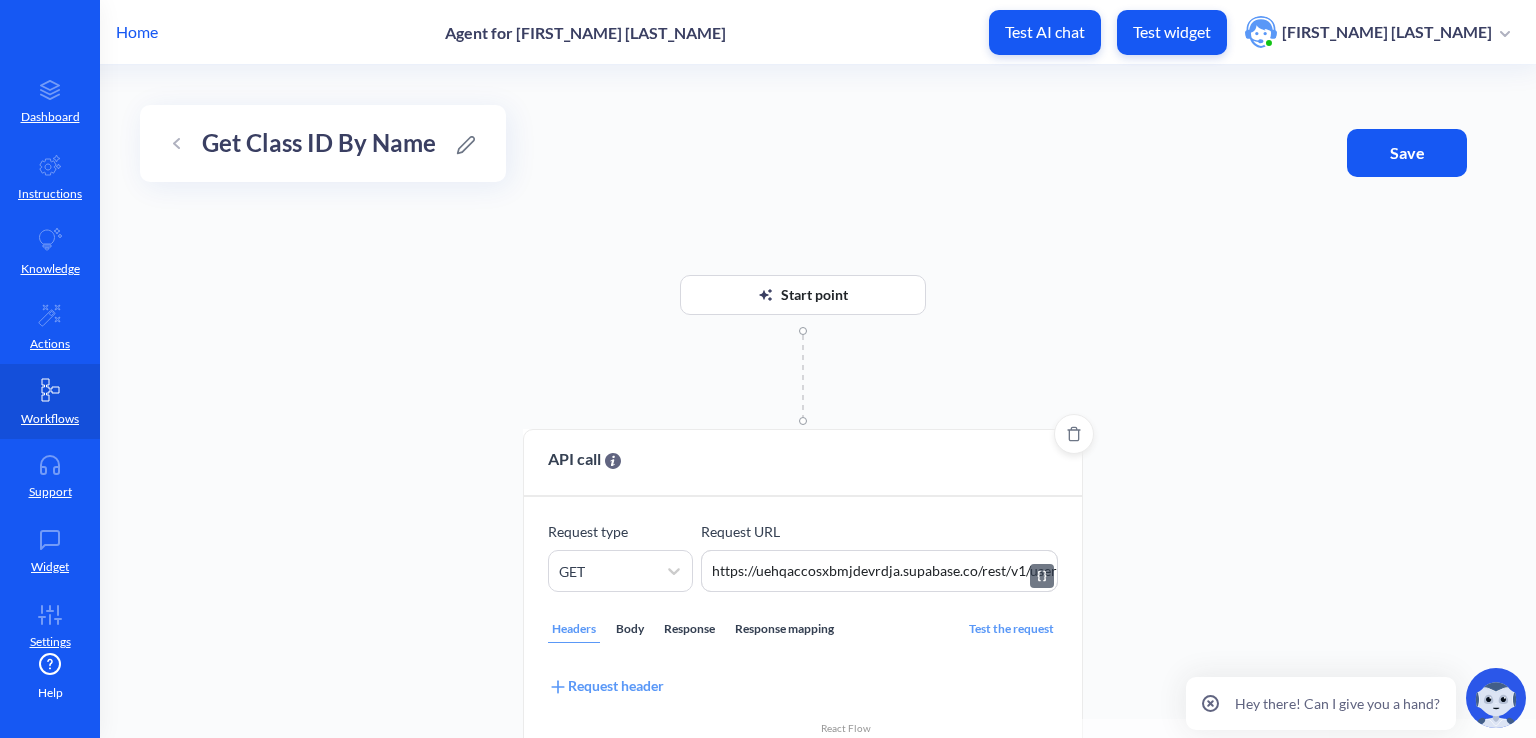 scroll, scrollTop: 0, scrollLeft: 3, axis: horizontal 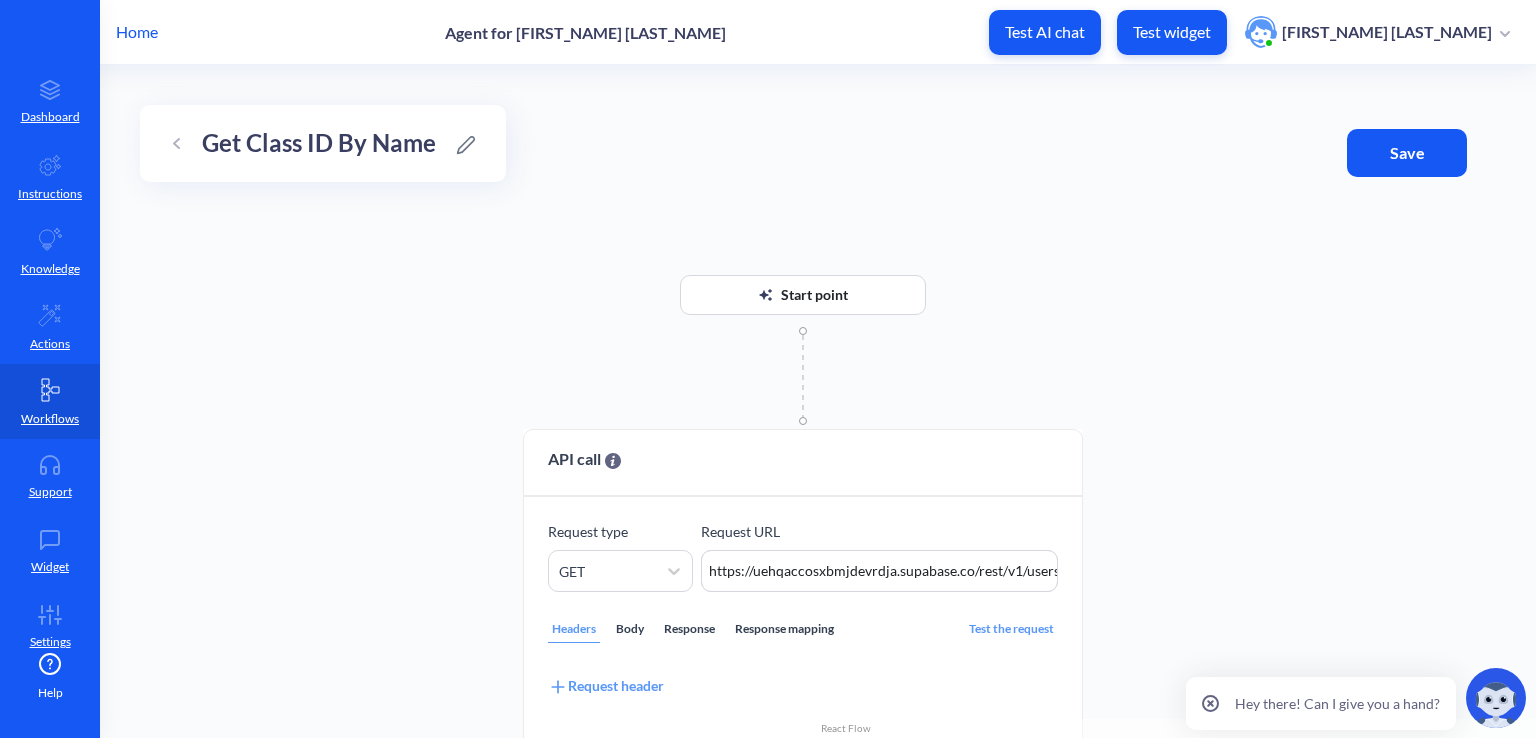 drag, startPoint x: 1004, startPoint y: 568, endPoint x: 1139, endPoint y: 553, distance: 135.83078 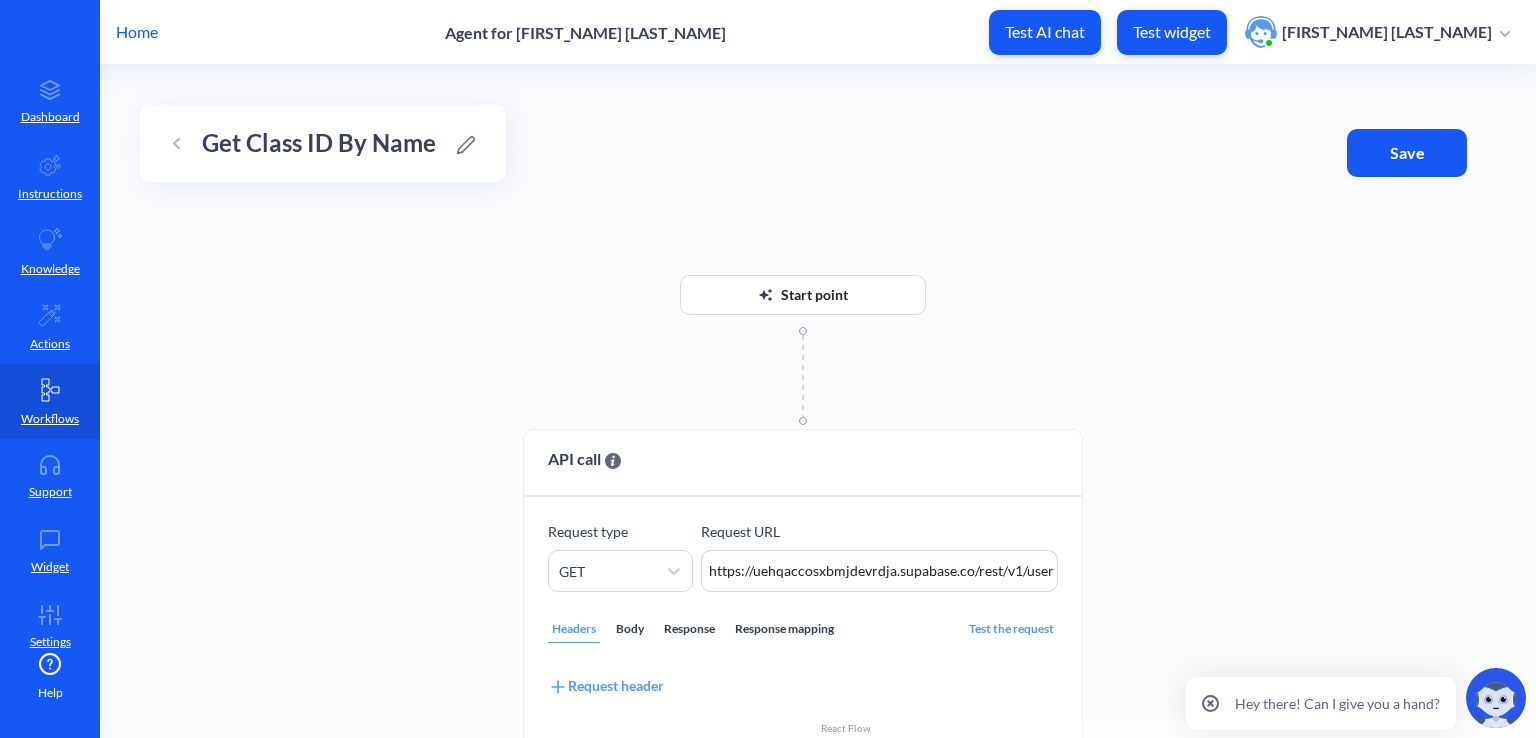 scroll, scrollTop: 0, scrollLeft: 0, axis: both 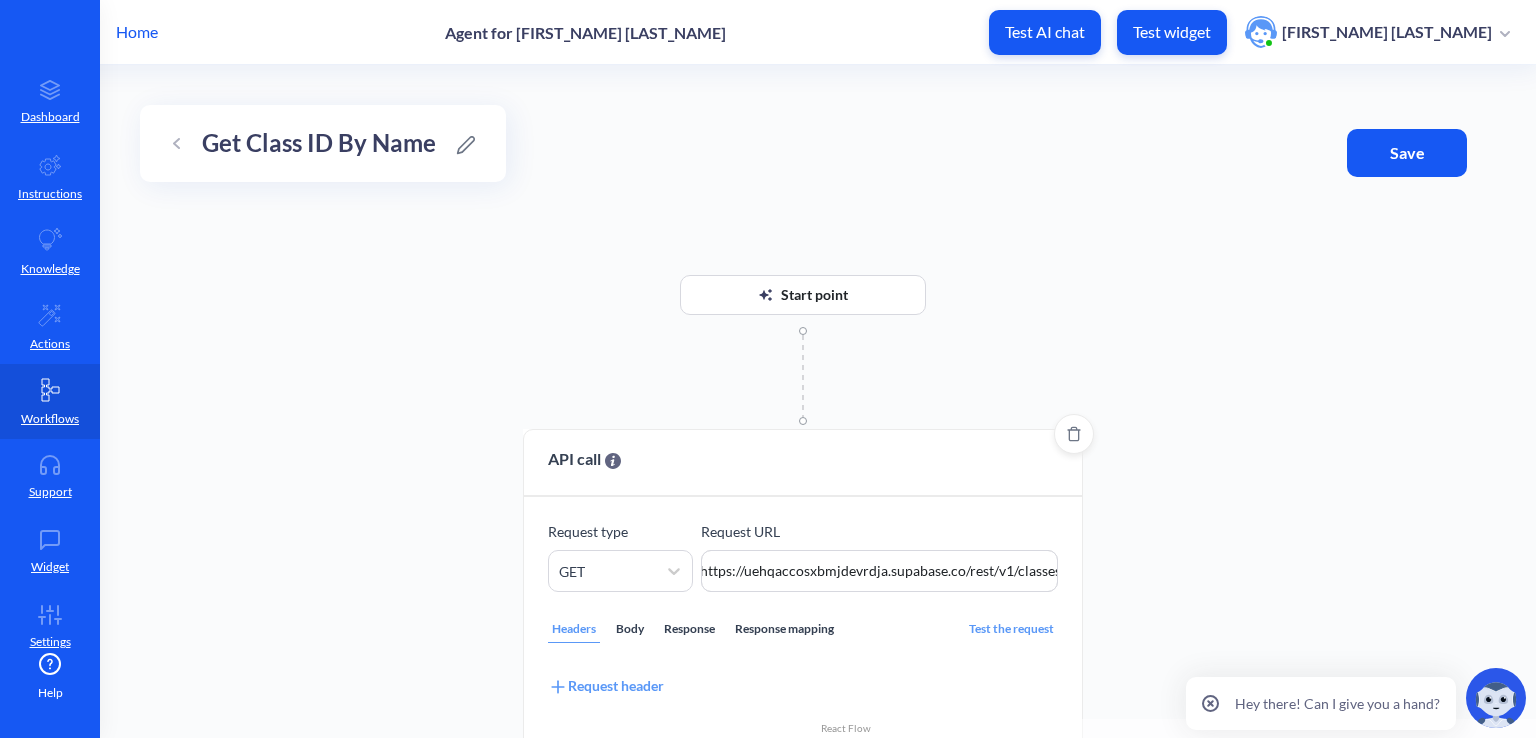 type on "https://uehqaccosxbmjdevrdja.supabase.co/rest/v1/classes" 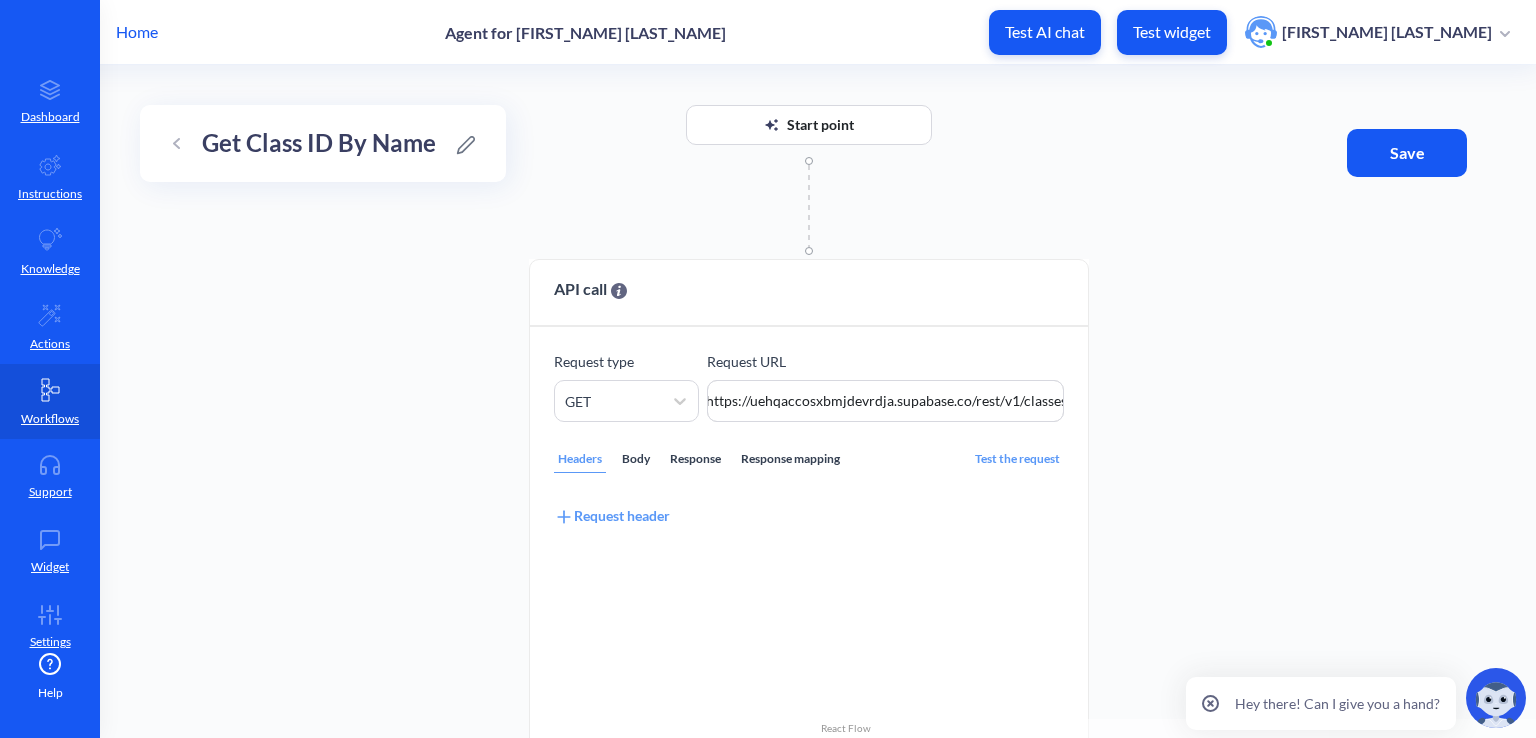 drag, startPoint x: 1153, startPoint y: 347, endPoint x: 1159, endPoint y: 177, distance: 170.10585 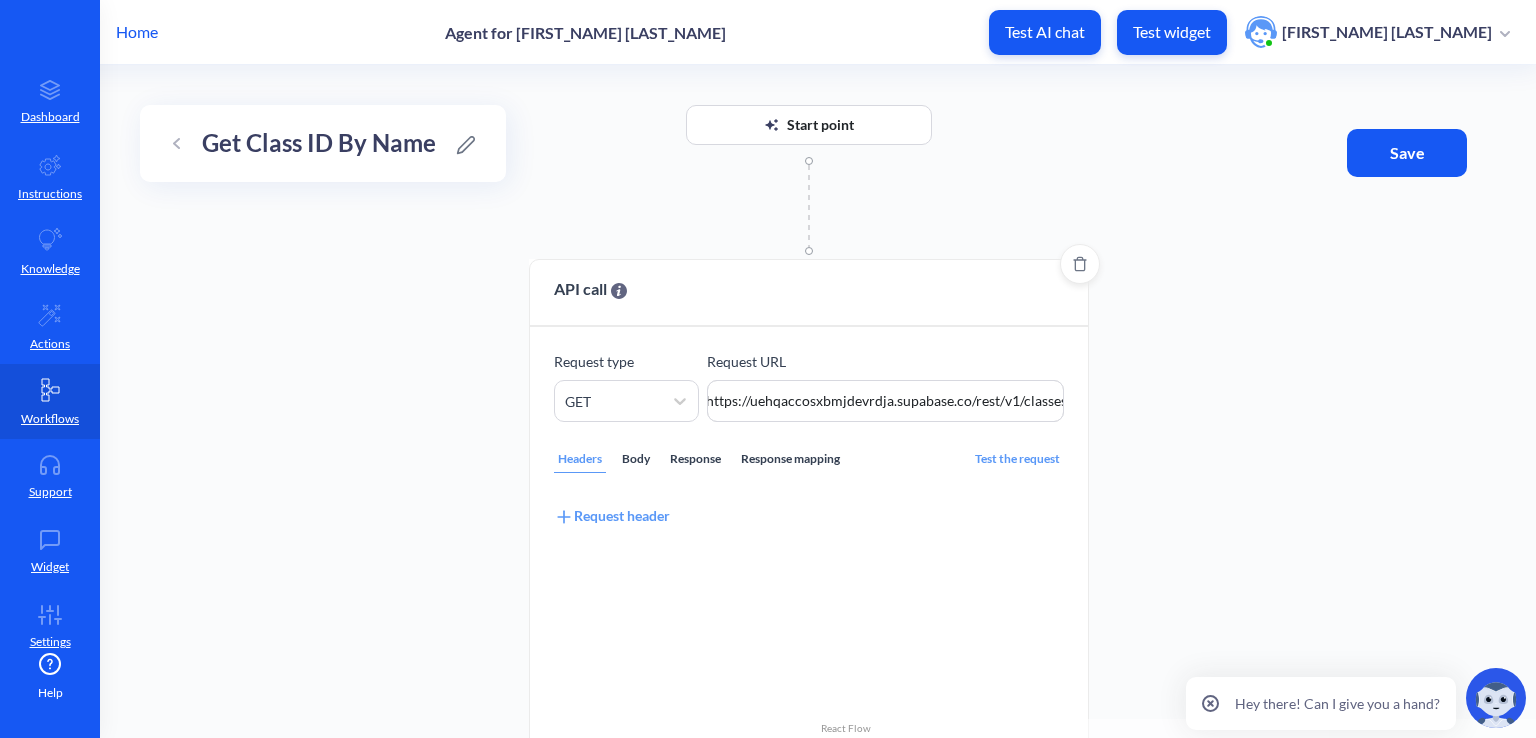 click on "Request header" at bounding box center [612, 516] 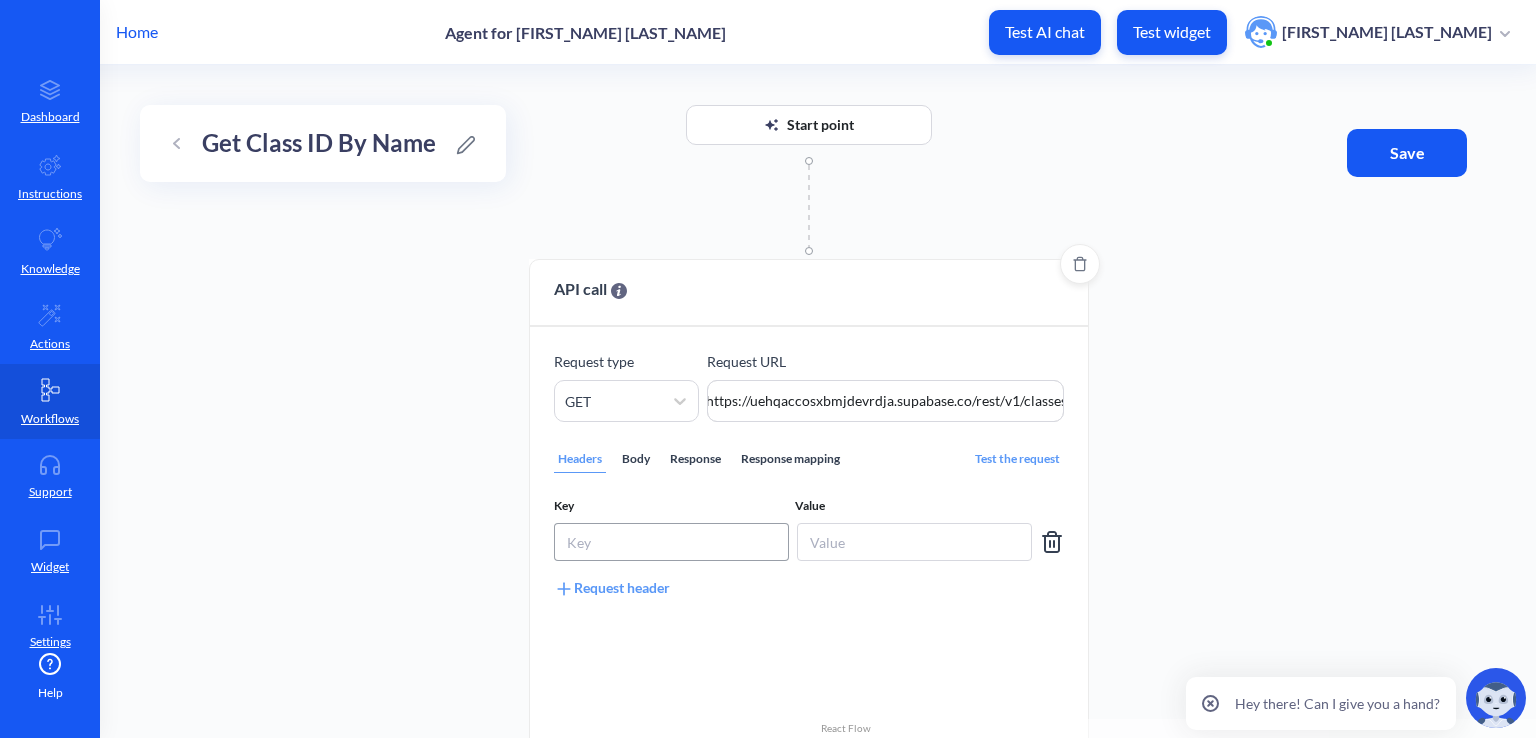 click at bounding box center (671, 542) 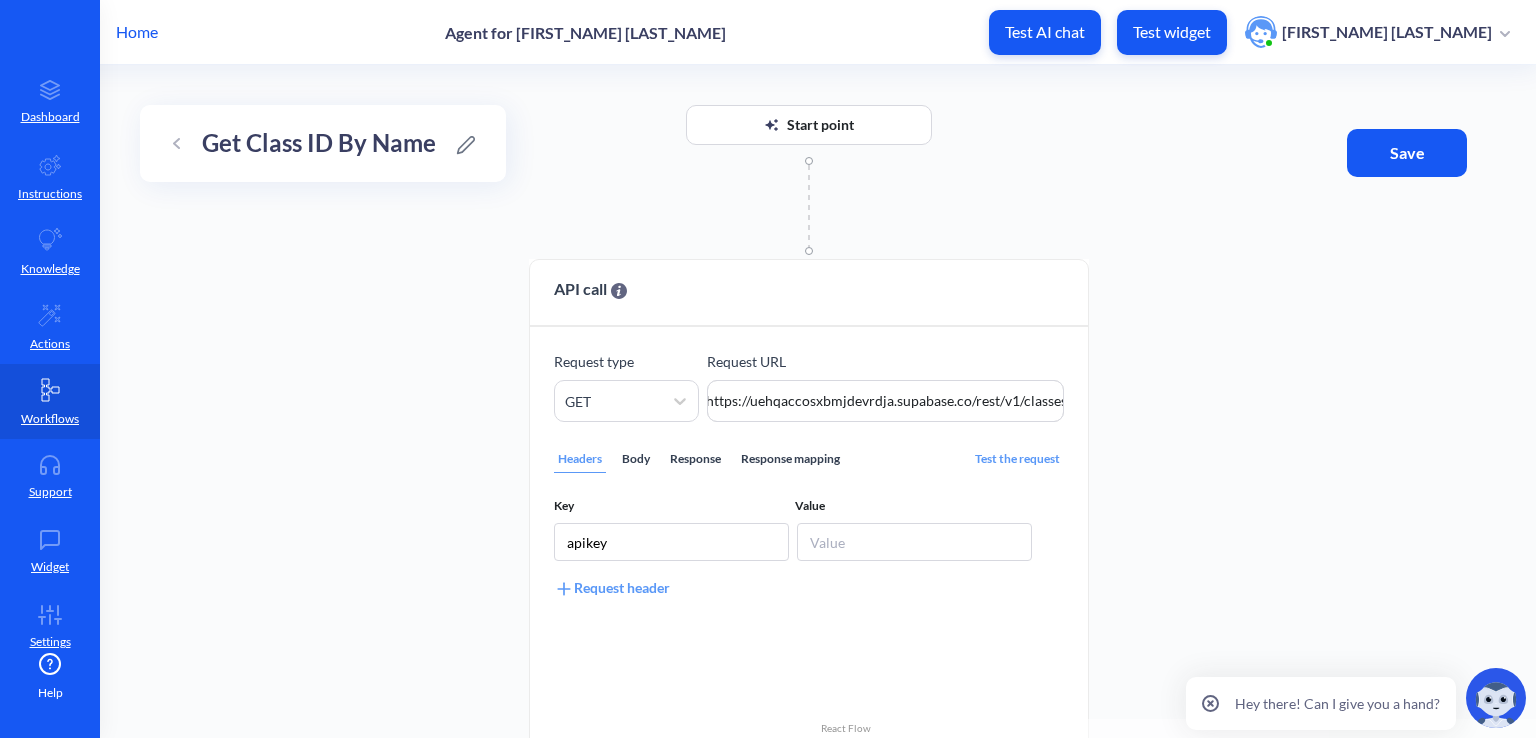 type on "apikey" 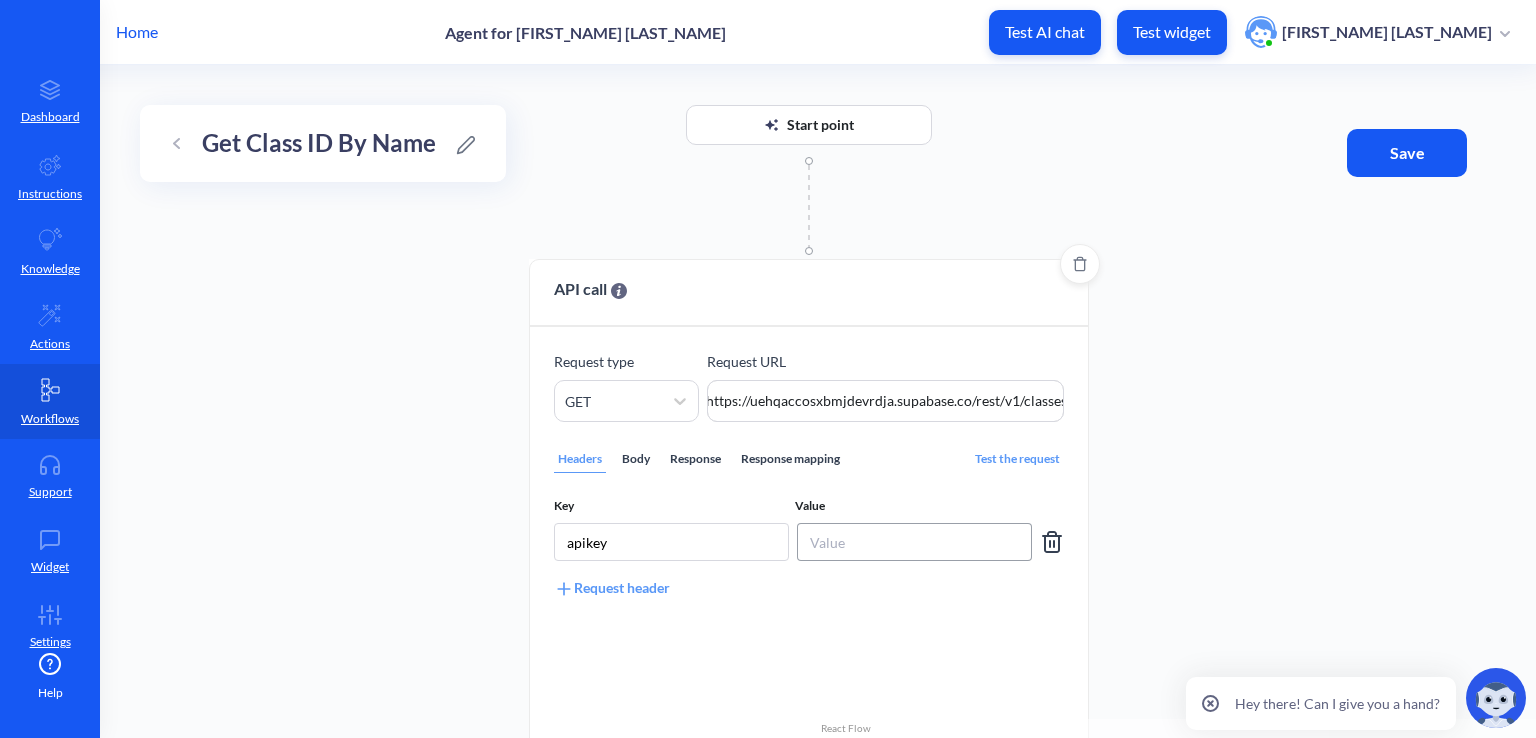 click at bounding box center [914, 542] 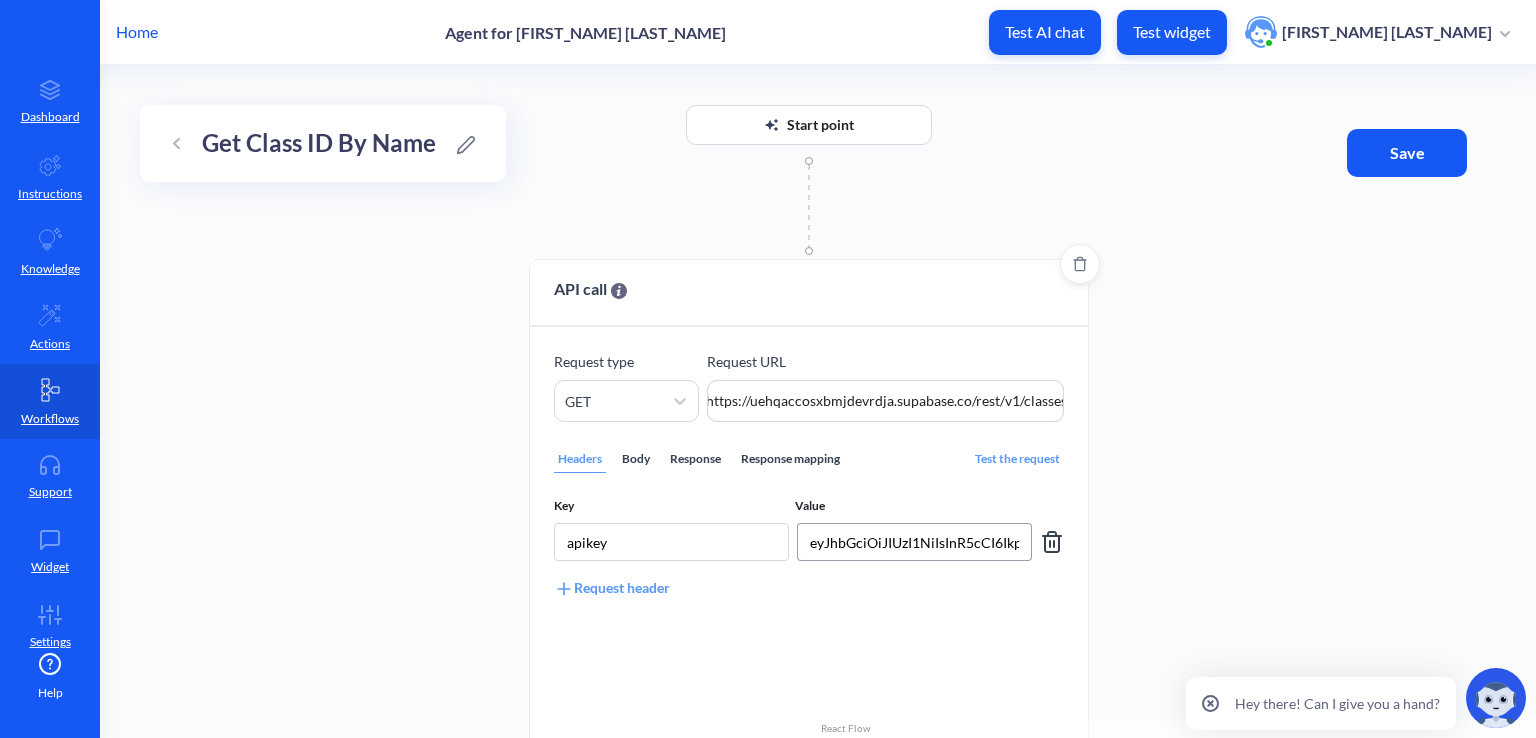 scroll, scrollTop: 0, scrollLeft: 1384, axis: horizontal 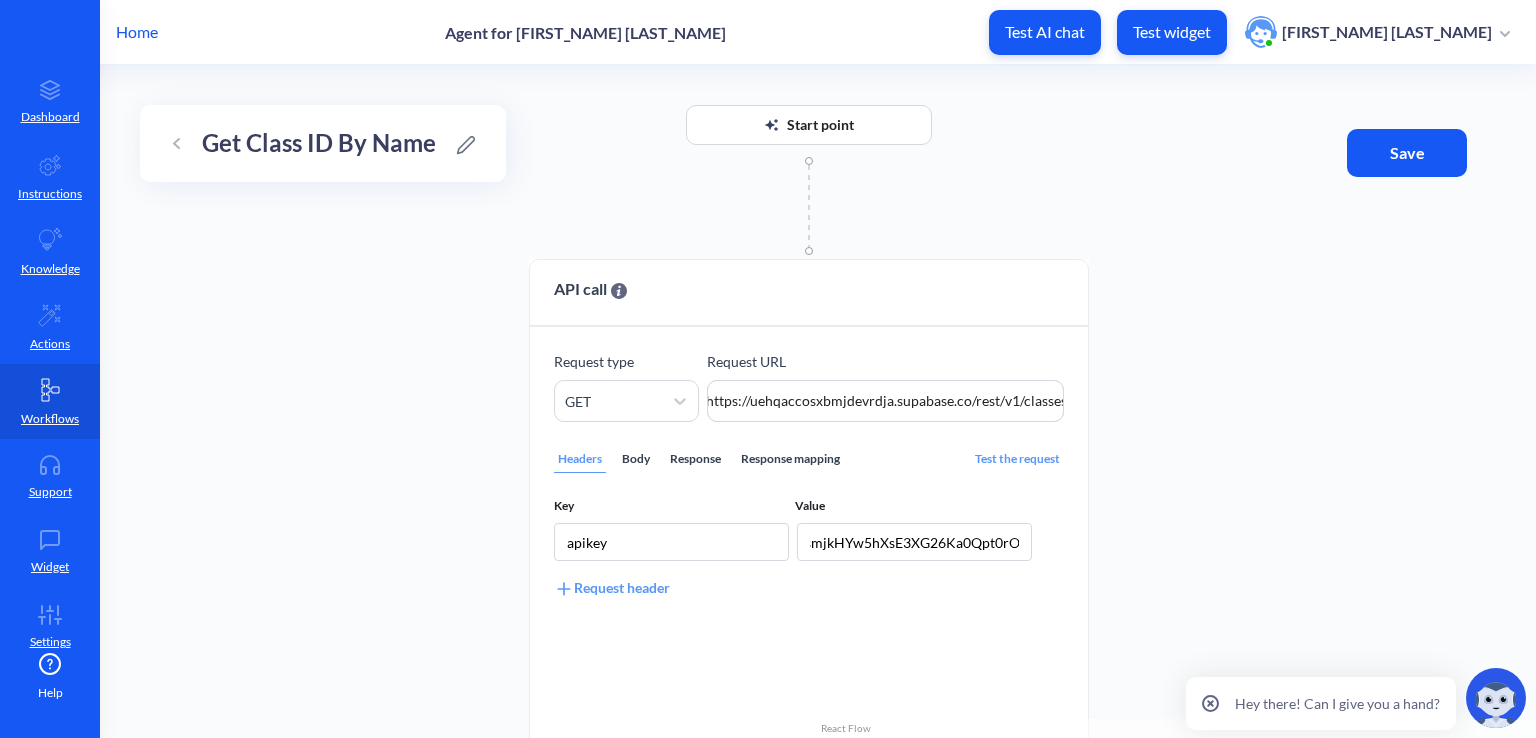 type on "eyJhbGciOiJIUzI1NiIsInR5cCI6IkpXVCJ9.eyJpc3MiOiJzdXBhYmFzZSIsInJlZiI6InVlaHFhY2Nvc3hibWpkZXZyZGphIiwicm9sZSI6ImFub24iLCJpYXQiOjE3NTI1OTM3NjYsImV4cCI6MjA2ODE2OTc2Nn0.YyomyOobZ9zmKvKsmjkHYw5hXsE3XG26Ka0Qpt0rOIA" 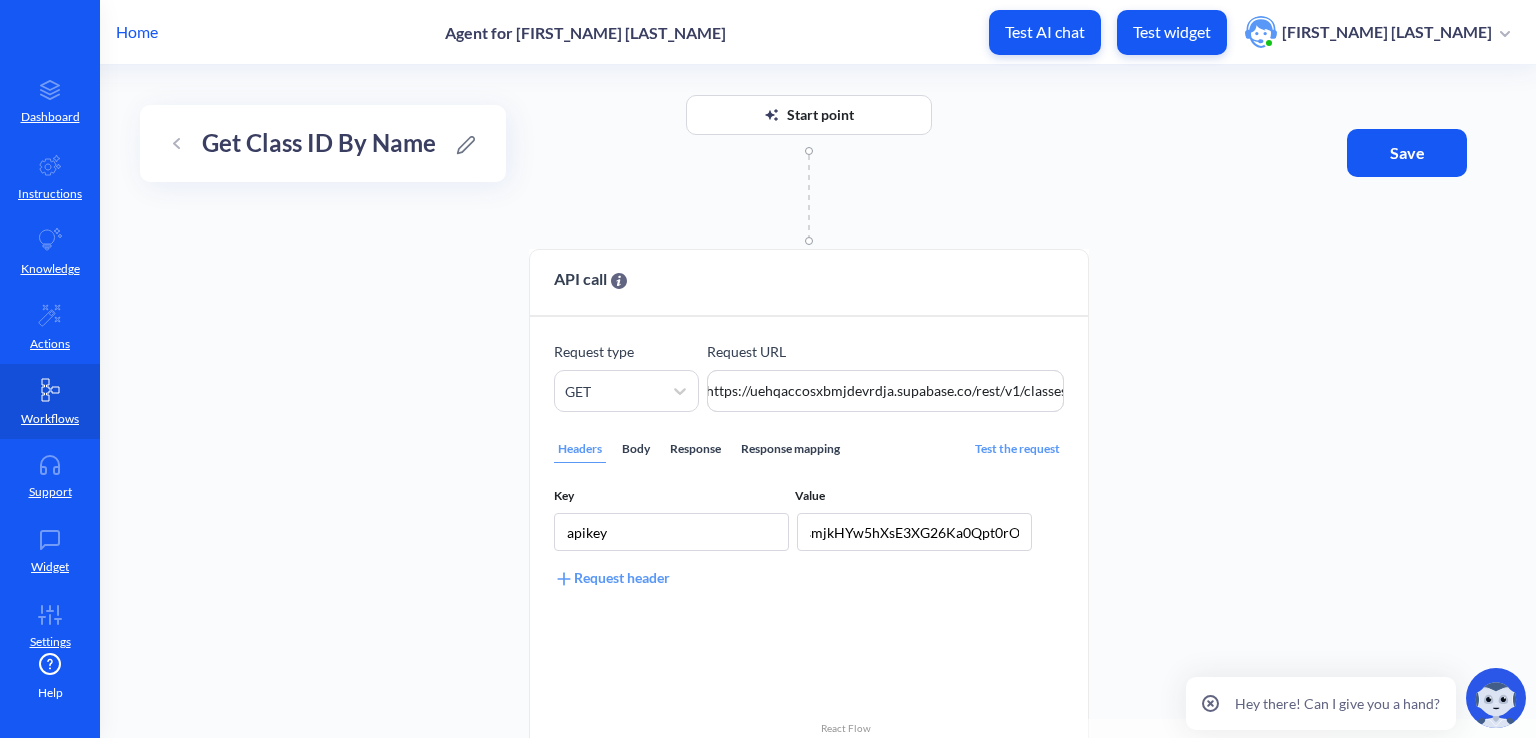 scroll, scrollTop: 0, scrollLeft: 0, axis: both 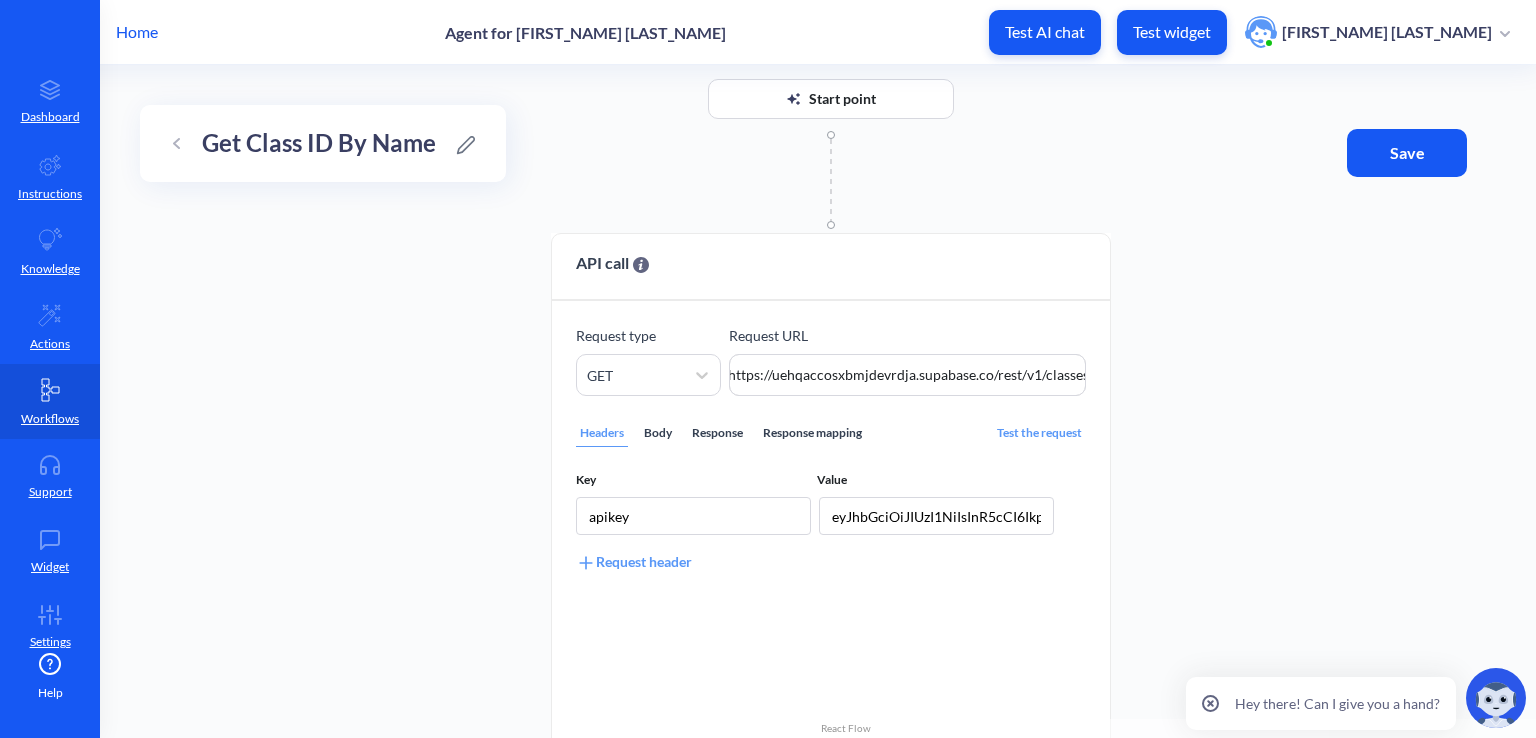 drag, startPoint x: 1160, startPoint y: 552, endPoint x: 1182, endPoint y: 536, distance: 27.202942 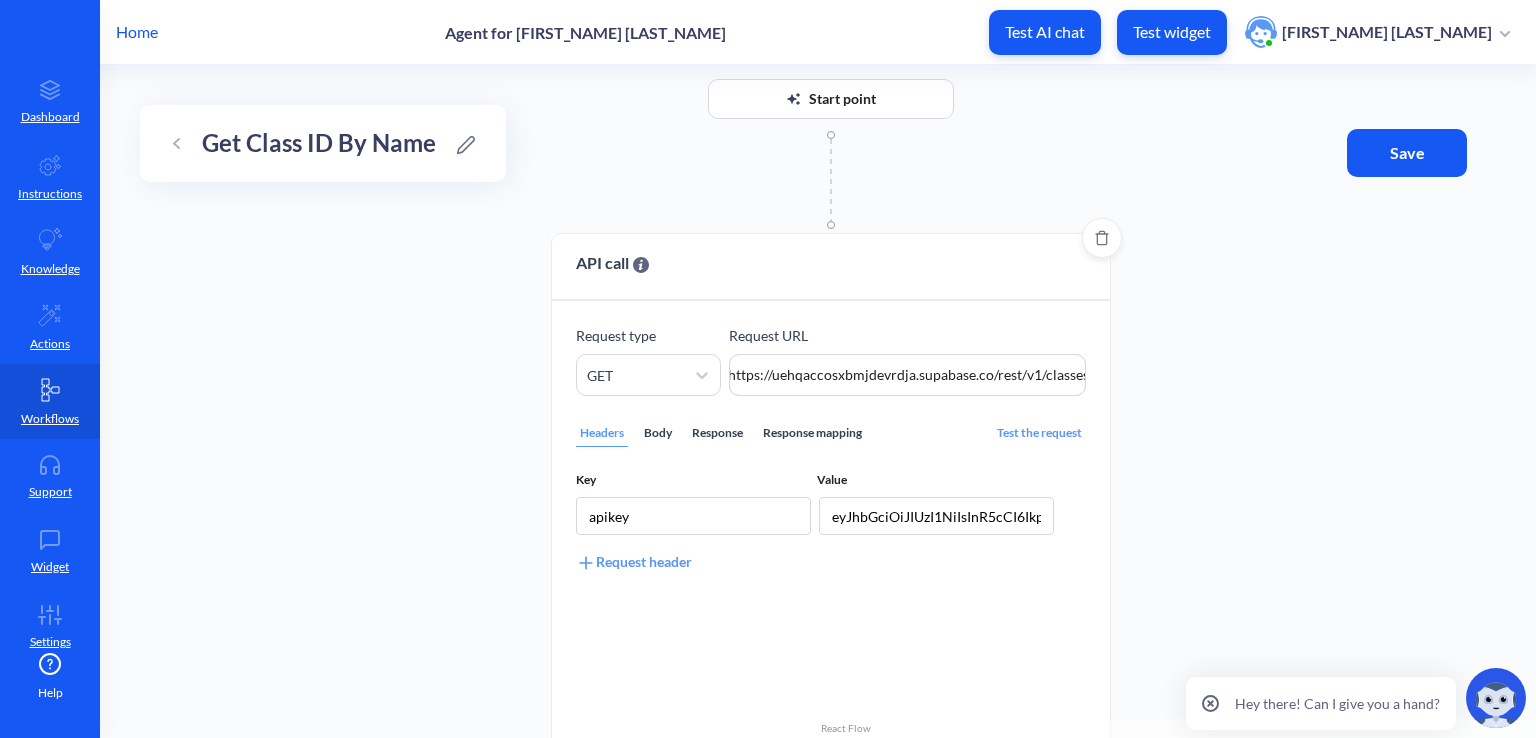 click on "Response mapping" at bounding box center (812, 433) 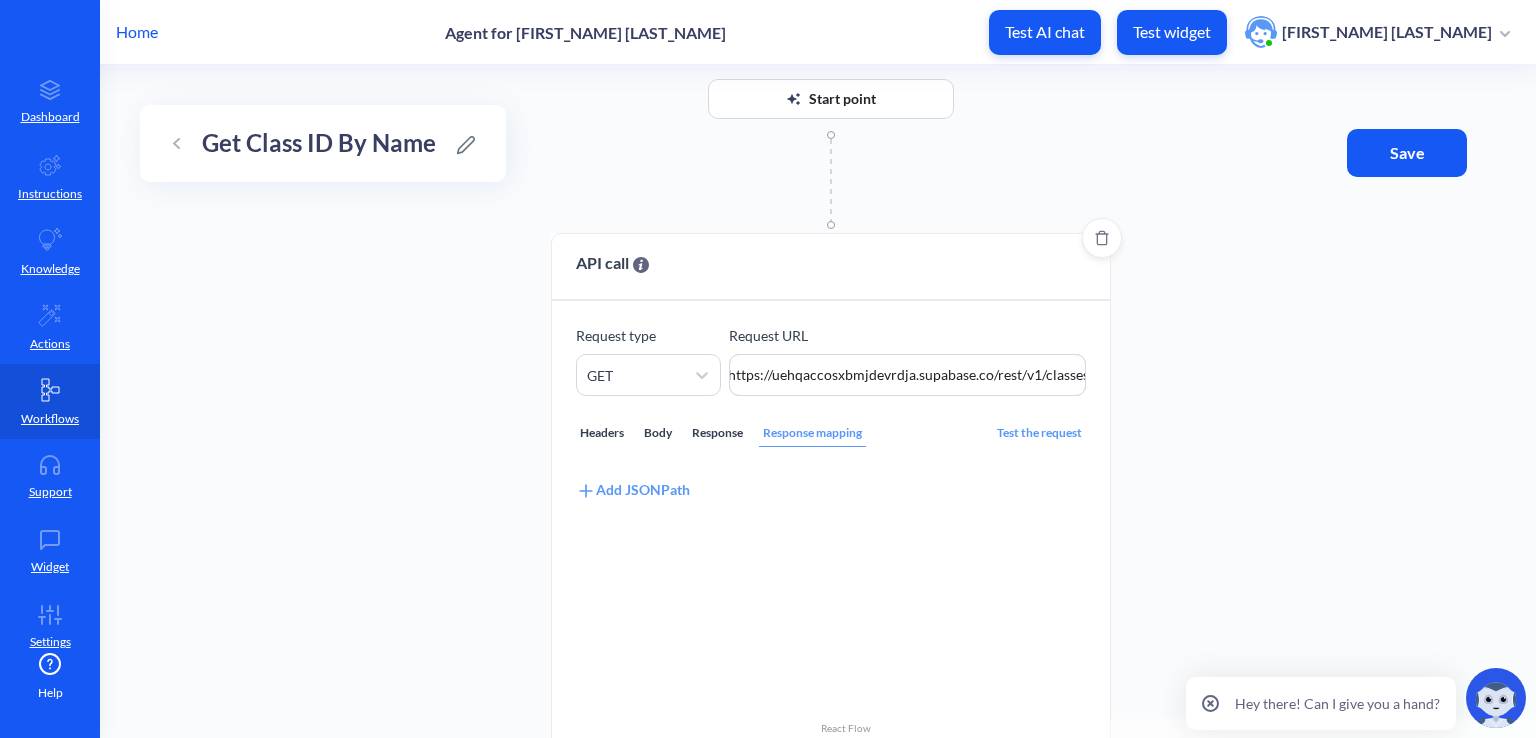 click on "Add JSONPath" at bounding box center [633, 490] 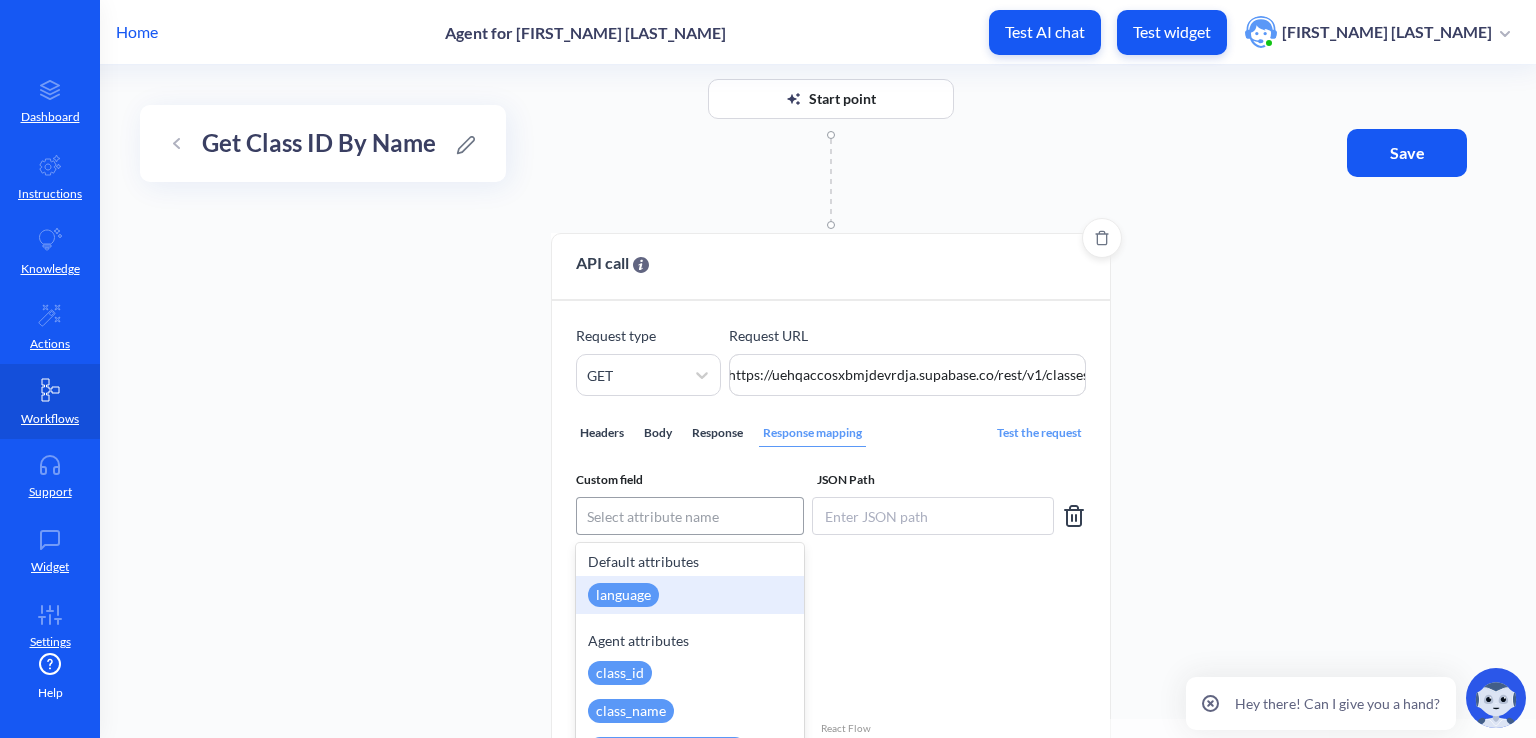 click on "Select attribute name" at bounding box center (653, 516) 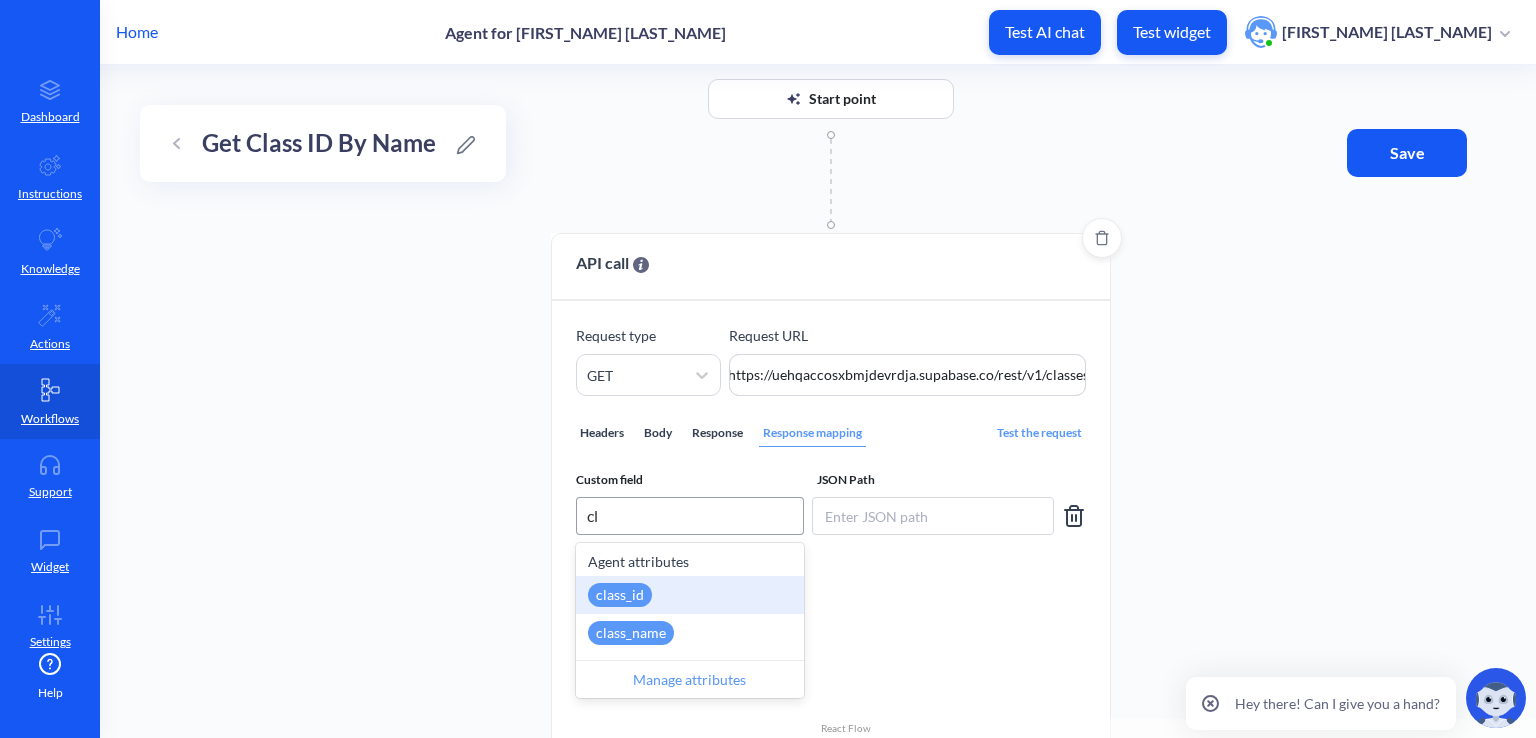 type on "c" 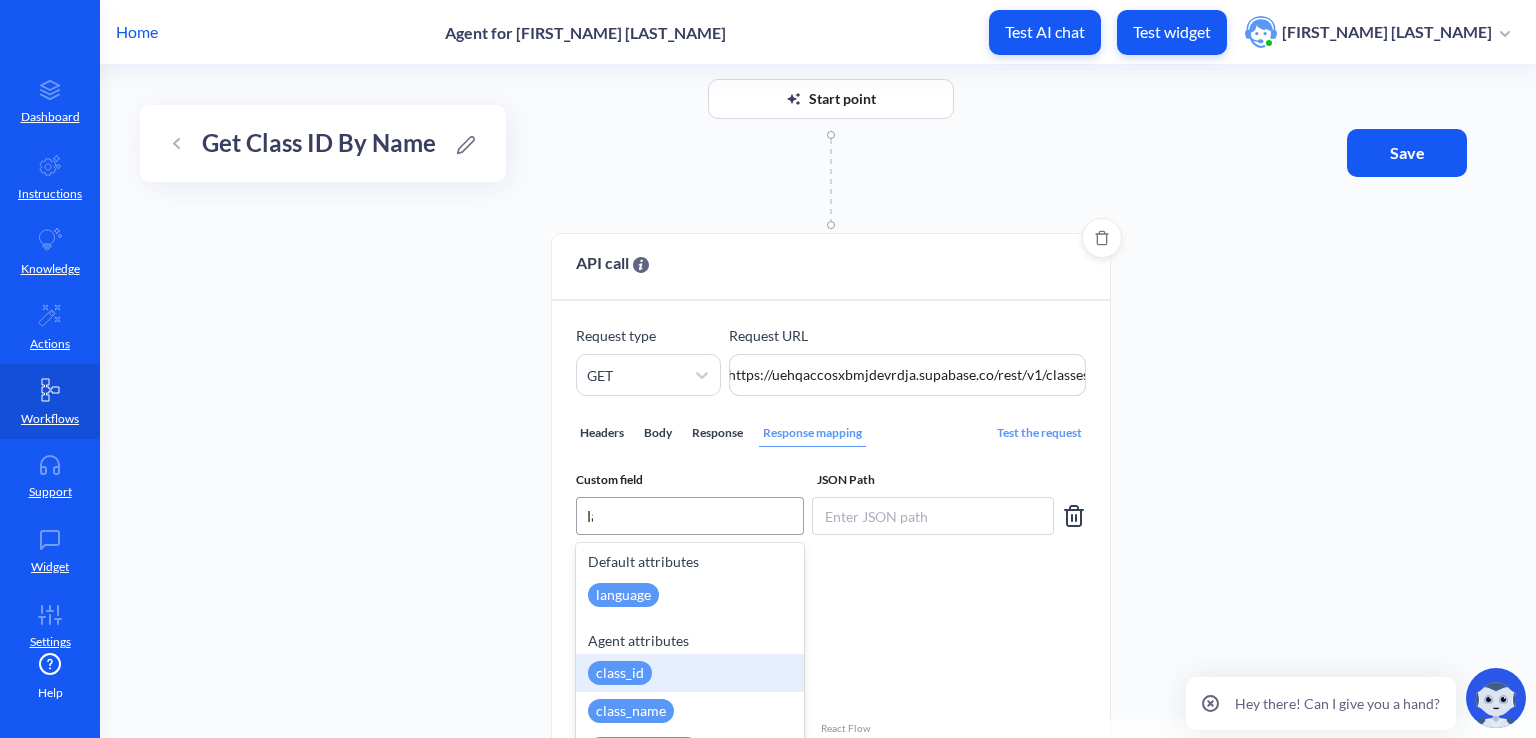 type on "las" 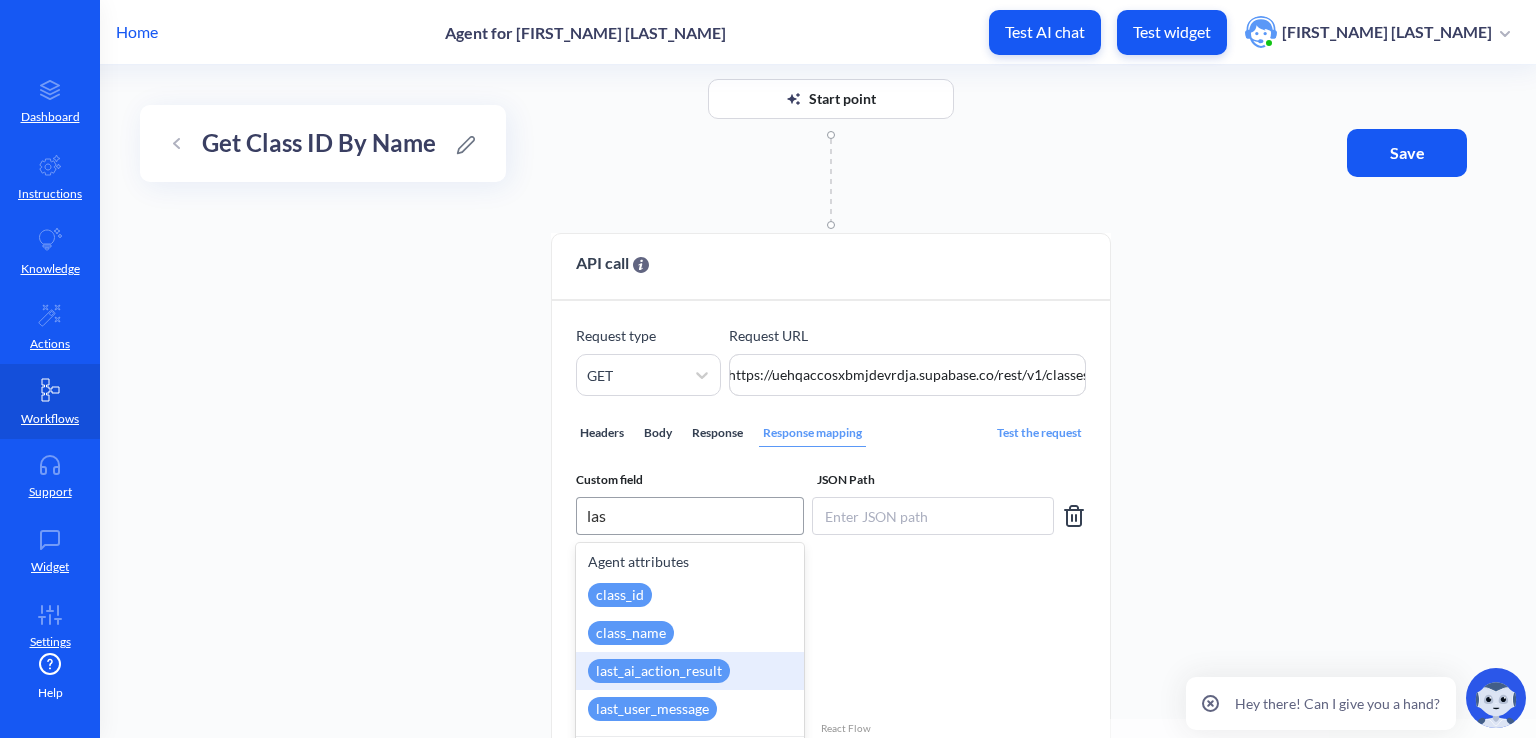click on "last_ai_action_result" at bounding box center [659, 671] 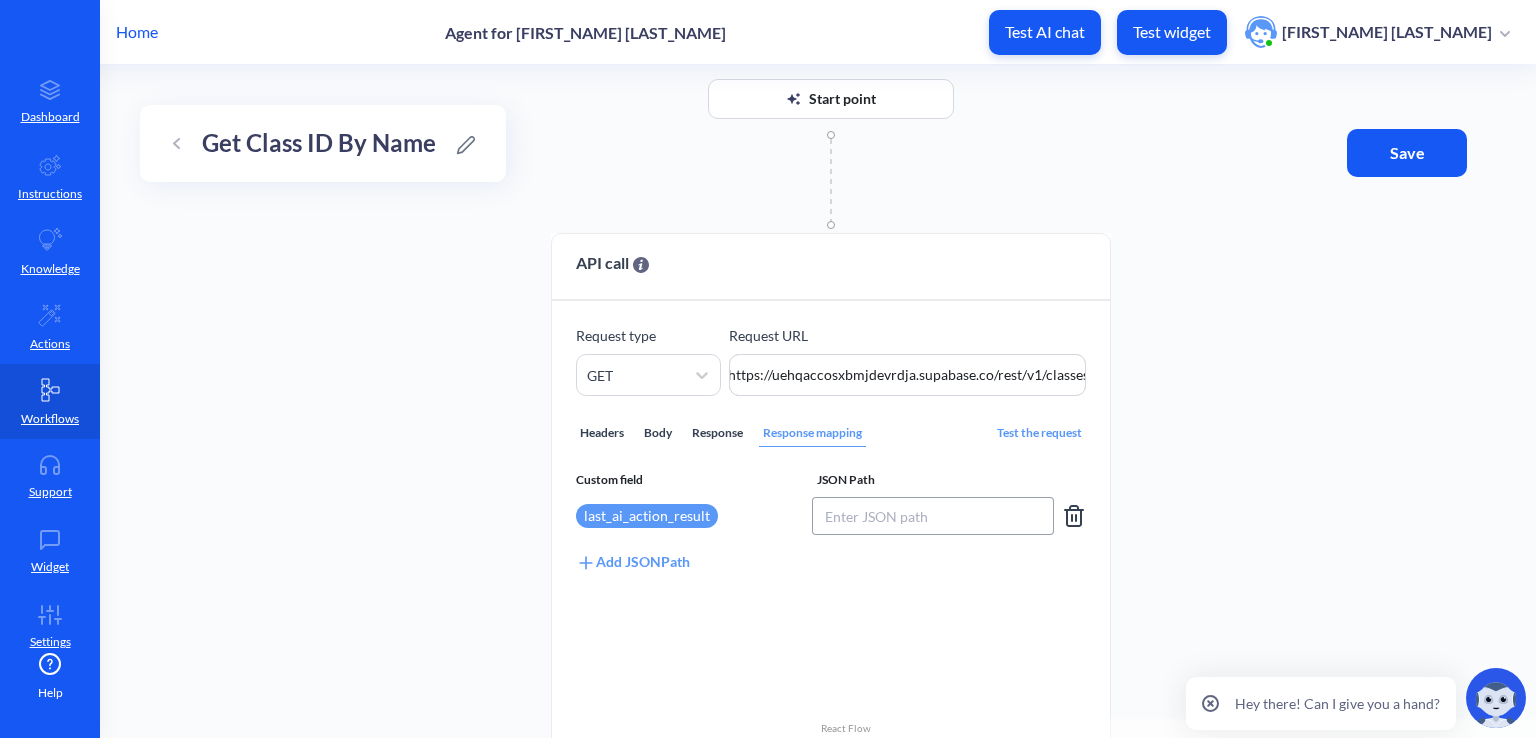 click at bounding box center (933, 516) 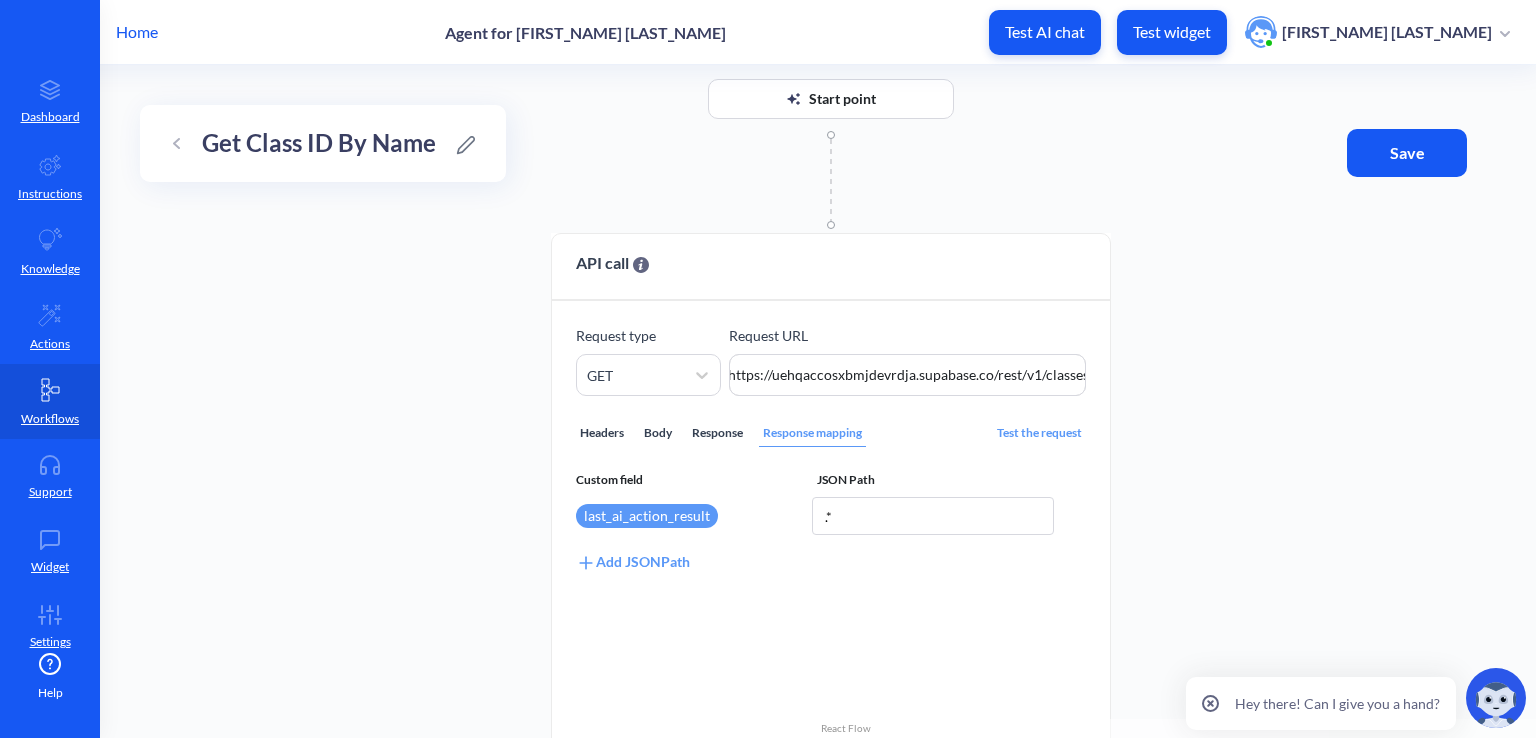 type on ".*" 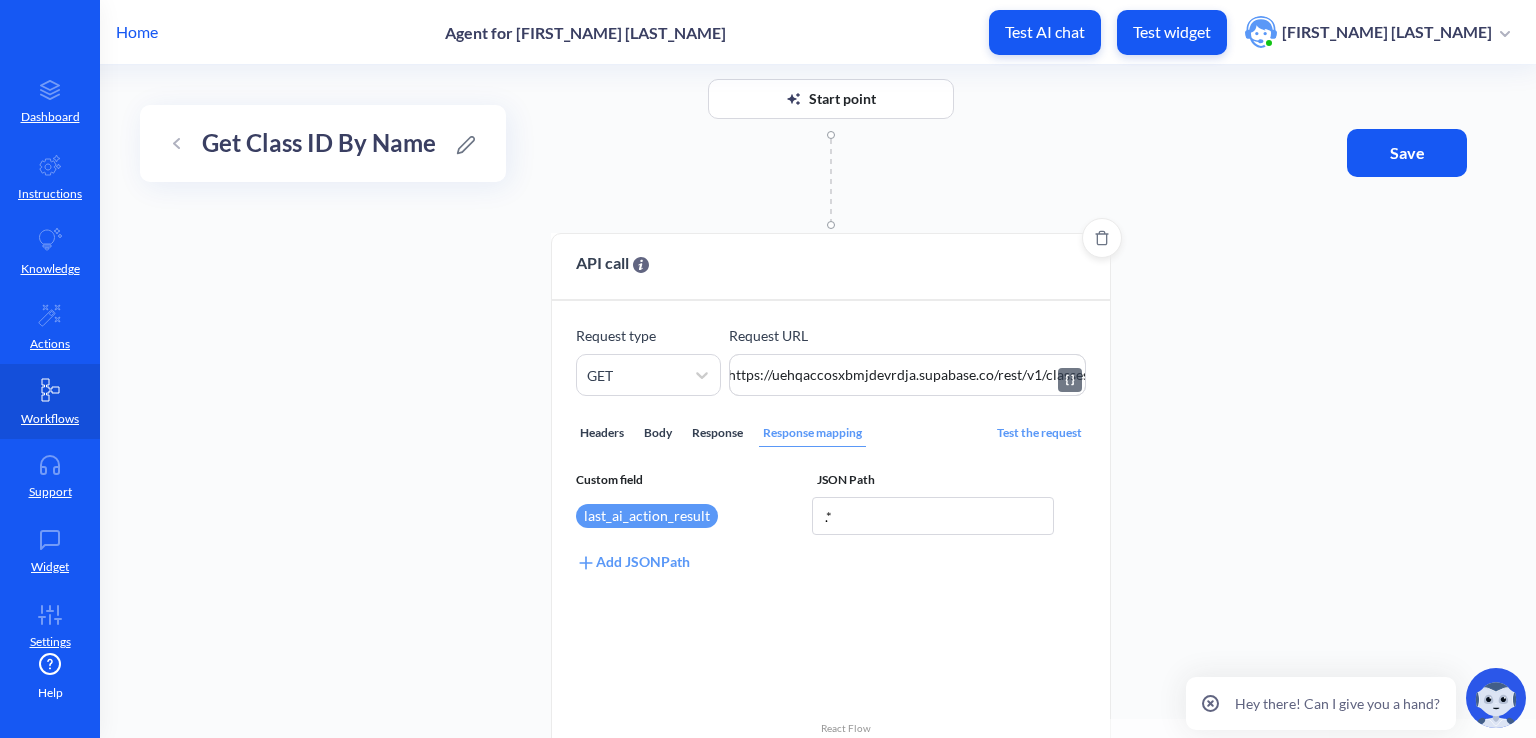click on "https://uehqaccosxbmjdevrdja.supabase.co/rest/v1/classes" at bounding box center (907, 375) 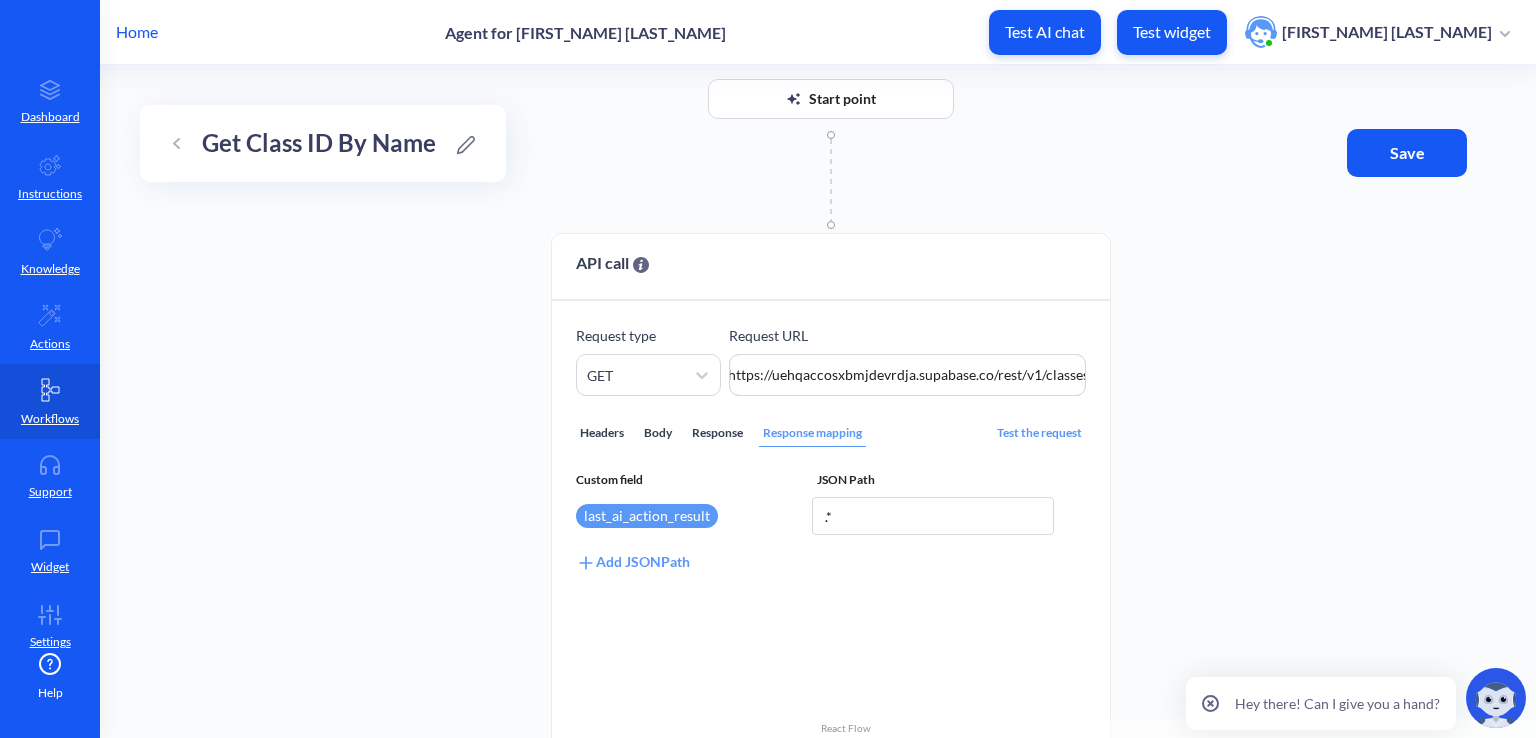 scroll, scrollTop: 0, scrollLeft: 16, axis: horizontal 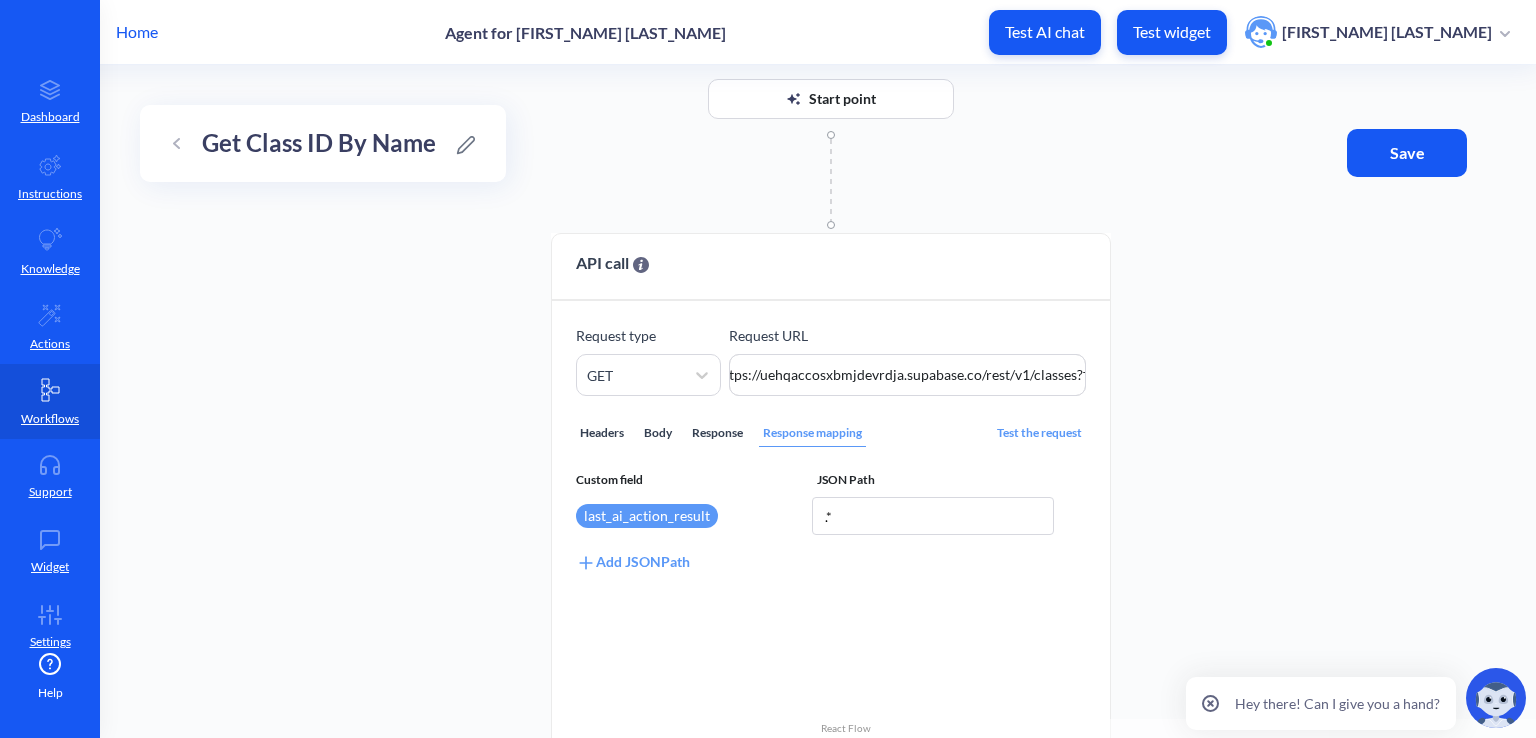 type on "https://uehqaccosxbmjdevrdja.supabase.co/rest/v1/classes?" 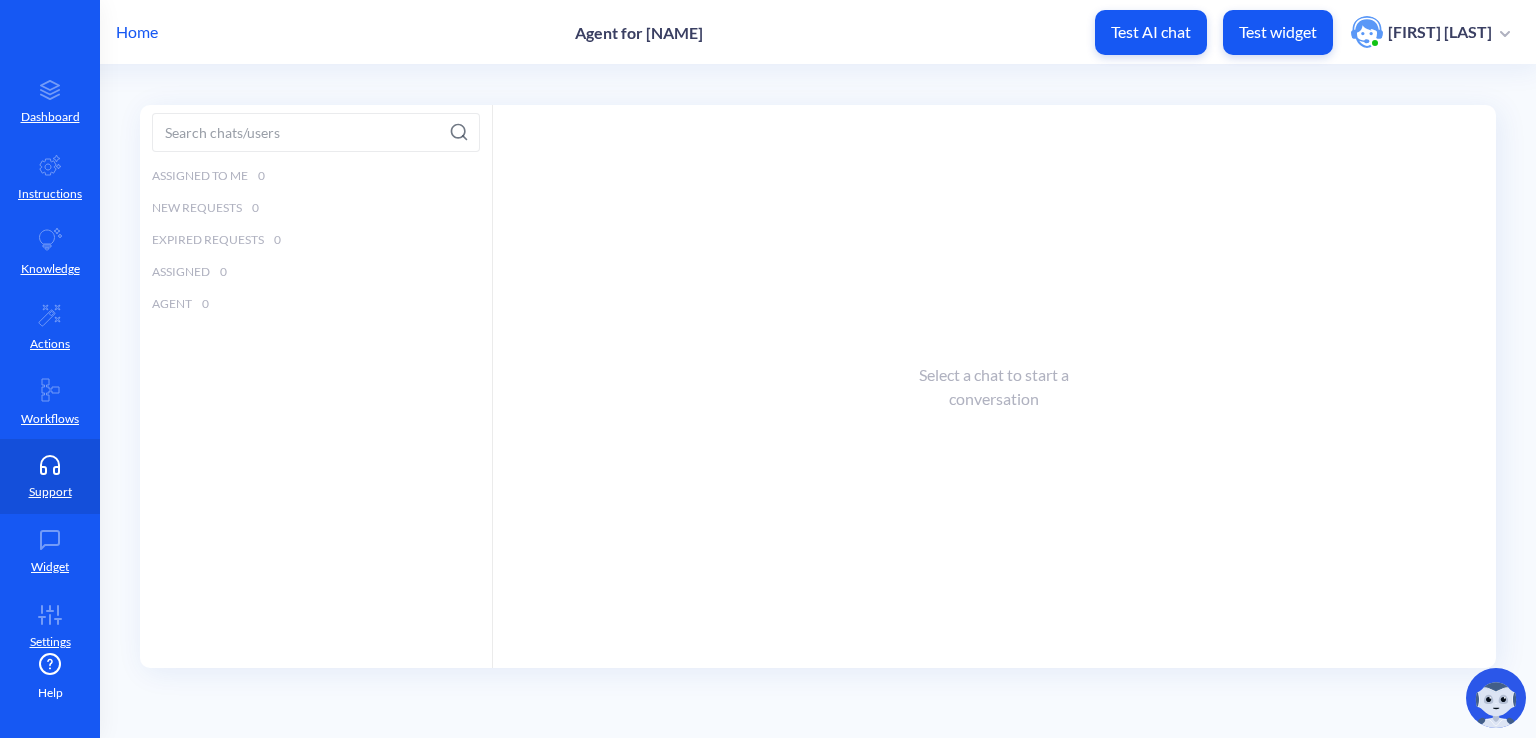 scroll, scrollTop: 0, scrollLeft: 0, axis: both 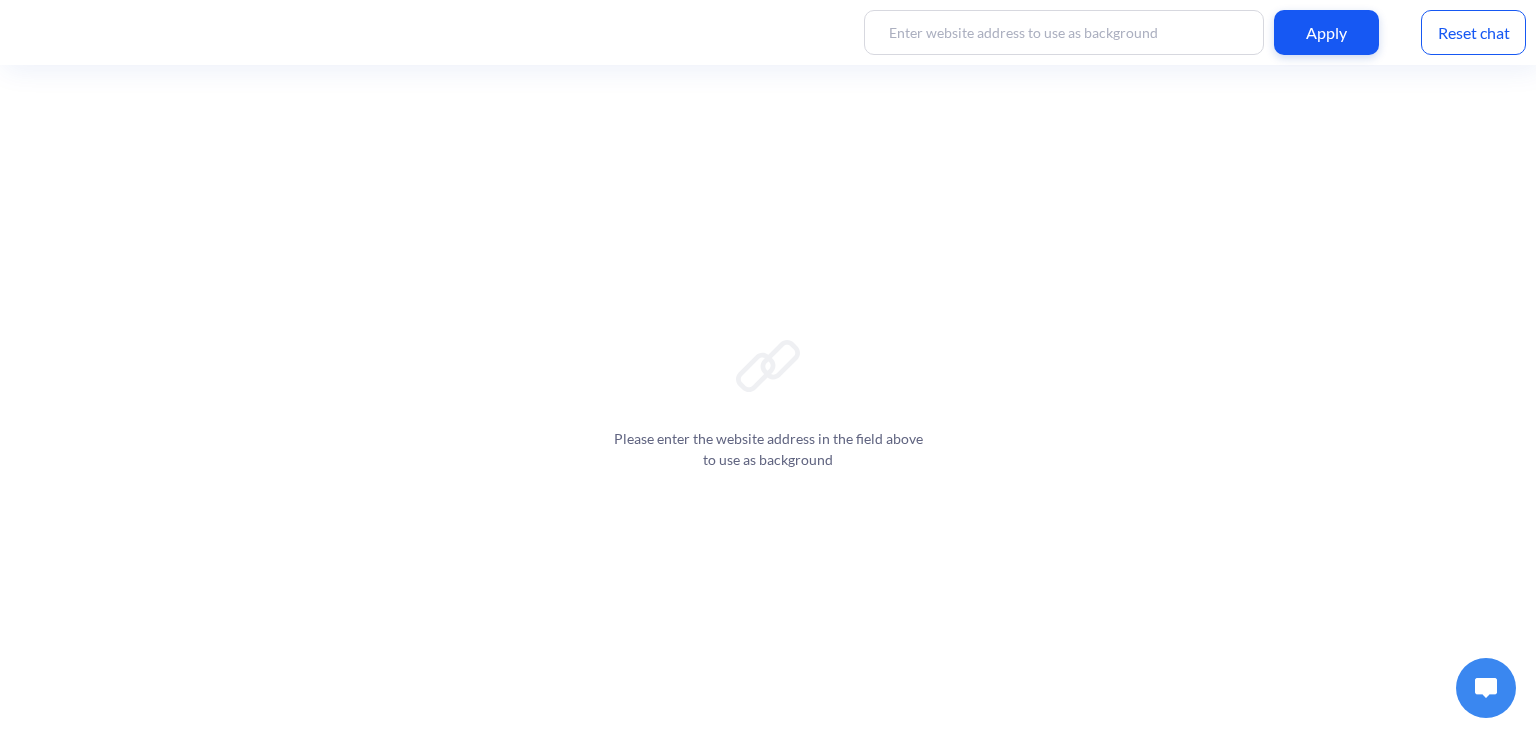 click at bounding box center (1486, 688) 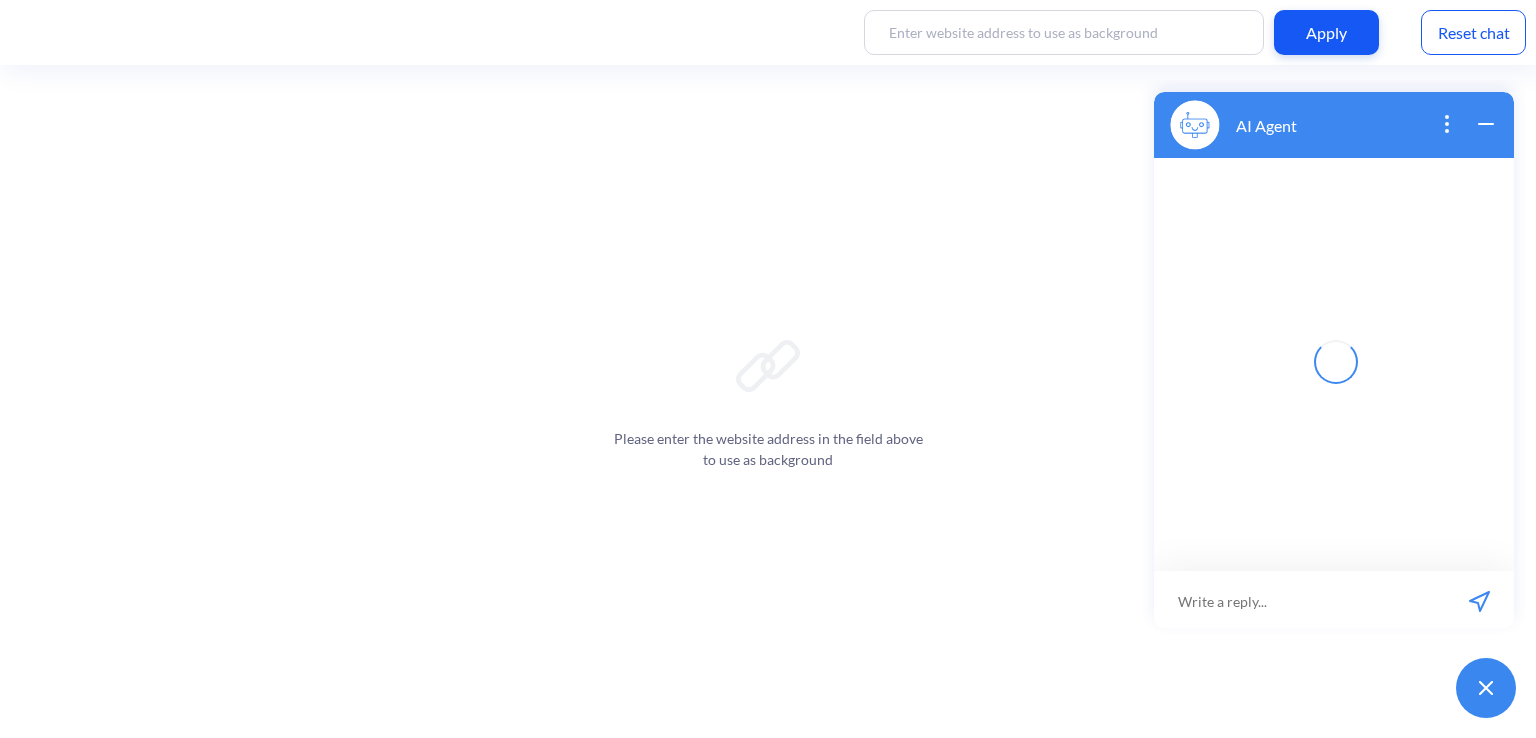 scroll, scrollTop: 3, scrollLeft: 0, axis: vertical 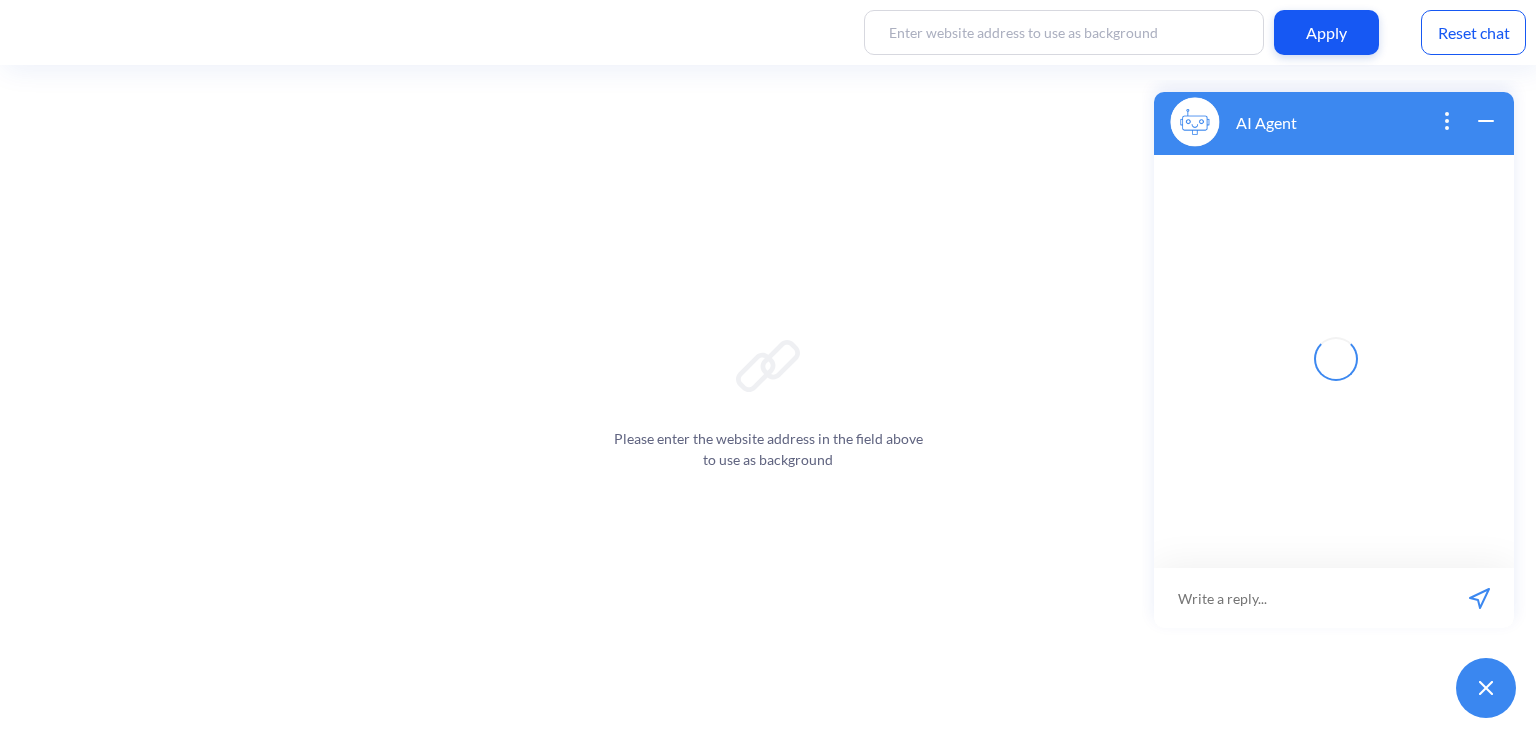 click at bounding box center (1299, 598) 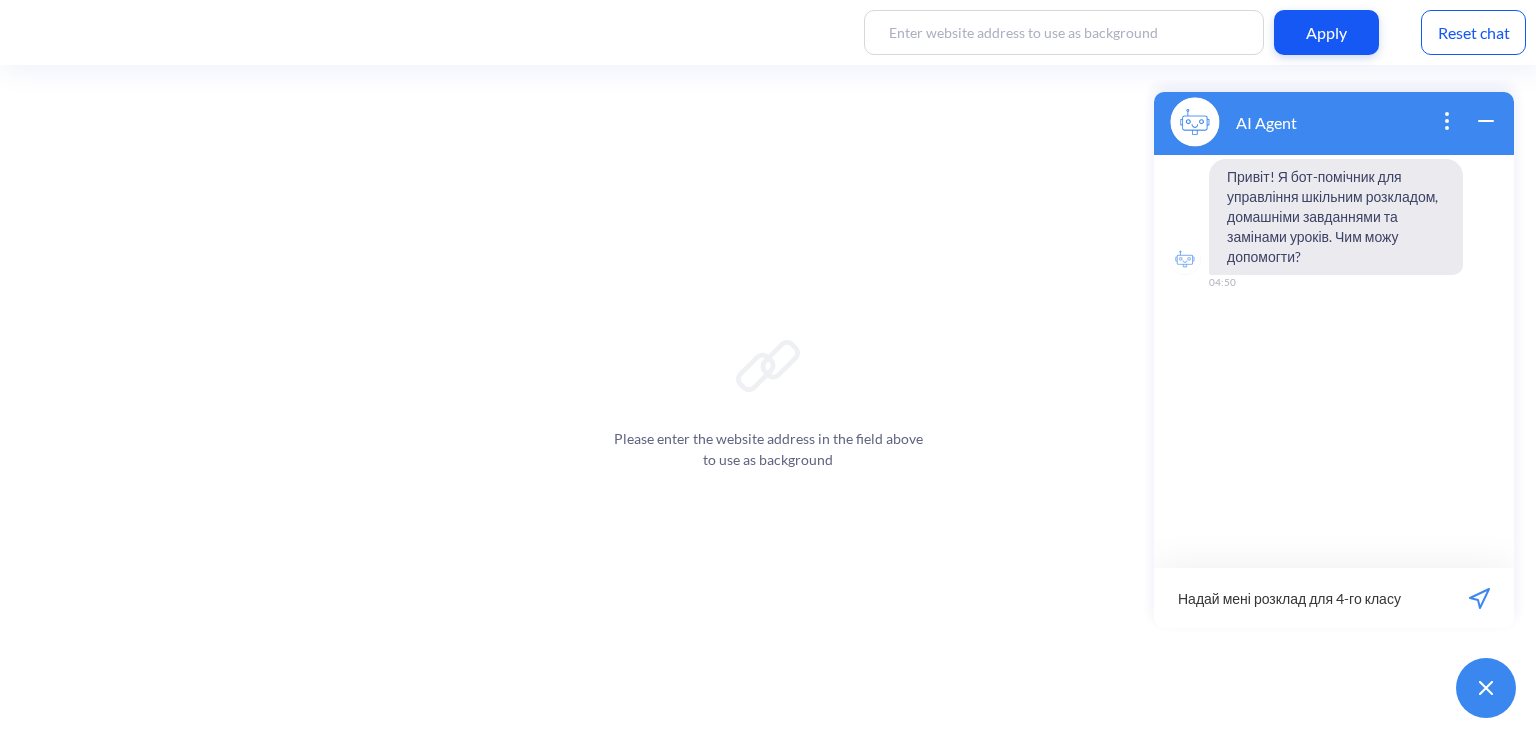 type on "Надай мені розклад для [NUMBER]-го класу" 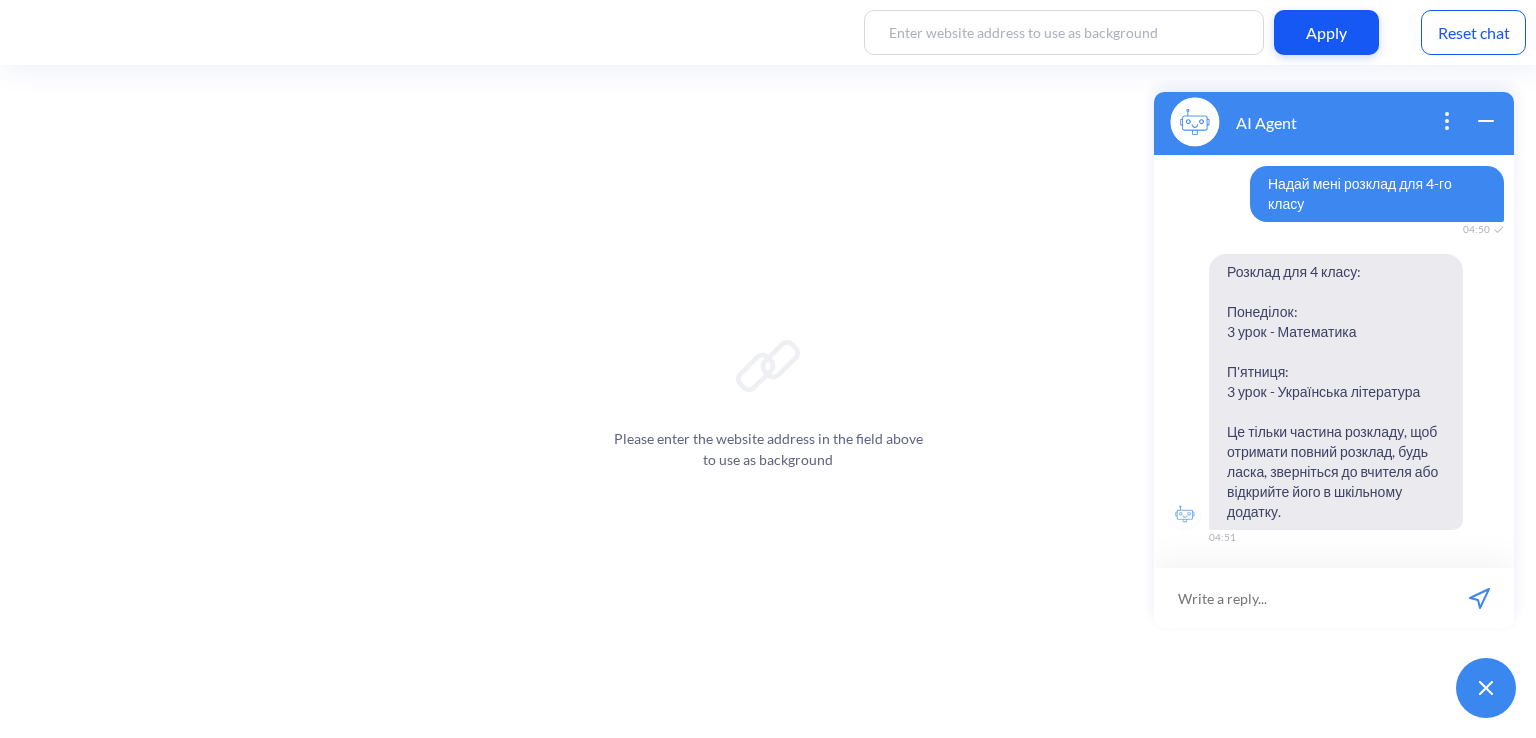 scroll, scrollTop: 140, scrollLeft: 0, axis: vertical 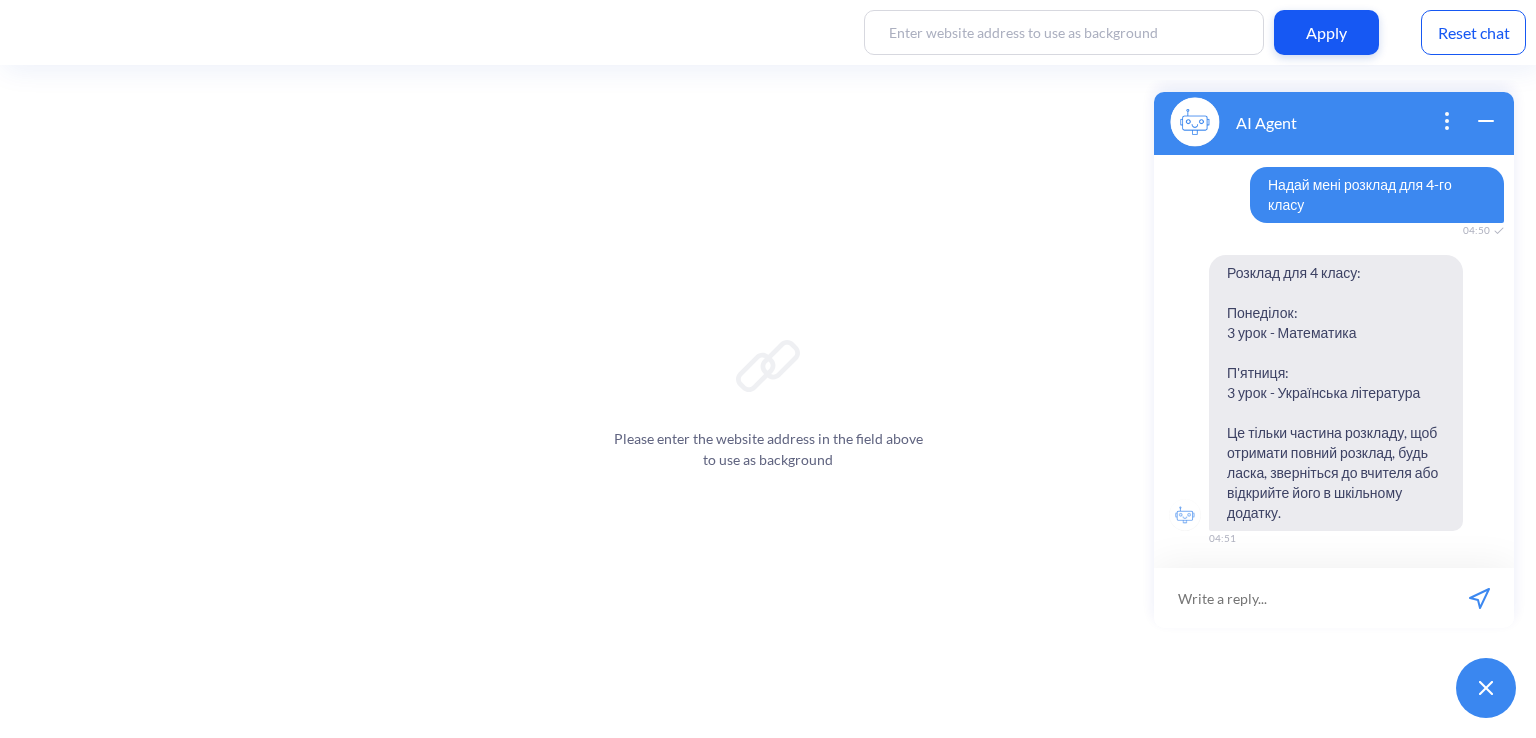 click at bounding box center (1299, 598) 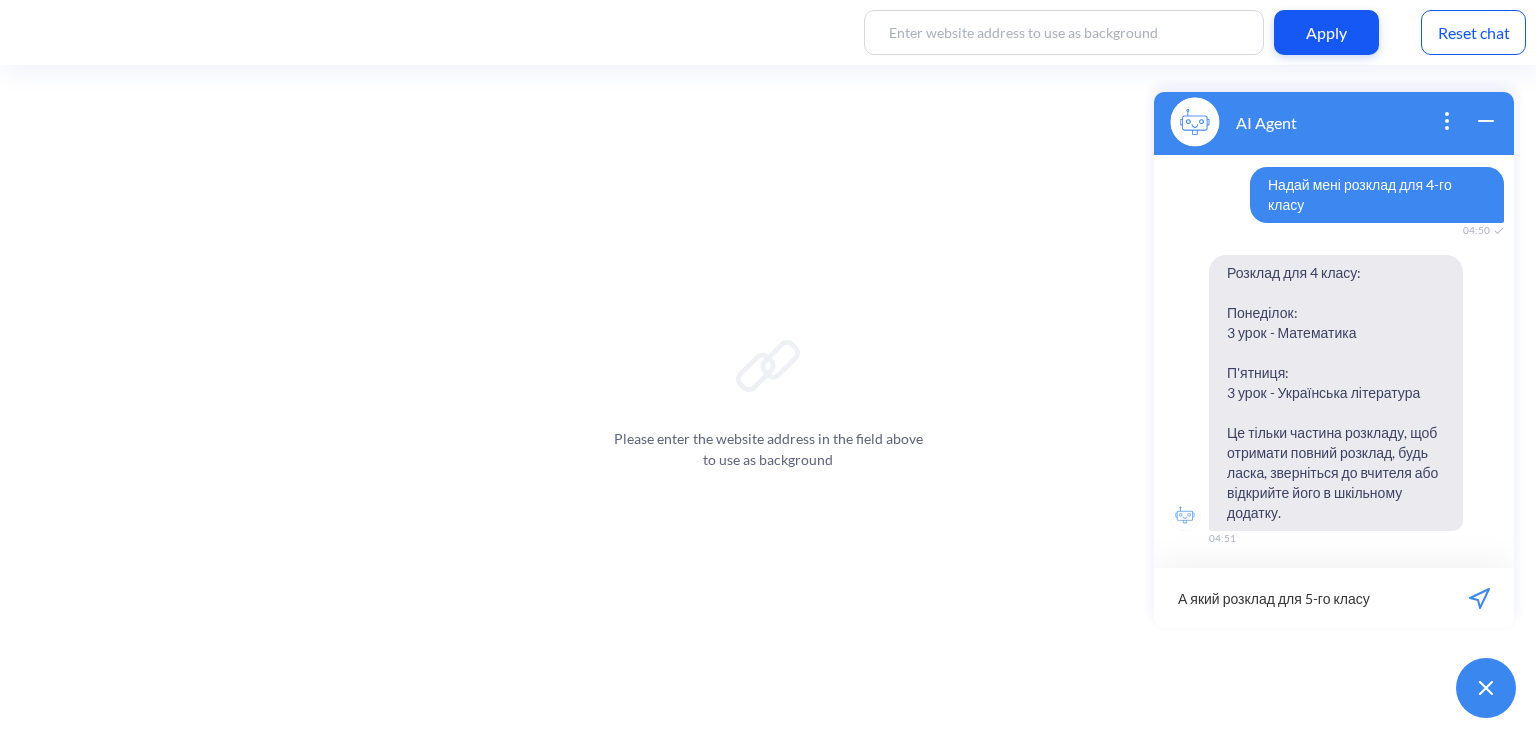 type on "А який розклад для 5-го класу?" 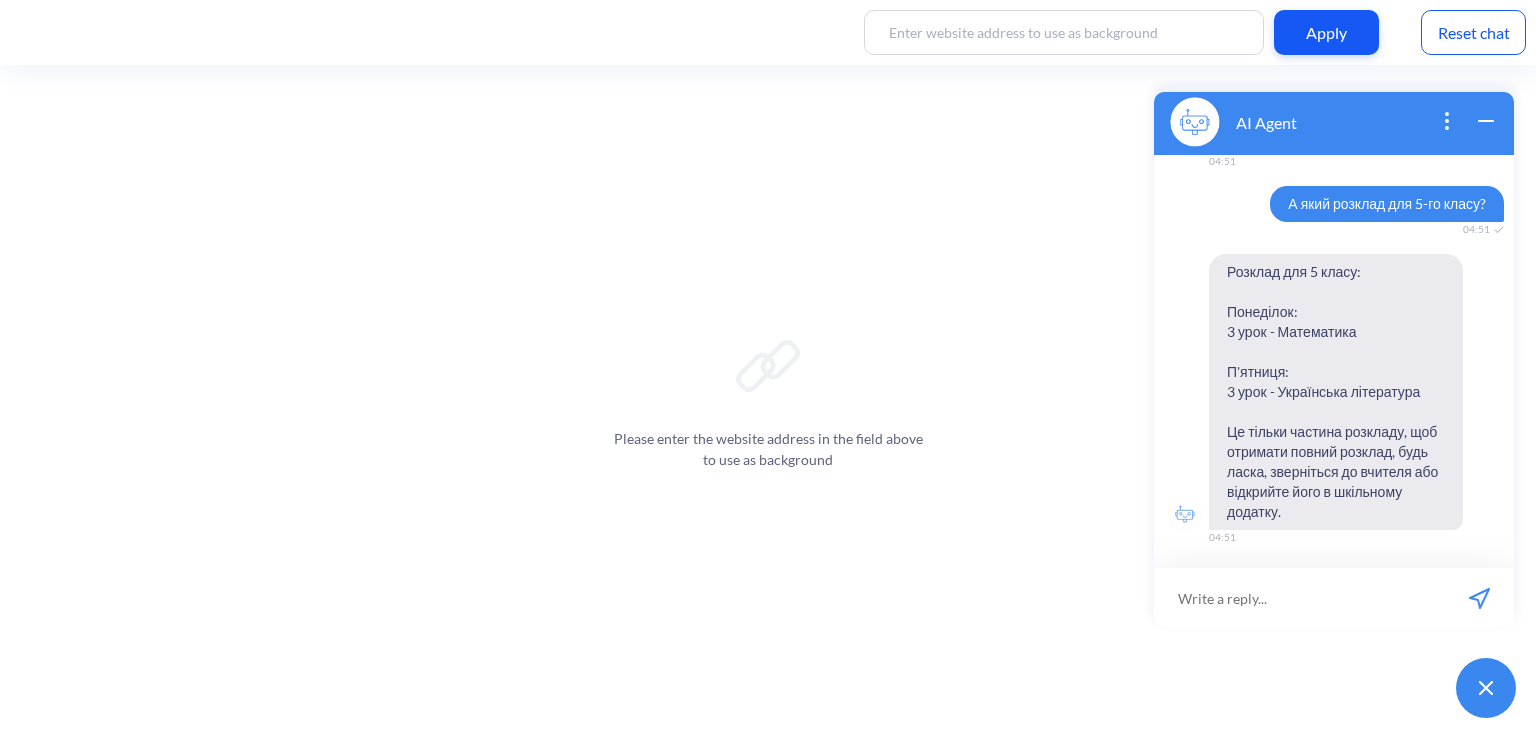 scroll, scrollTop: 517, scrollLeft: 0, axis: vertical 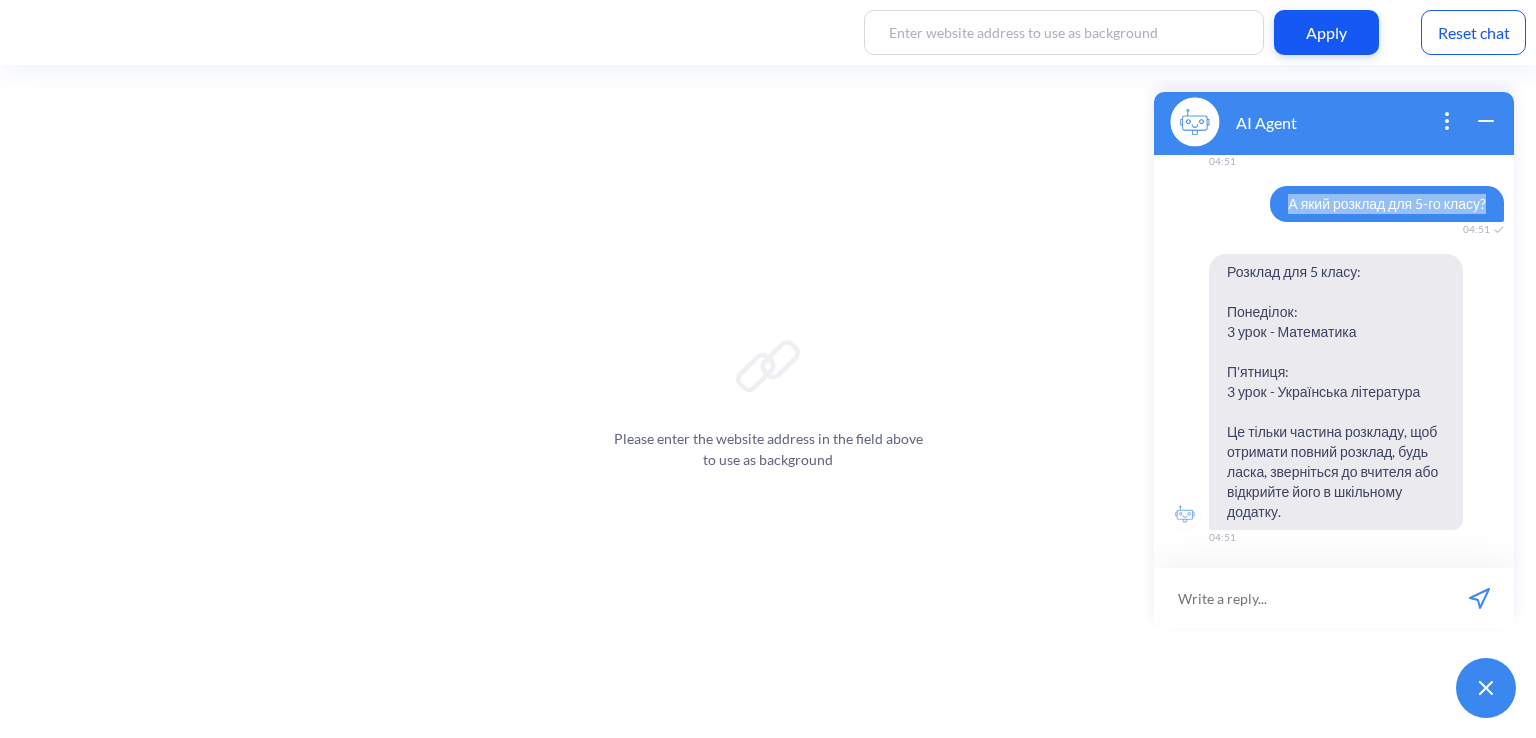 drag, startPoint x: 1281, startPoint y: 203, endPoint x: 1476, endPoint y: 207, distance: 195.04102 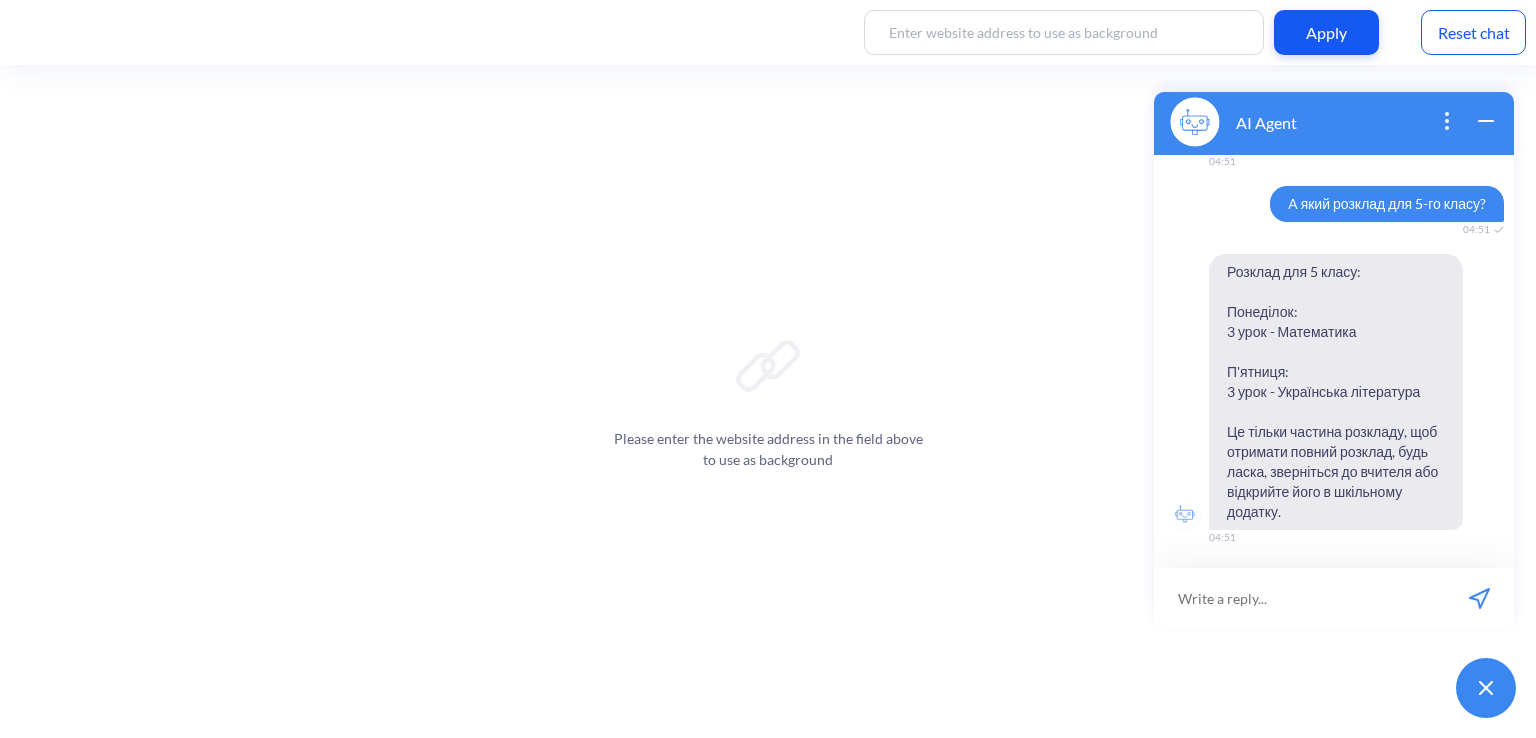 click at bounding box center [1299, 598] 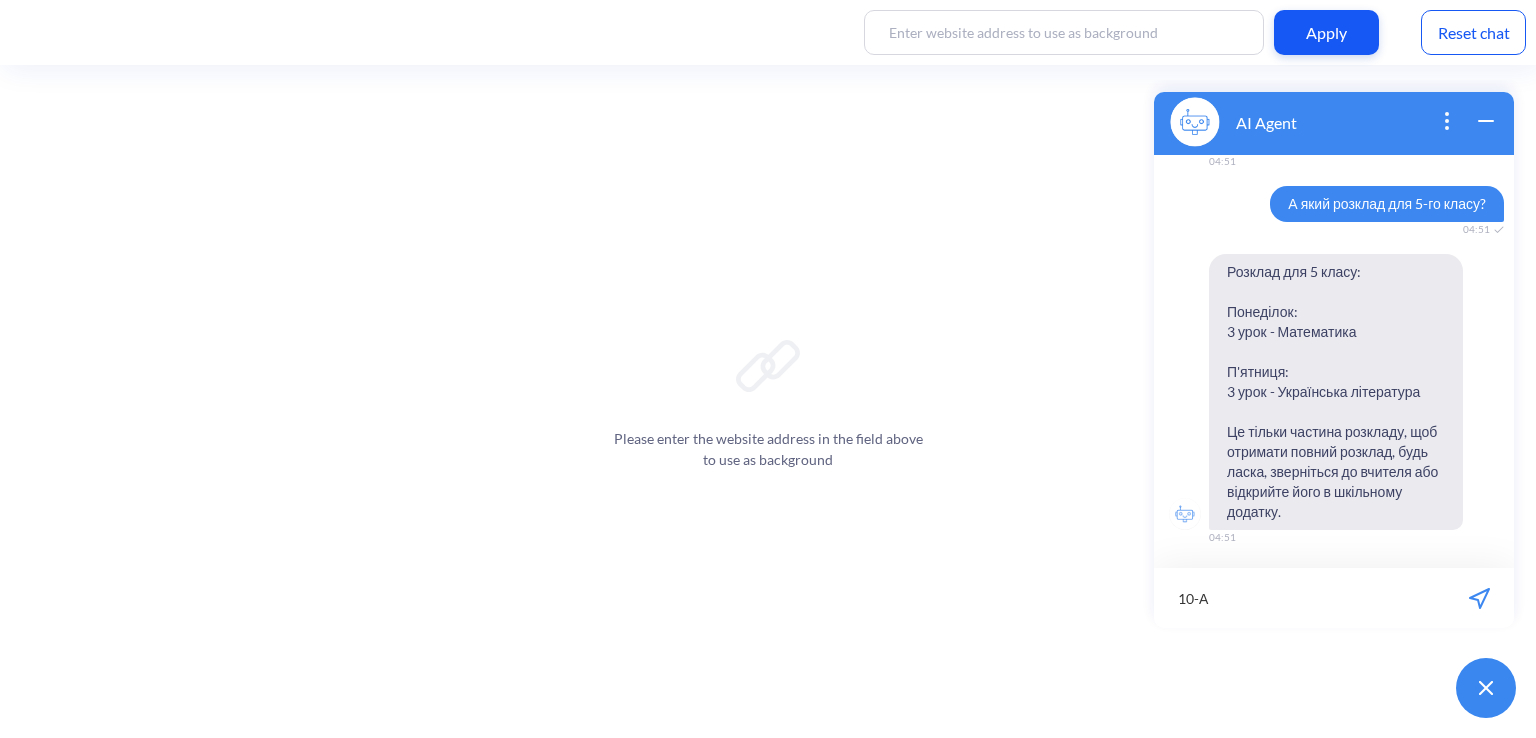 drag, startPoint x: 1252, startPoint y: 599, endPoint x: 1000, endPoint y: 603, distance: 252.03174 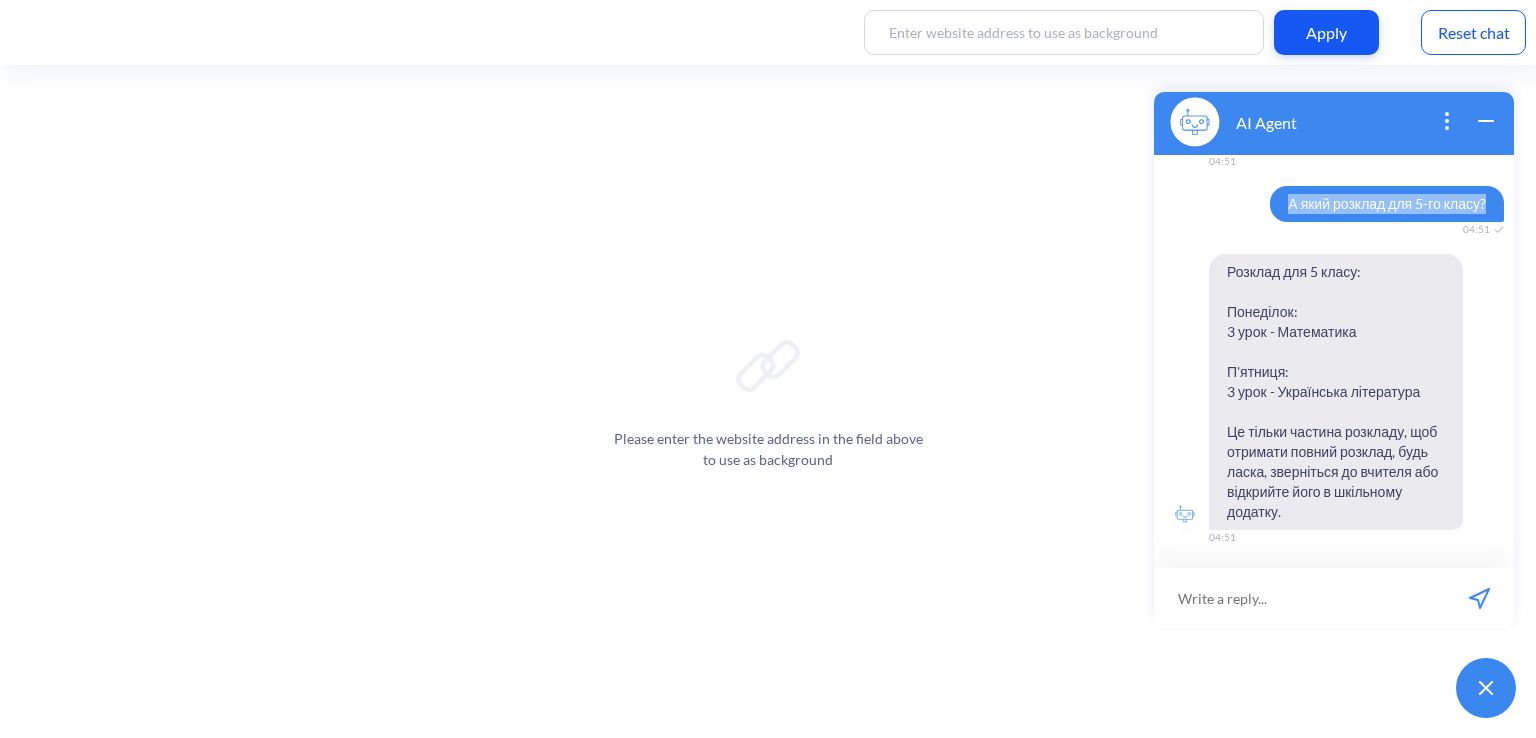 drag, startPoint x: 1279, startPoint y: 208, endPoint x: 1476, endPoint y: 216, distance: 197.16237 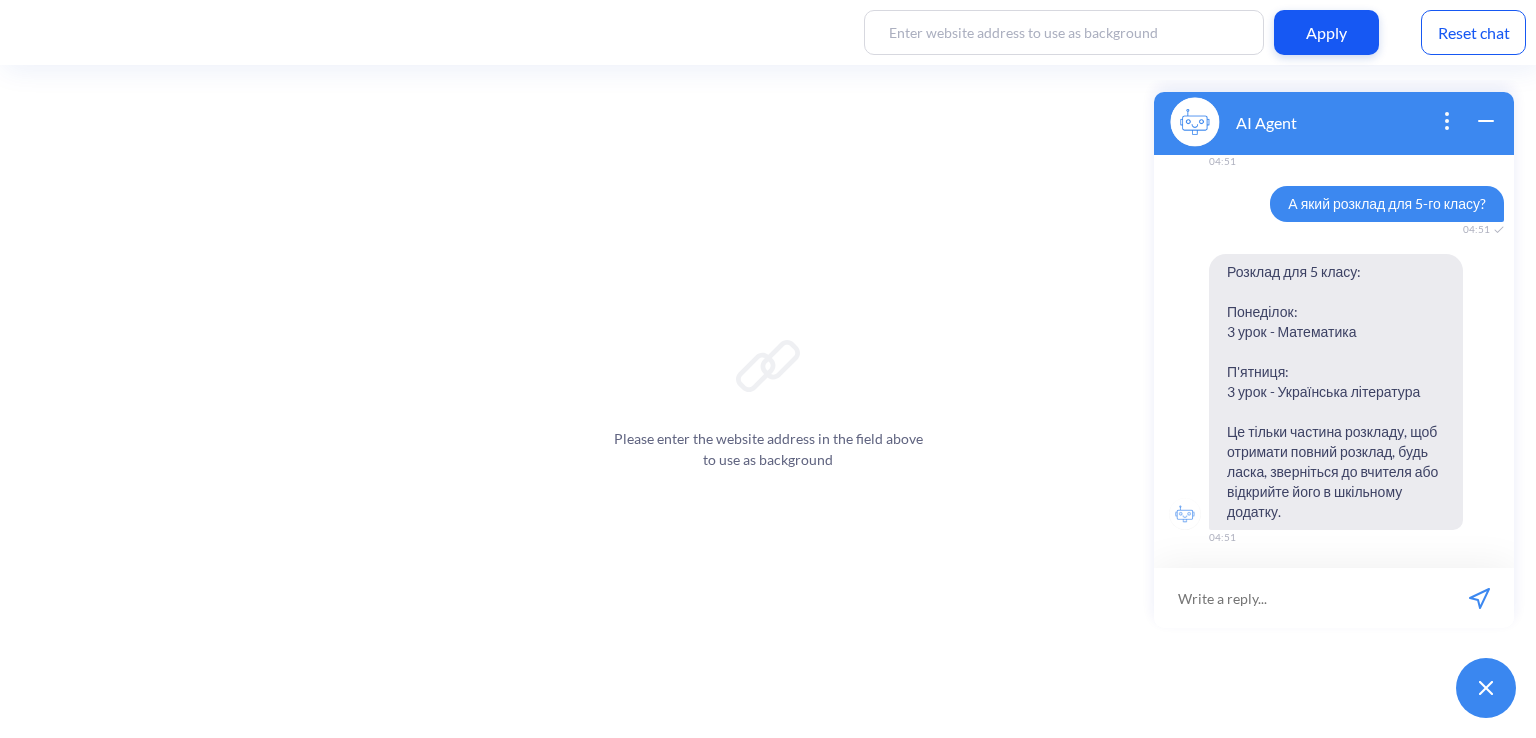 click at bounding box center [1299, 598] 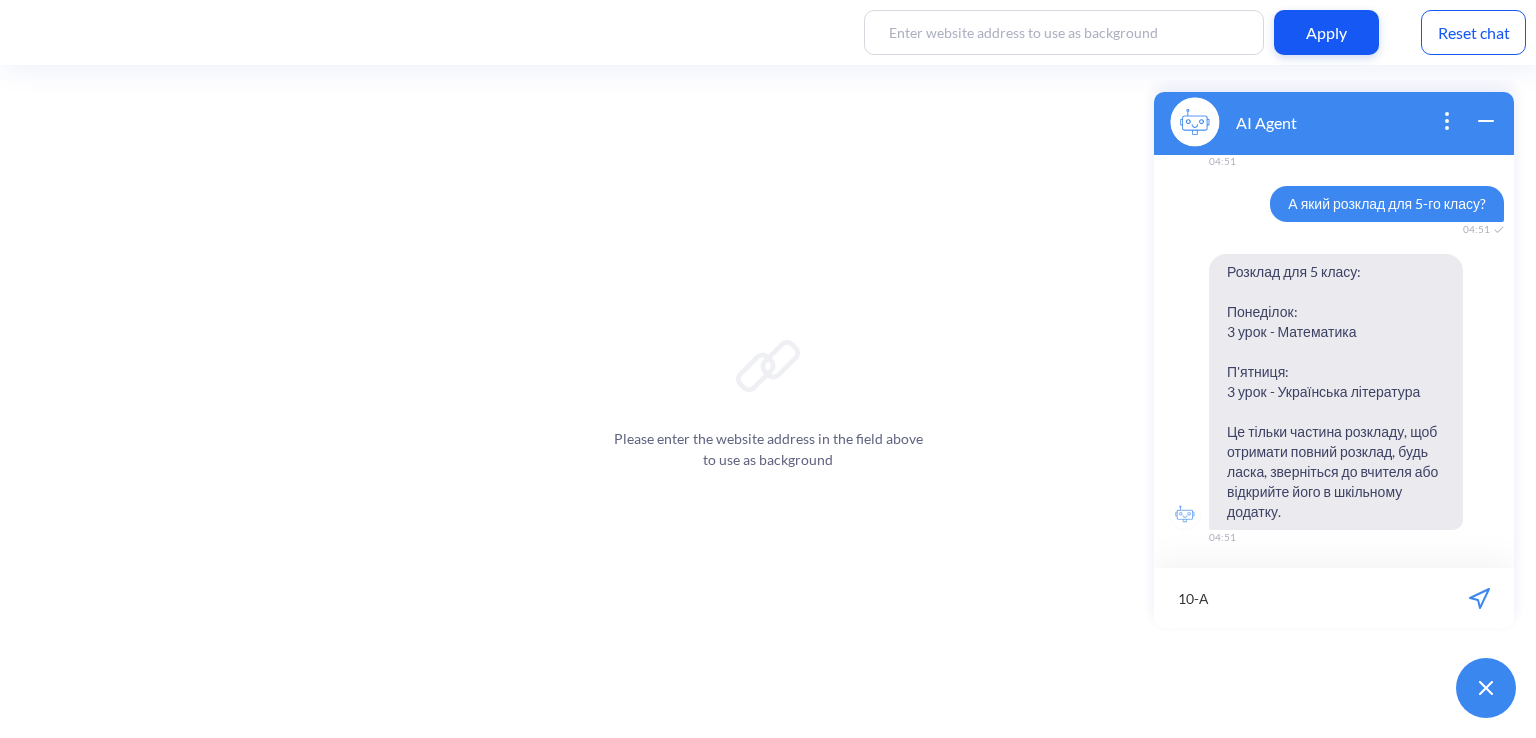 drag, startPoint x: 1254, startPoint y: 595, endPoint x: 973, endPoint y: 598, distance: 281.01602 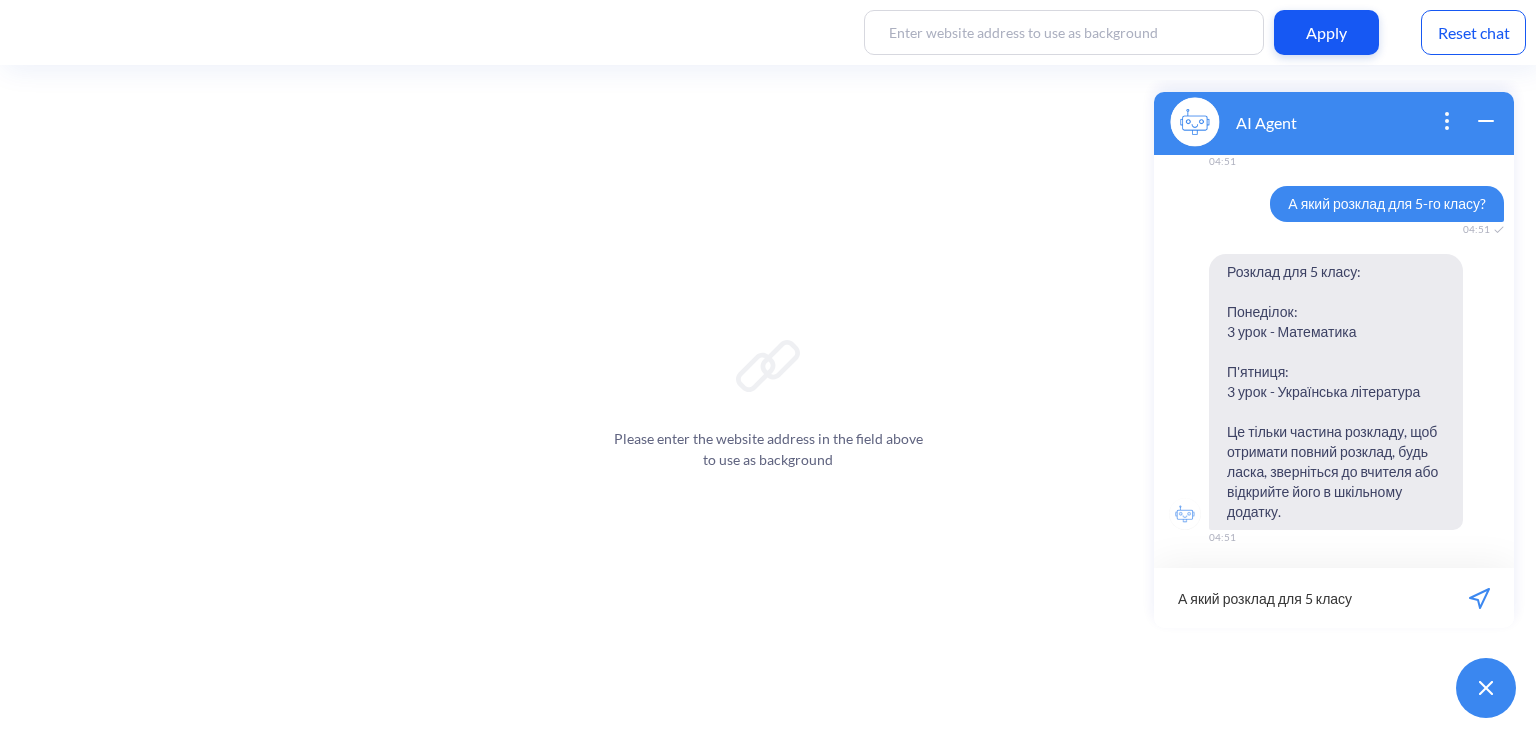 type on "А який розклад для 5 класу?" 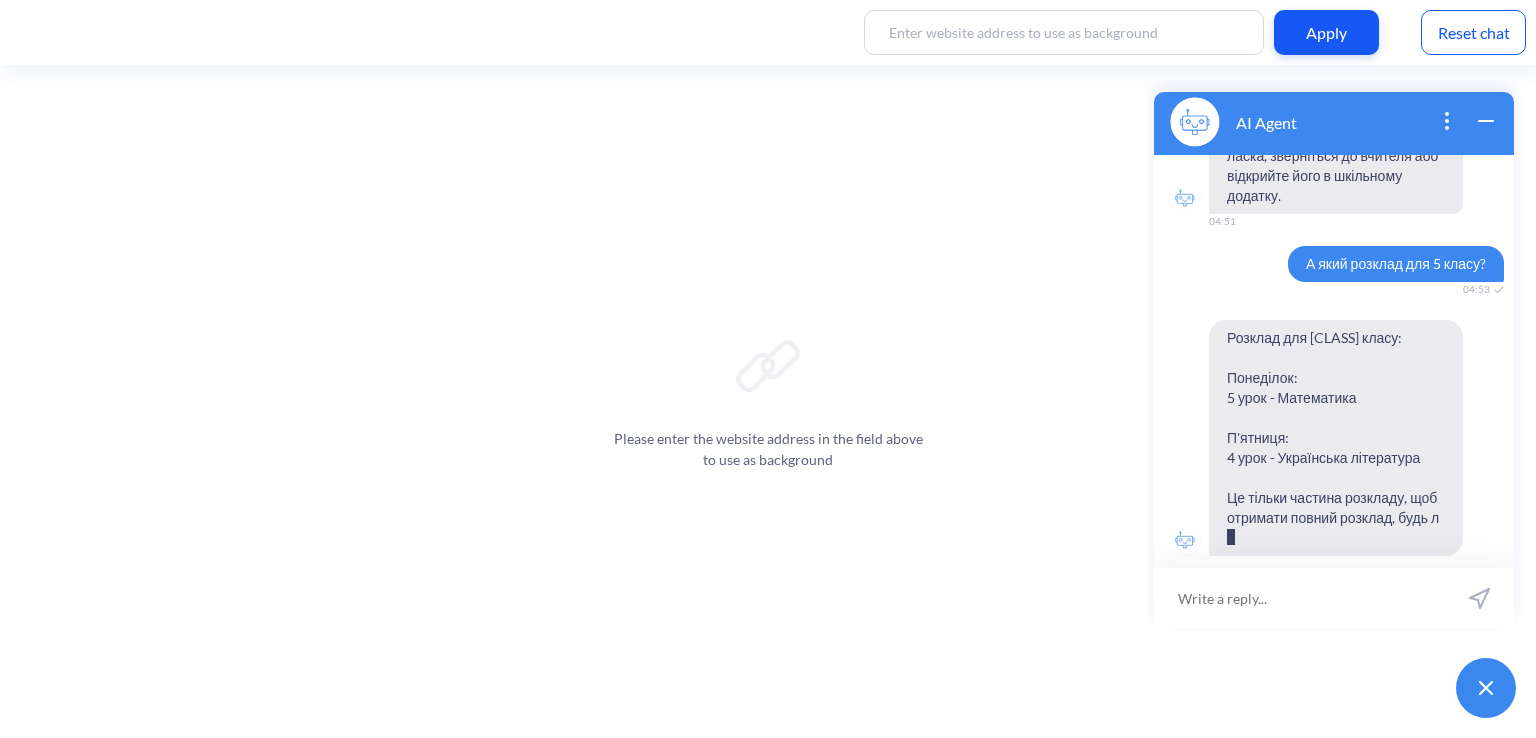 scroll, scrollTop: 853, scrollLeft: 0, axis: vertical 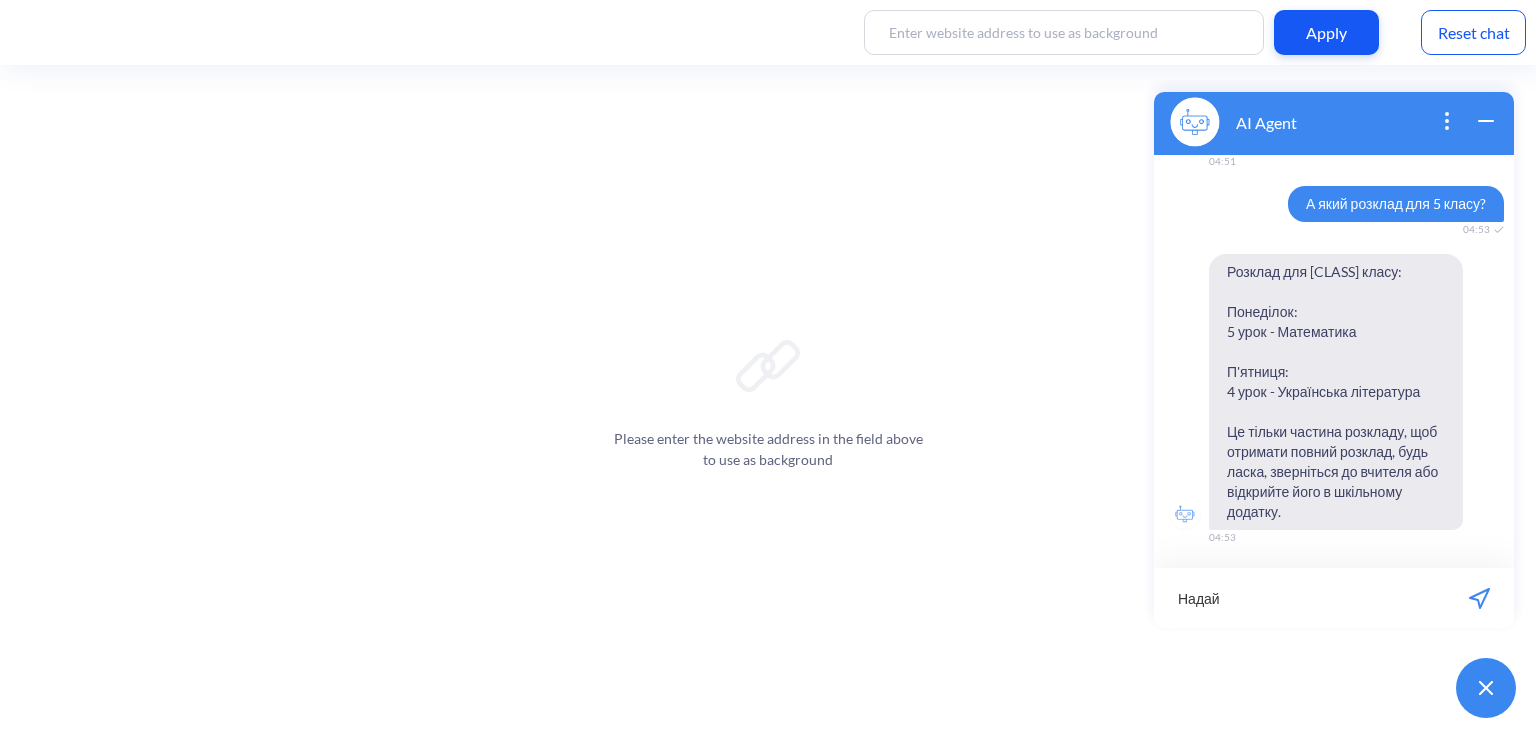 type on "Надай" 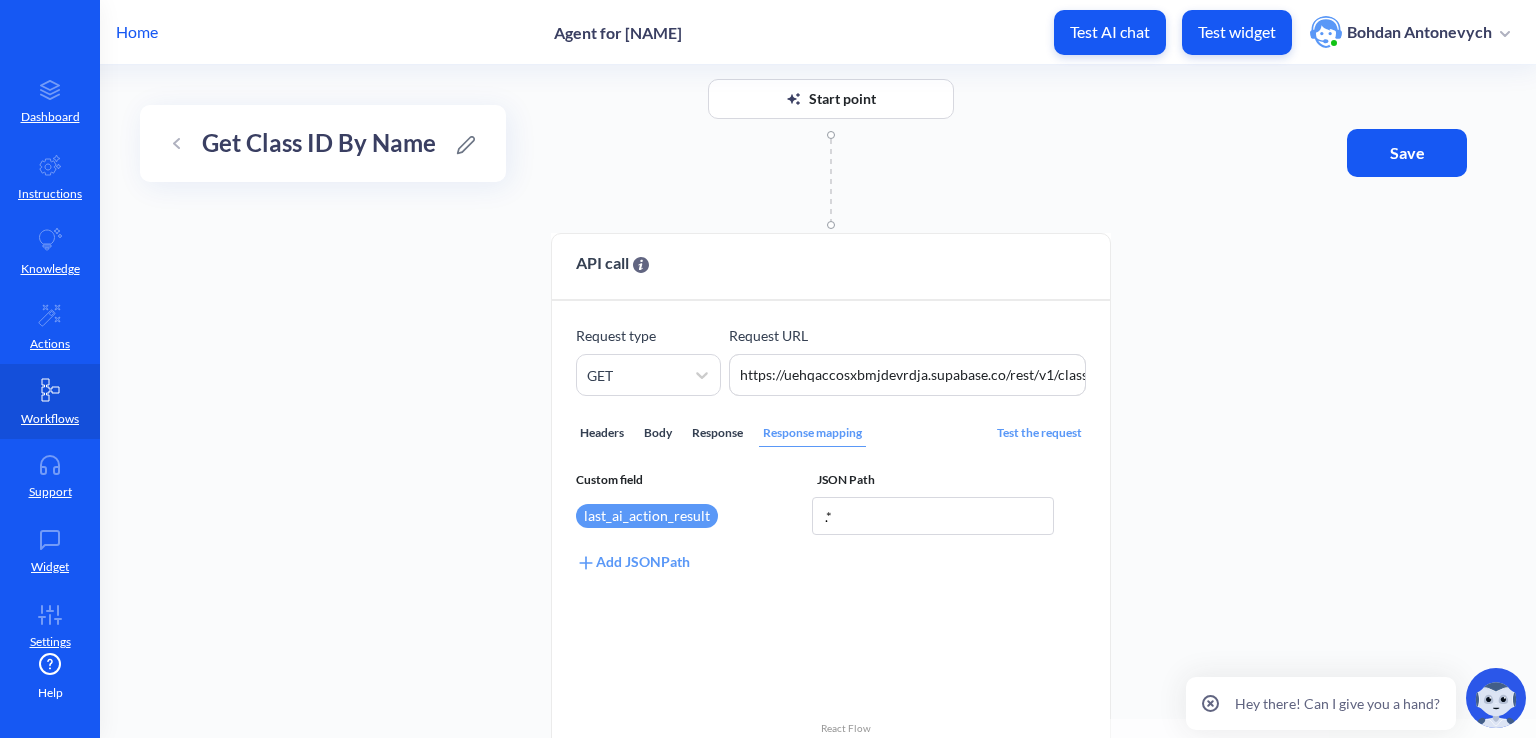 scroll, scrollTop: 0, scrollLeft: 0, axis: both 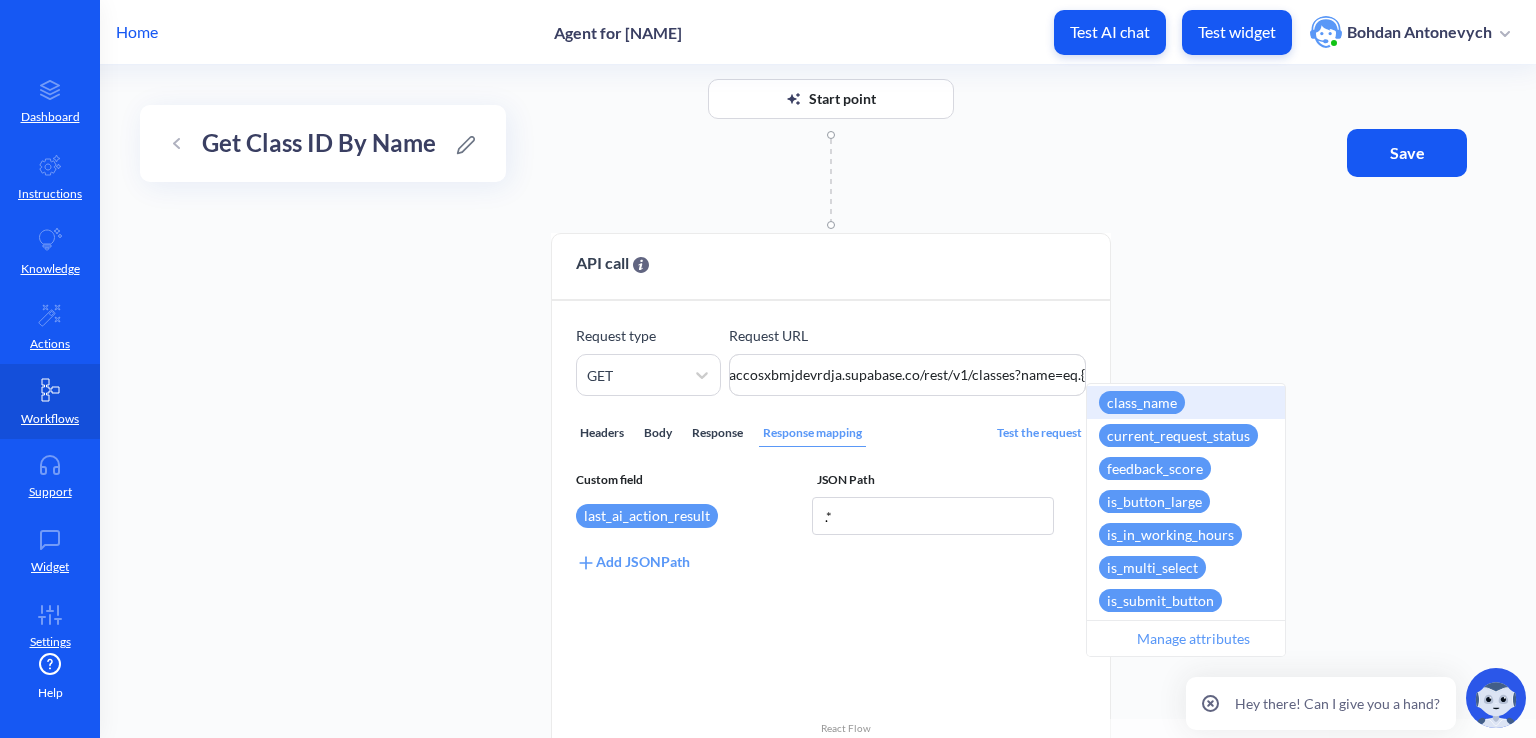 type on "https://uehqaccosxbmjdevrdja.supabase.co/rest/v1/classes?name=eq.{{" 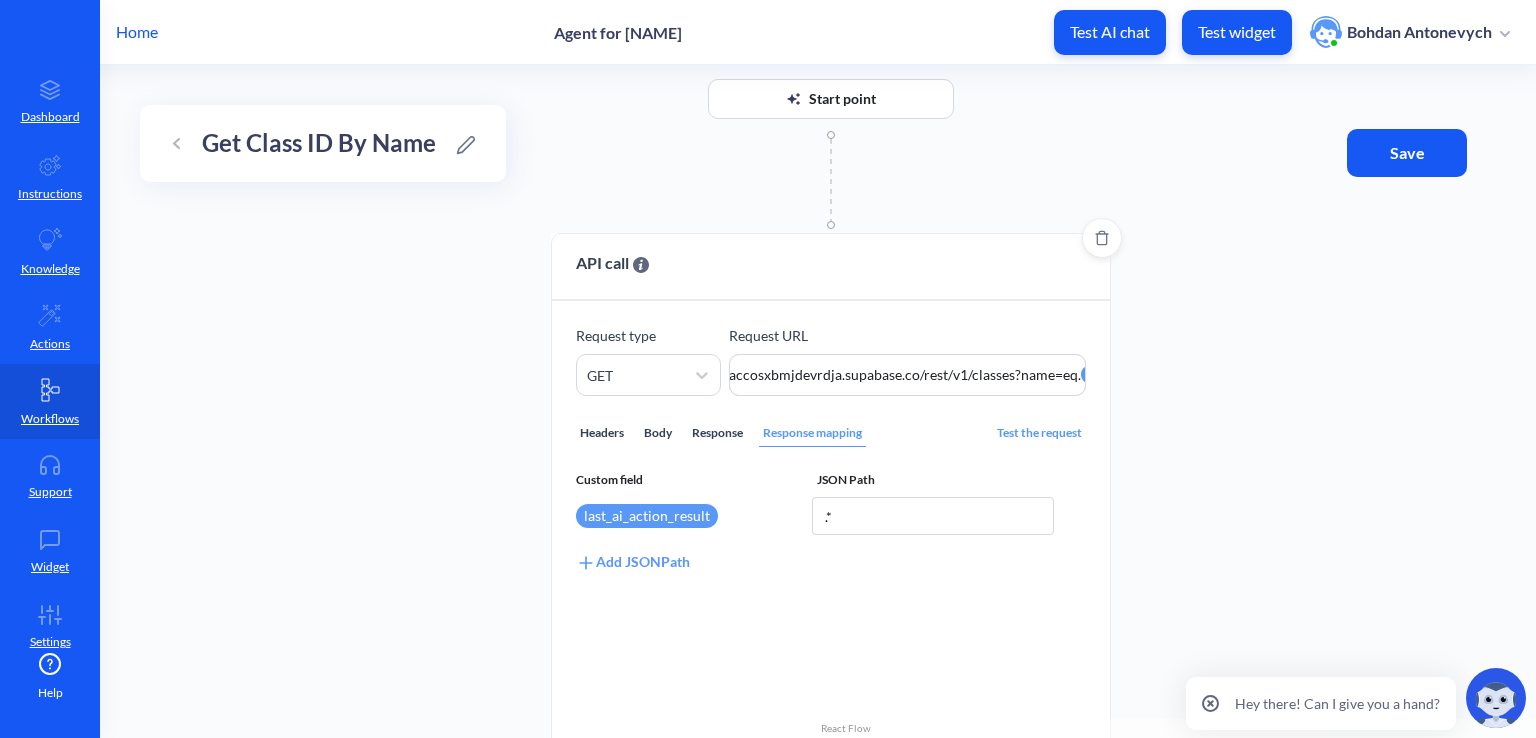 scroll, scrollTop: 0, scrollLeft: 163, axis: horizontal 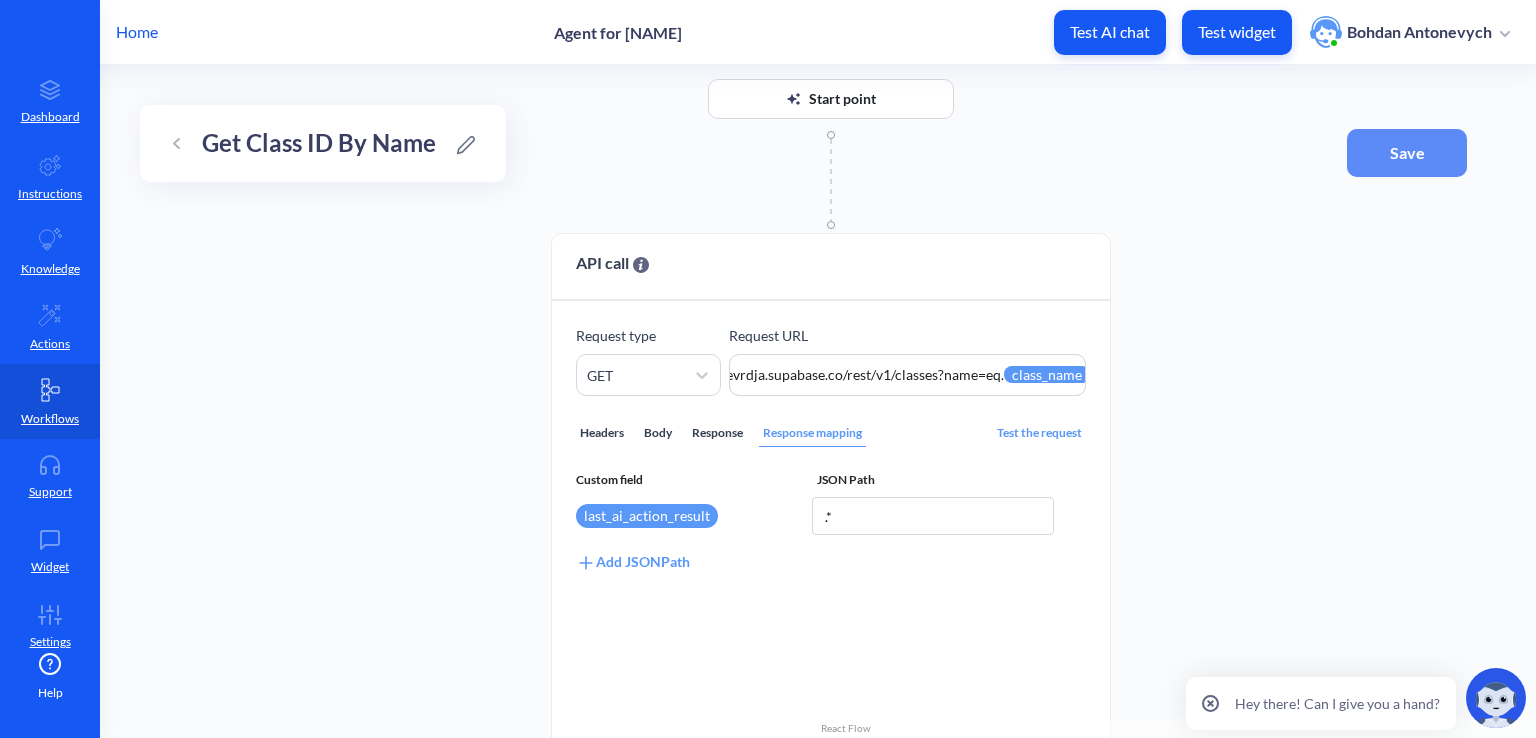 click on "Save" at bounding box center (1407, 153) 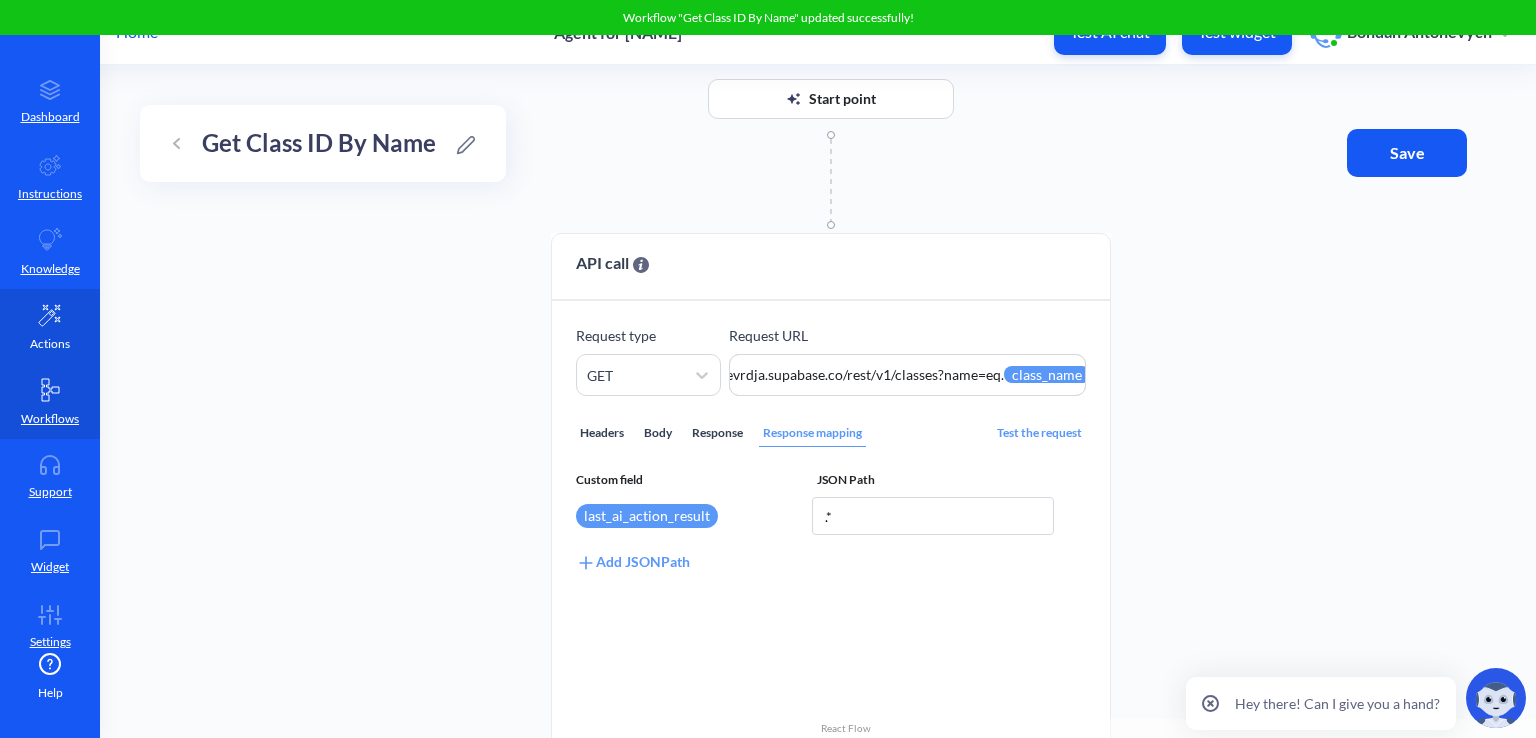 click 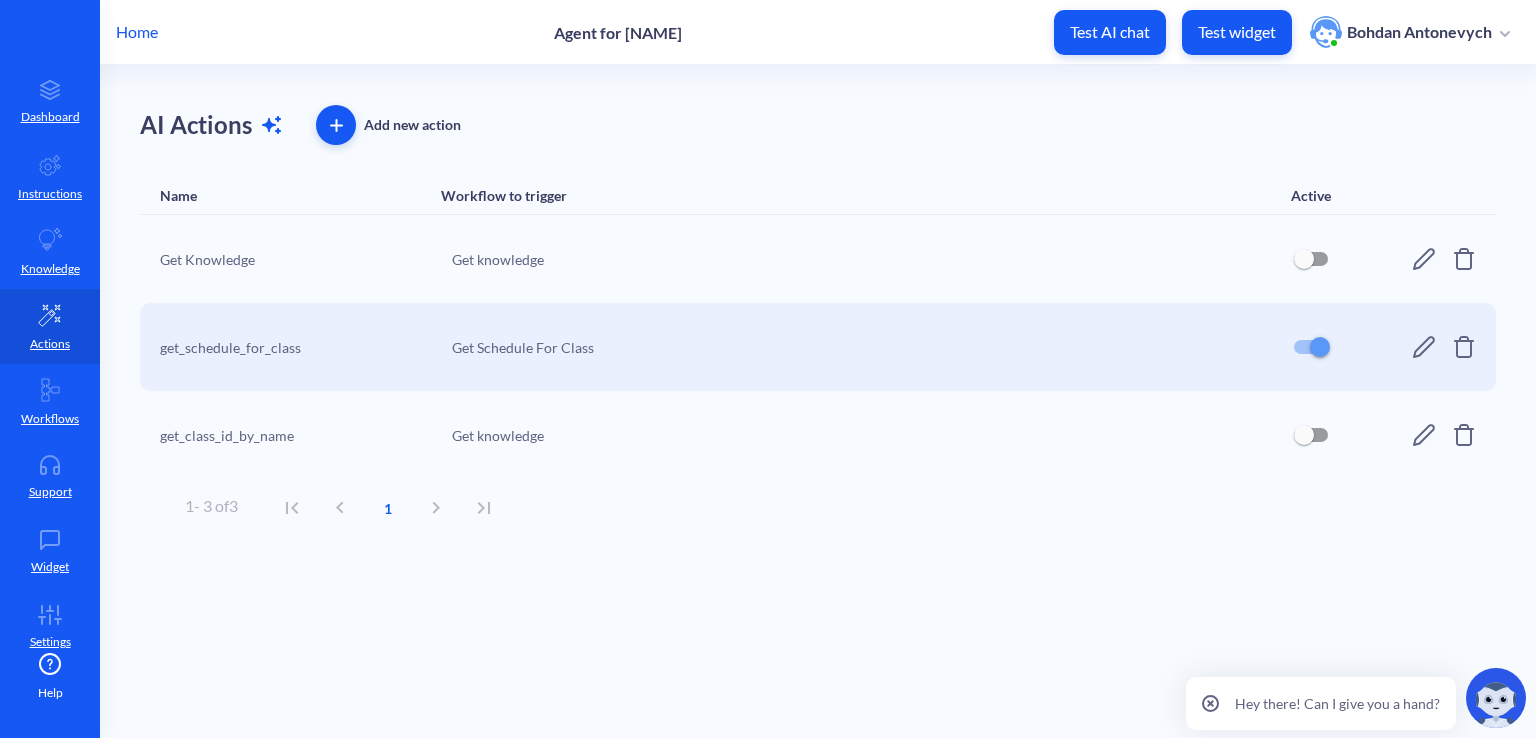 click 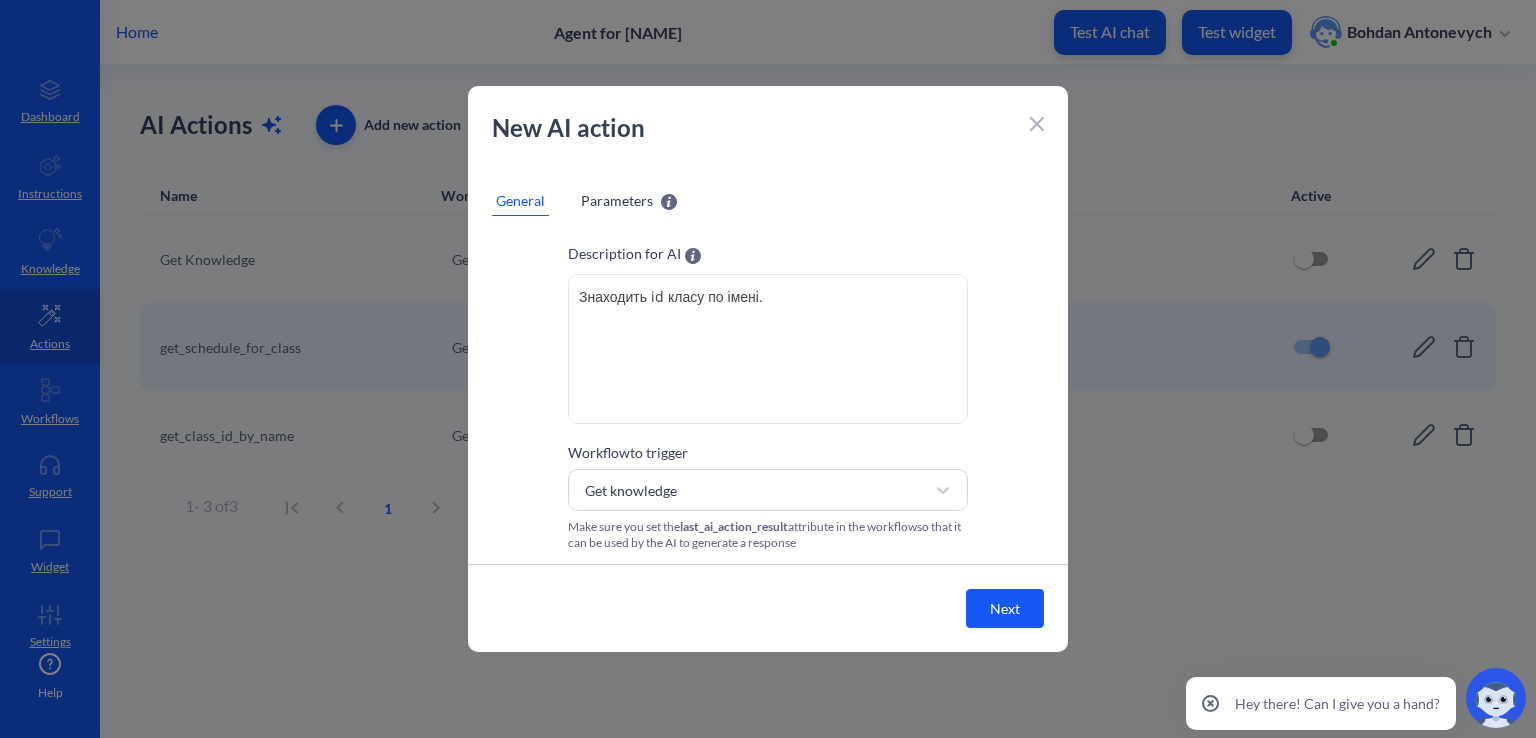 scroll, scrollTop: 101, scrollLeft: 0, axis: vertical 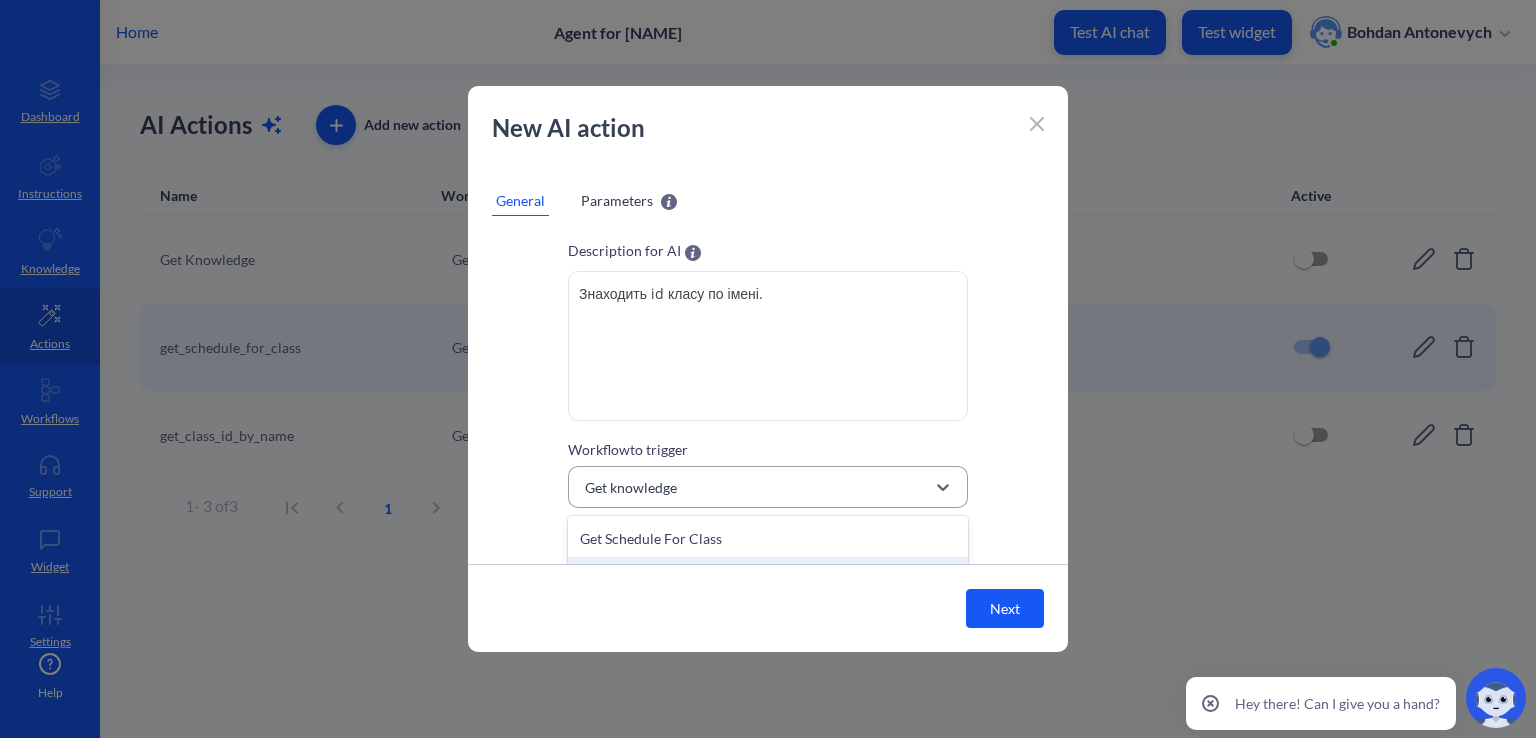 click on "Get knowledge" at bounding box center (750, 487) 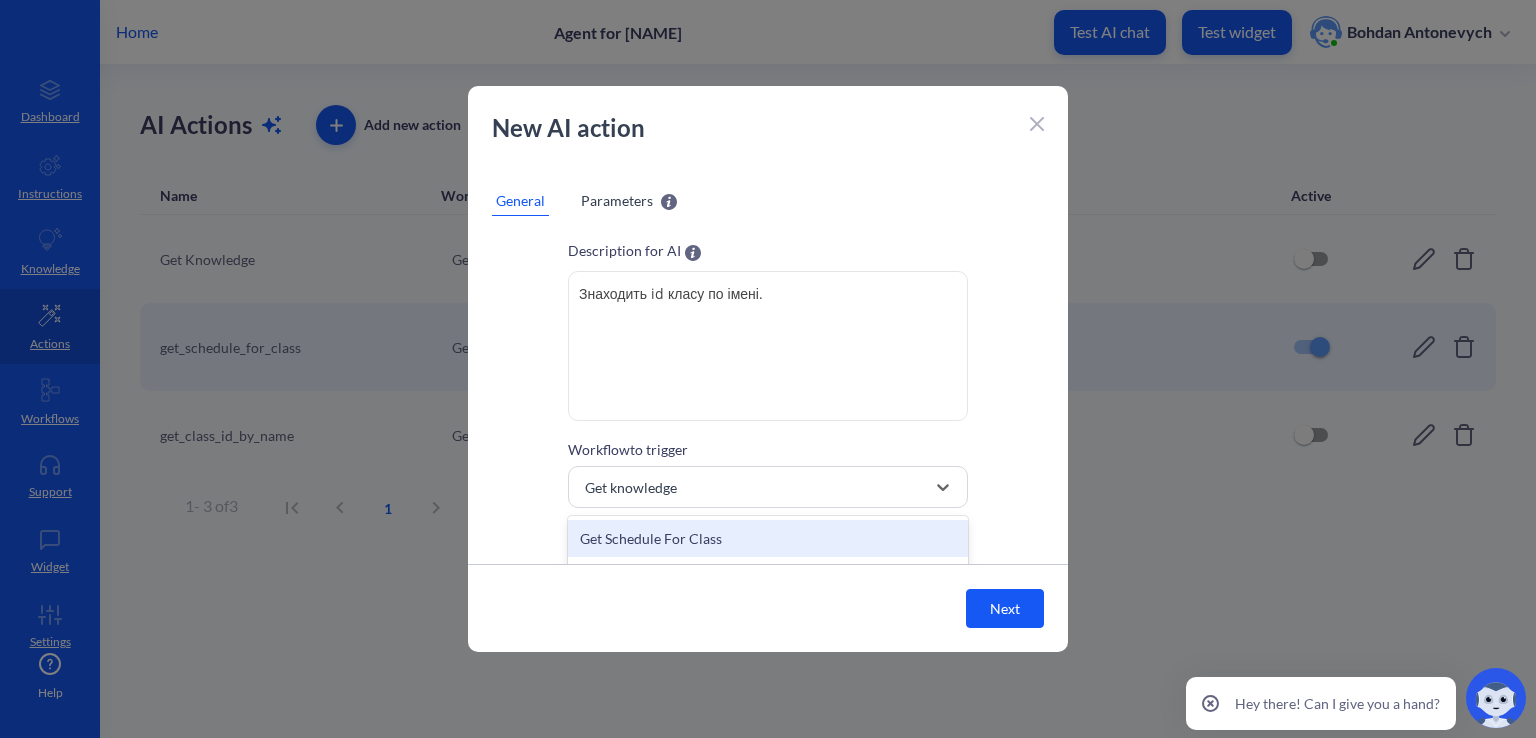 scroll, scrollTop: 172, scrollLeft: 0, axis: vertical 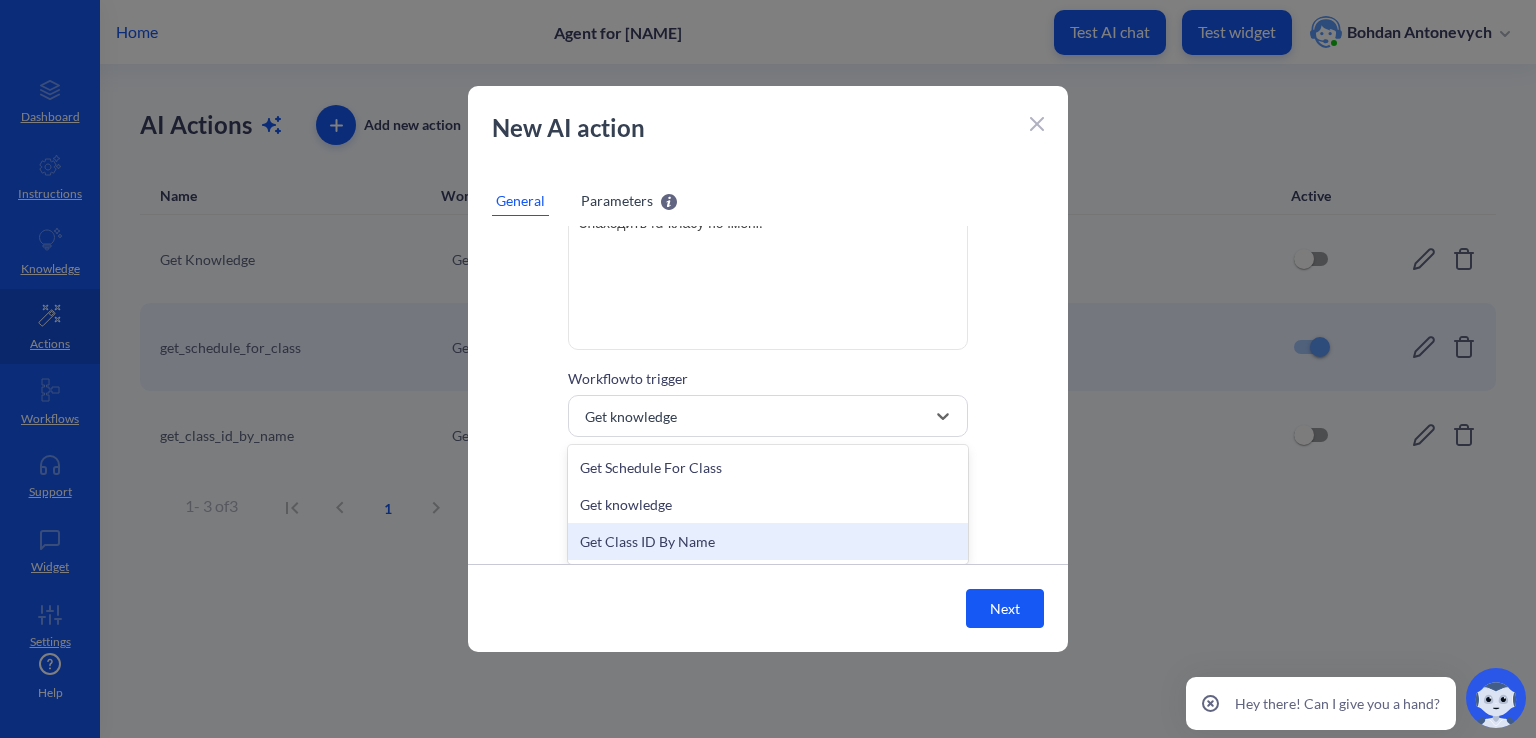 click on "Get Class ID By Name" at bounding box center (768, 541) 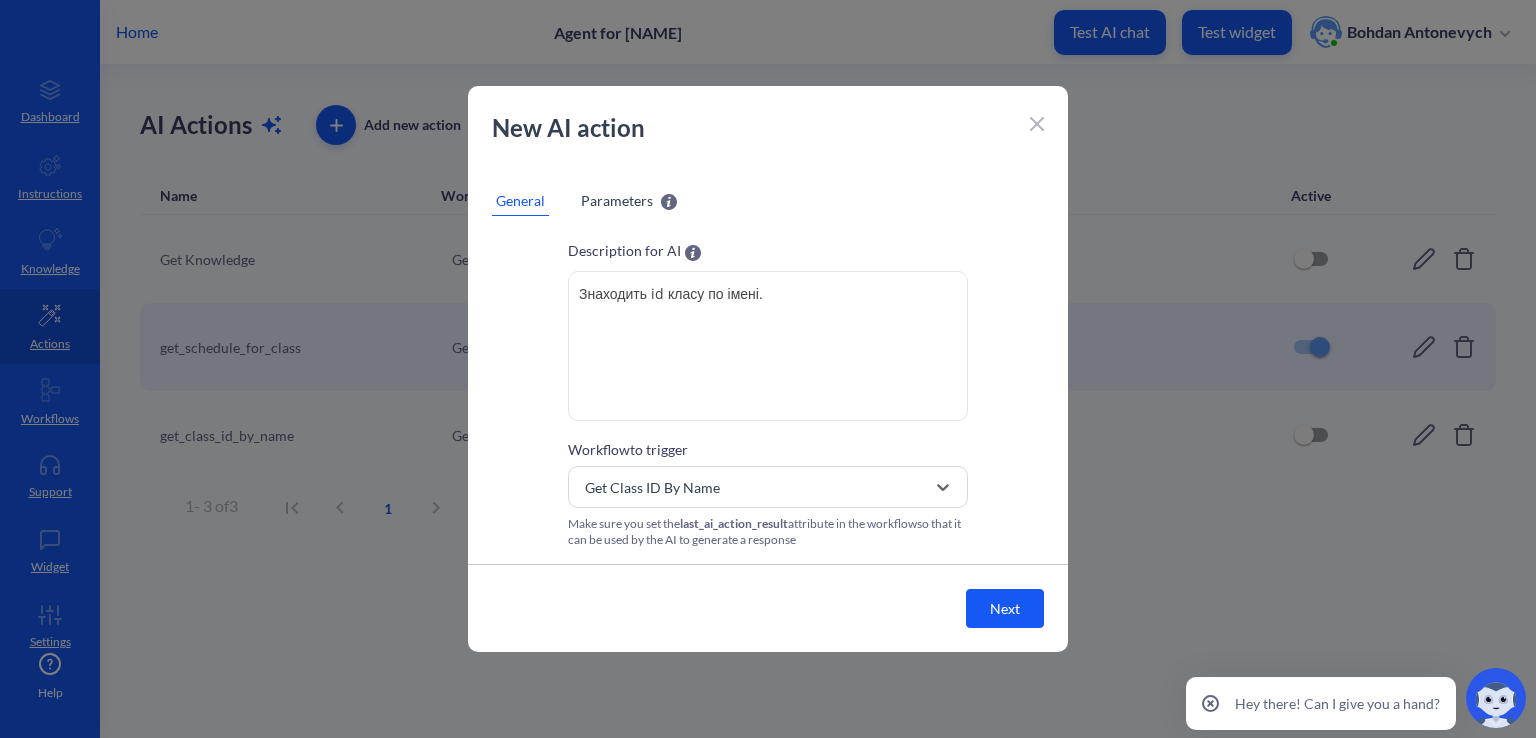 scroll, scrollTop: 101, scrollLeft: 0, axis: vertical 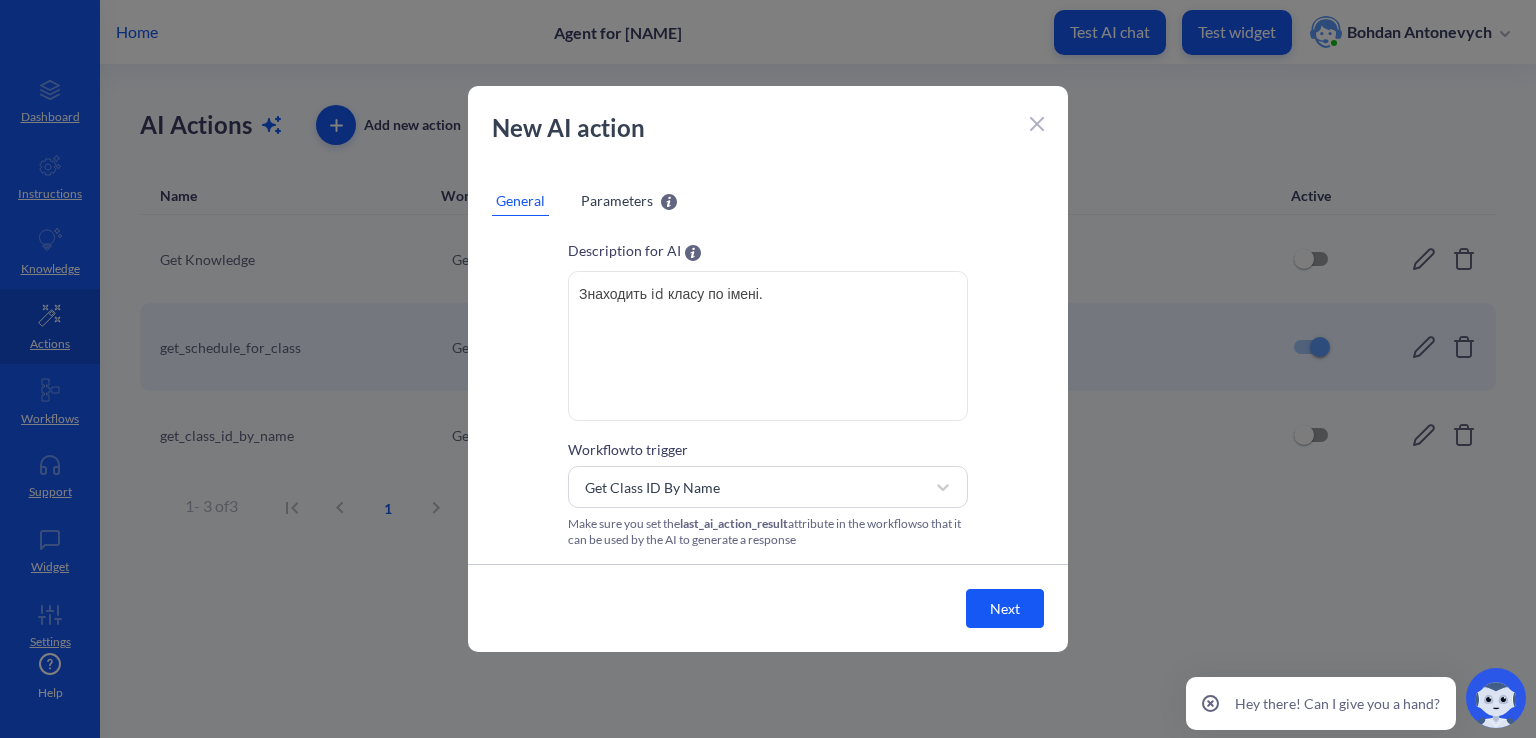 click on "Next" at bounding box center [1005, 608] 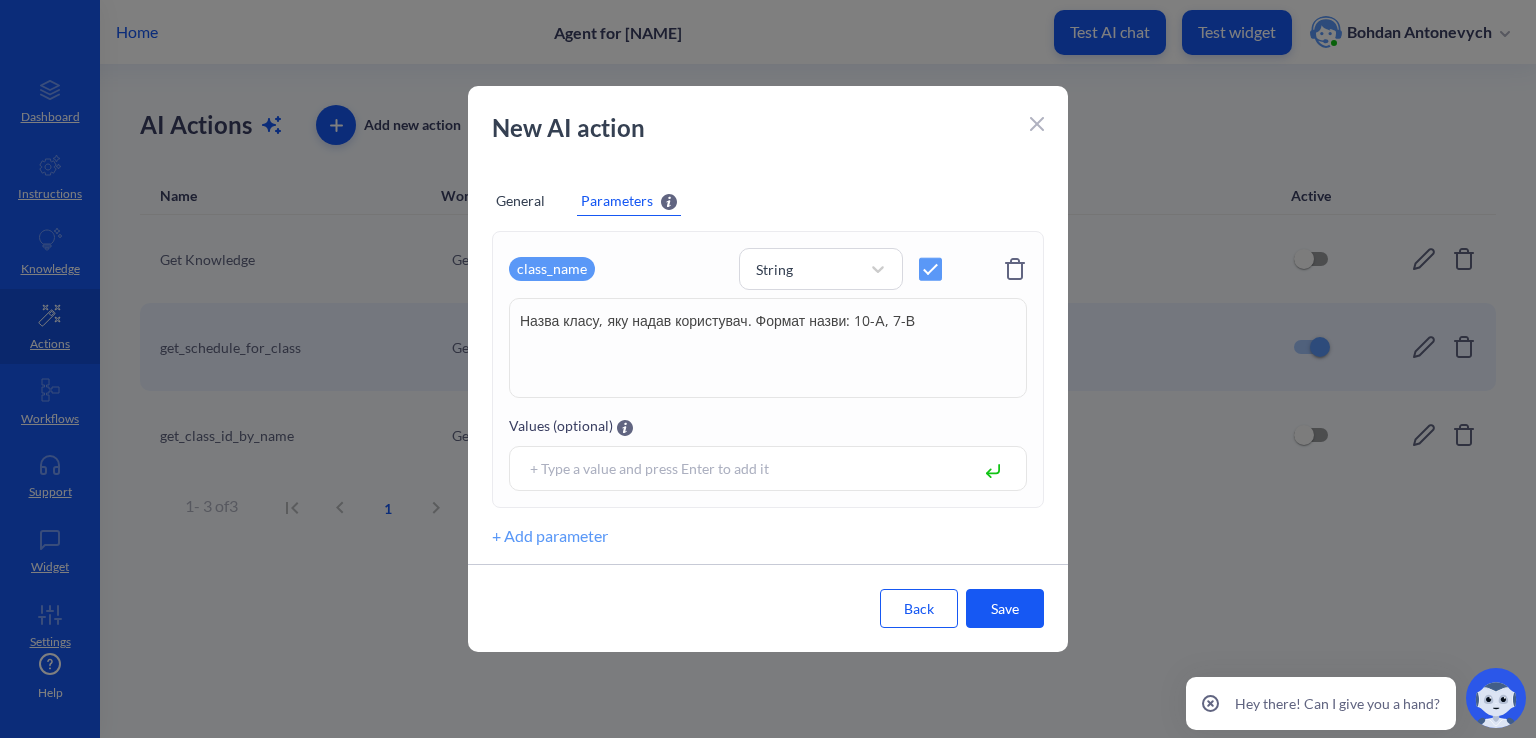 click on "Save" at bounding box center (1005, 608) 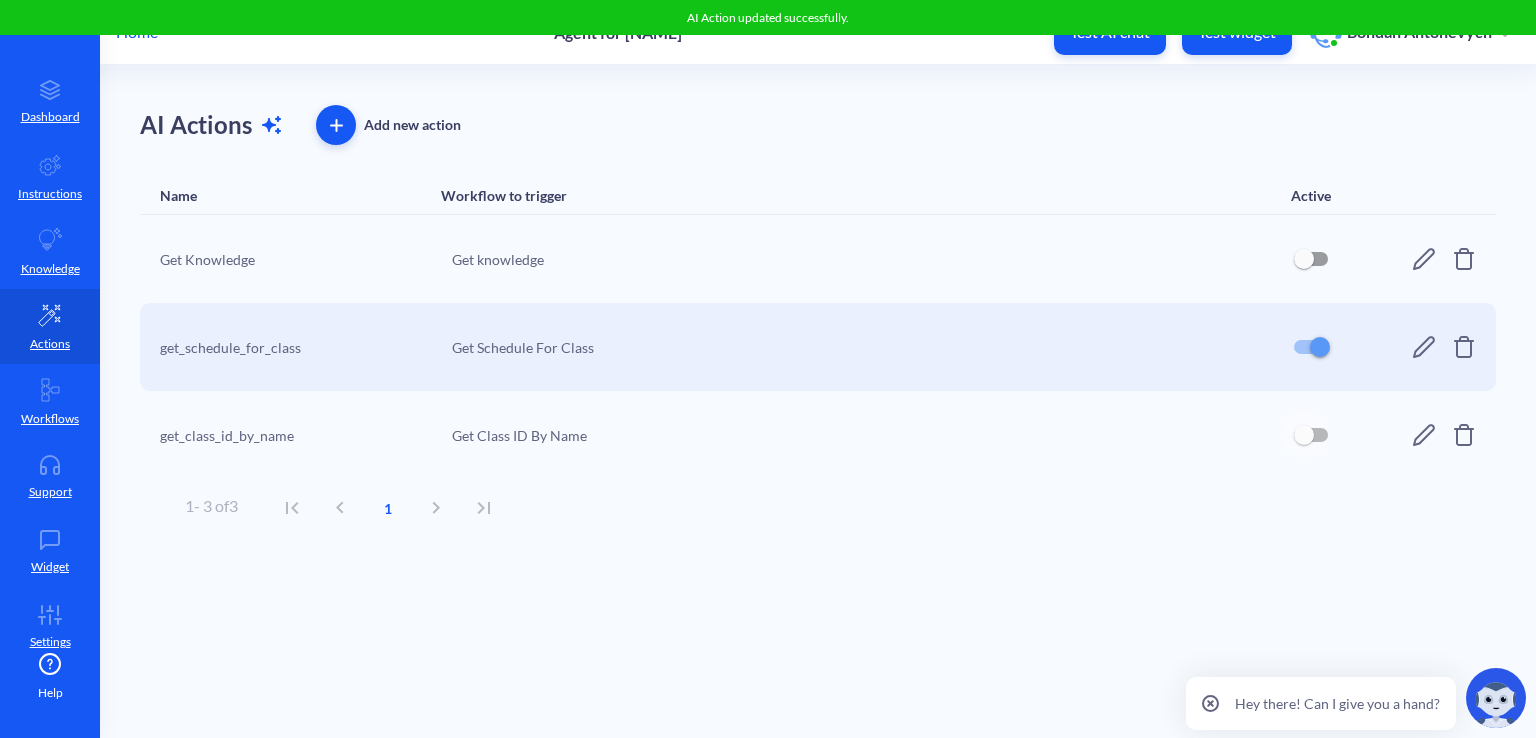 click at bounding box center [1304, 435] 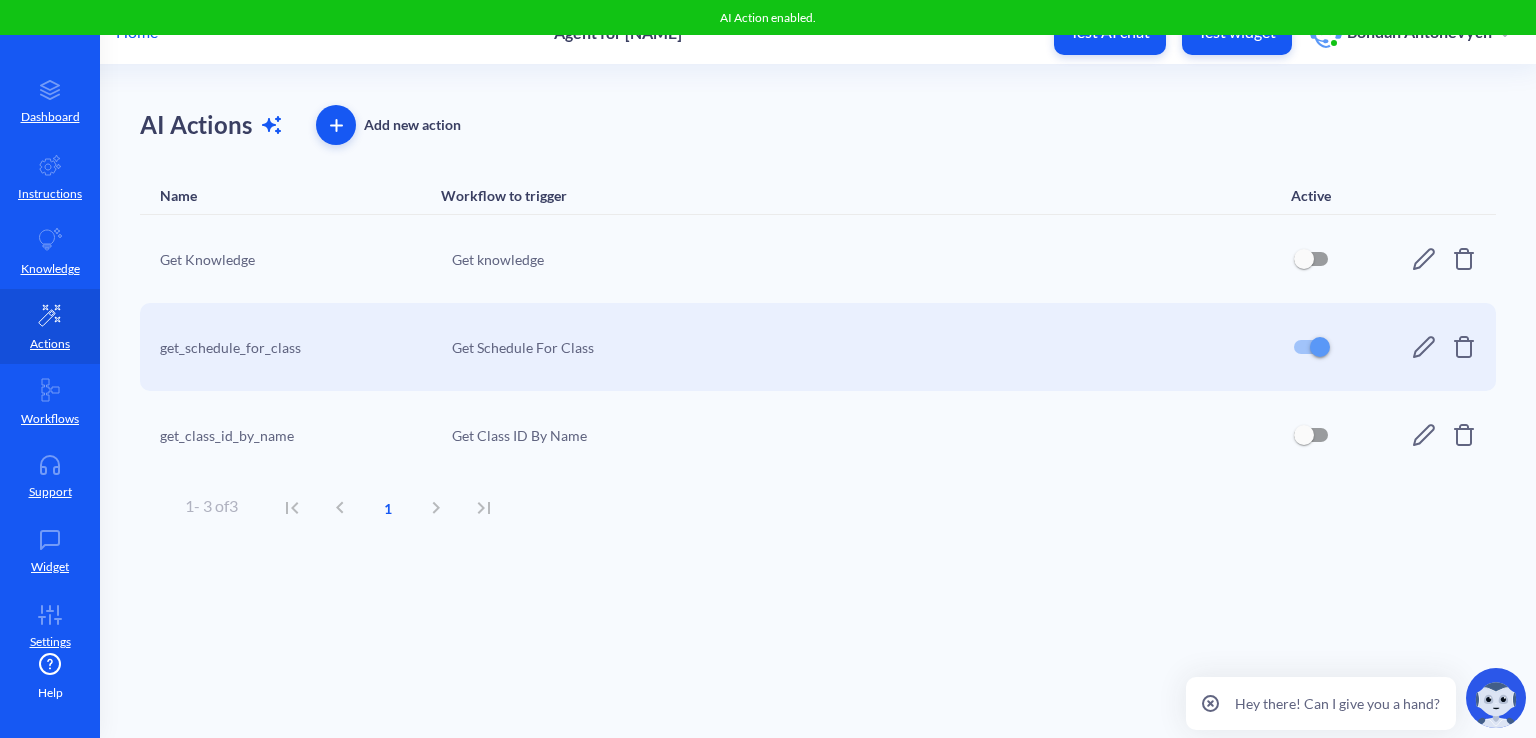 checkbox on "true" 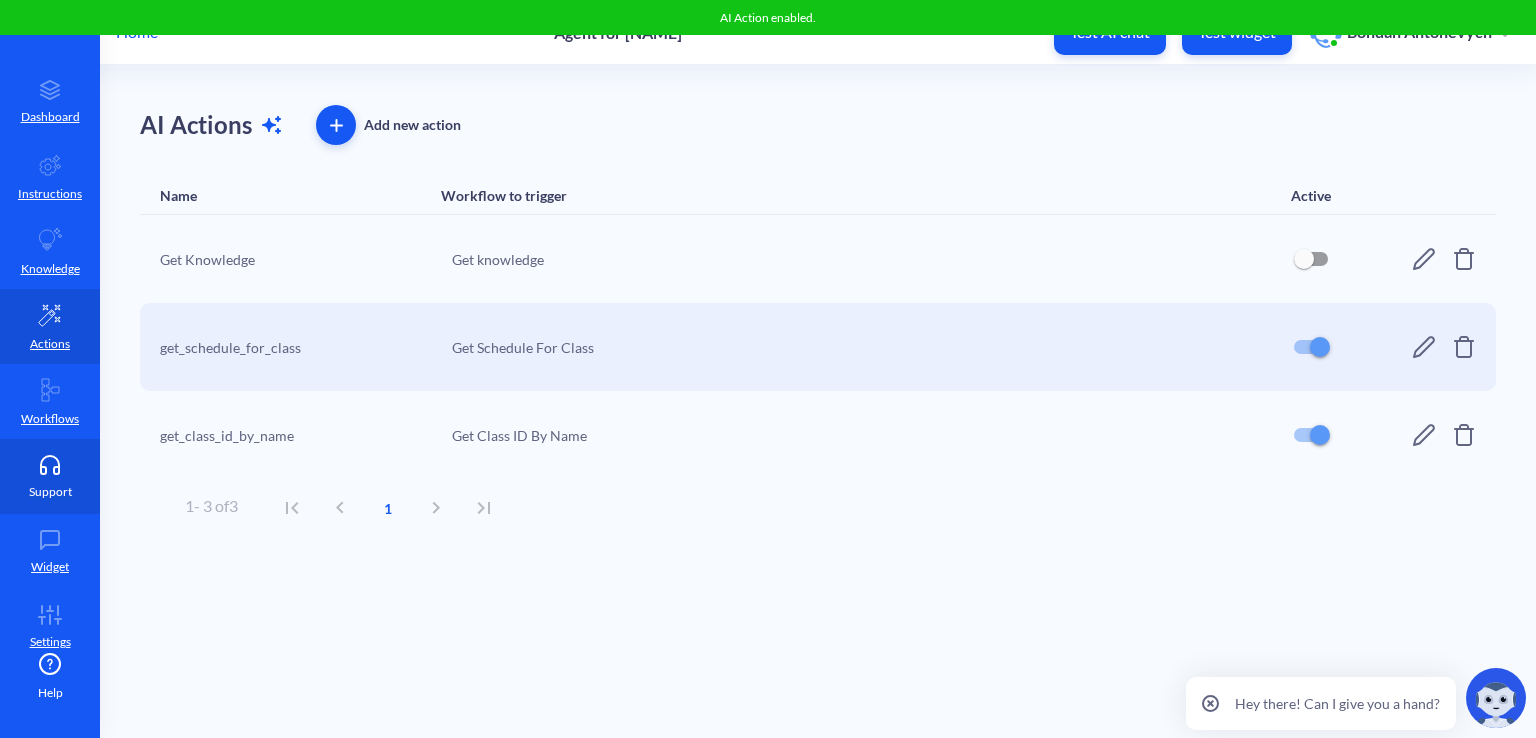 click 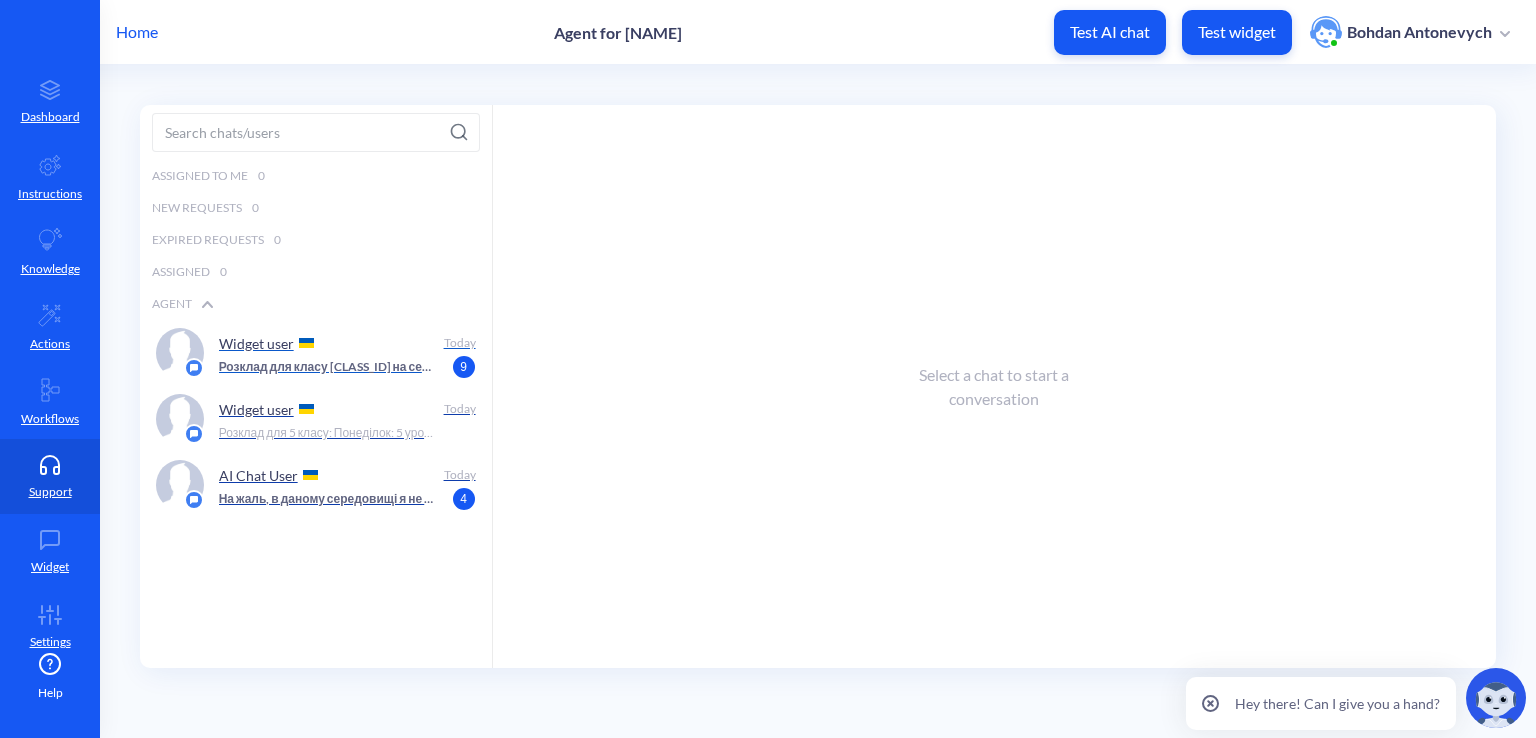 click on "Widget user" at bounding box center [324, 343] 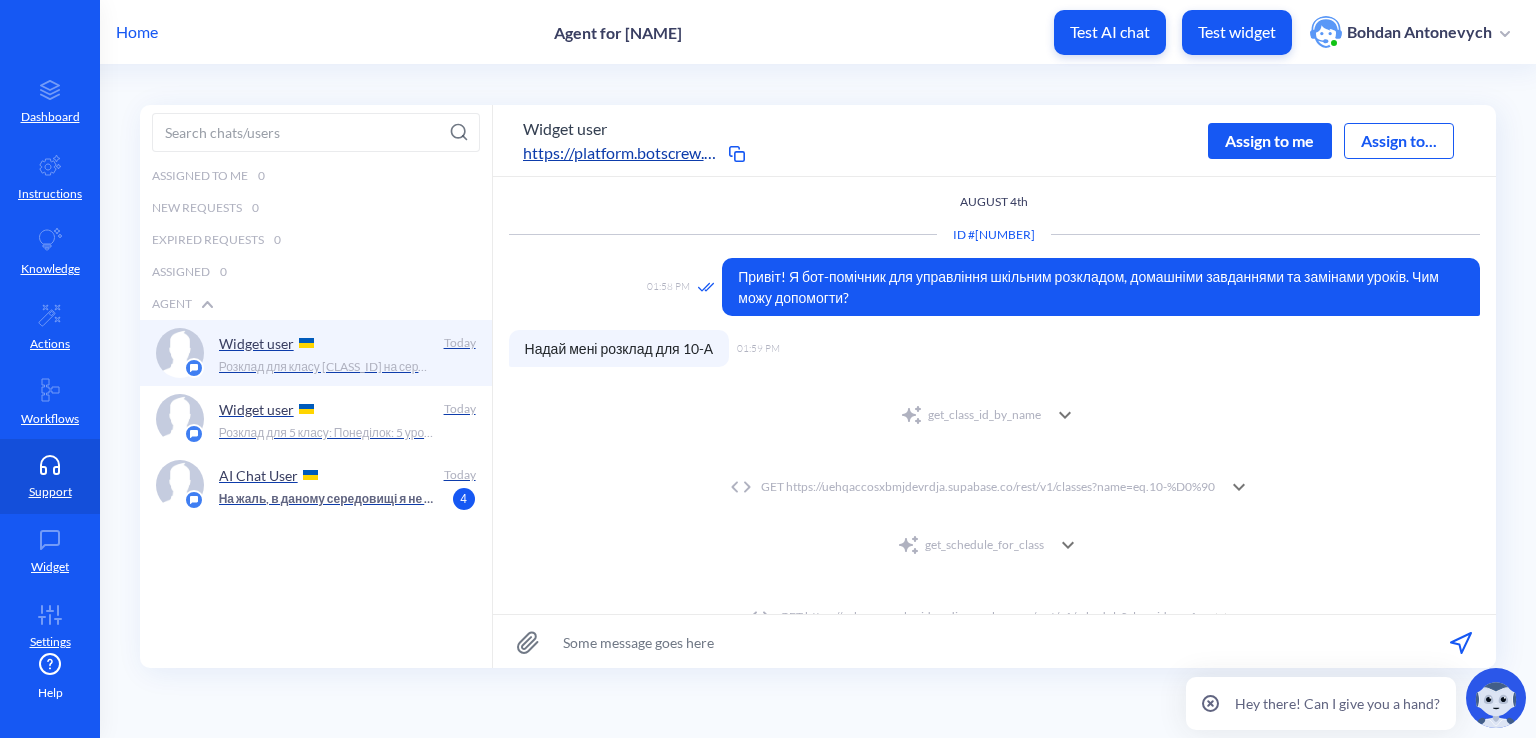 scroll, scrollTop: 112, scrollLeft: 0, axis: vertical 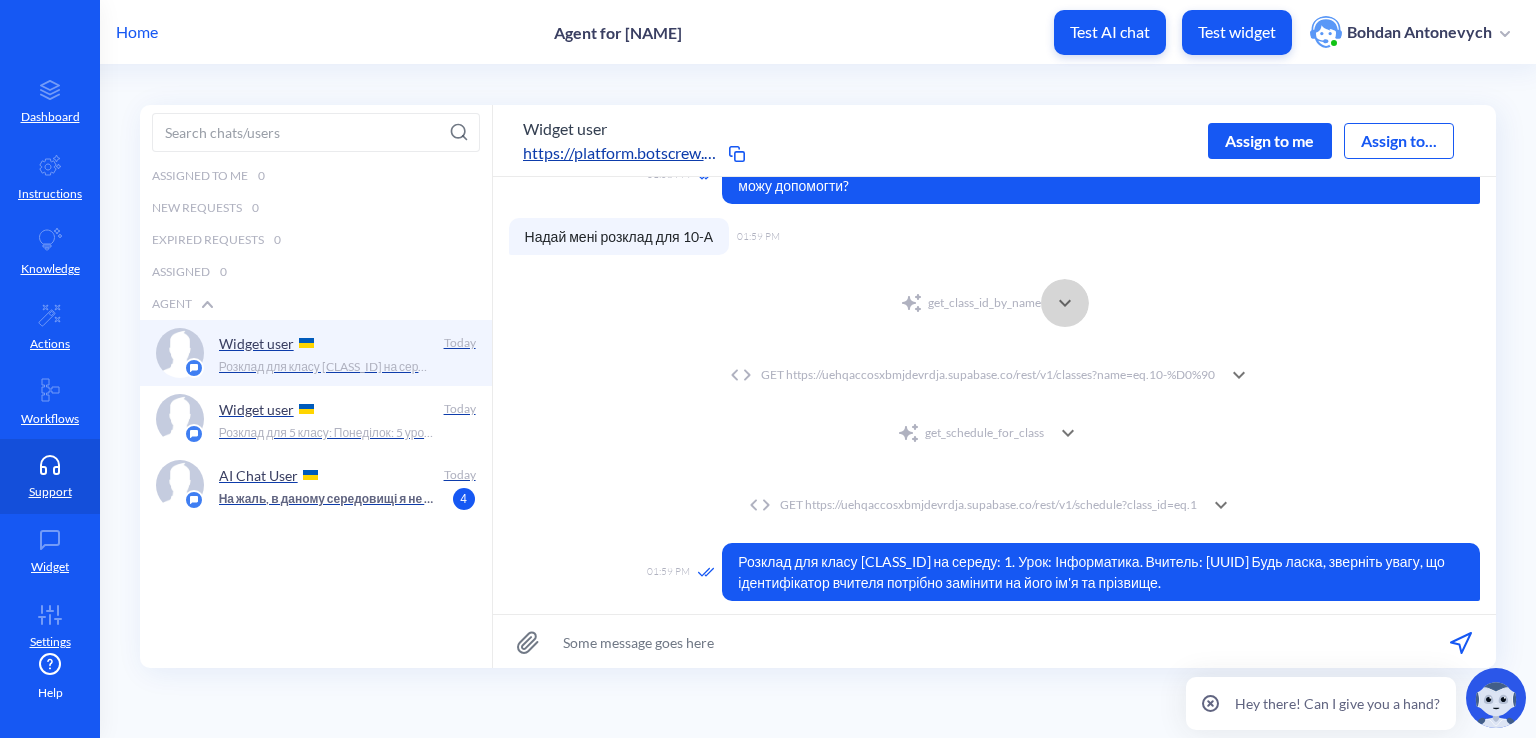 click 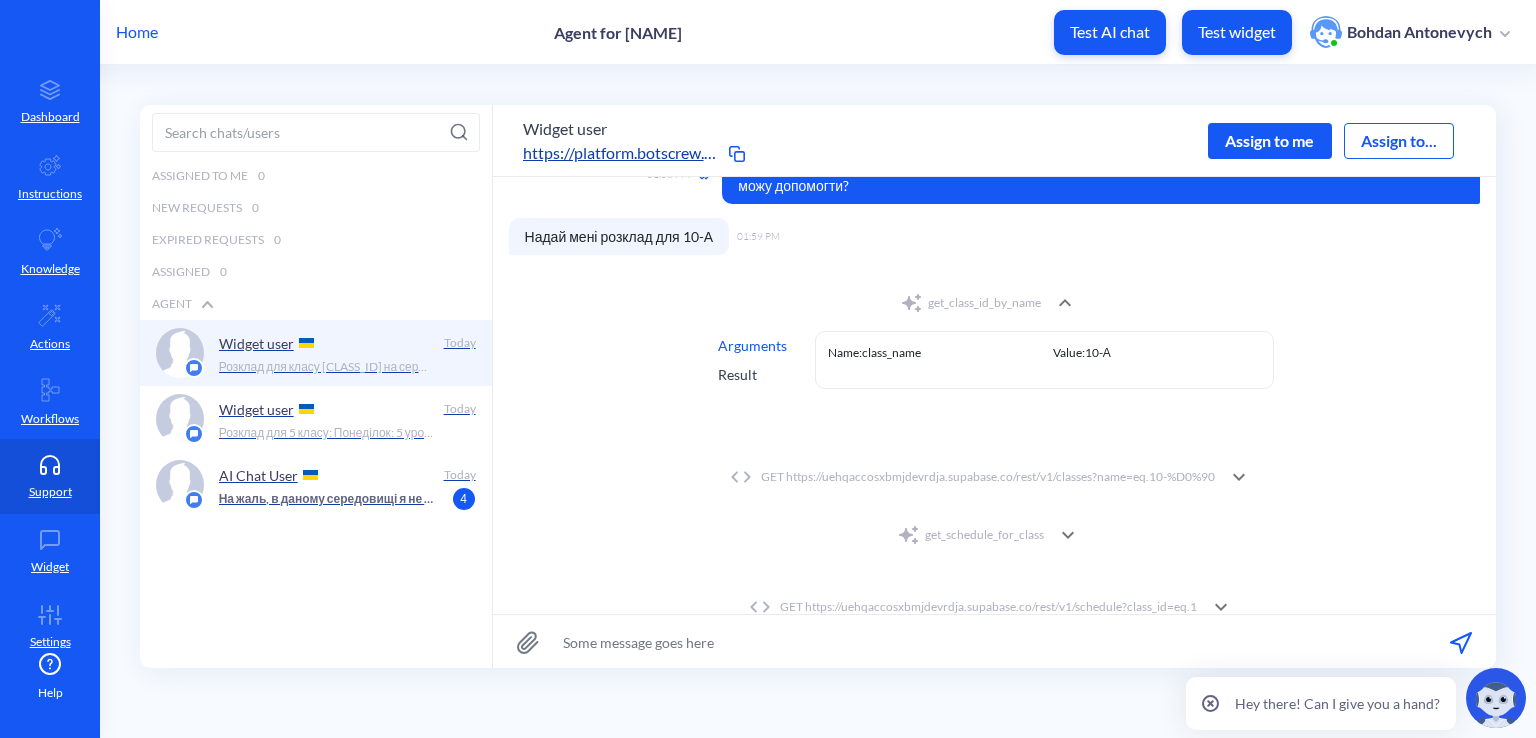 click on "Result" at bounding box center [752, 374] 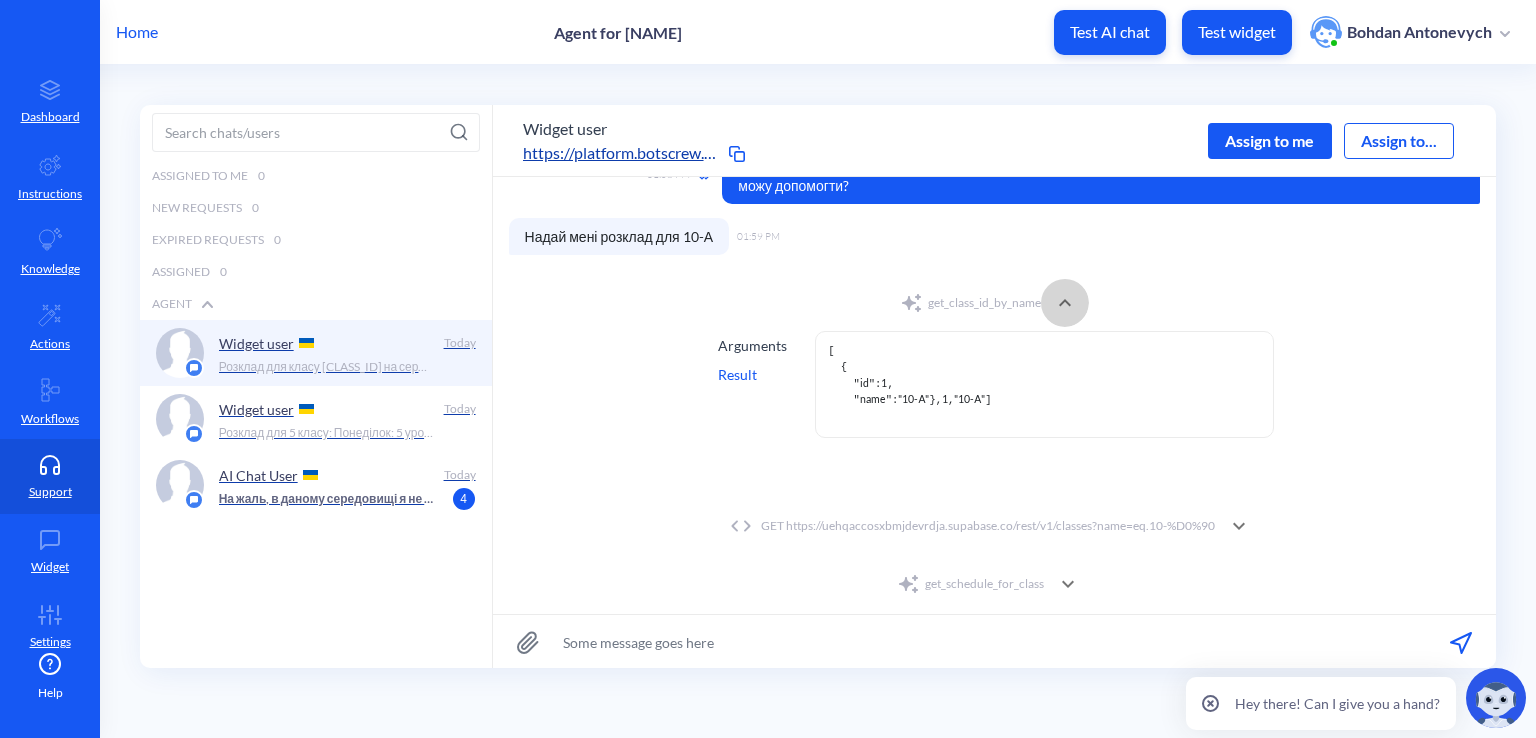 click 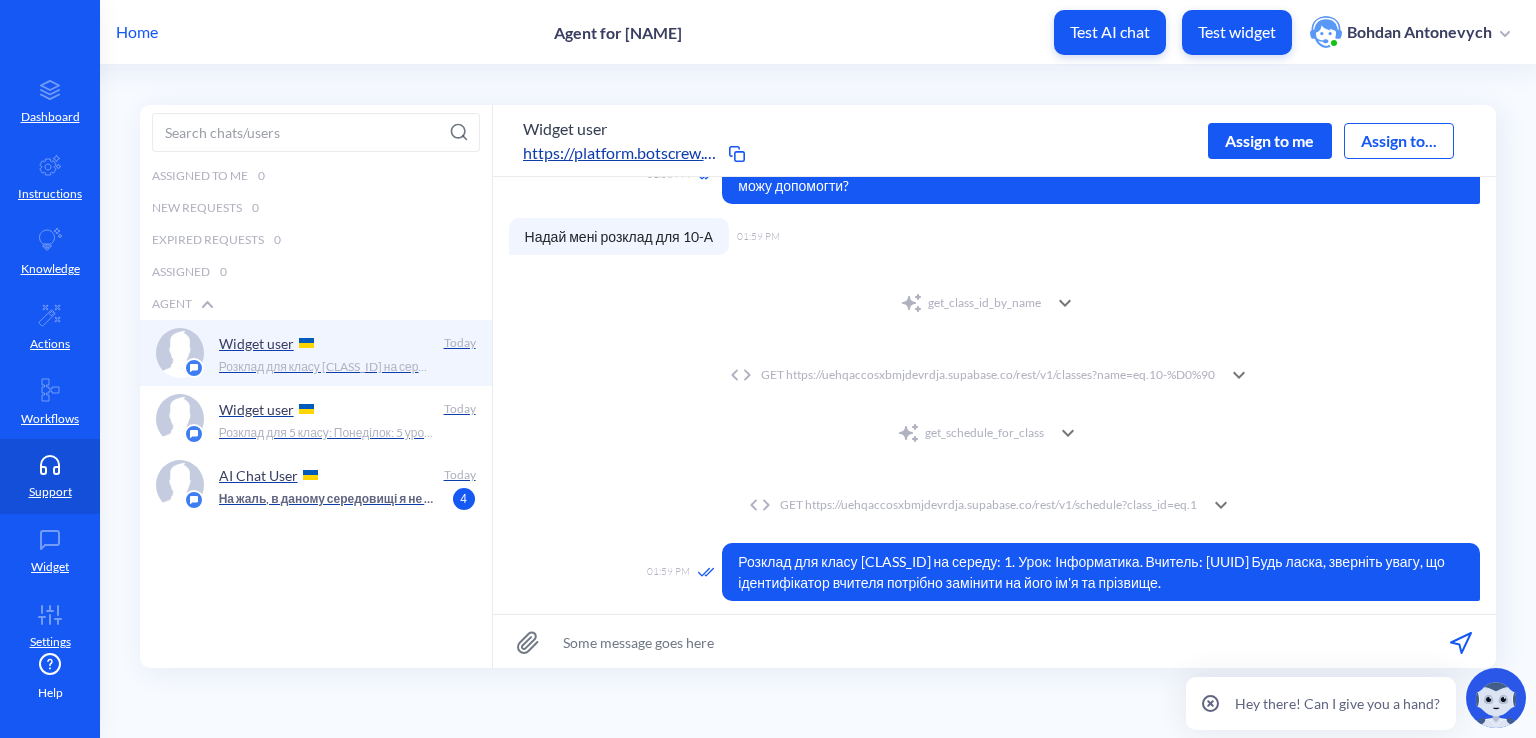 click 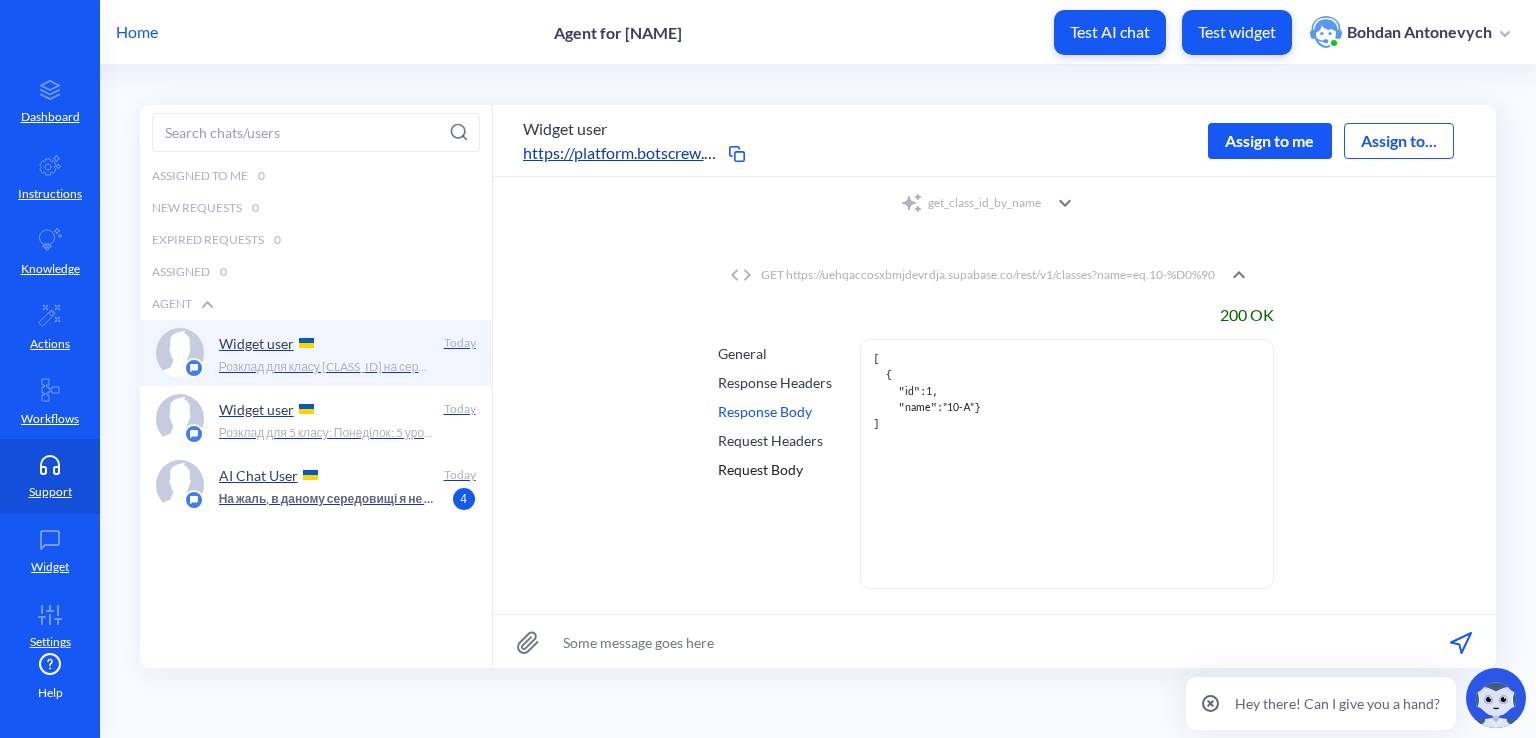 scroll, scrollTop: 12, scrollLeft: 0, axis: vertical 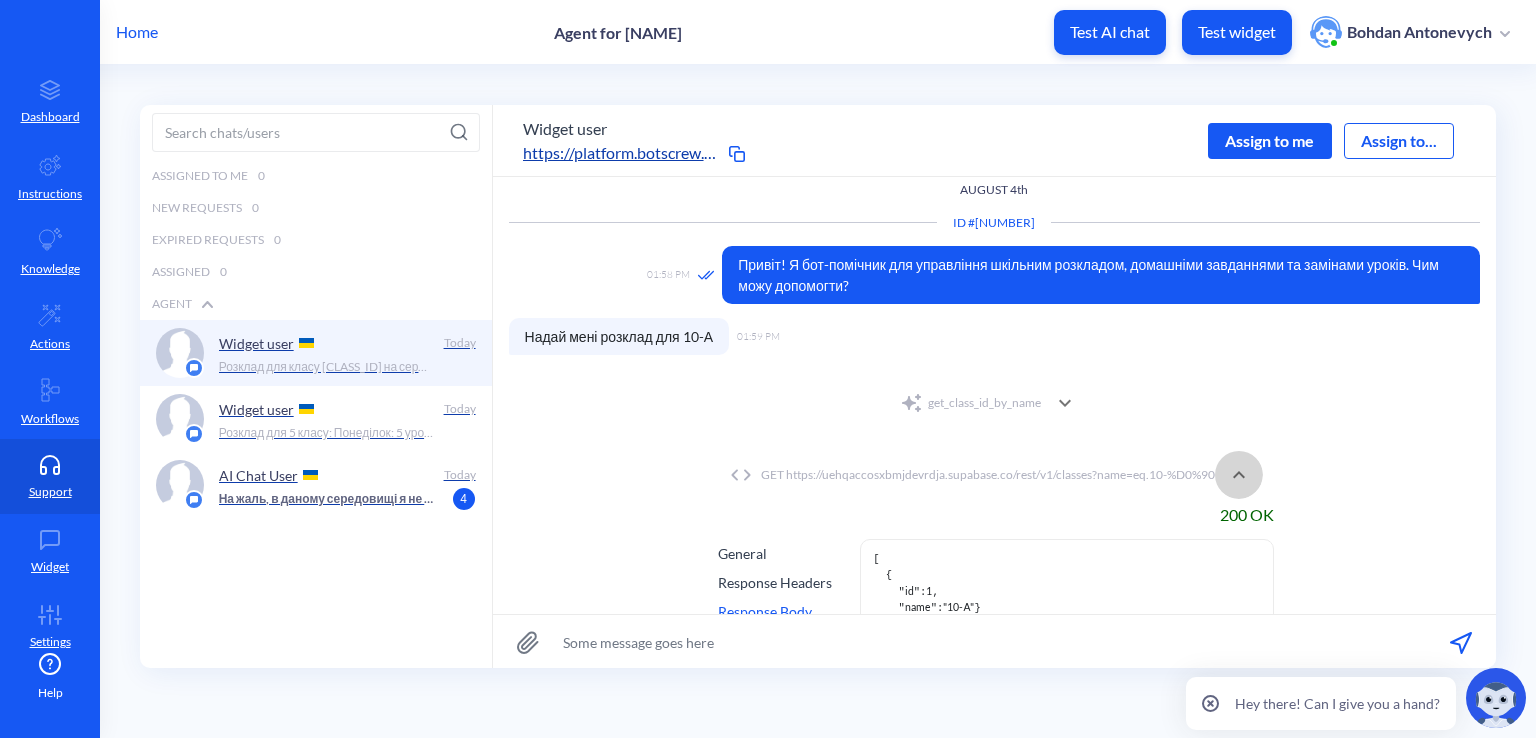 click 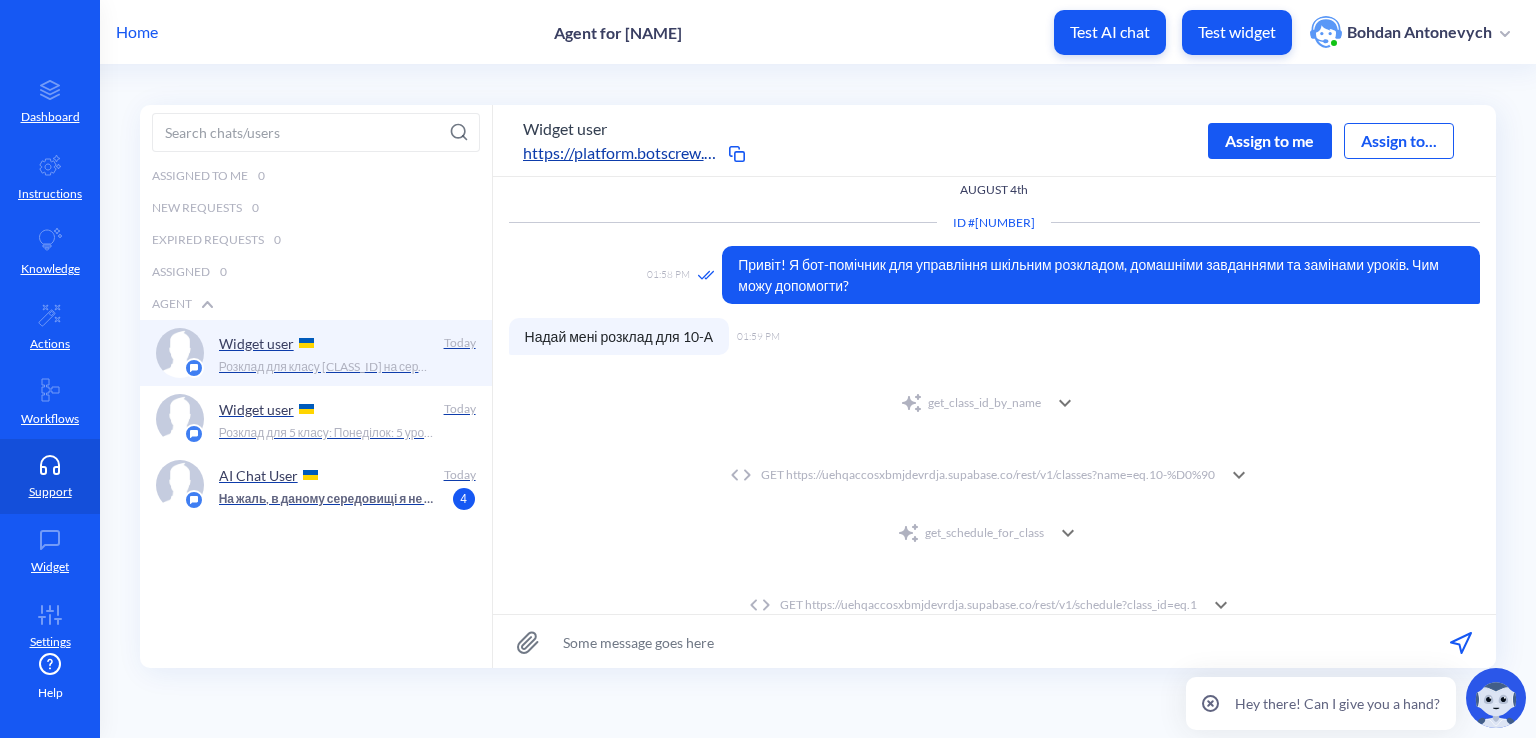 click 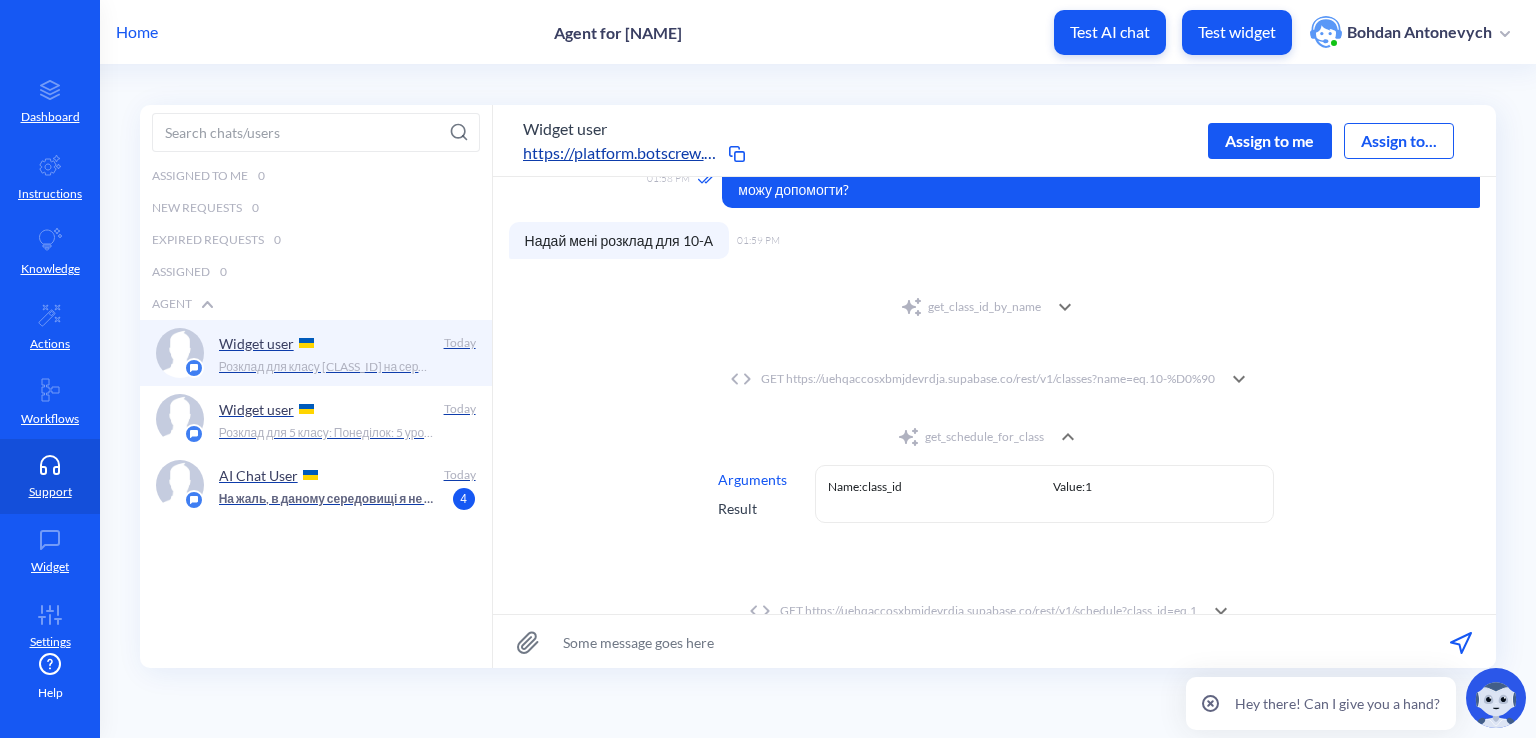 scroll, scrollTop: 112, scrollLeft: 0, axis: vertical 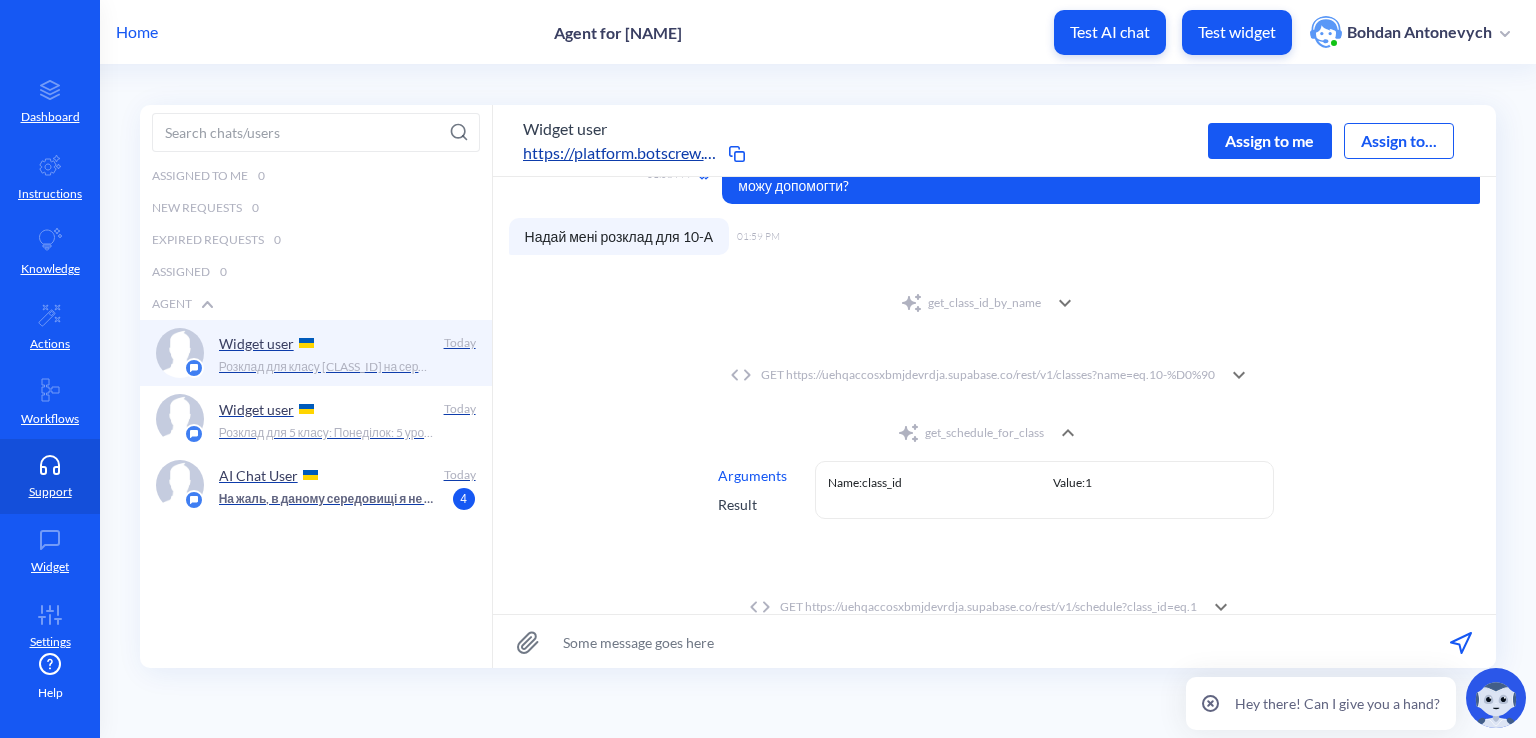 click on "Result" at bounding box center [752, 504] 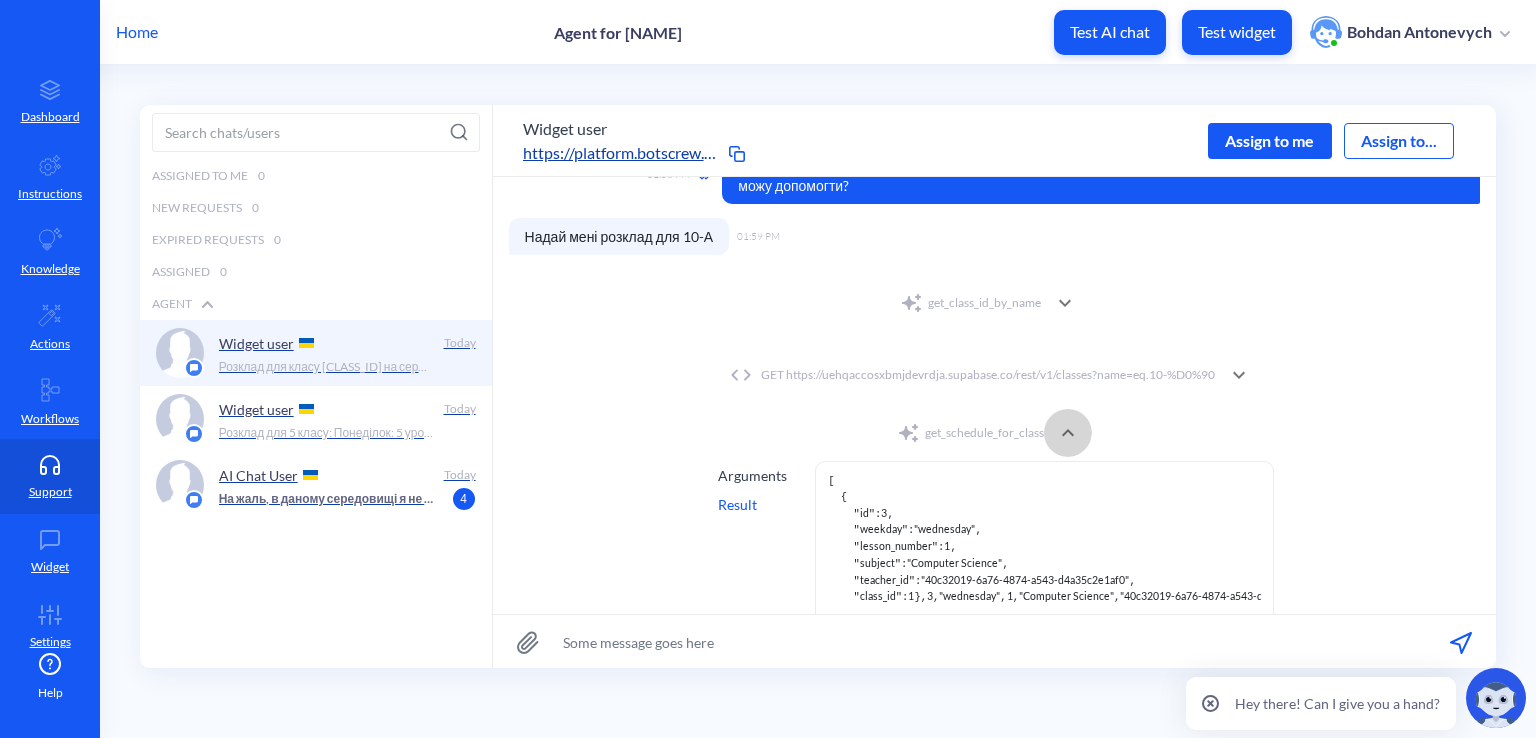 click 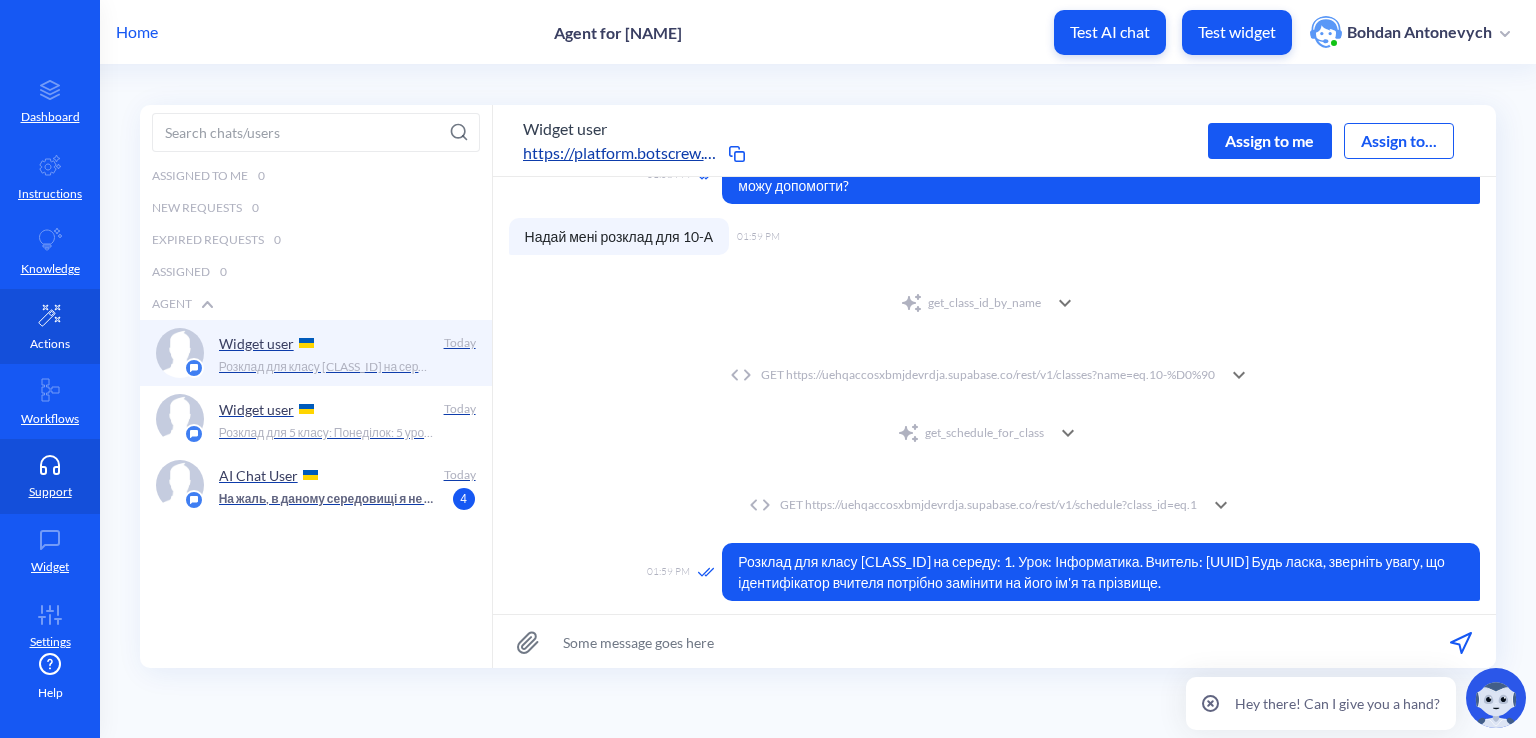 click on "Actions" at bounding box center [50, 326] 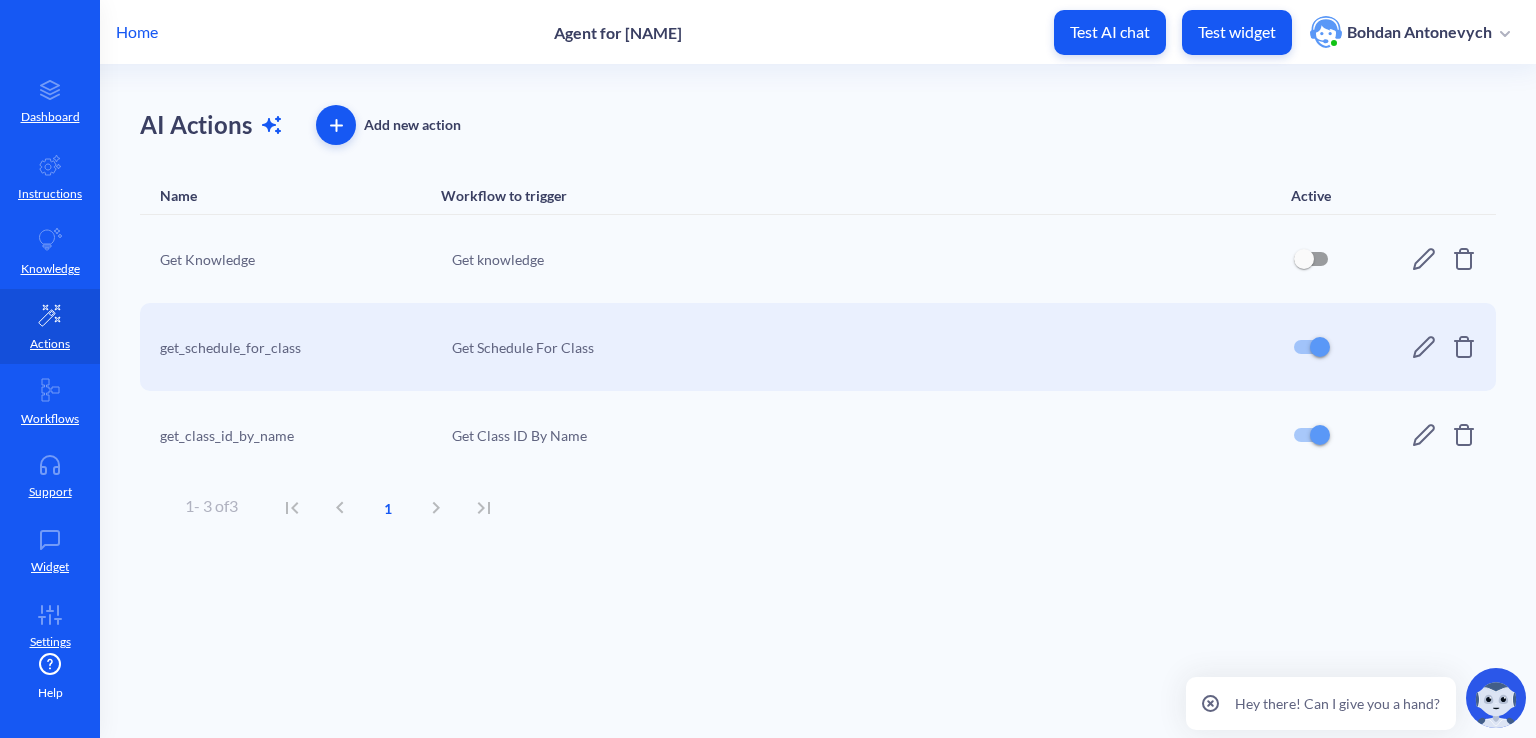 click at bounding box center (336, 125) 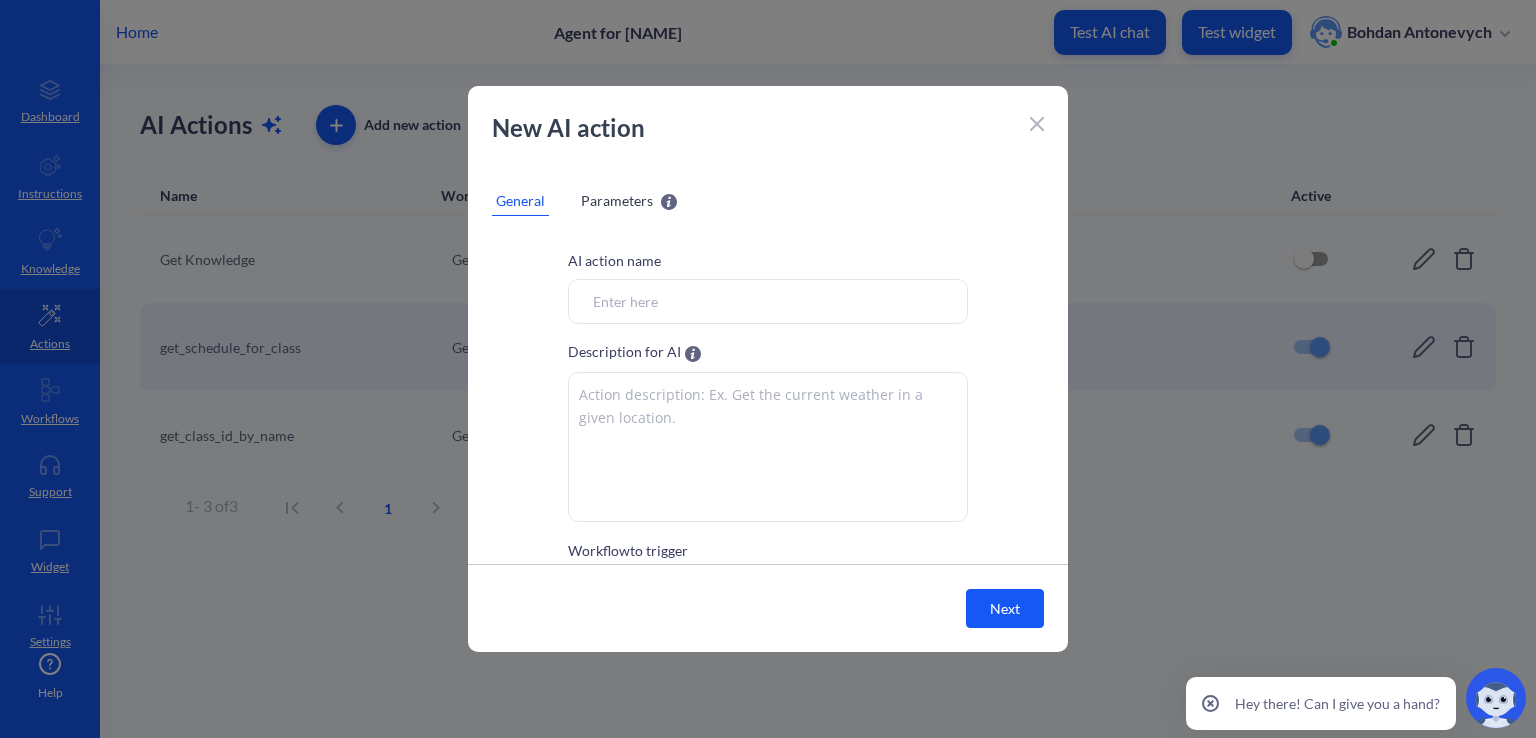 click on "Workflow  to trigger" at bounding box center (768, 301) 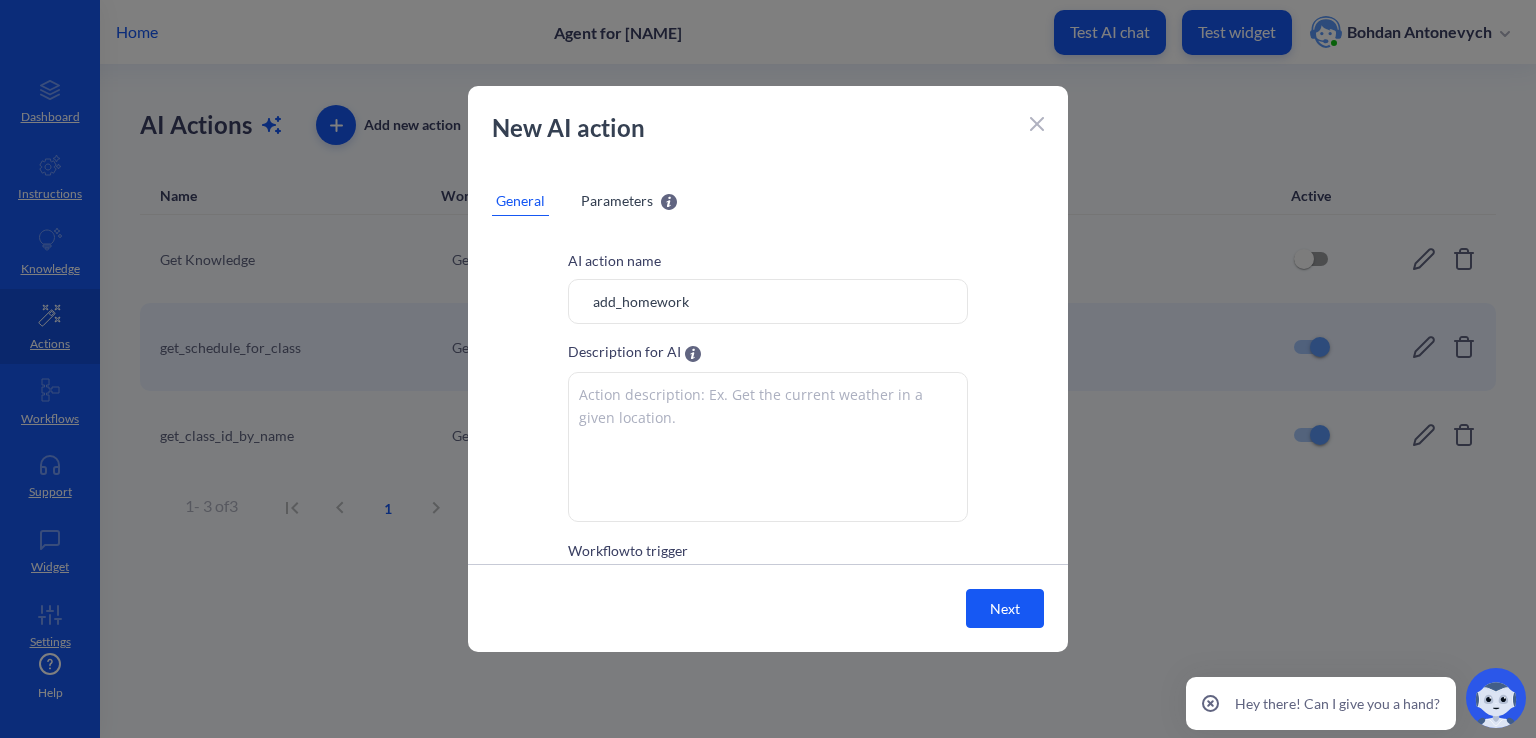 type on "add_homework" 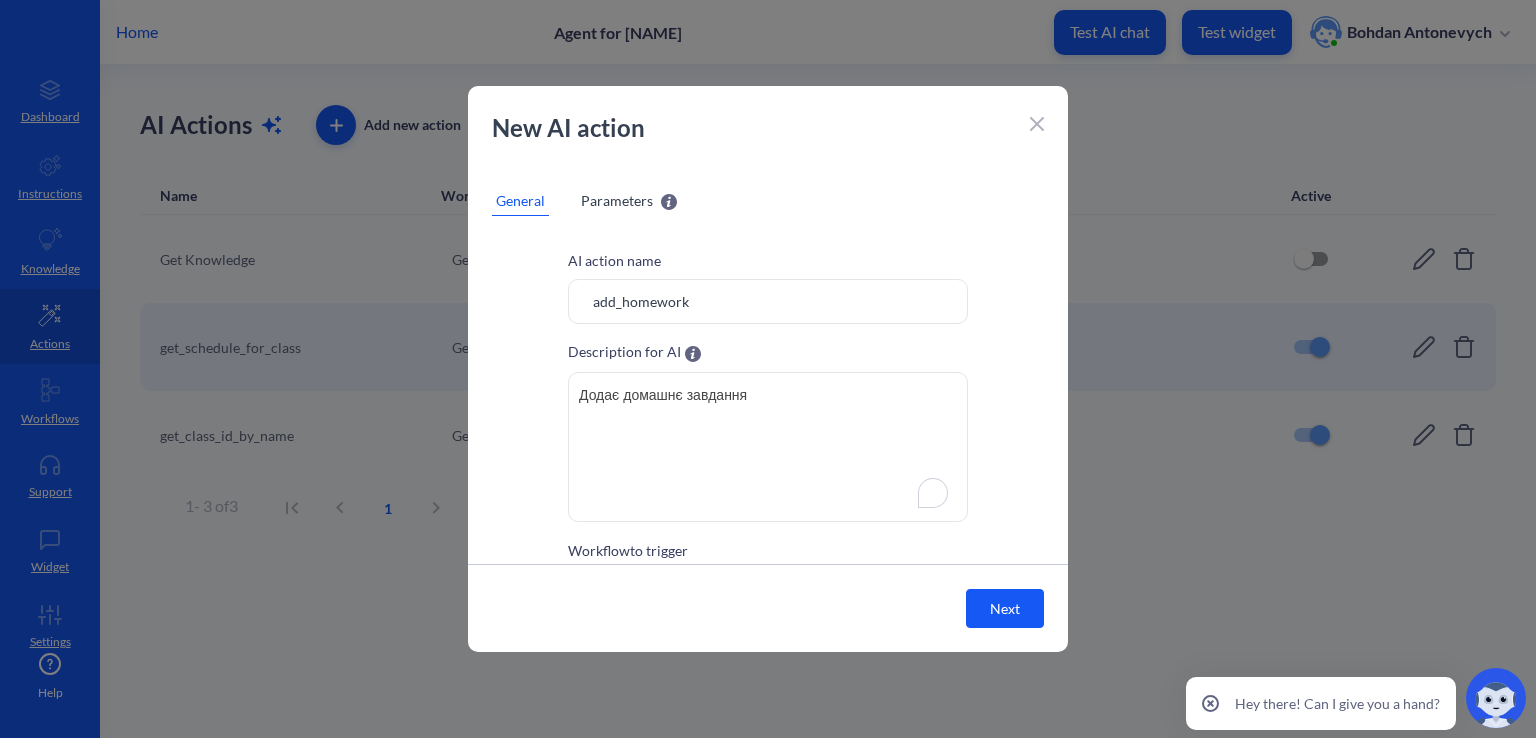 scroll, scrollTop: 100, scrollLeft: 0, axis: vertical 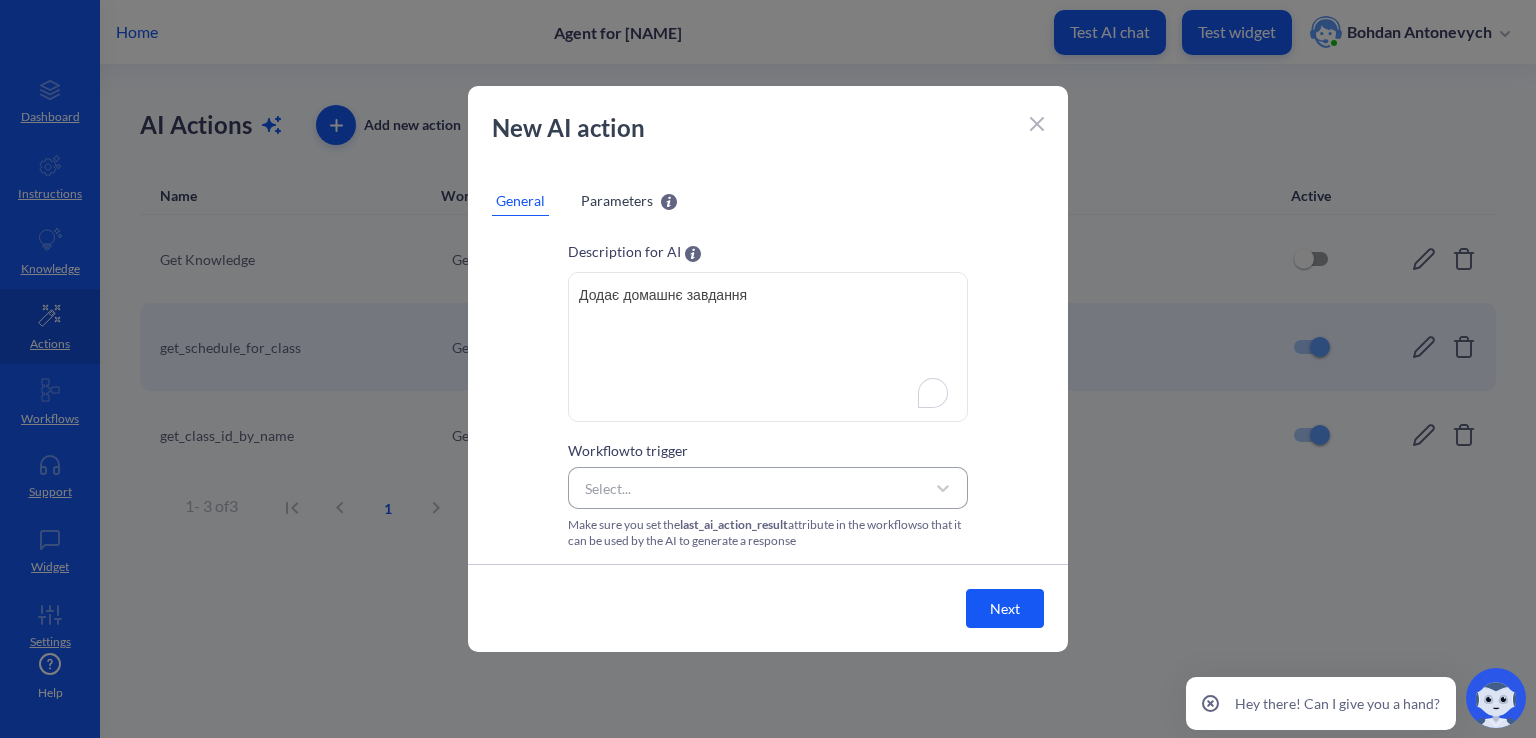 type on "Додає домашнє завдання" 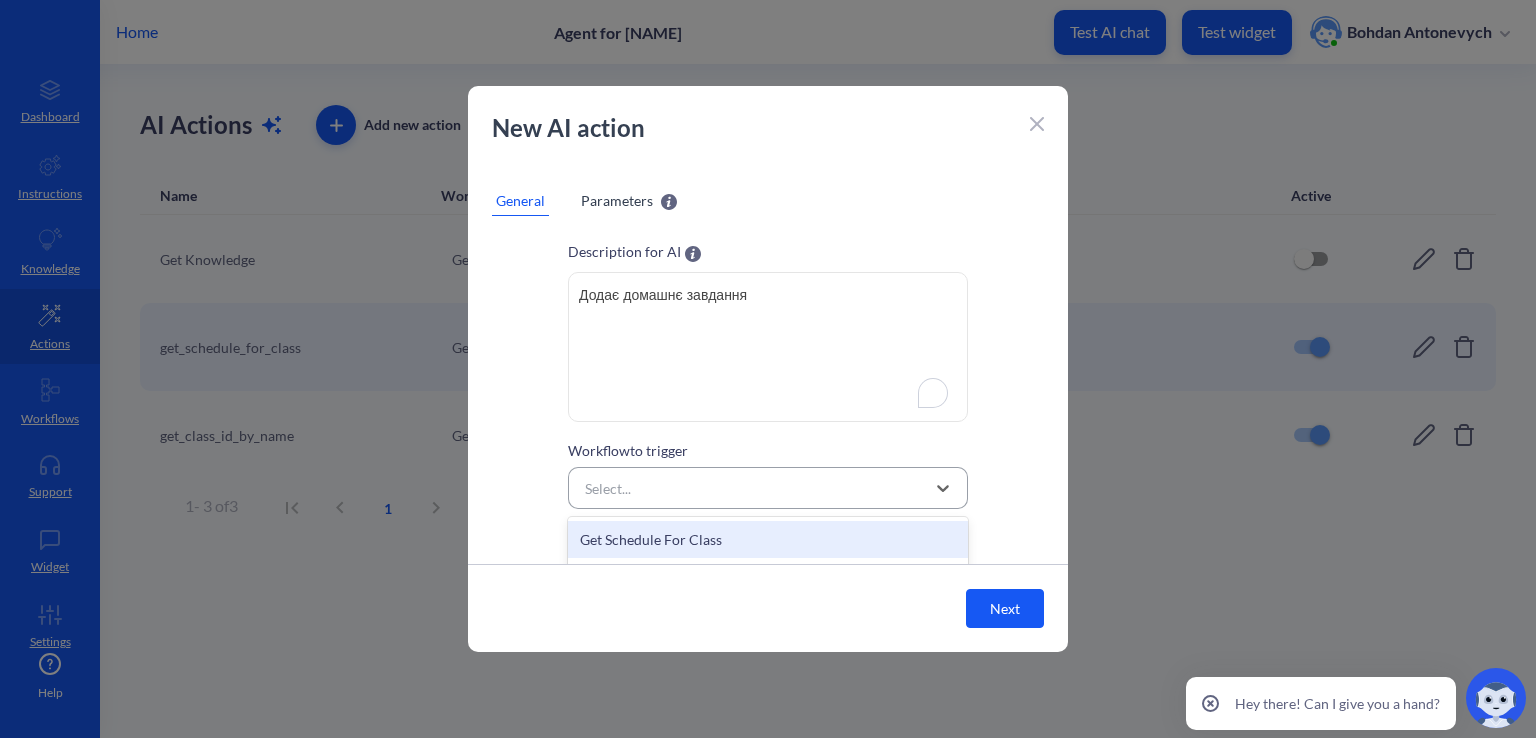 click on "Select..." at bounding box center (750, 488) 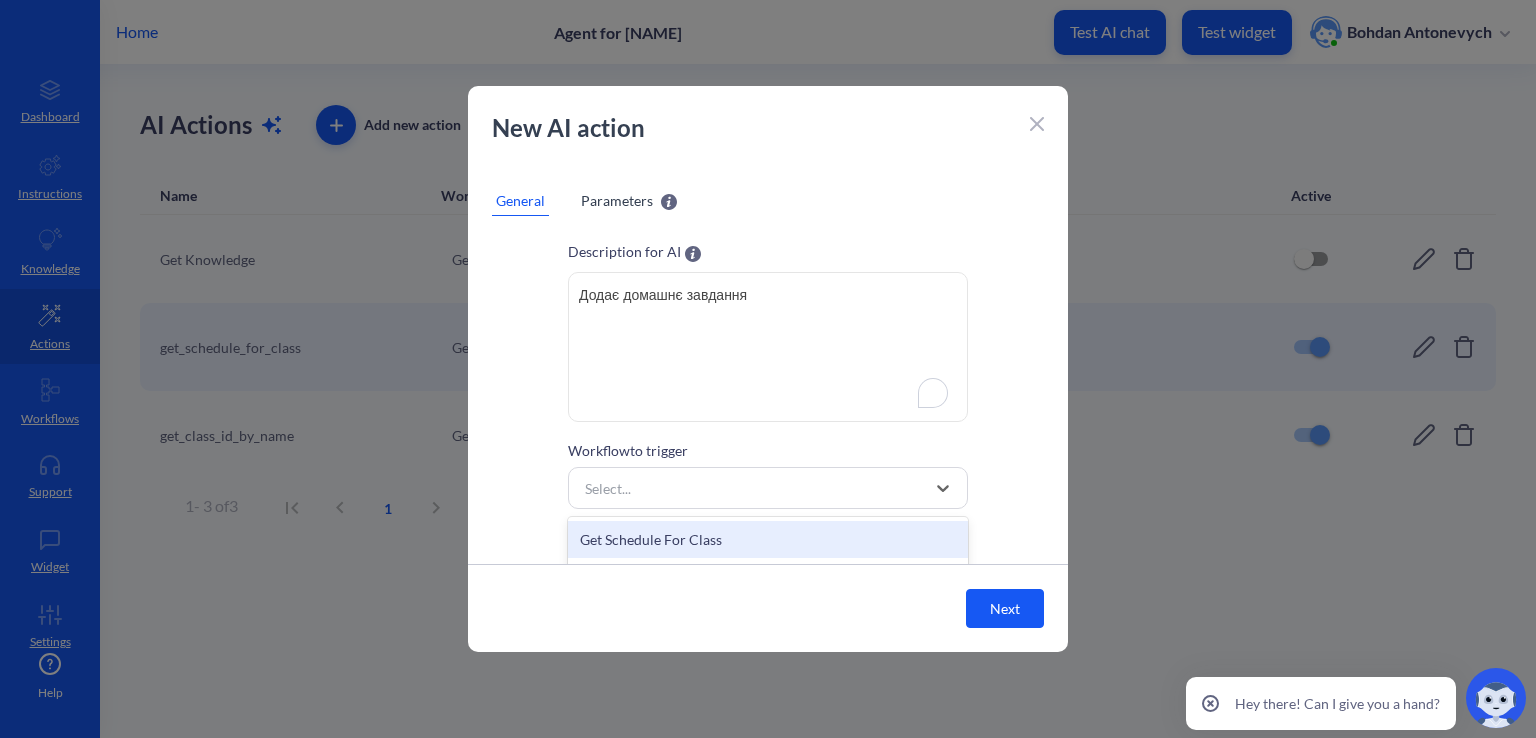 scroll, scrollTop: 172, scrollLeft: 0, axis: vertical 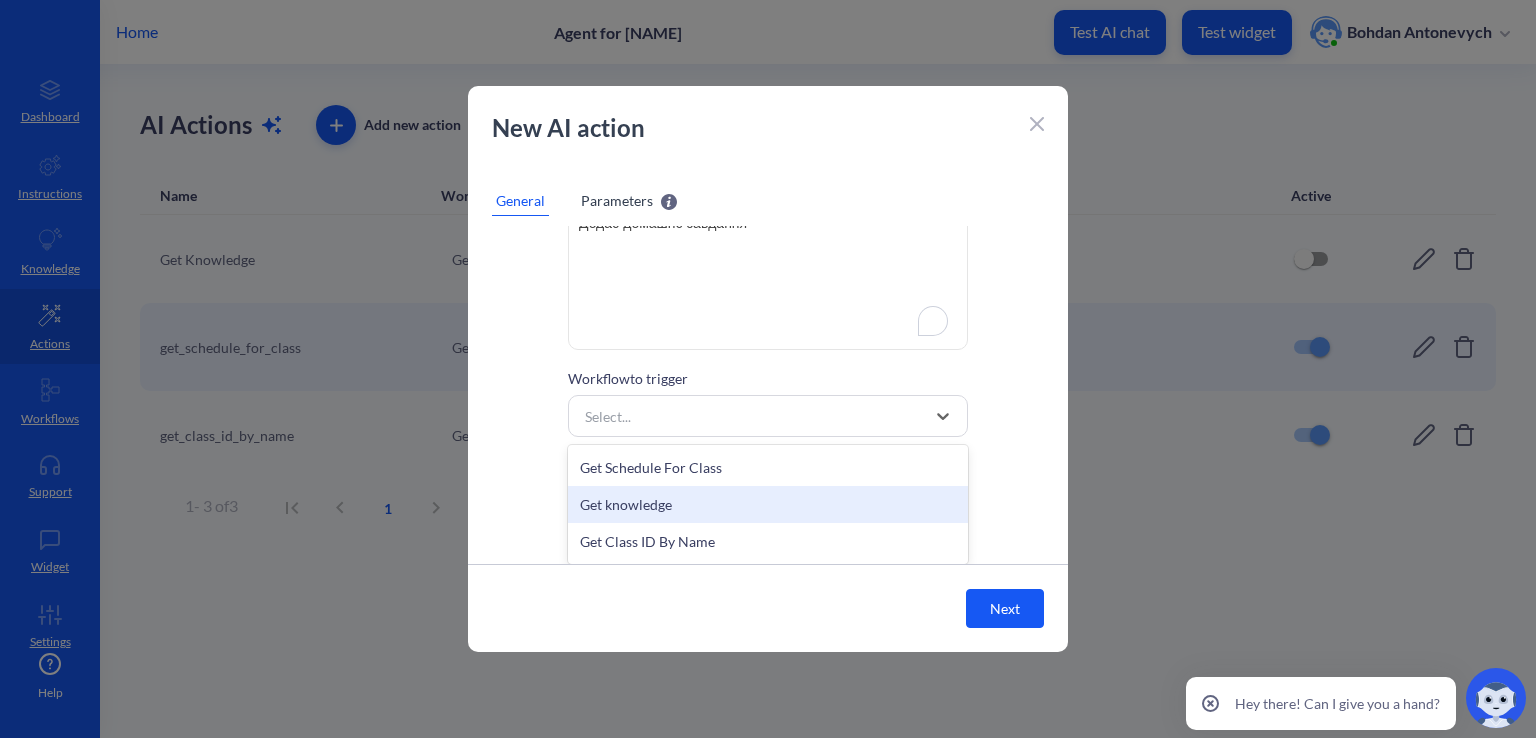 click on "Get knowledge" at bounding box center (768, 504) 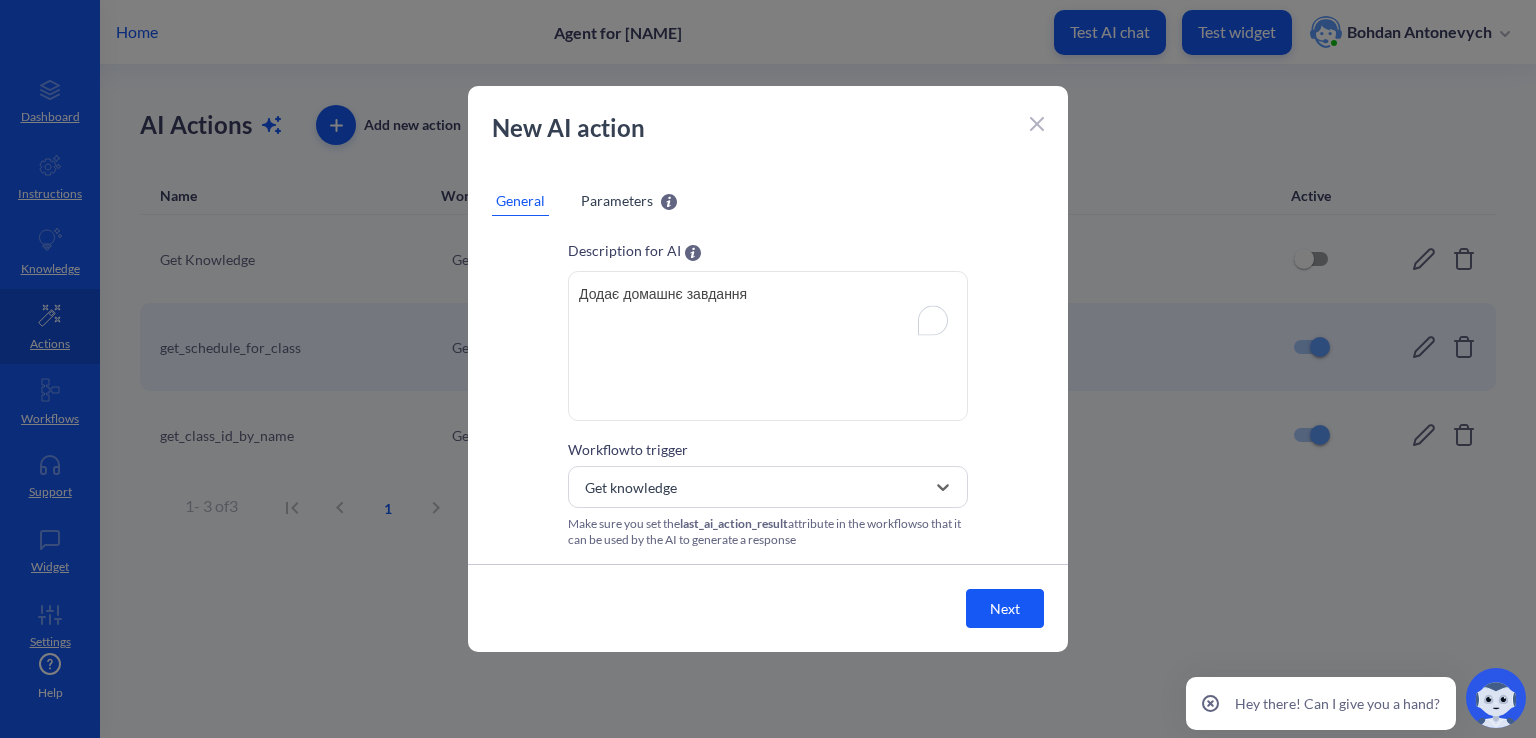 scroll, scrollTop: 101, scrollLeft: 0, axis: vertical 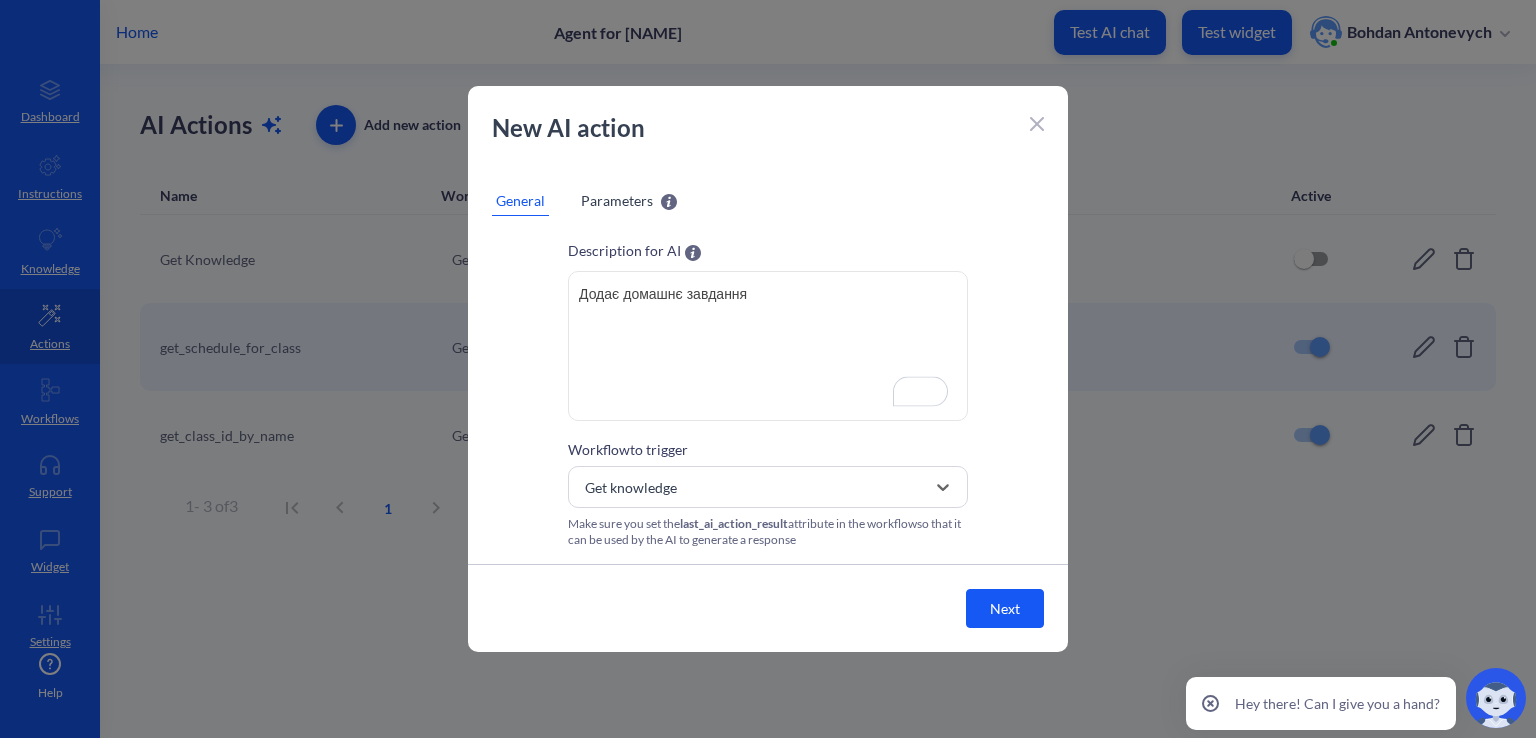click on "Next" at bounding box center [1005, 608] 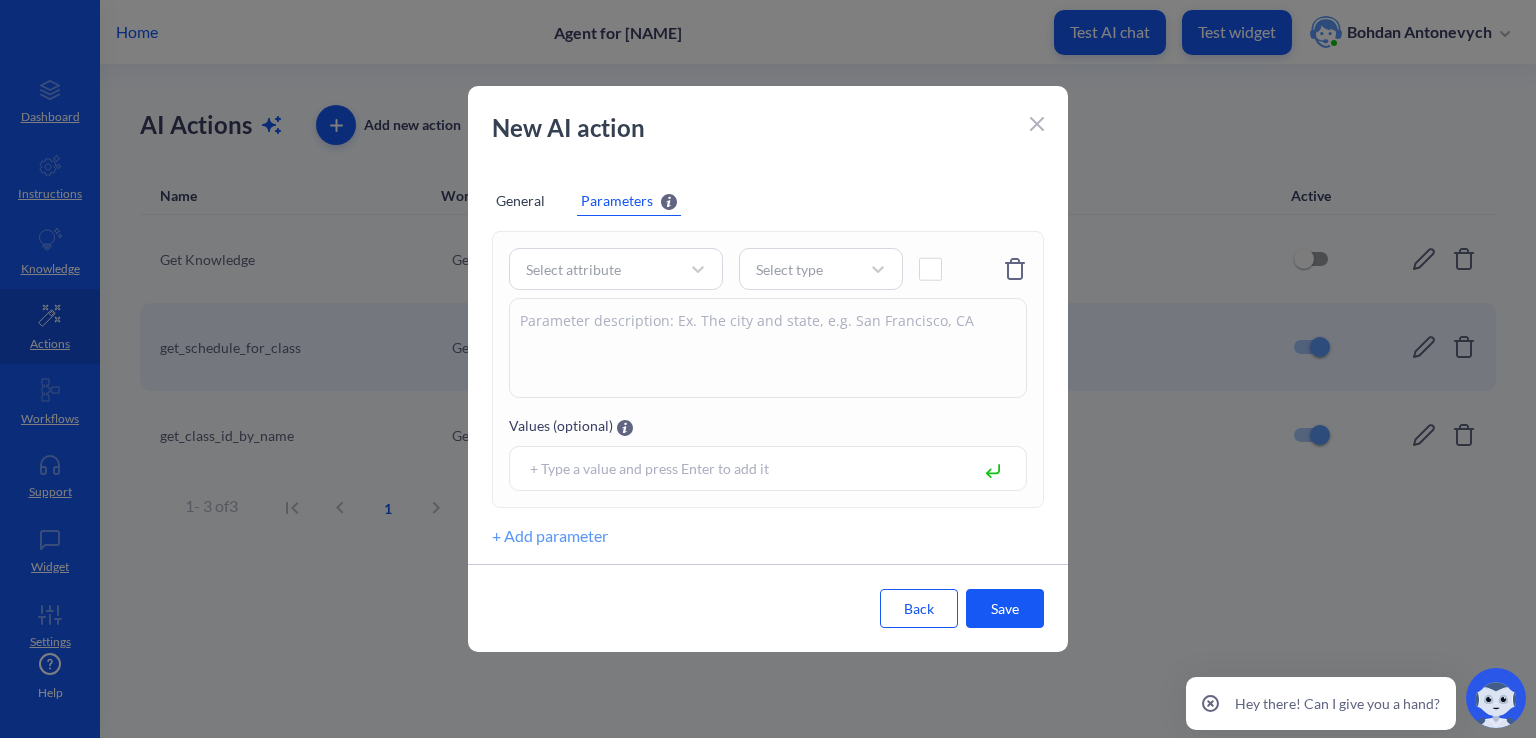 scroll, scrollTop: 60, scrollLeft: 0, axis: vertical 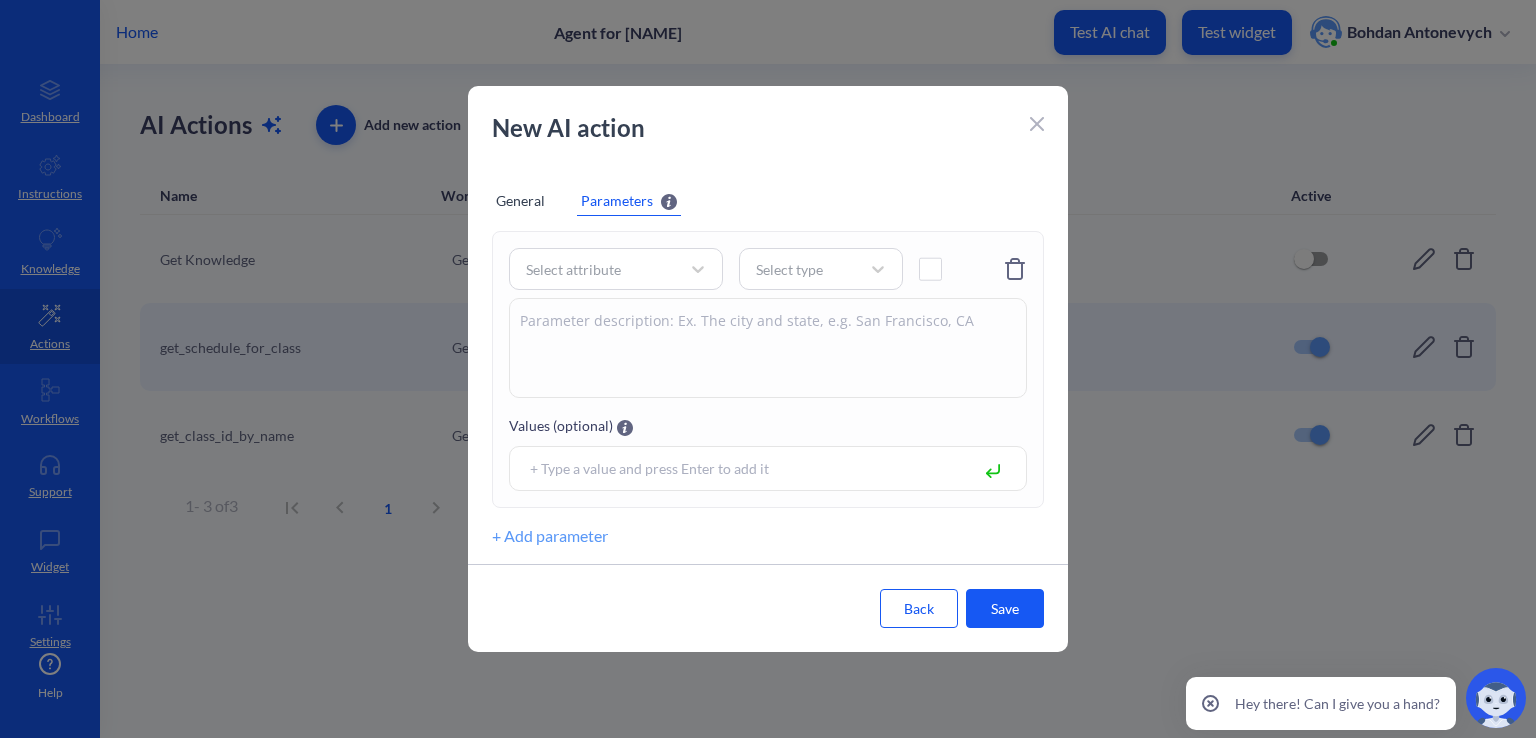click on "Save" at bounding box center [1005, 608] 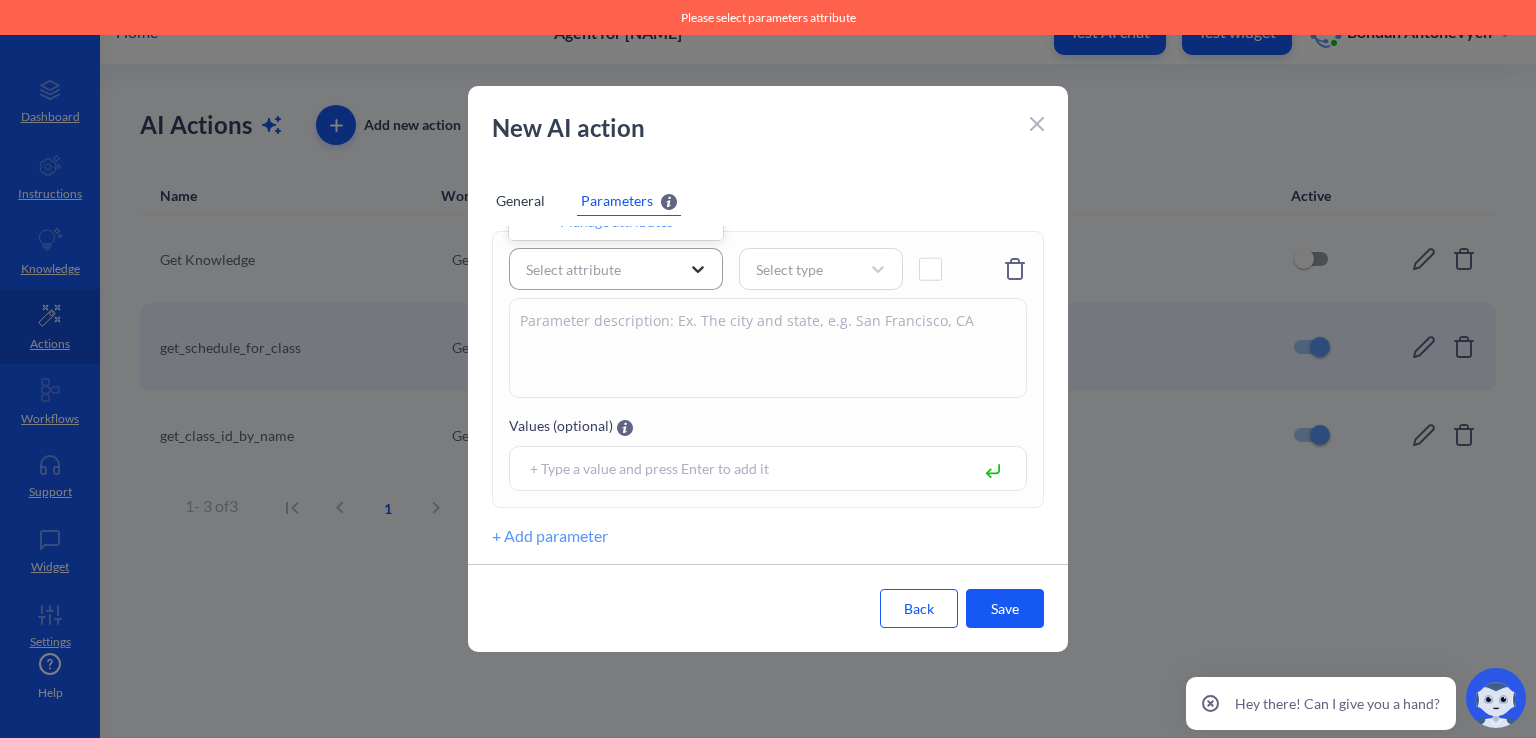 click 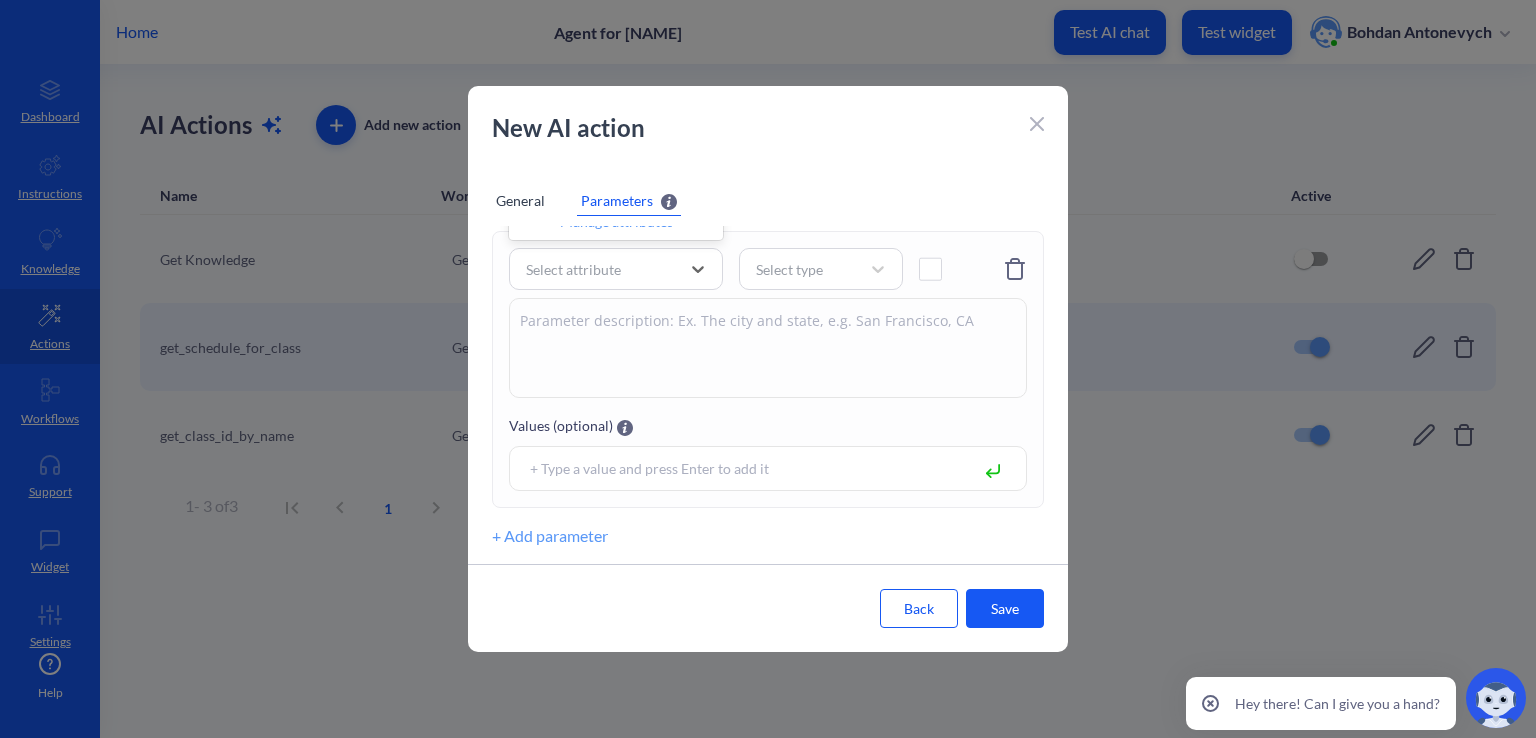 click on "Manage attributes" at bounding box center (616, 221) 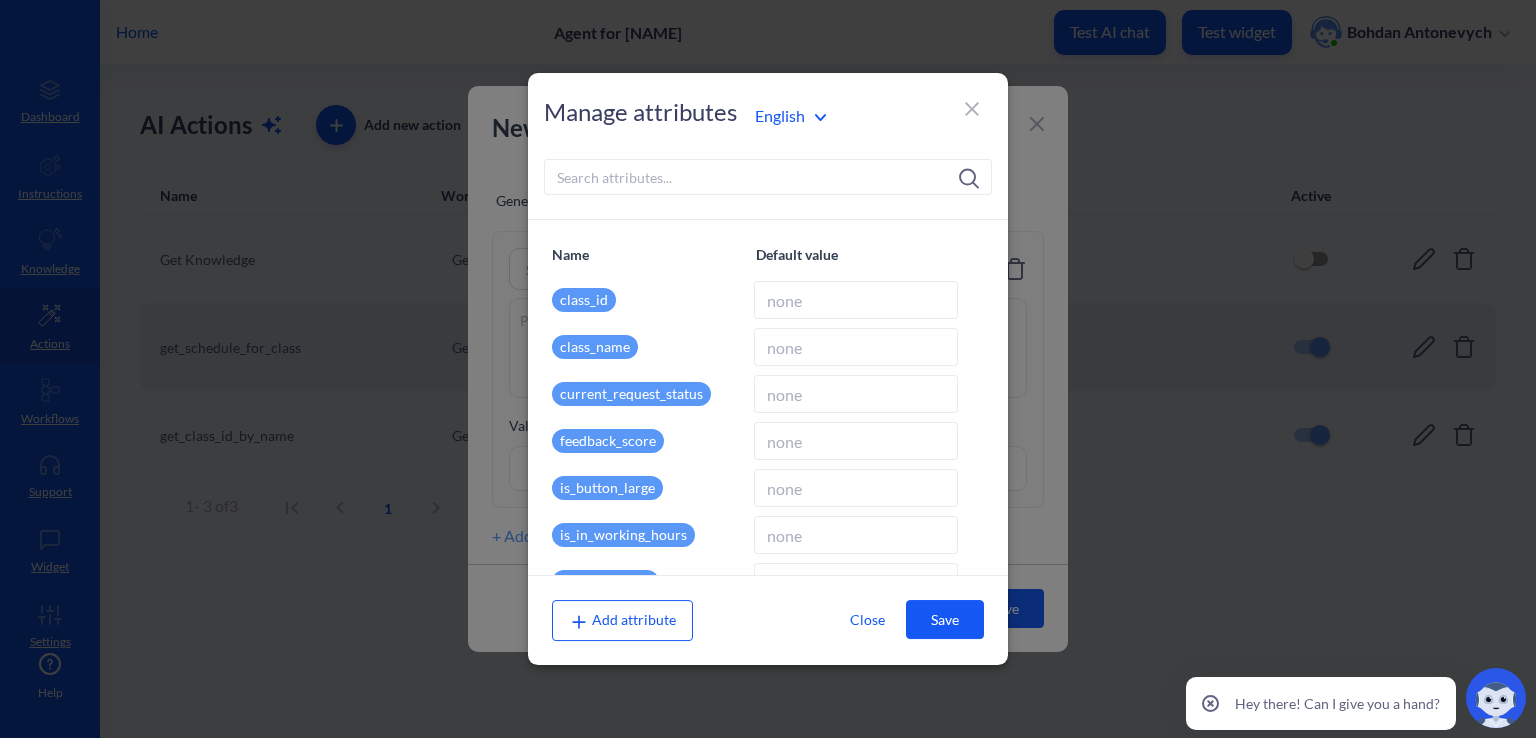 click on "Add attribute" at bounding box center [622, 619] 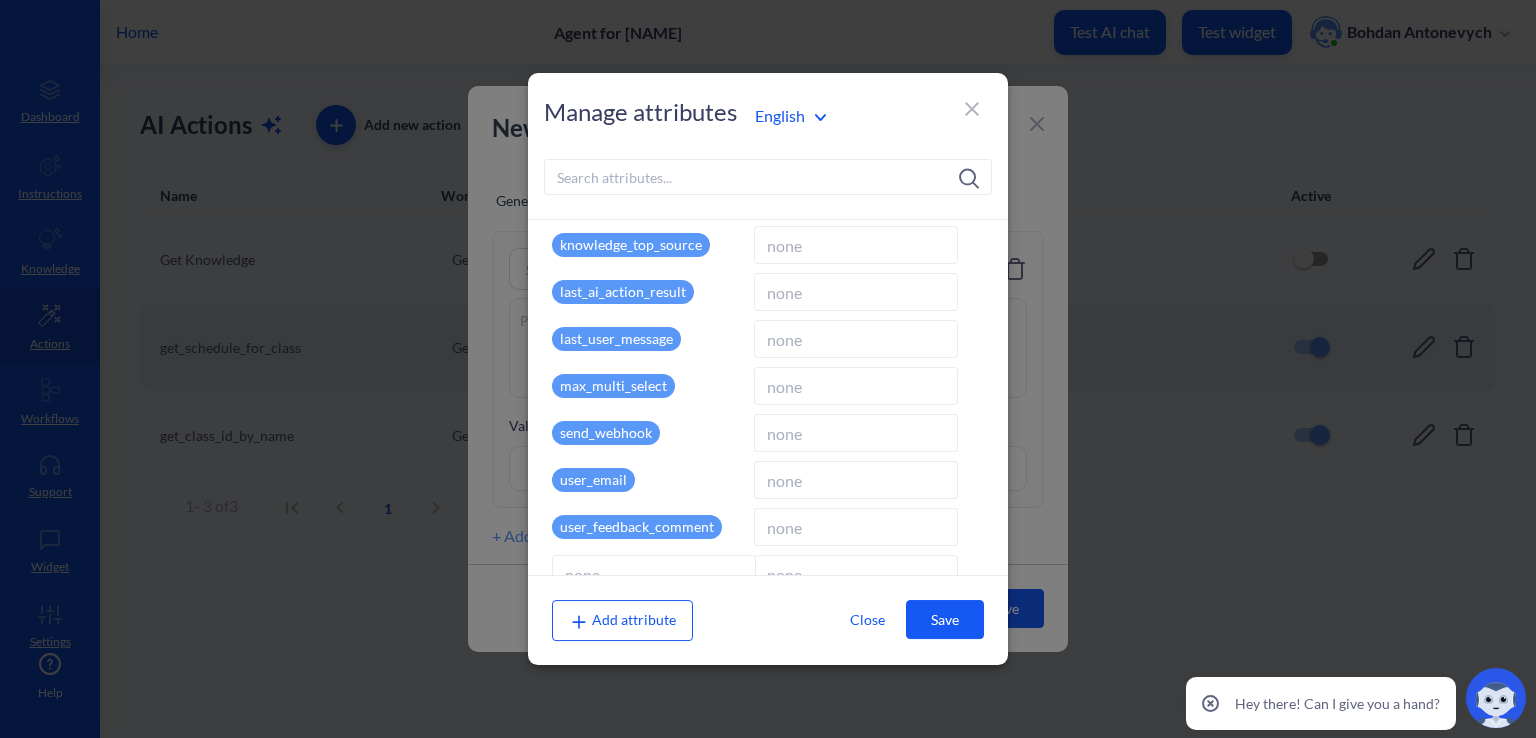 scroll, scrollTop: 576, scrollLeft: 0, axis: vertical 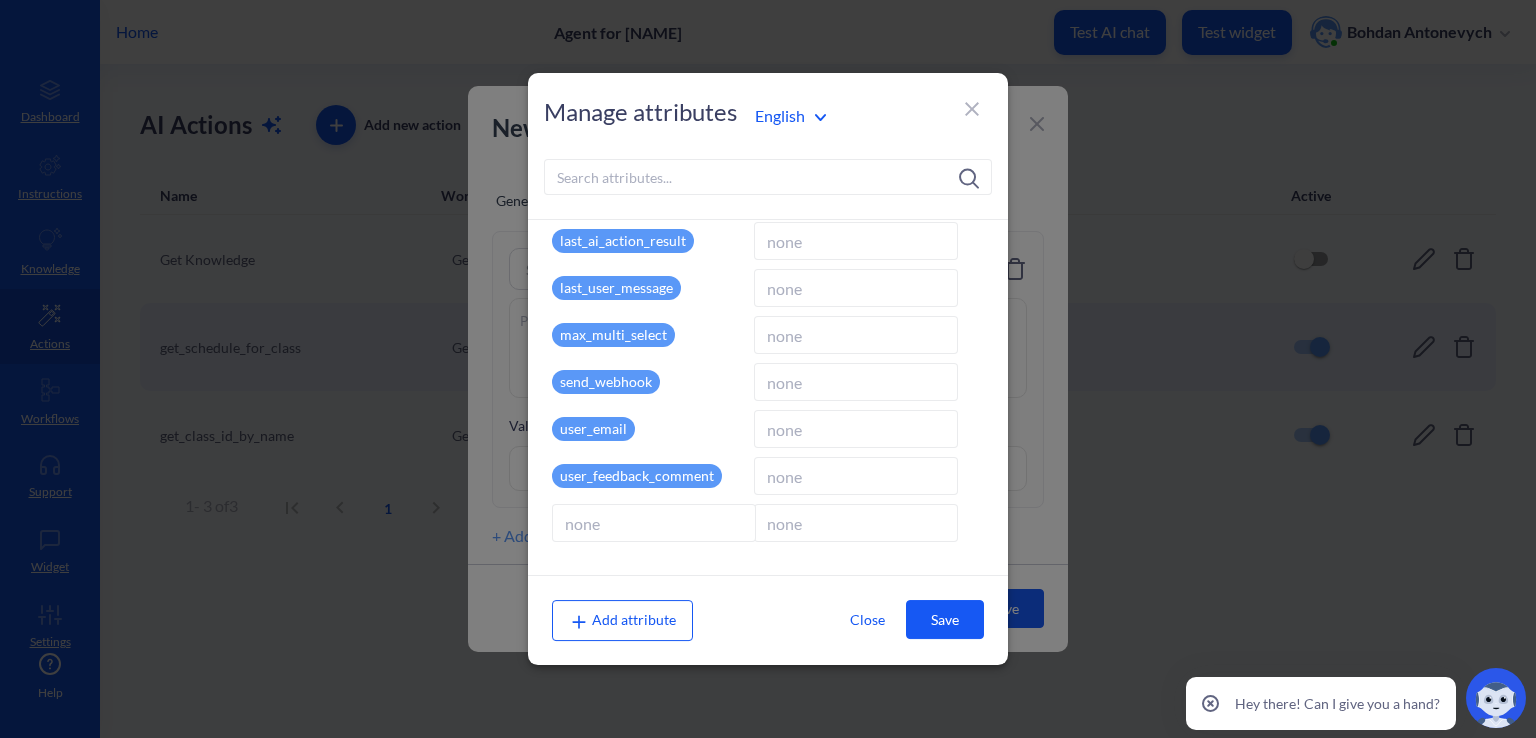 type on "і" 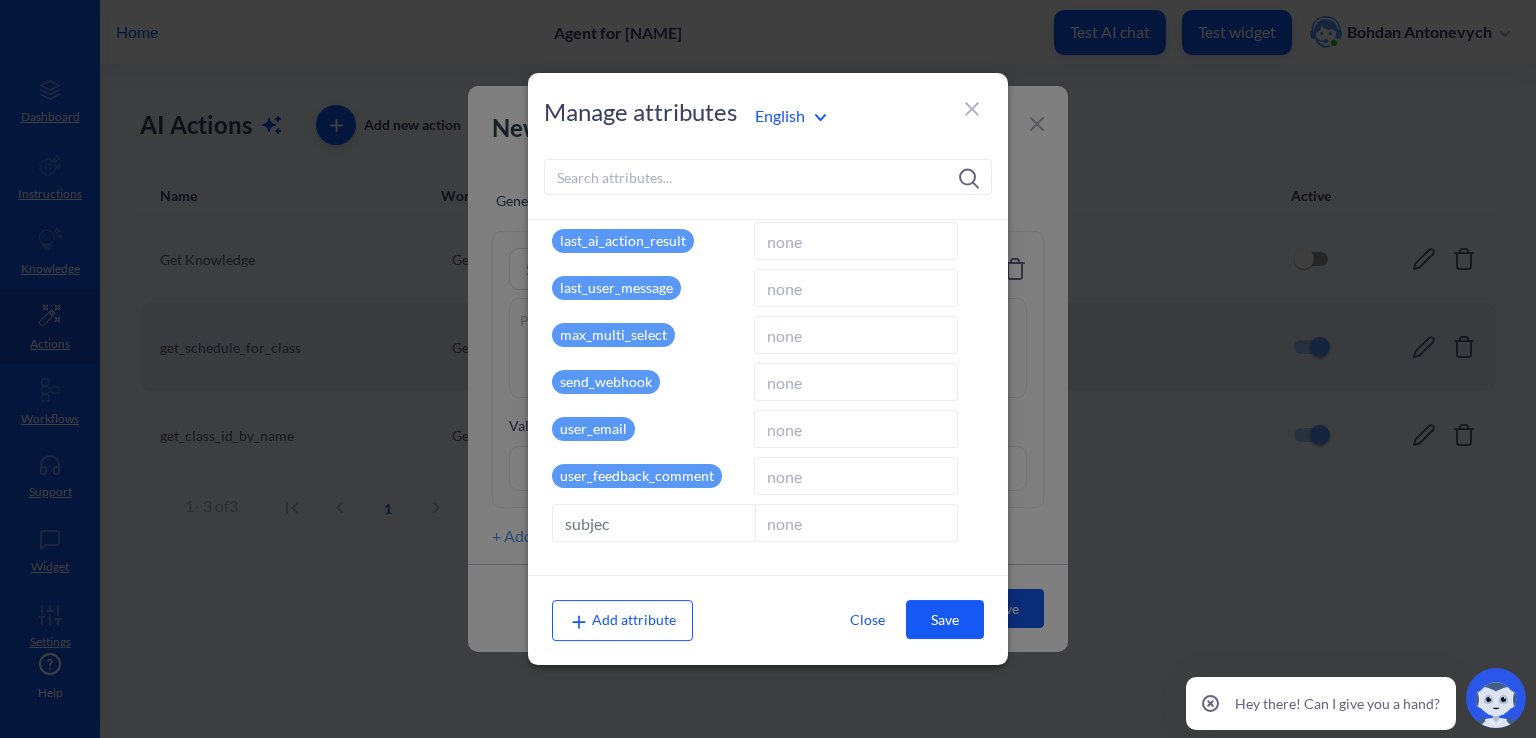 type on "subject" 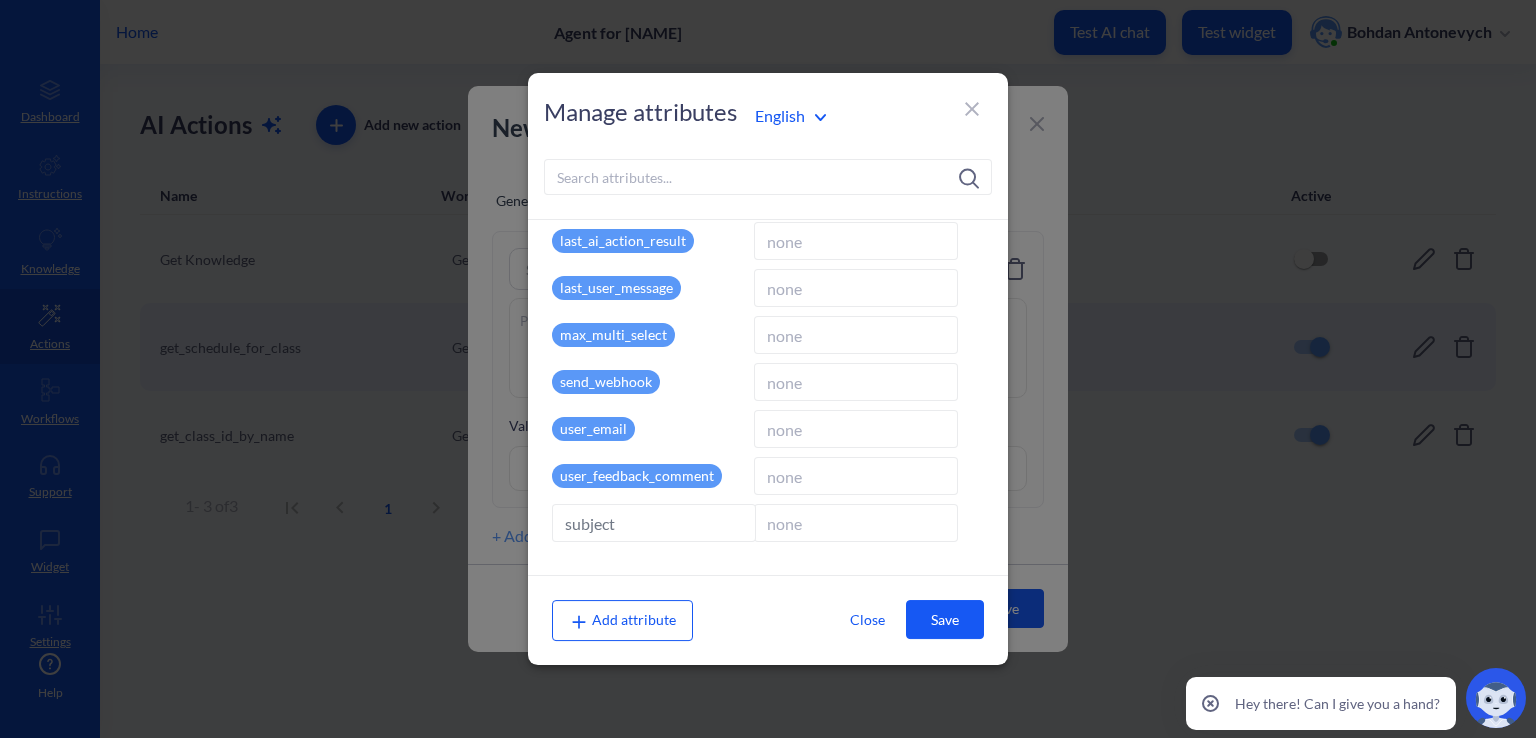 click on "Save" at bounding box center [945, 619] 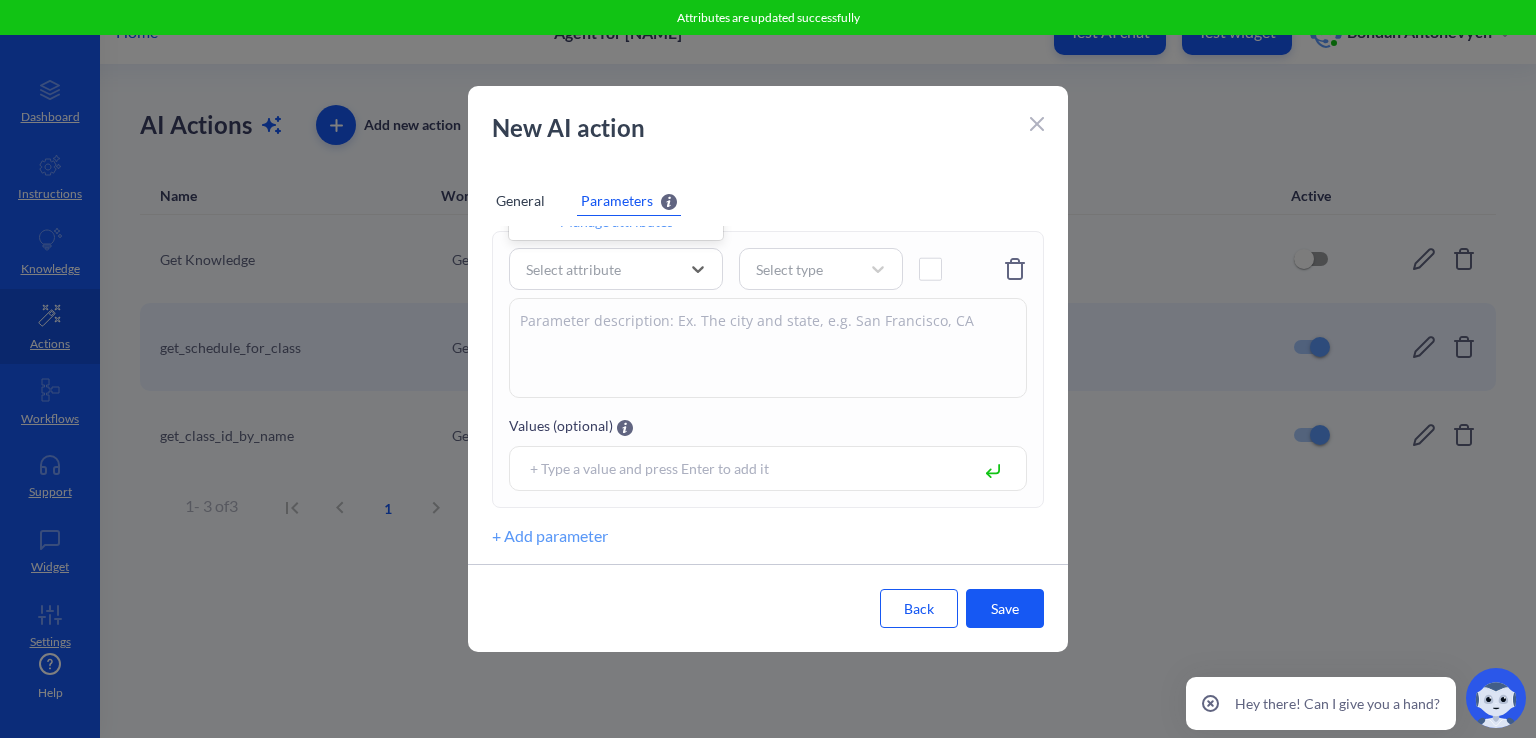 scroll, scrollTop: 0, scrollLeft: 0, axis: both 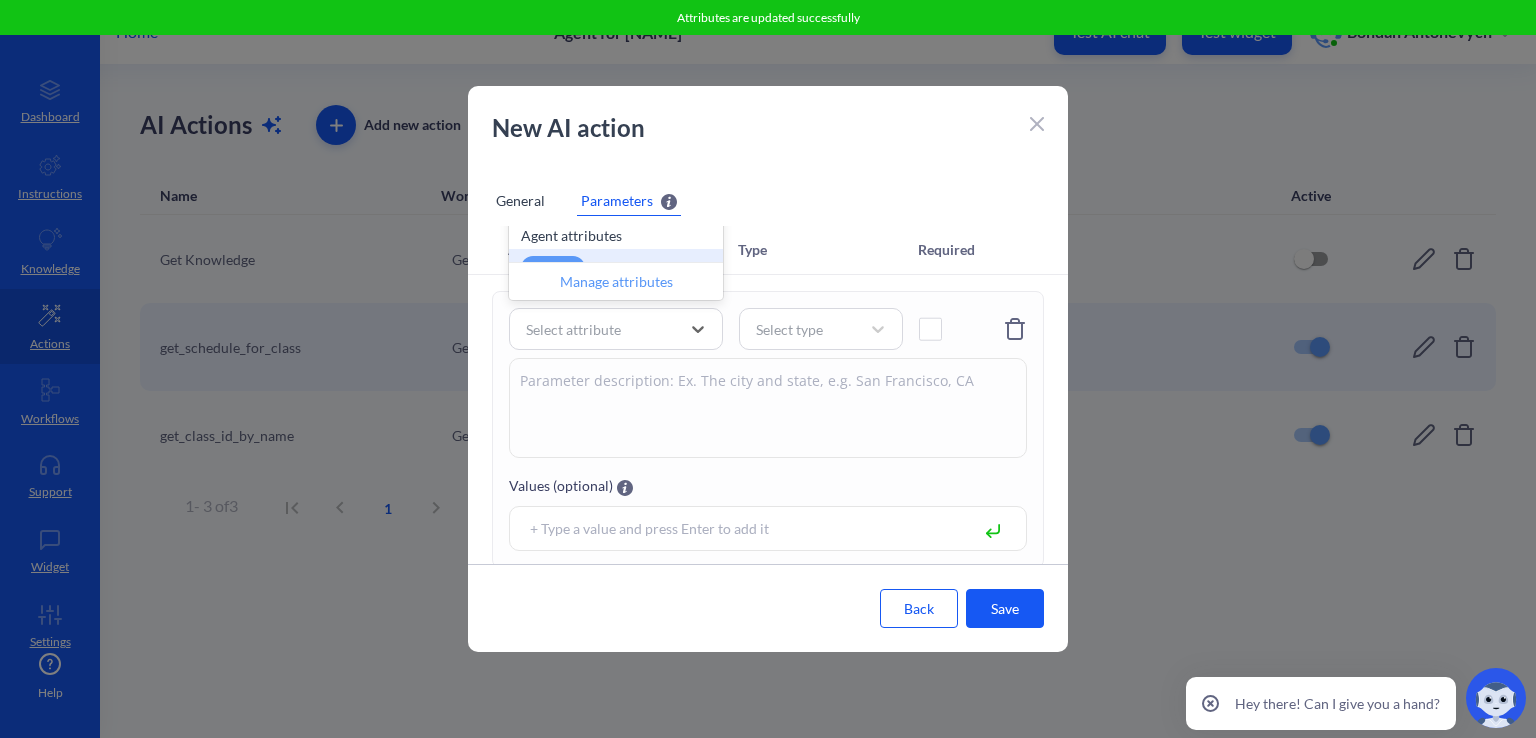 click on "Manage attributes" at bounding box center (616, 281) 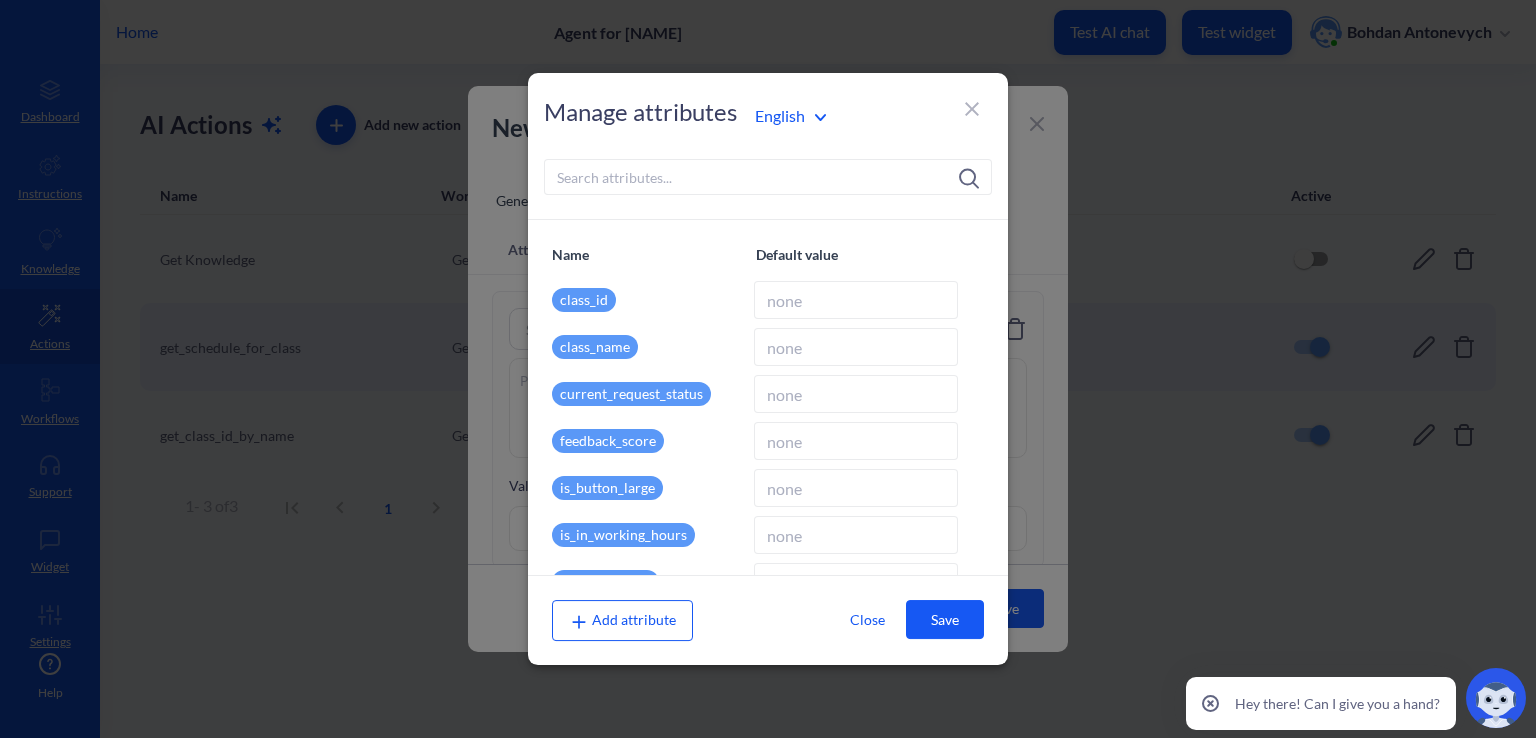 click on "Add attribute" at bounding box center (622, 620) 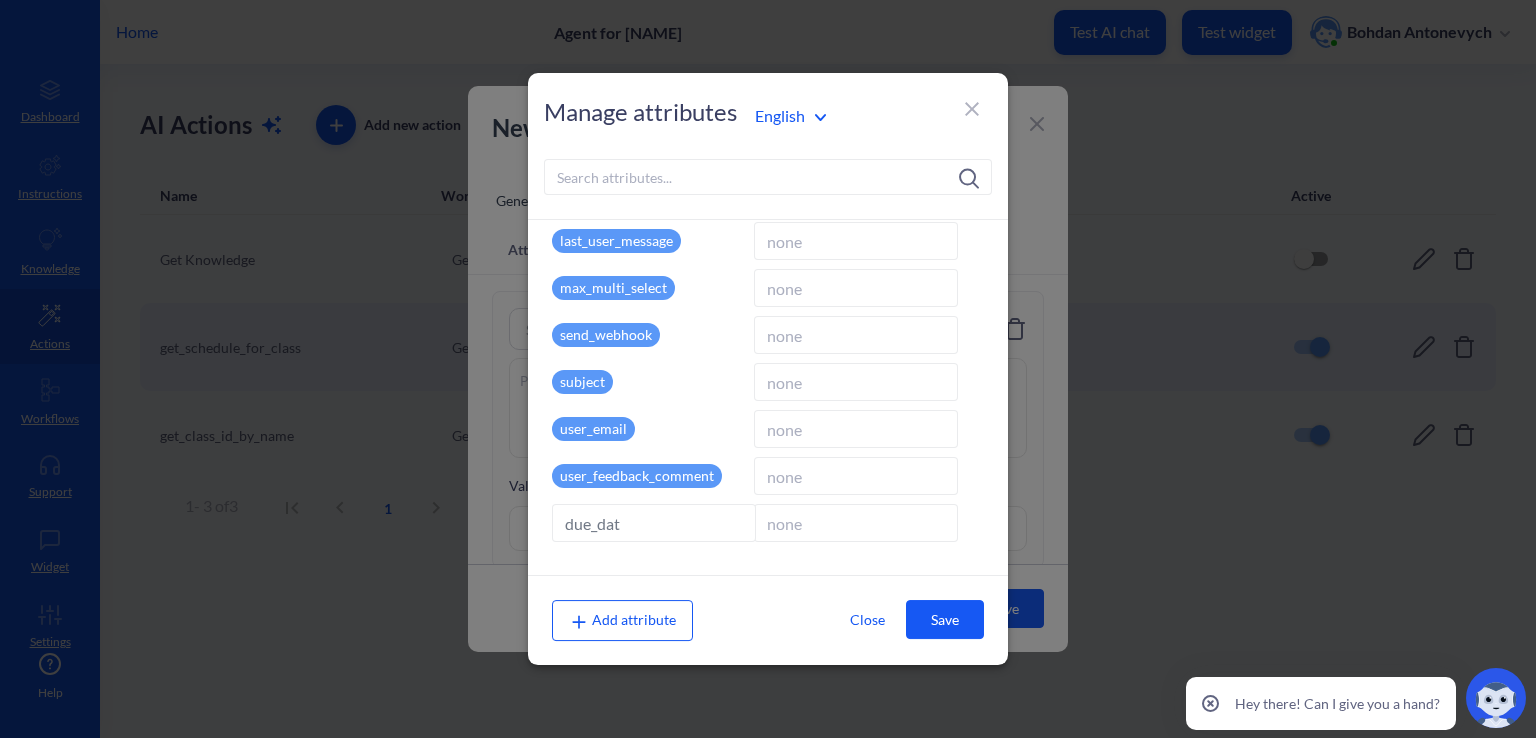 type on "due_data" 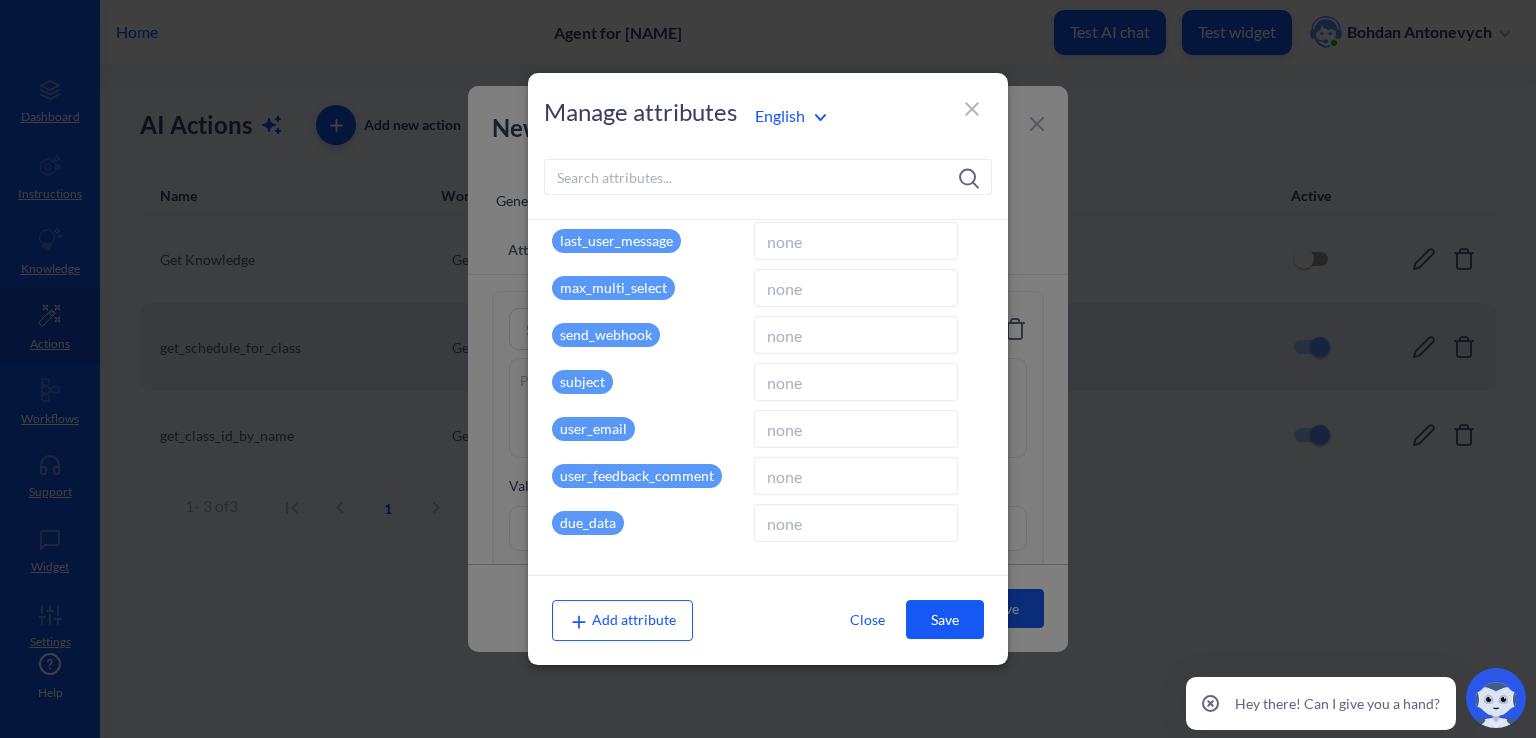 click on "Save" at bounding box center [945, 619] 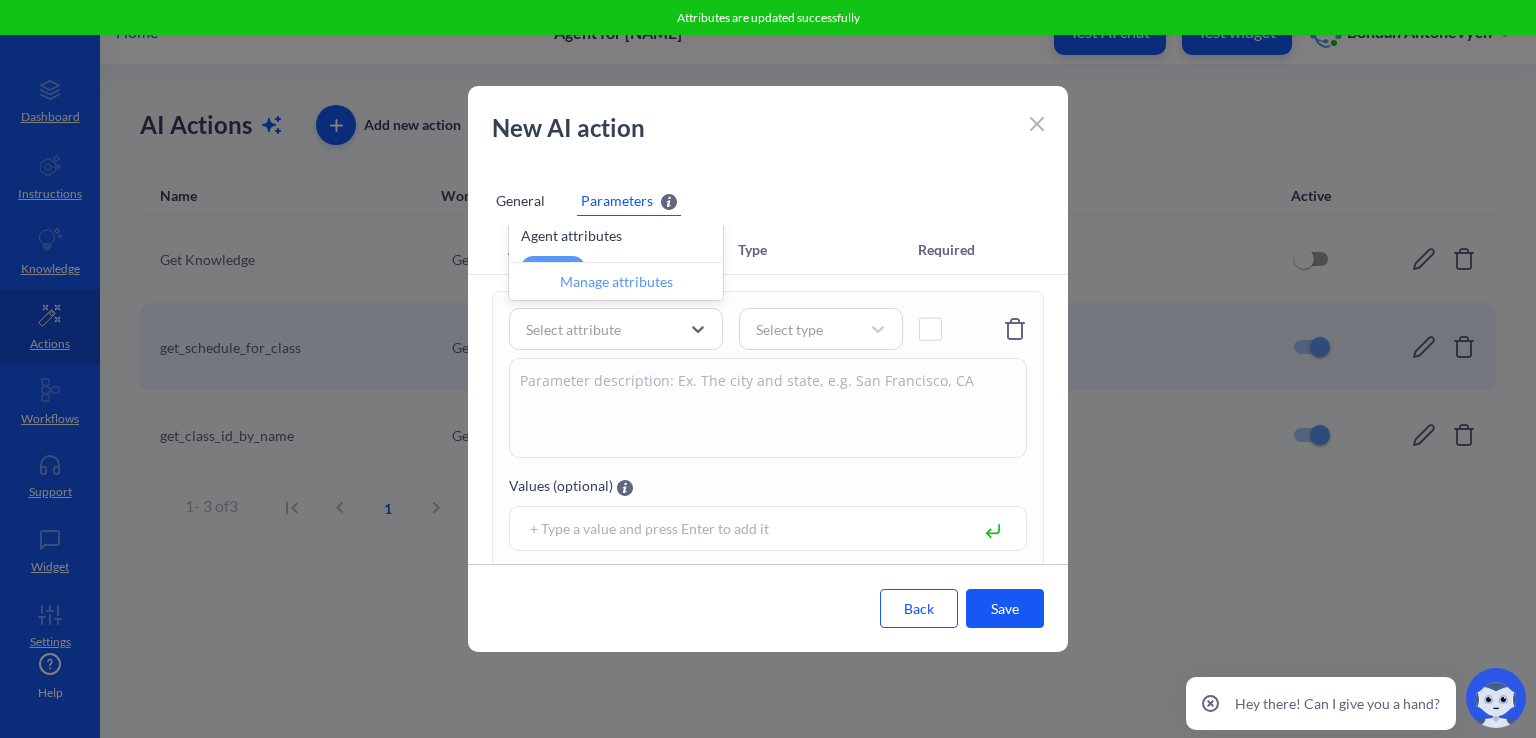 click on "Manage attributes" at bounding box center [616, 281] 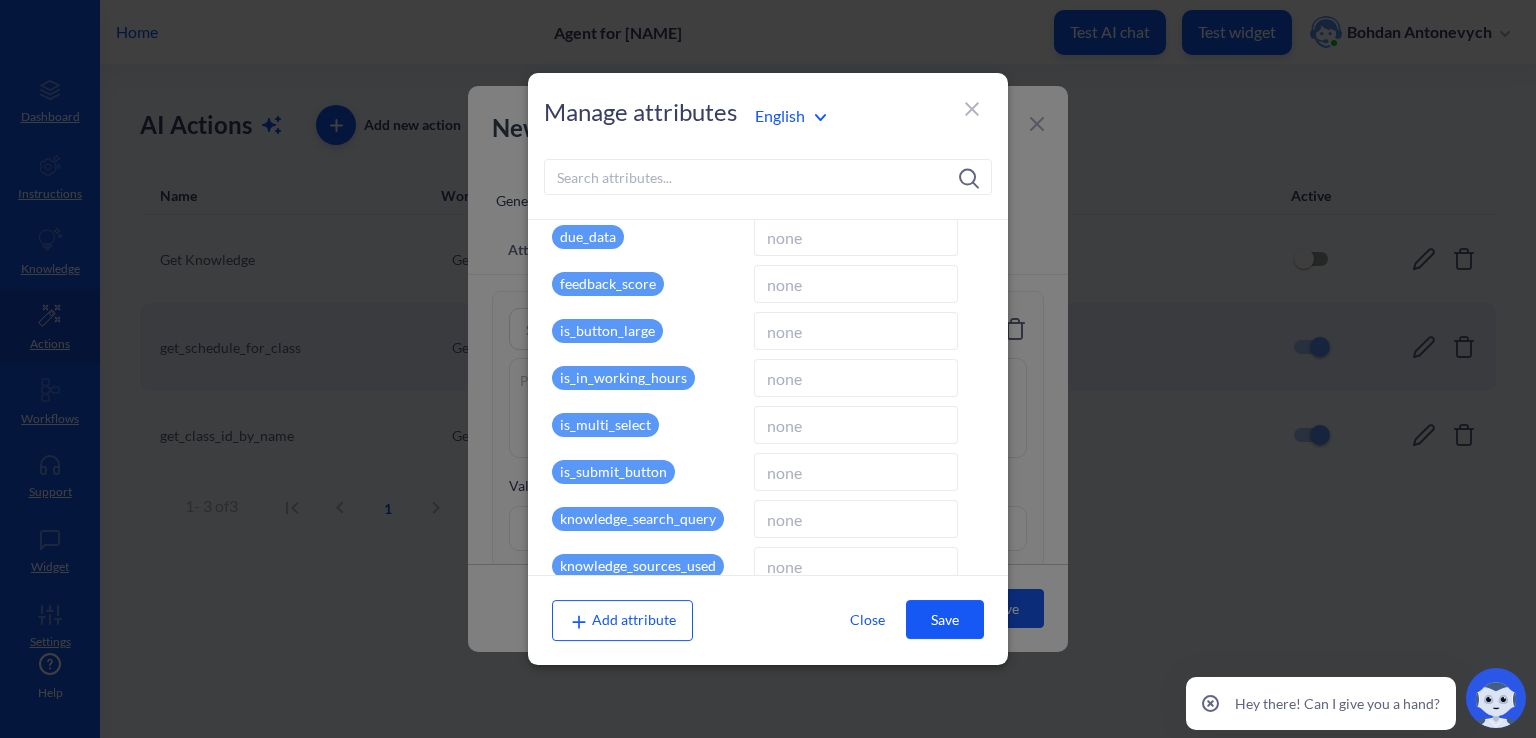 scroll, scrollTop: 200, scrollLeft: 0, axis: vertical 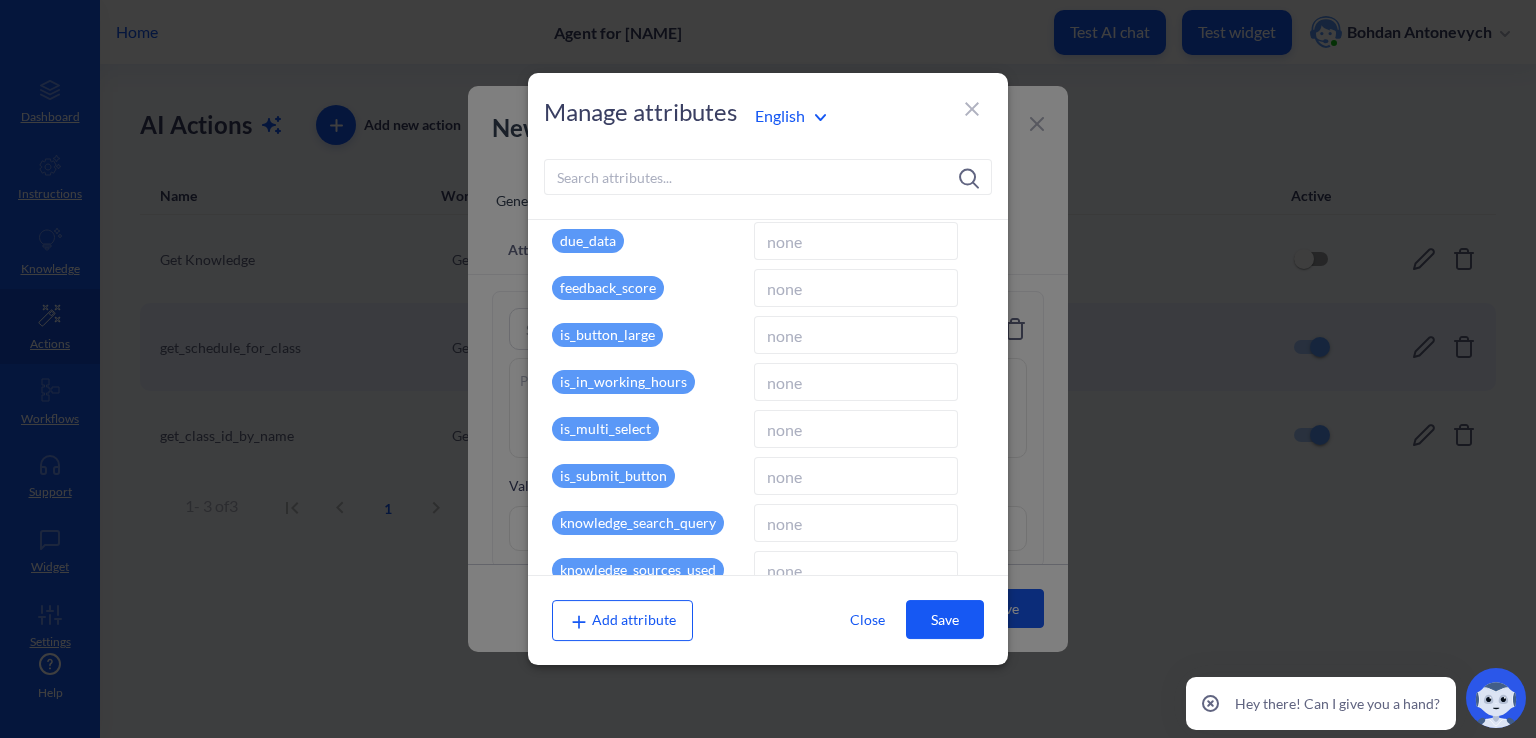 click on "due_data" at bounding box center (588, 241) 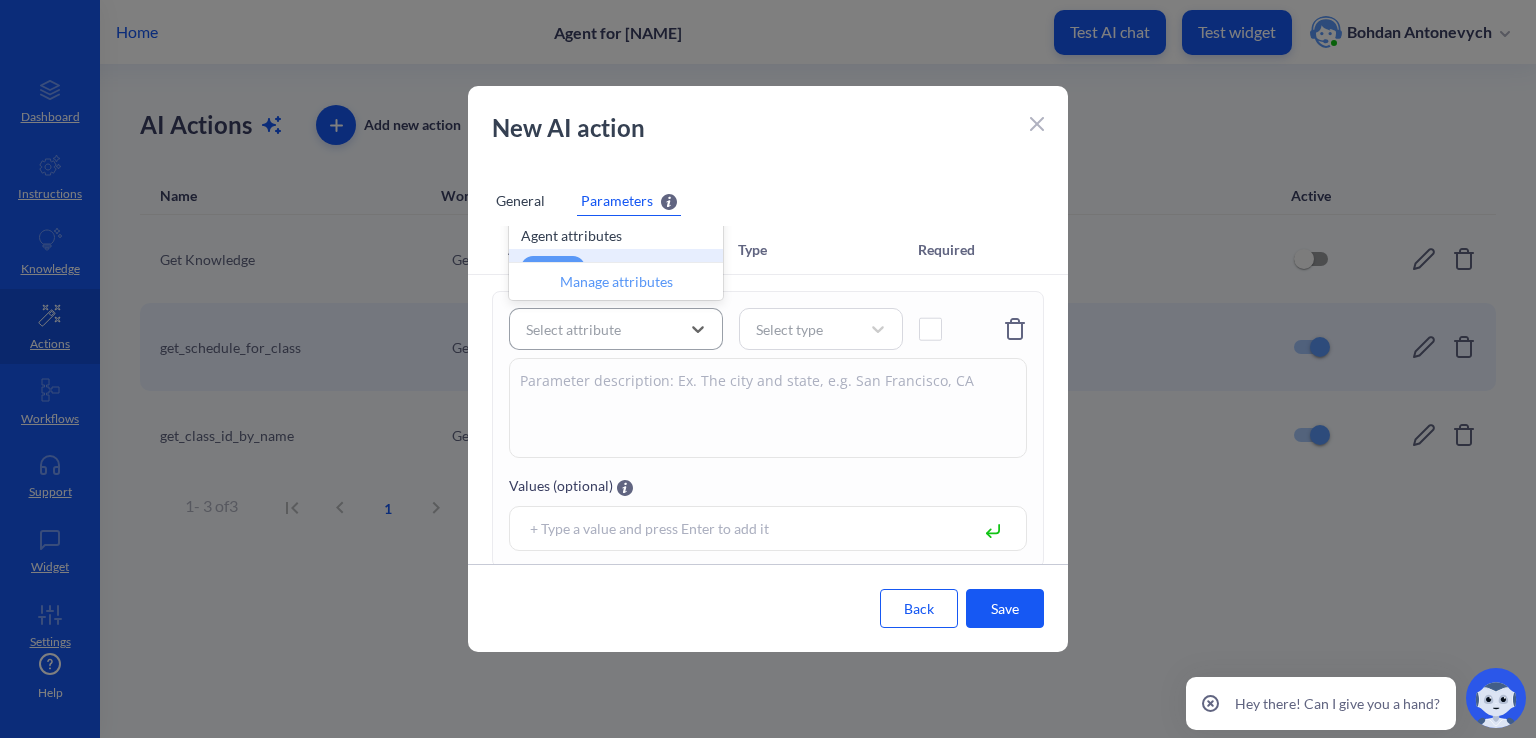 click on "Select attribute" at bounding box center [598, 329] 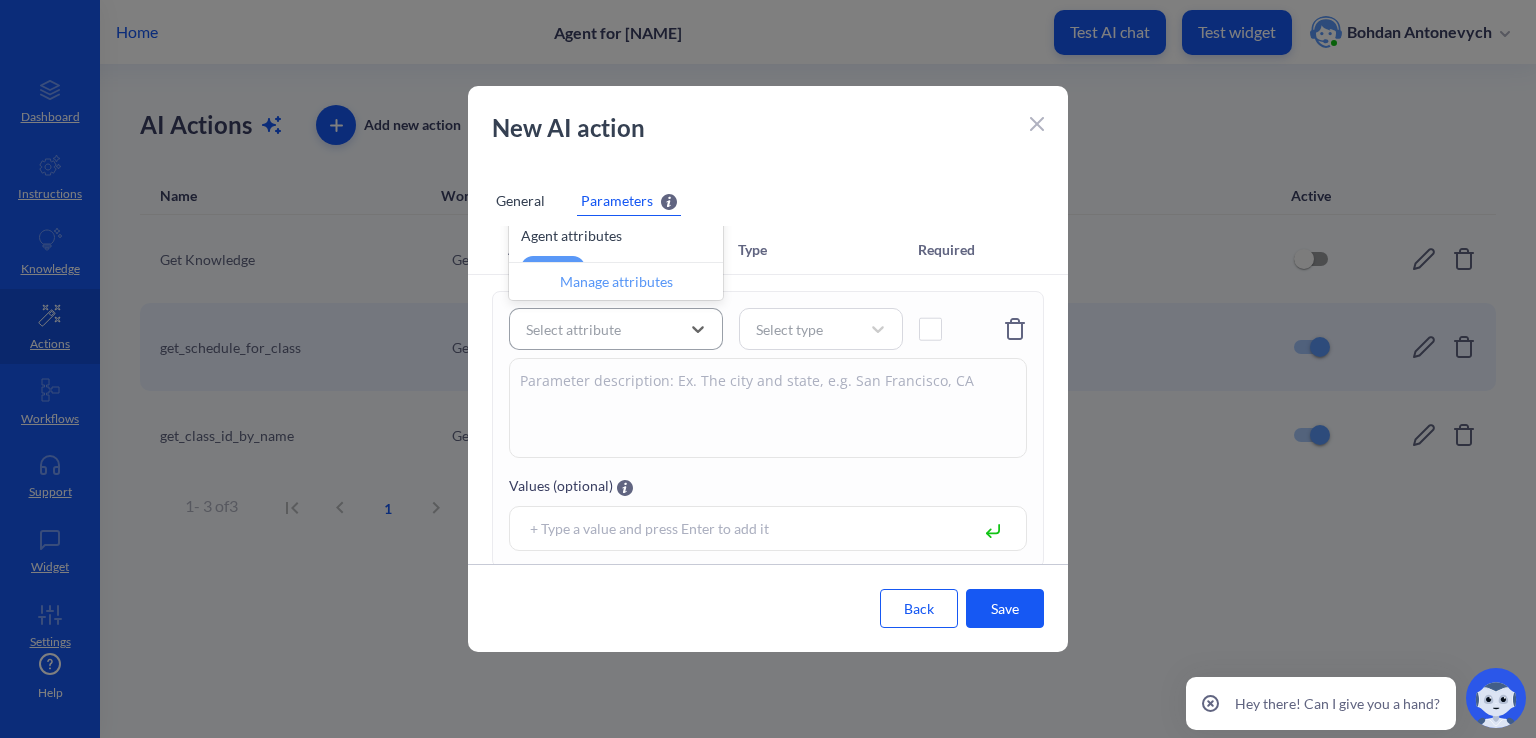 click on "Select attribute" at bounding box center [573, 329] 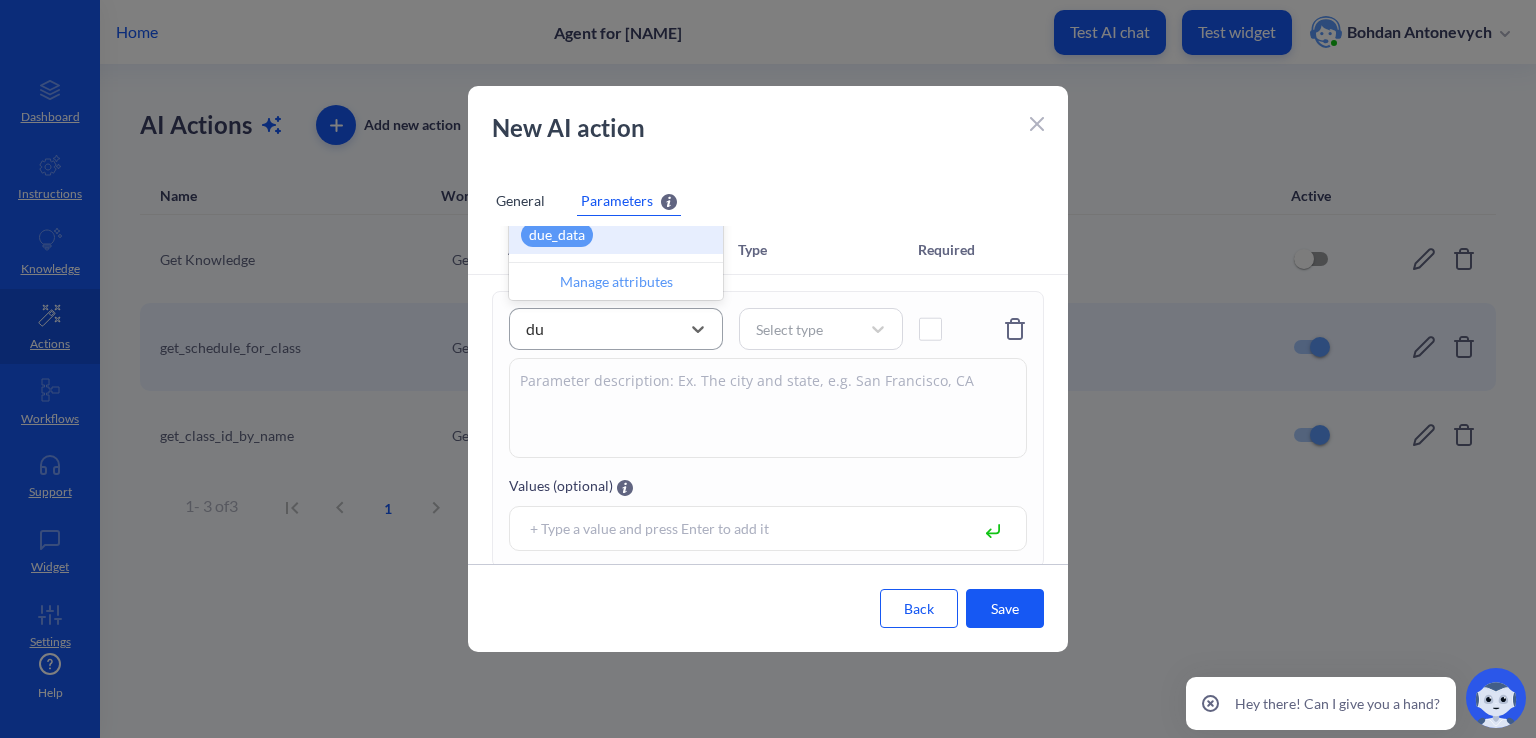 type on "due" 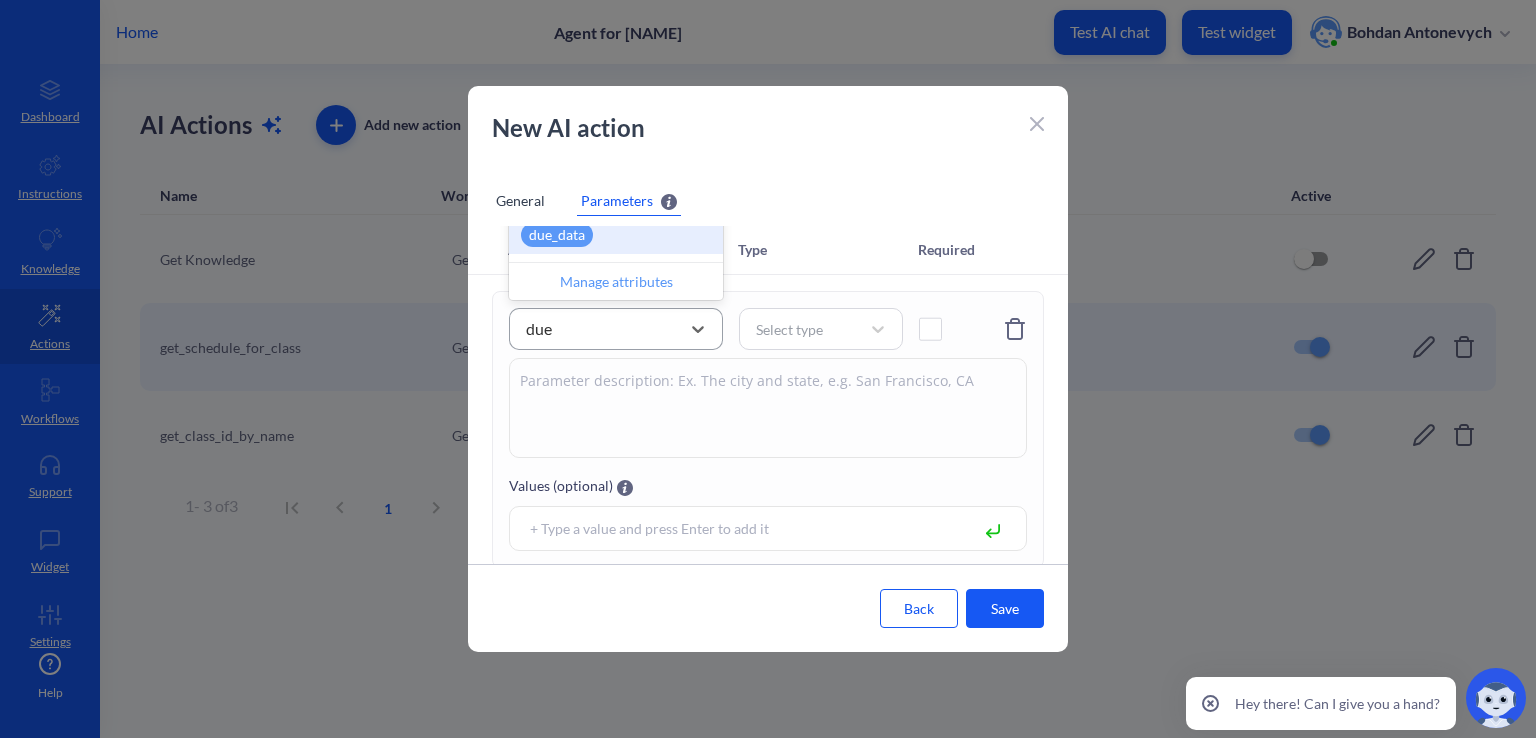 click on "due_data" at bounding box center (557, 235) 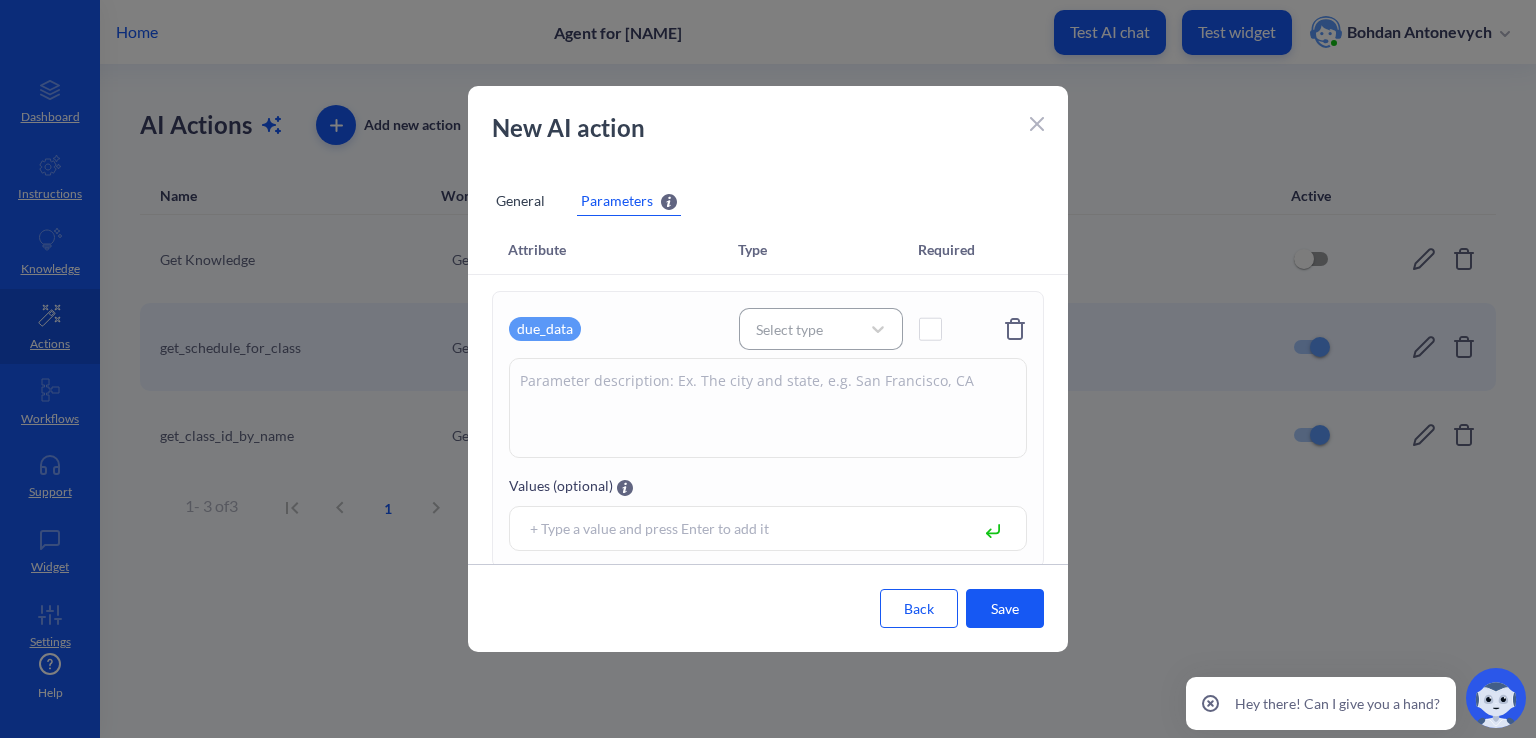 click on "Select type" at bounding box center (789, 329) 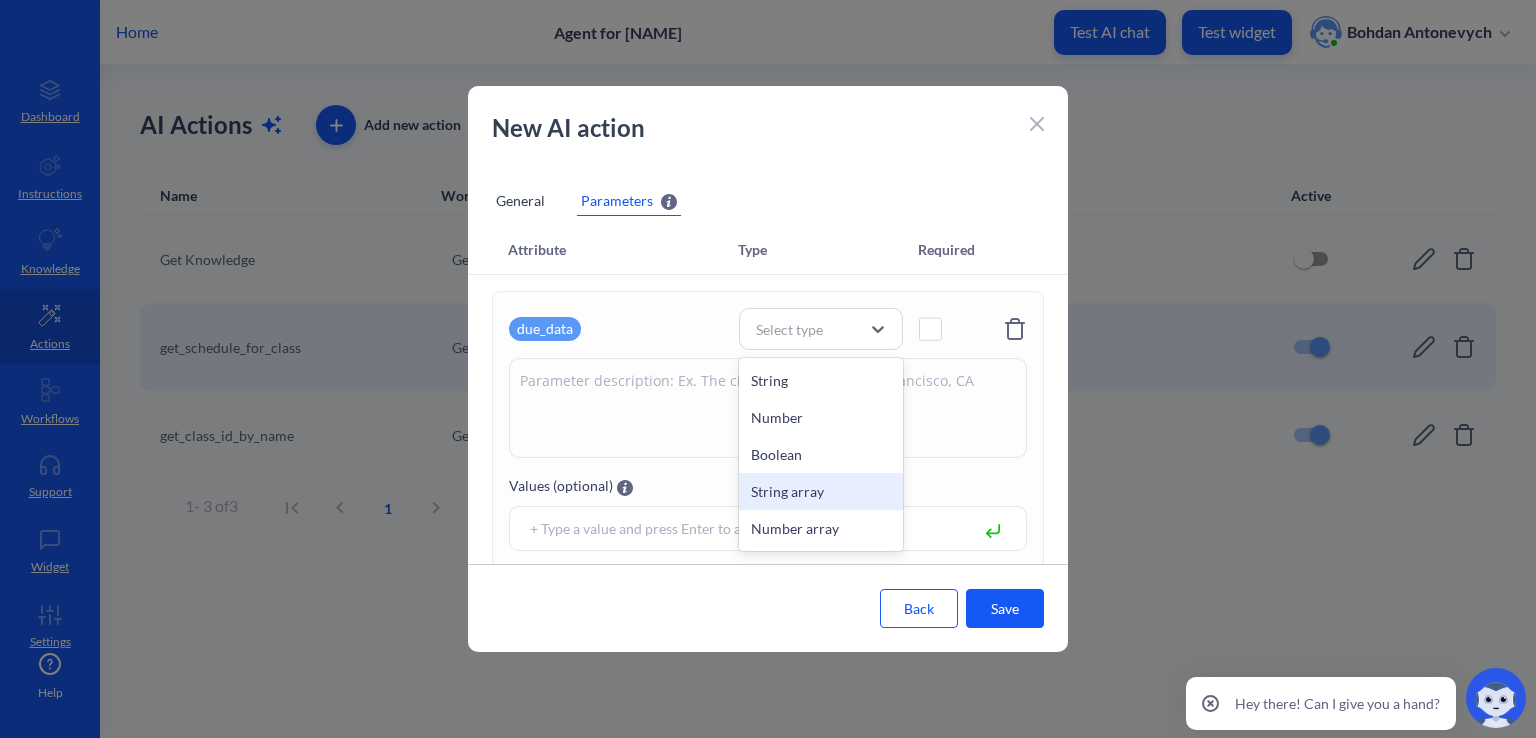 scroll, scrollTop: 60, scrollLeft: 0, axis: vertical 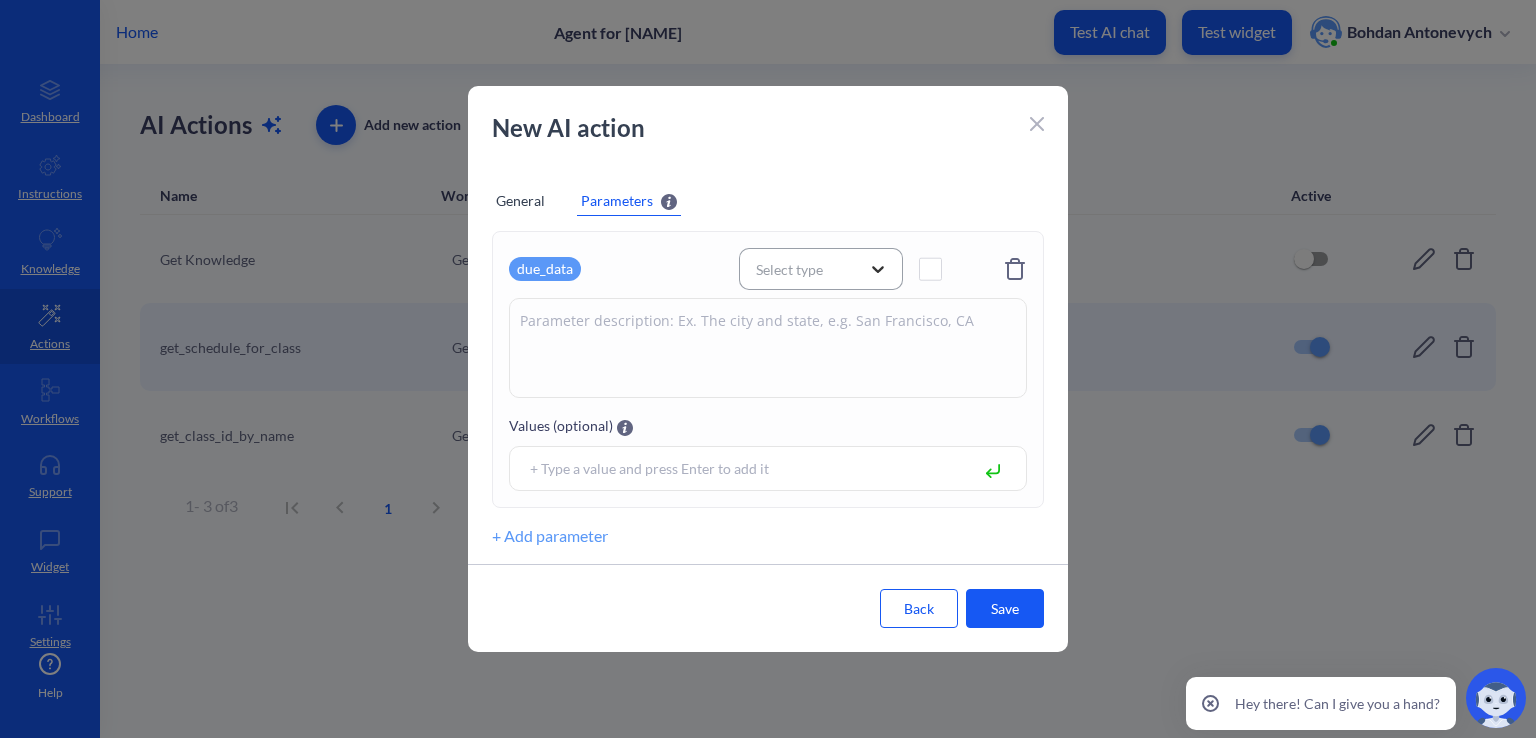 click 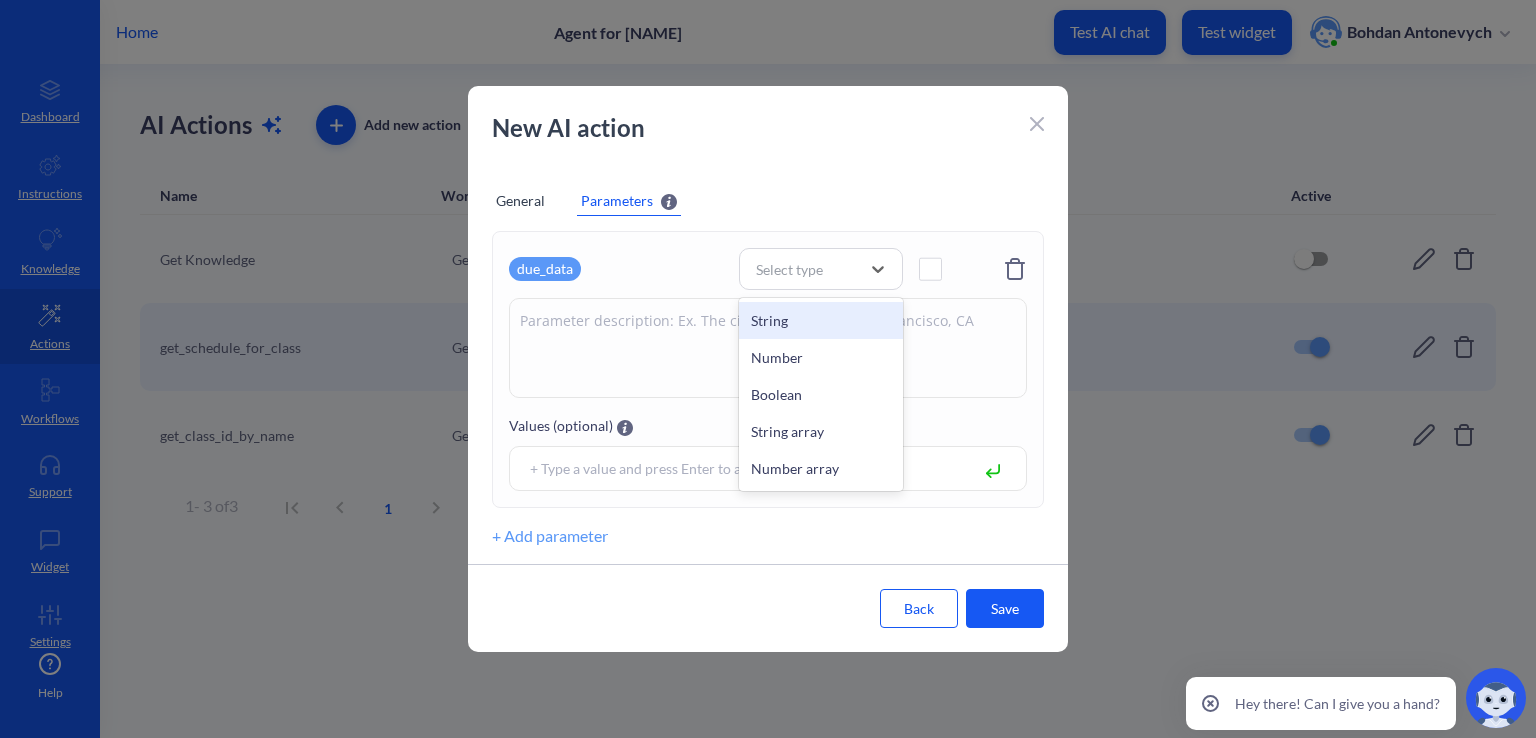 click on "String" at bounding box center (821, 320) 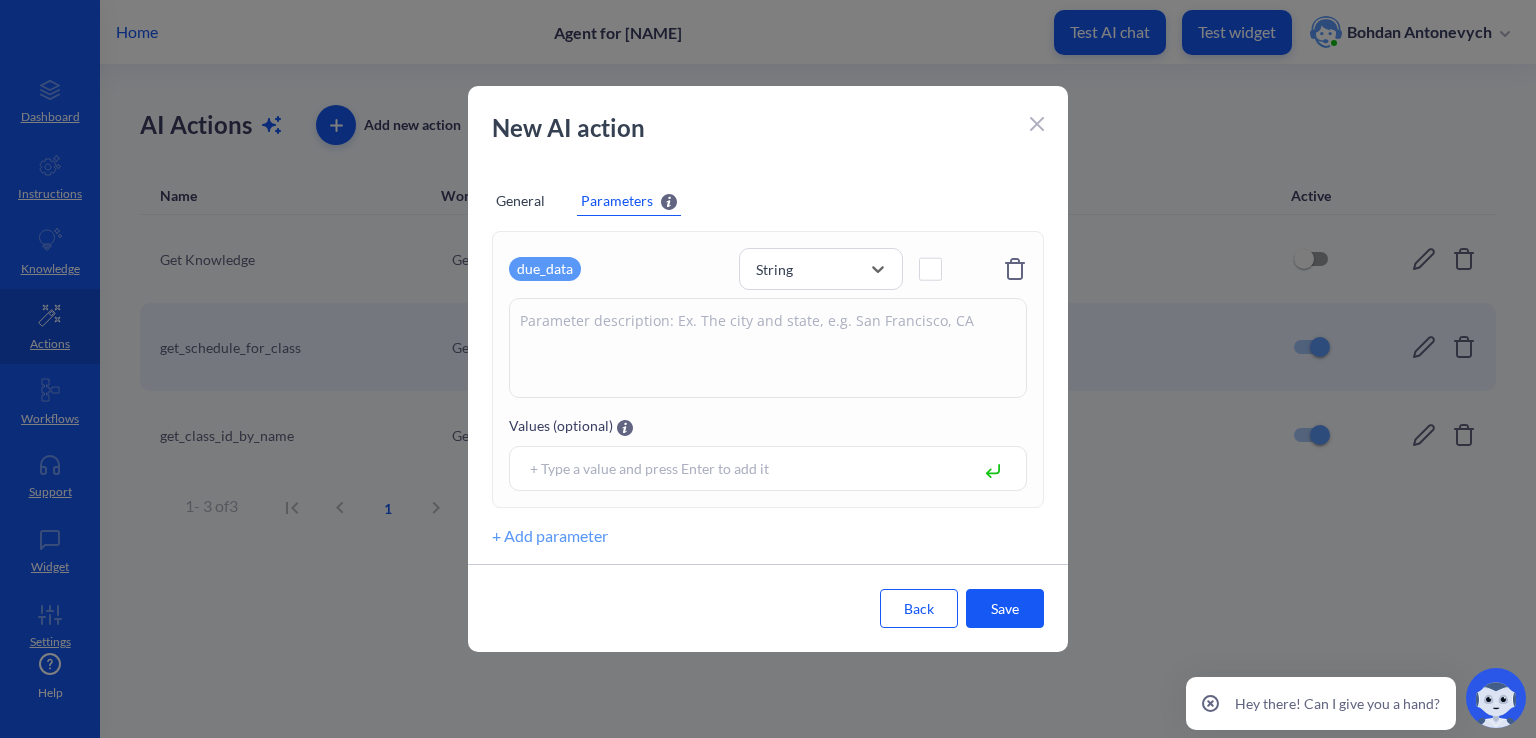 click at bounding box center [768, 348] 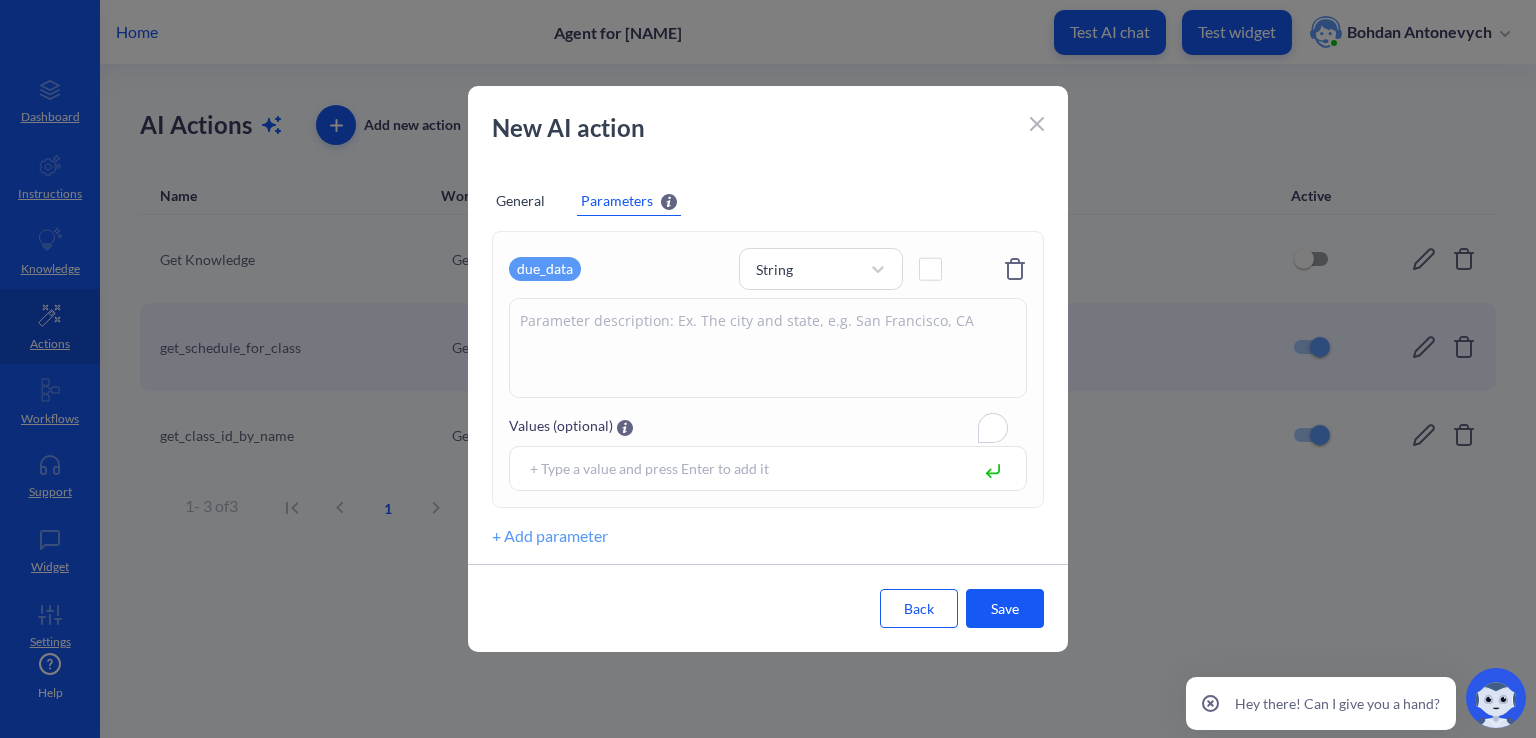 scroll, scrollTop: 60, scrollLeft: 0, axis: vertical 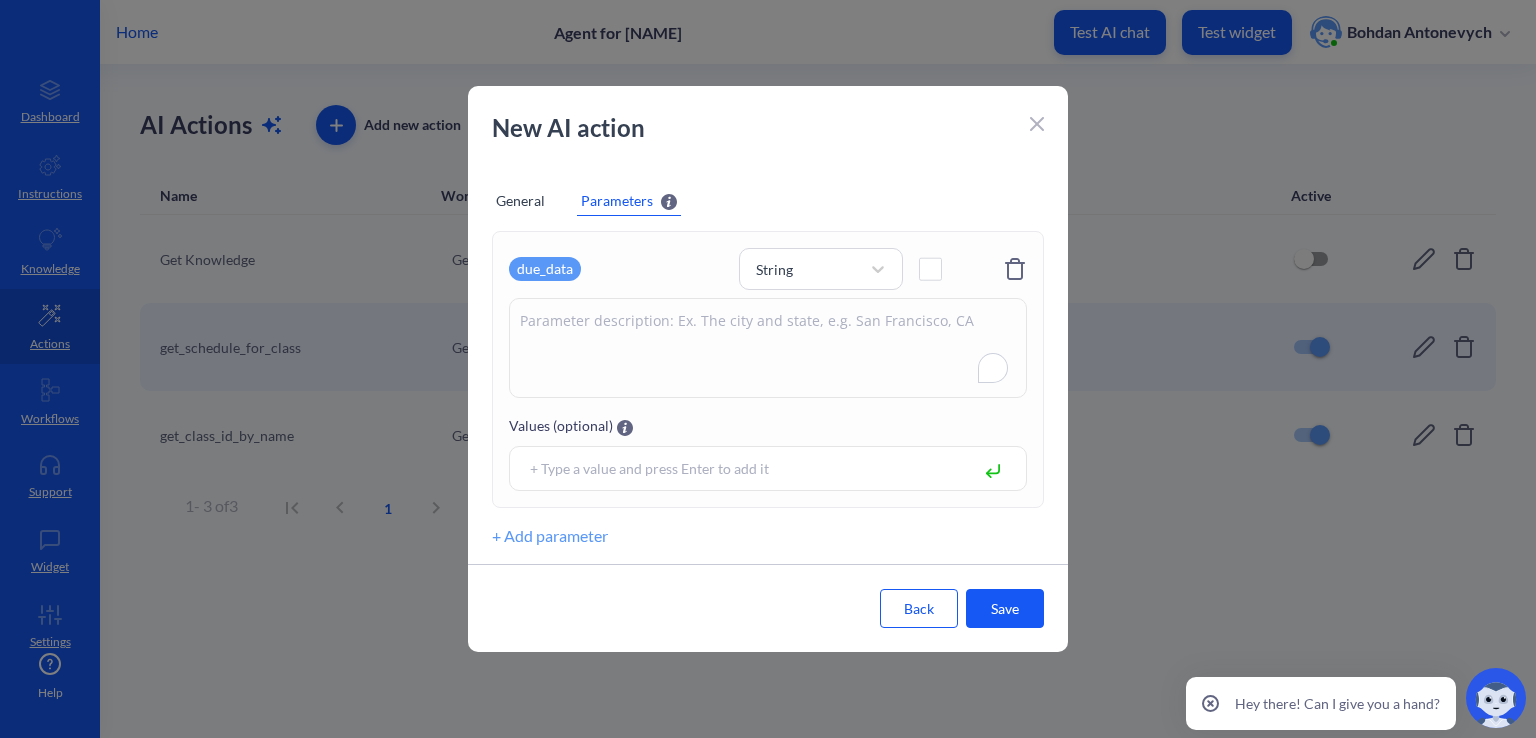 click 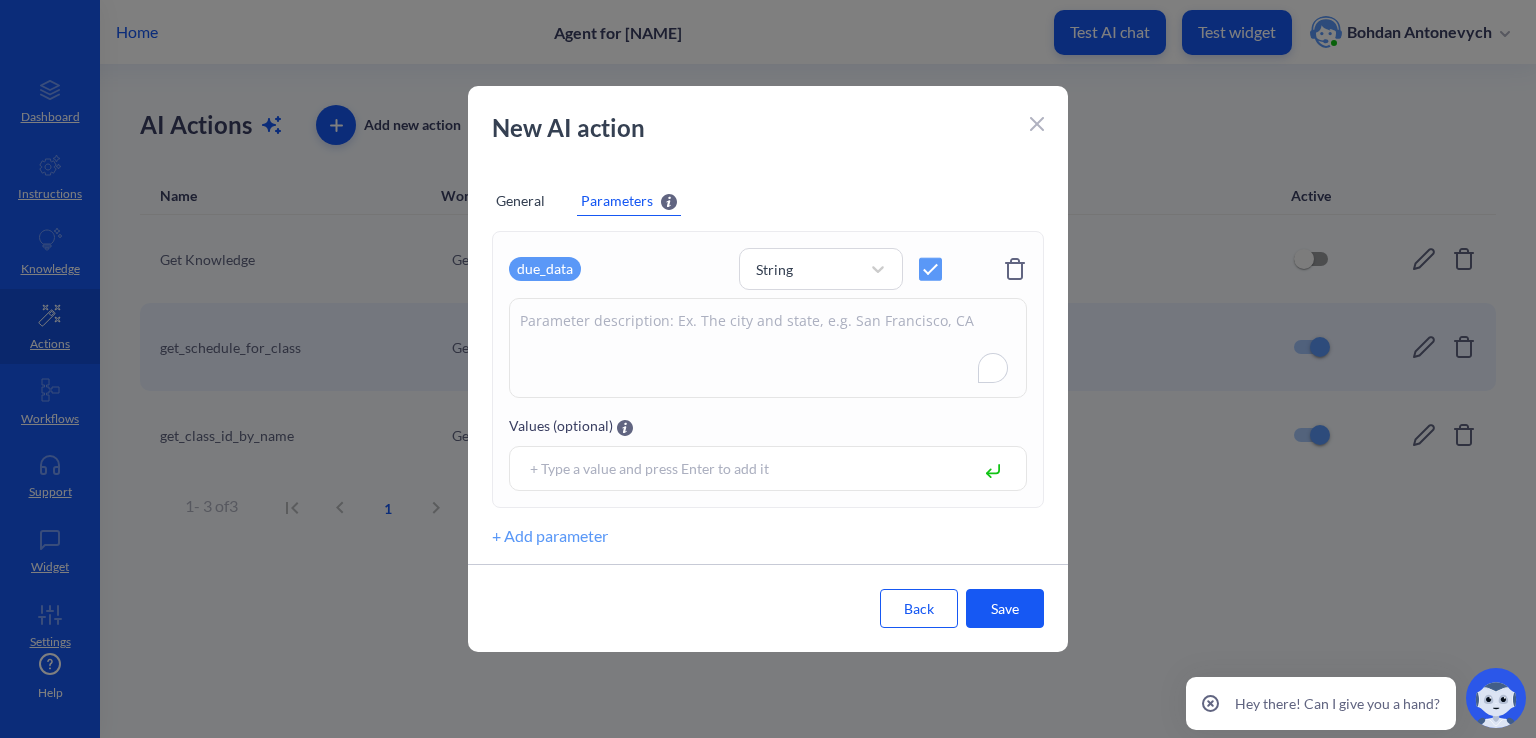 click at bounding box center (768, 348) 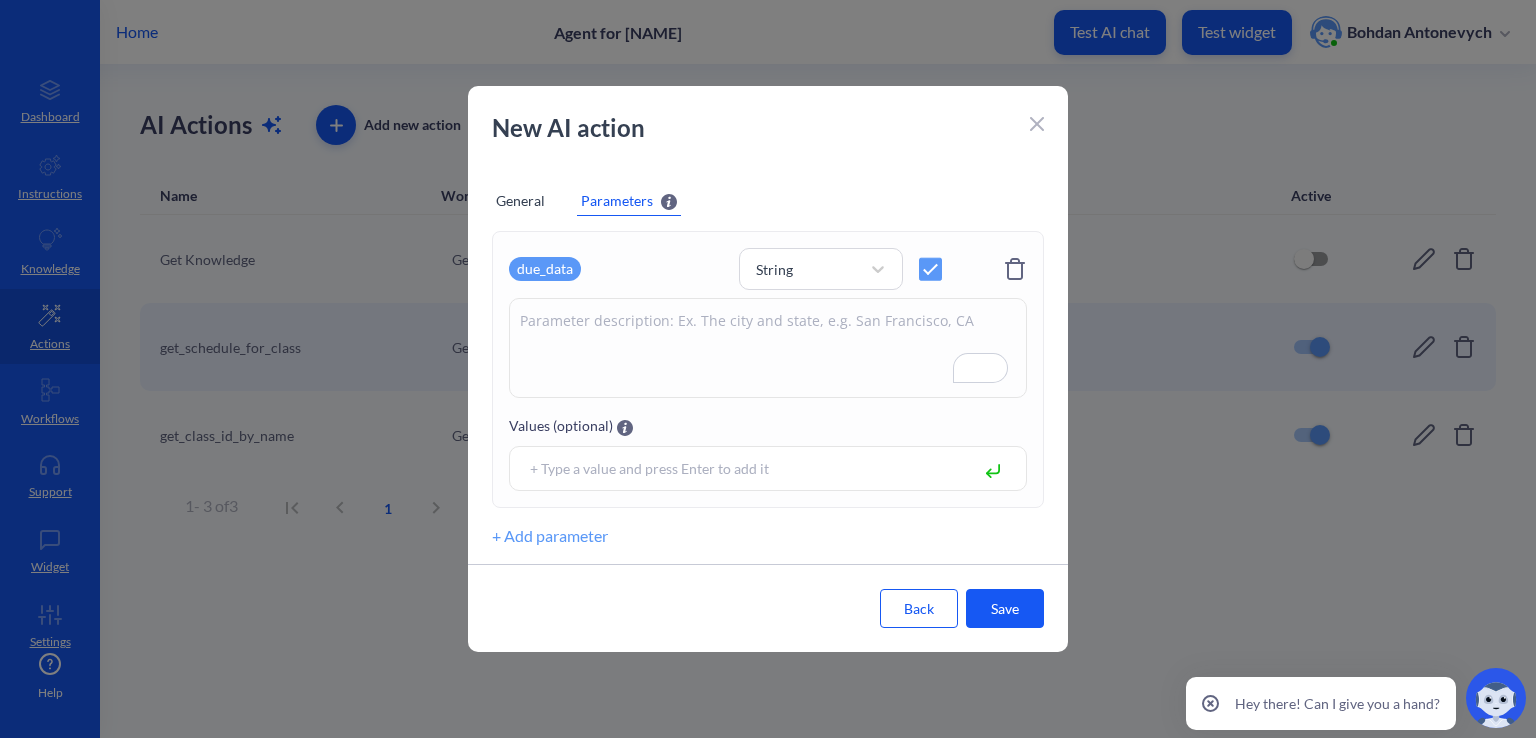scroll, scrollTop: 60, scrollLeft: 0, axis: vertical 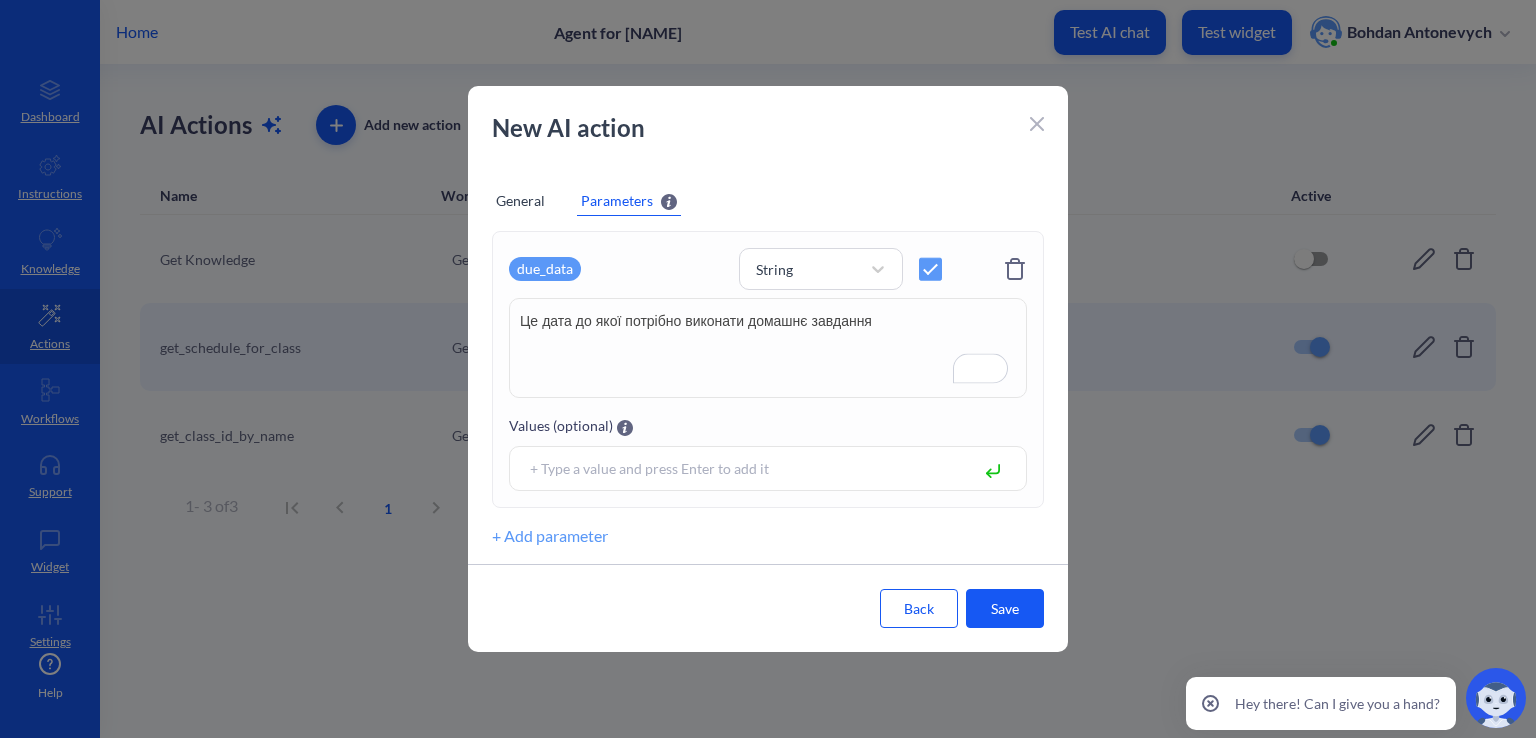 type on "Це дата до якої потрібно виконати домашнє завдання" 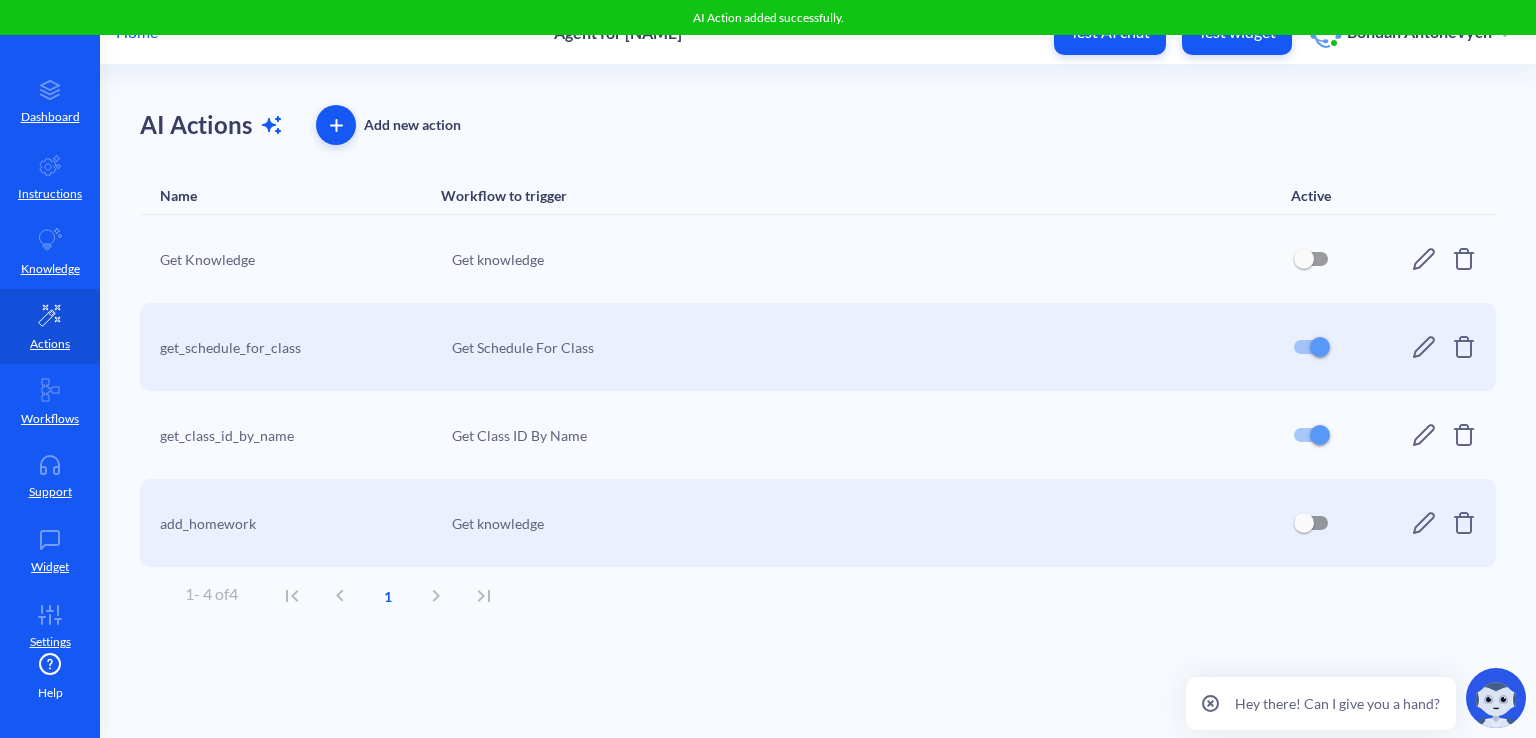 click 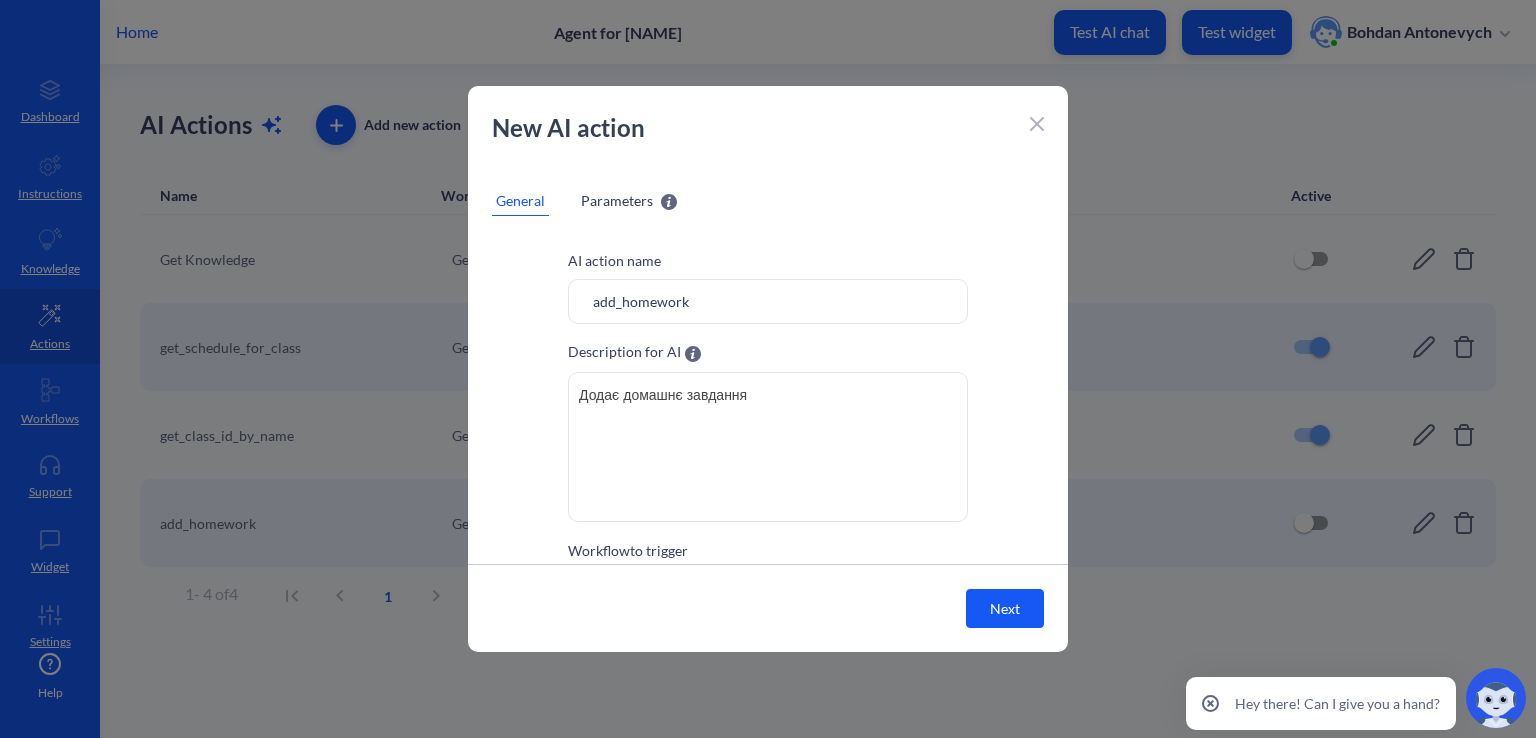 click on "Parameters" at bounding box center [617, 200] 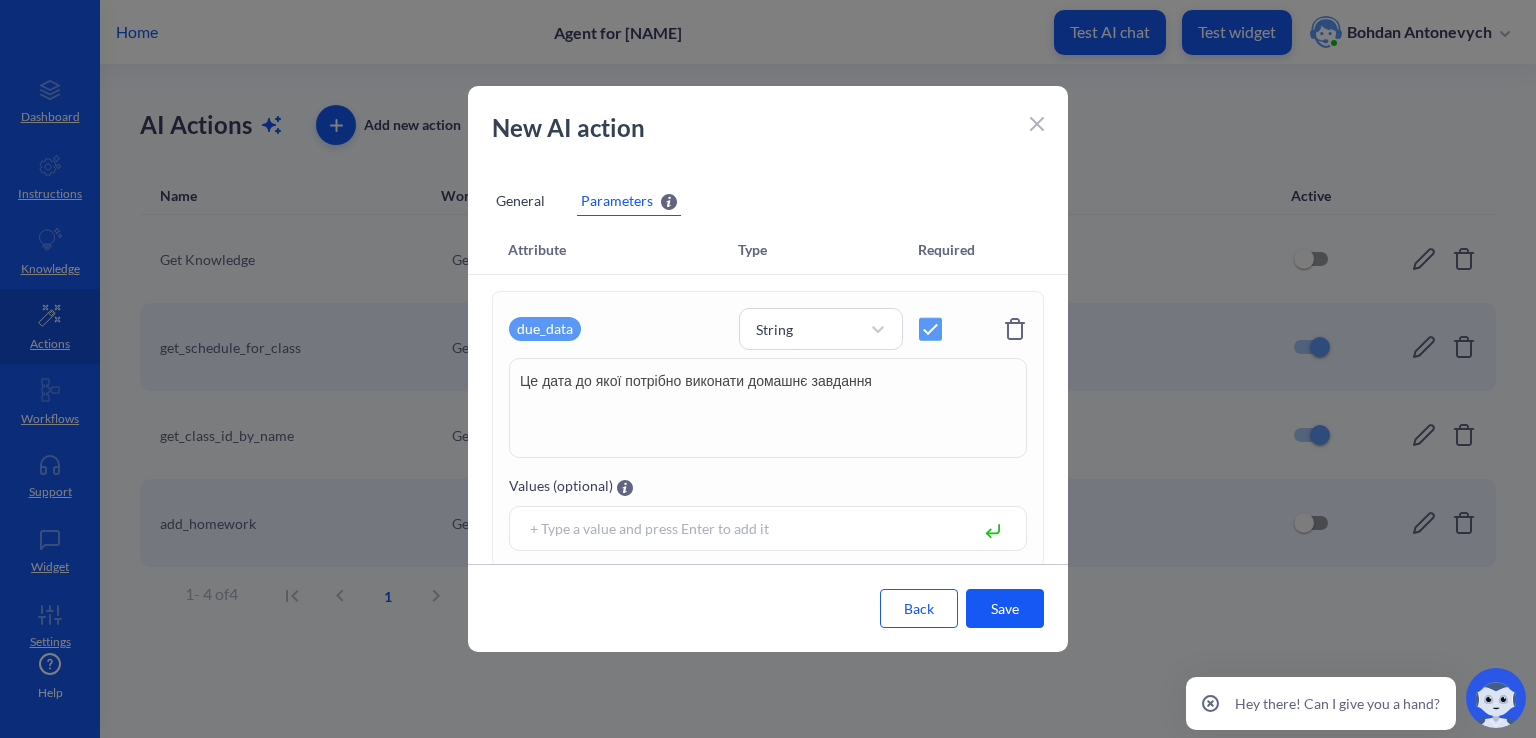 click on "General" at bounding box center (520, 201) 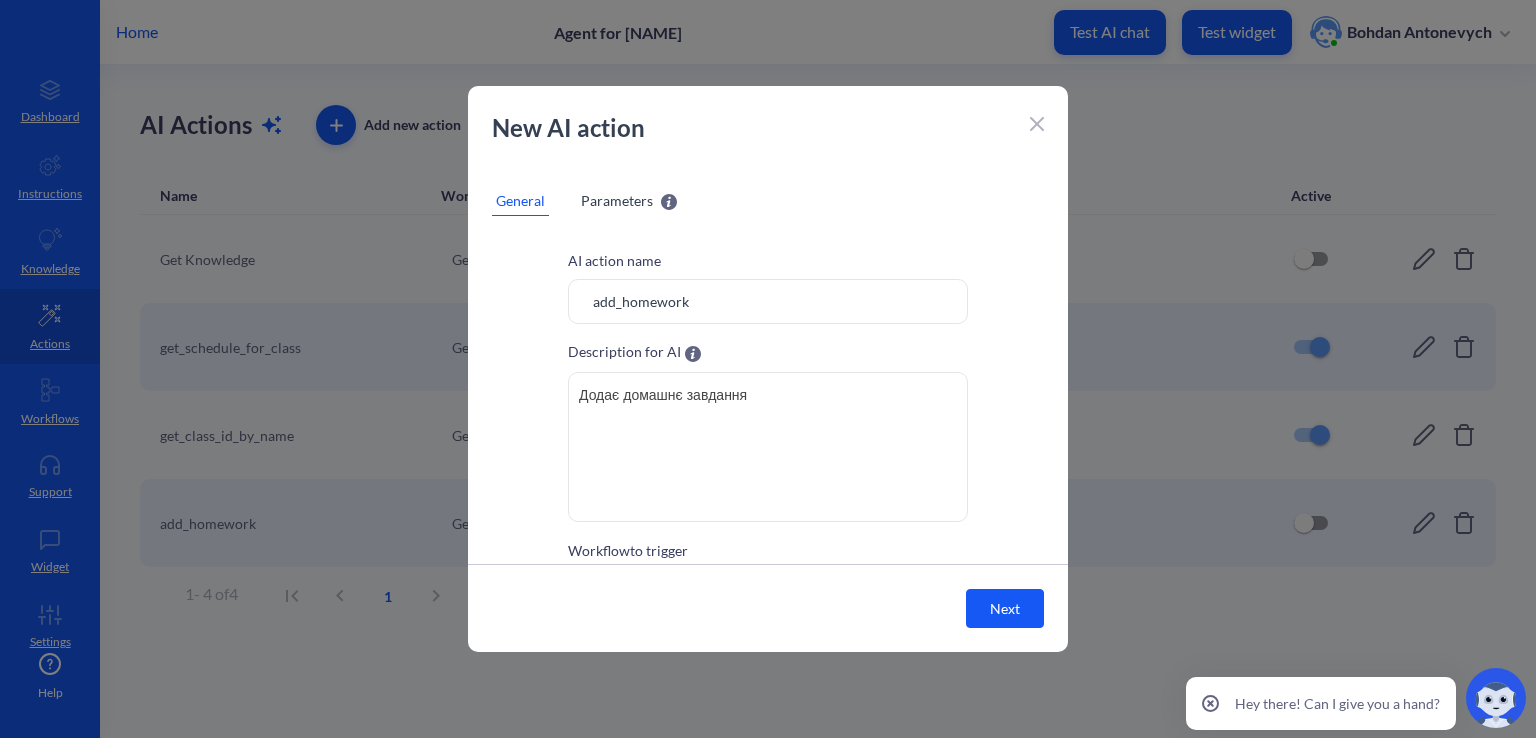click 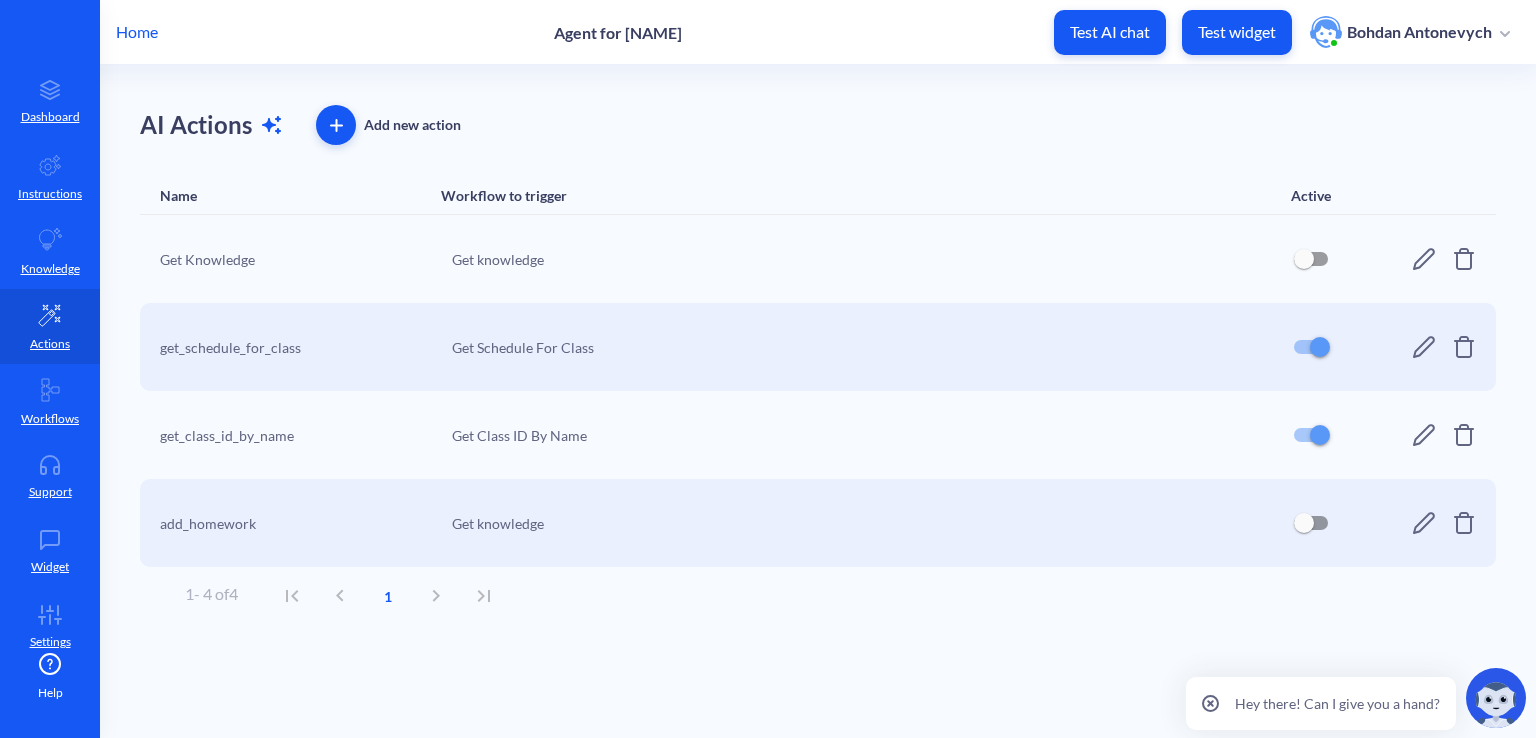 click 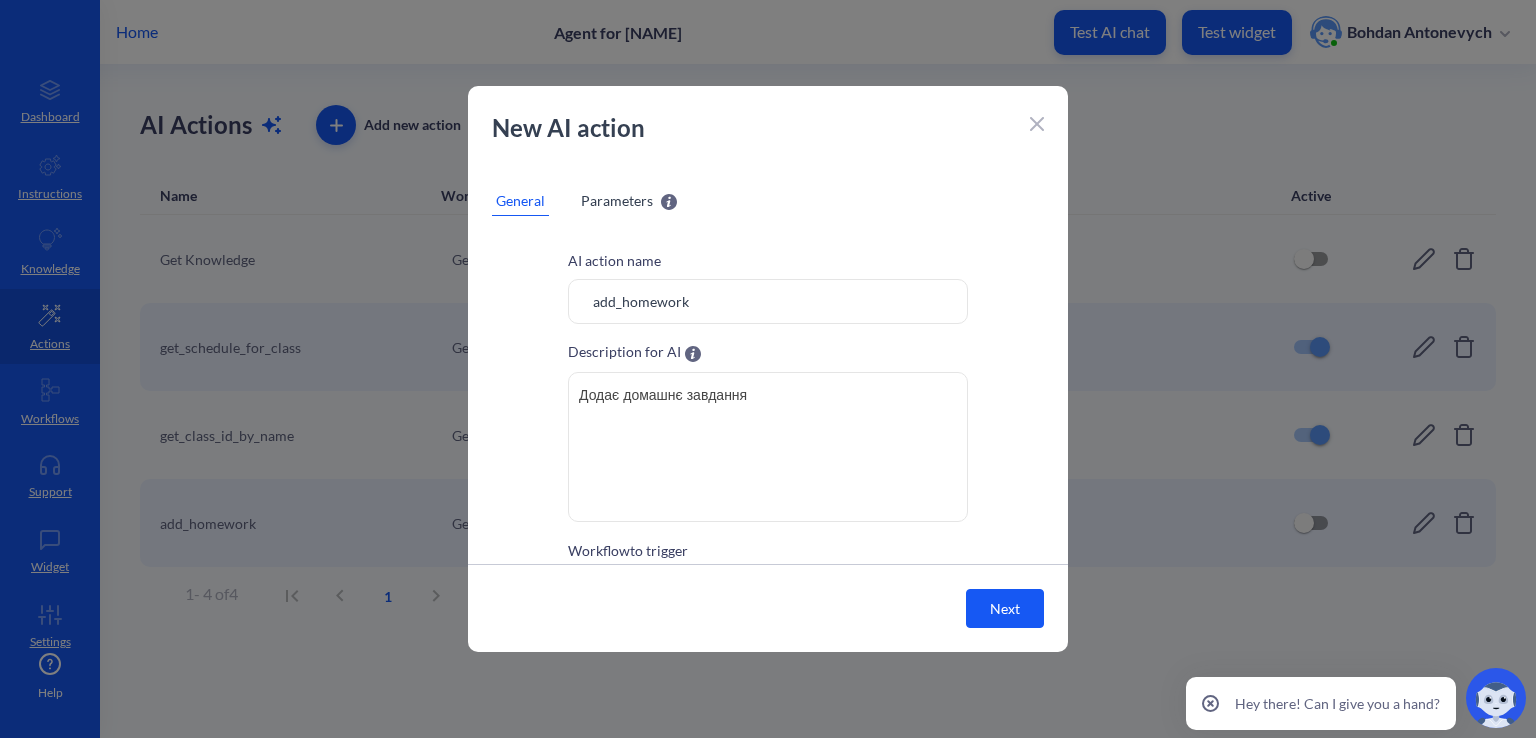 click on "Parameters" at bounding box center [617, 200] 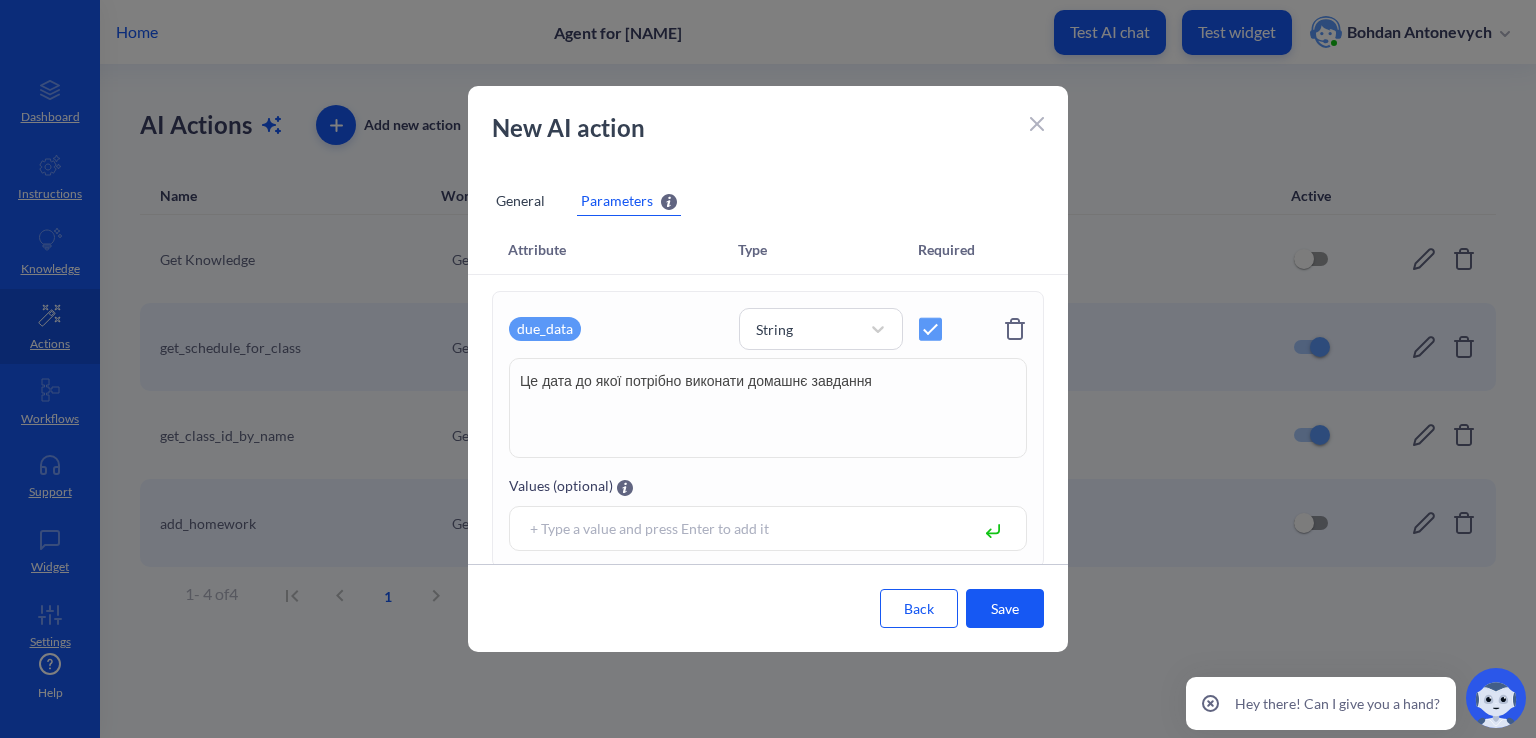 click on "Save" at bounding box center (1005, 608) 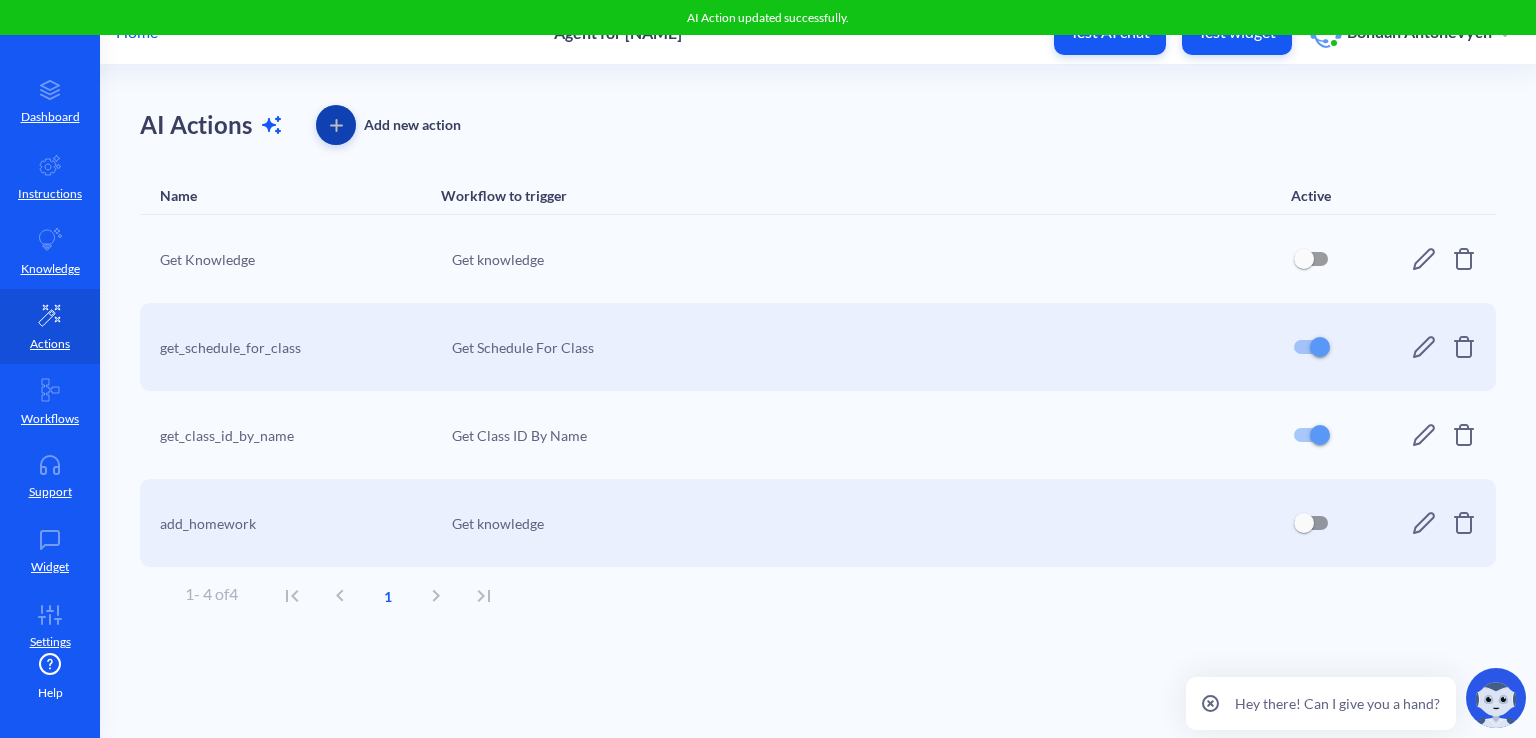click 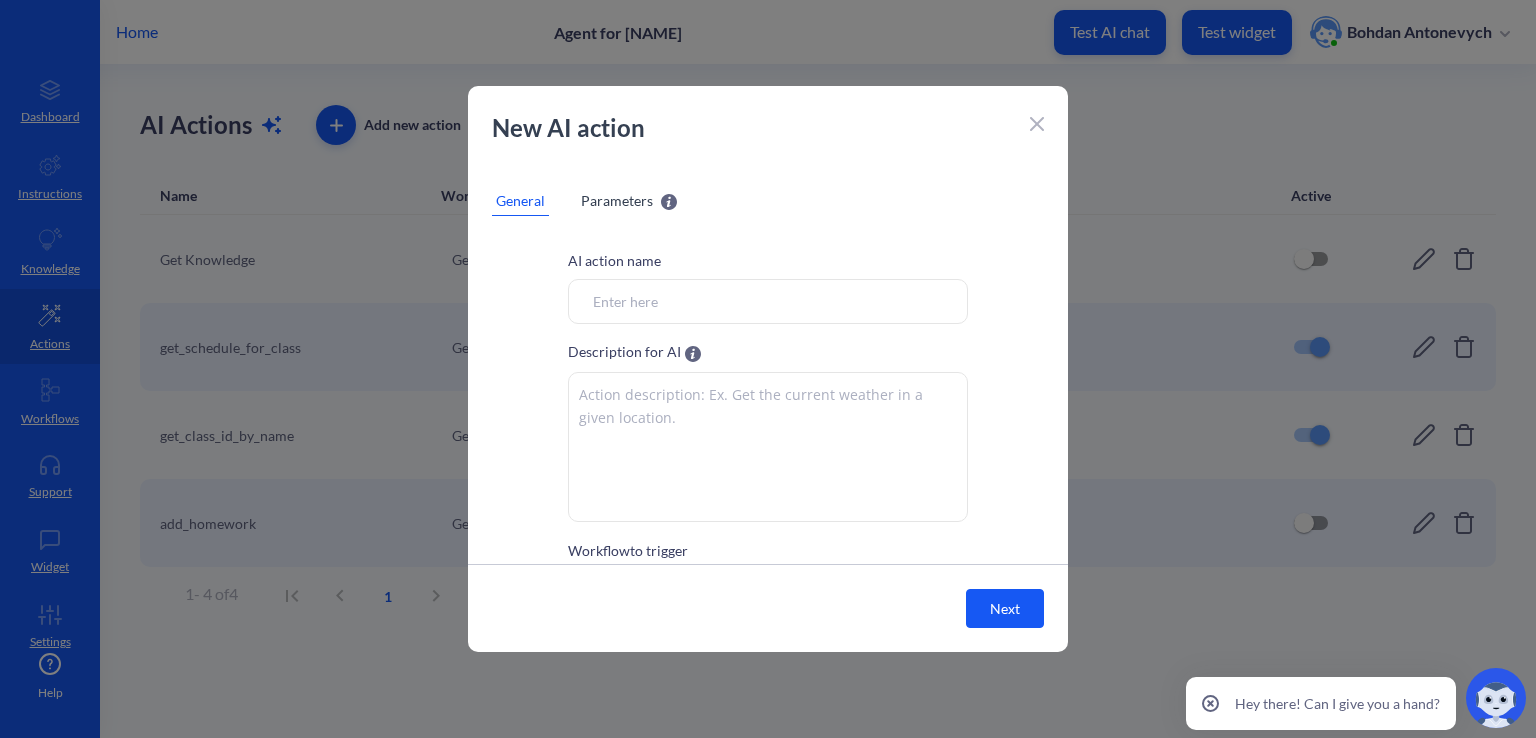 click 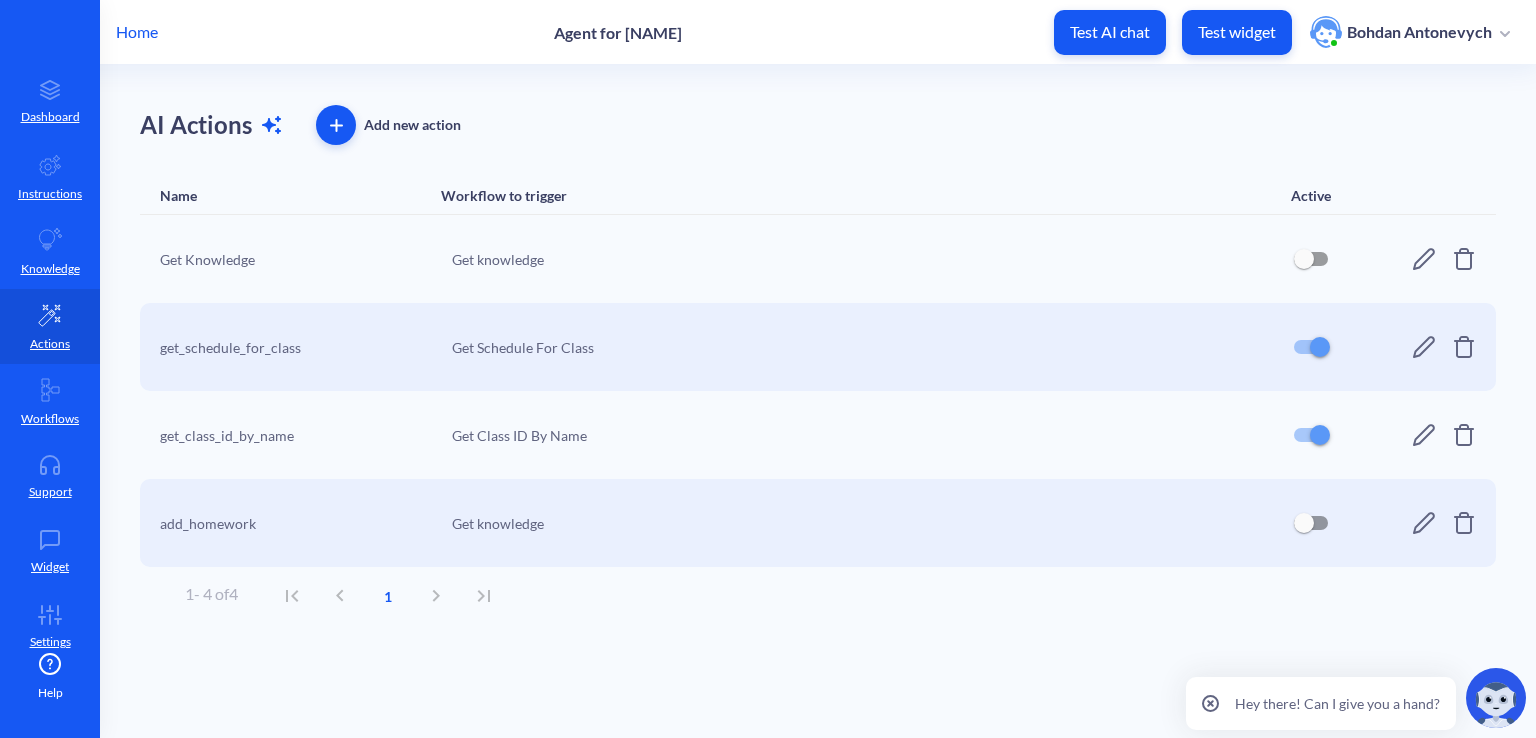 click 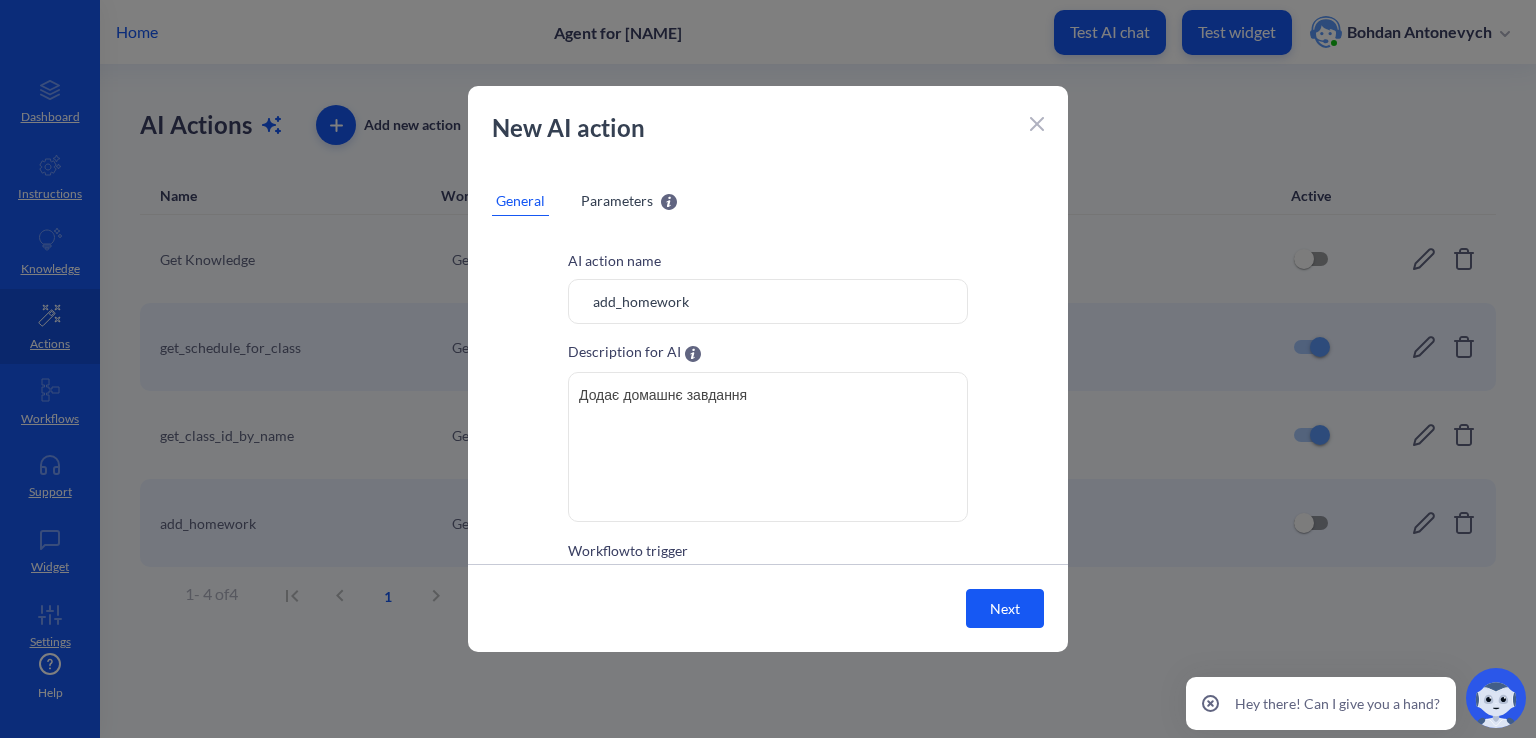 click on "New AI action General Parameters AI action name add_homework   Description for AI   Додає домашнє завдання Додає домашнє завдання Workflow  to trigger Get knowledge Make sure you set the  last_ai_action_result  attribute in the   workflow  so that it can be used by the AI to generate a response Next" at bounding box center [768, 369] 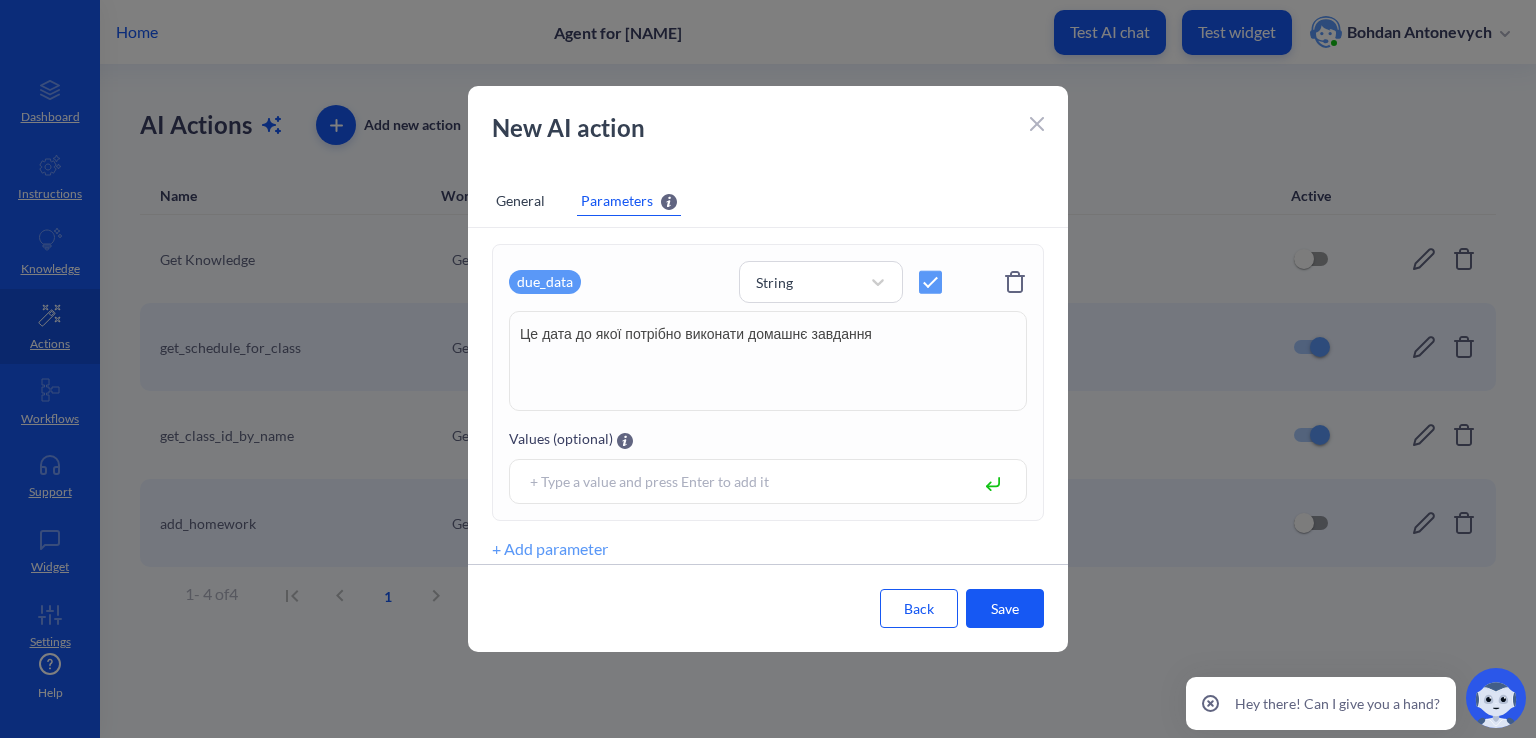 scroll, scrollTop: 60, scrollLeft: 0, axis: vertical 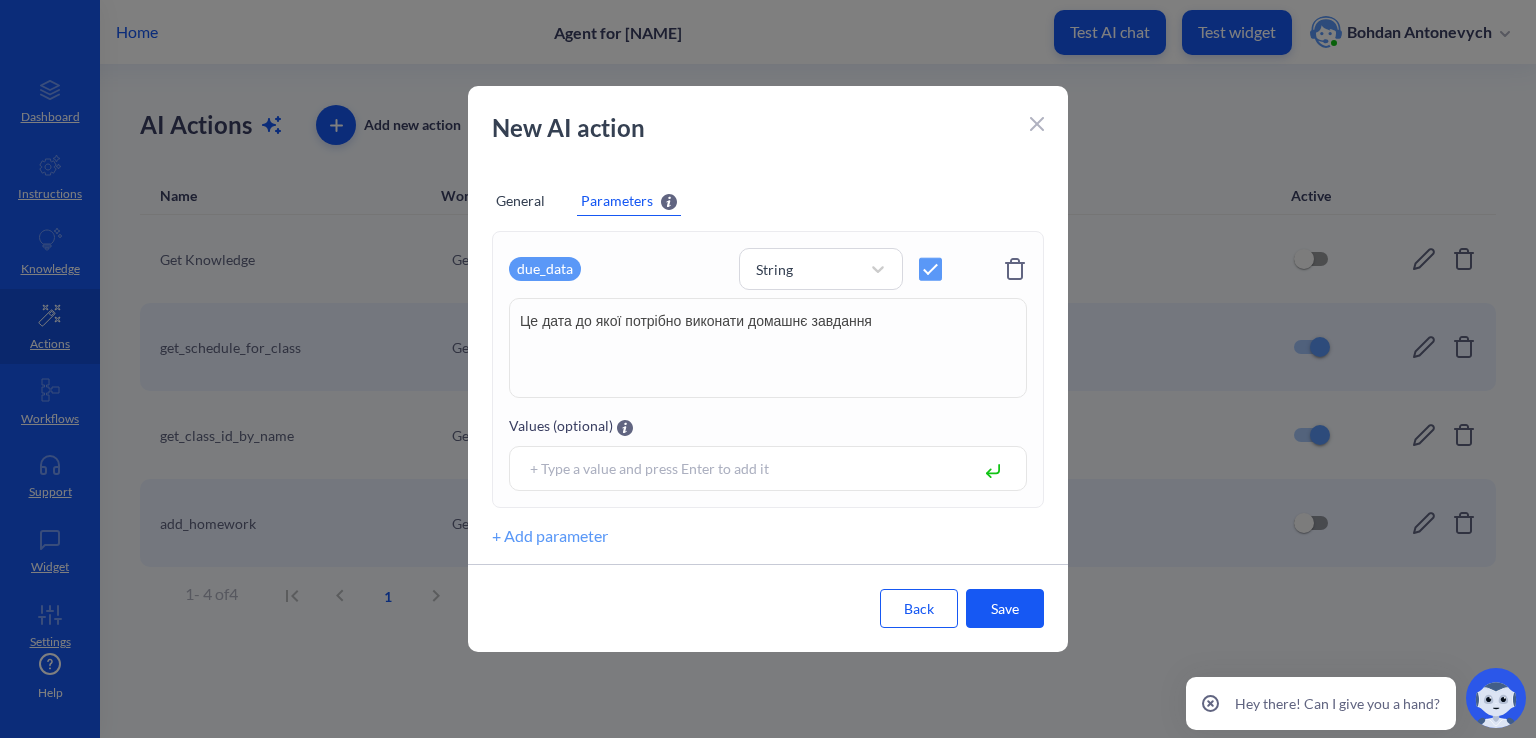 click on "+ Add parameter" at bounding box center (550, 536) 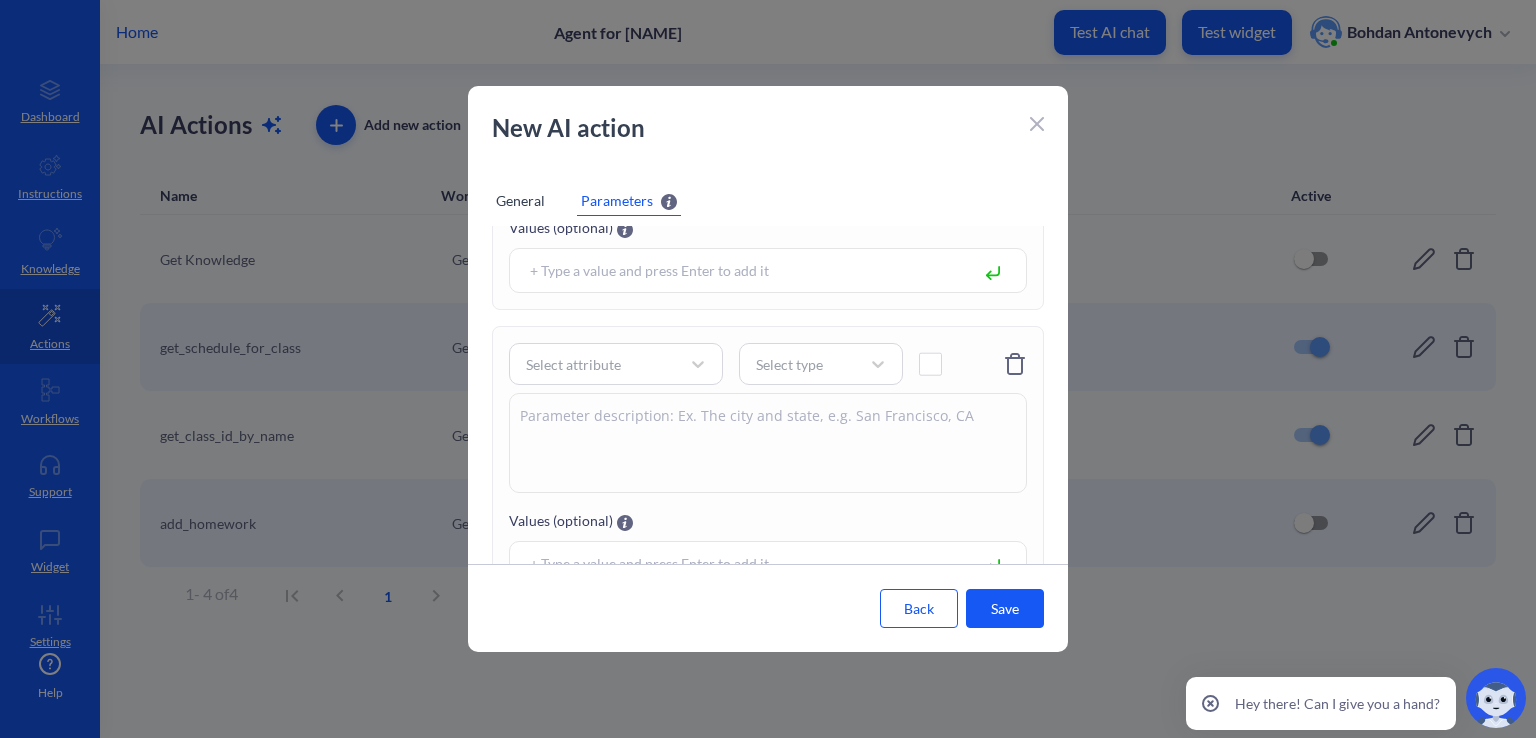 scroll, scrollTop: 260, scrollLeft: 0, axis: vertical 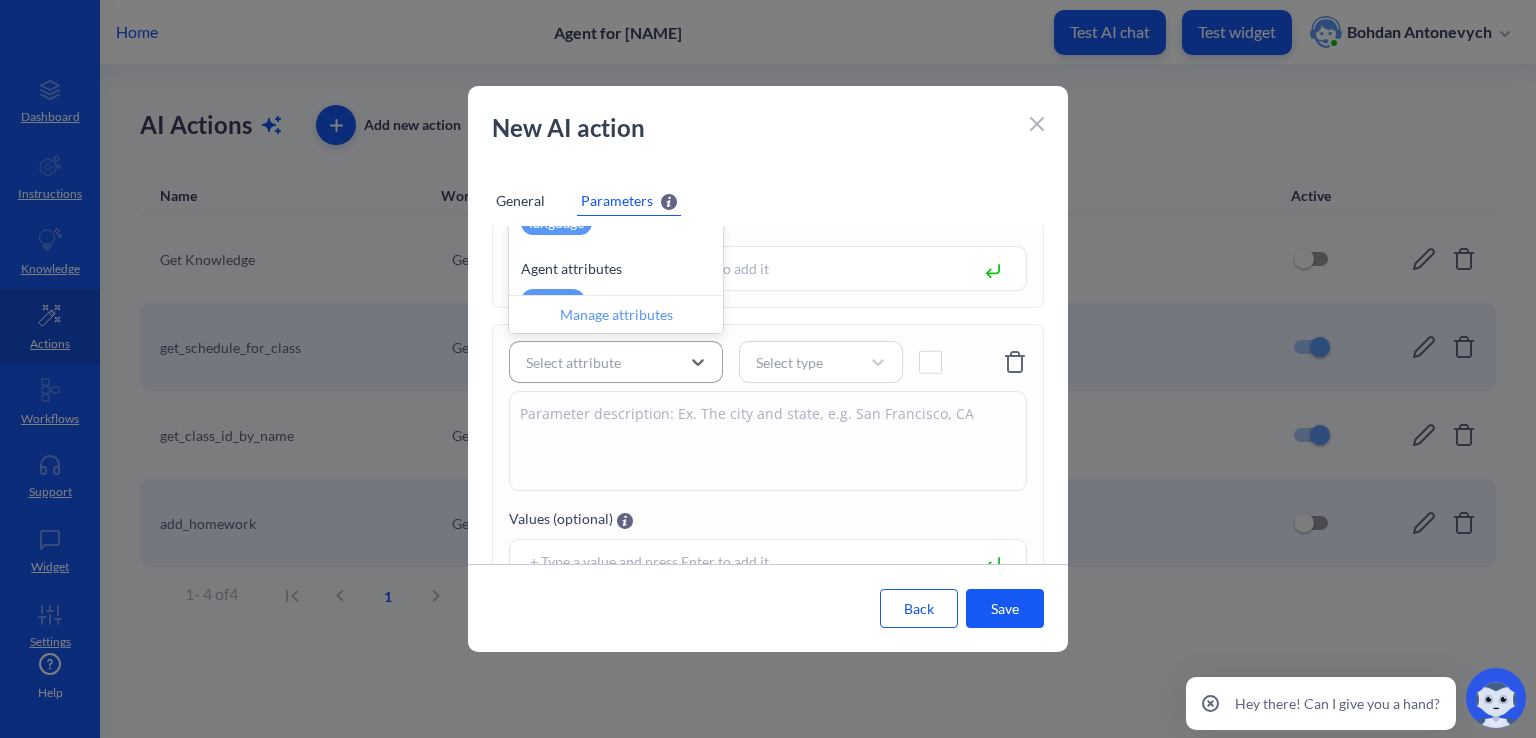 click on "Select attribute" at bounding box center (573, 362) 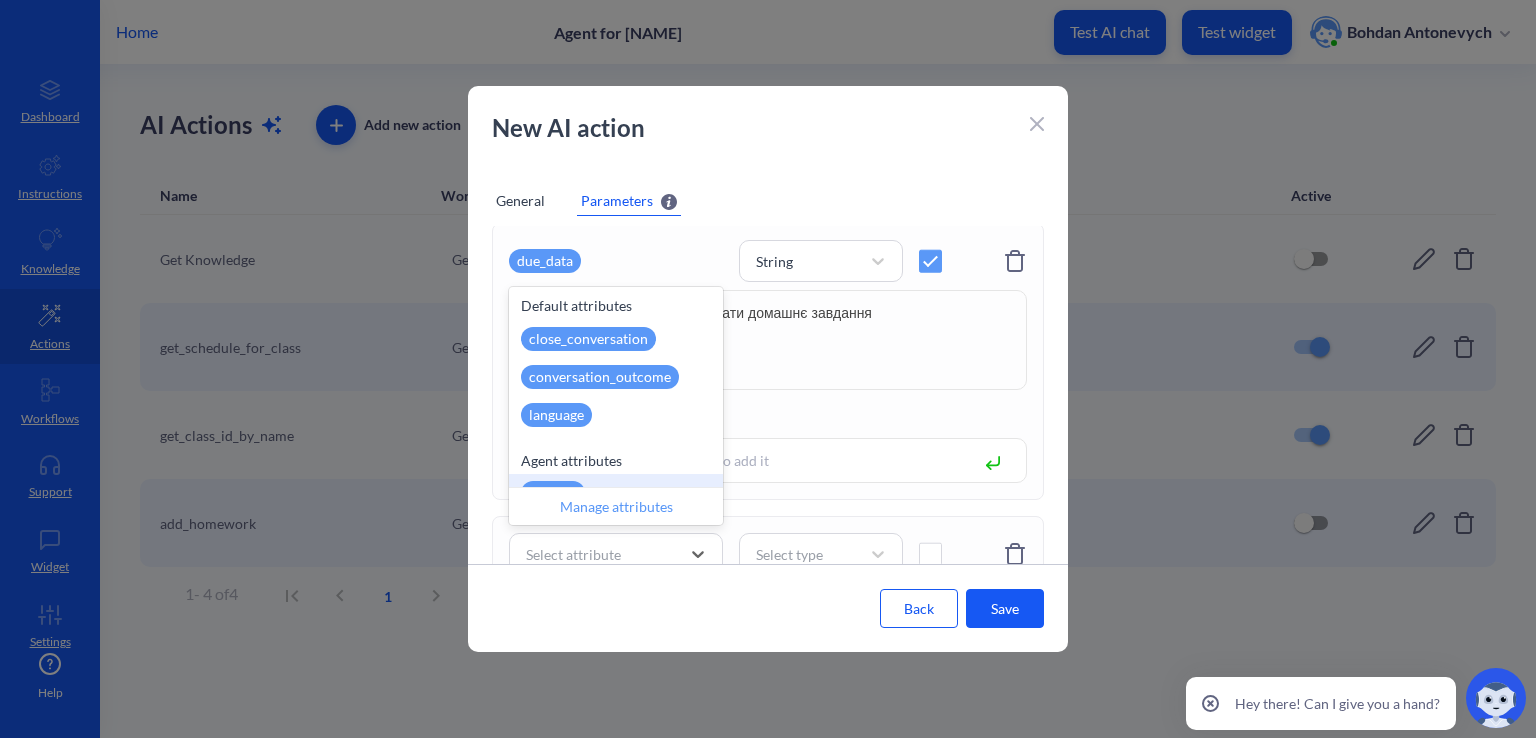 scroll, scrollTop: 60, scrollLeft: 0, axis: vertical 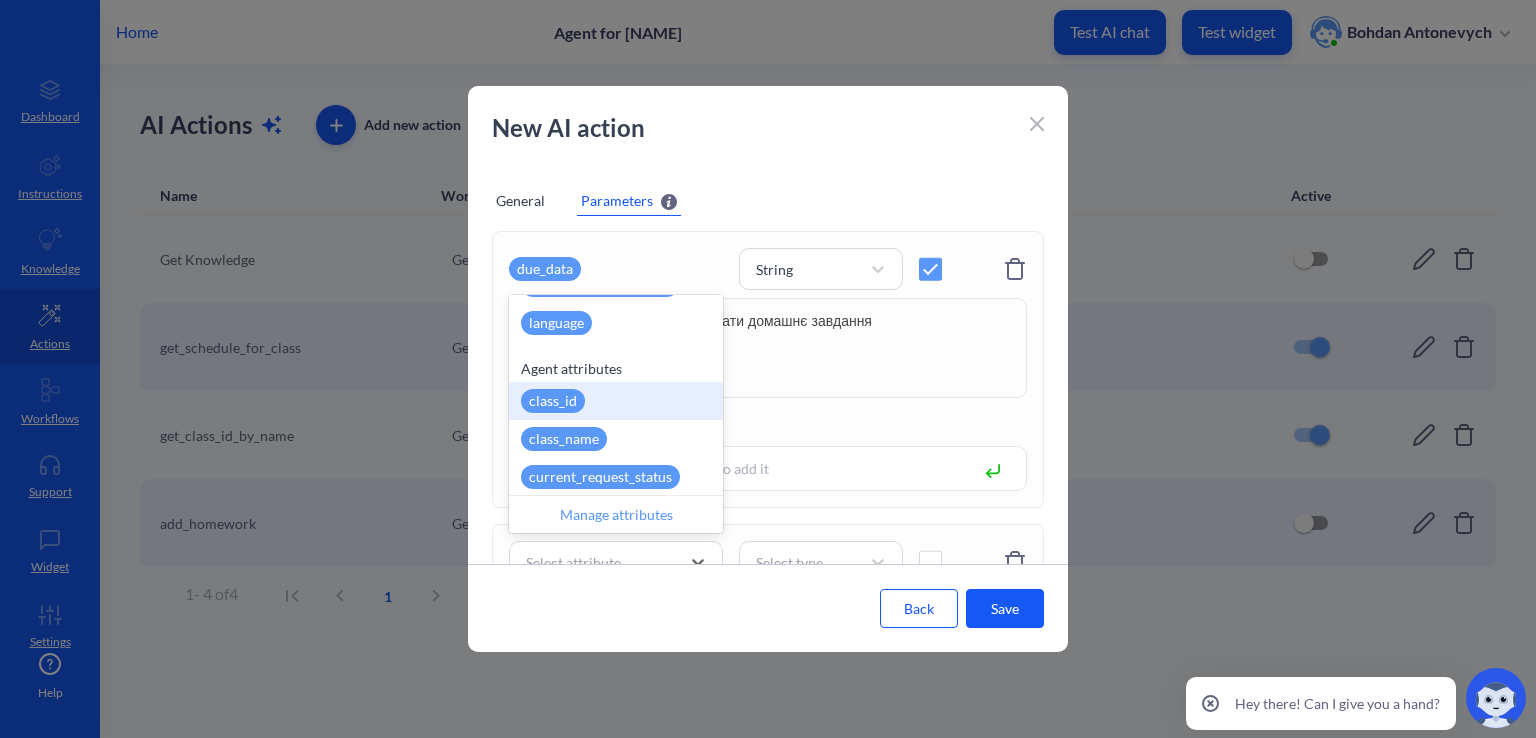 click on "class_id" at bounding box center (616, 401) 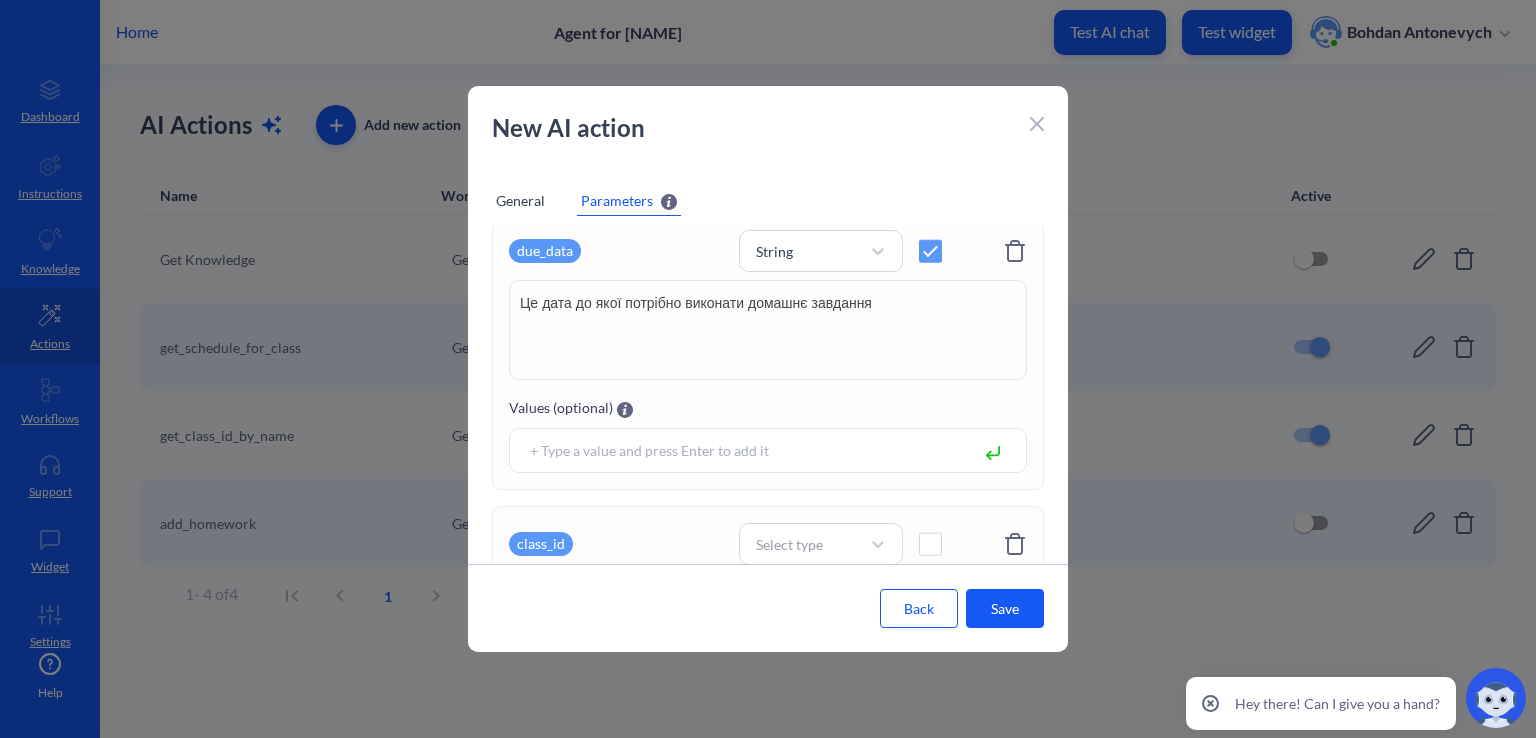 scroll, scrollTop: 100, scrollLeft: 0, axis: vertical 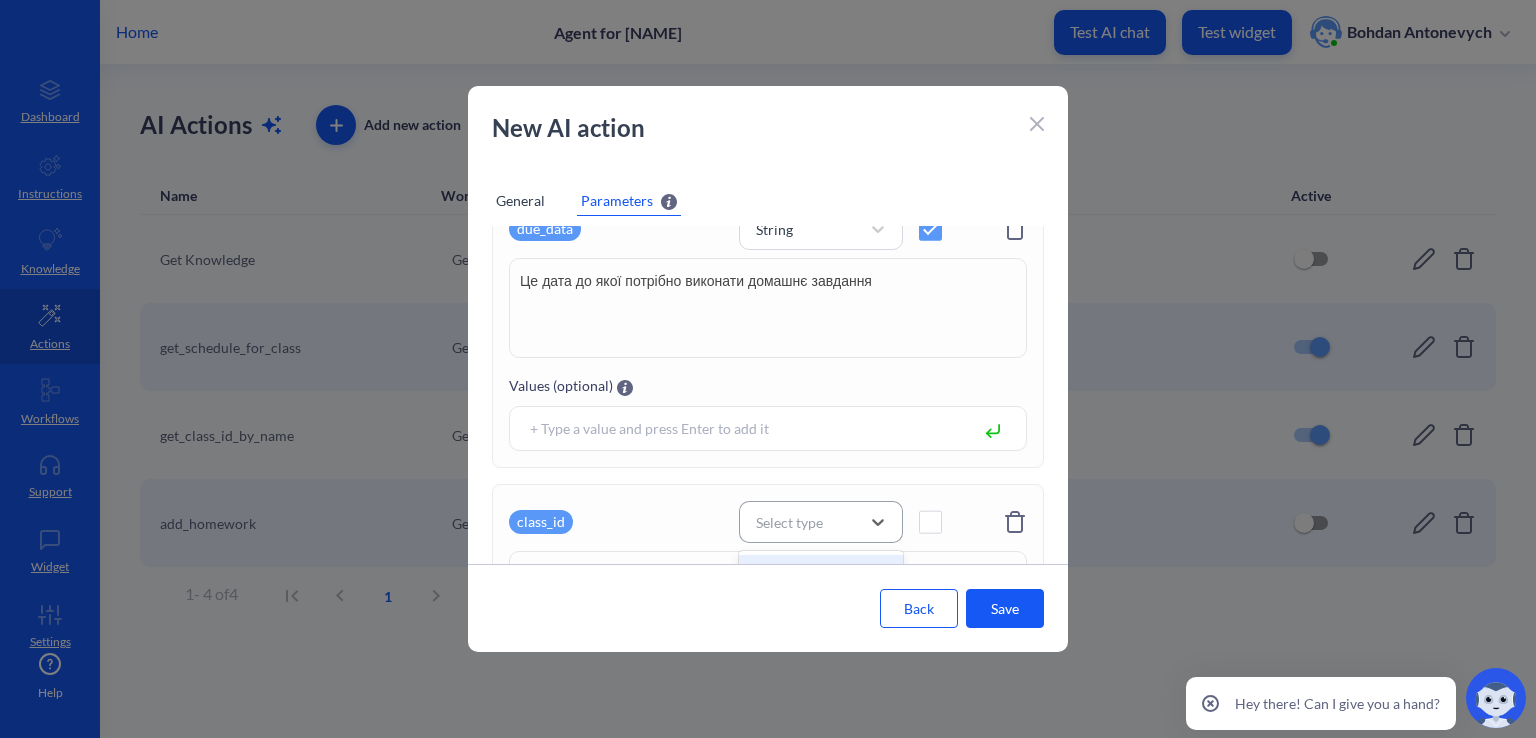 click on "Select type" at bounding box center [803, 522] 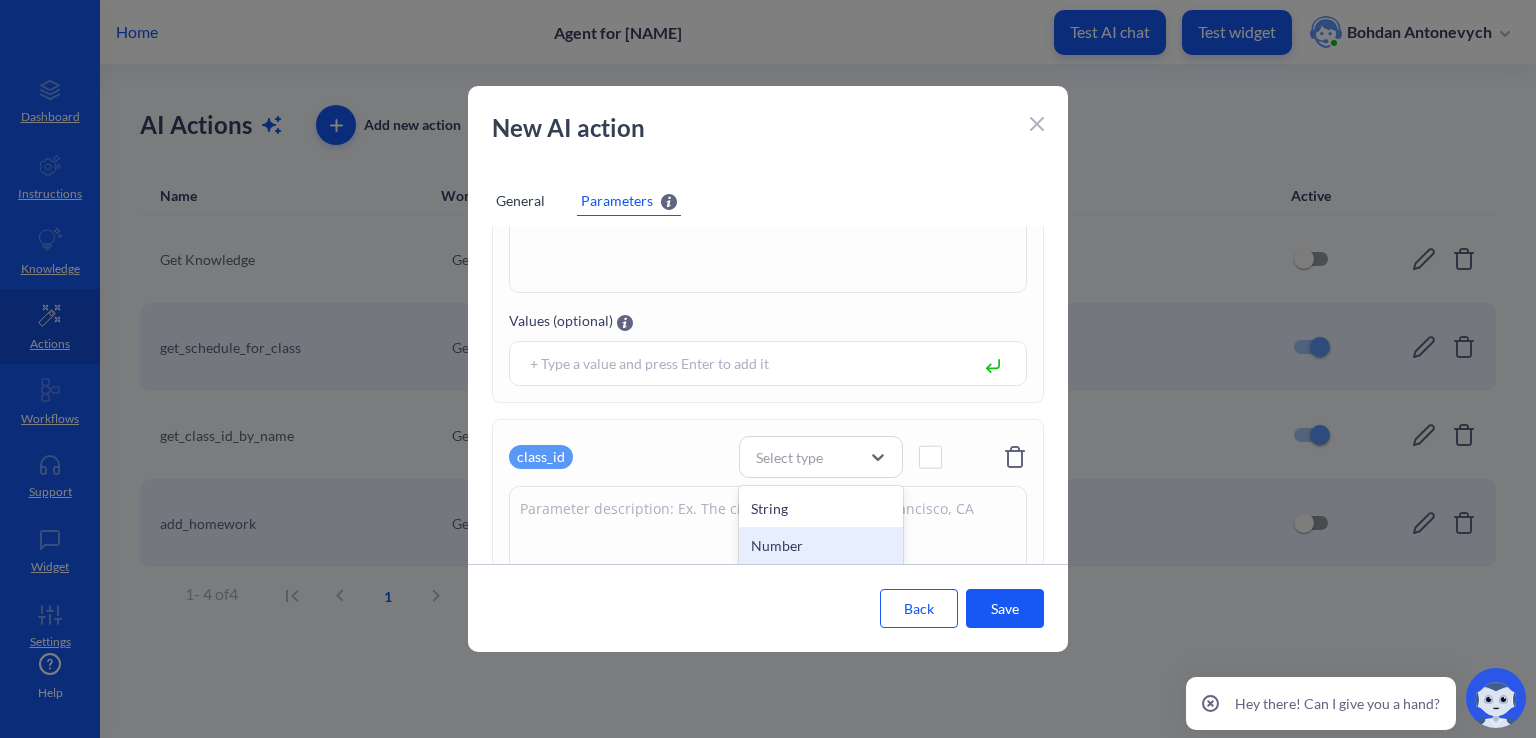 scroll, scrollTop: 200, scrollLeft: 0, axis: vertical 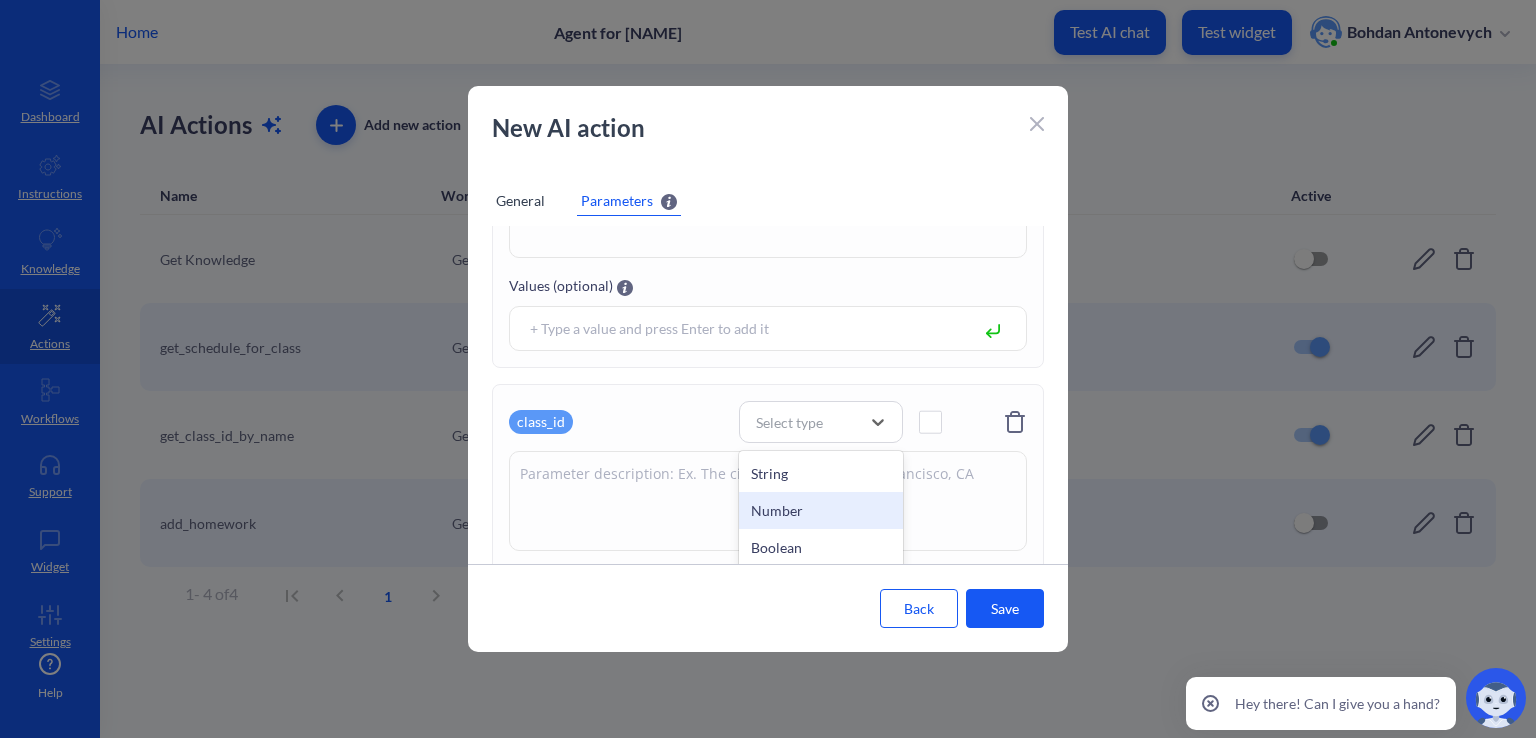 click on "Number" at bounding box center [821, 510] 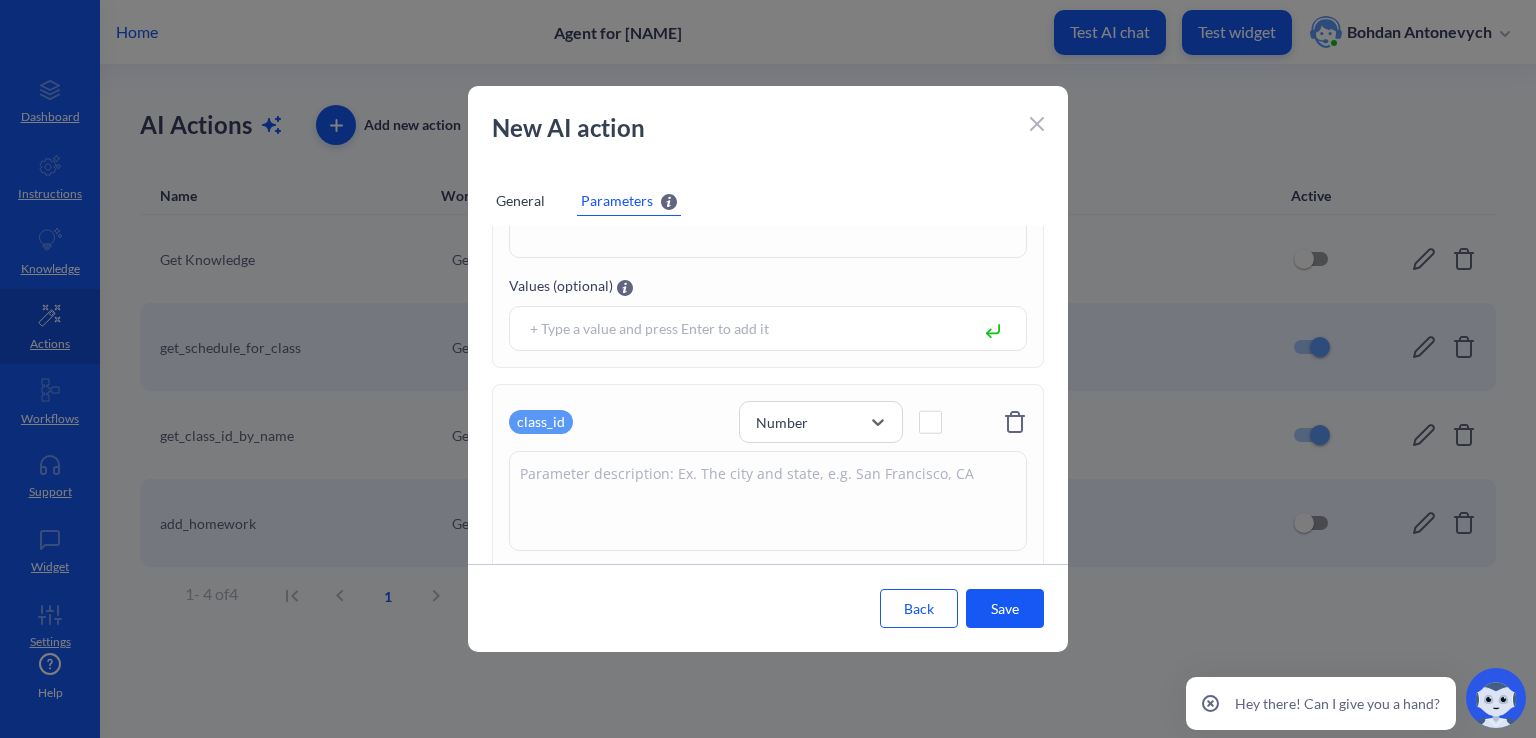 click 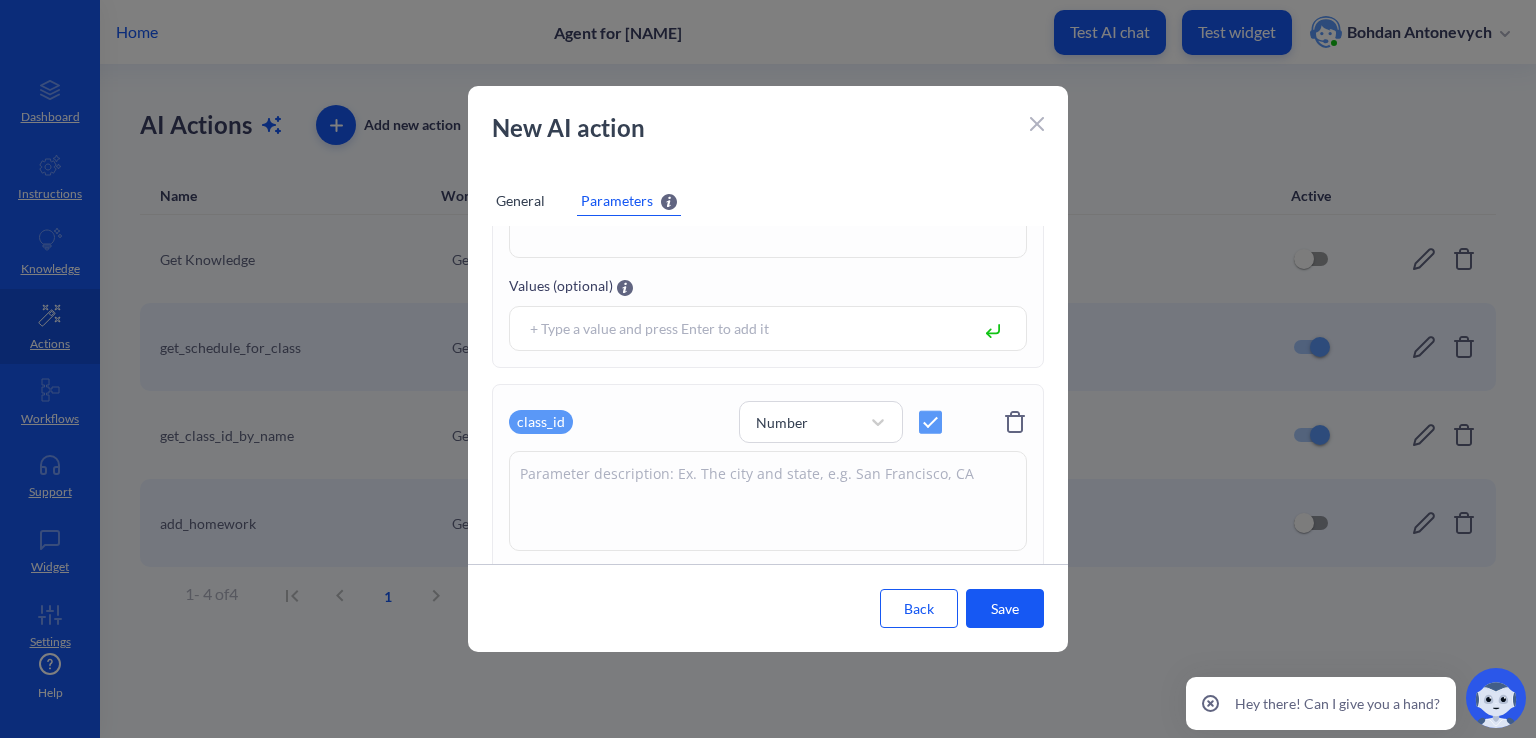 scroll, scrollTop: 300, scrollLeft: 0, axis: vertical 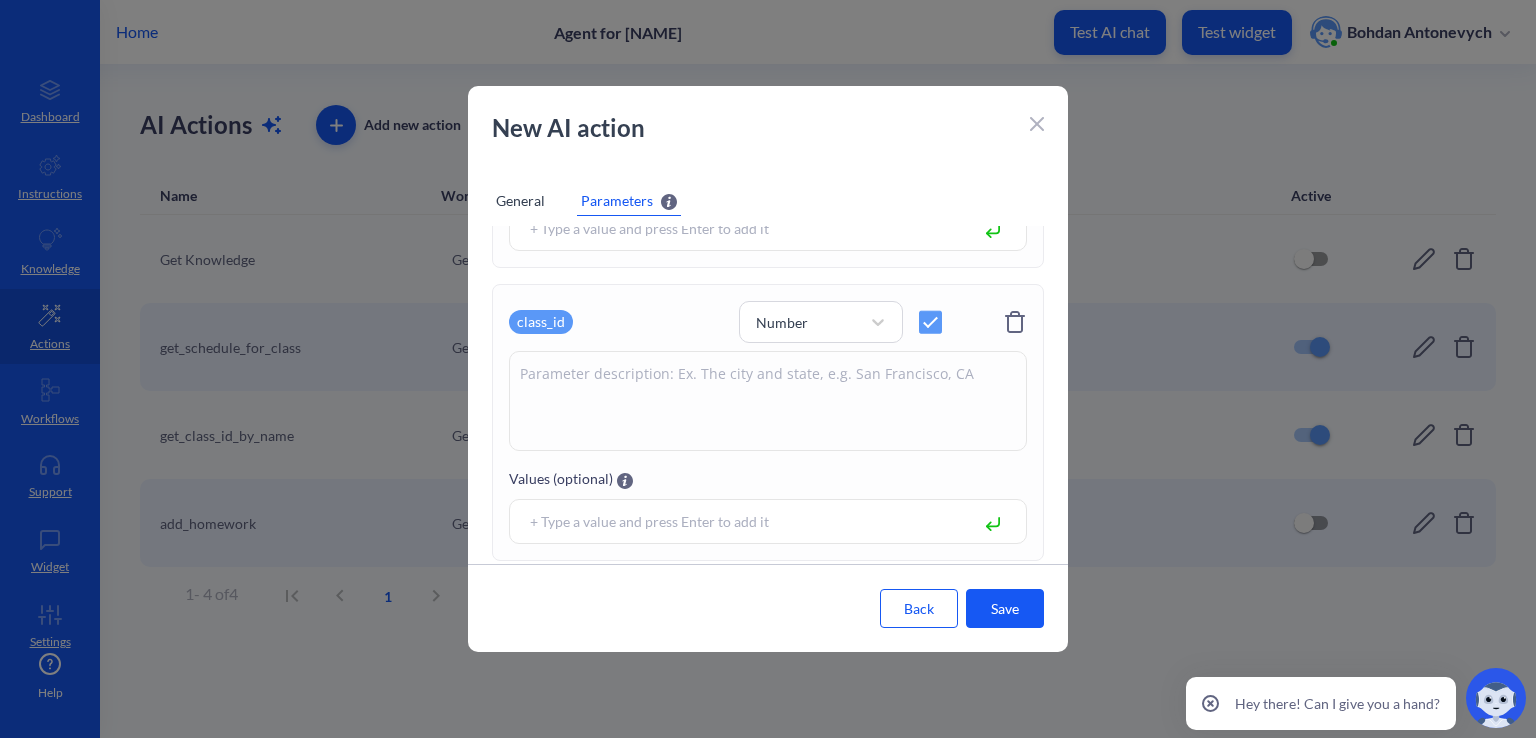 click at bounding box center (768, 401) 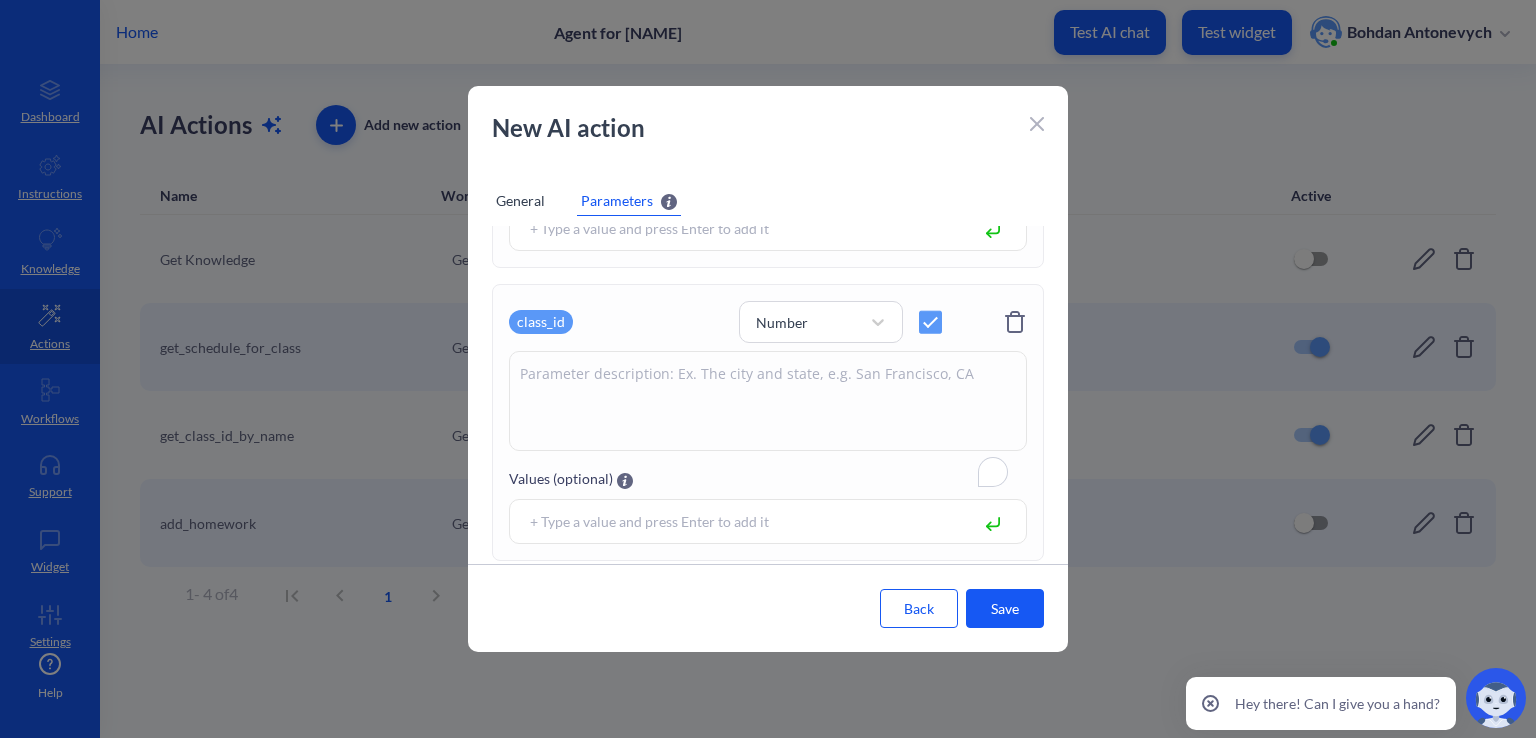 scroll, scrollTop: 249, scrollLeft: 0, axis: vertical 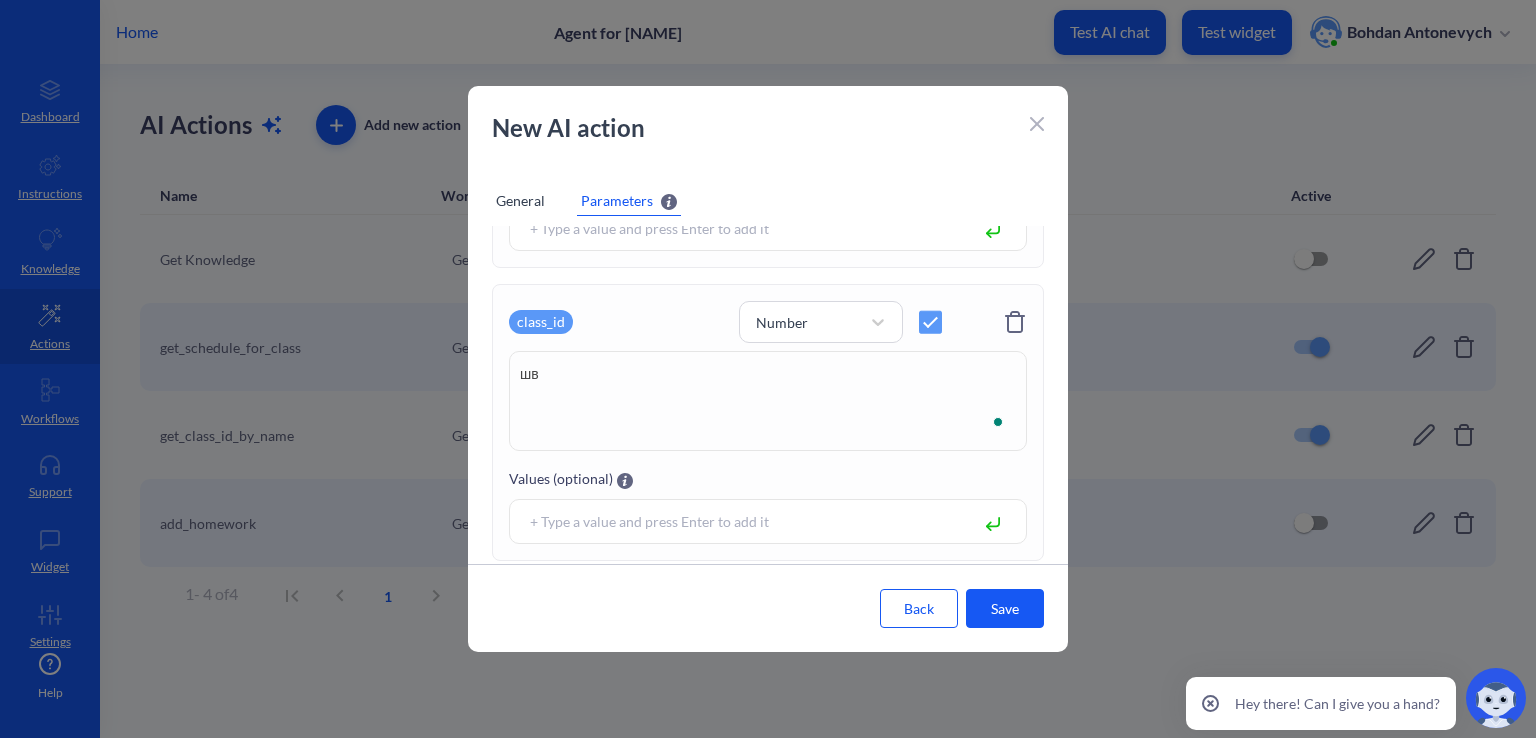 type on "ш" 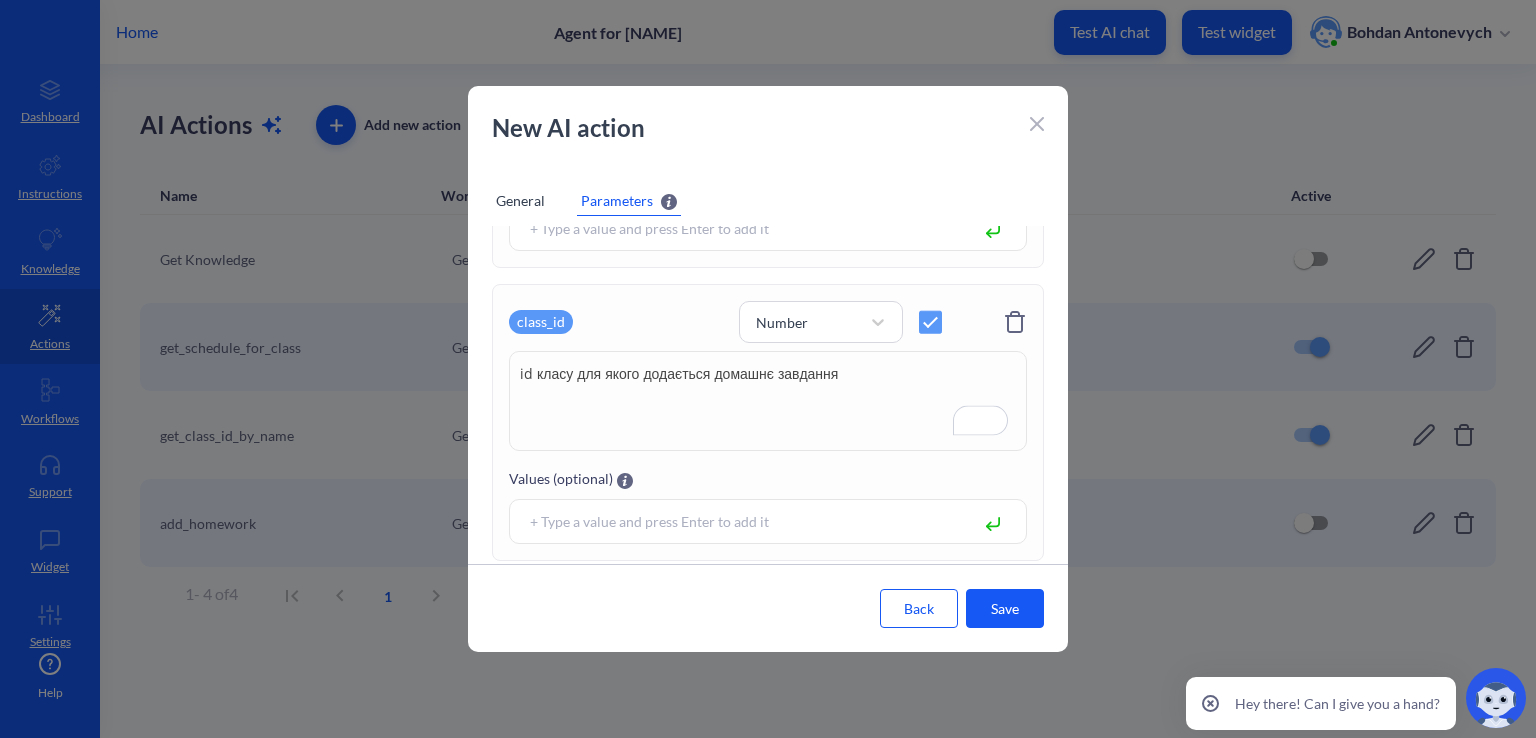 scroll, scrollTop: 352, scrollLeft: 0, axis: vertical 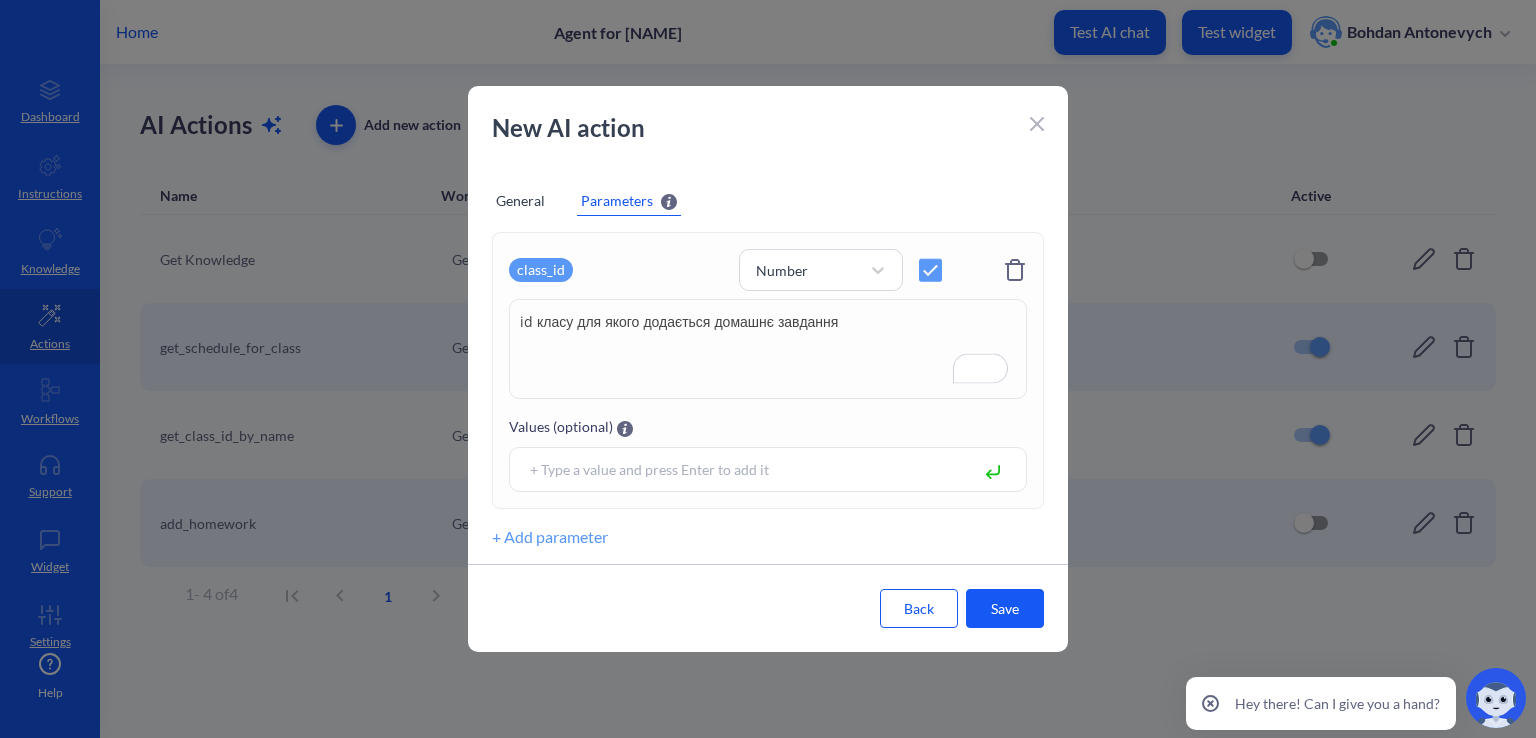type on "id класу для якого додається домашнє завдання" 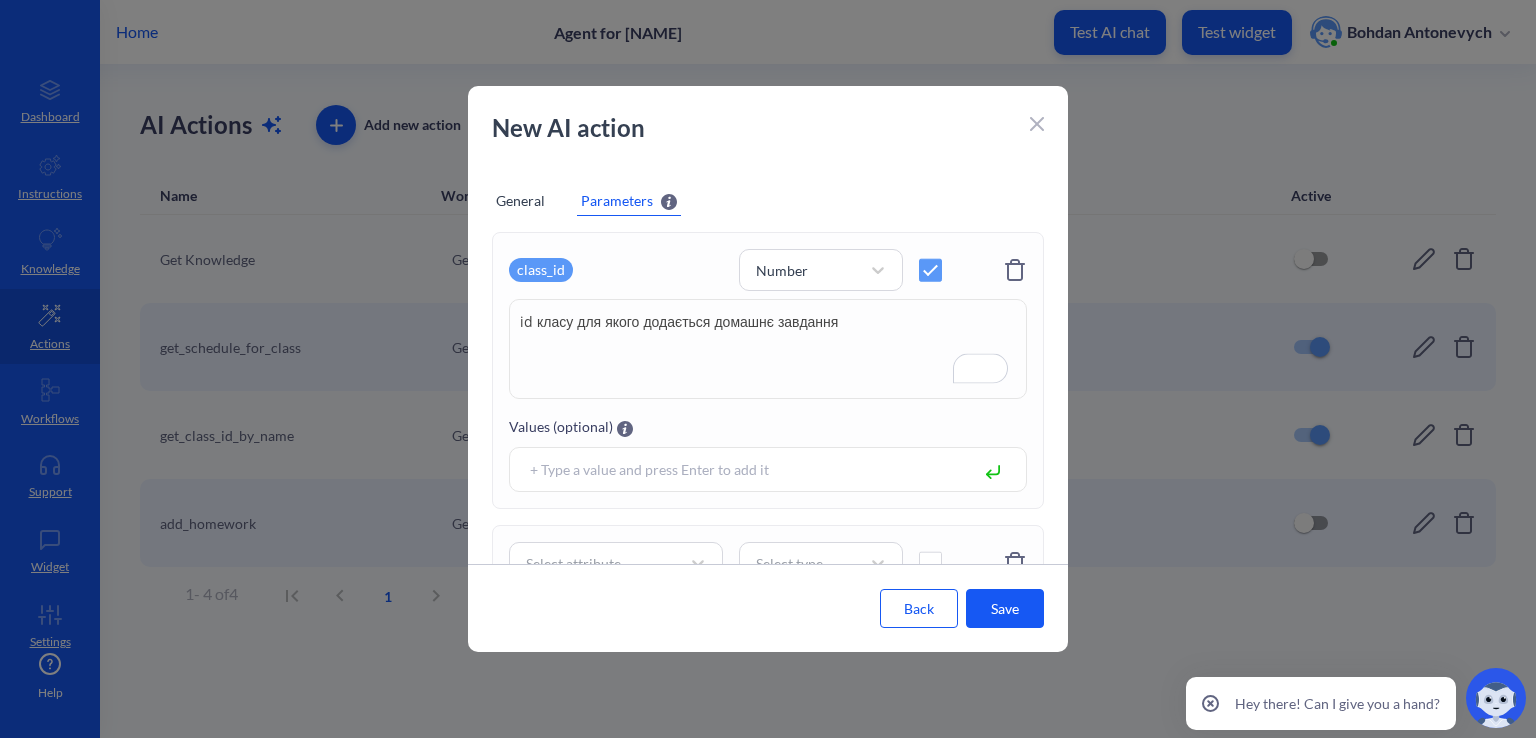 scroll, scrollTop: 452, scrollLeft: 0, axis: vertical 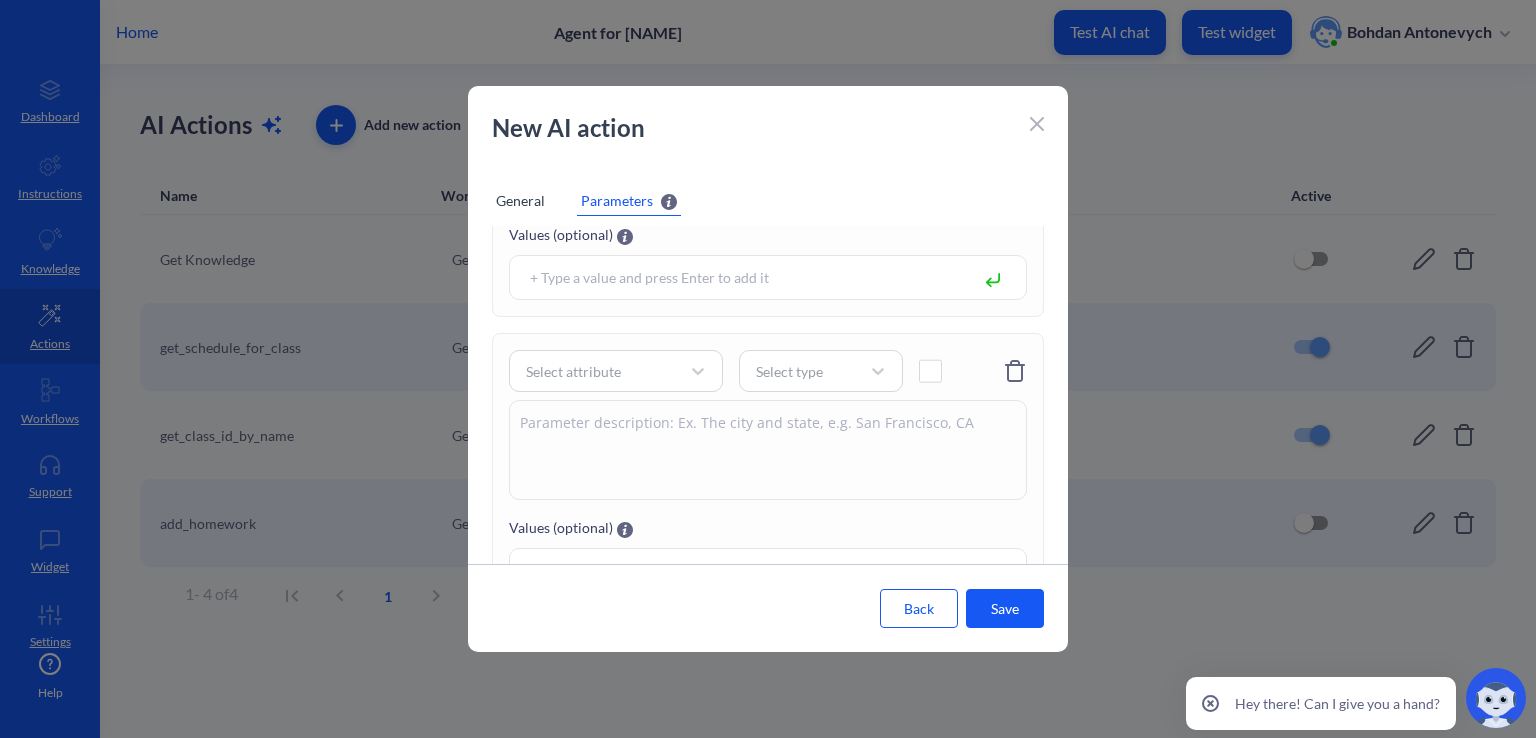 click at bounding box center [743, 277] 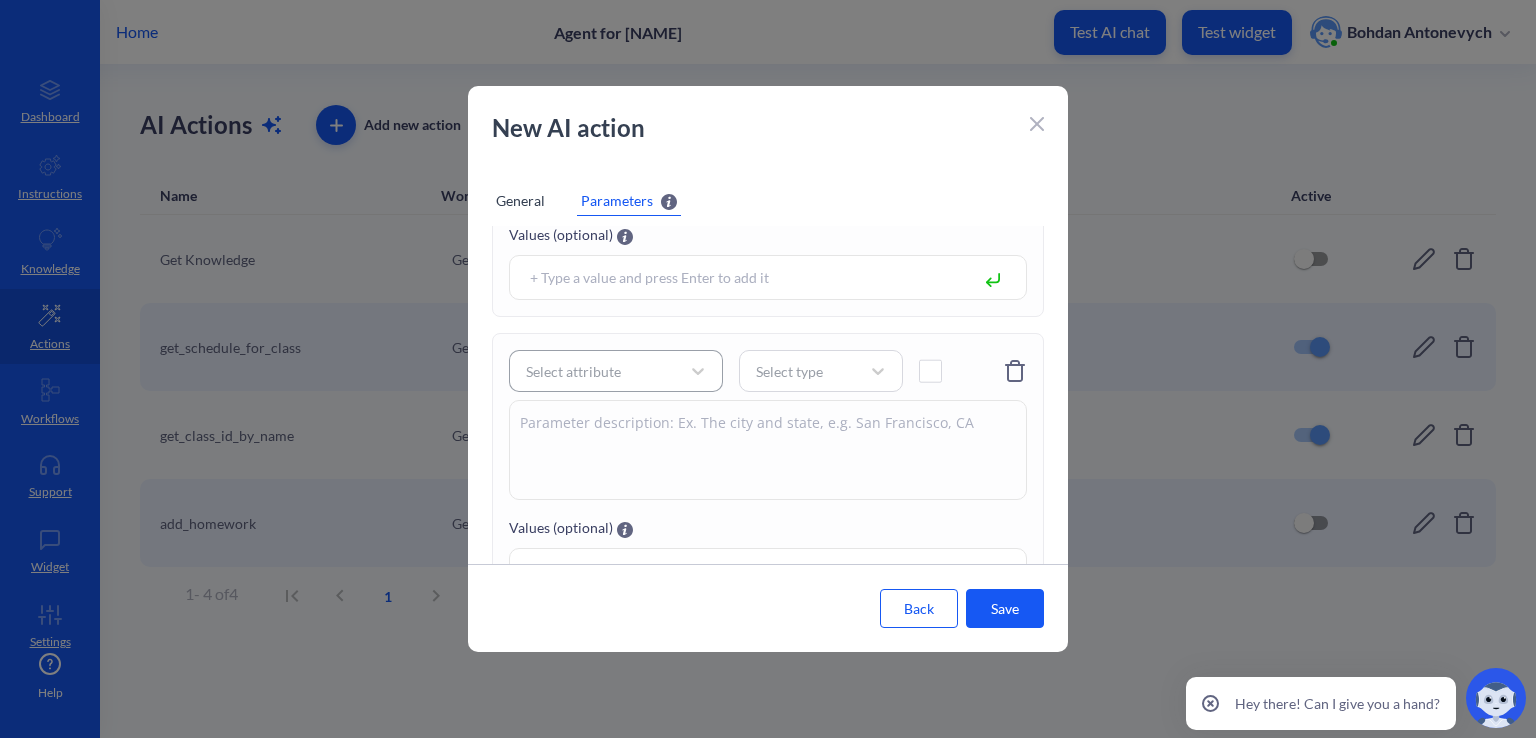 click on "Select attribute" at bounding box center (598, 371) 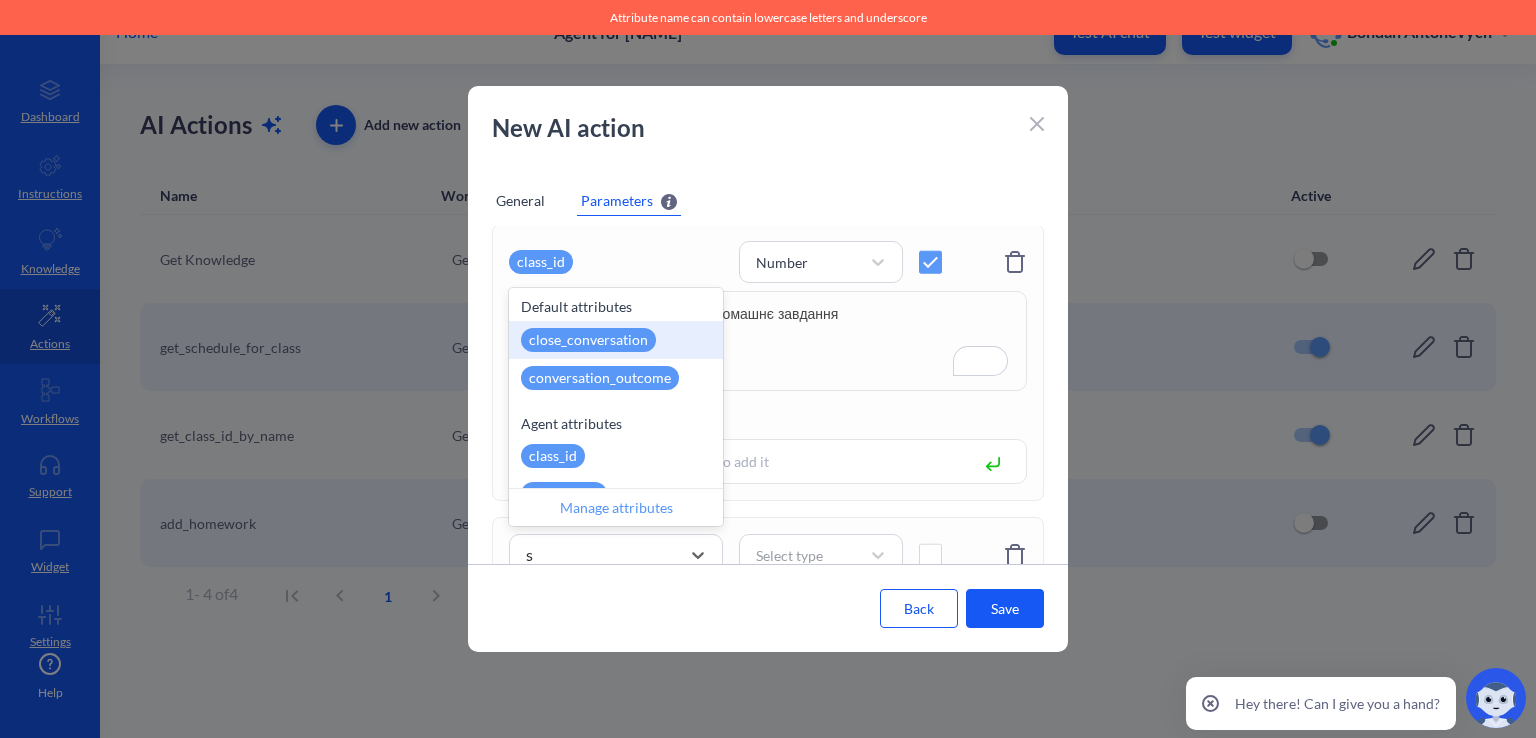type on "su" 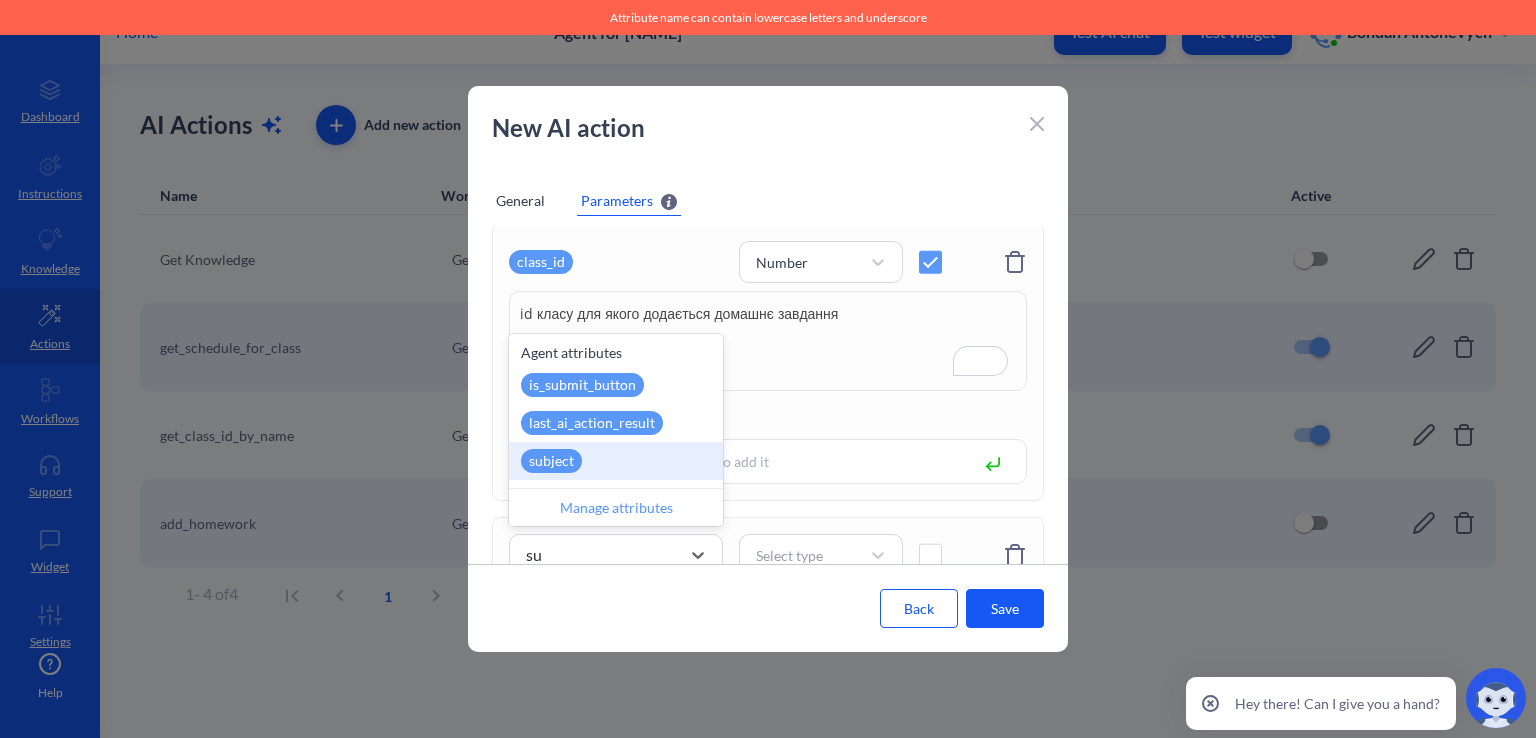 click on "subject" at bounding box center (616, 461) 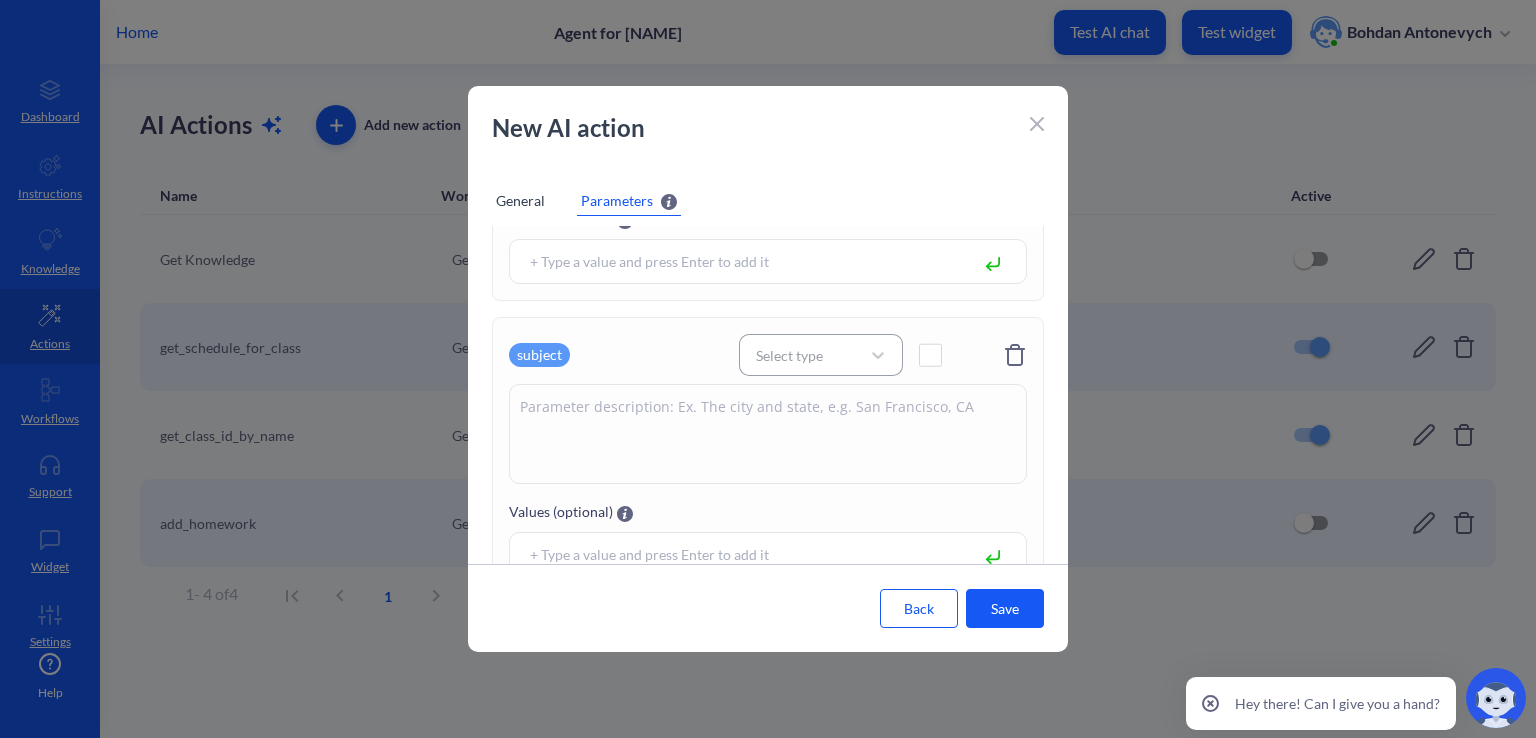 click on "Select type" at bounding box center [803, 355] 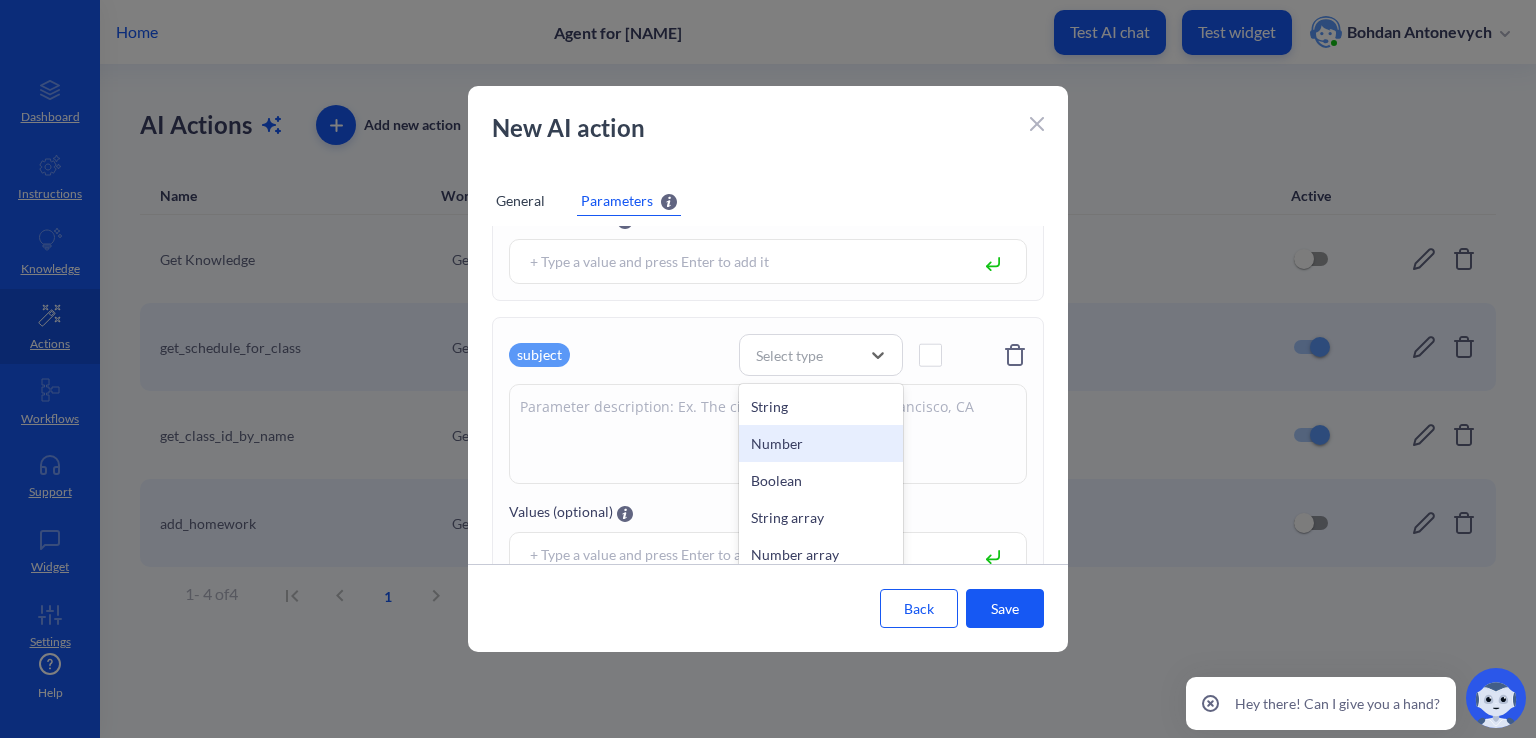 click on "Number" at bounding box center [821, 443] 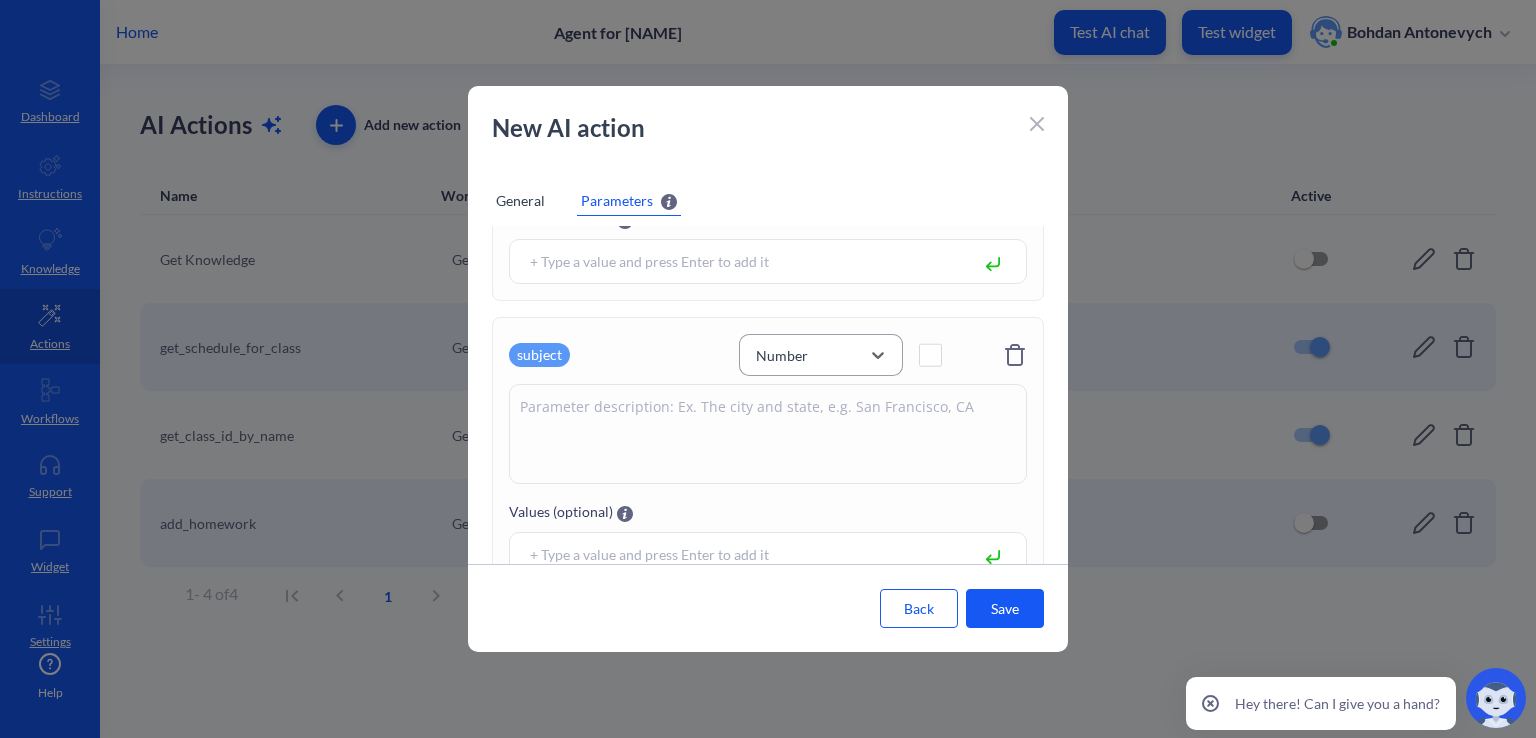 click on "Number" at bounding box center (782, 355) 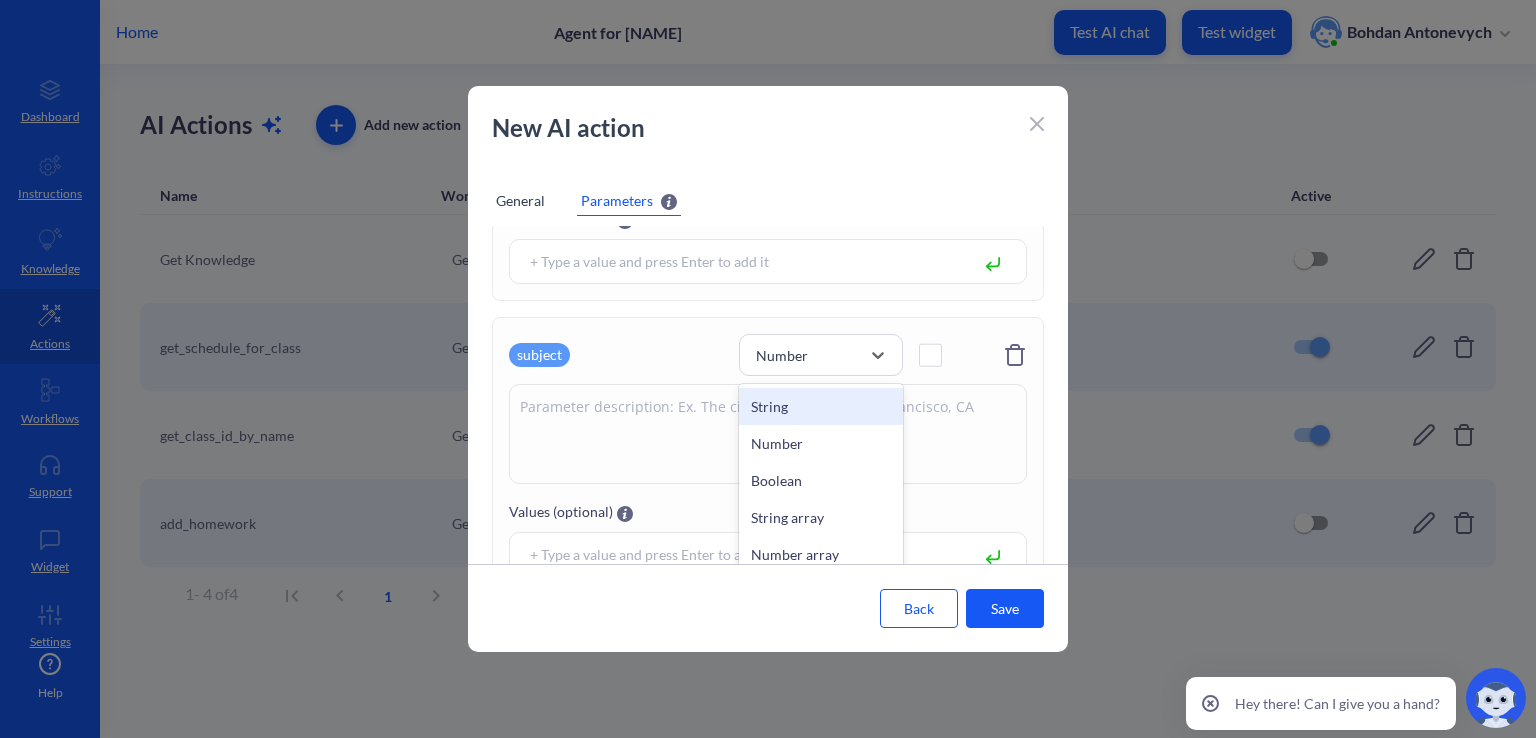 click on "String" at bounding box center (821, 406) 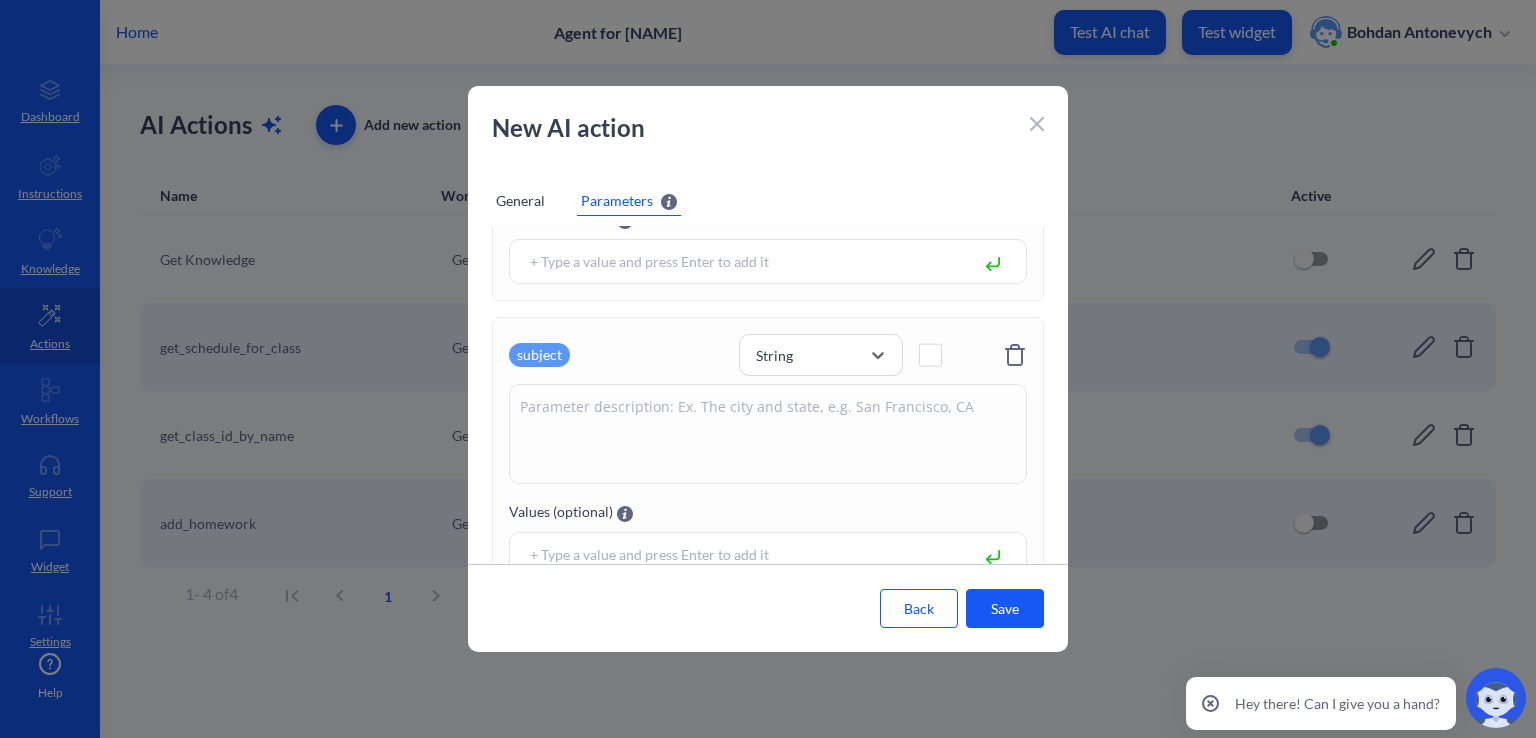 click 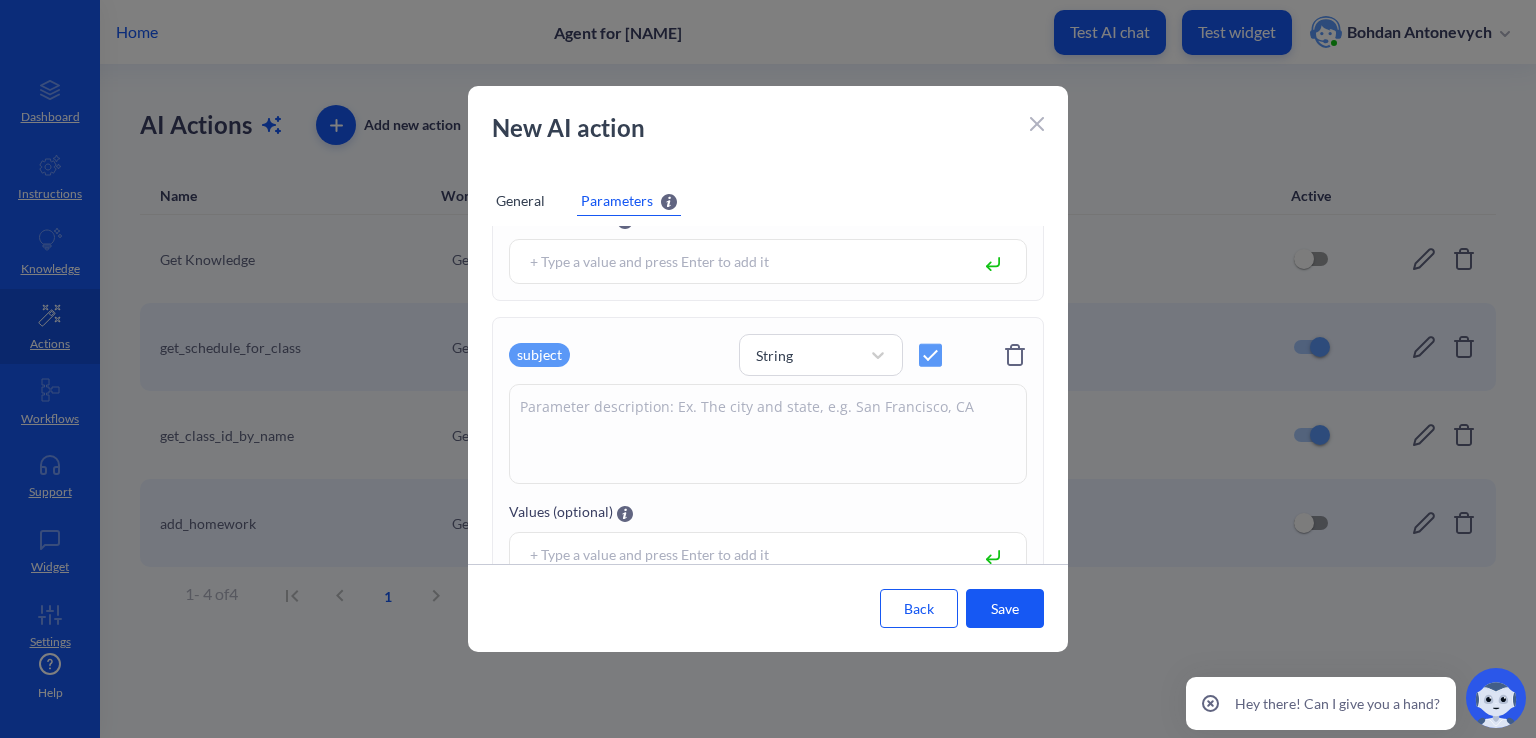 click at bounding box center [768, 434] 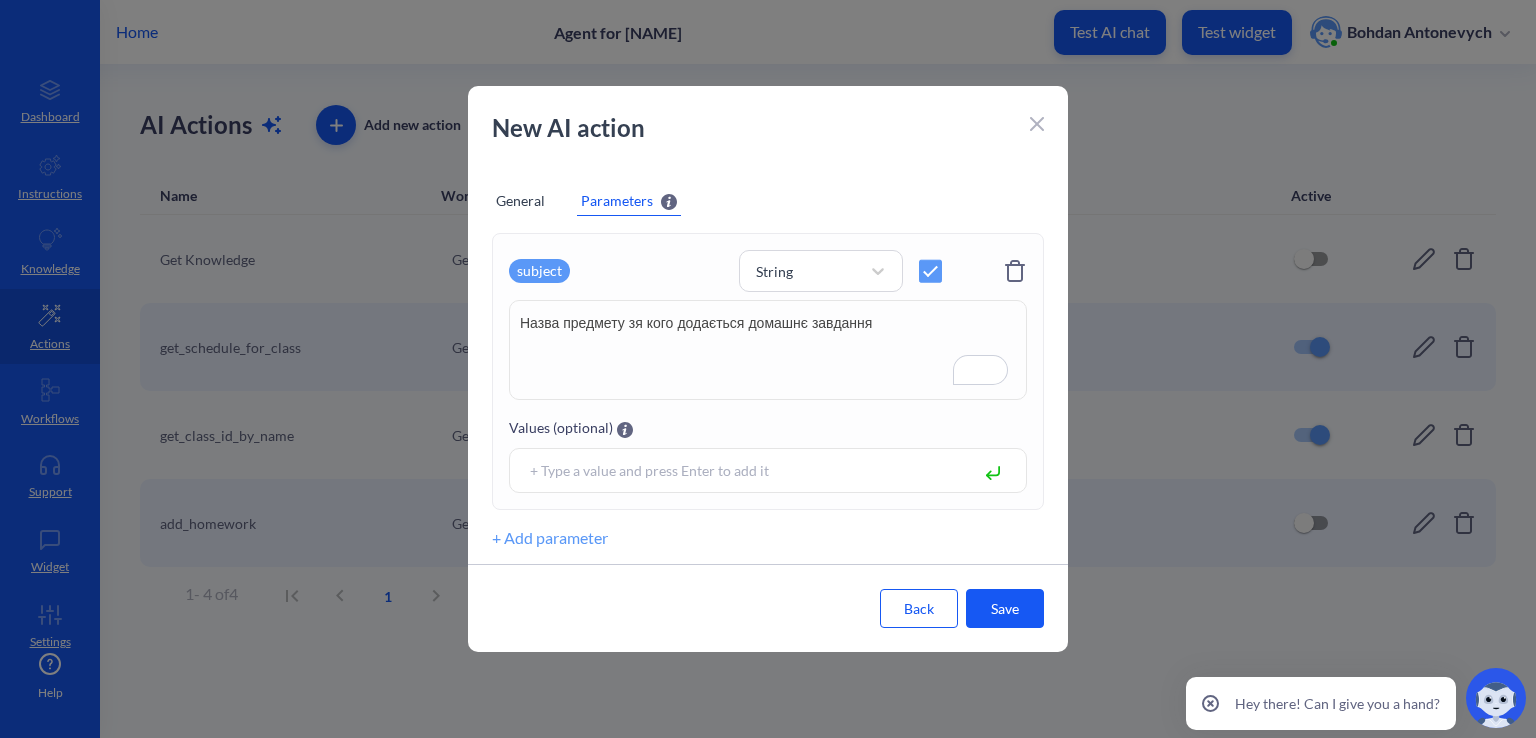 type on "Назва предмету зя кого додається домашнє завдання" 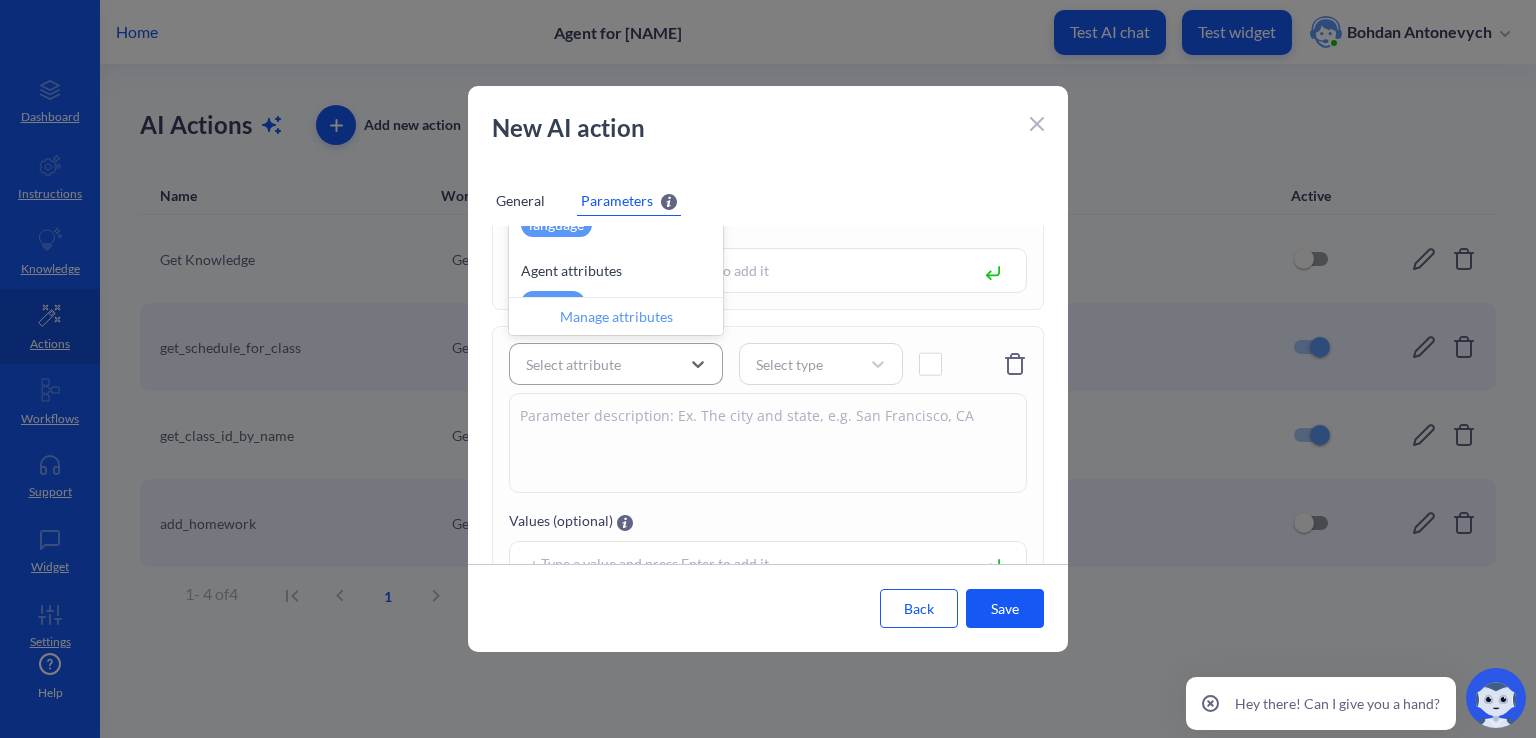 click on "Select attribute" at bounding box center (573, 364) 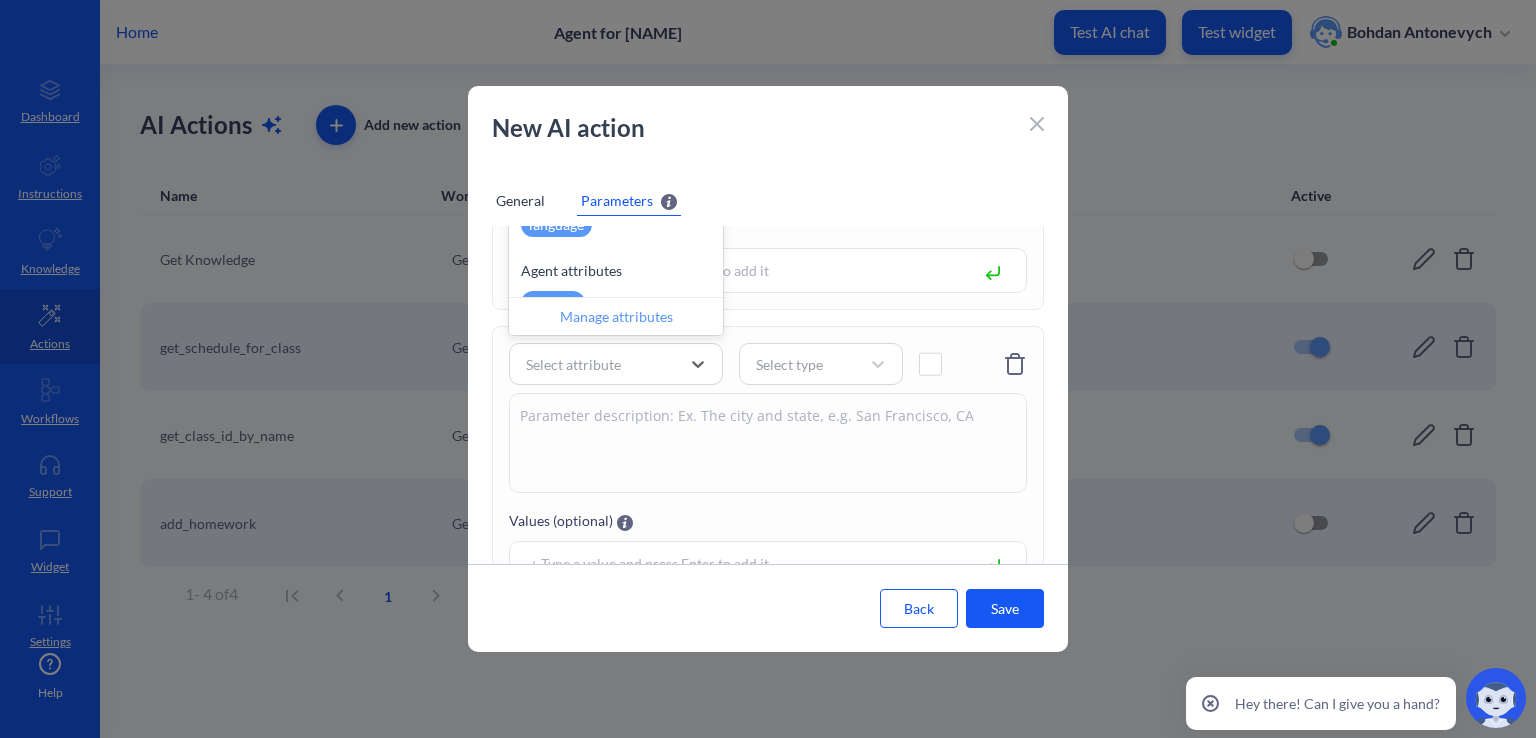 click on "Manage attributes" at bounding box center [616, 316] 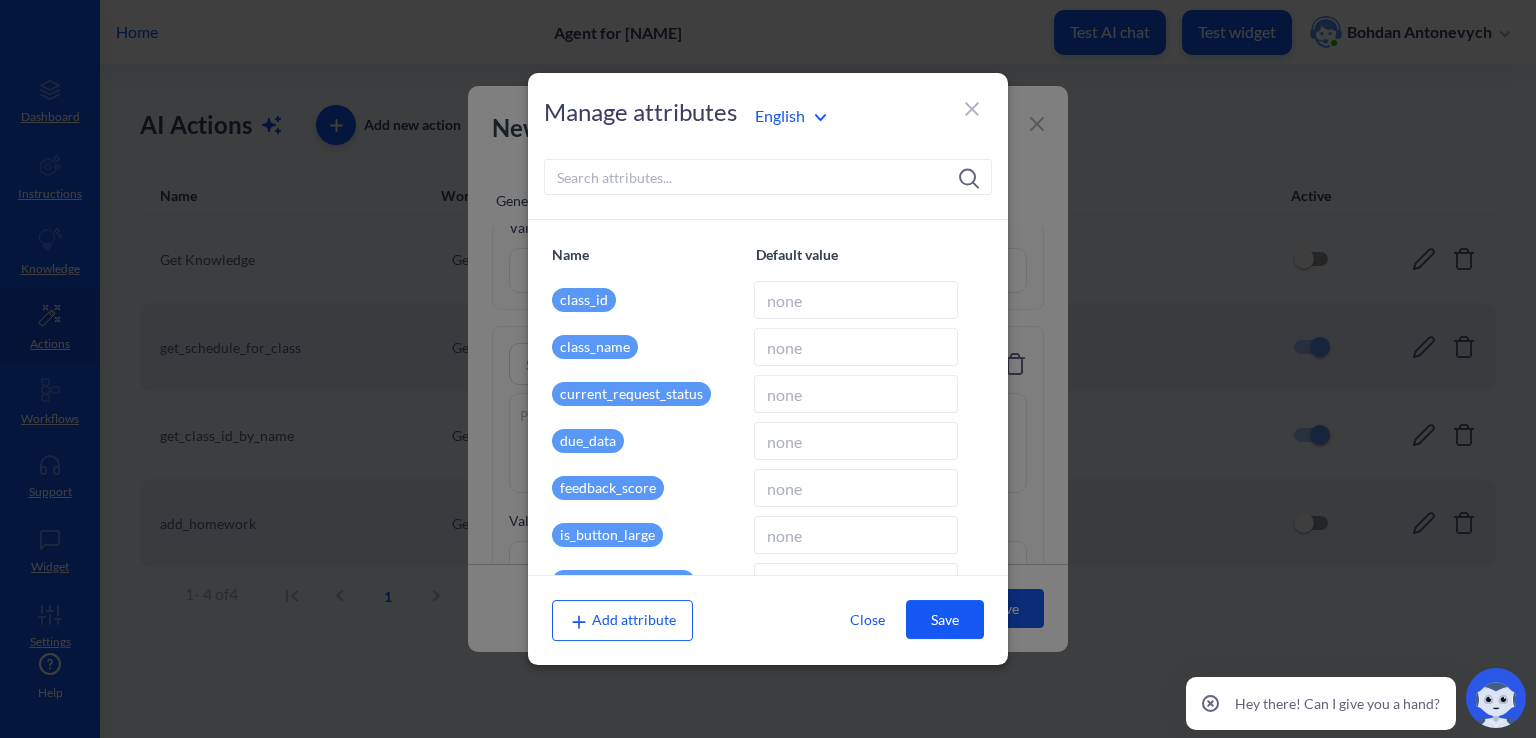 click on "Add attribute" at bounding box center [622, 619] 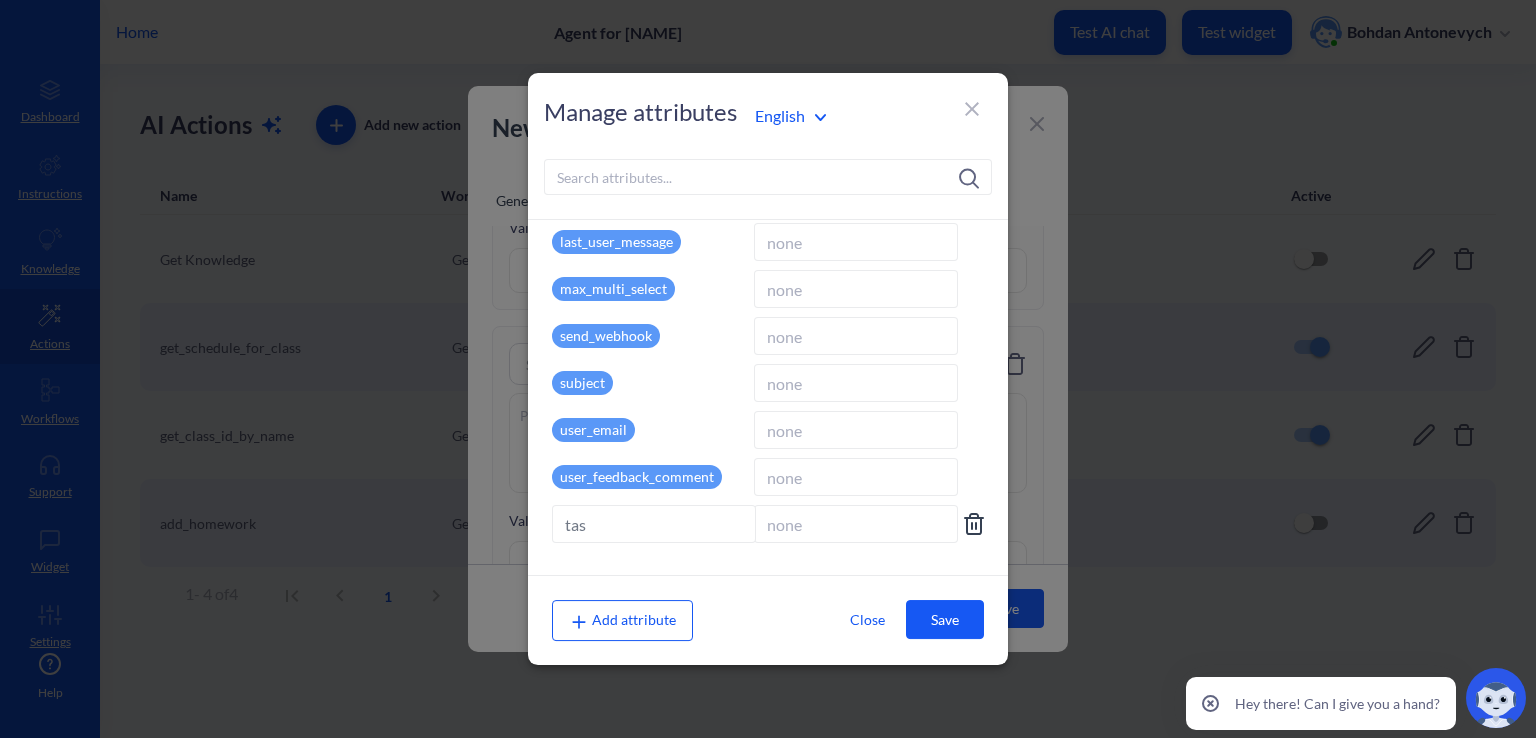 type on "task" 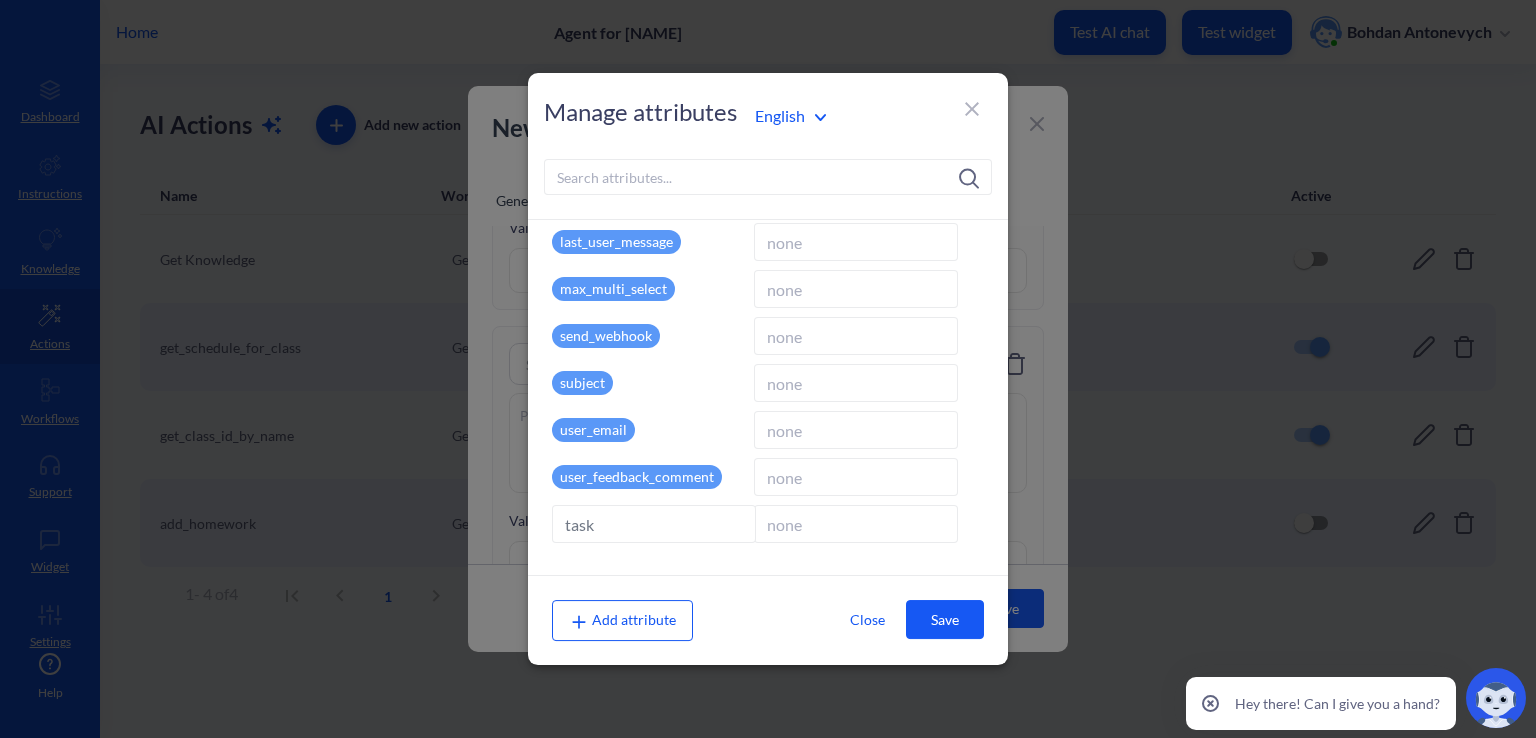 click on "Save" at bounding box center (945, 619) 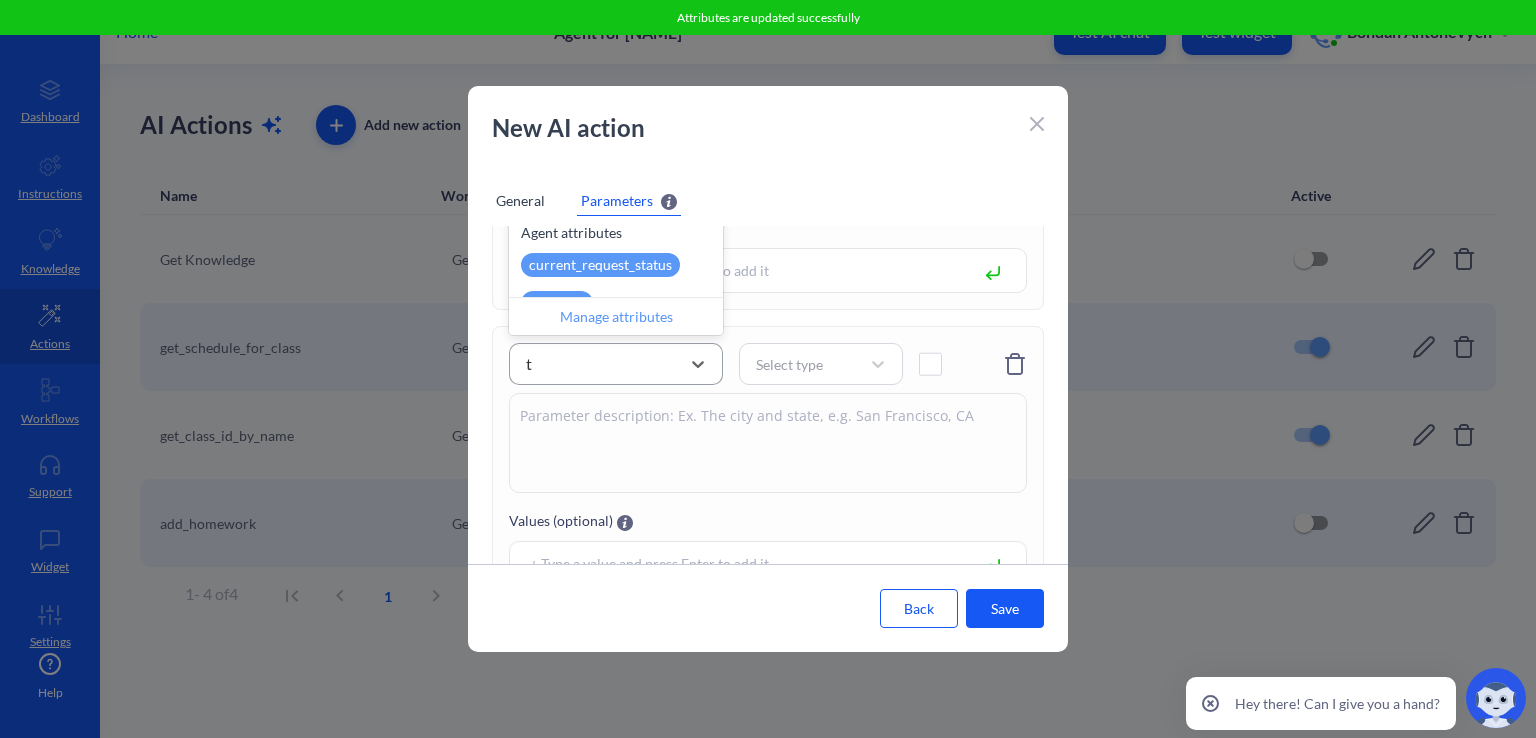 type on "ta" 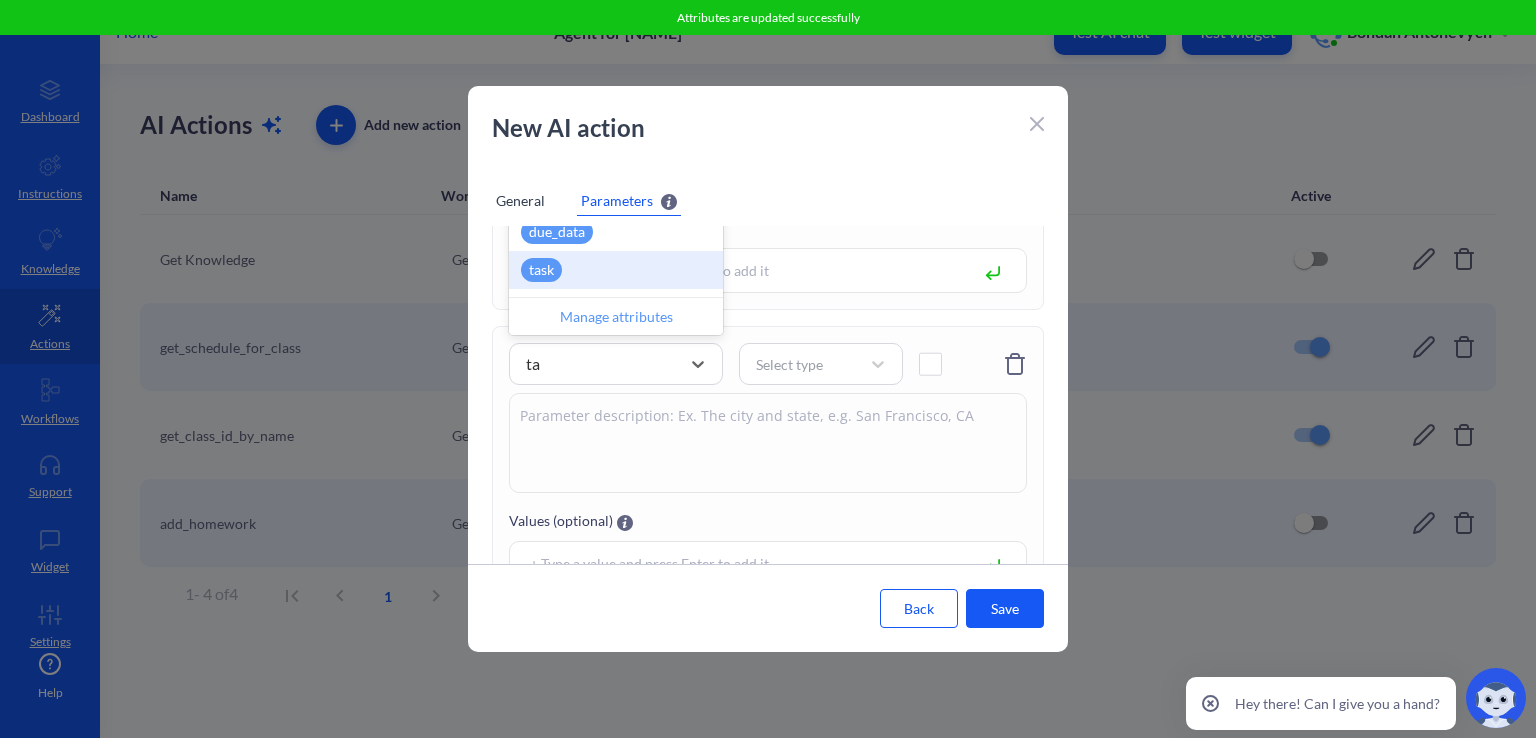 click on "task" at bounding box center [541, 270] 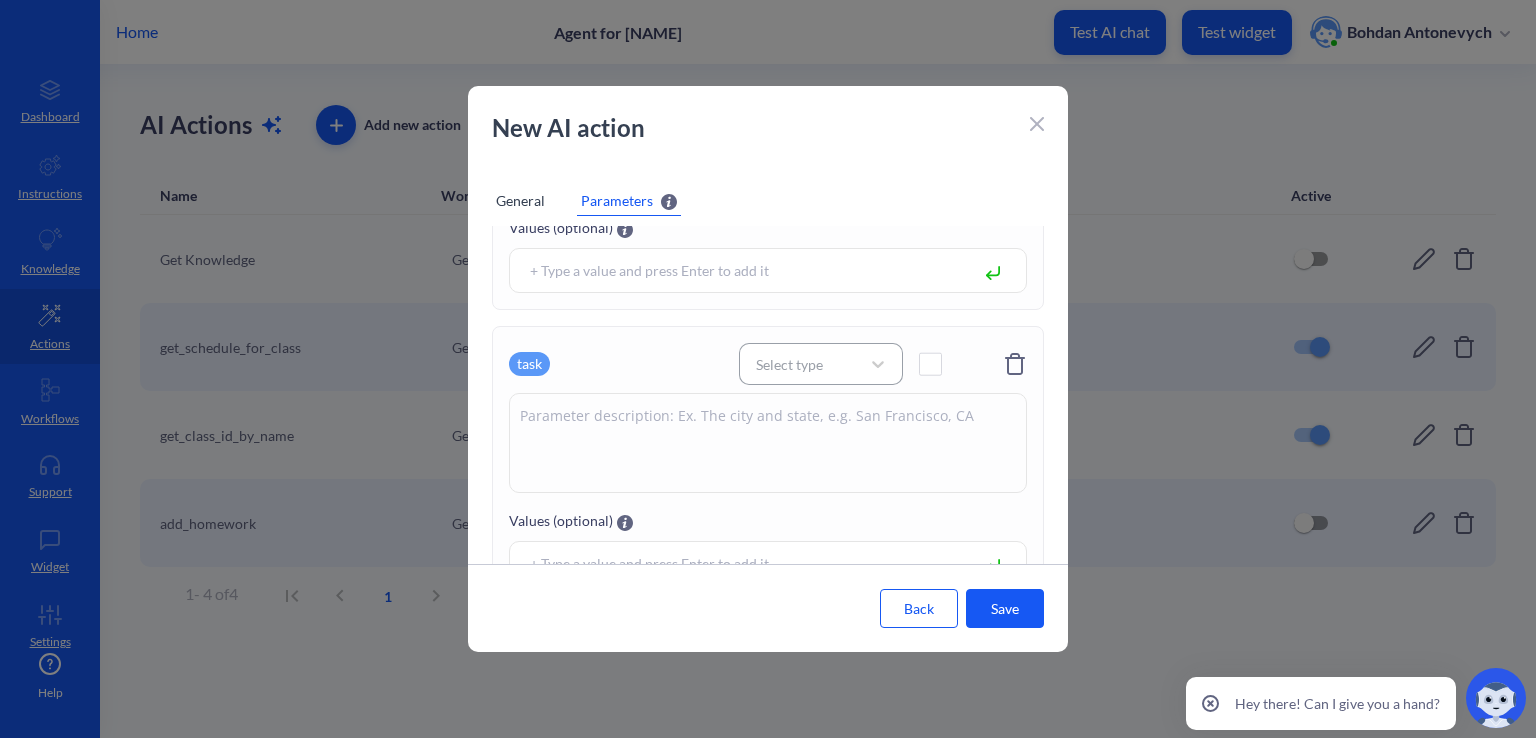 click on "Select type" at bounding box center [789, 364] 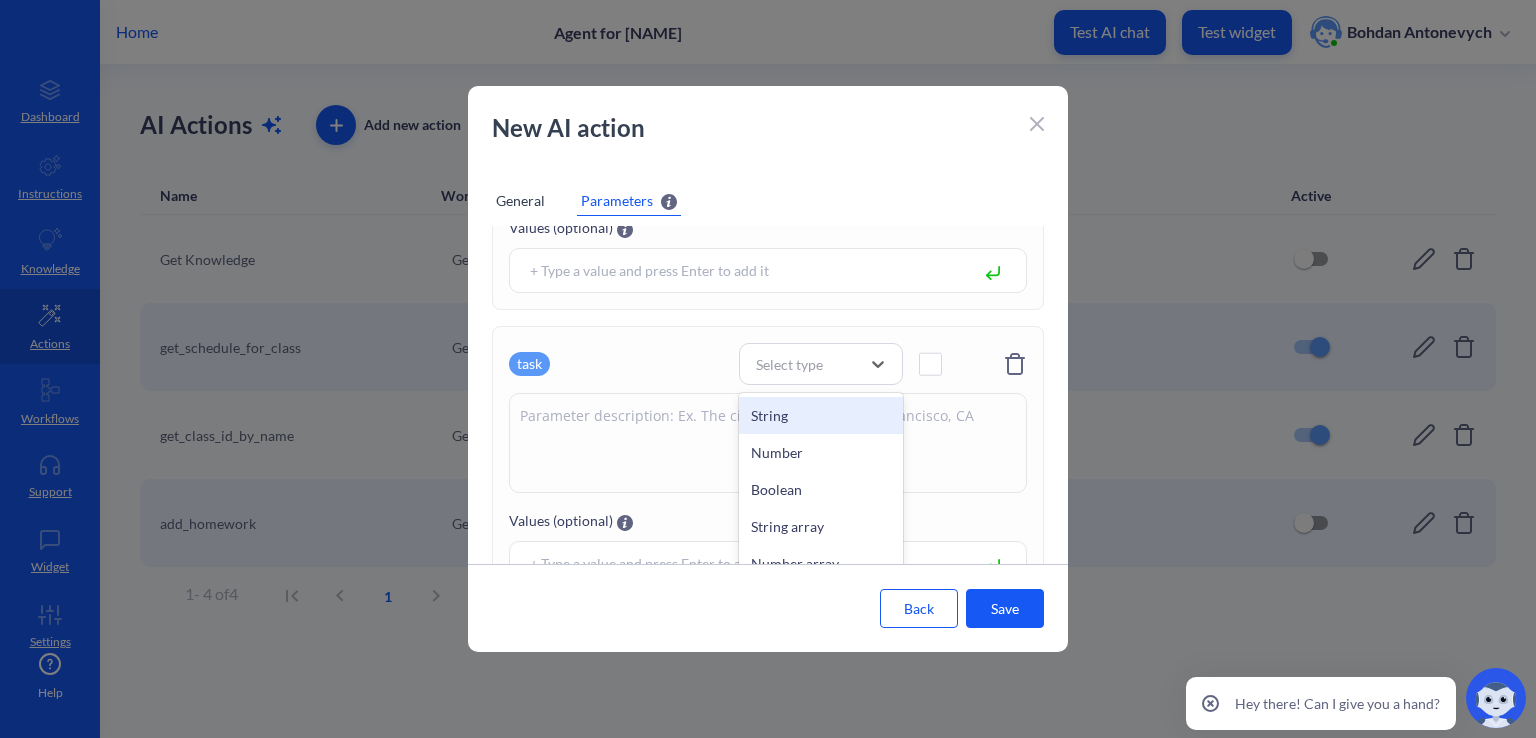 click on "String" at bounding box center (821, 415) 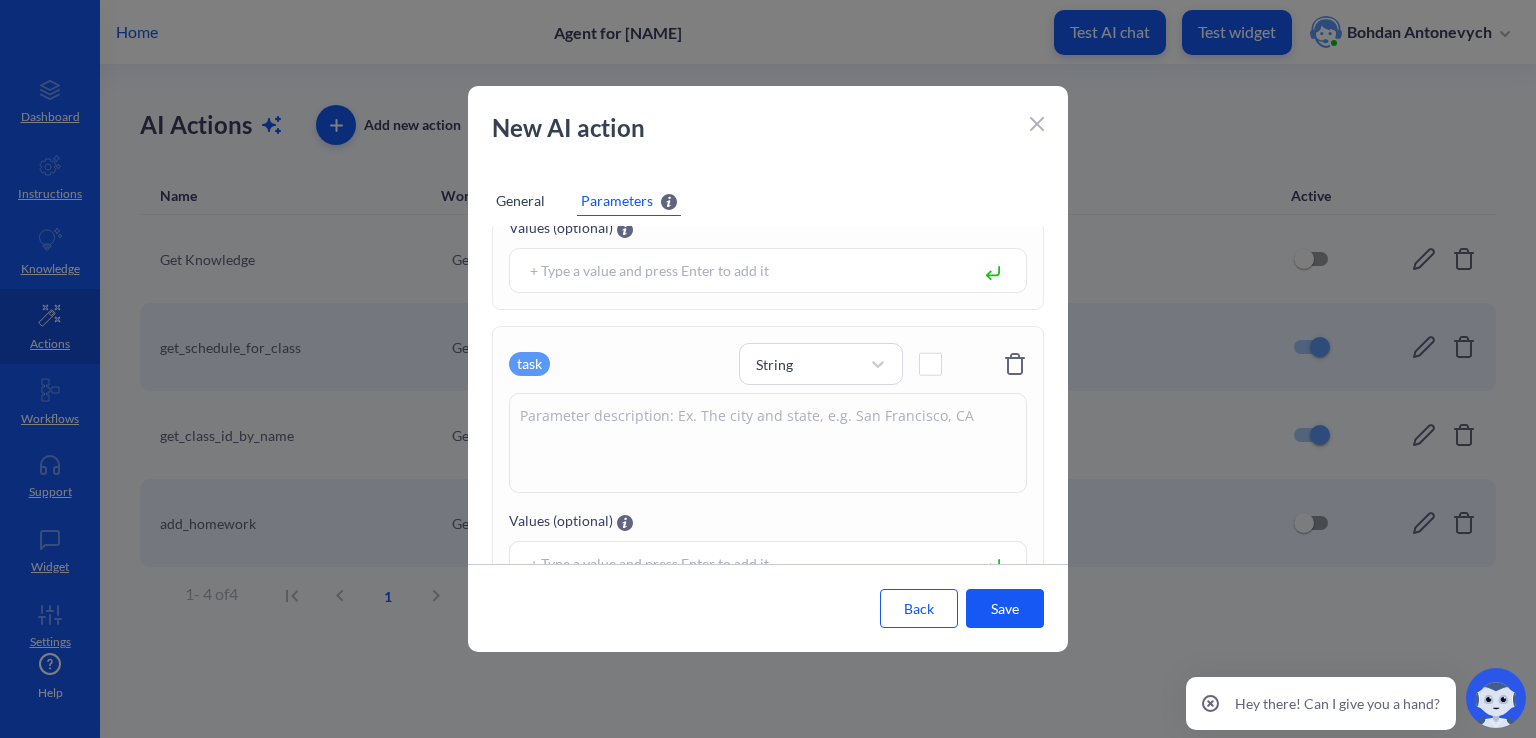 click 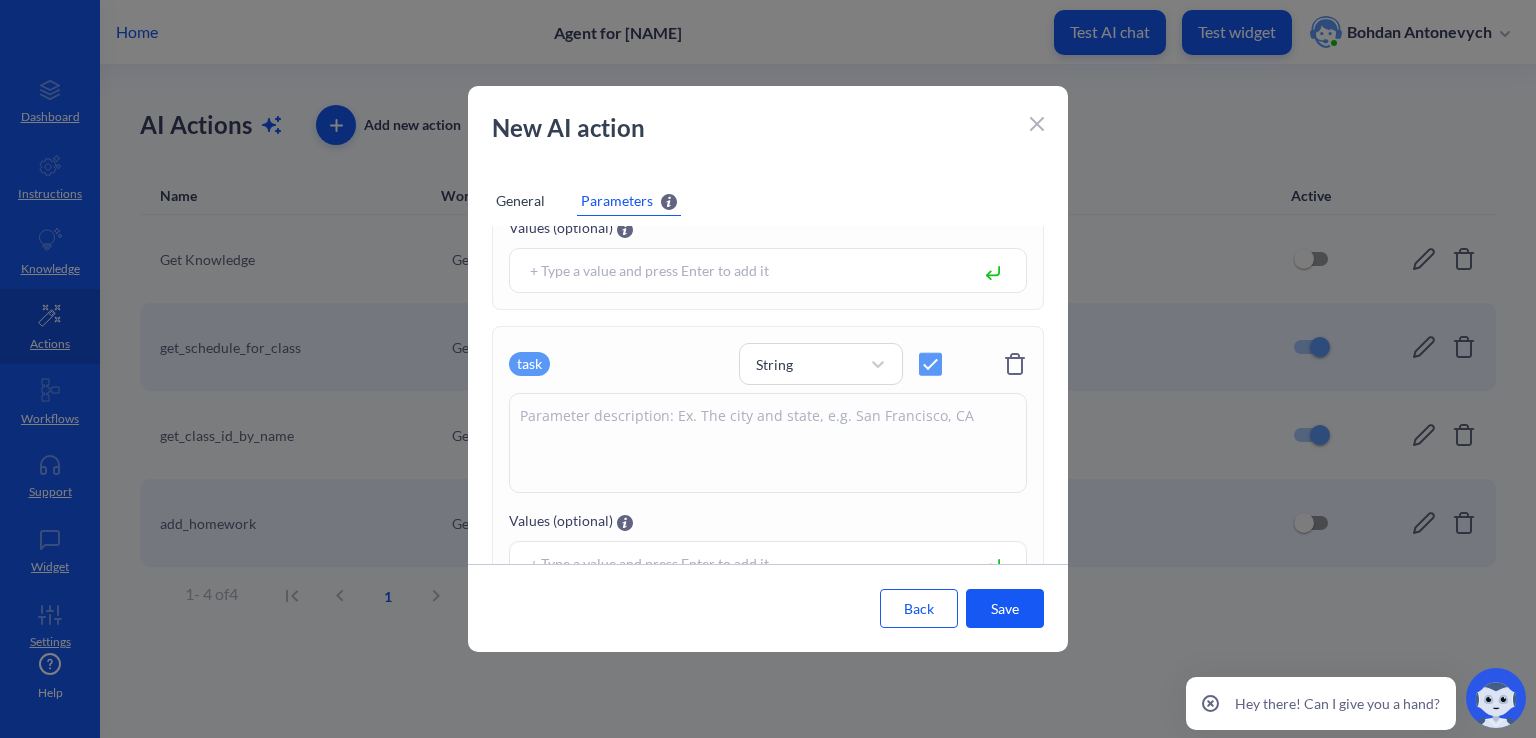 click at bounding box center [768, 443] 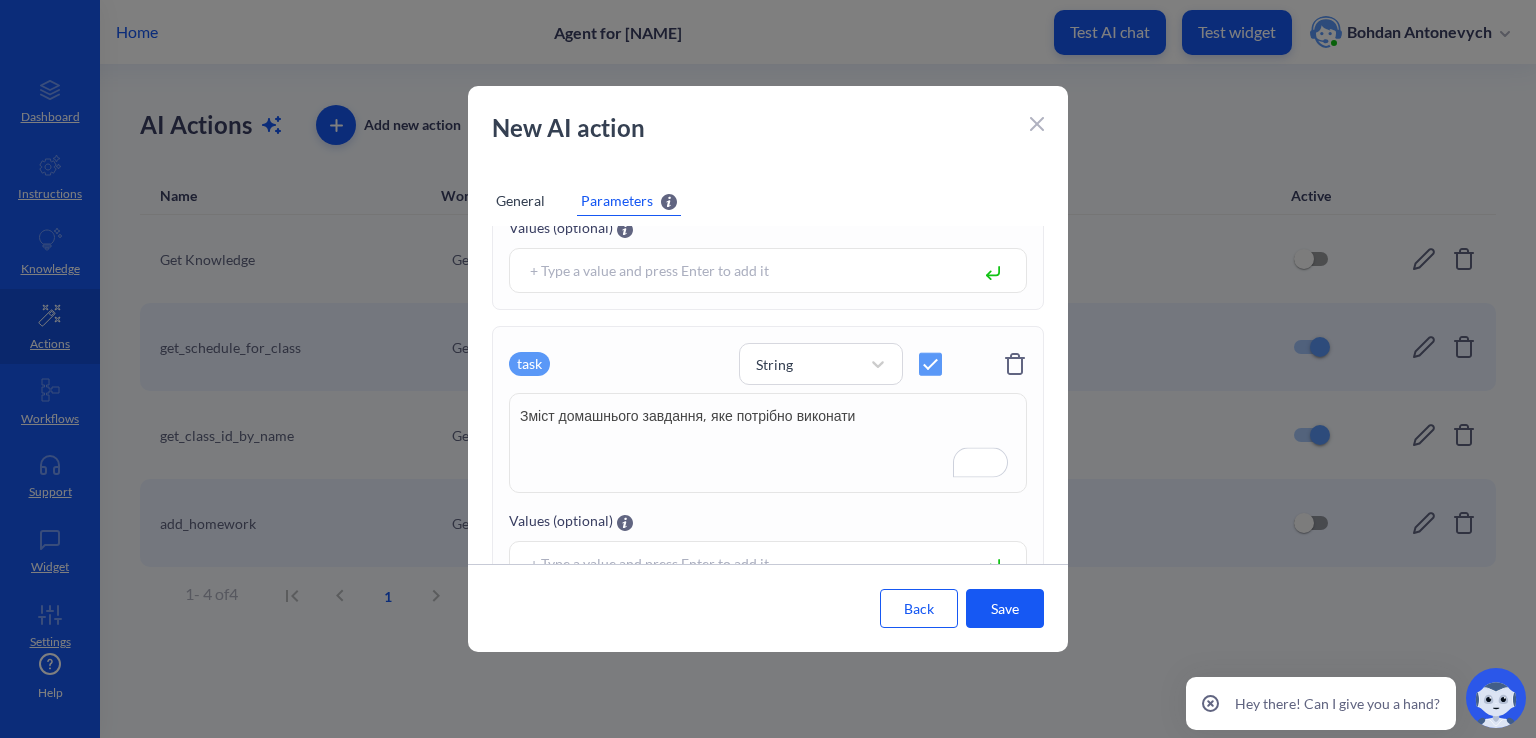 type on "Зміст домашнього завдання, яке потрібно виконати" 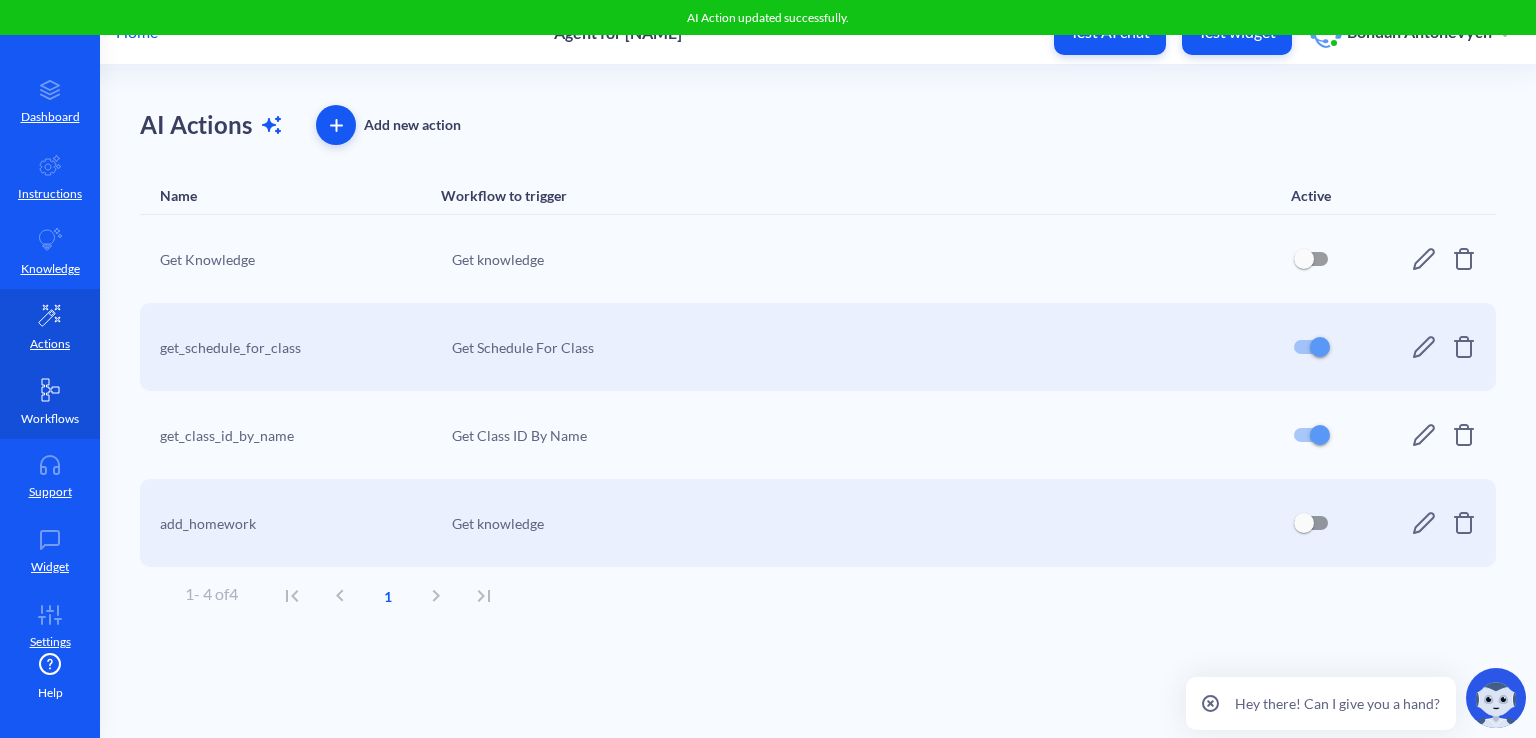 click on "Workflows" at bounding box center (50, 419) 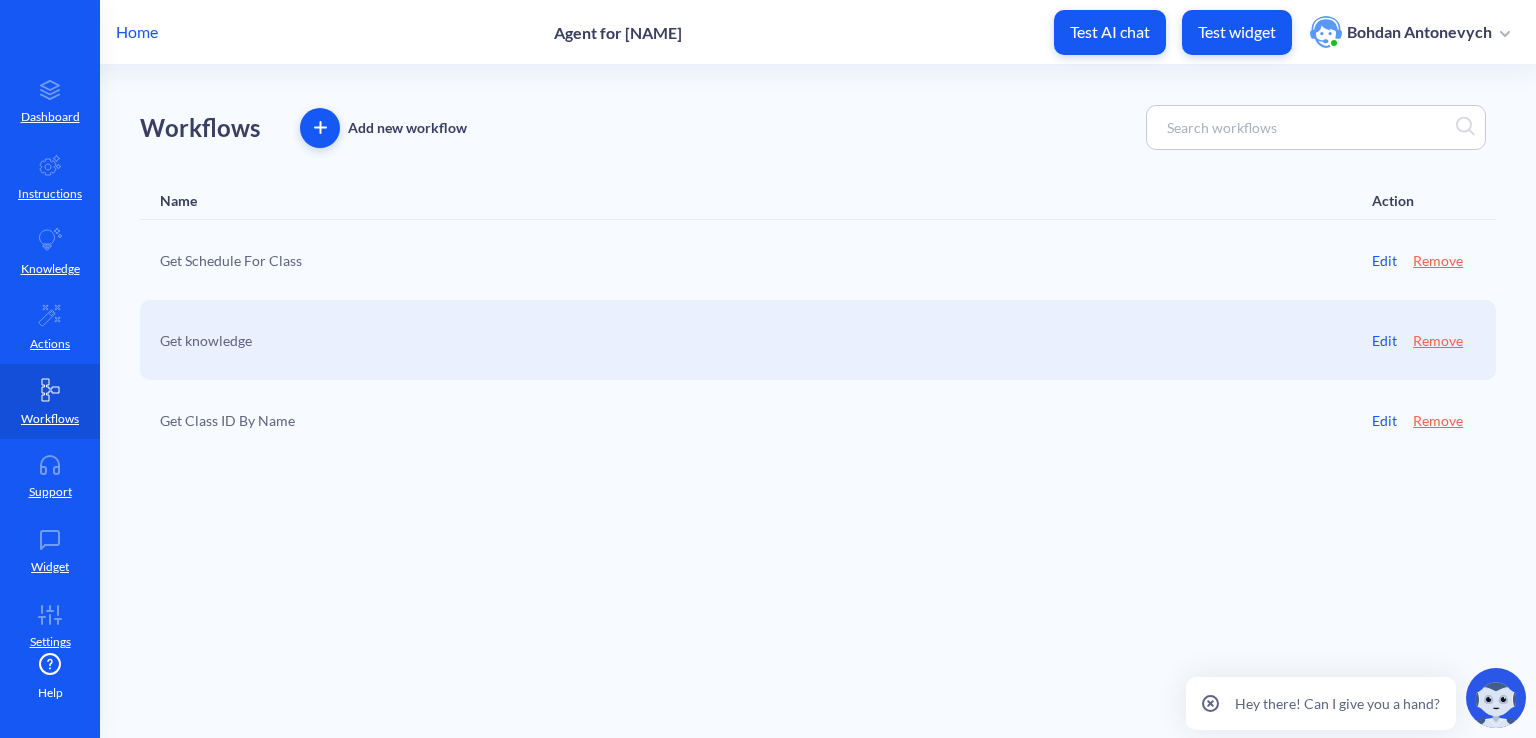 click at bounding box center (320, 127) 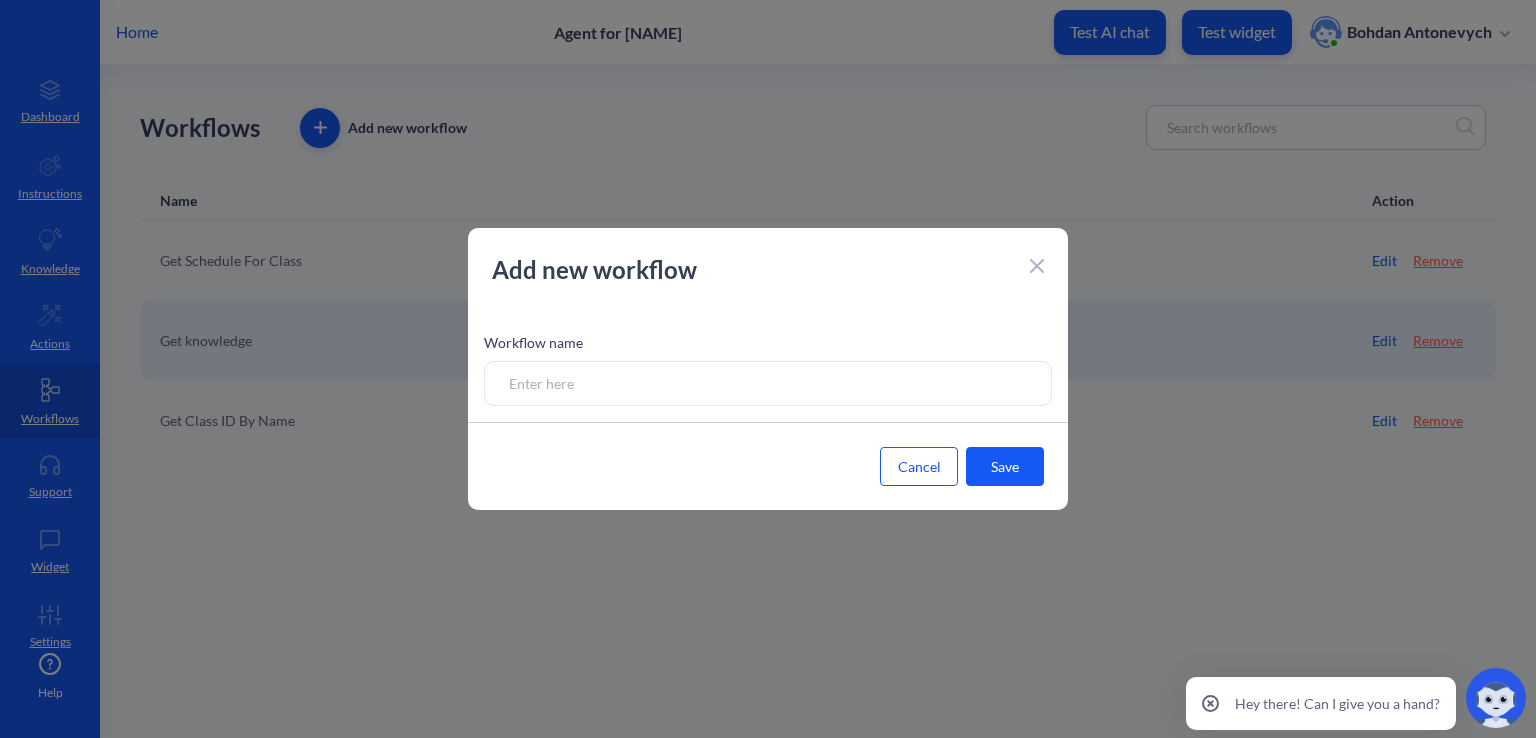 click at bounding box center (768, 383) 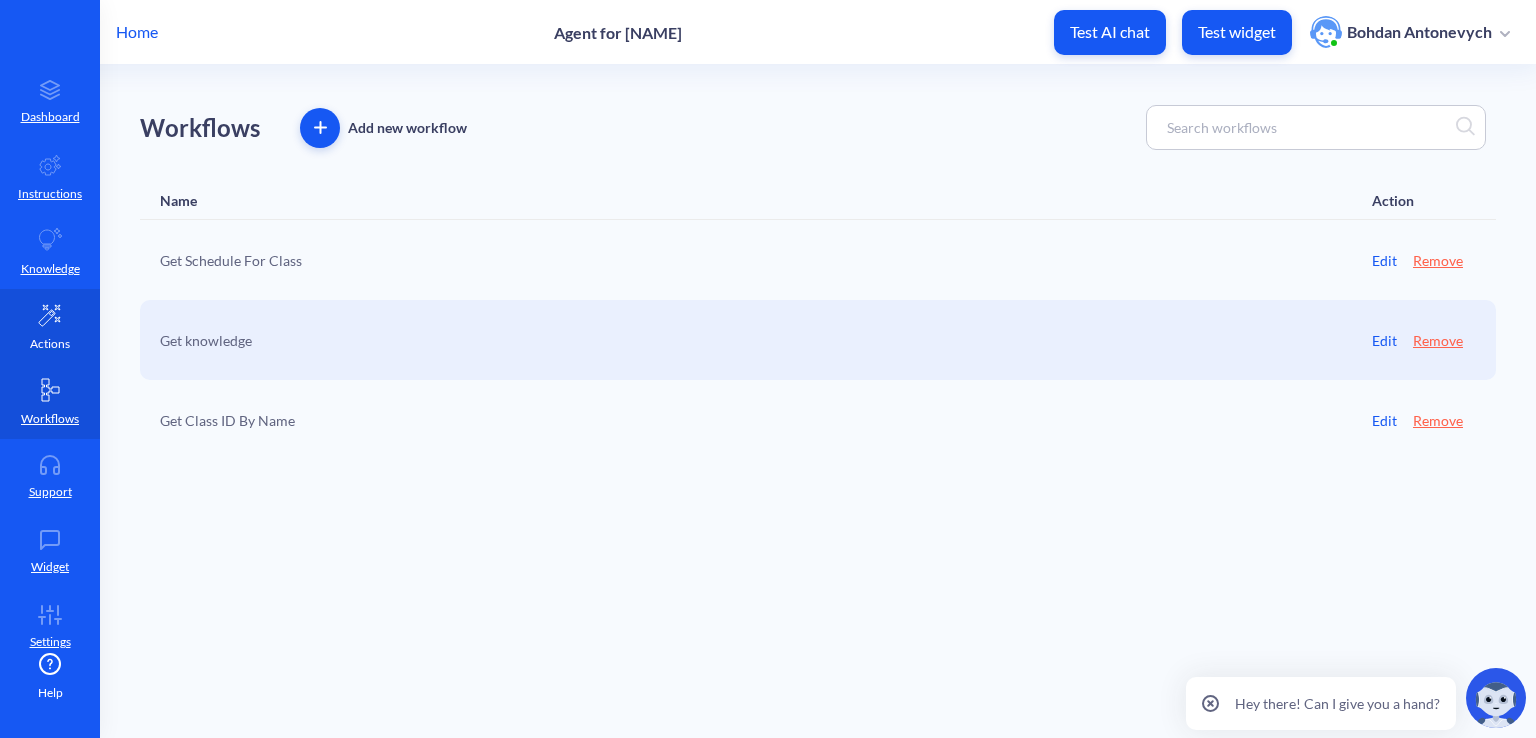 drag, startPoint x: 58, startPoint y: 344, endPoint x: 40, endPoint y: 362, distance: 25.455845 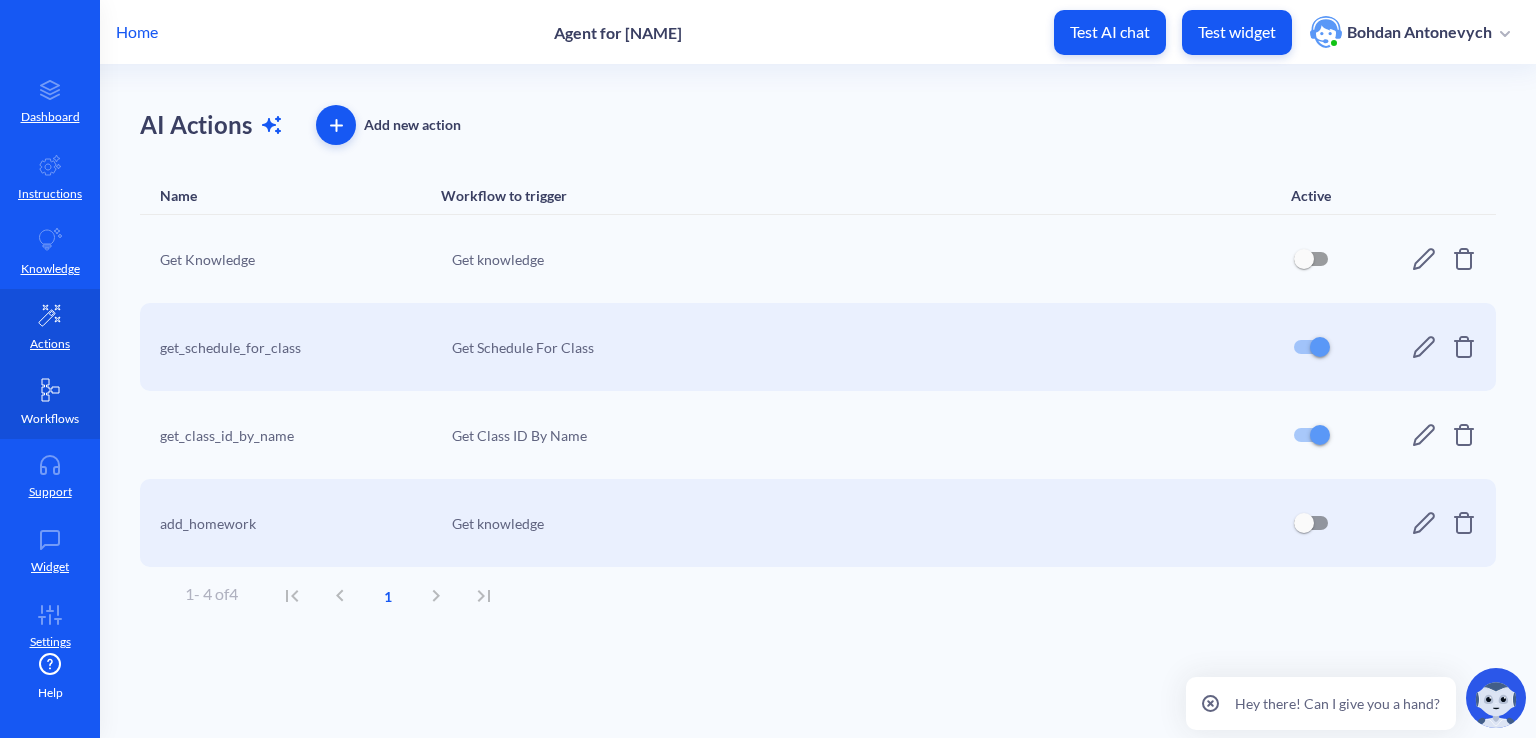 click on "Workflows" at bounding box center [50, 401] 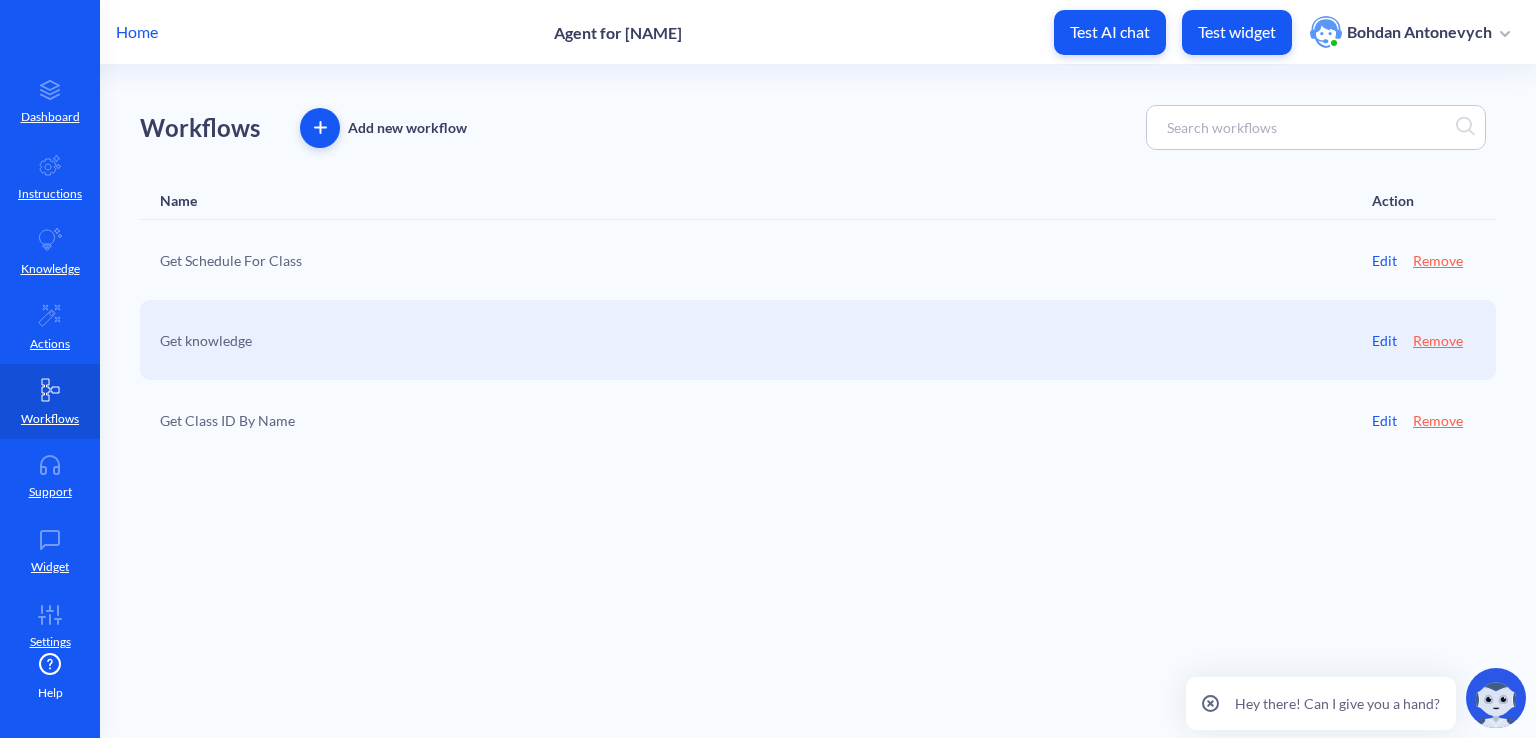 click 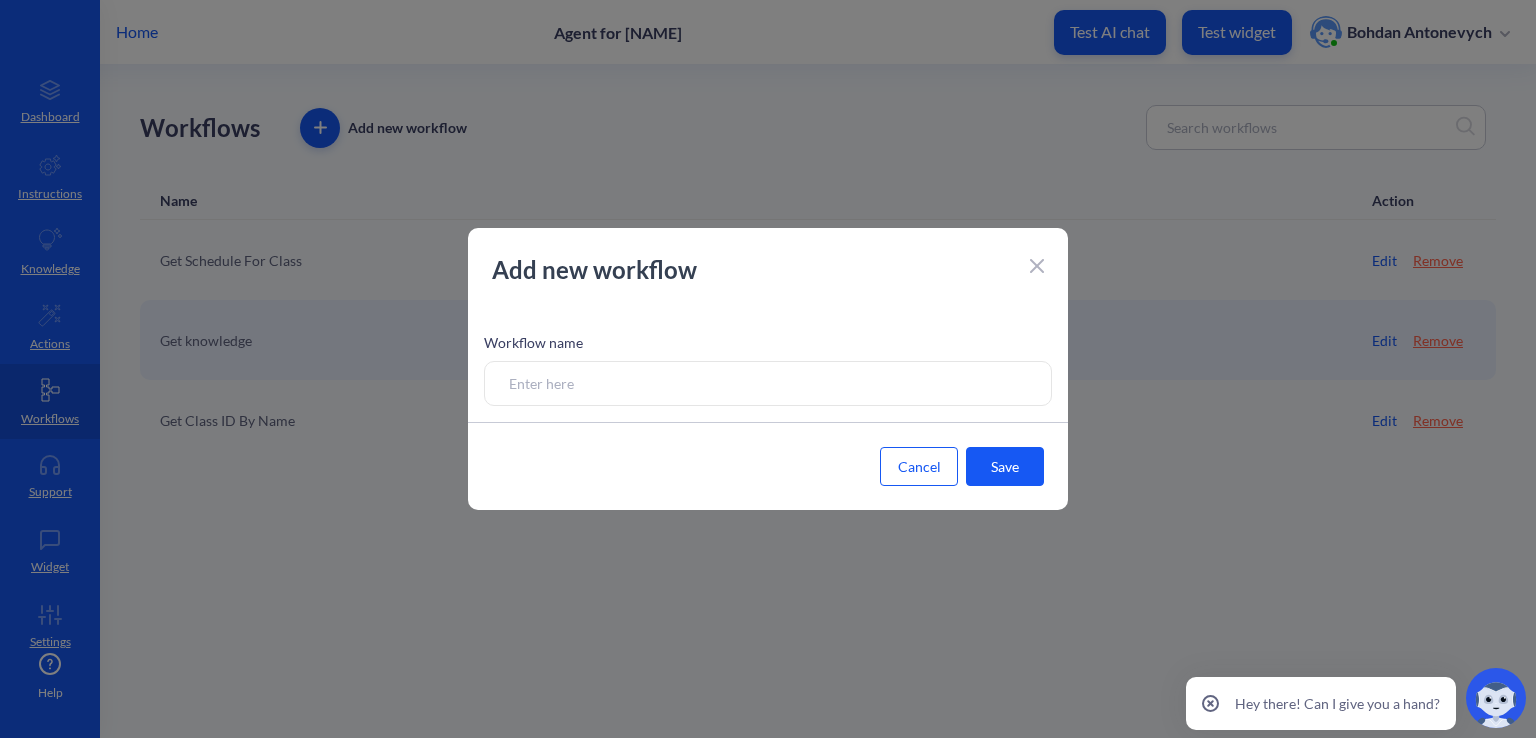 click at bounding box center [768, 383] 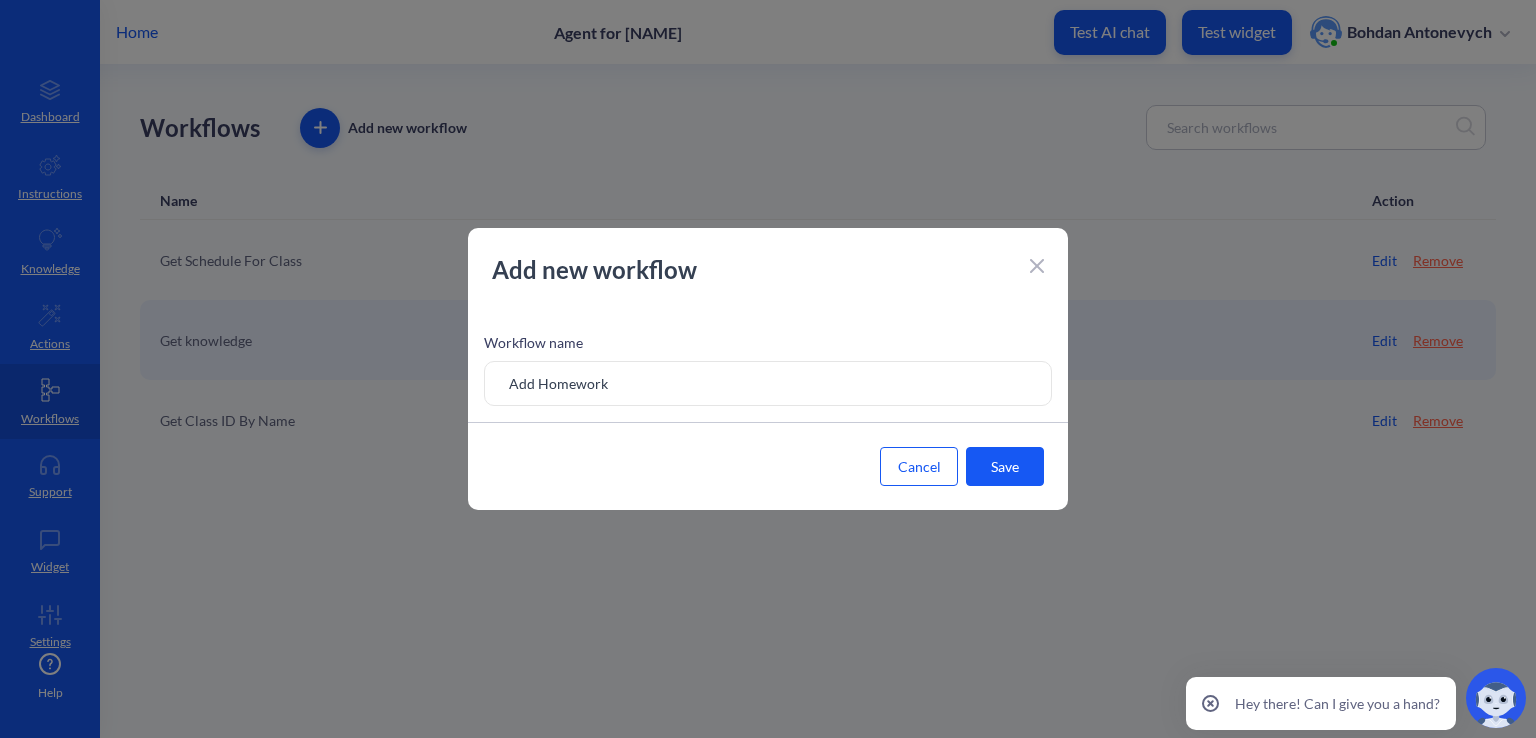 type on "Add Homework" 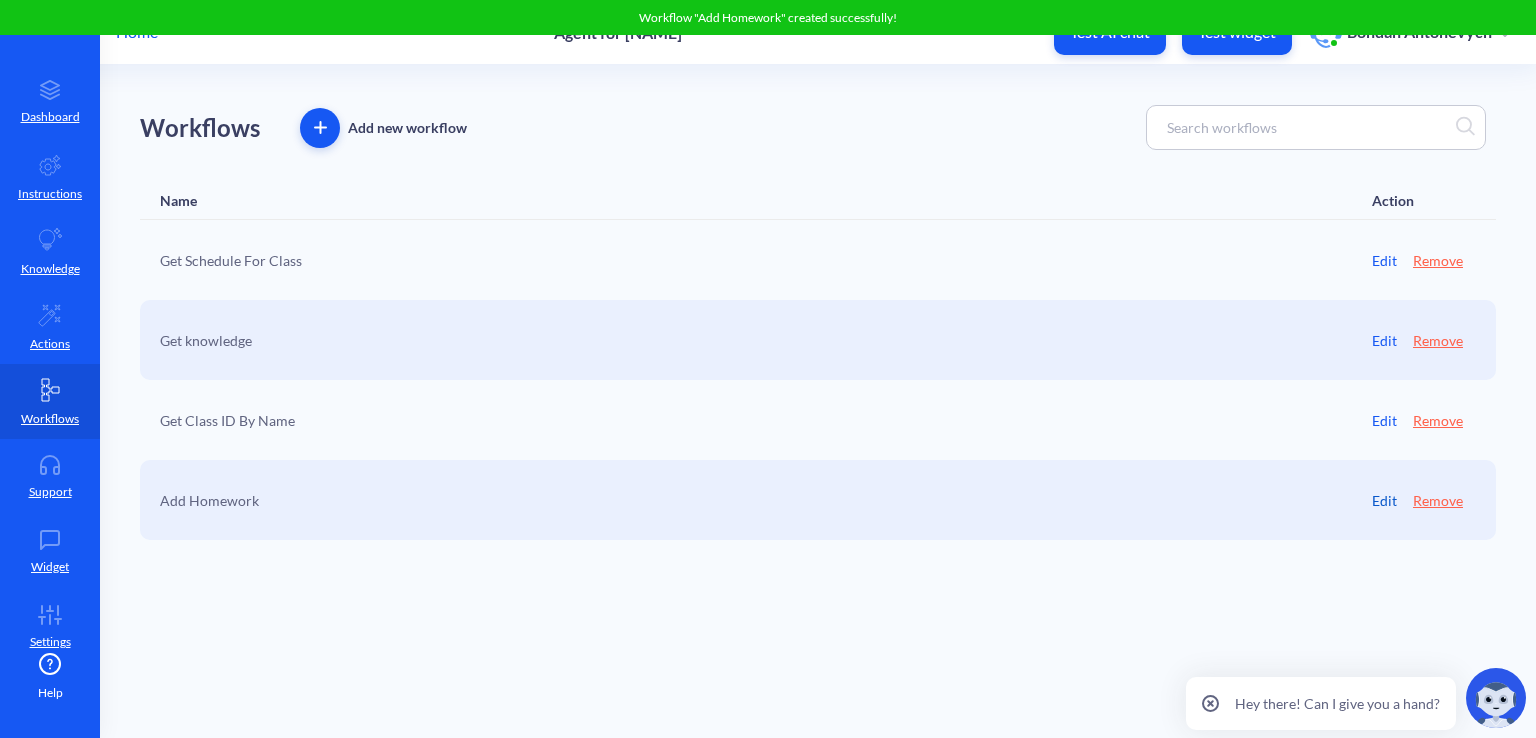 click on "Edit" at bounding box center [1384, 500] 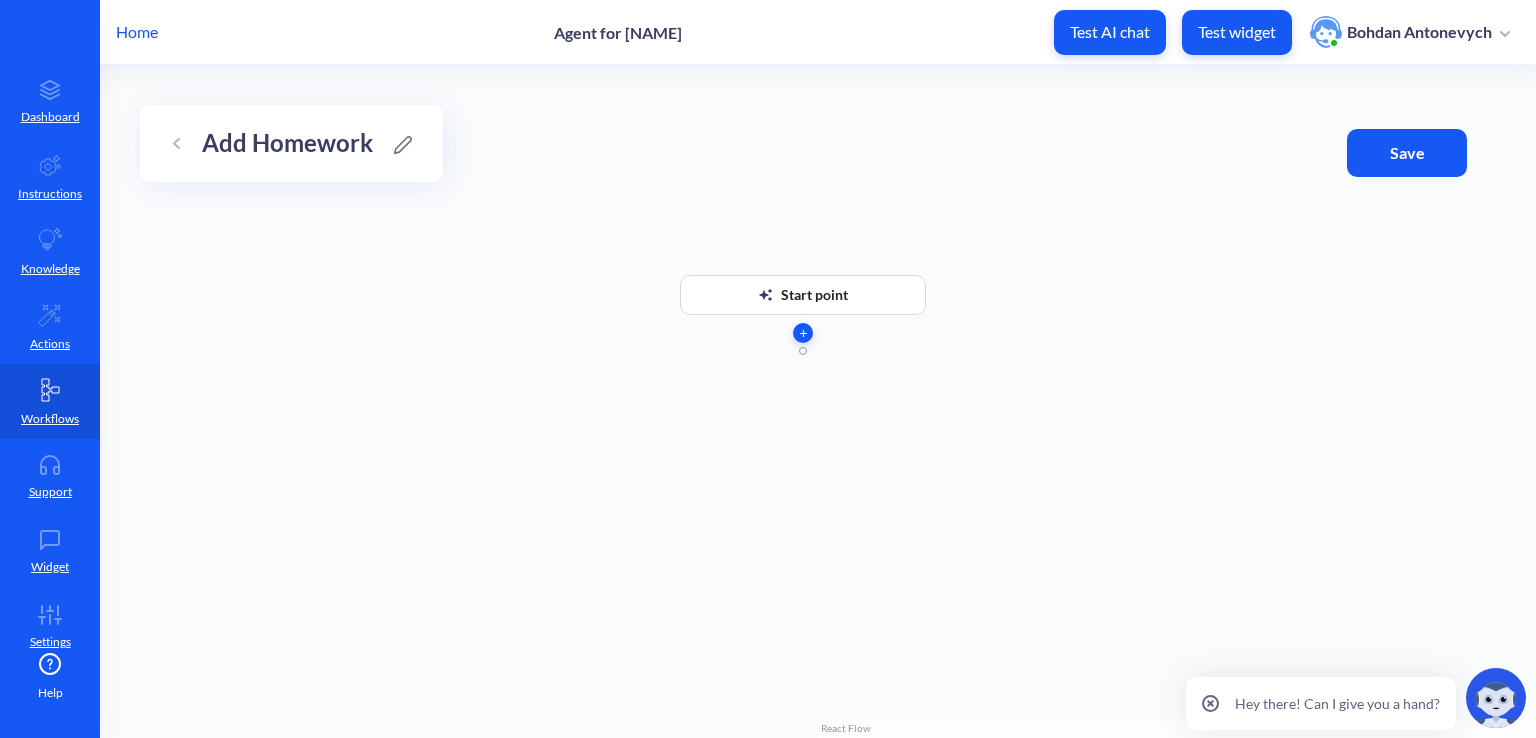 click 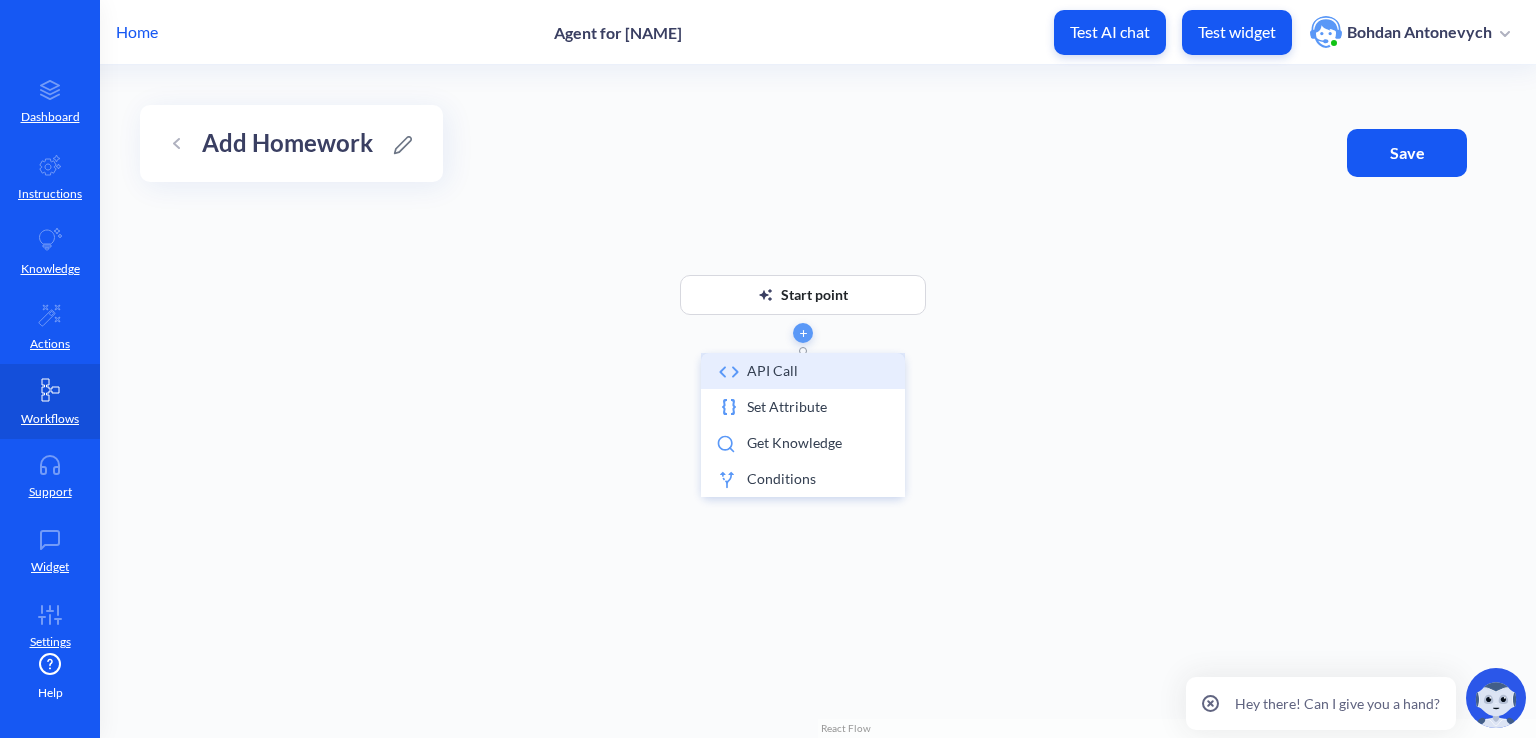 click on "API call" at bounding box center (803, 371) 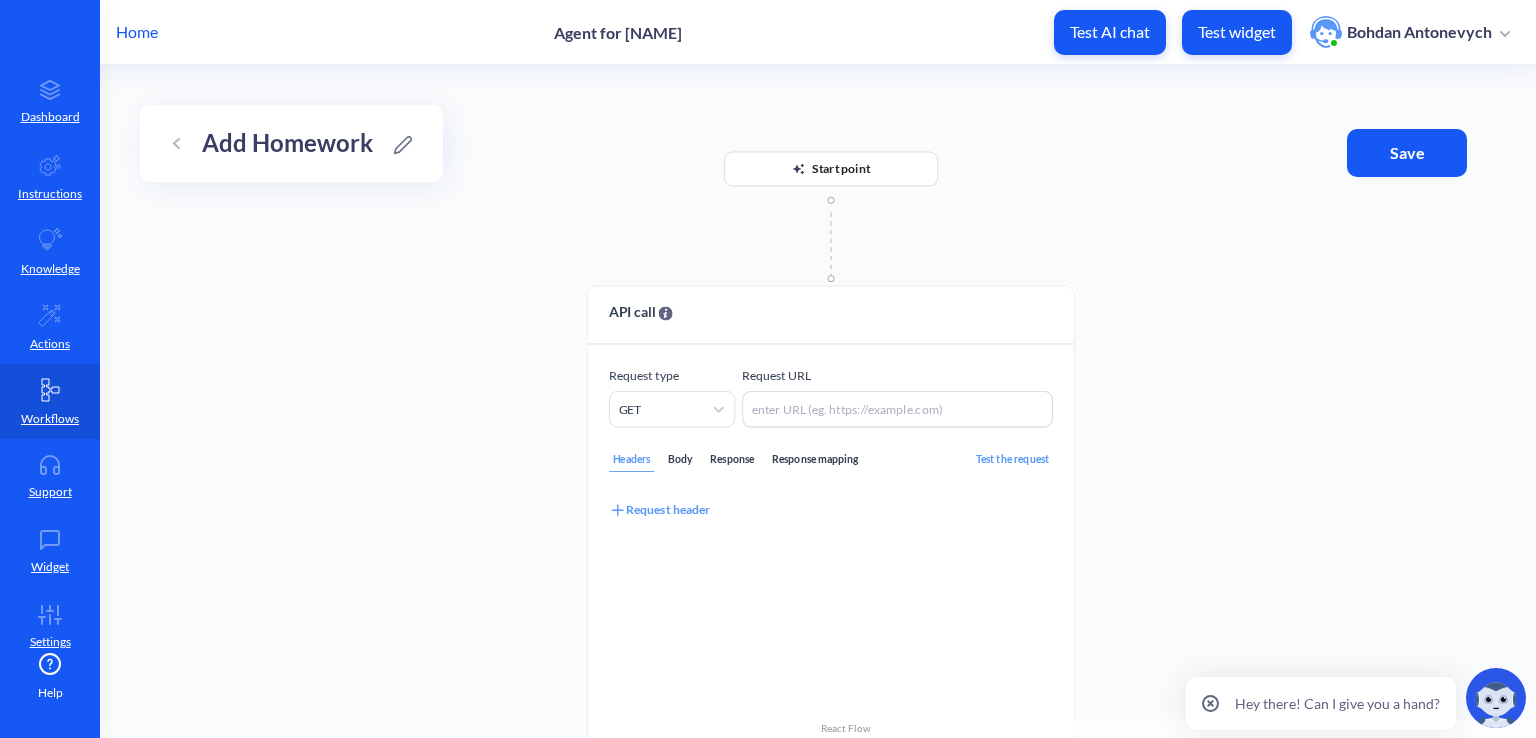 drag, startPoint x: 958, startPoint y: 279, endPoint x: 916, endPoint y: 228, distance: 66.068146 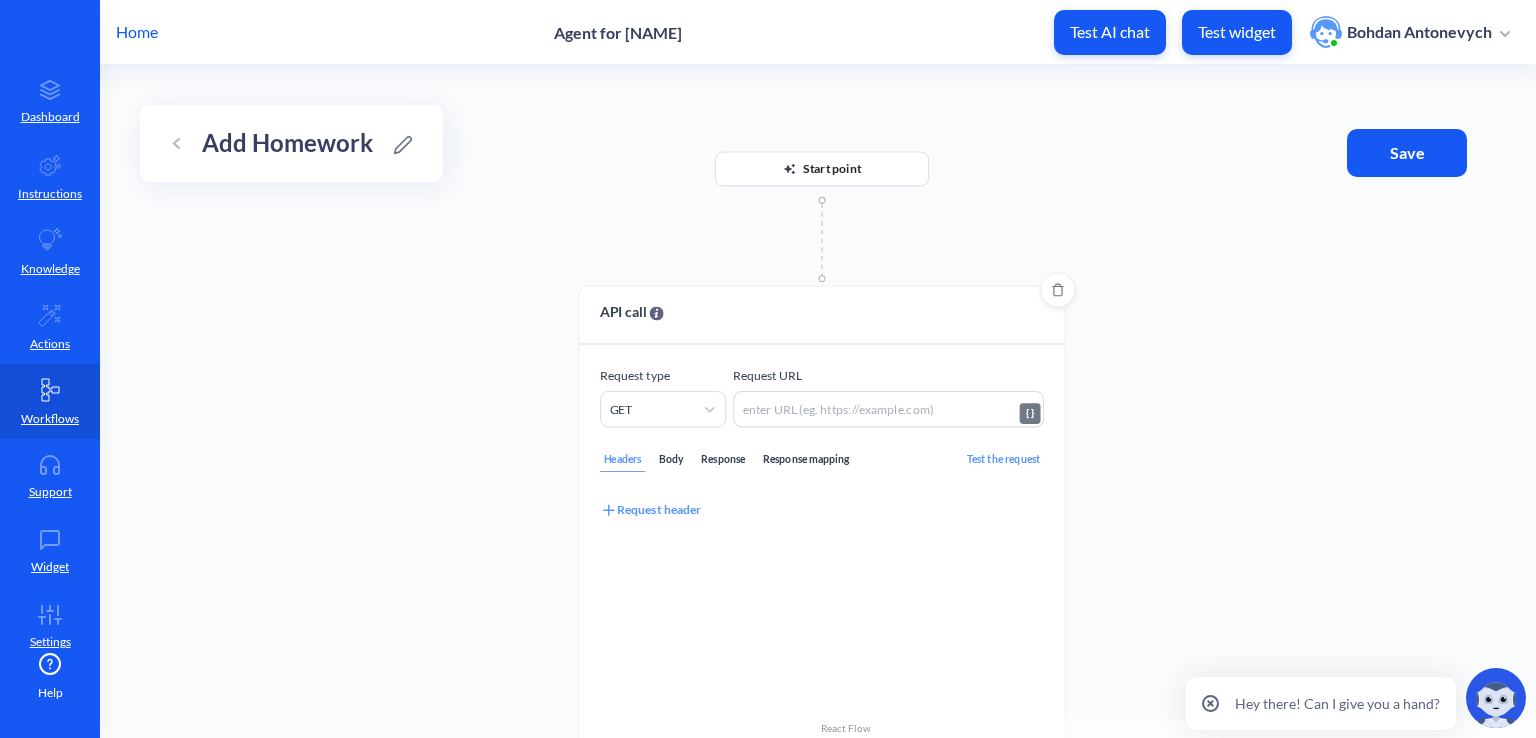 click at bounding box center [888, 409] 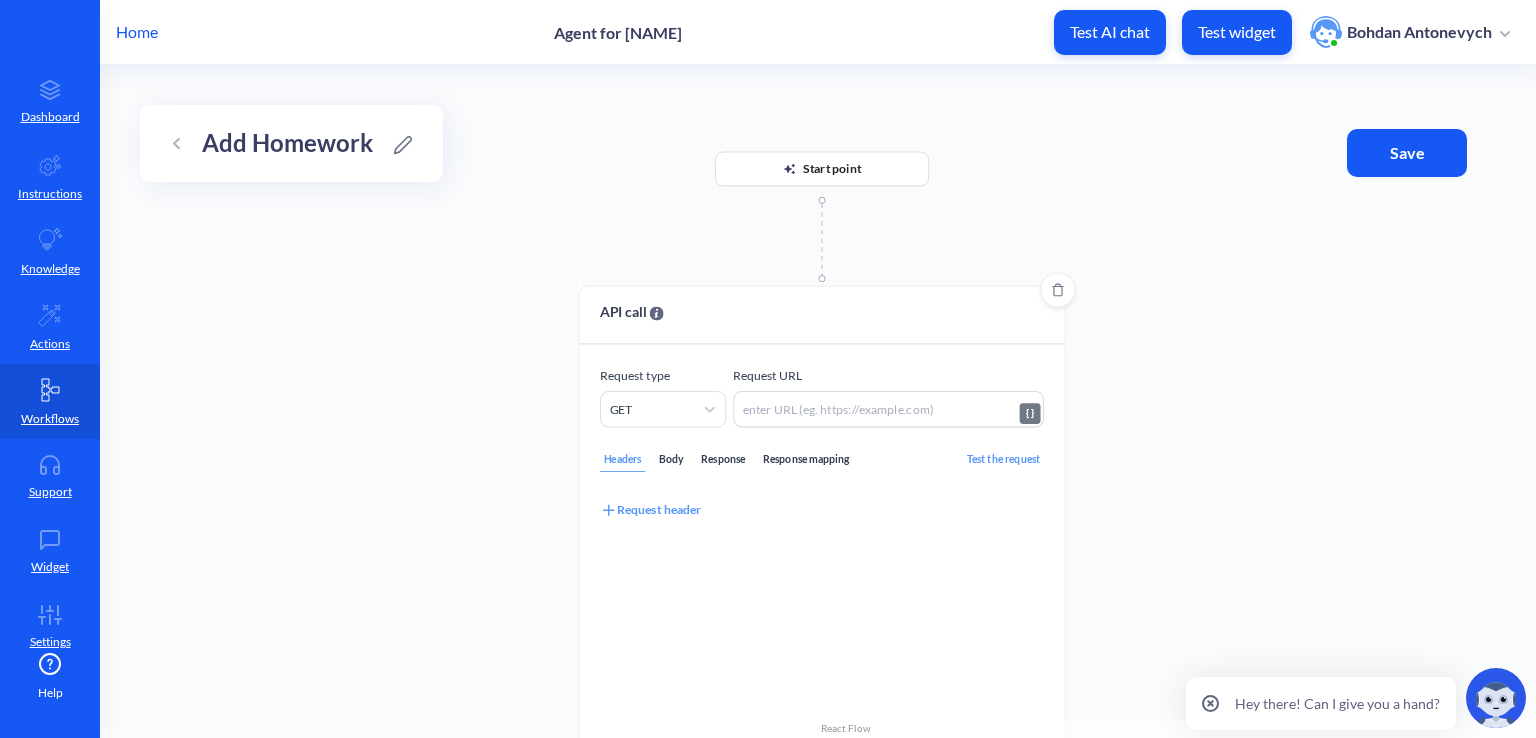 paste on "https://uehqaccosxbmjdevrdja.supabase.co/rest/v1/homework" 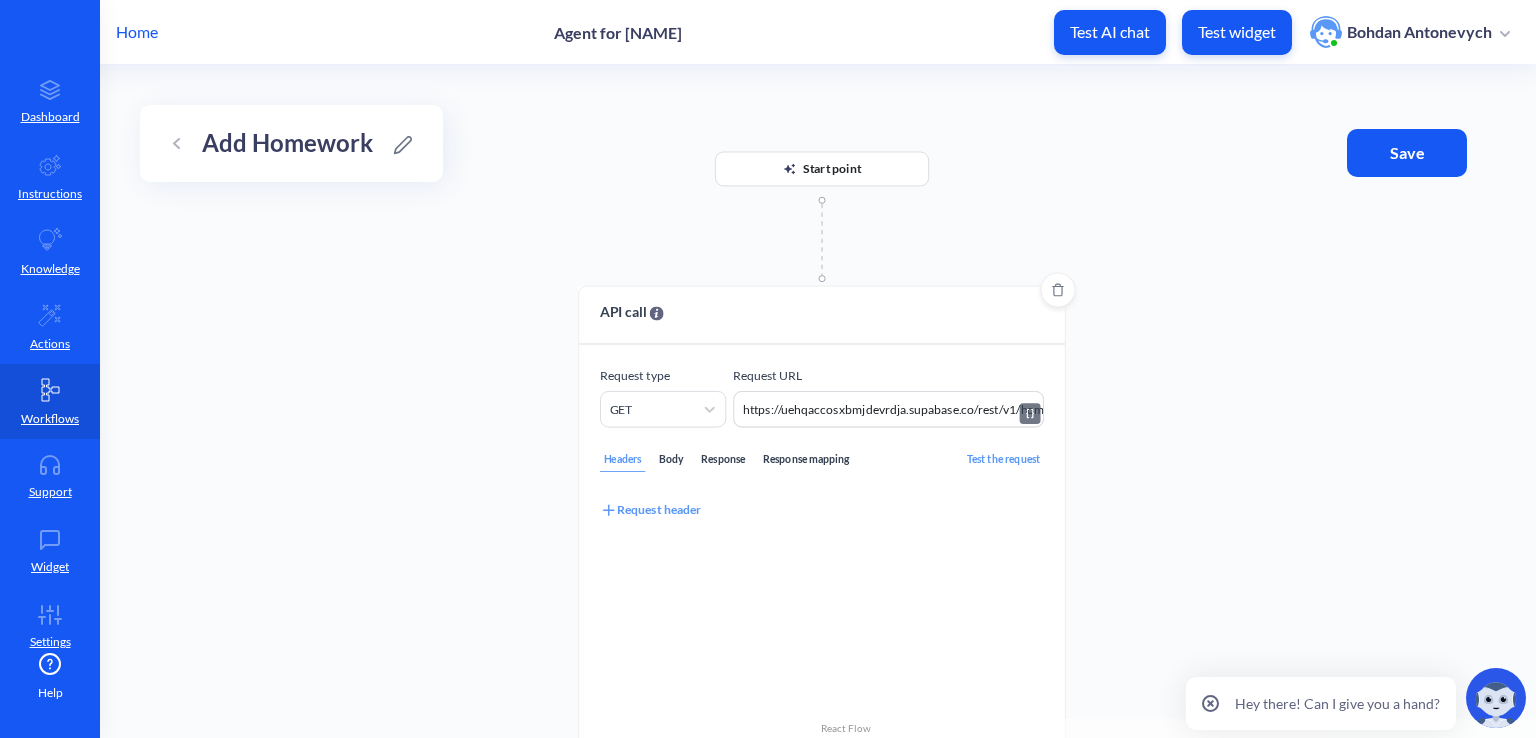scroll, scrollTop: 0, scrollLeft: 36, axis: horizontal 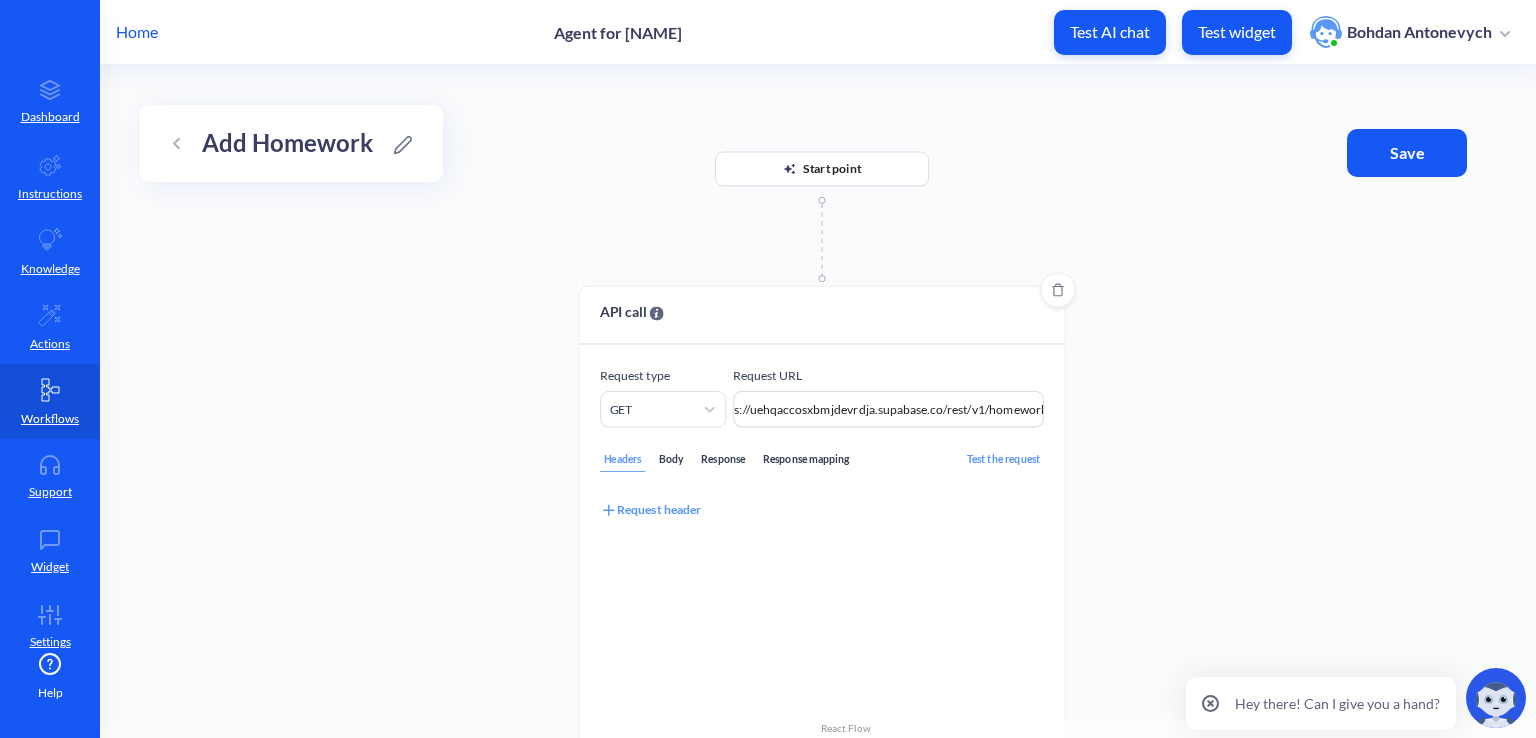 type on "https://uehqaccosxbmjdevrdja.supabase.co/rest/v1/homework" 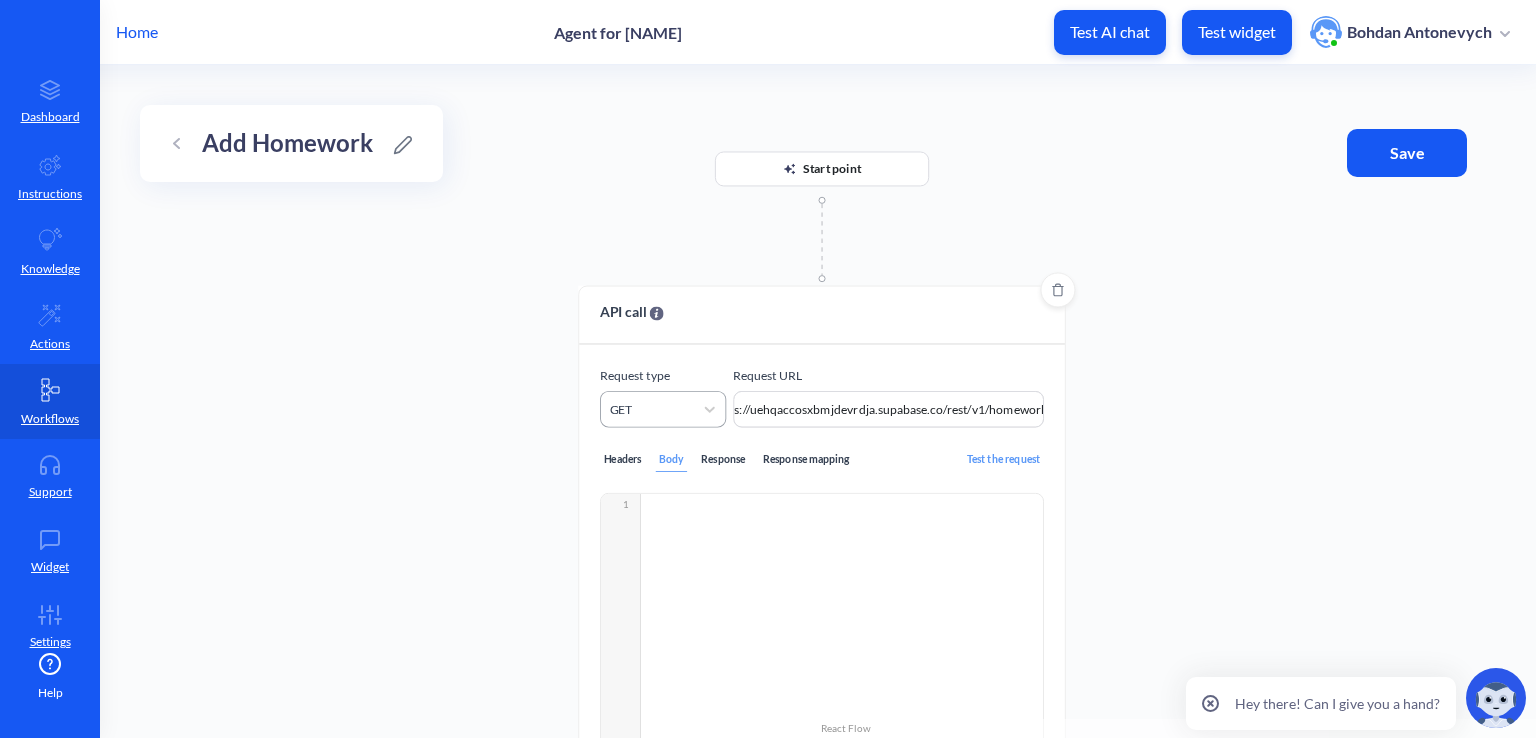 click on "GET" at bounding box center (647, 409) 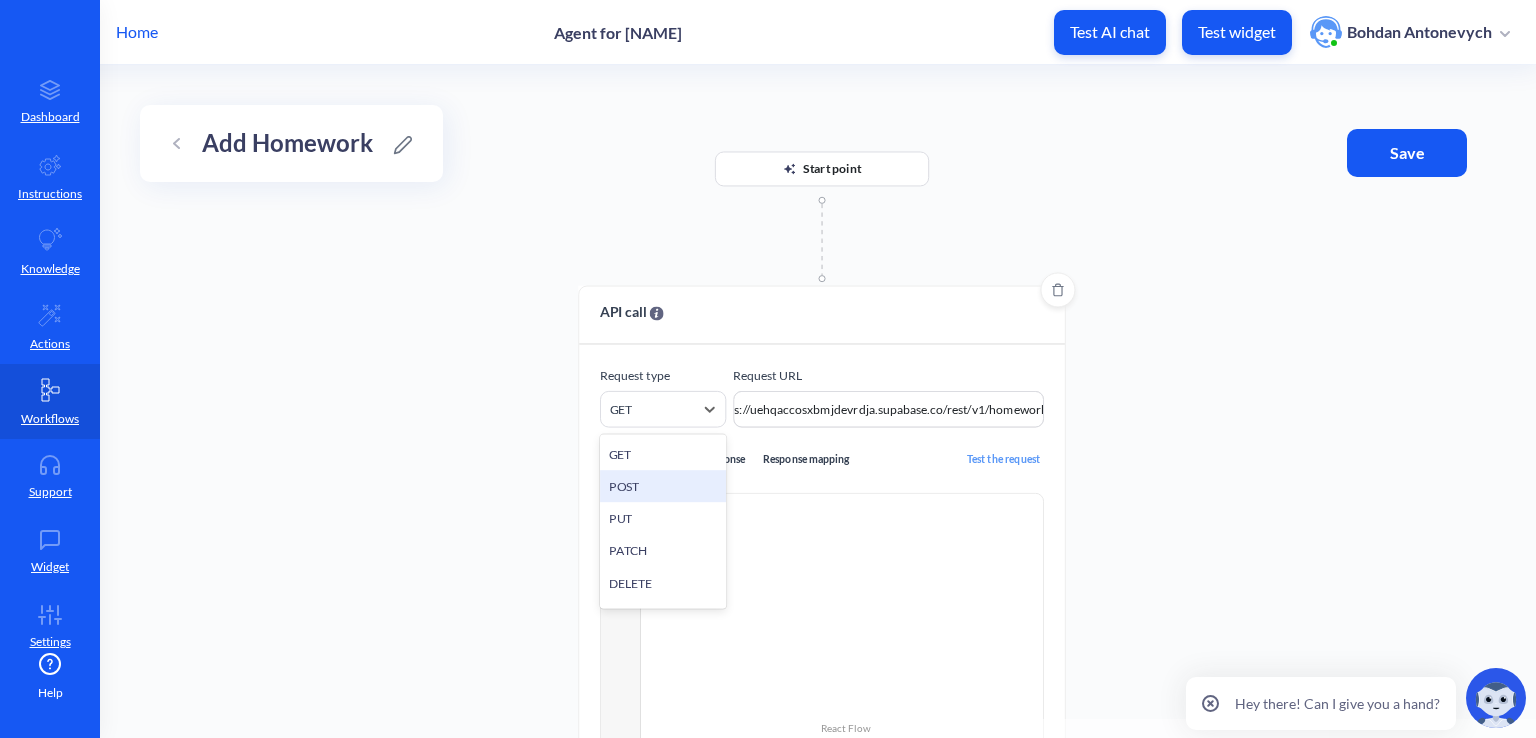 click on "POST" at bounding box center (663, 486) 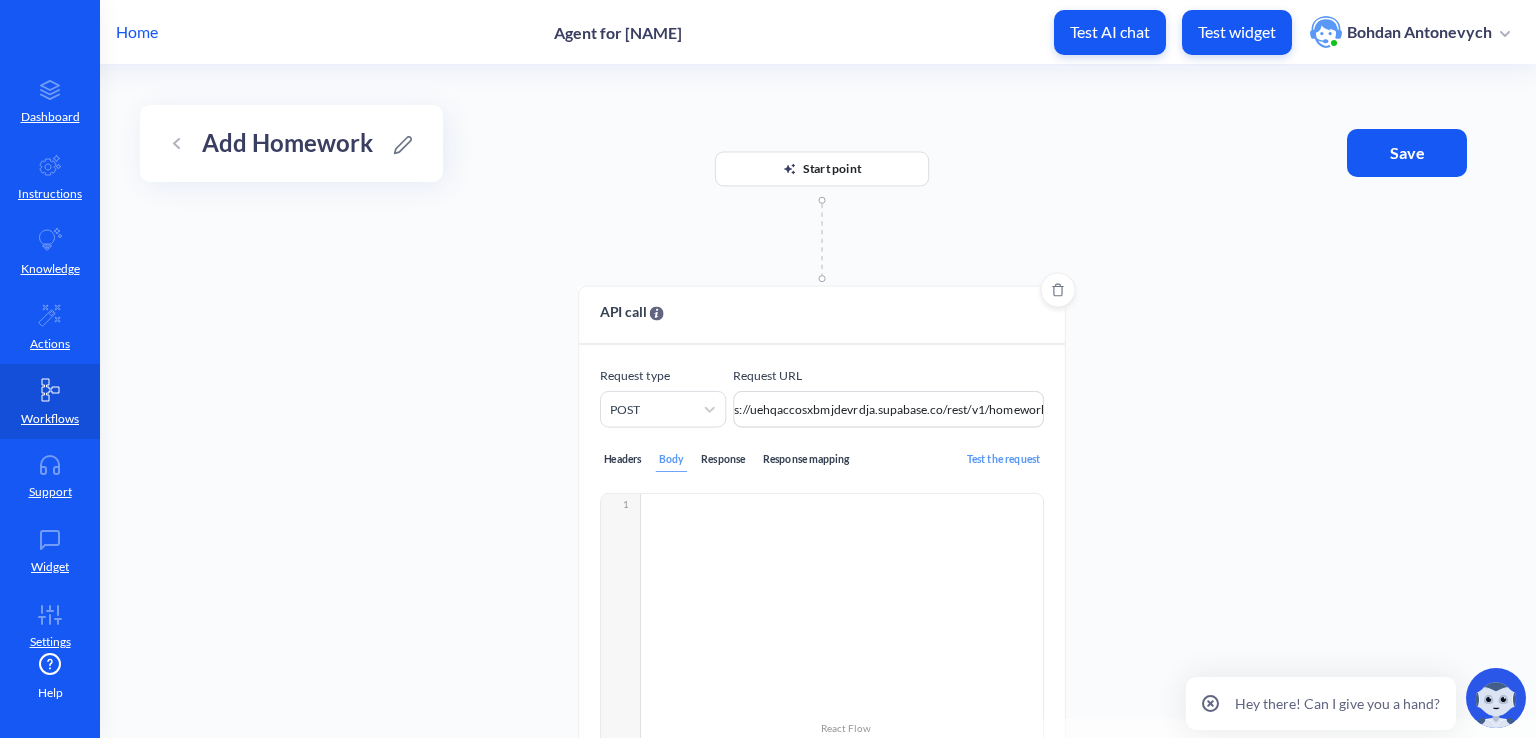 click on "Headers" at bounding box center (622, 460) 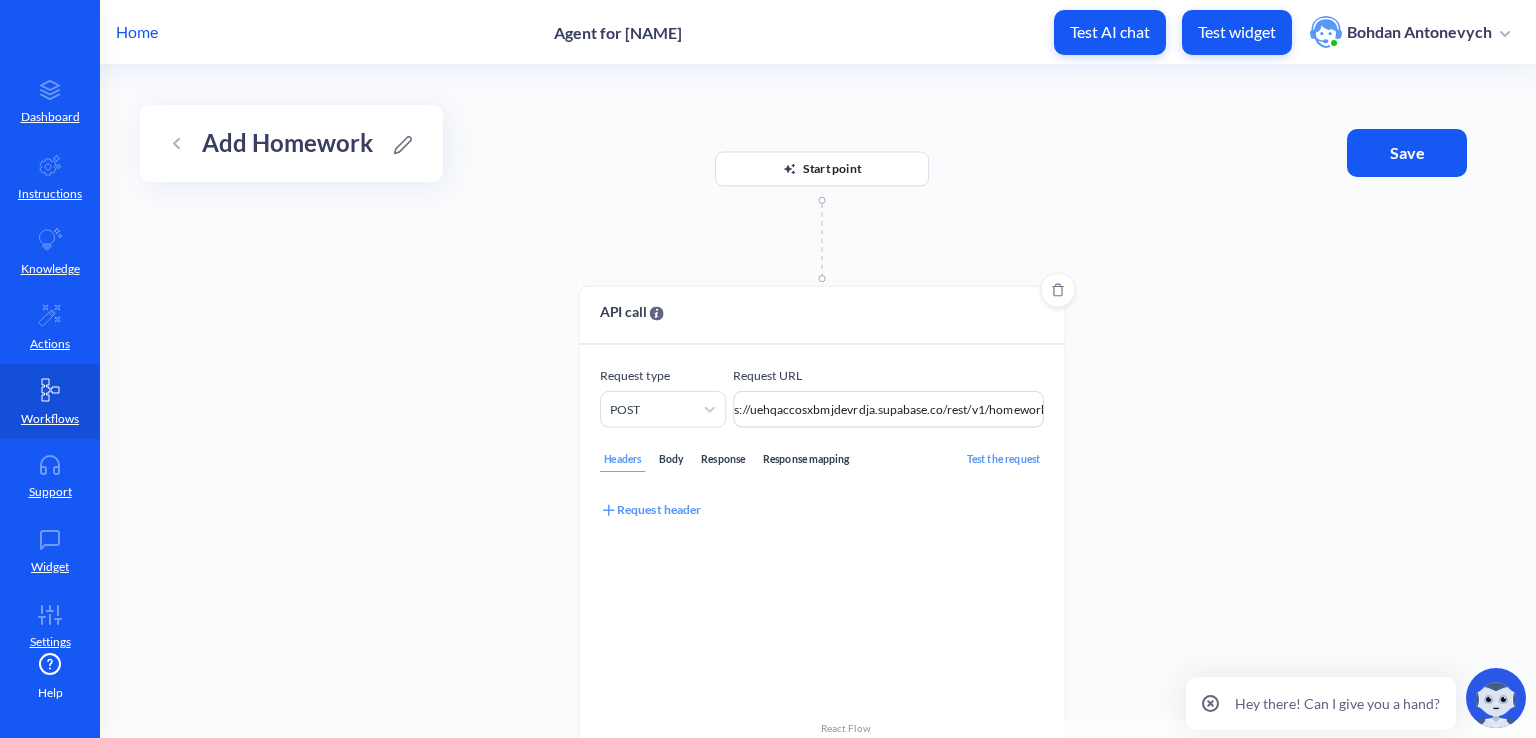 click on "Body" at bounding box center (671, 460) 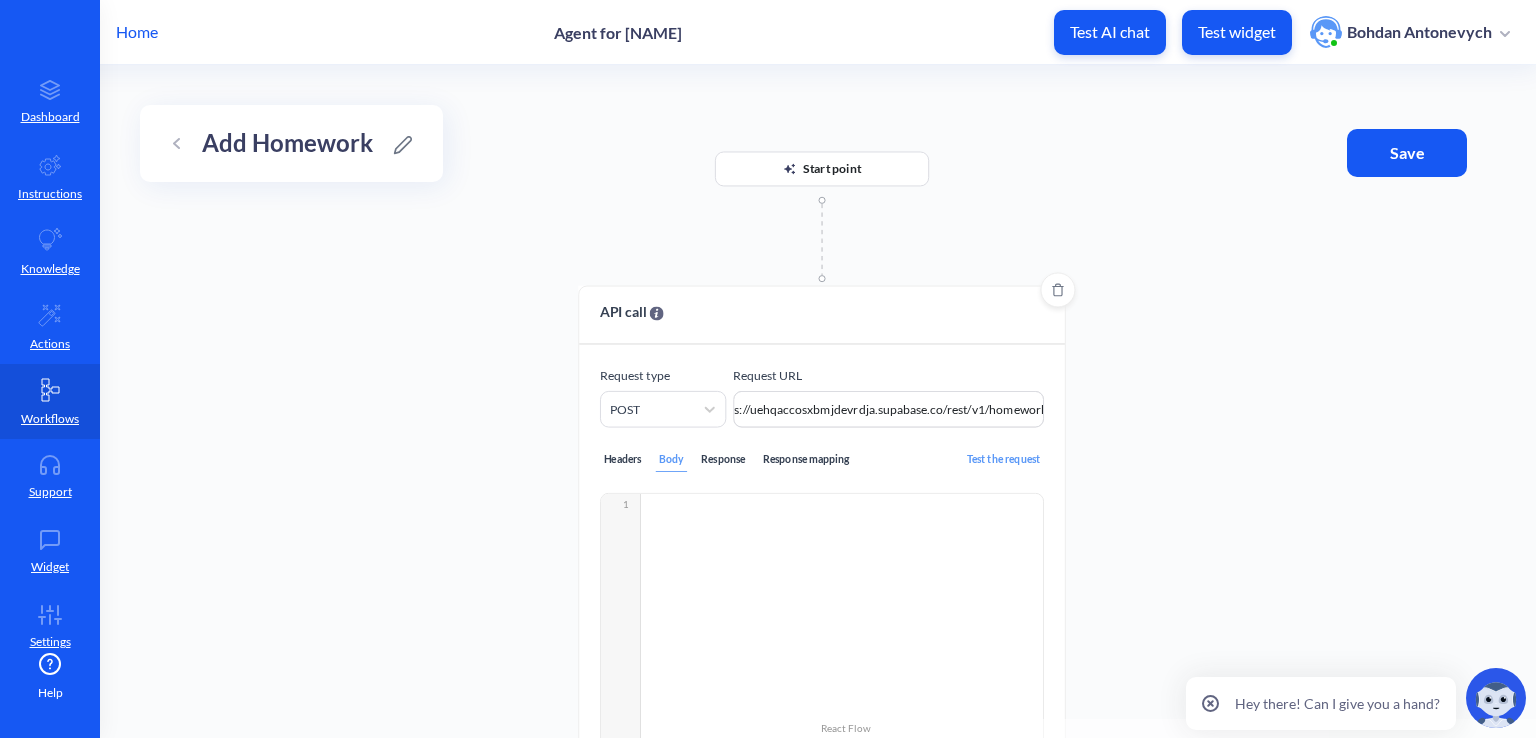 click on "​" at bounding box center [844, 504] 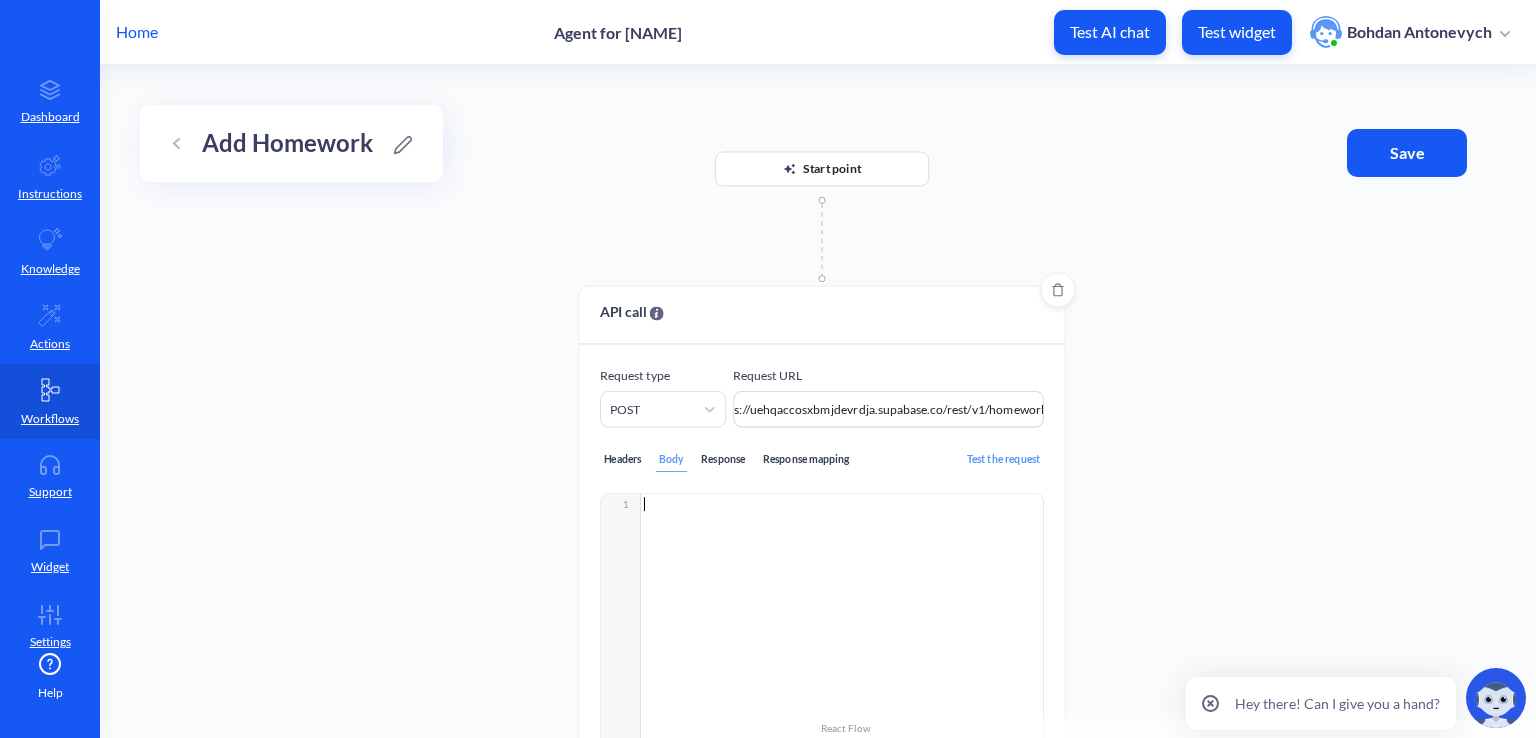 scroll, scrollTop: 1, scrollLeft: 0, axis: vertical 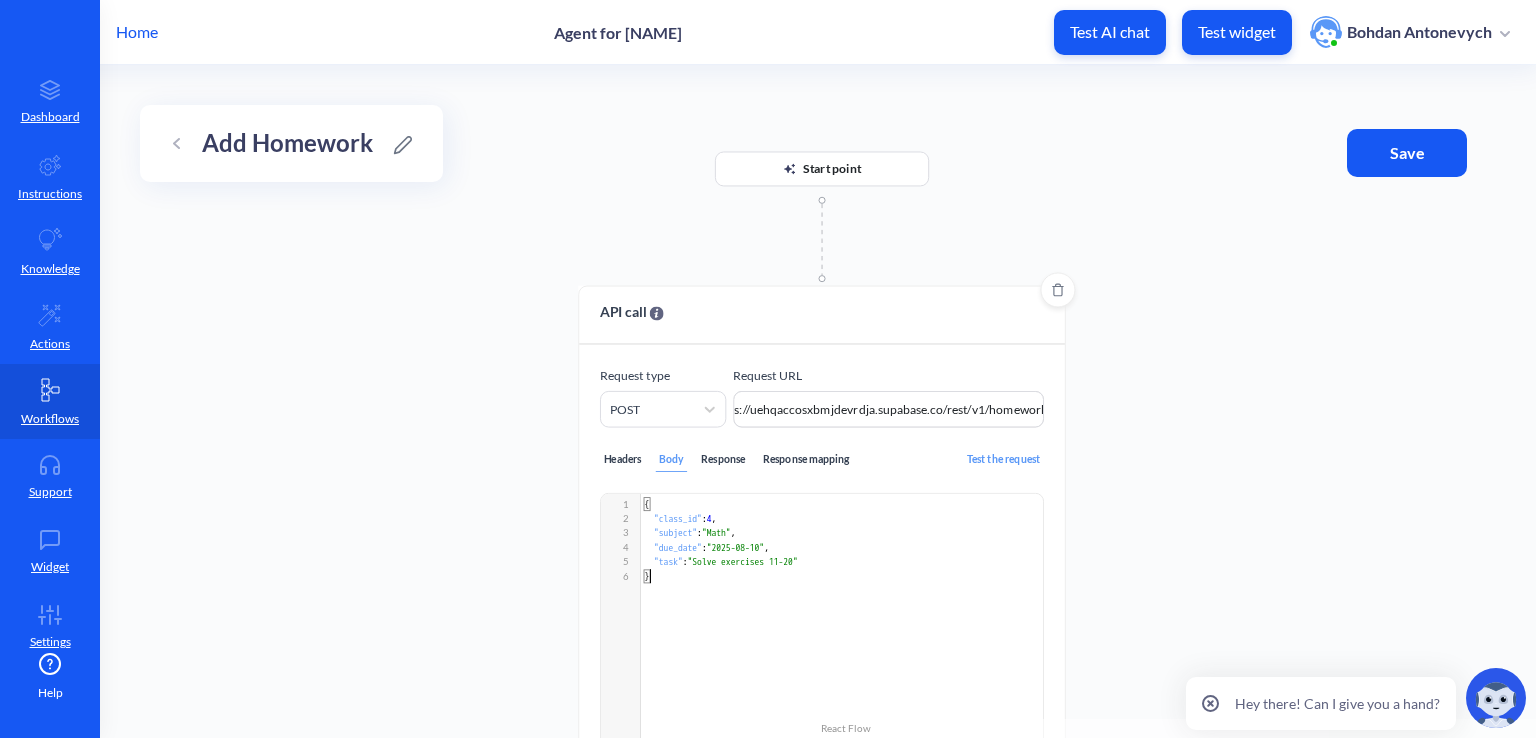 click on "Headers" at bounding box center [622, 460] 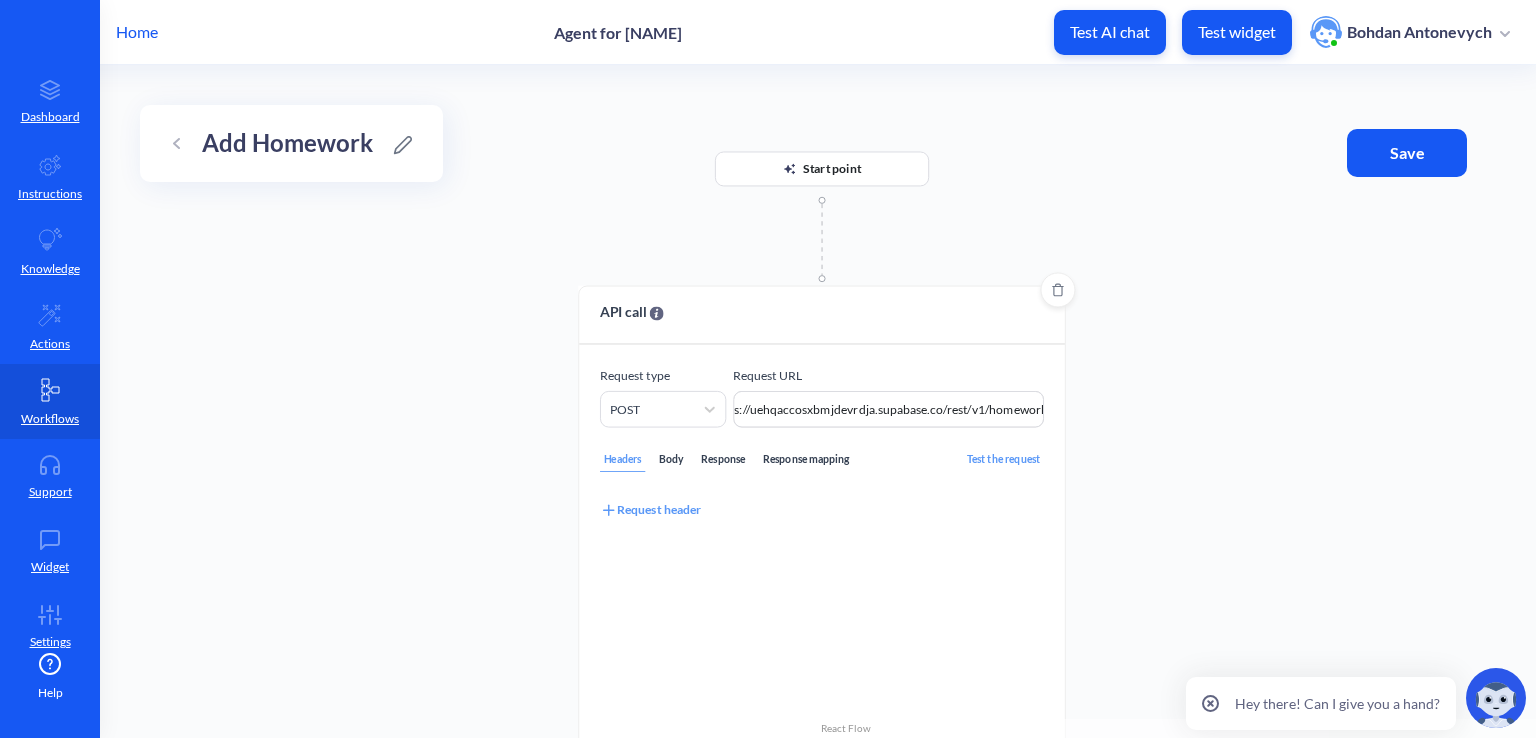 click on "Request header" at bounding box center (650, 510) 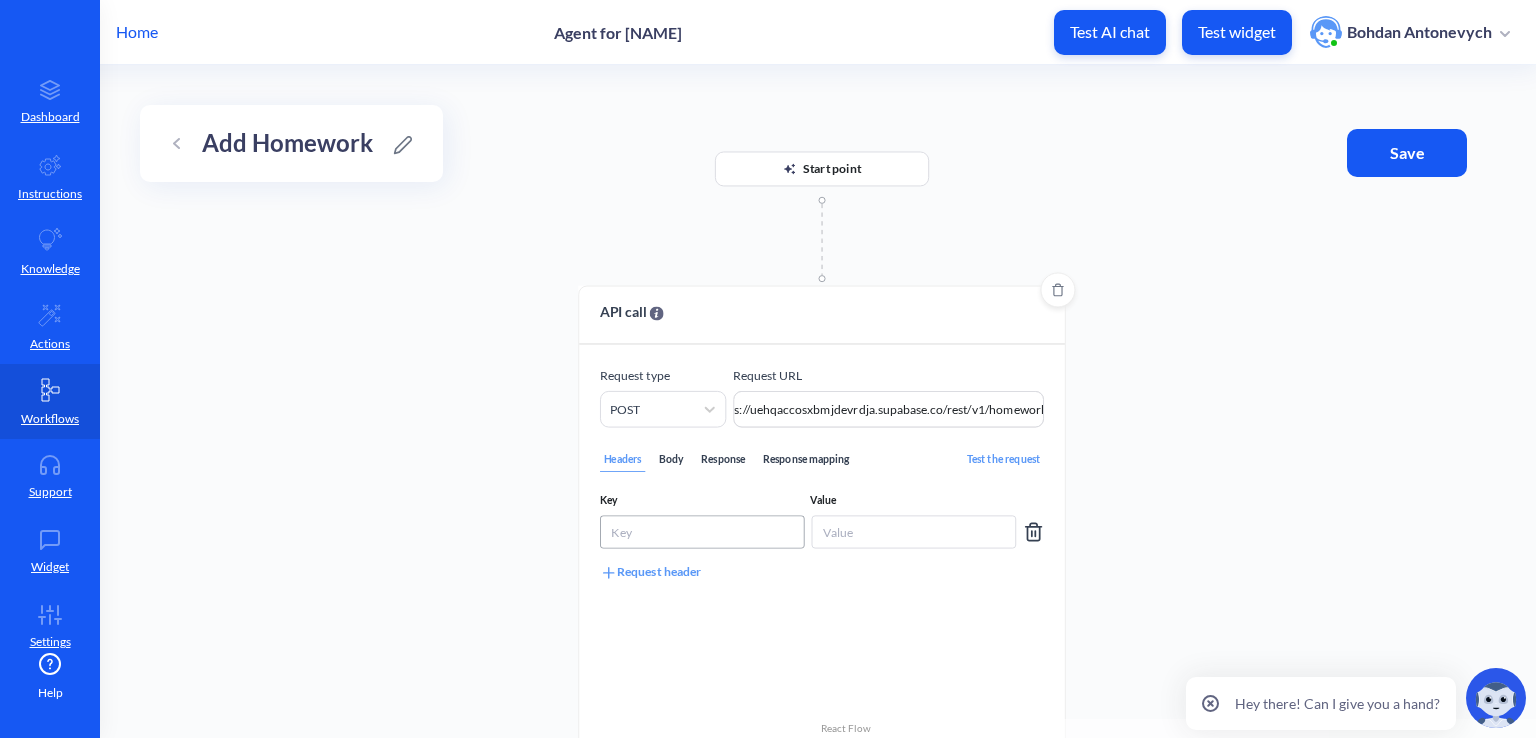 click at bounding box center (702, 531) 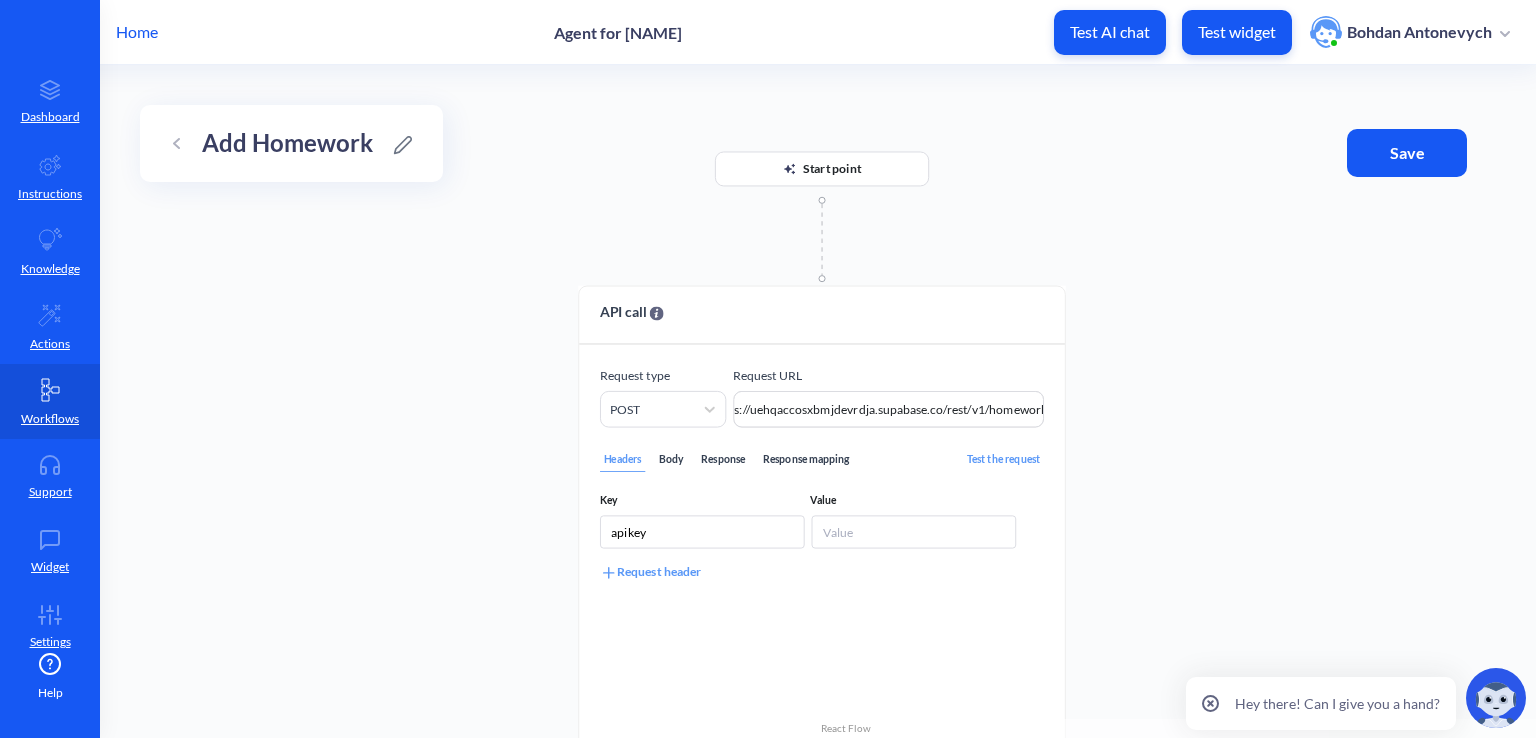 type on "apikey" 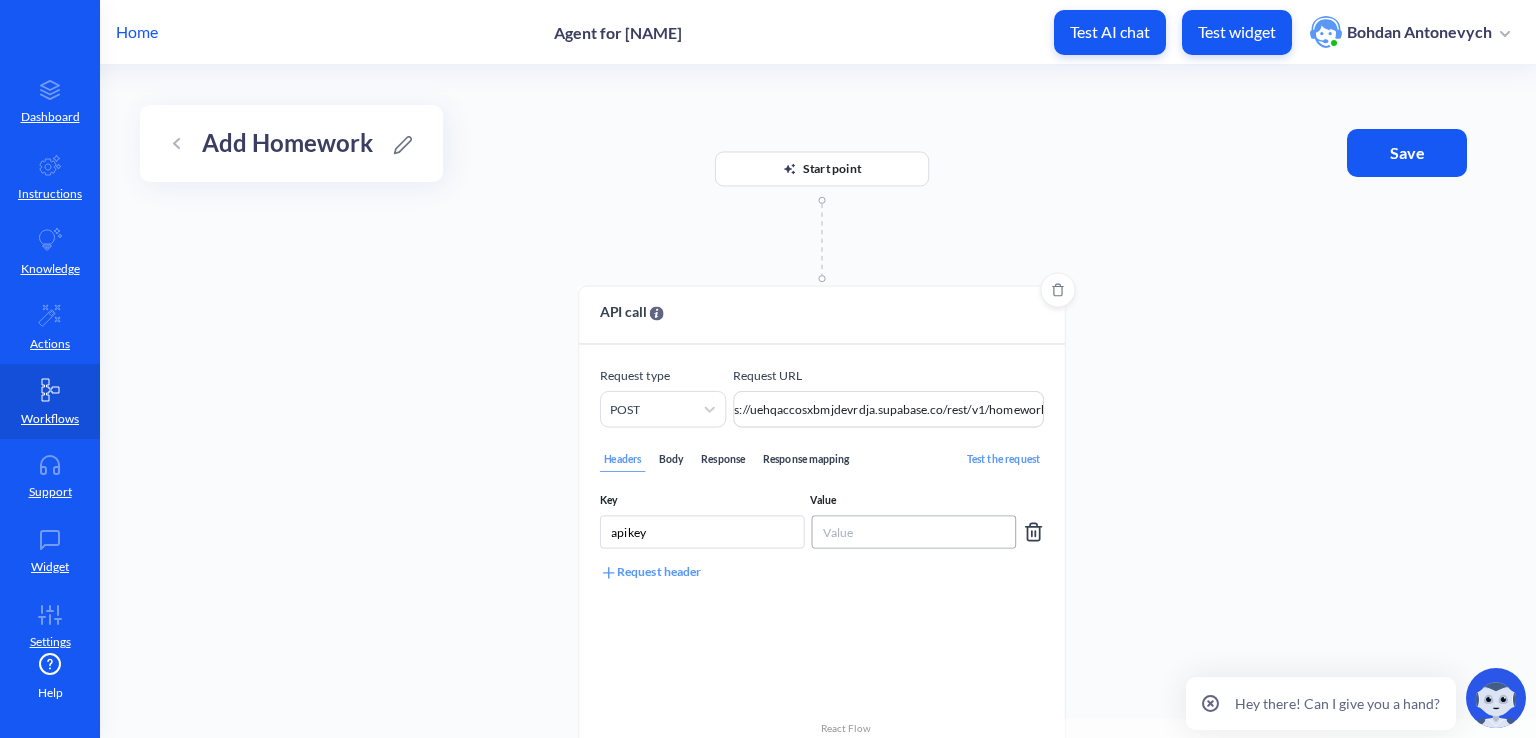click at bounding box center [914, 531] 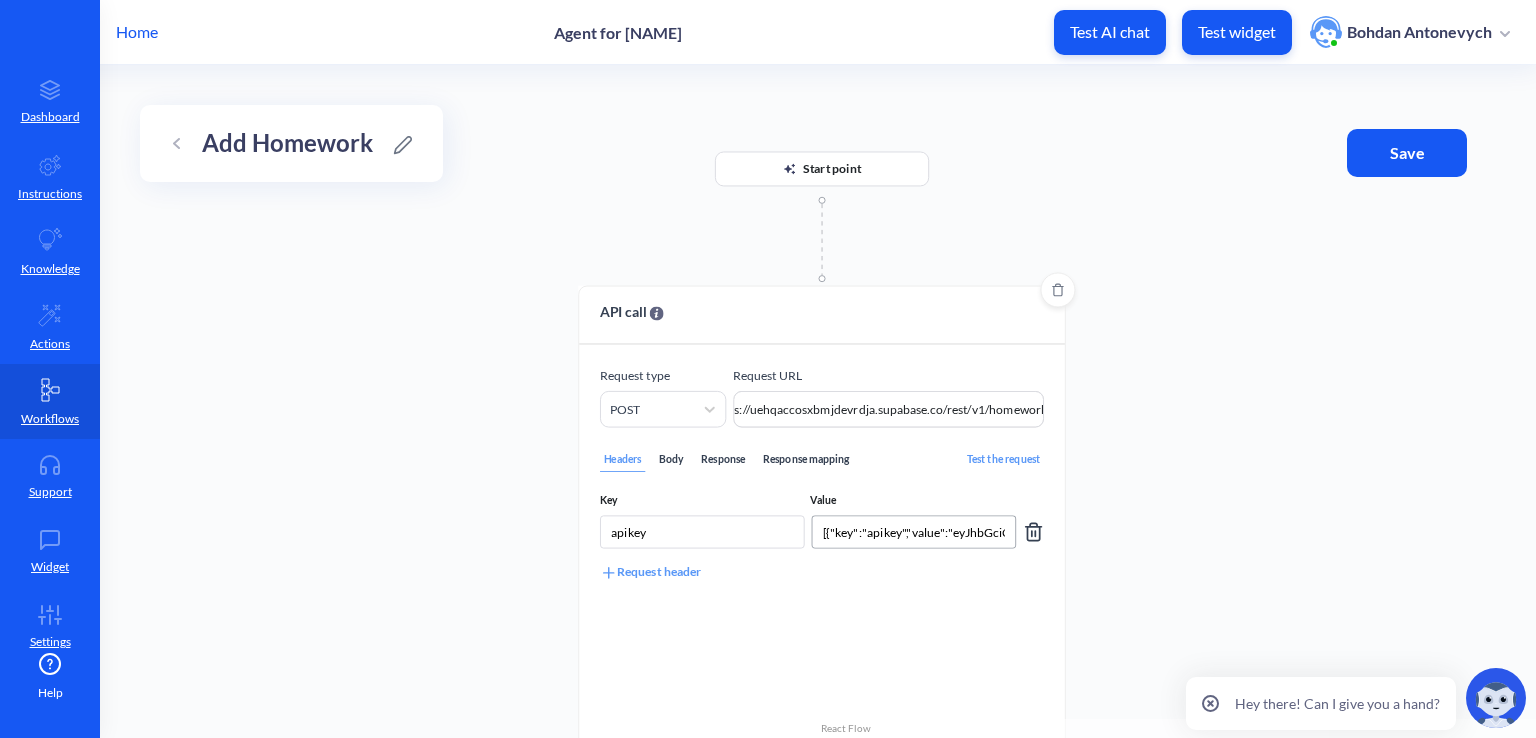 scroll, scrollTop: 0, scrollLeft: 2028, axis: horizontal 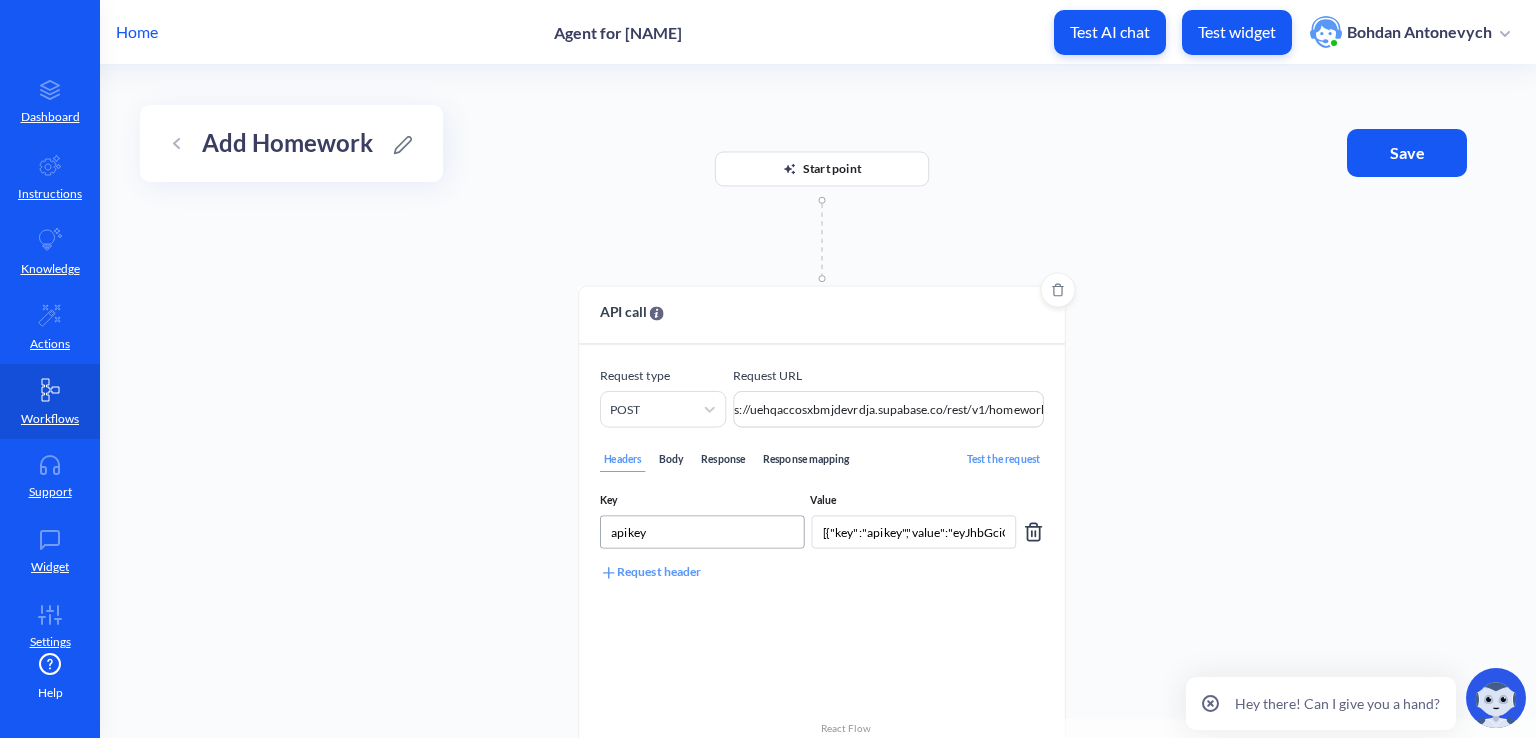 drag, startPoint x: 904, startPoint y: 533, endPoint x: 782, endPoint y: 533, distance: 122 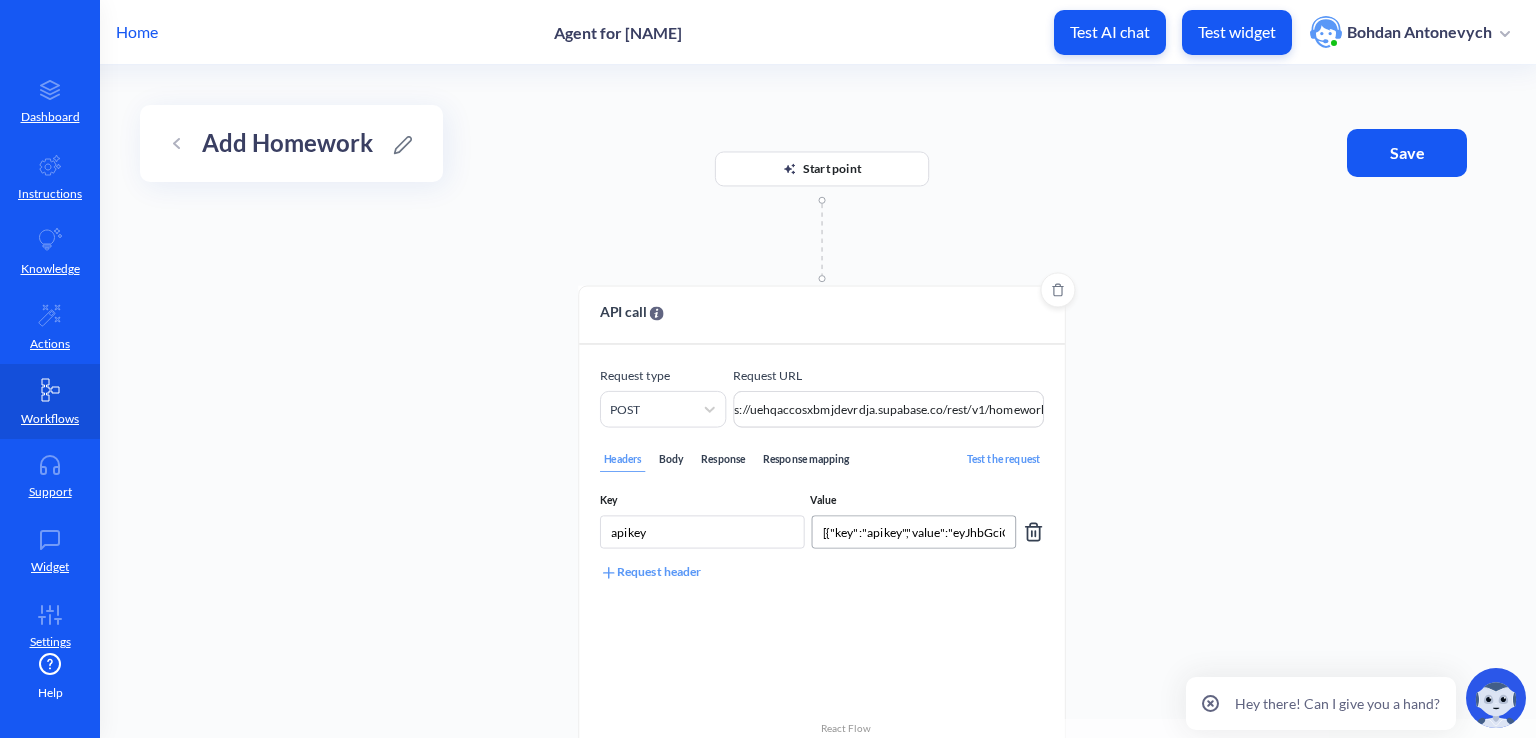 click on "[{"key":"apikey","value":"eyJhbGciOiJIUzI1NiIsInR5cCI6IkpXVCJ9.eyJpc3MiOiJzdXBhYmFzZSIsInJlZiI6InVlaHFhY2Nvc3hibWpkZXZyZGphIiwicm9sZSI6ImFub24iLCJpYXQiOjE3NTI1OTM3NjYsImV4cCI6MjA2ODE2OTc2Nn0.YyomyOobZ9zmKvKsmjkHYw5hXsE3XG26Ka0Qpt0rOIA","enabled":true,"type":"text","uuid":"c5e605c2-ac85-459a-a48d-030bf42eb516"}]" at bounding box center [914, 531] 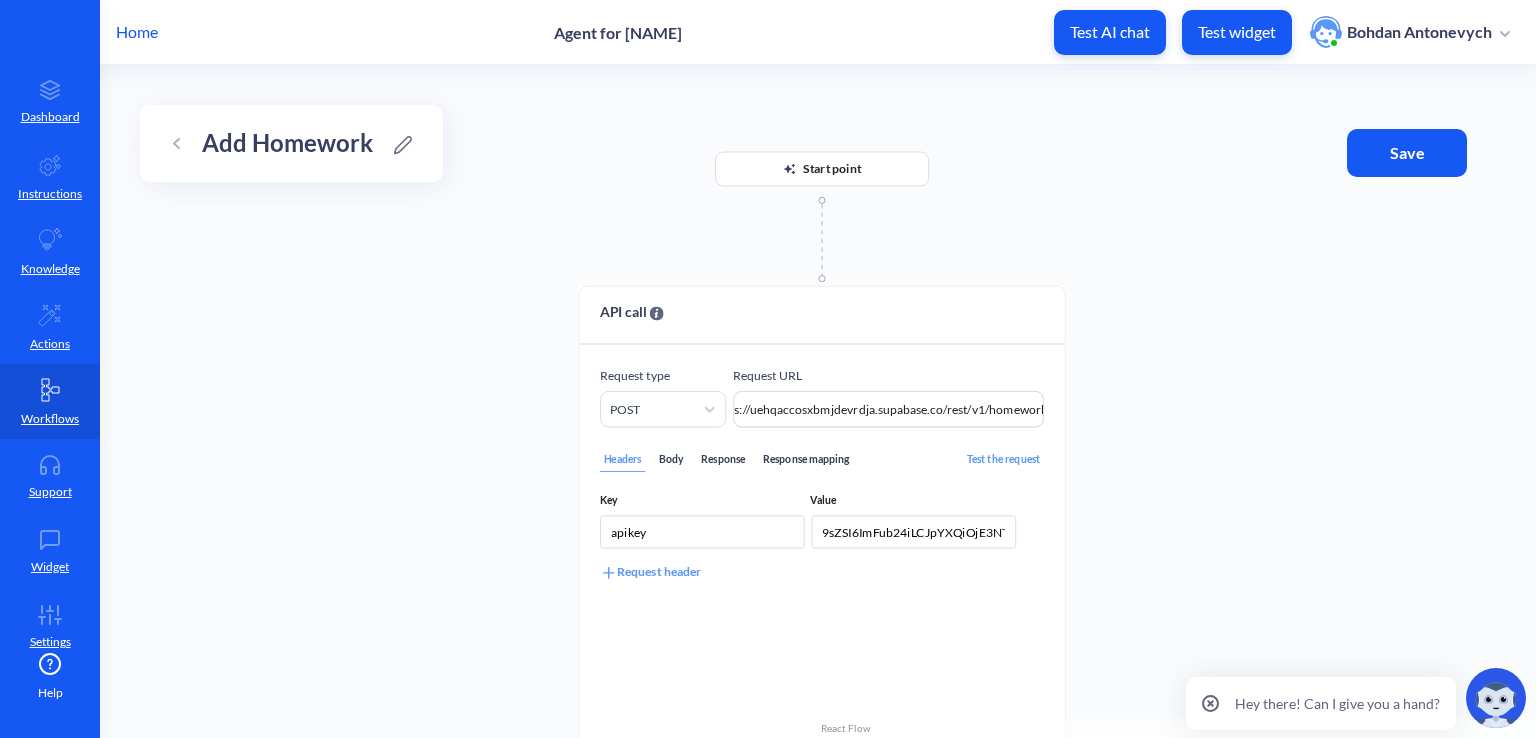 scroll, scrollTop: 0, scrollLeft: 2028, axis: horizontal 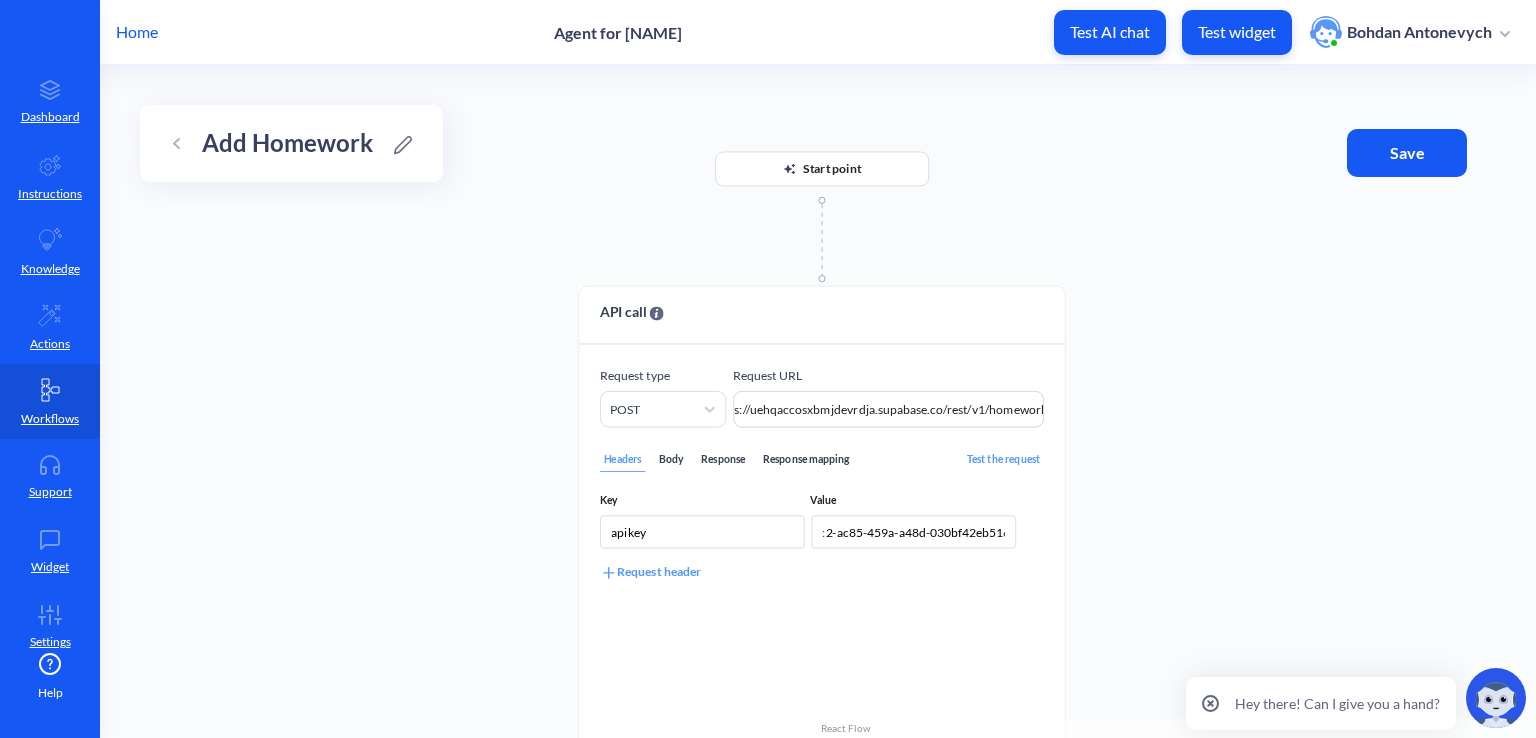 drag, startPoint x: 821, startPoint y: 531, endPoint x: 1129, endPoint y: 538, distance: 308.07953 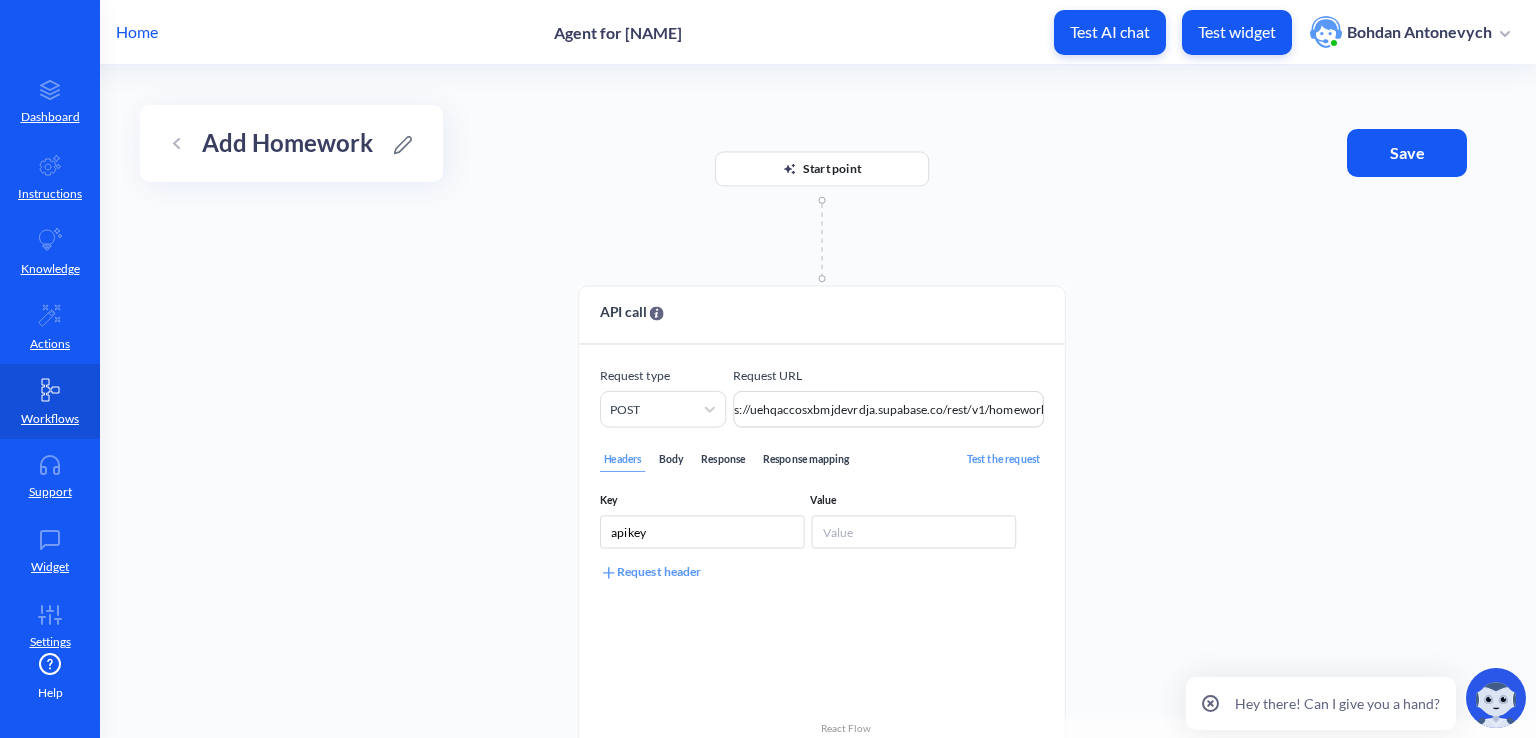 scroll, scrollTop: 0, scrollLeft: 0, axis: both 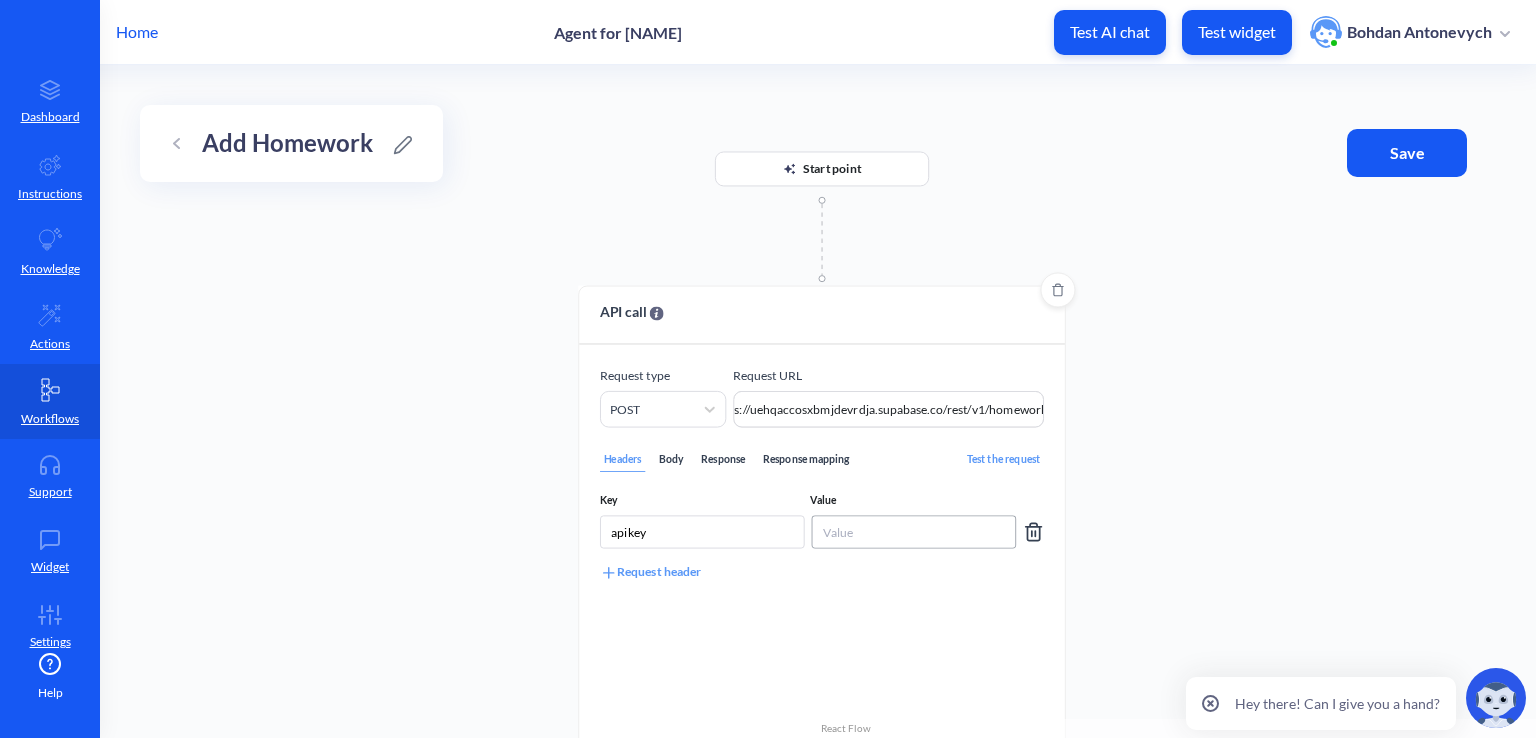 paste on "eyJhbGciOiJIUzI1NiIsInR5cCI6IkpXVCJ9.eyJpc3MiOiJzdXBhYmFzZSIsInJlZiI6InVlaHFhY2Nvc3hibWpkZXZyZGphIiwicm9sZSI6ImFub24iLCJpYXQiOjE3NTI1OTM3NjYsImV4cCI6MjA2ODE2OTc2Nn0.YyomyOobZ9zmKvKsmjkHYw5hXsE3XG26Ka0Qpt0rOIA" 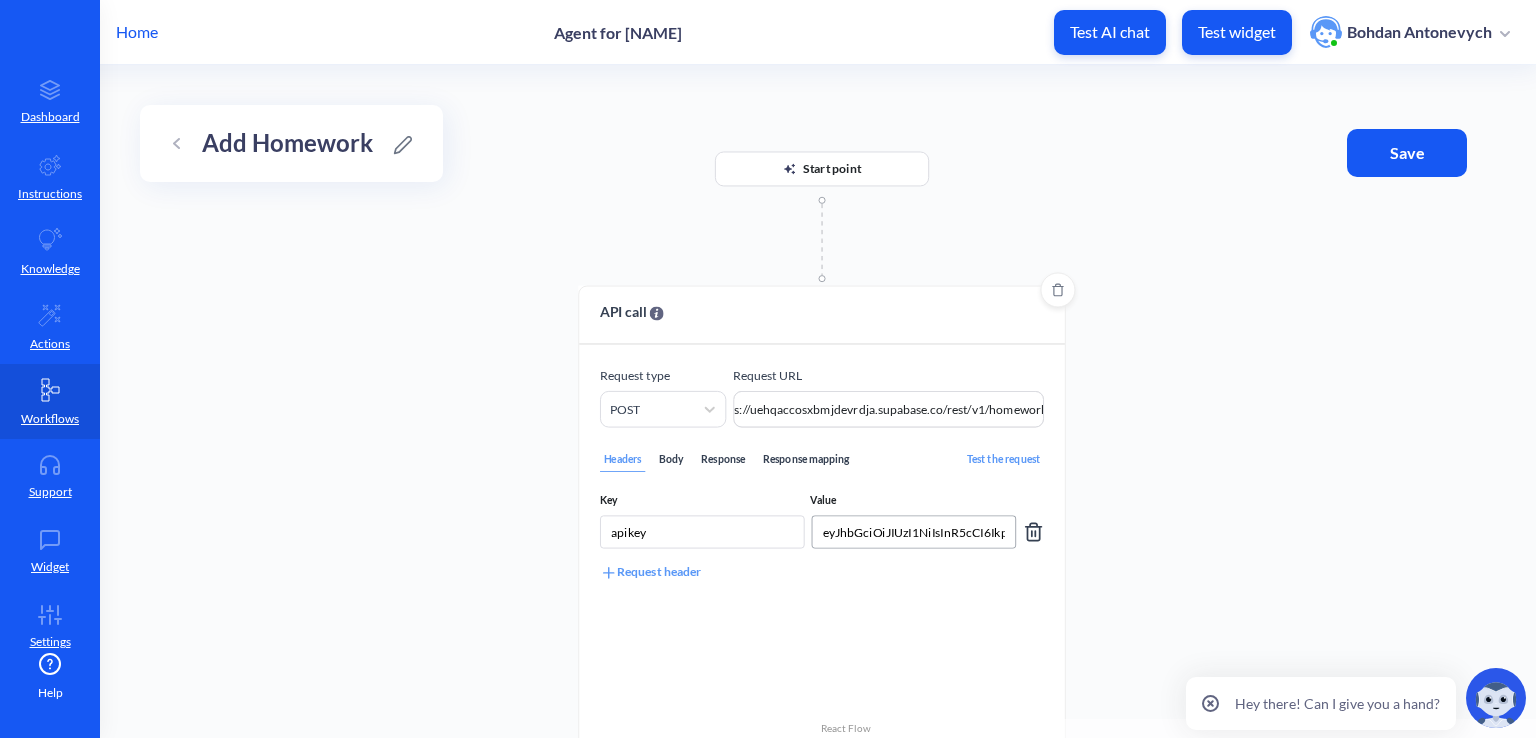 scroll, scrollTop: 0, scrollLeft: 1384, axis: horizontal 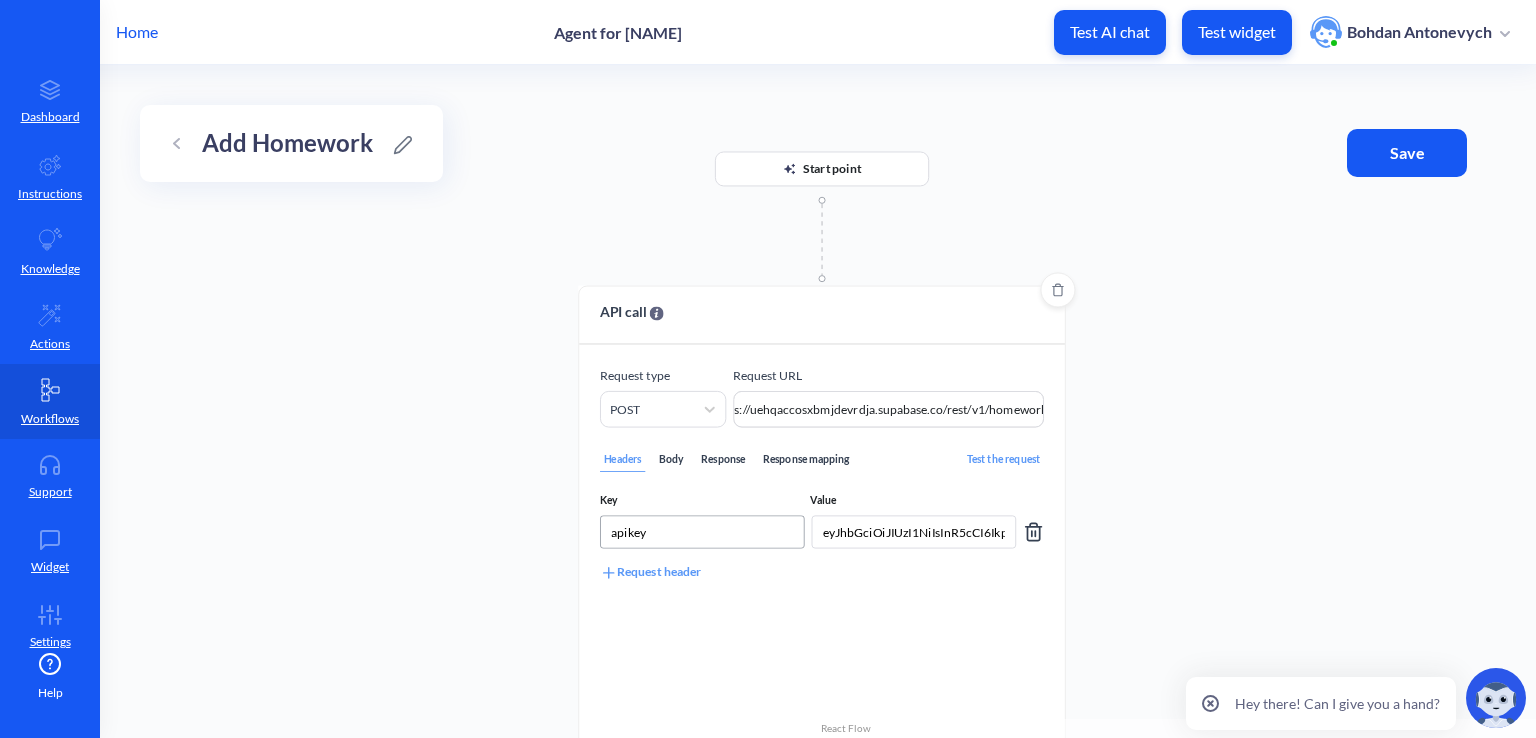 drag, startPoint x: 900, startPoint y: 527, endPoint x: 659, endPoint y: 529, distance: 241.0083 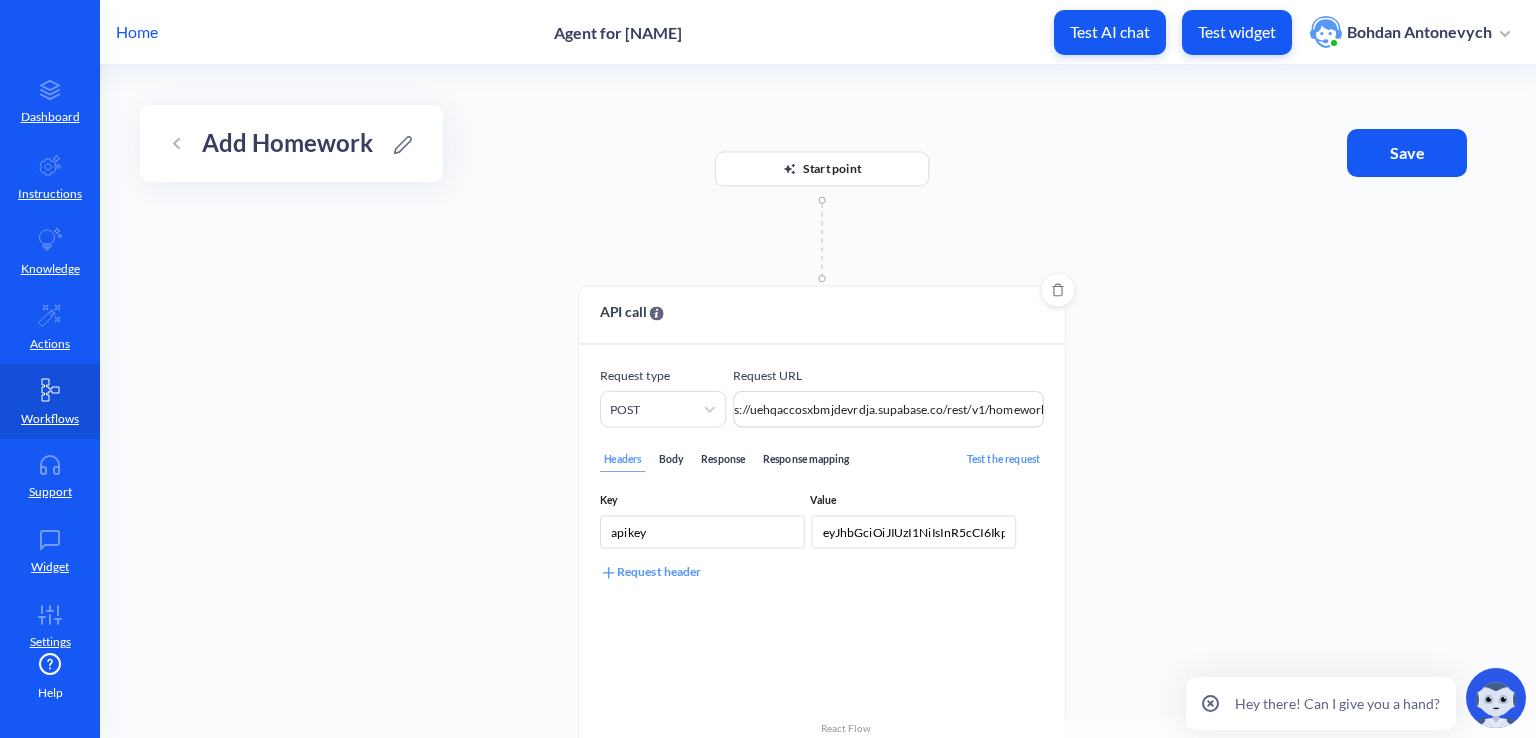 type on "eyJhbGciOiJIUzI1NiIsInR5cCI6IkpXVCJ9.eyJpc3MiOiJzdXBhYmFzZSIsInJlZiI6InVlaHFhY2Nvc3hibWpkZXZyZGphIiwicm9sZSI6ImFub24iLCJpYXQiOjE3NTI1OTM3NjYsImV4cCI6MjA2ODE2OTc2Nn0.YyomyOobZ9zmKvKsmjkHYw5hXsE3XG26Ka0Qpt0rOIA" 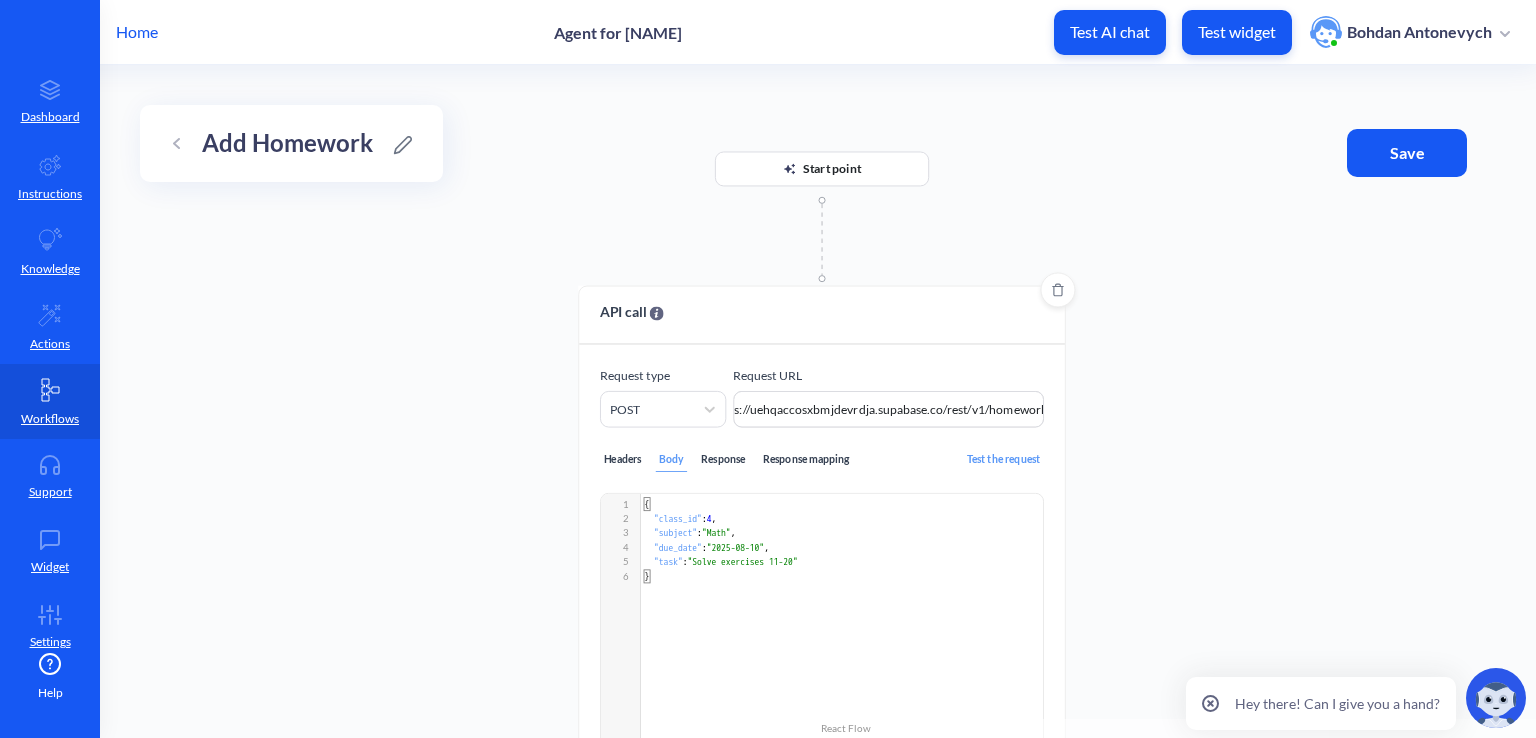 scroll, scrollTop: 1, scrollLeft: 0, axis: vertical 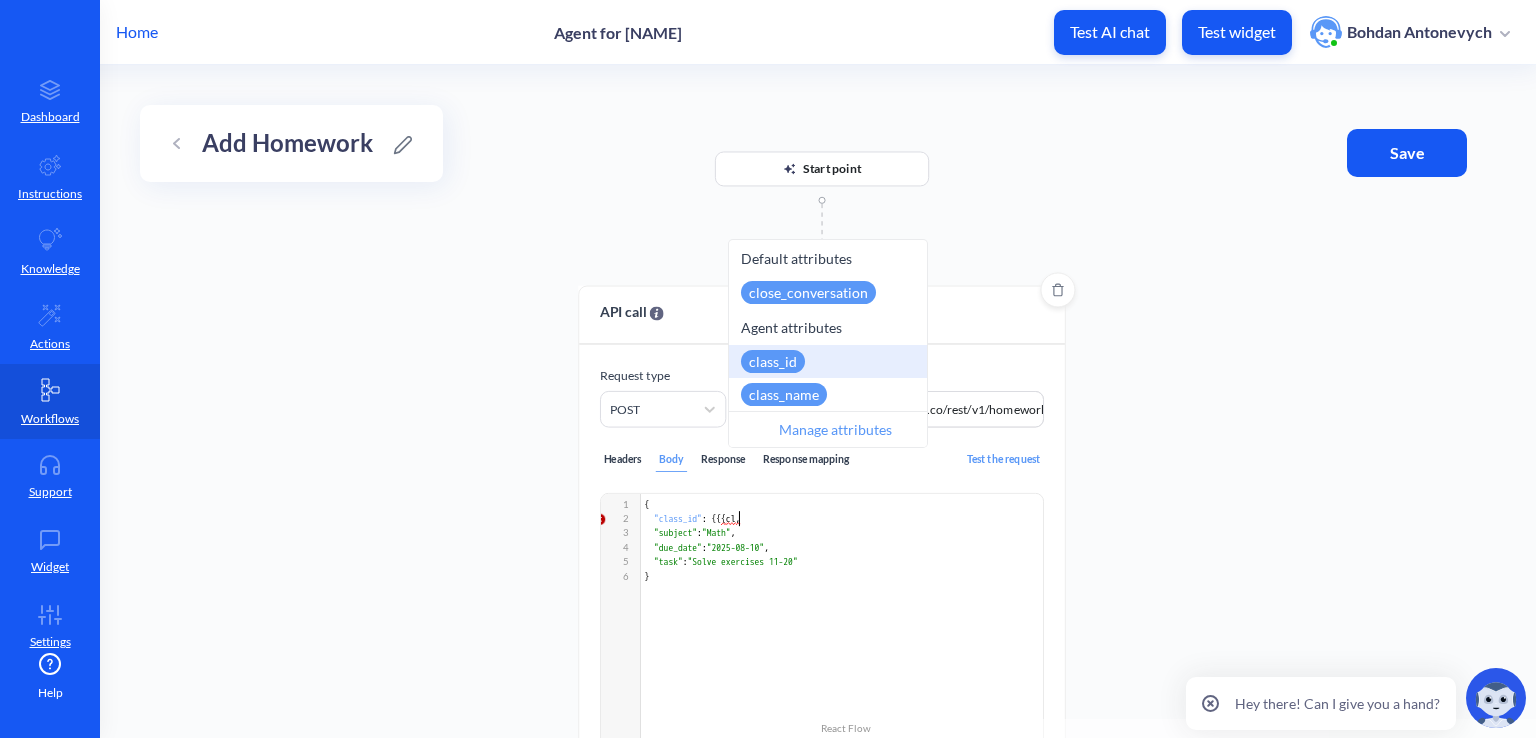type on "cl" 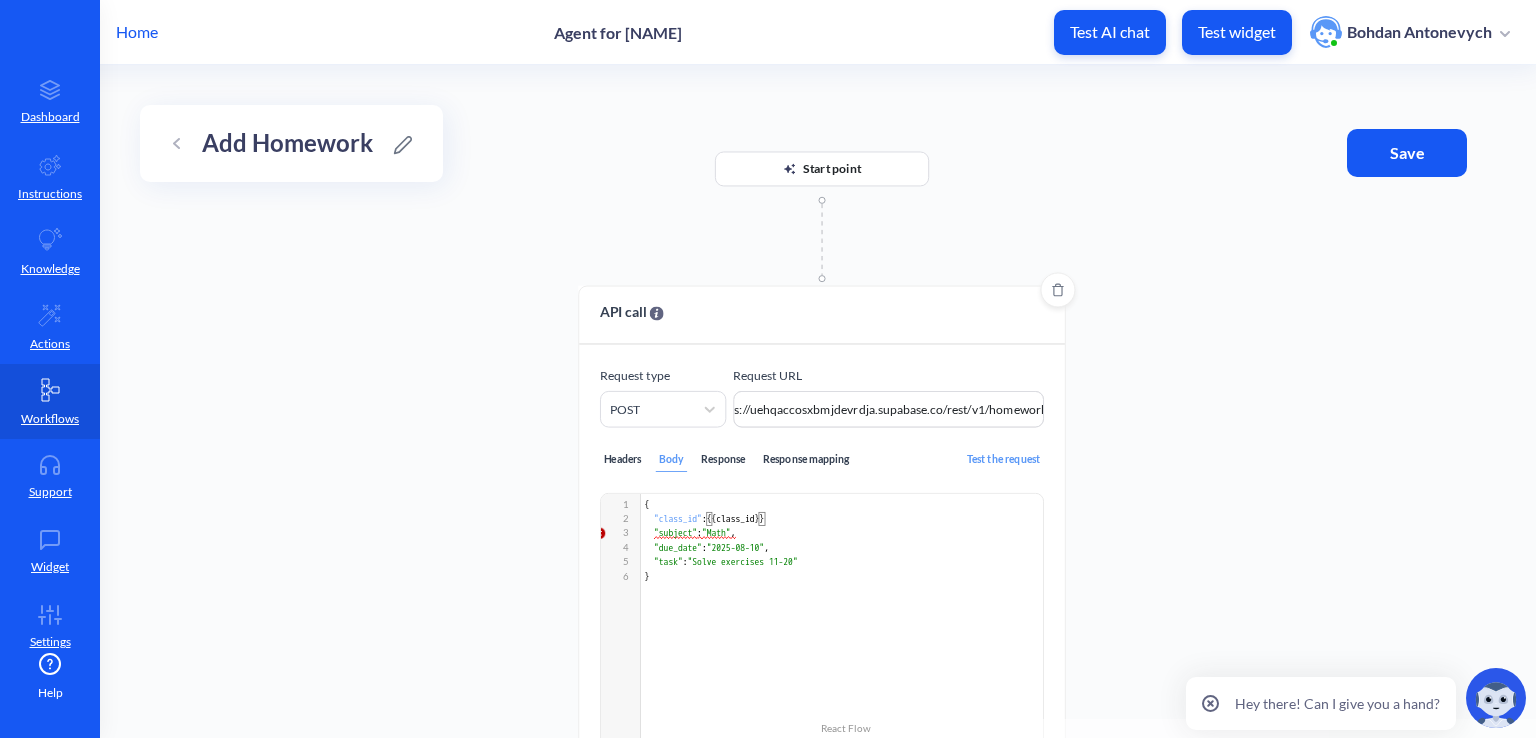 type on "?" 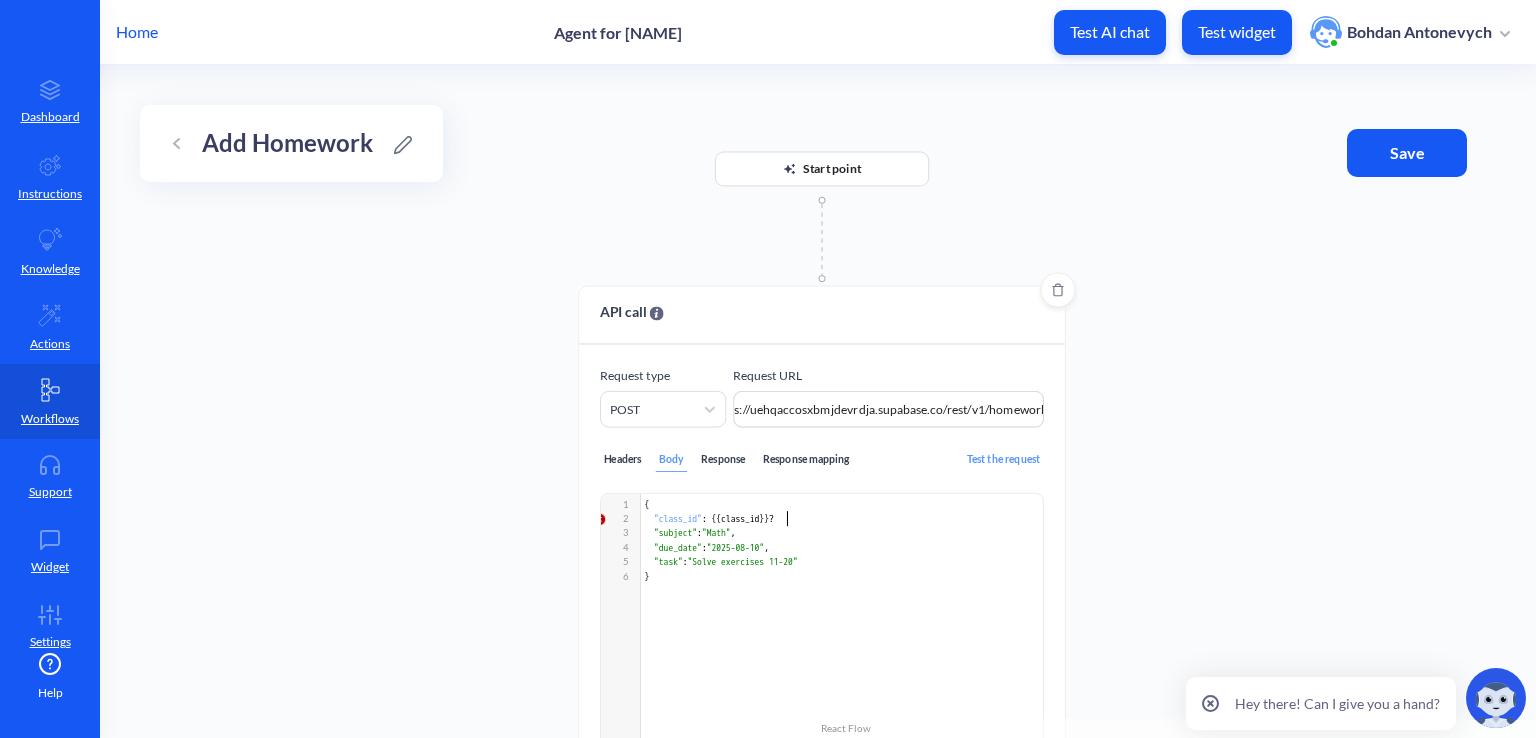 scroll, scrollTop: 7, scrollLeft: 5, axis: both 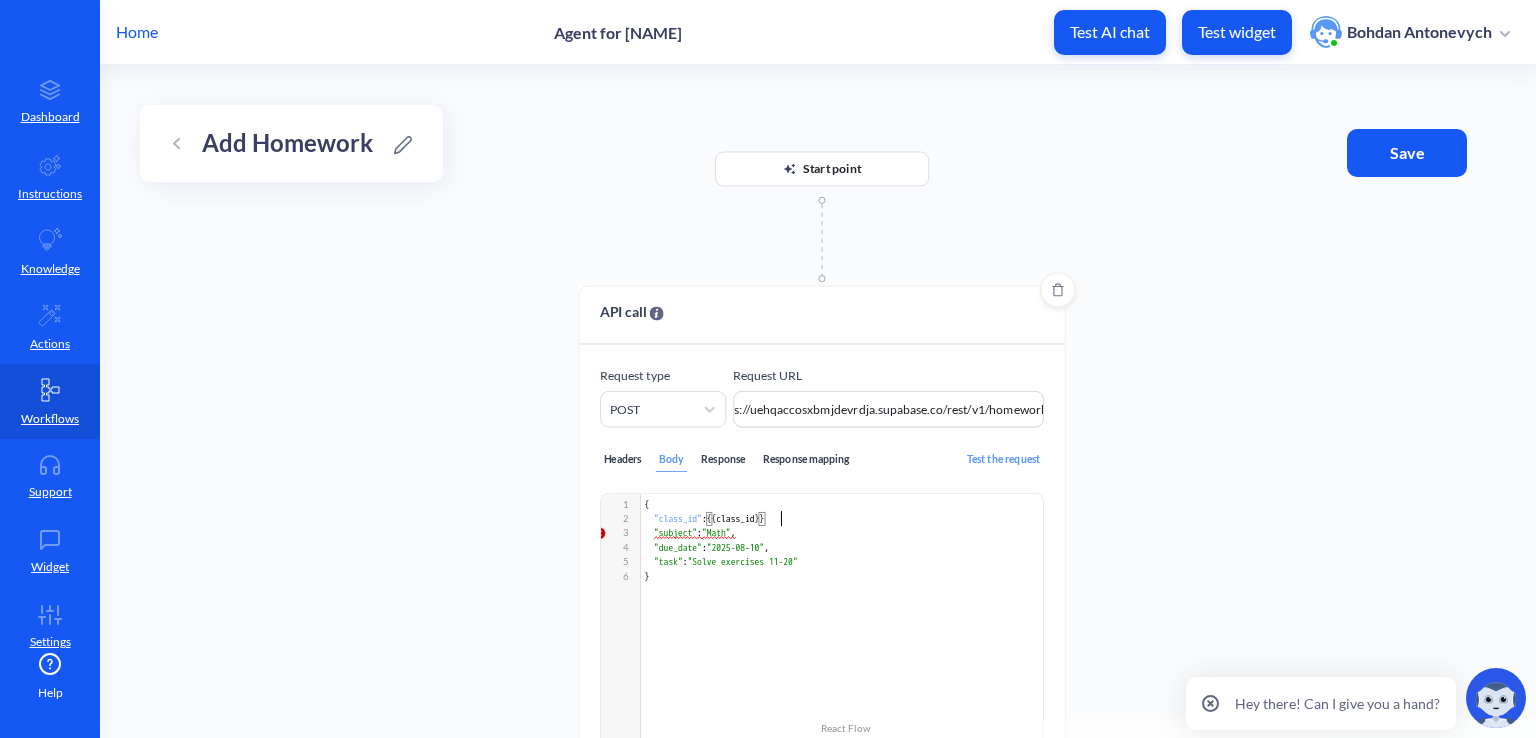 type on "," 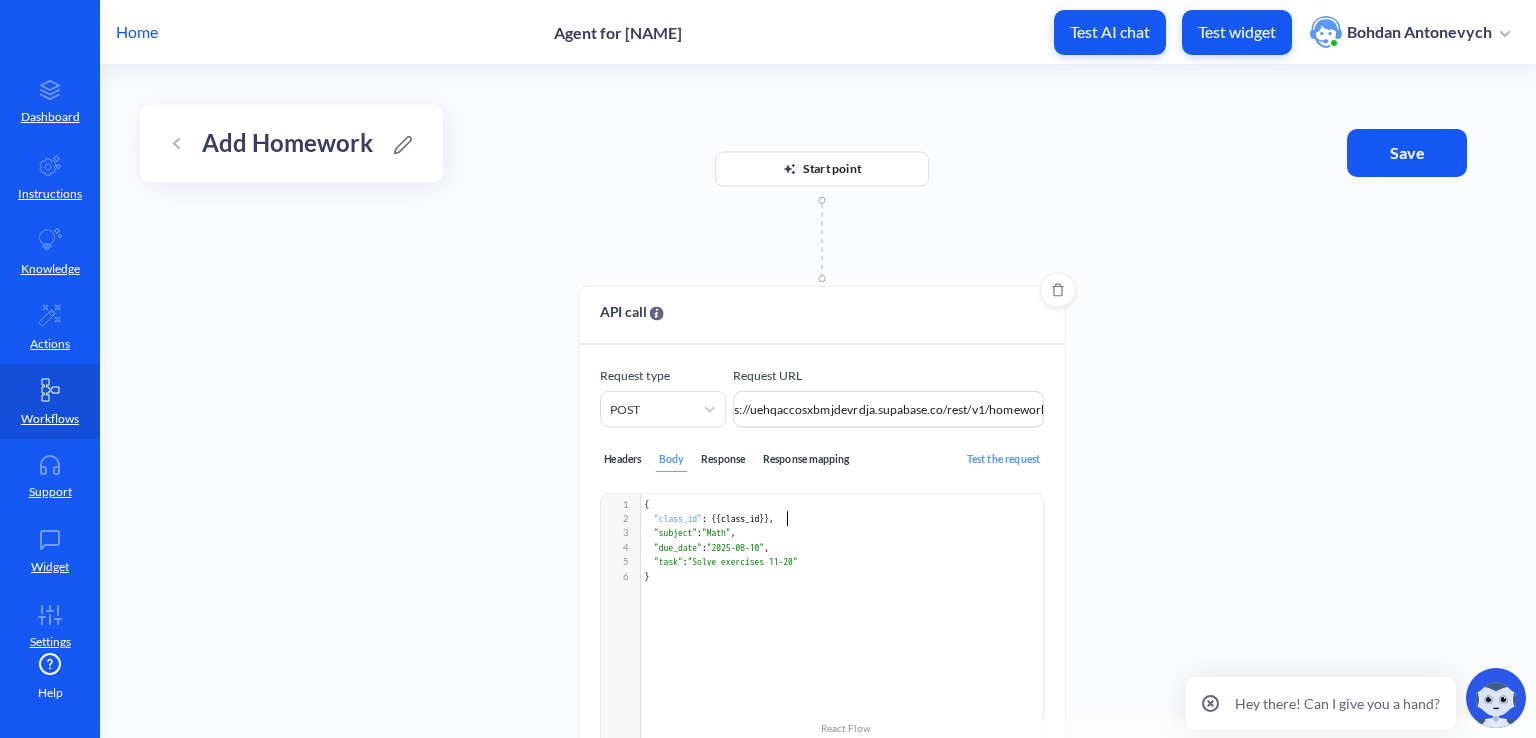 scroll, scrollTop: 7, scrollLeft: 3, axis: both 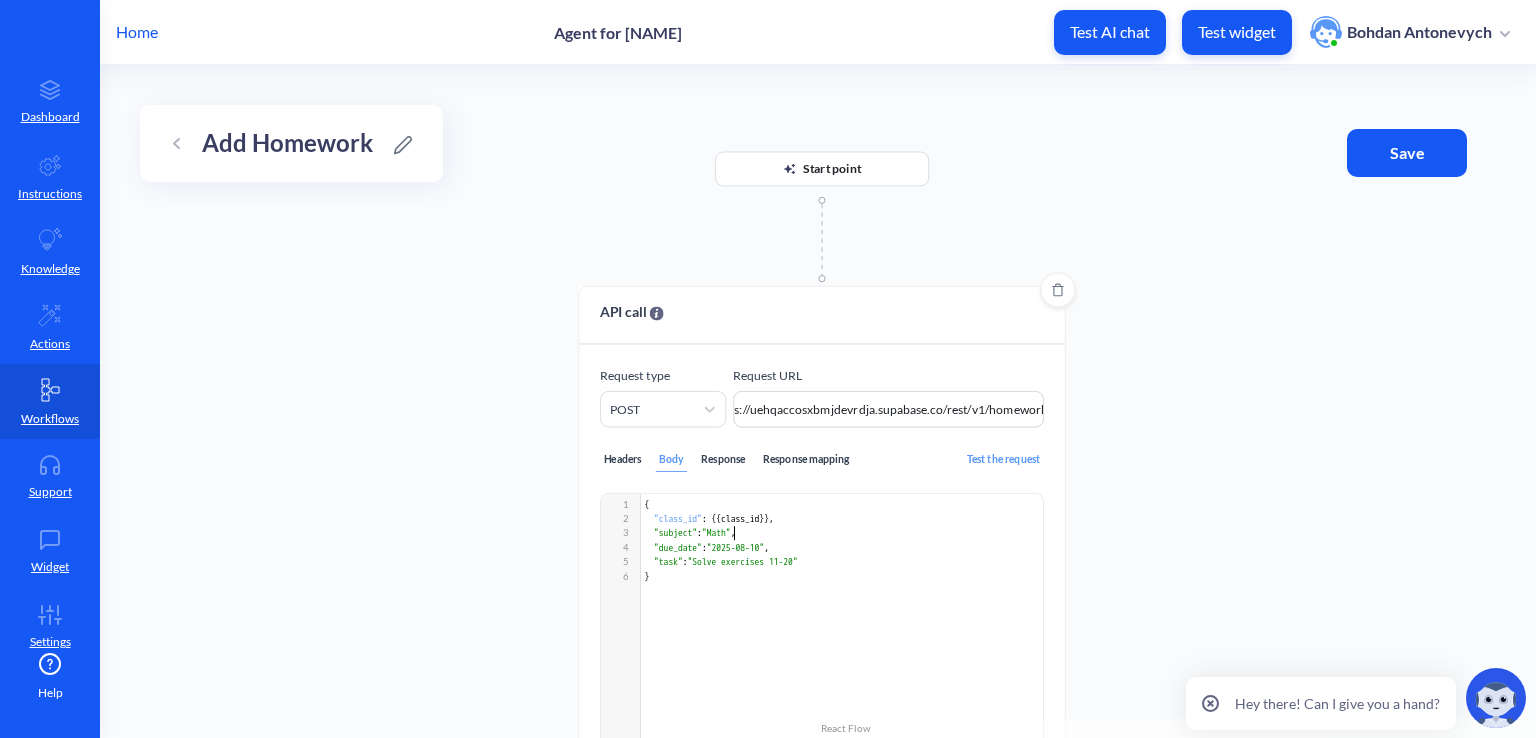 click on ""Math"" at bounding box center [716, 533] 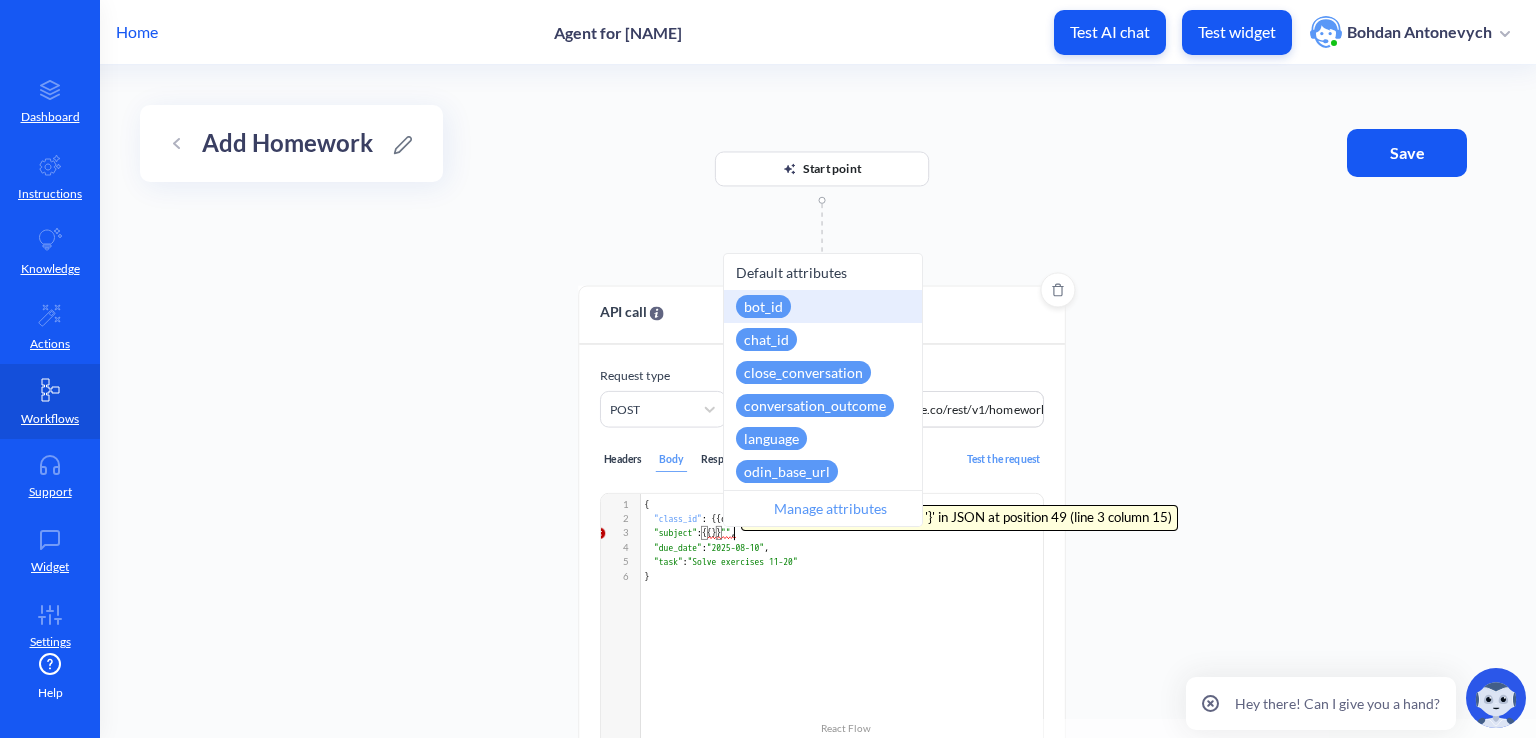 scroll, scrollTop: 7, scrollLeft: 0, axis: vertical 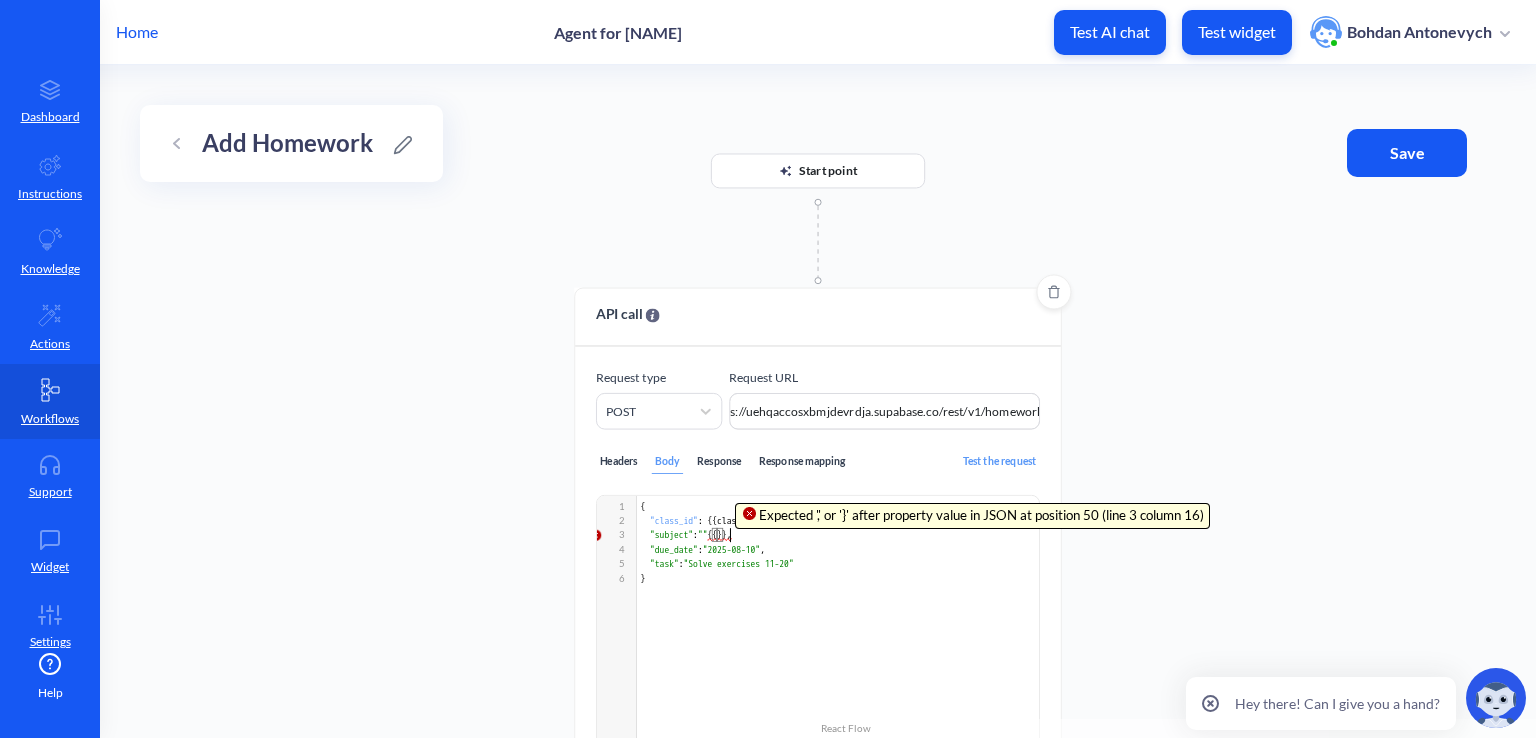 type on """{{}}," 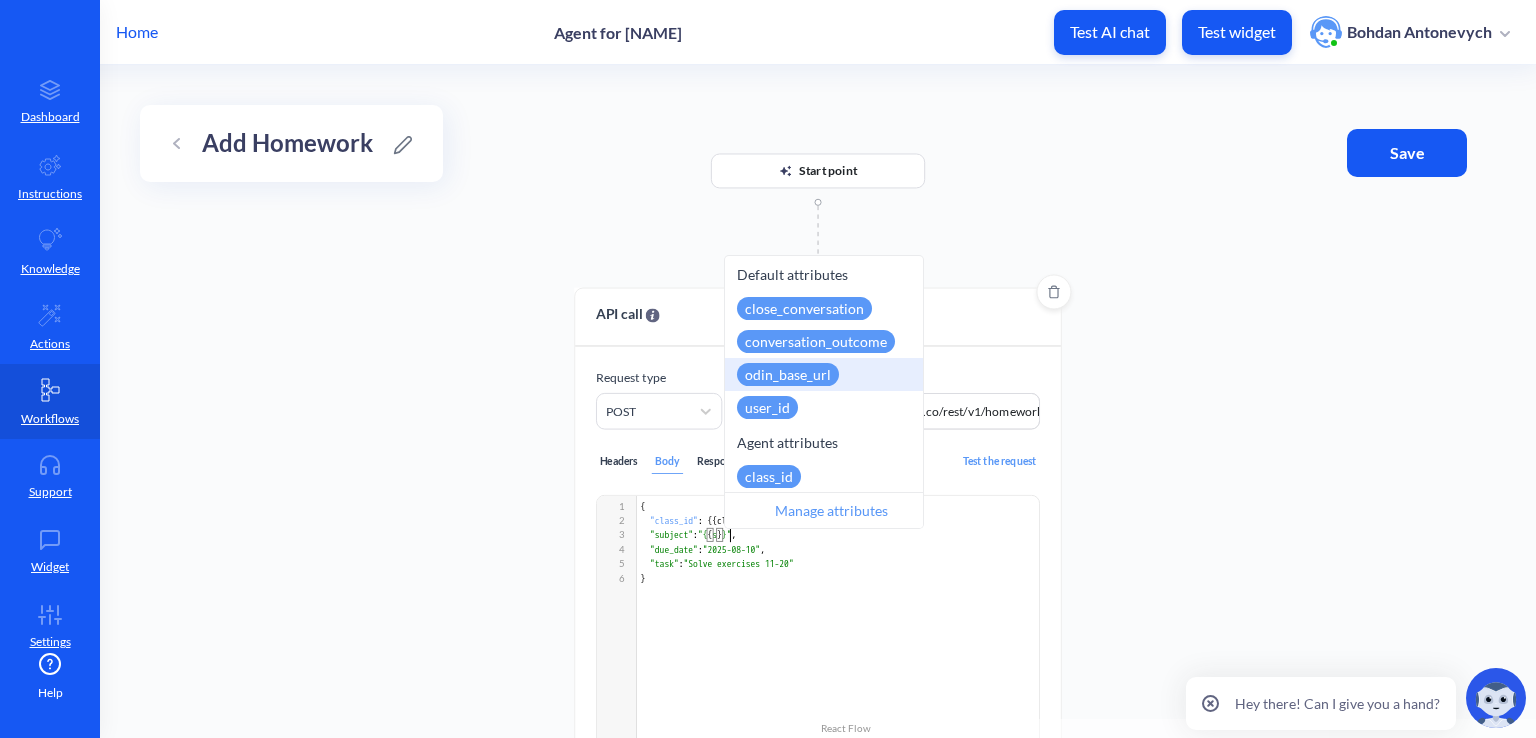 scroll, scrollTop: 7, scrollLeft: 13, axis: both 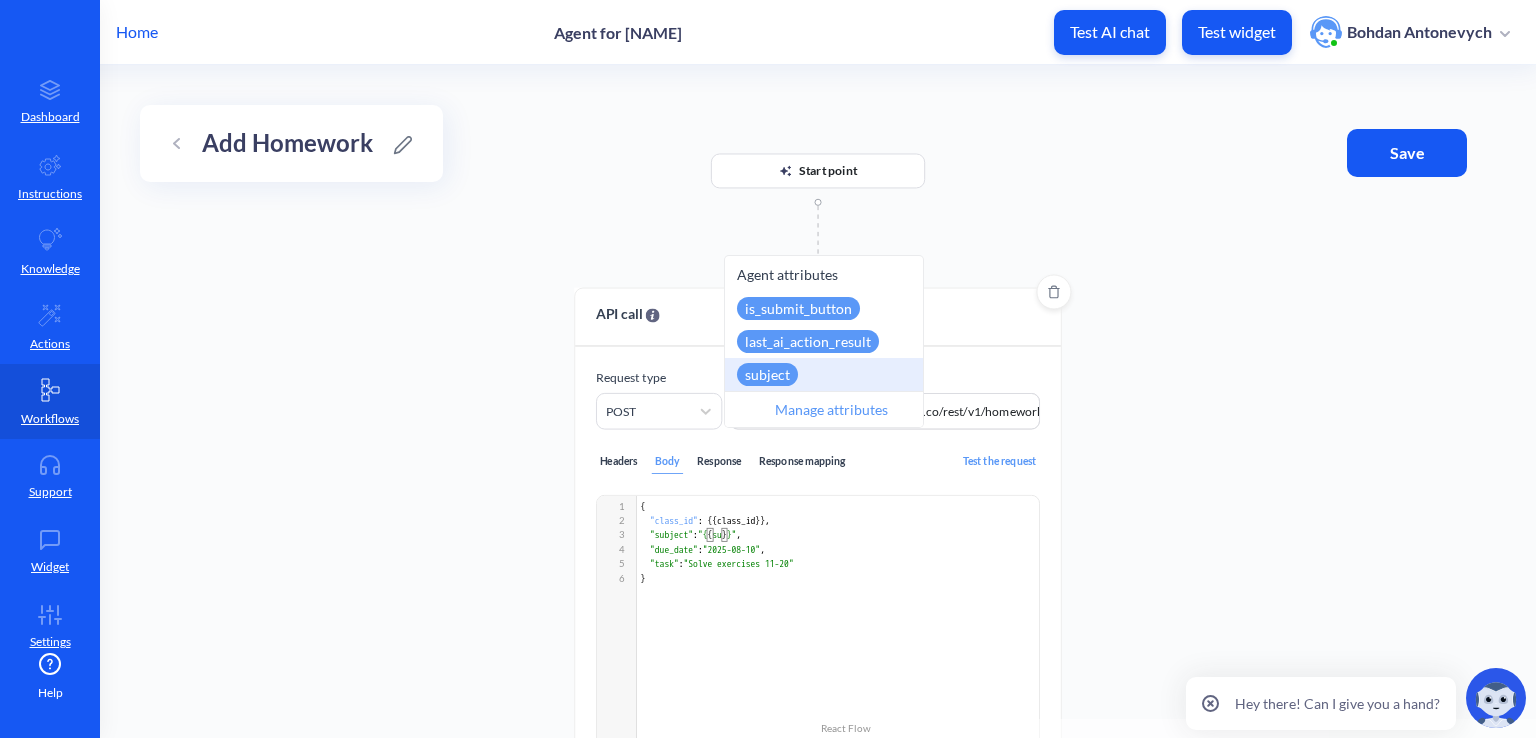 type on "su" 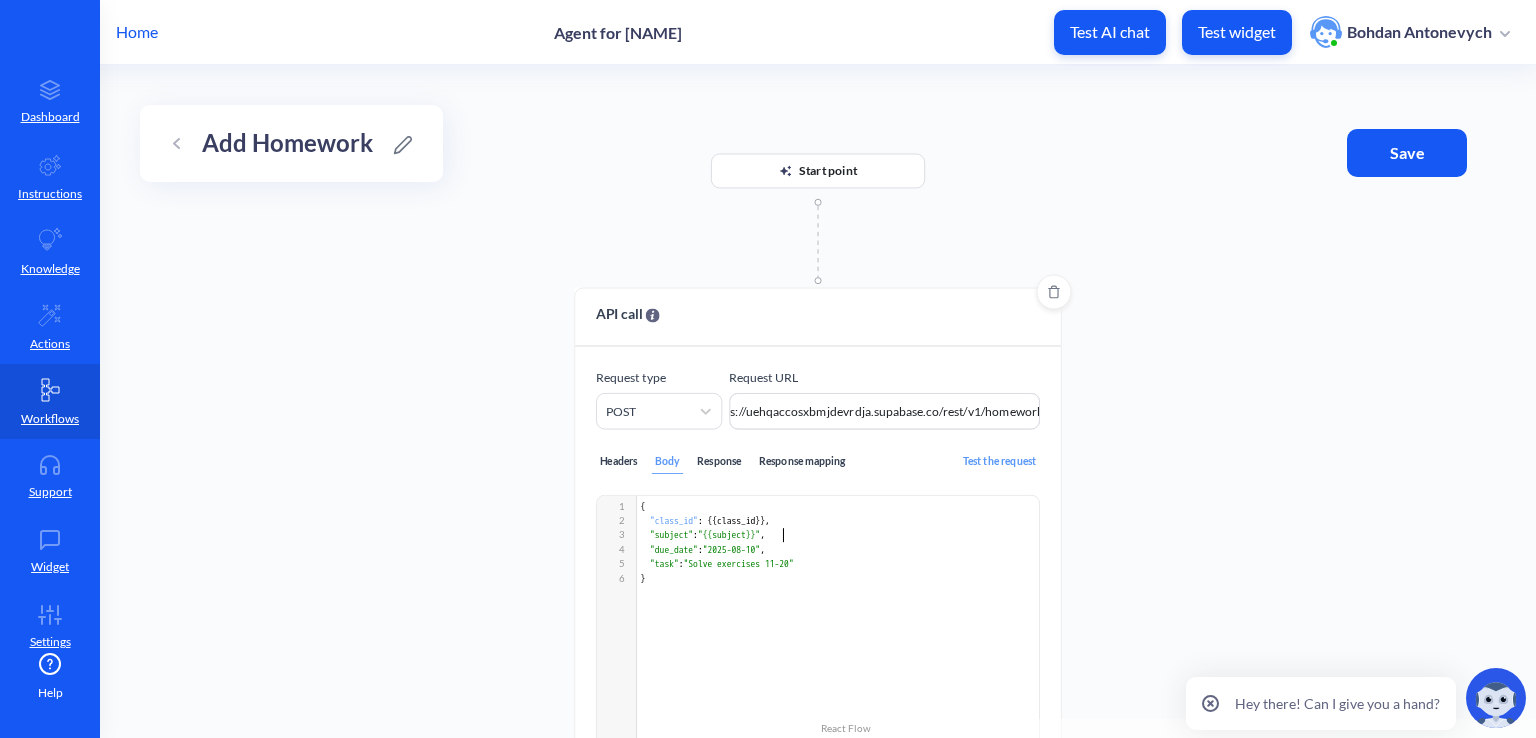 click on ""2025-08-10"" at bounding box center [731, 549] 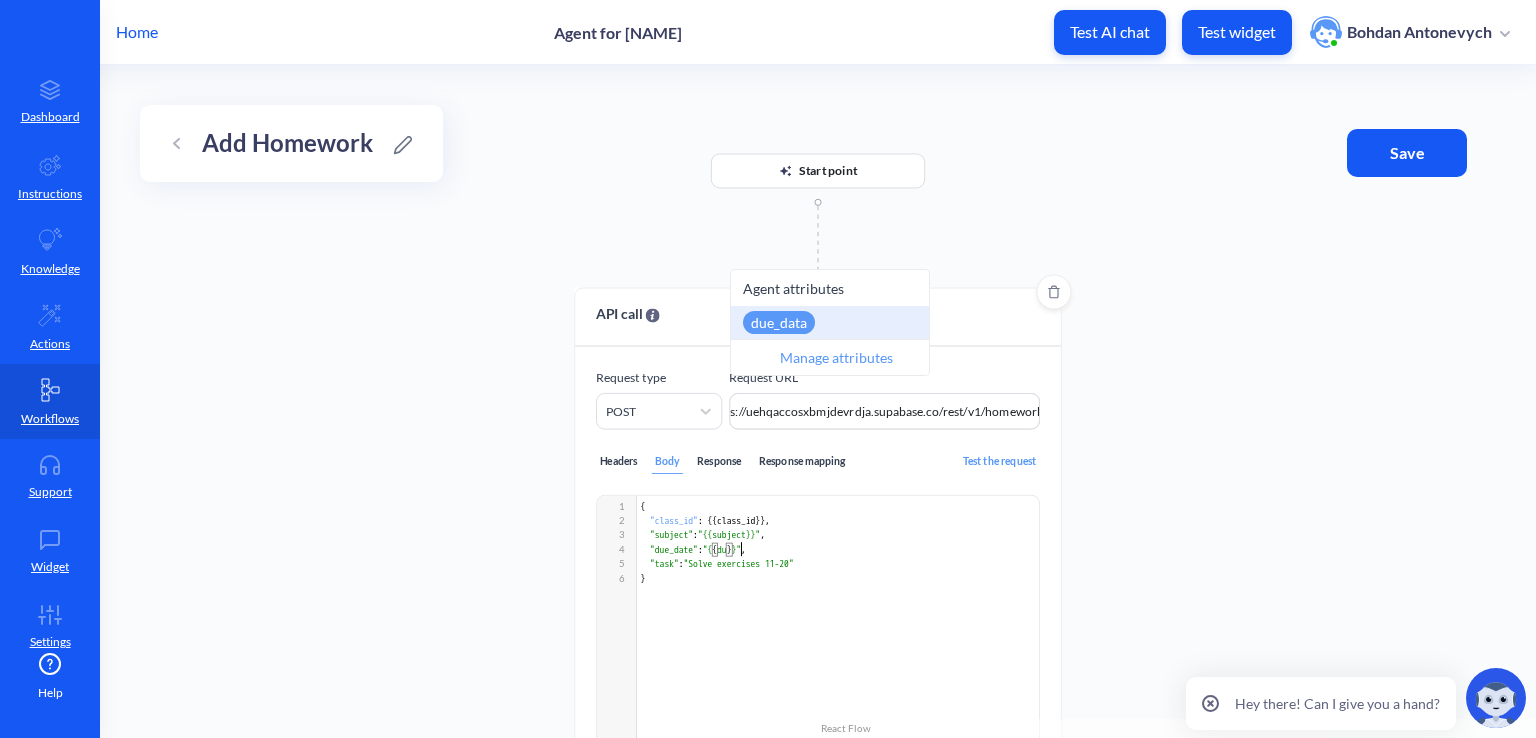 scroll, scrollTop: 7, scrollLeft: 16, axis: both 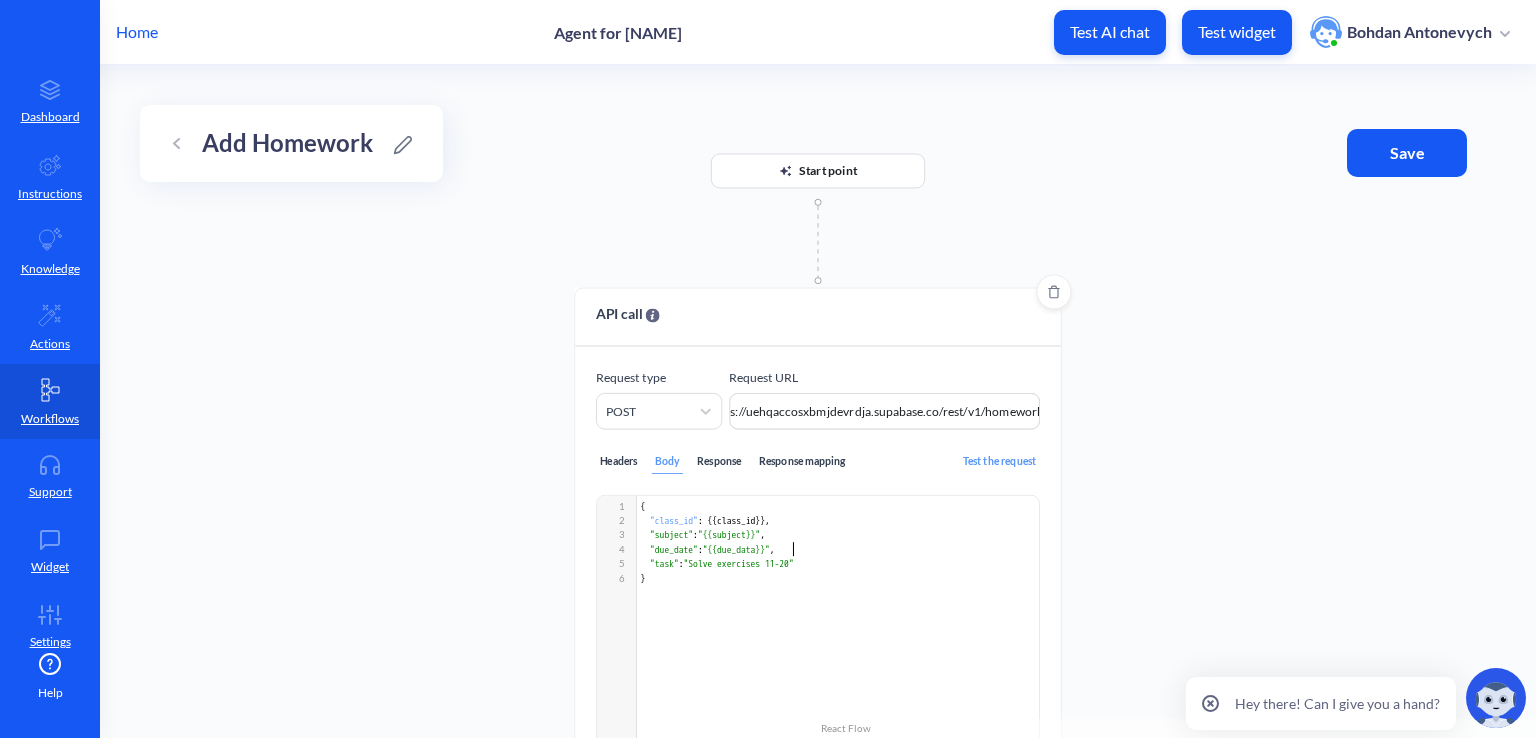 click on ""Solve exercises 11-20"" at bounding box center (739, 563) 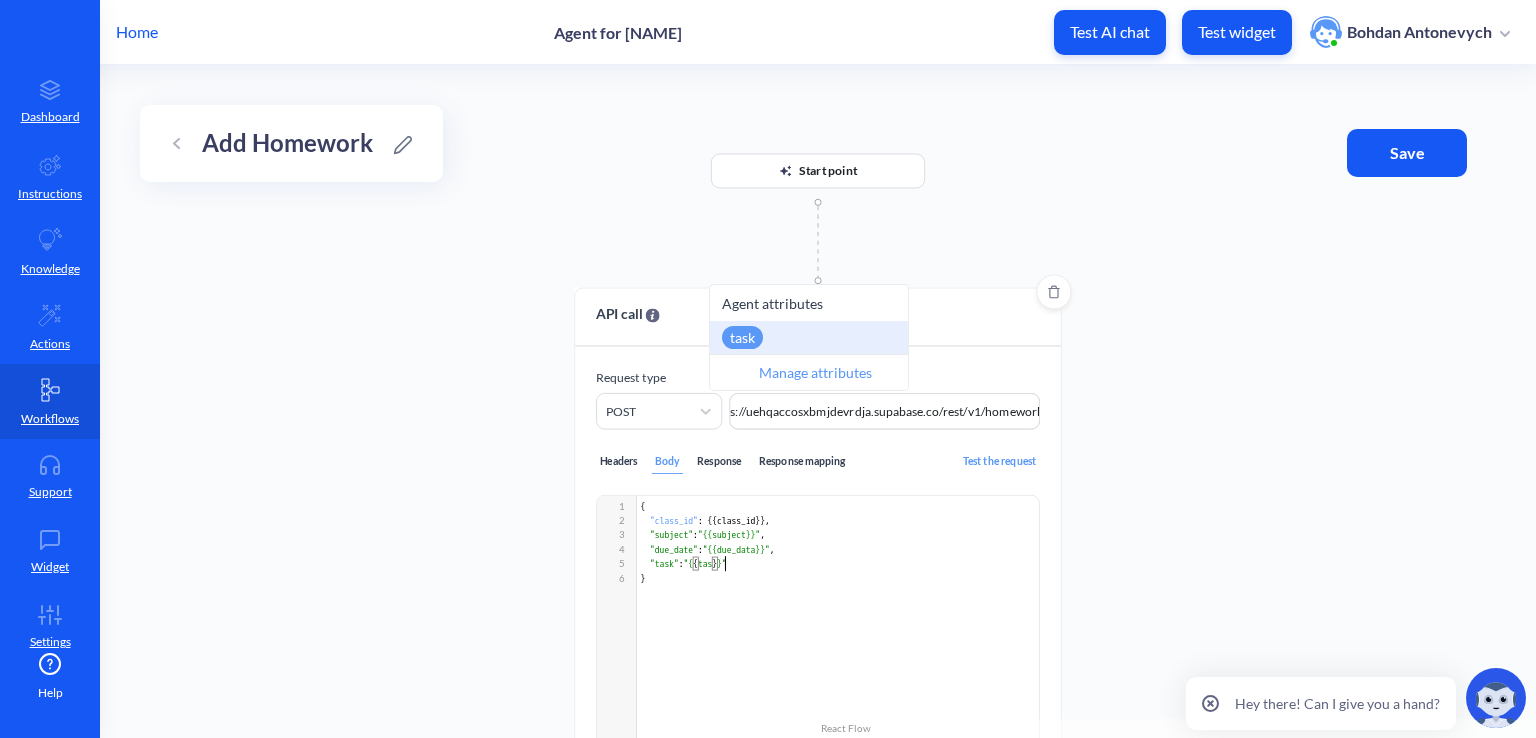 scroll, scrollTop: 7, scrollLeft: 18, axis: both 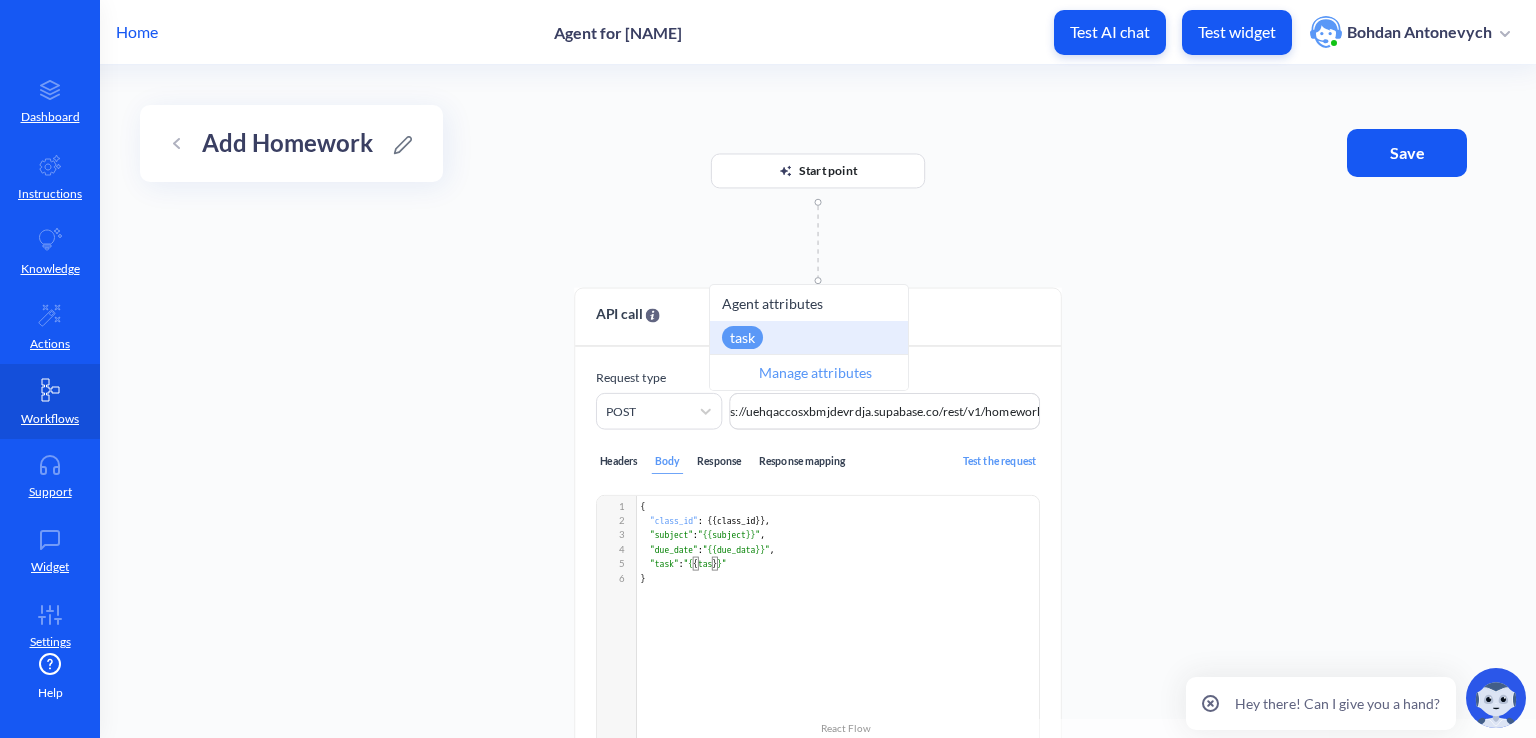 type on "tas" 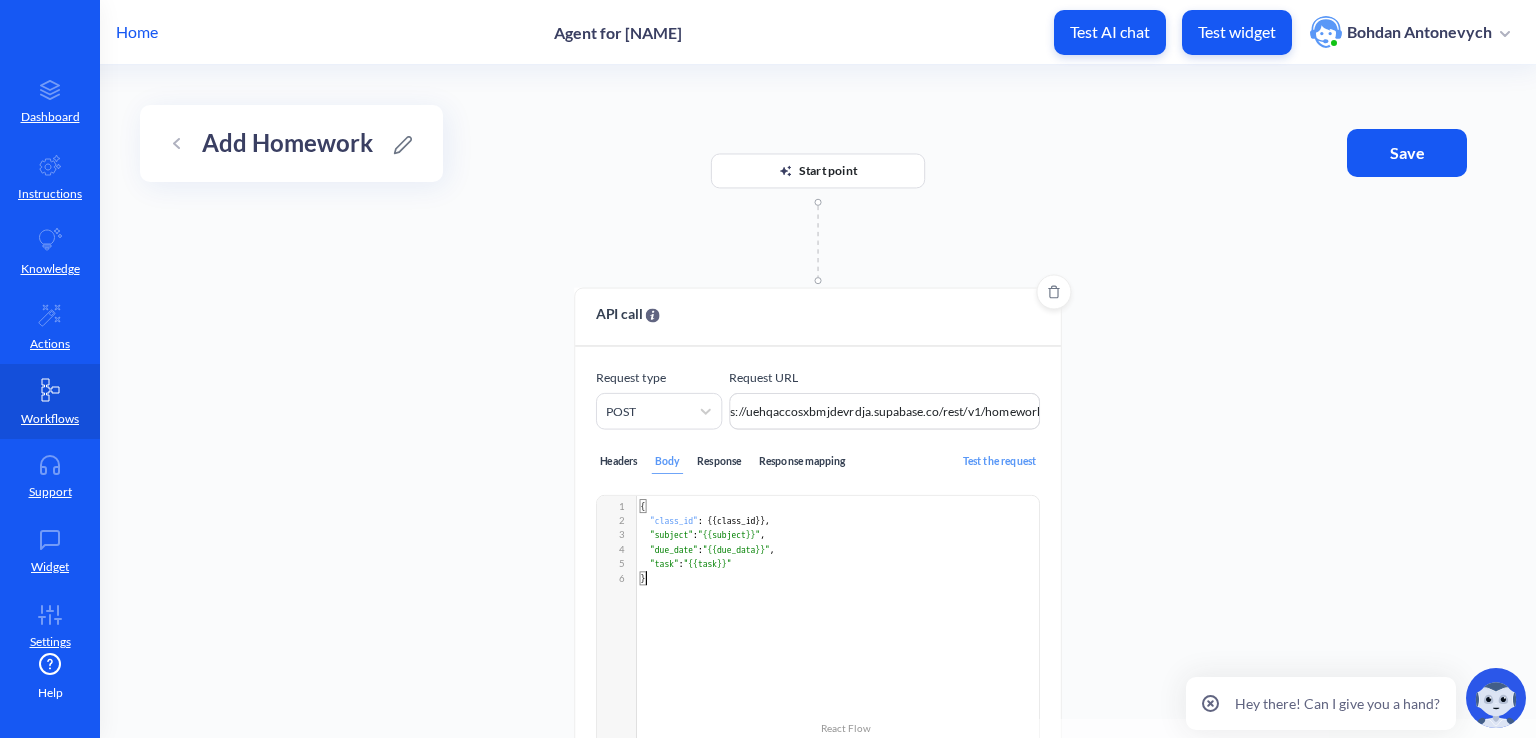 click on "Response" at bounding box center [719, 462] 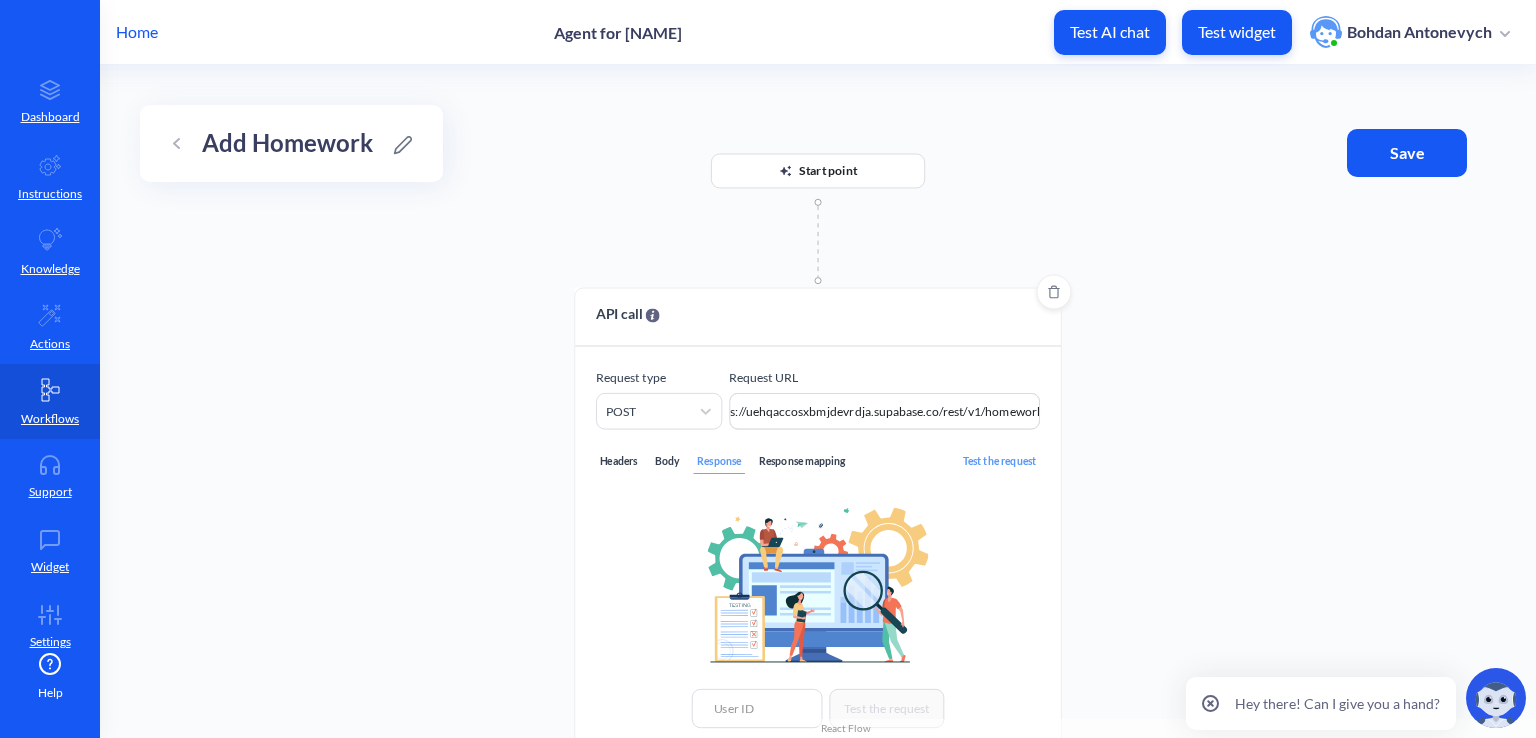 click on "Response mapping" at bounding box center [801, 462] 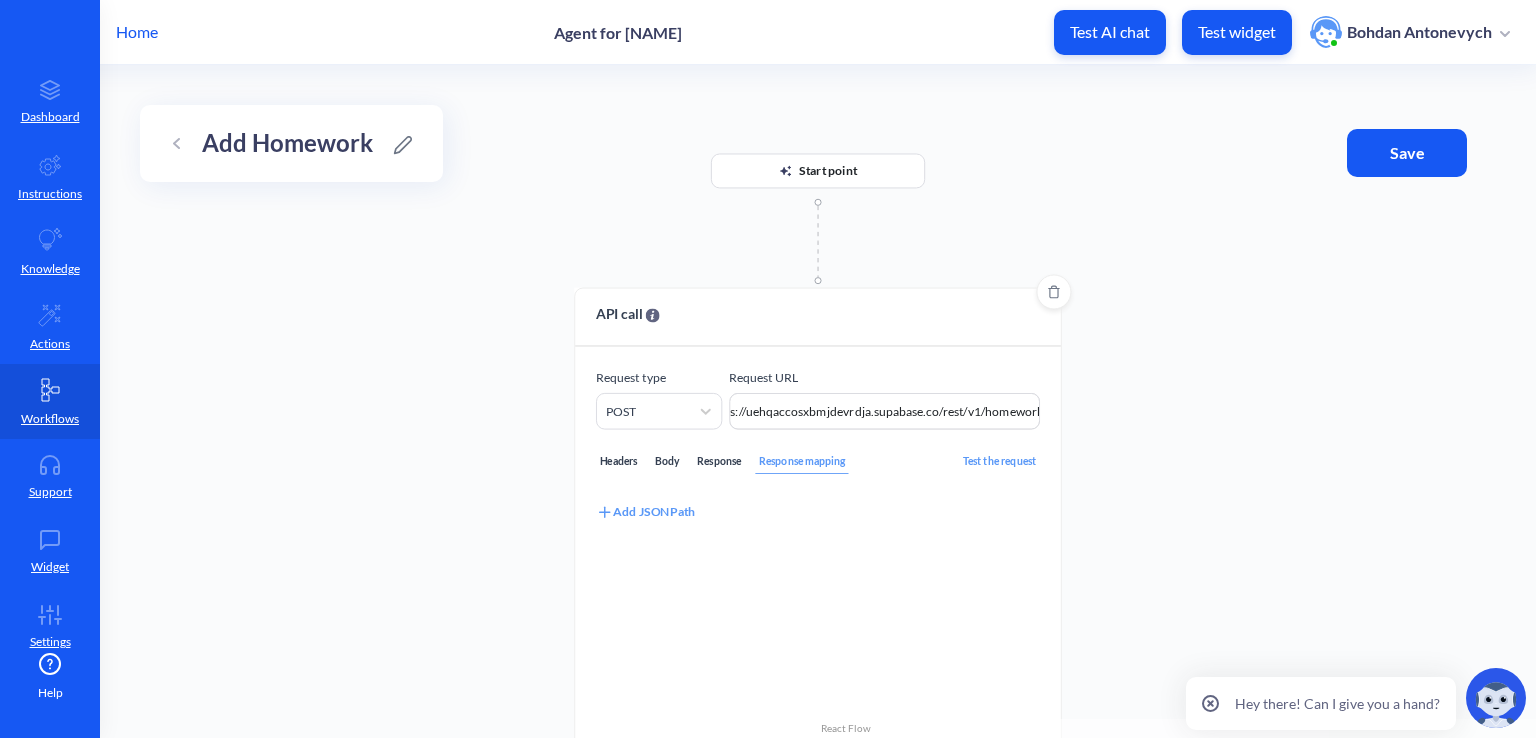 click on "Add JSONPath" at bounding box center (645, 512) 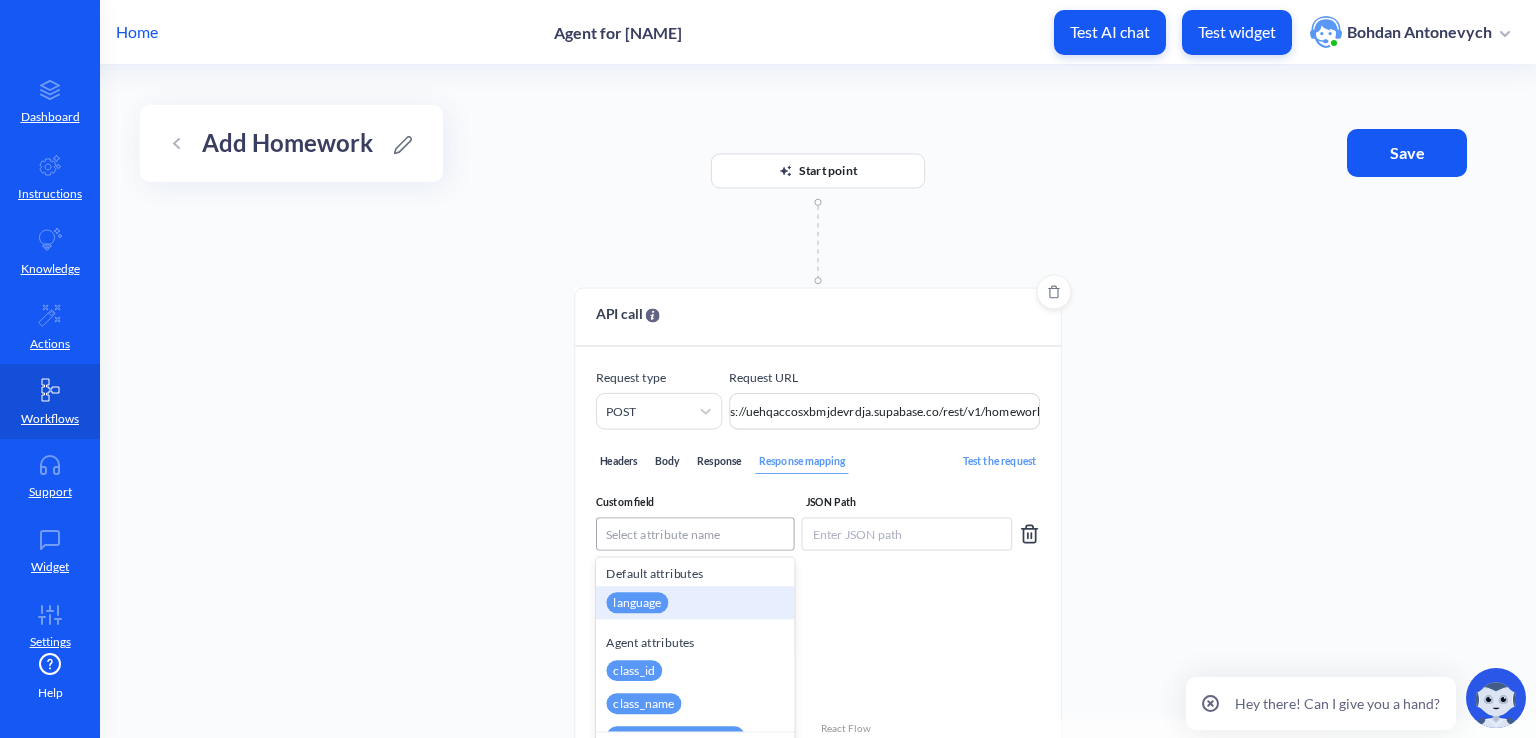 click on "Select attribute name" at bounding box center [663, 534] 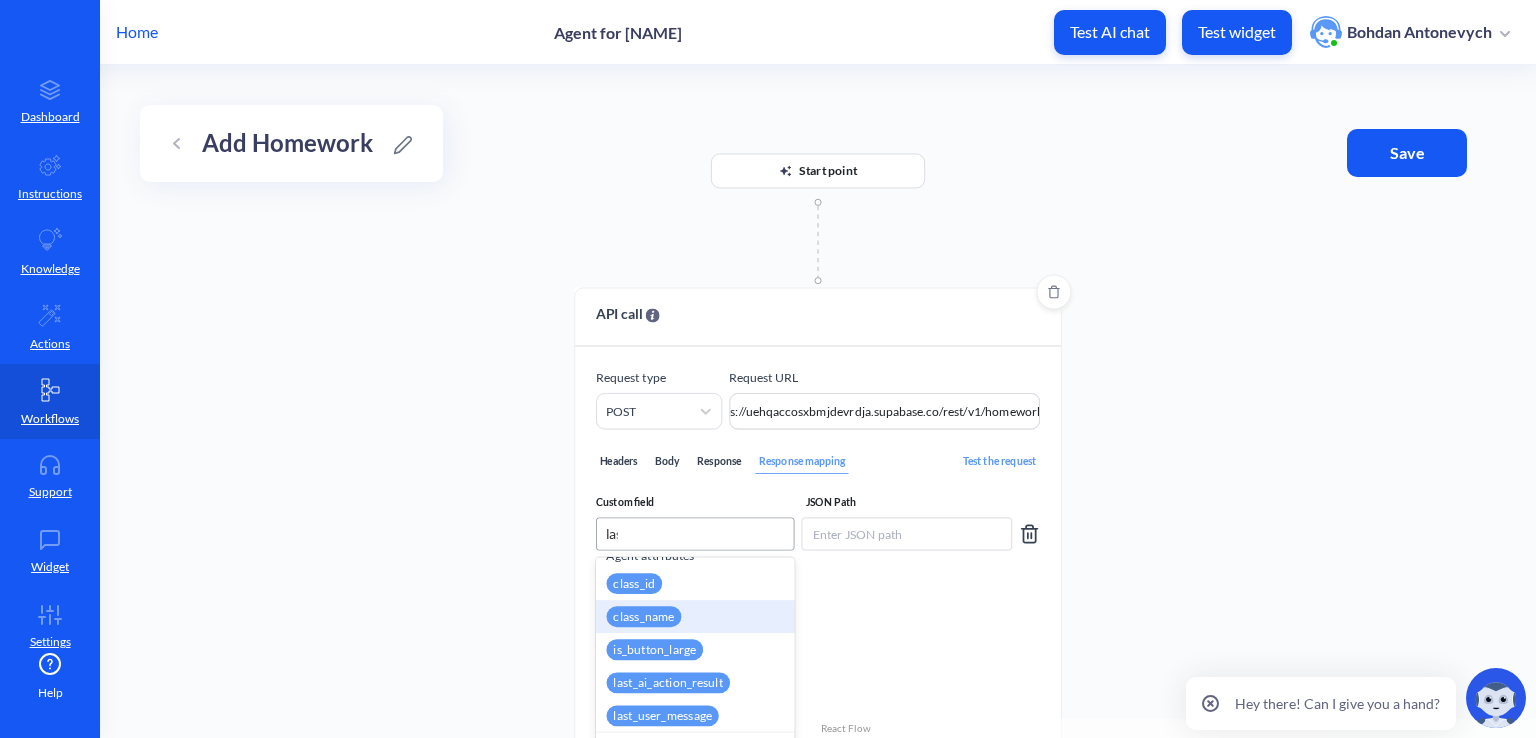 scroll, scrollTop: 0, scrollLeft: 0, axis: both 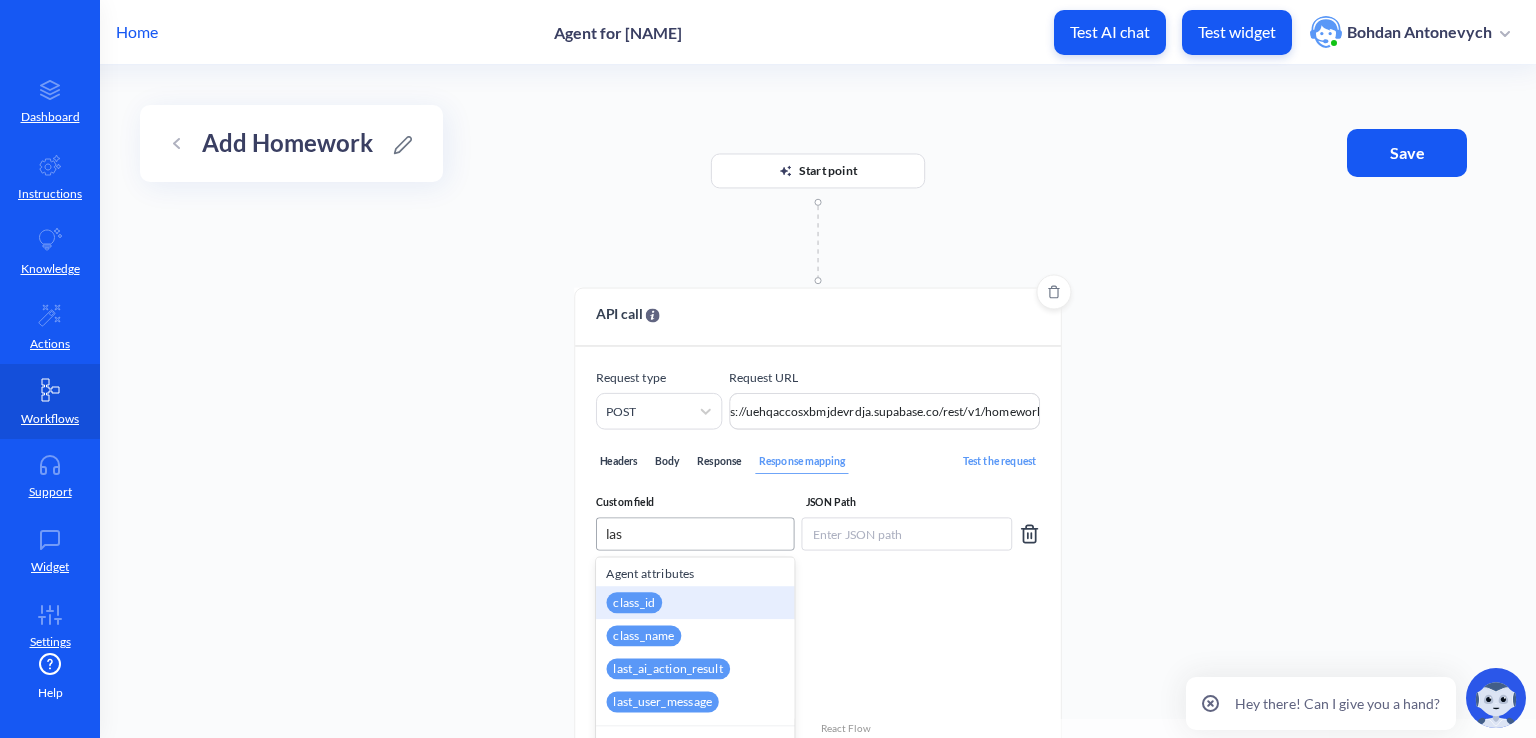 type on "las" 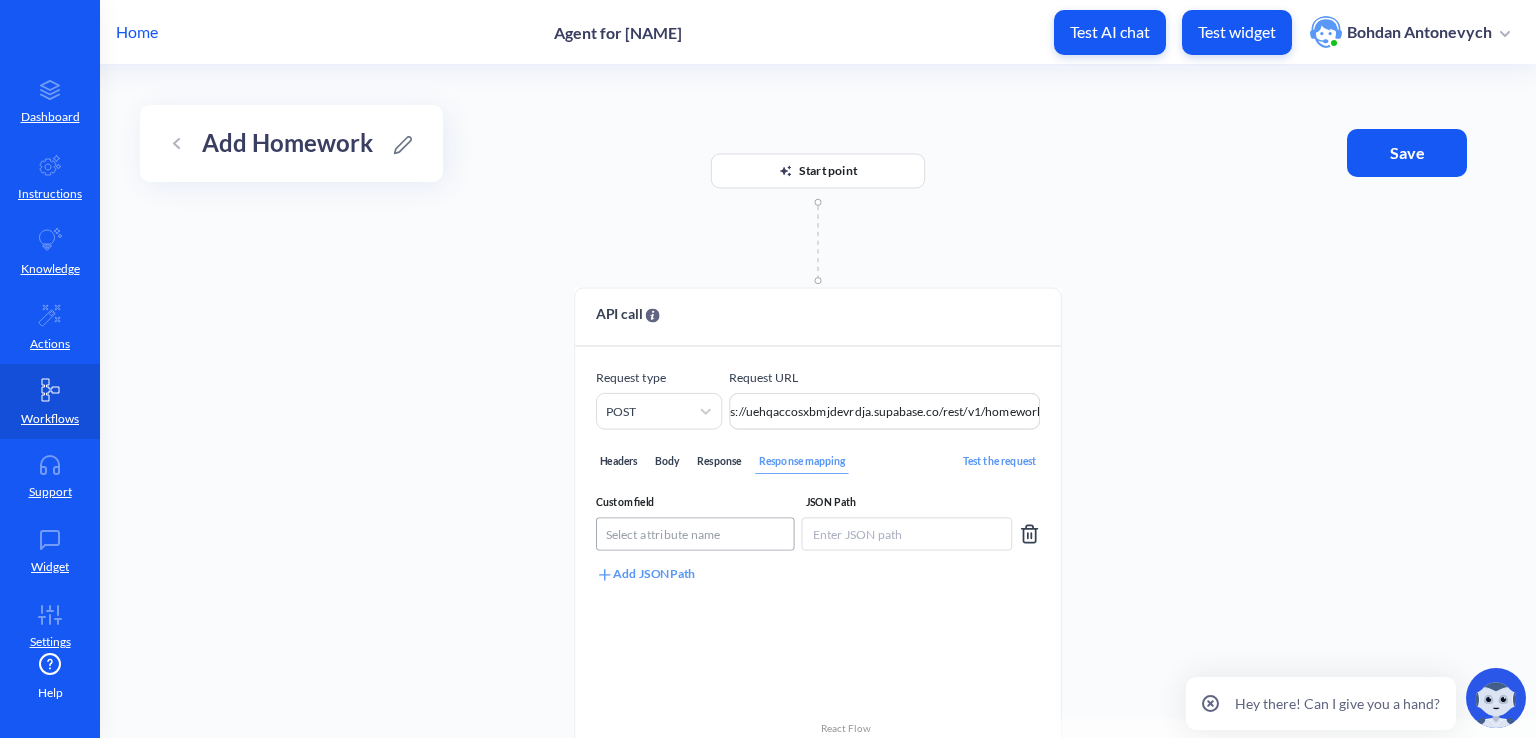 click on "Select attribute name" at bounding box center [663, 534] 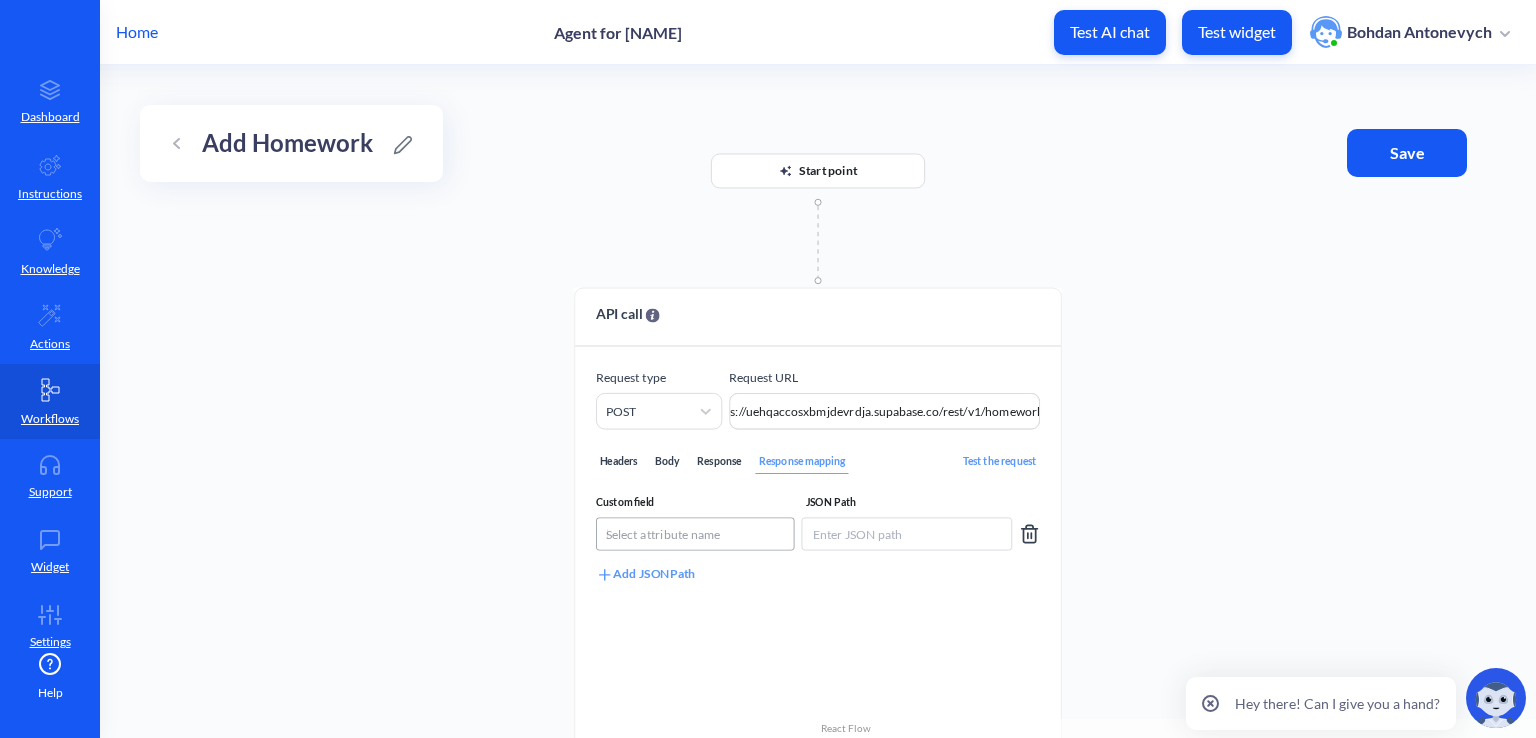 type on "las" 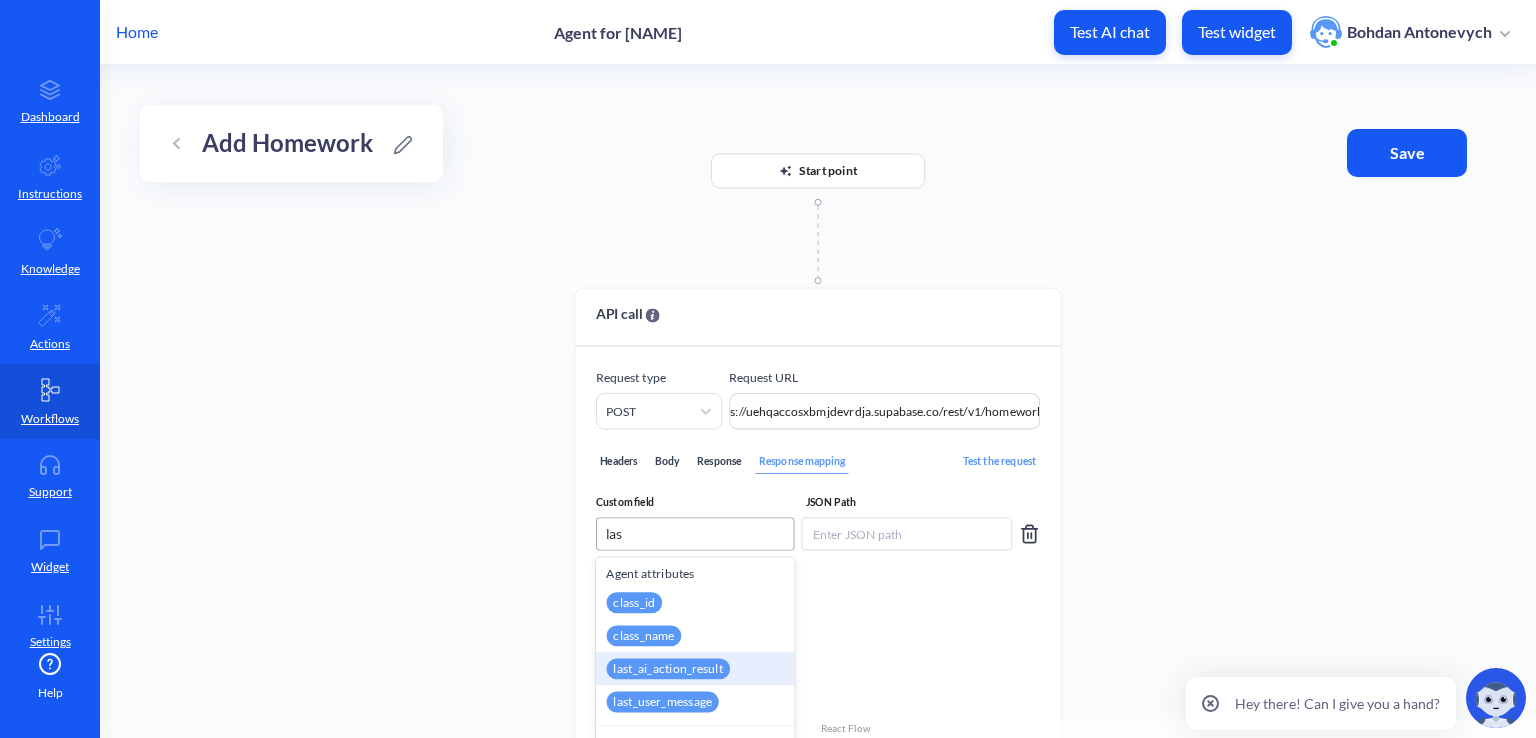 click on "last_ai_action_result" at bounding box center (668, 668) 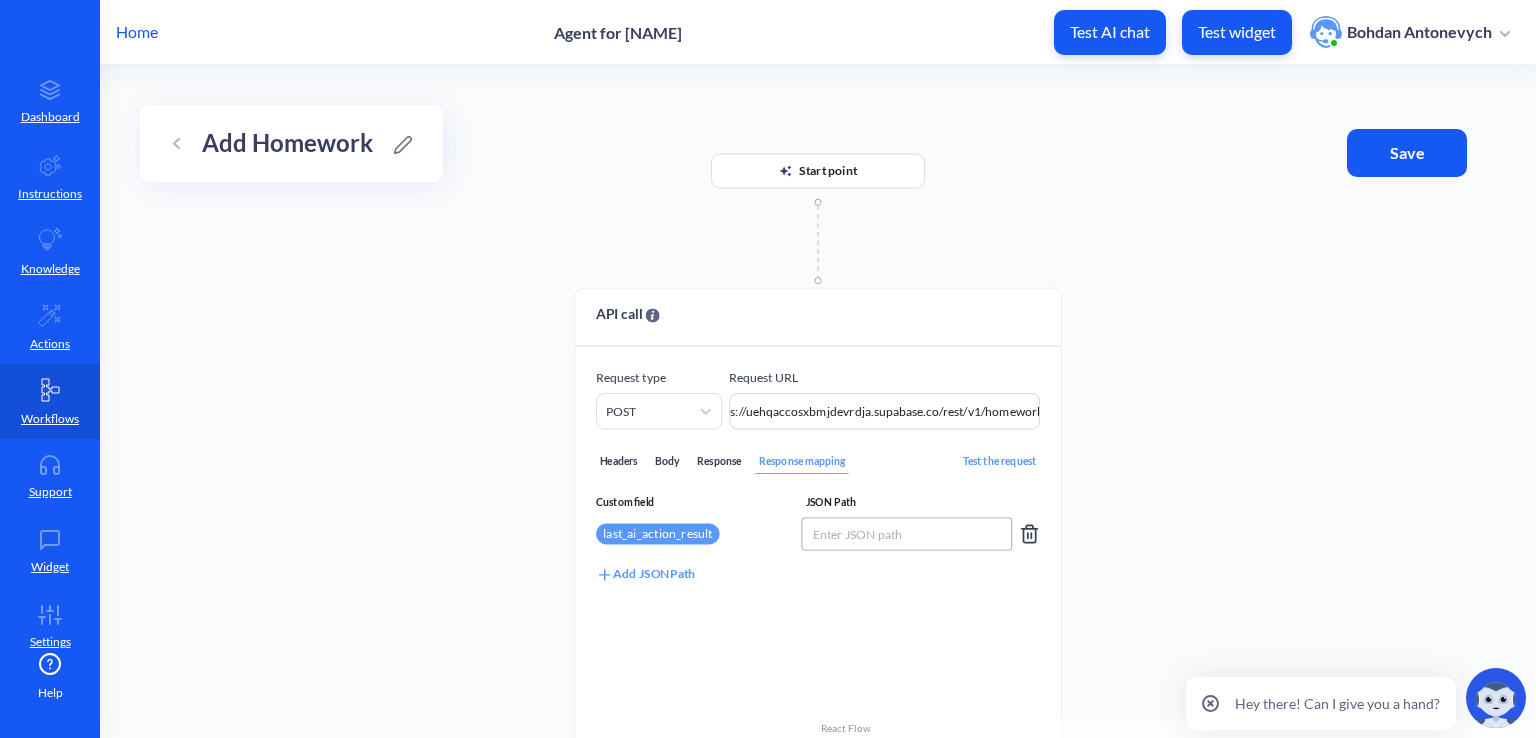 click at bounding box center (906, 533) 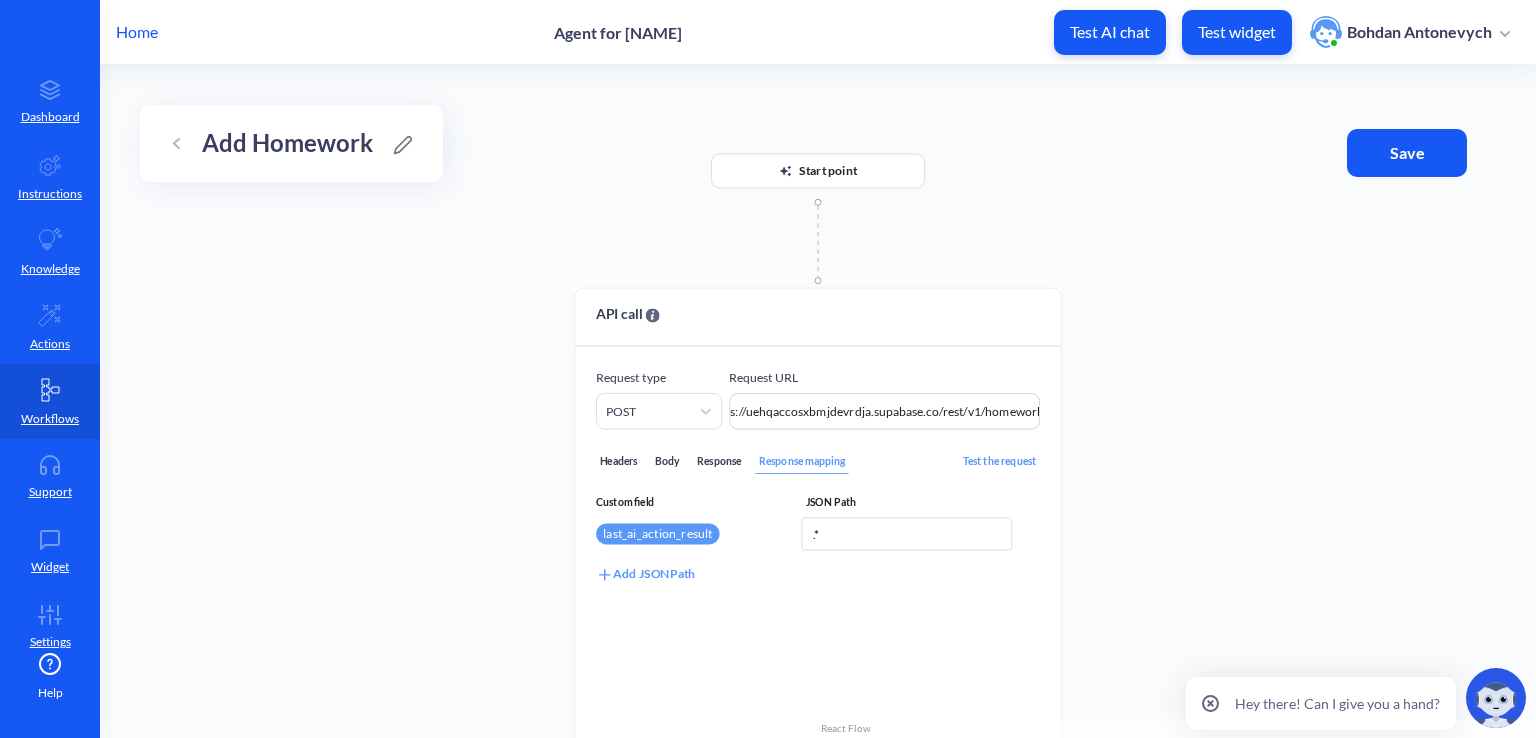 type on ".*" 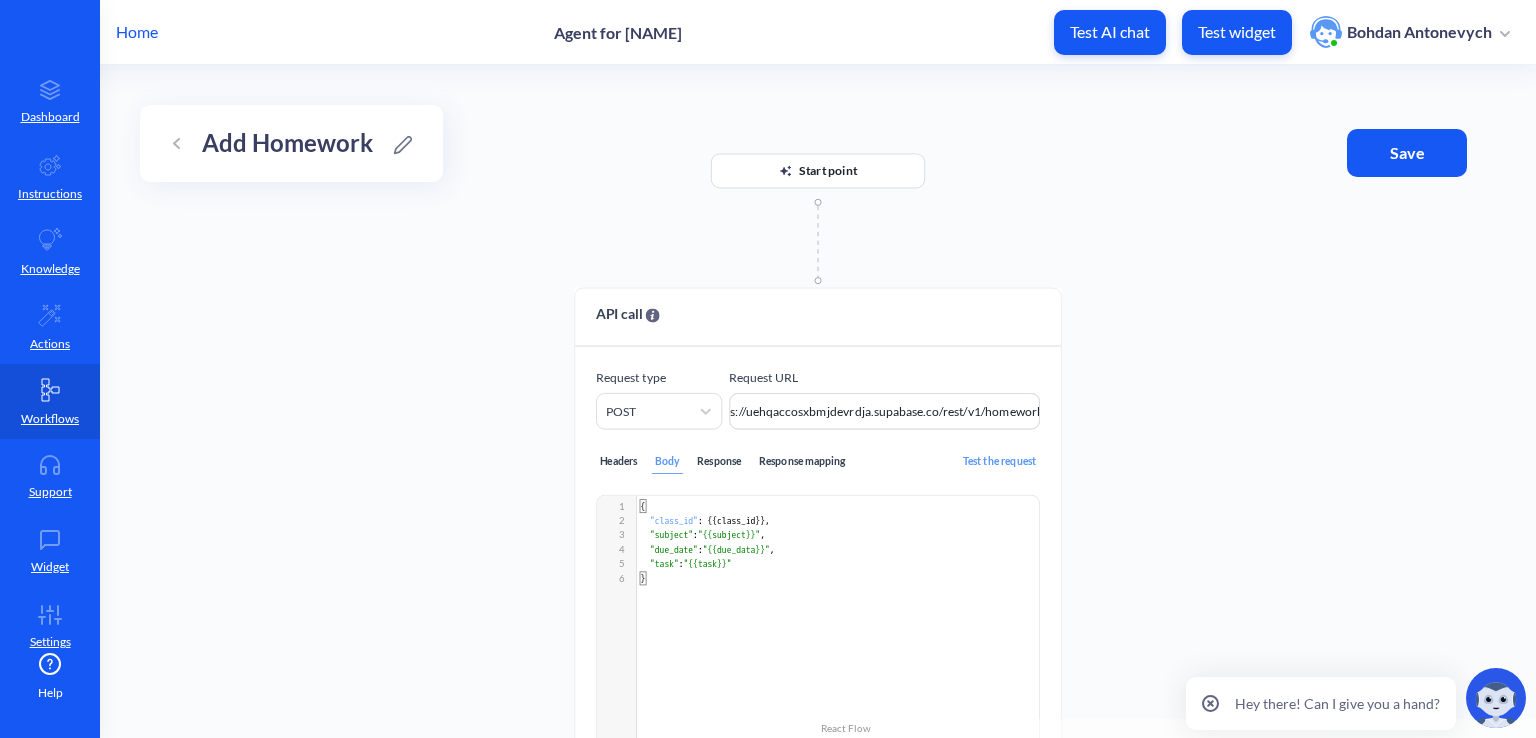 scroll, scrollTop: 1, scrollLeft: 0, axis: vertical 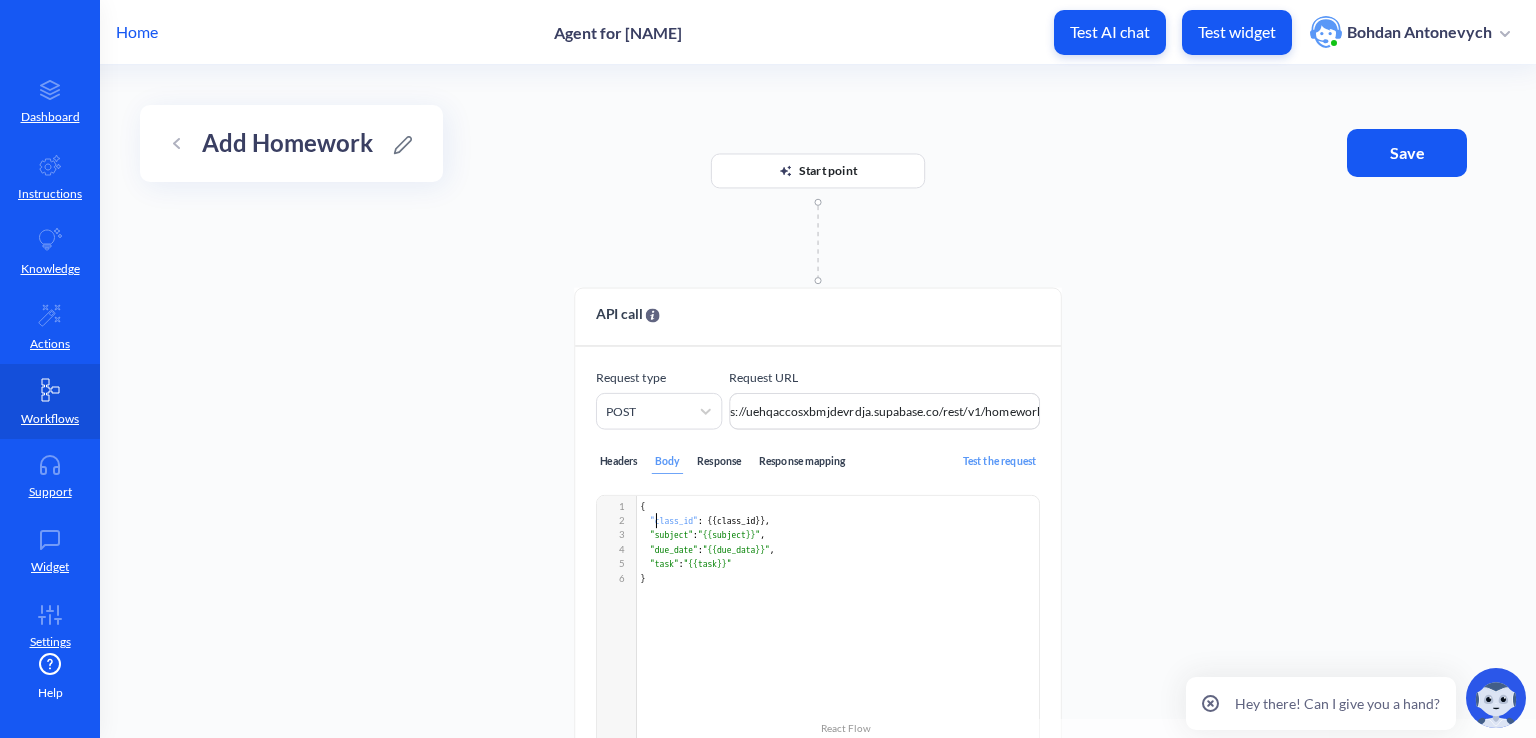 type on "c" 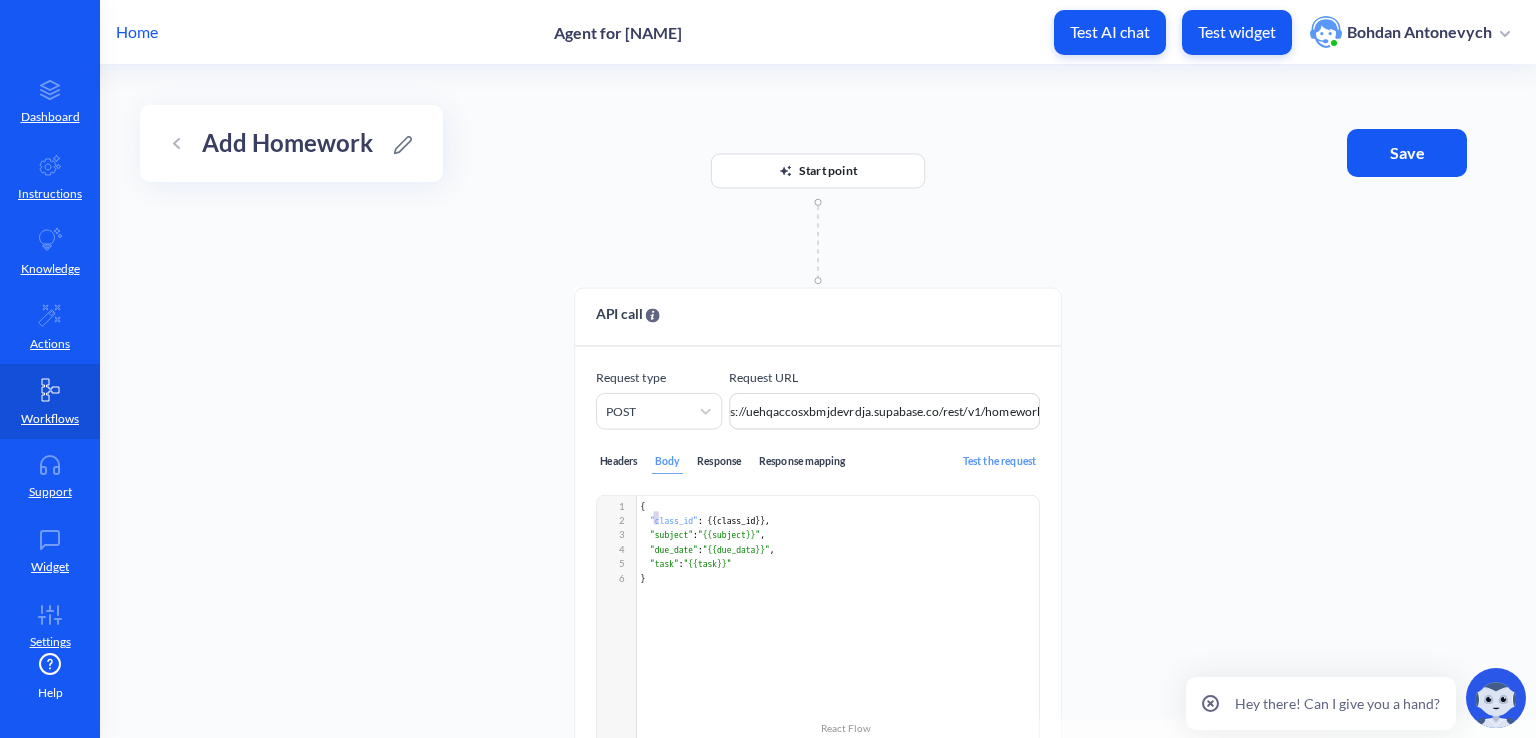 click on ""class_id"" at bounding box center (674, 520) 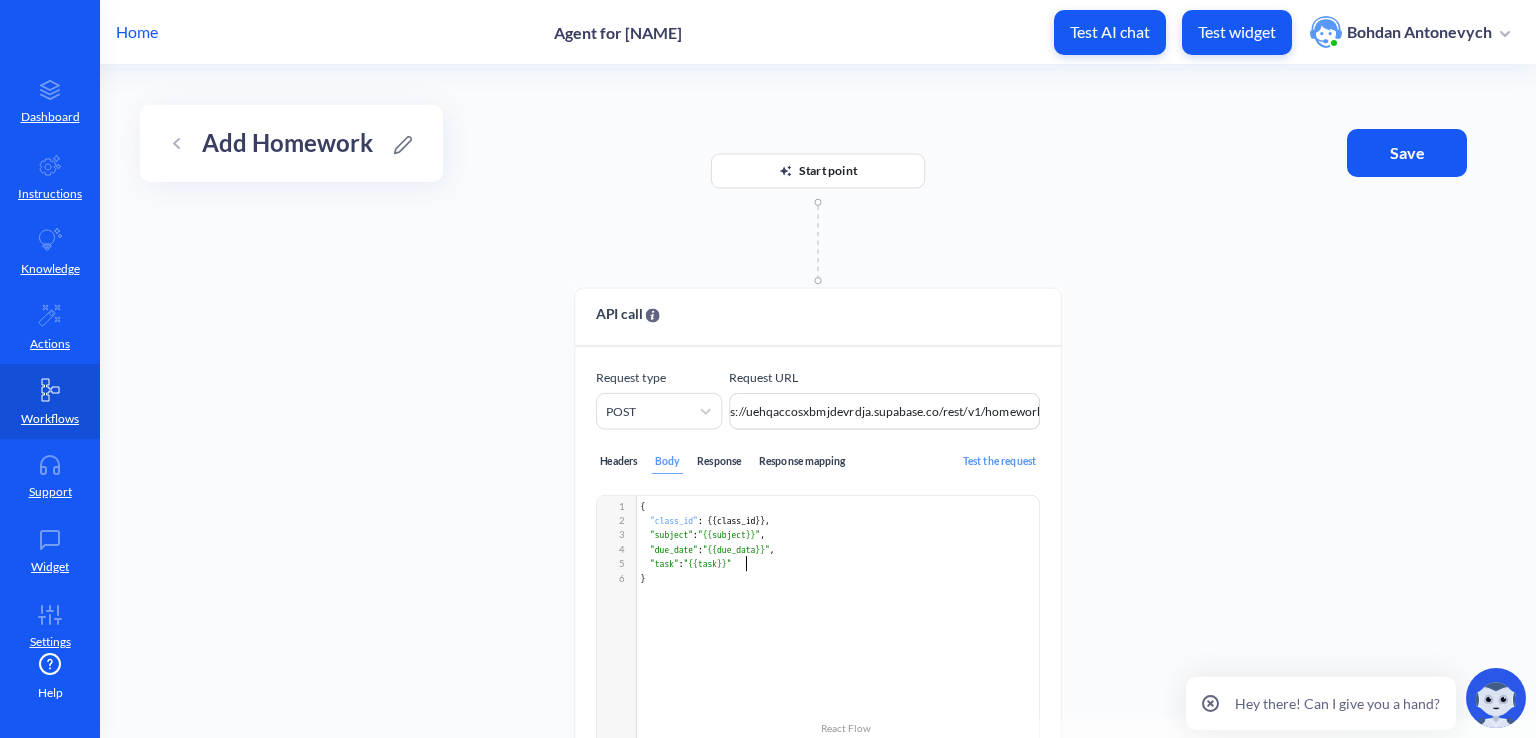 click on ""task" :  "{{task}}"" at bounding box center [840, 564] 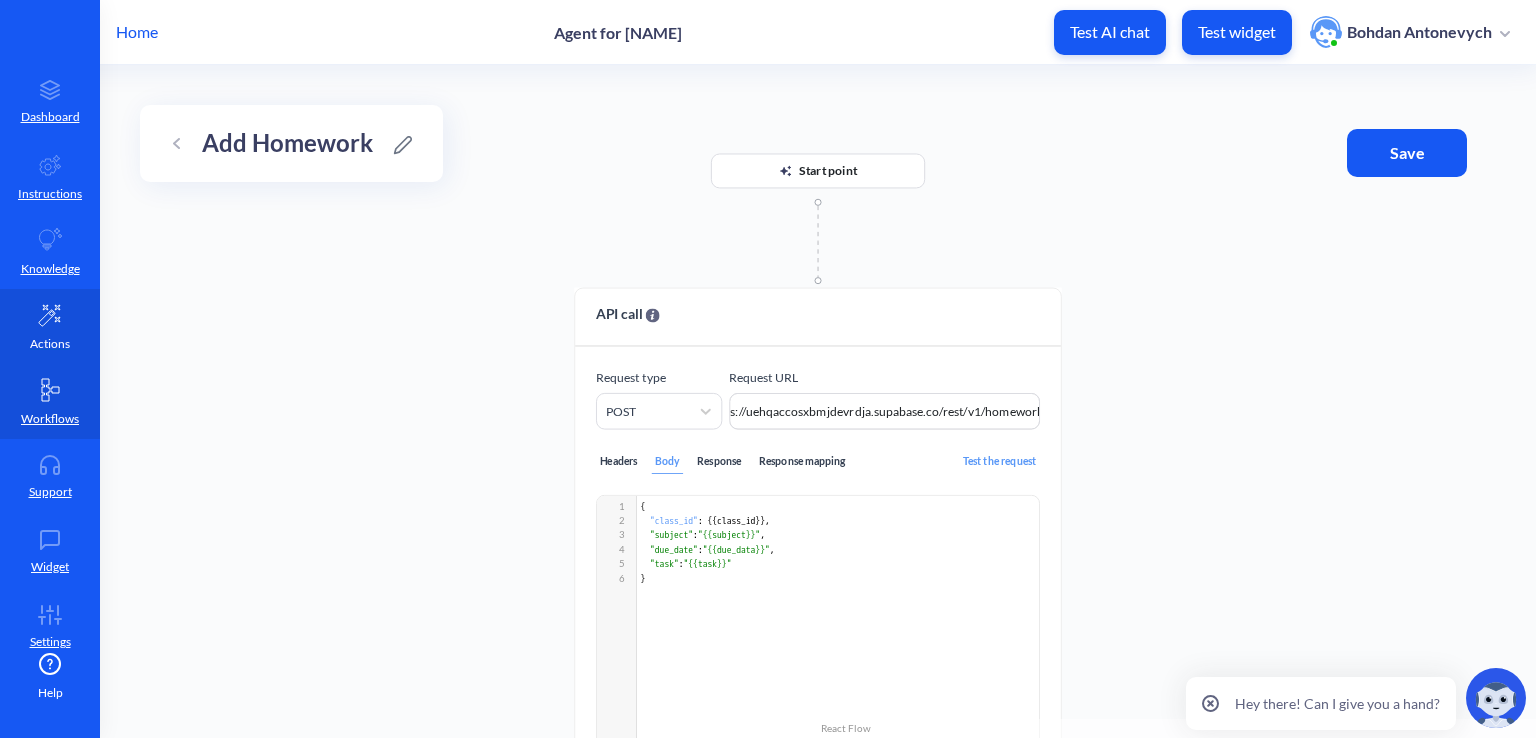 click on "Actions" at bounding box center [50, 344] 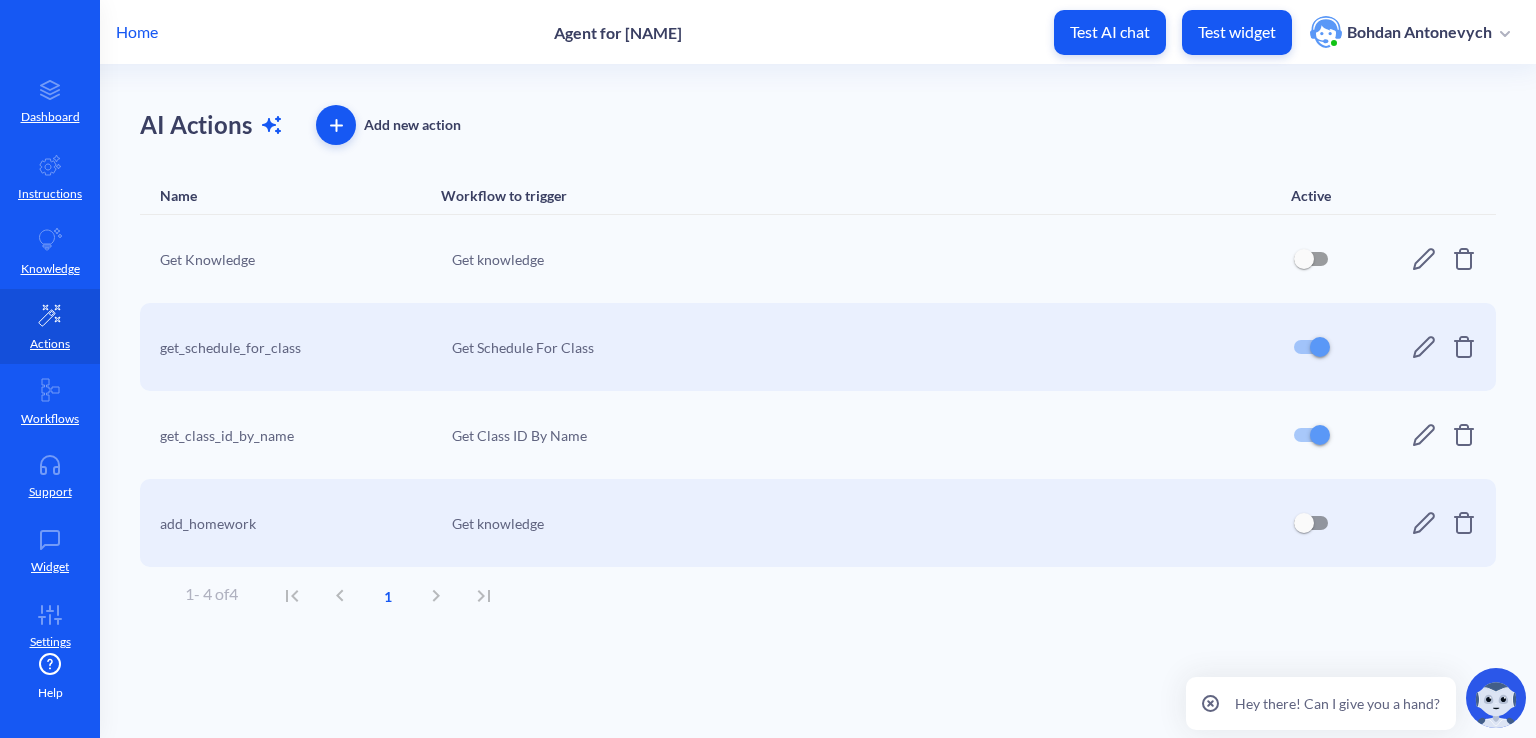 click 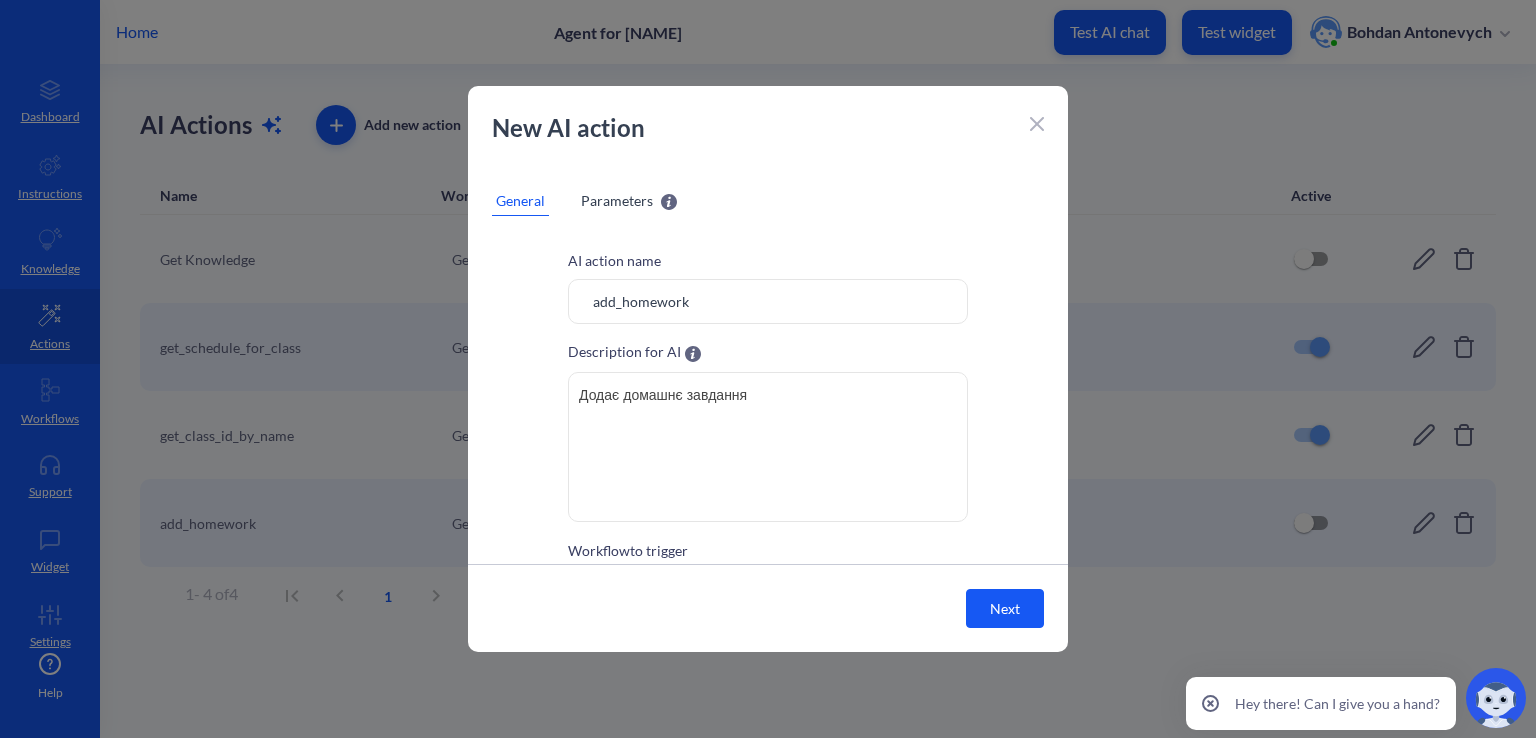 scroll, scrollTop: 101, scrollLeft: 0, axis: vertical 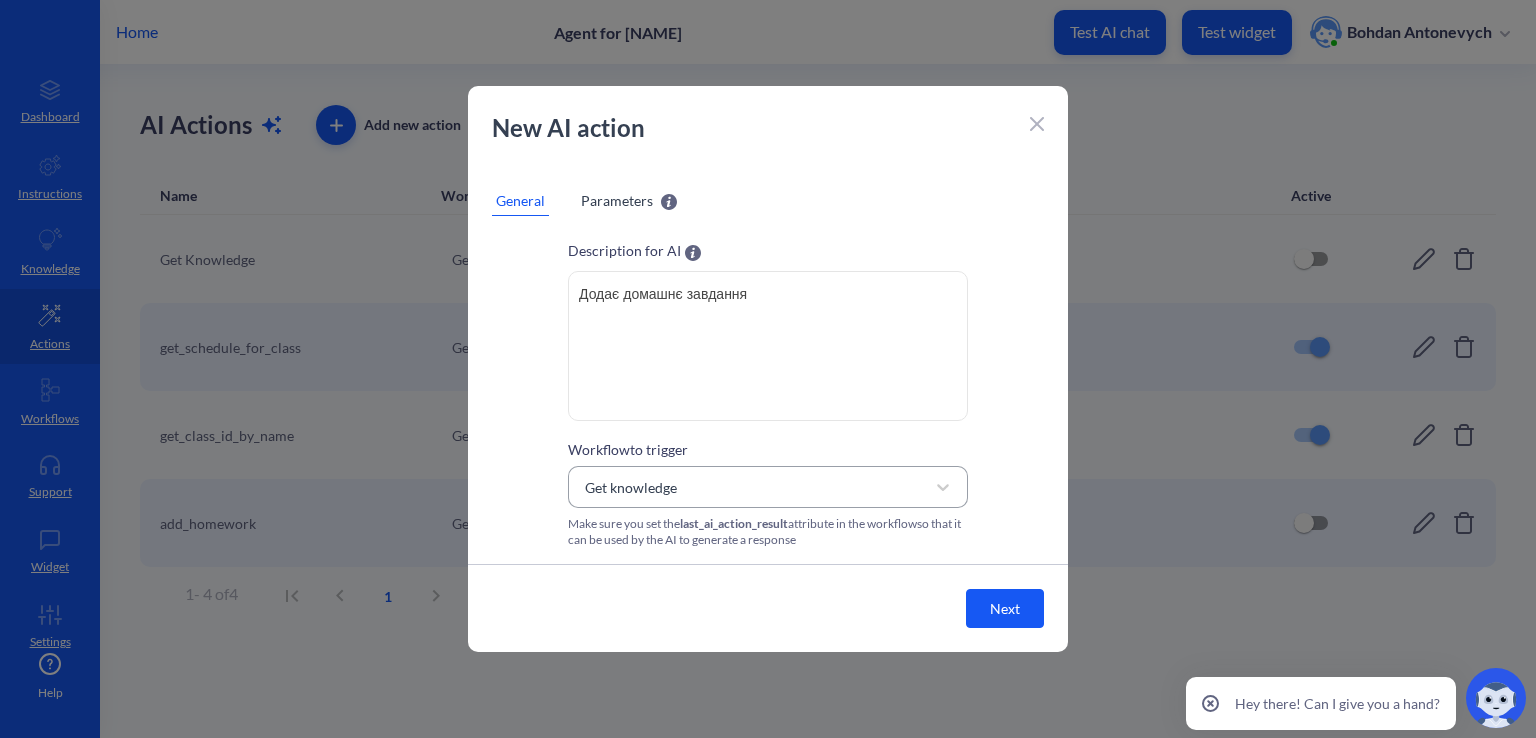 click on "Get knowledge" at bounding box center (750, 487) 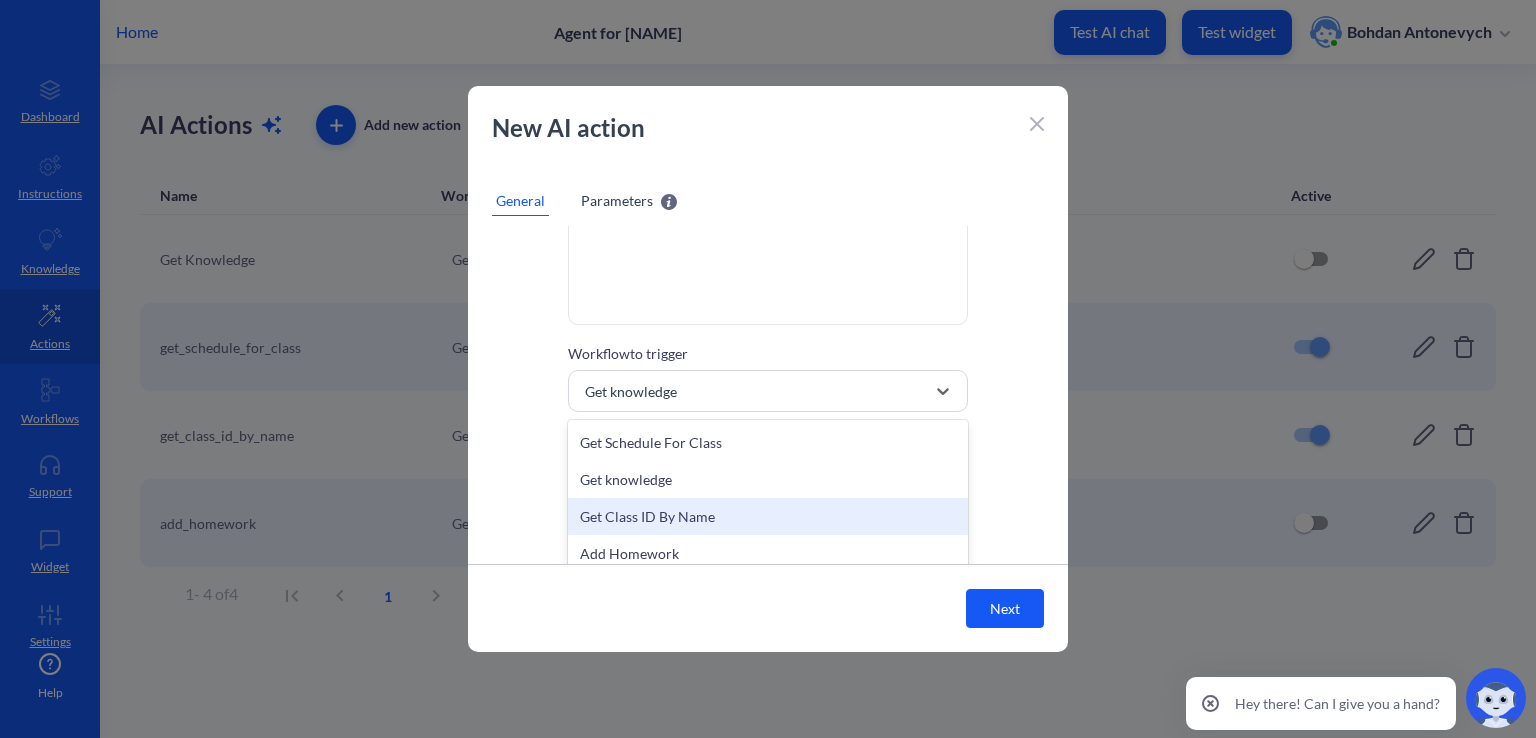 scroll, scrollTop: 201, scrollLeft: 0, axis: vertical 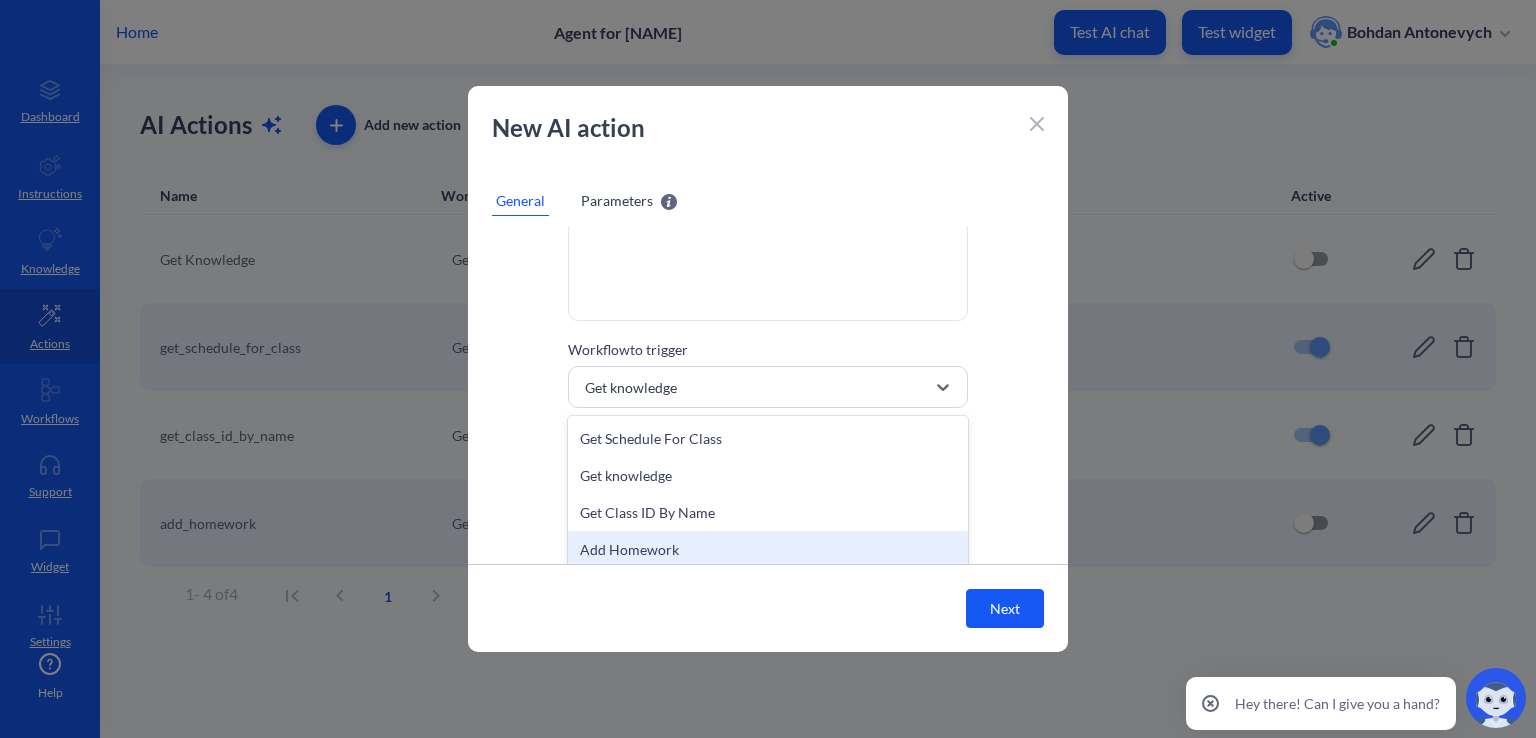 click on "Add Homework" at bounding box center (768, 549) 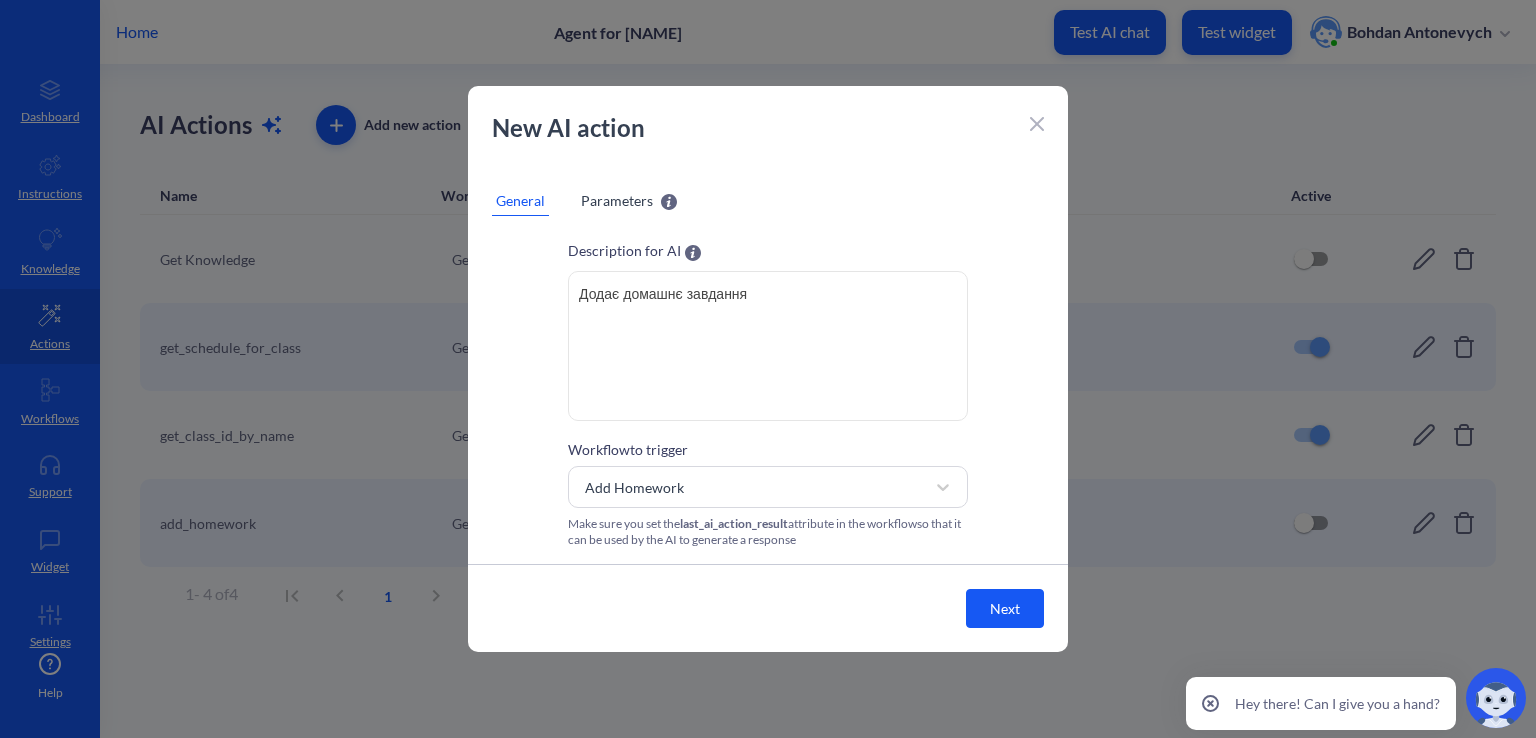 click on "Next" at bounding box center (1005, 608) 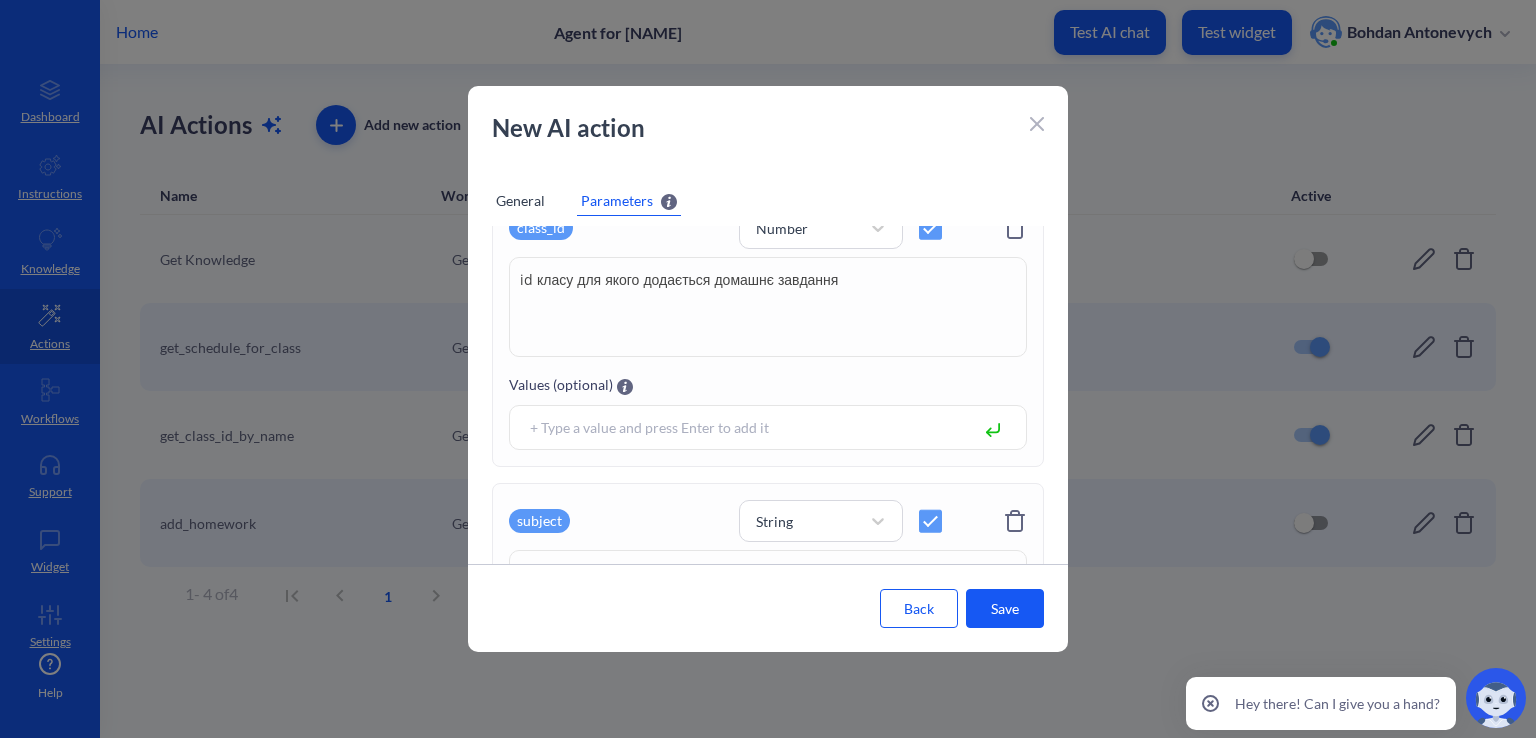 click on "Save" at bounding box center [1005, 608] 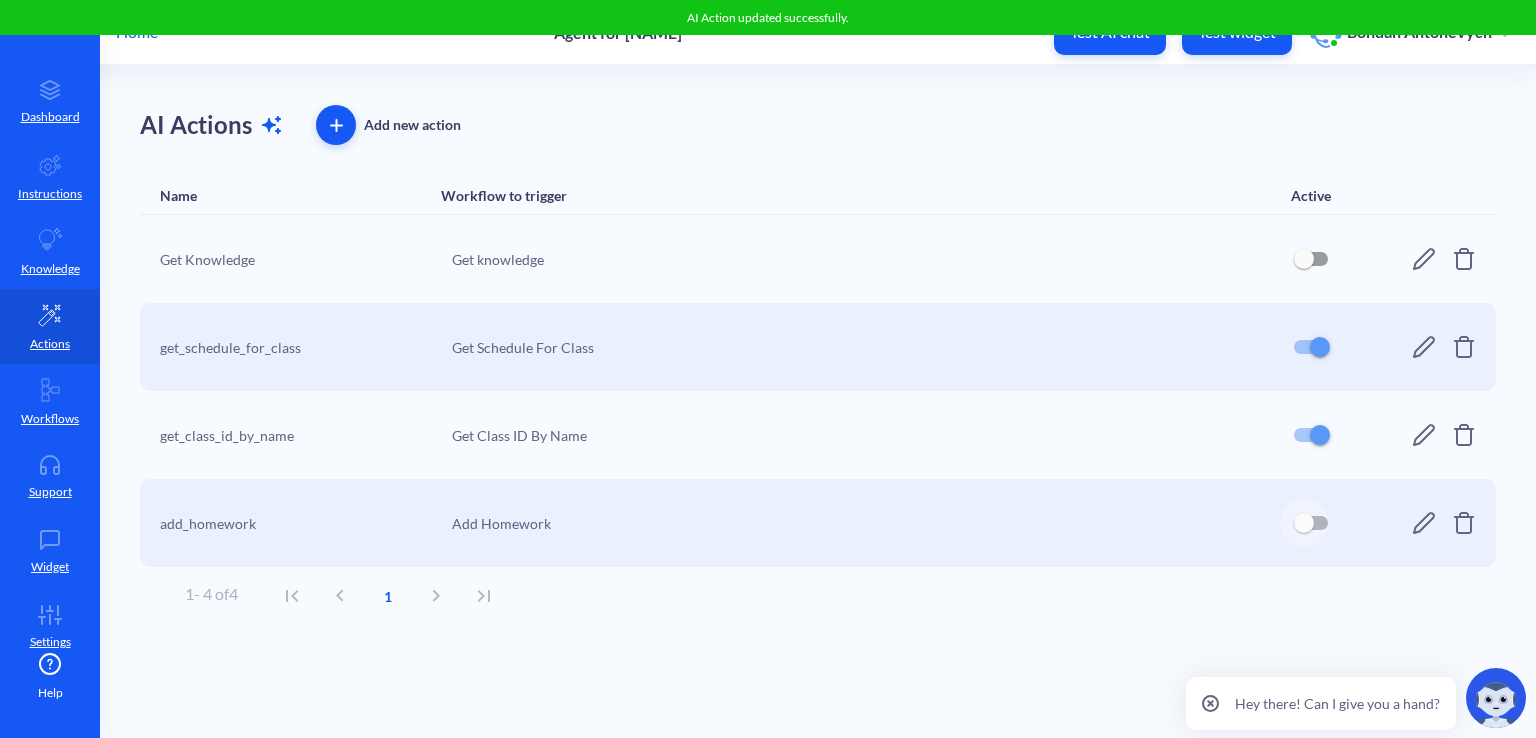 click at bounding box center [1304, 523] 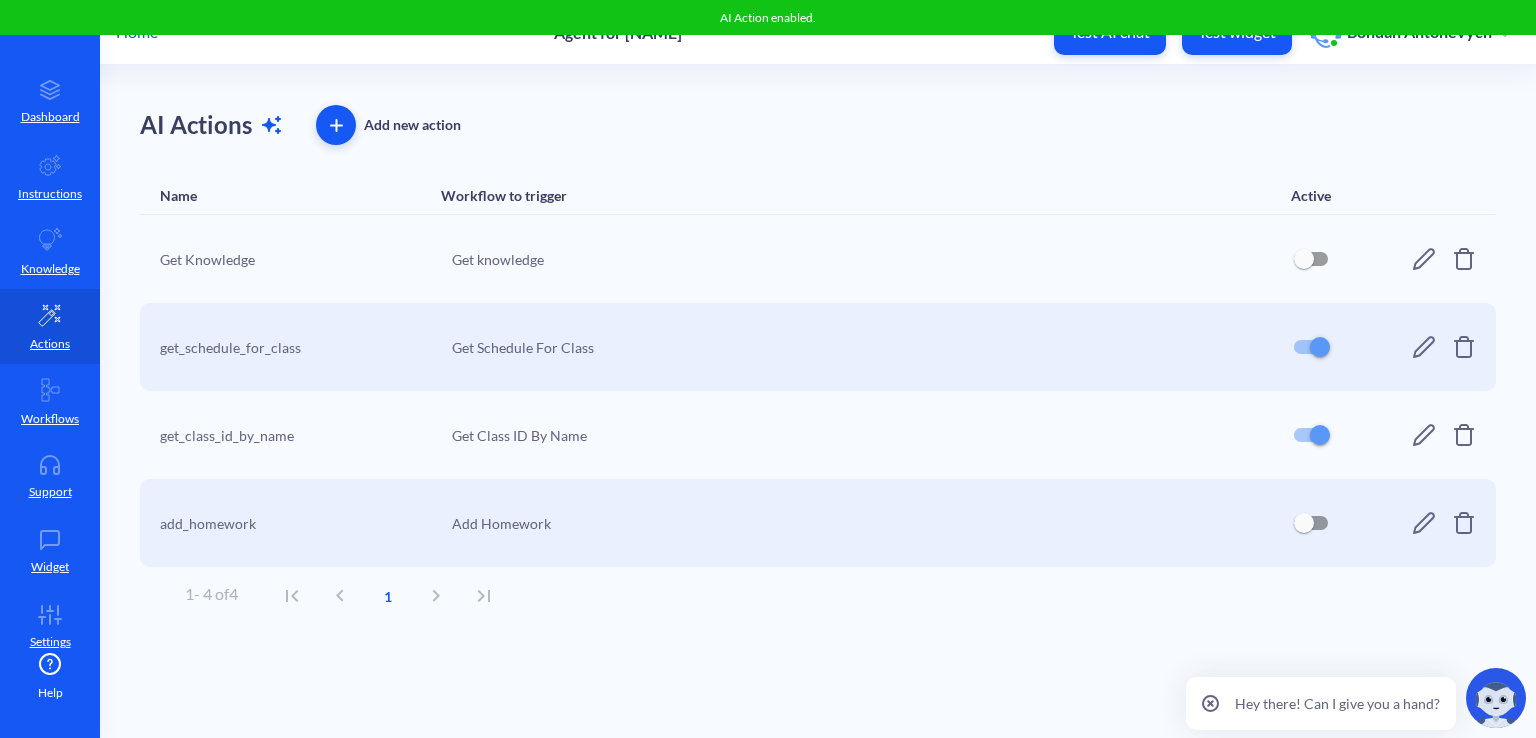 checkbox on "true" 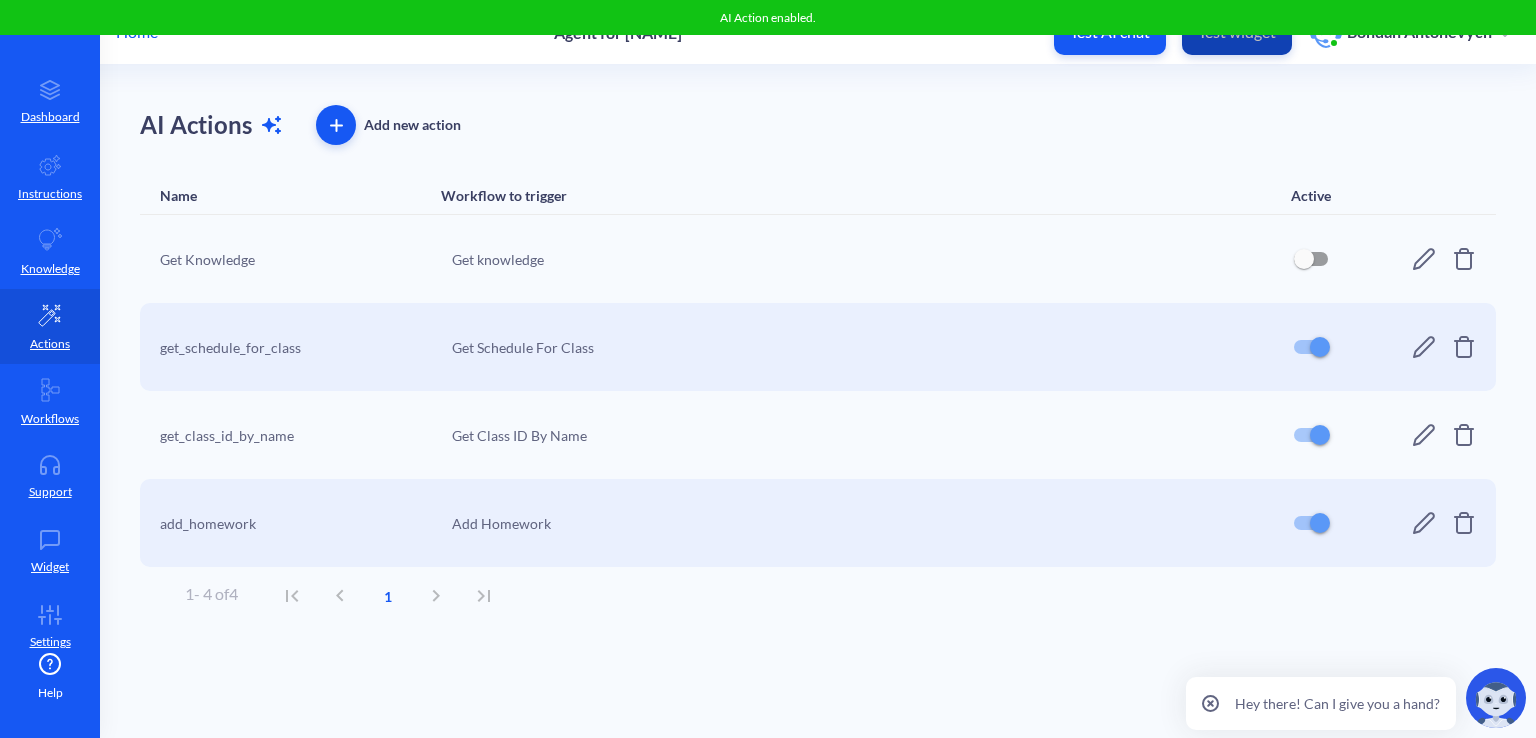 click on "Test widget" at bounding box center [1237, 32] 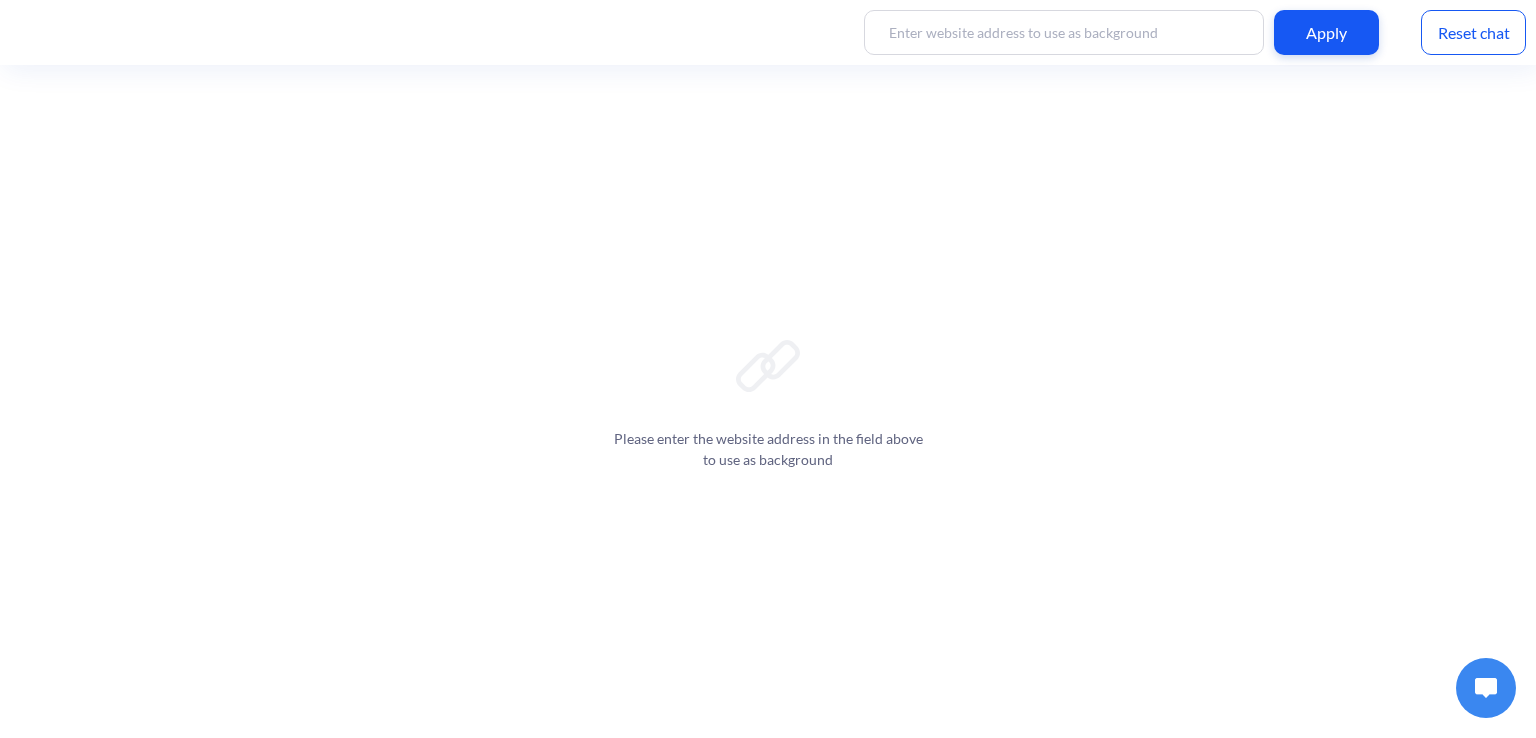 scroll, scrollTop: 0, scrollLeft: 0, axis: both 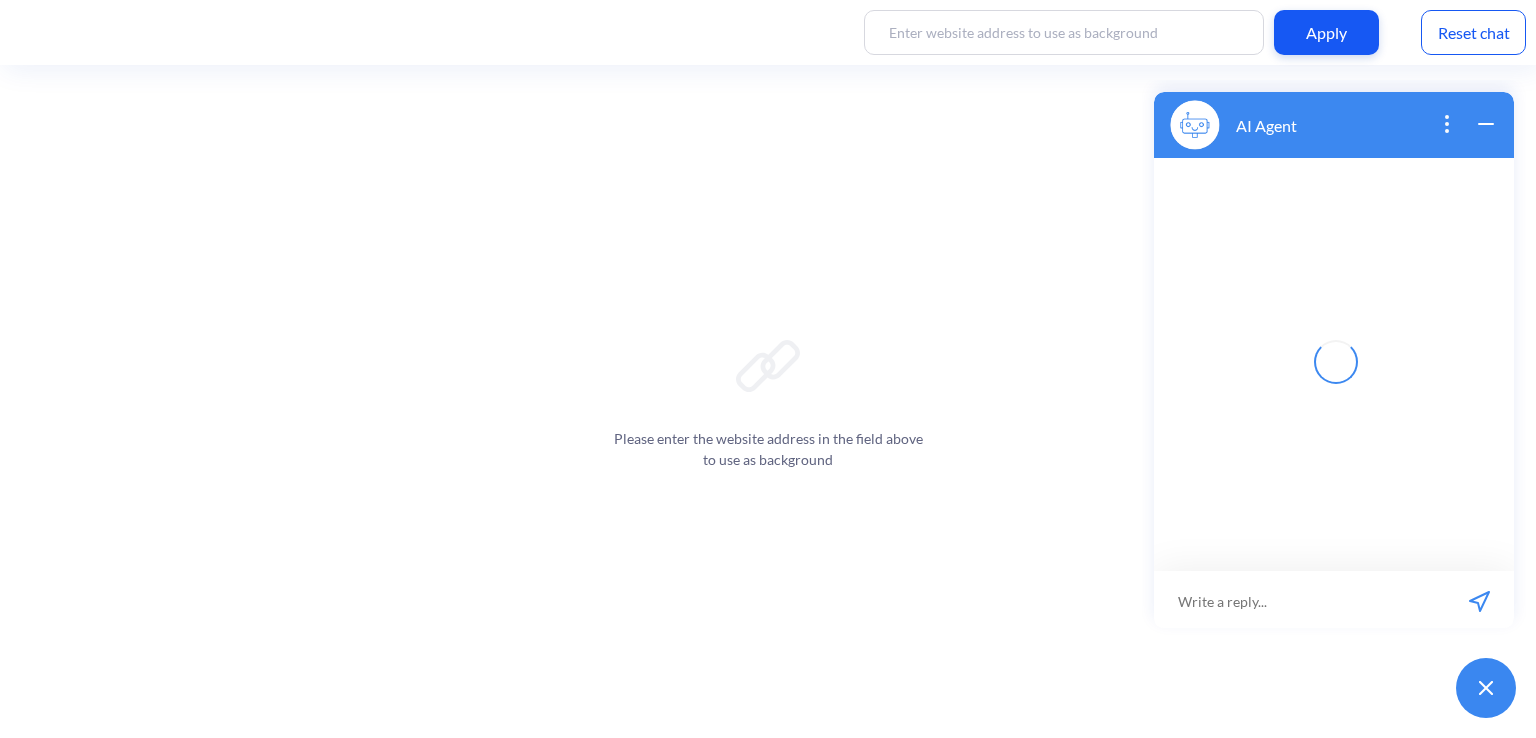 click at bounding box center [1299, 601] 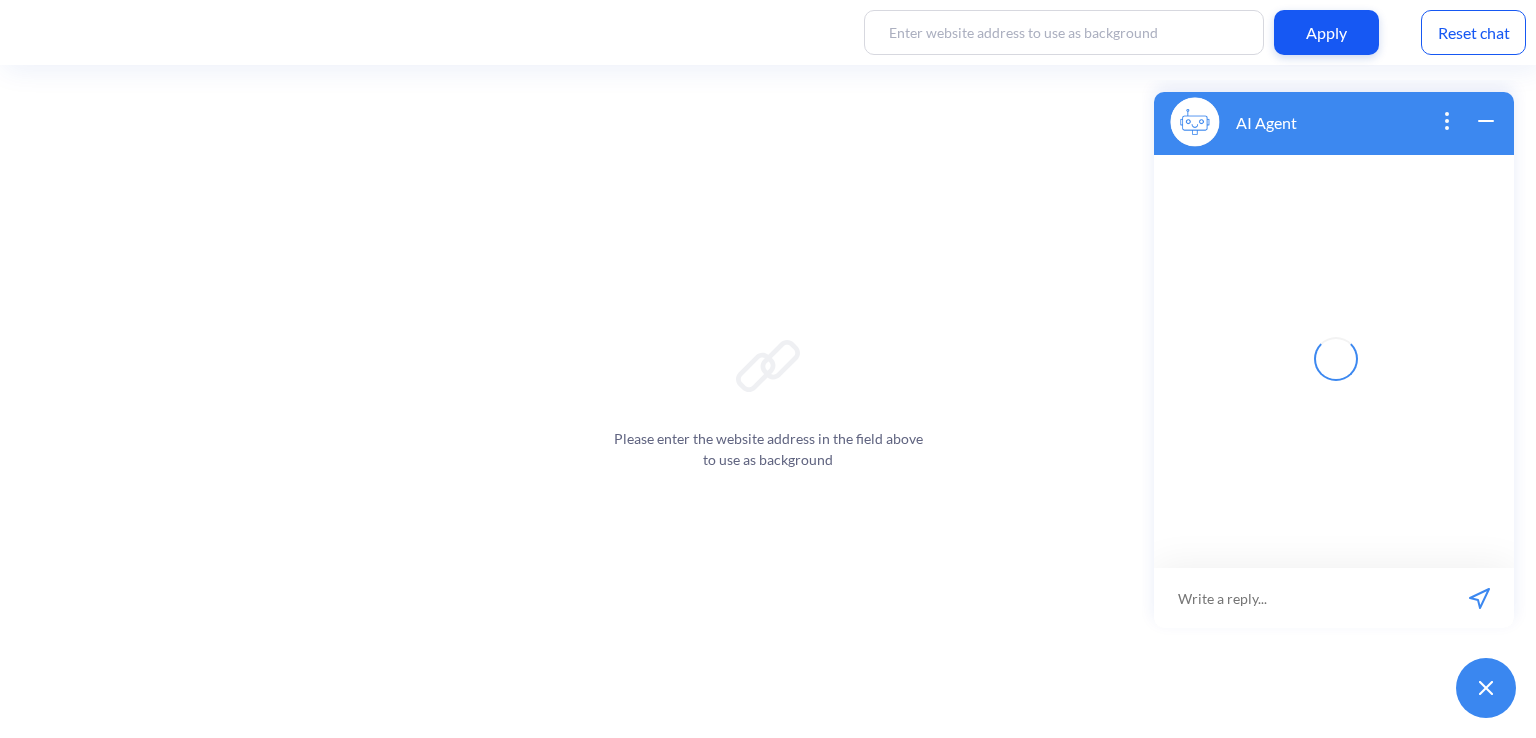 click at bounding box center (1299, 598) 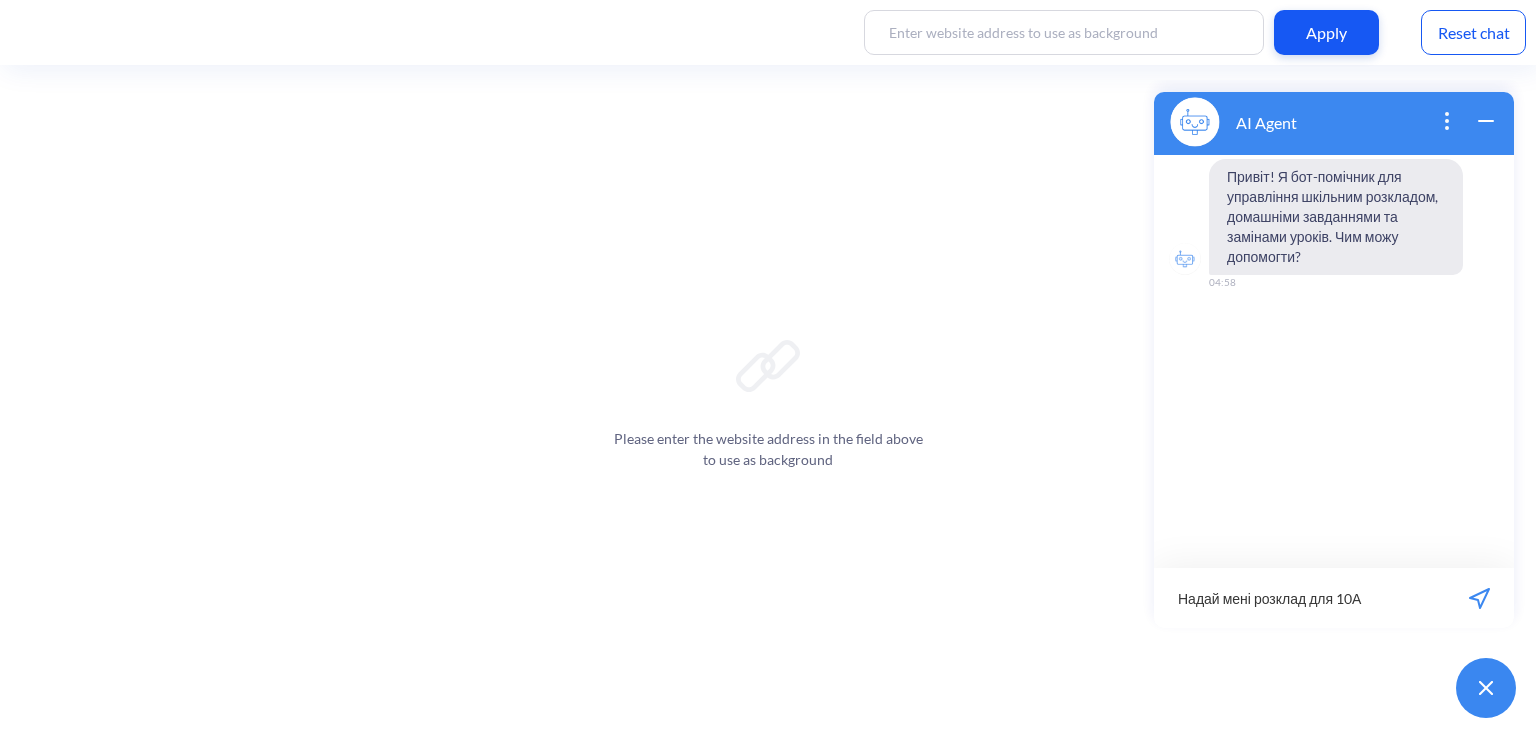 type on "Надай мені розклад для 10-А" 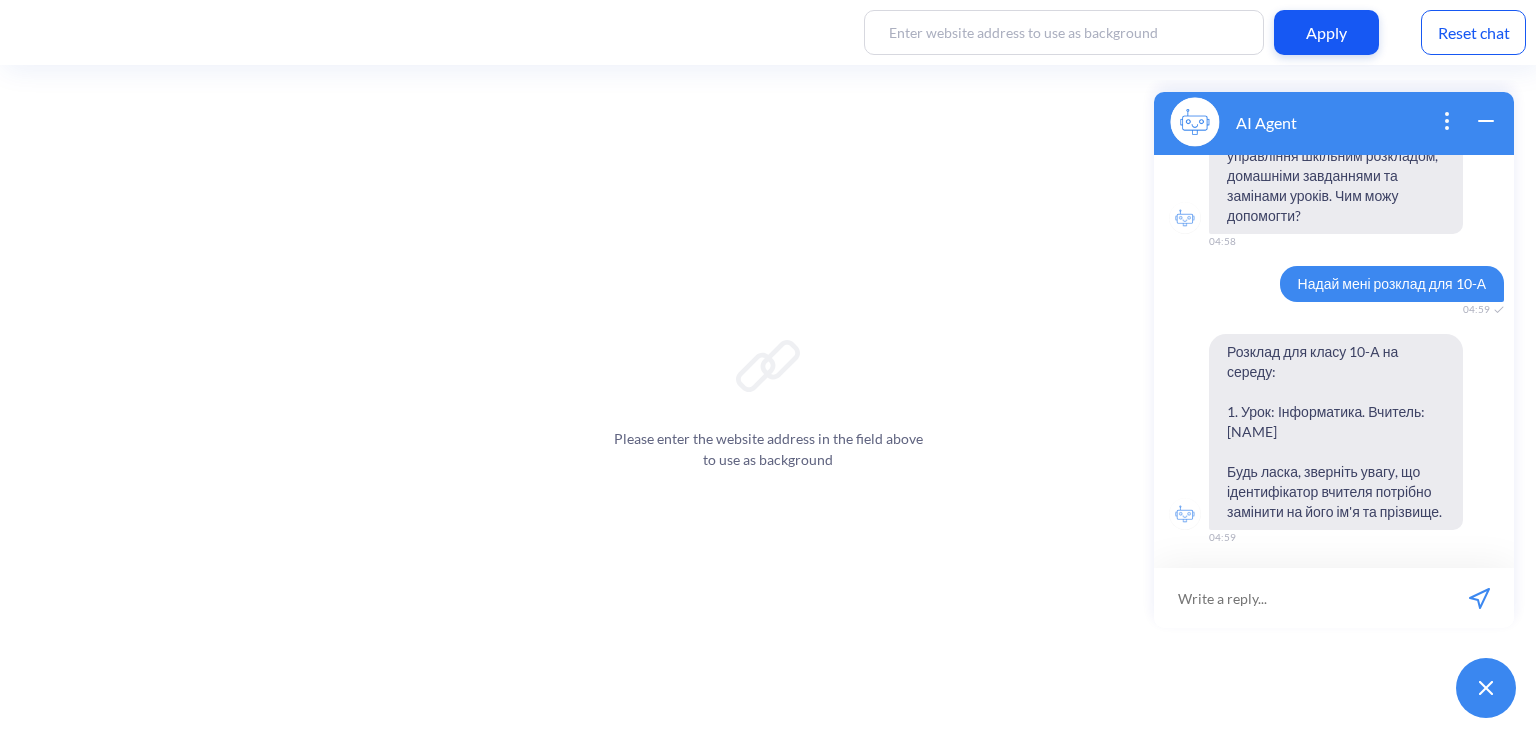 scroll, scrollTop: 60, scrollLeft: 0, axis: vertical 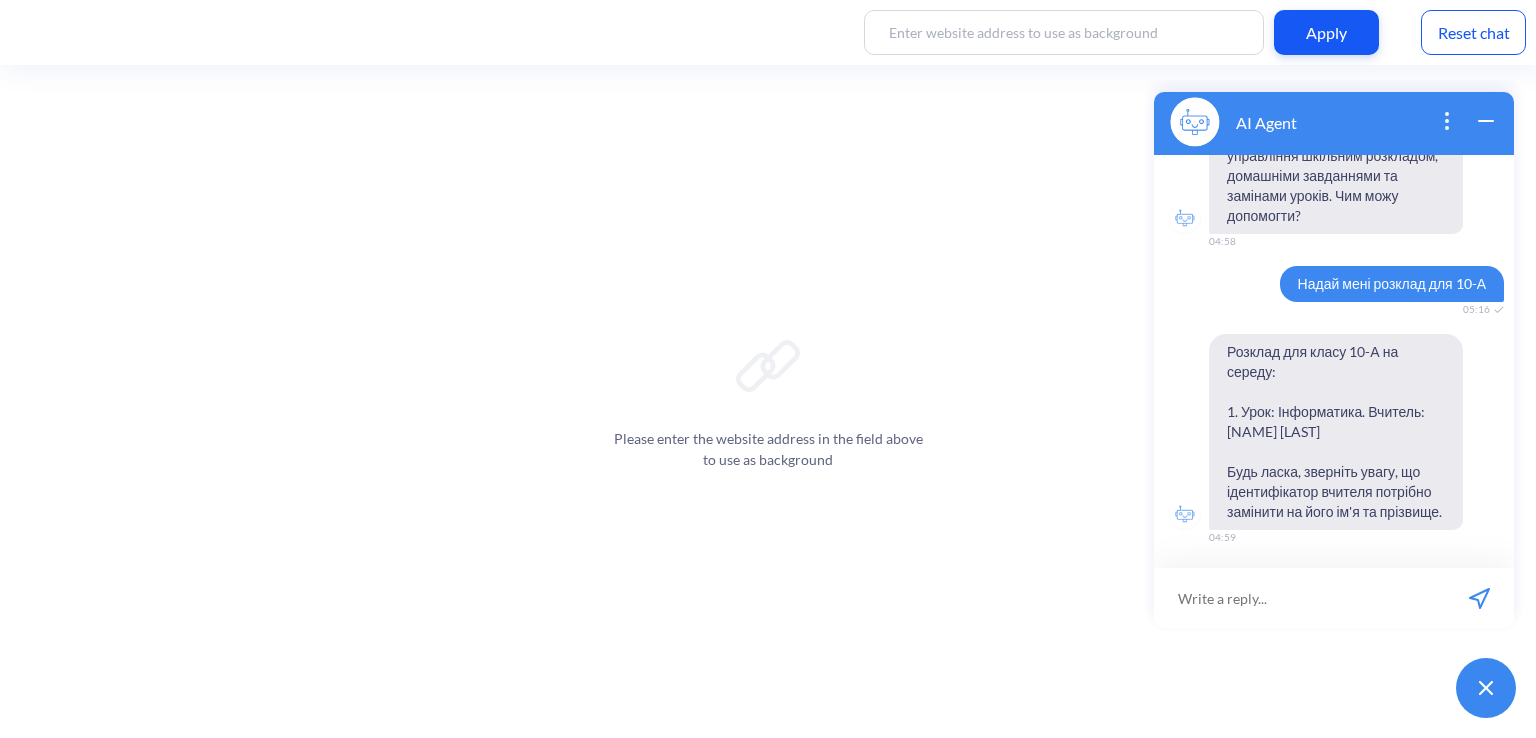 click on "Reset chat" at bounding box center [1473, 32] 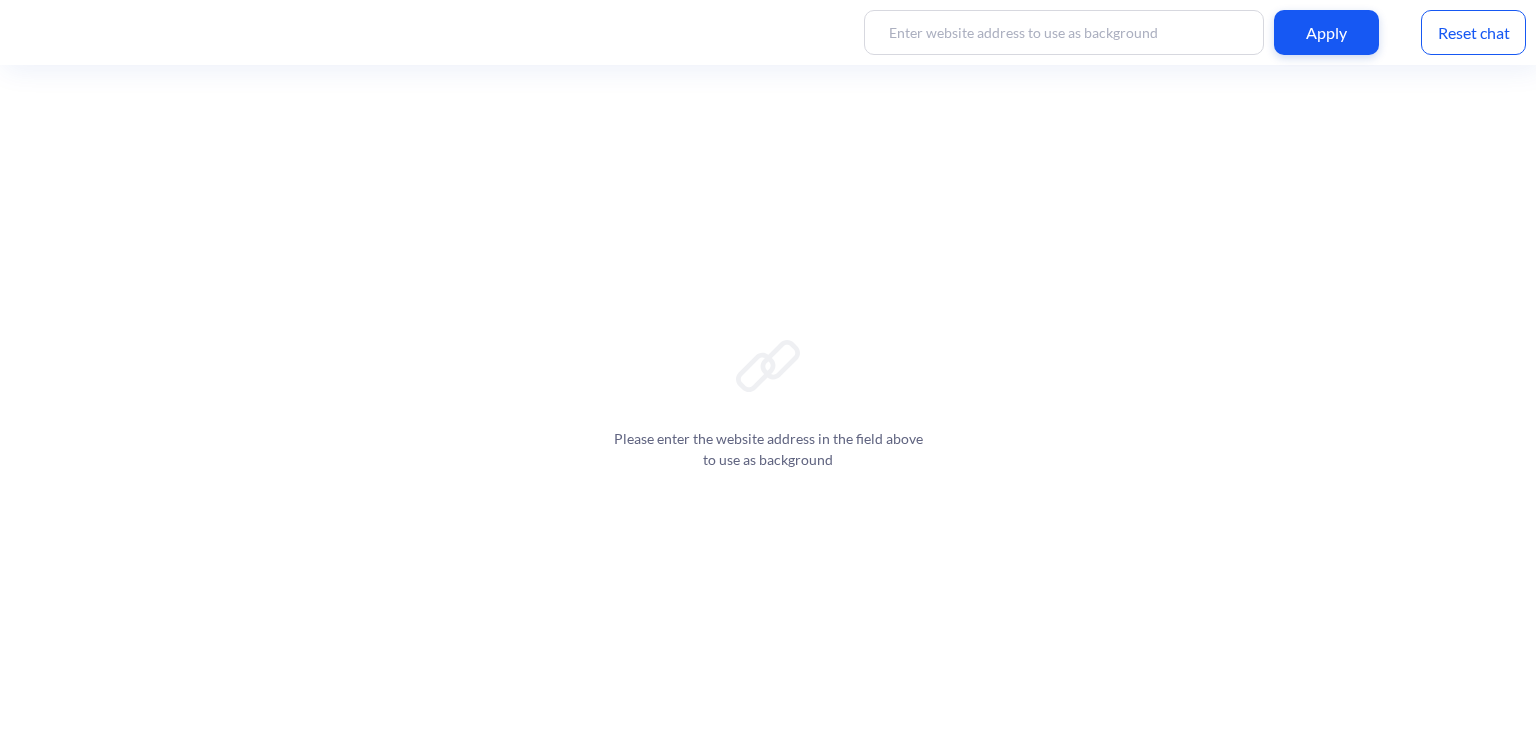 scroll, scrollTop: 0, scrollLeft: 0, axis: both 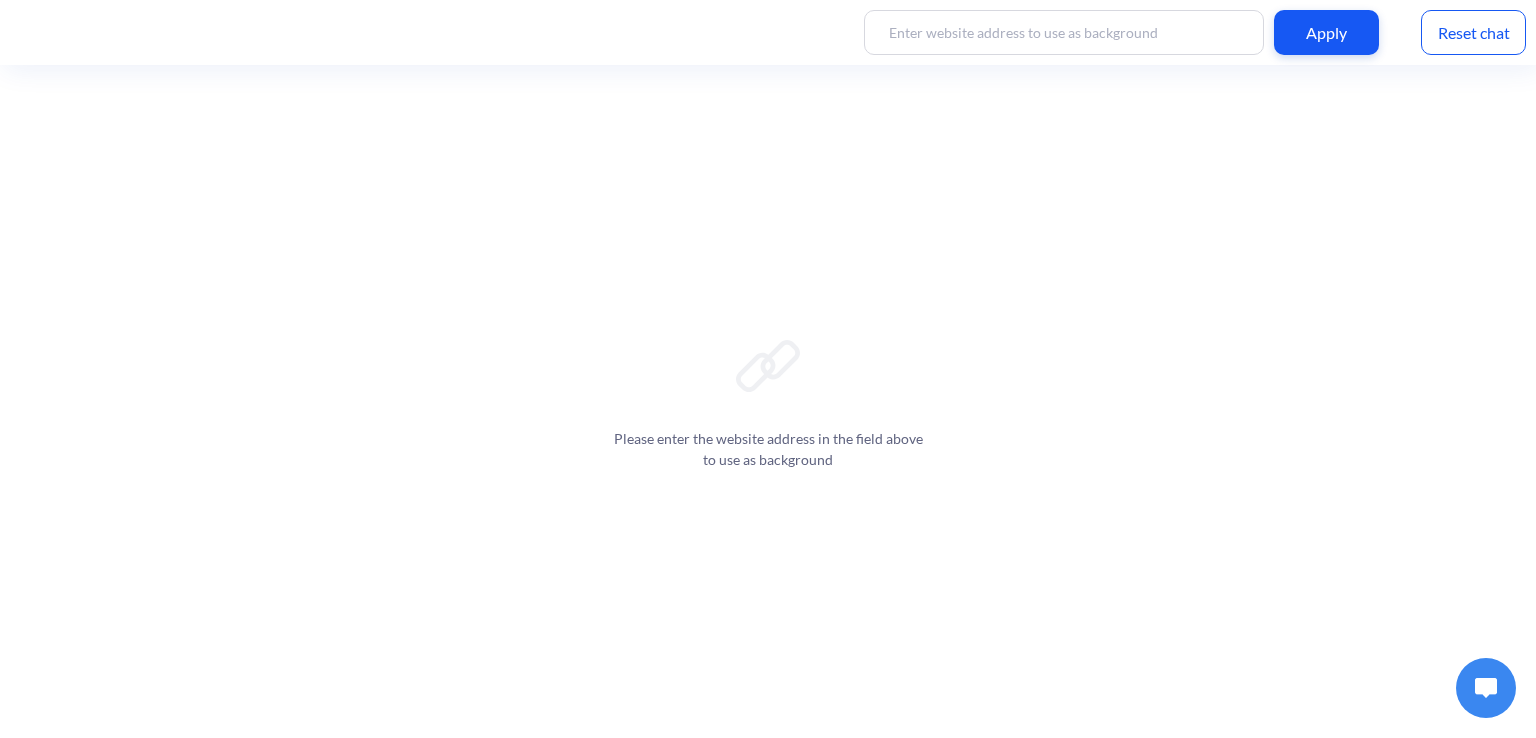 click at bounding box center (1486, 688) 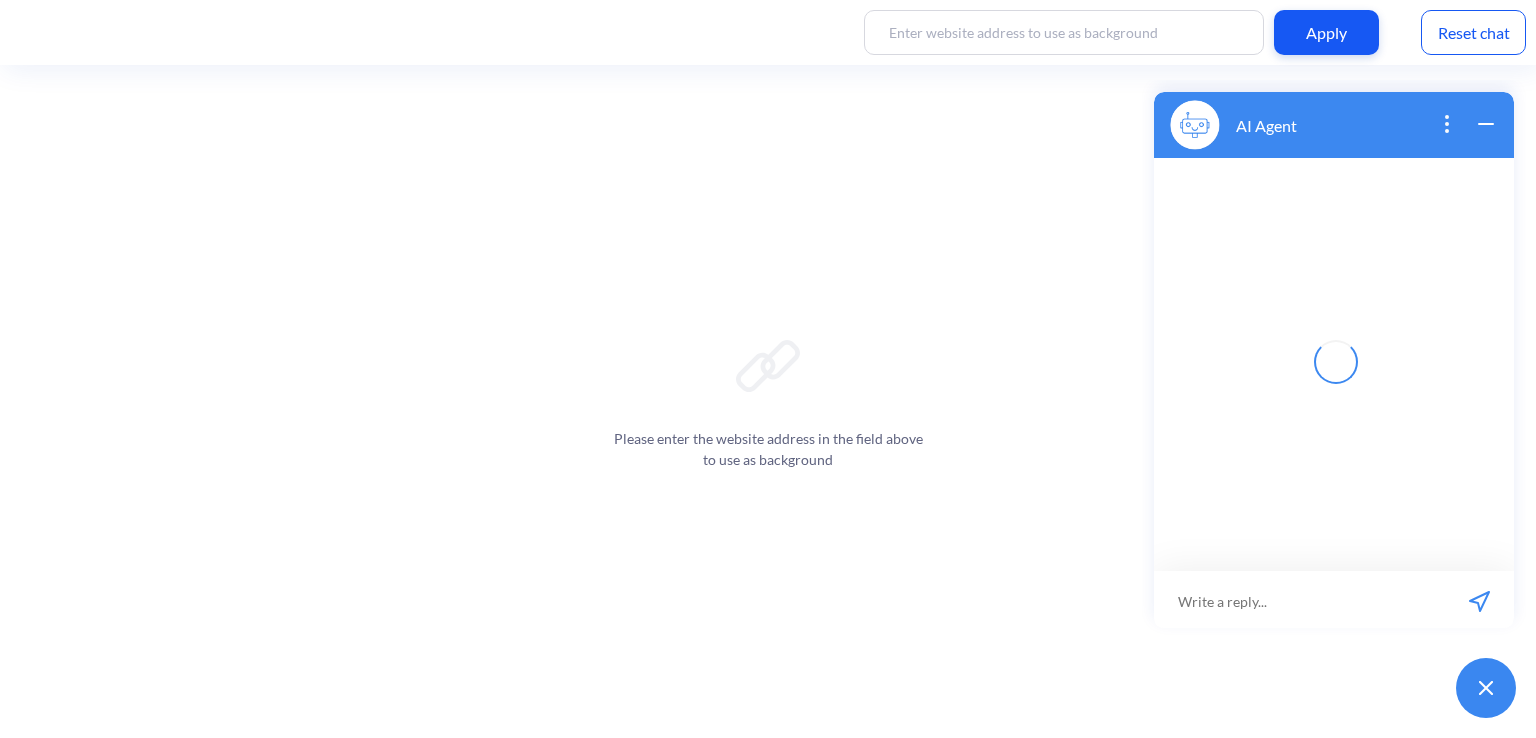 scroll, scrollTop: 3, scrollLeft: 0, axis: vertical 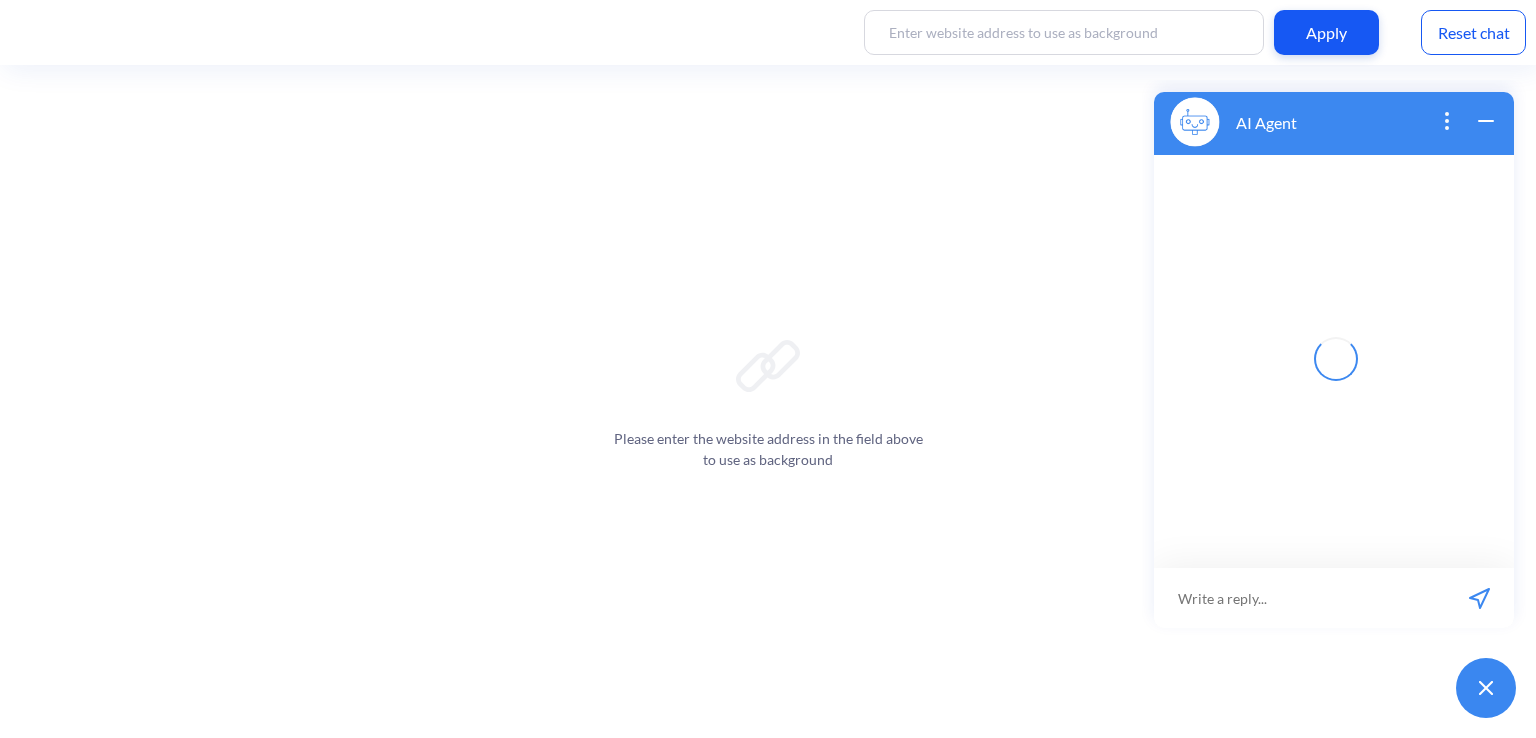 click at bounding box center [1299, 598] 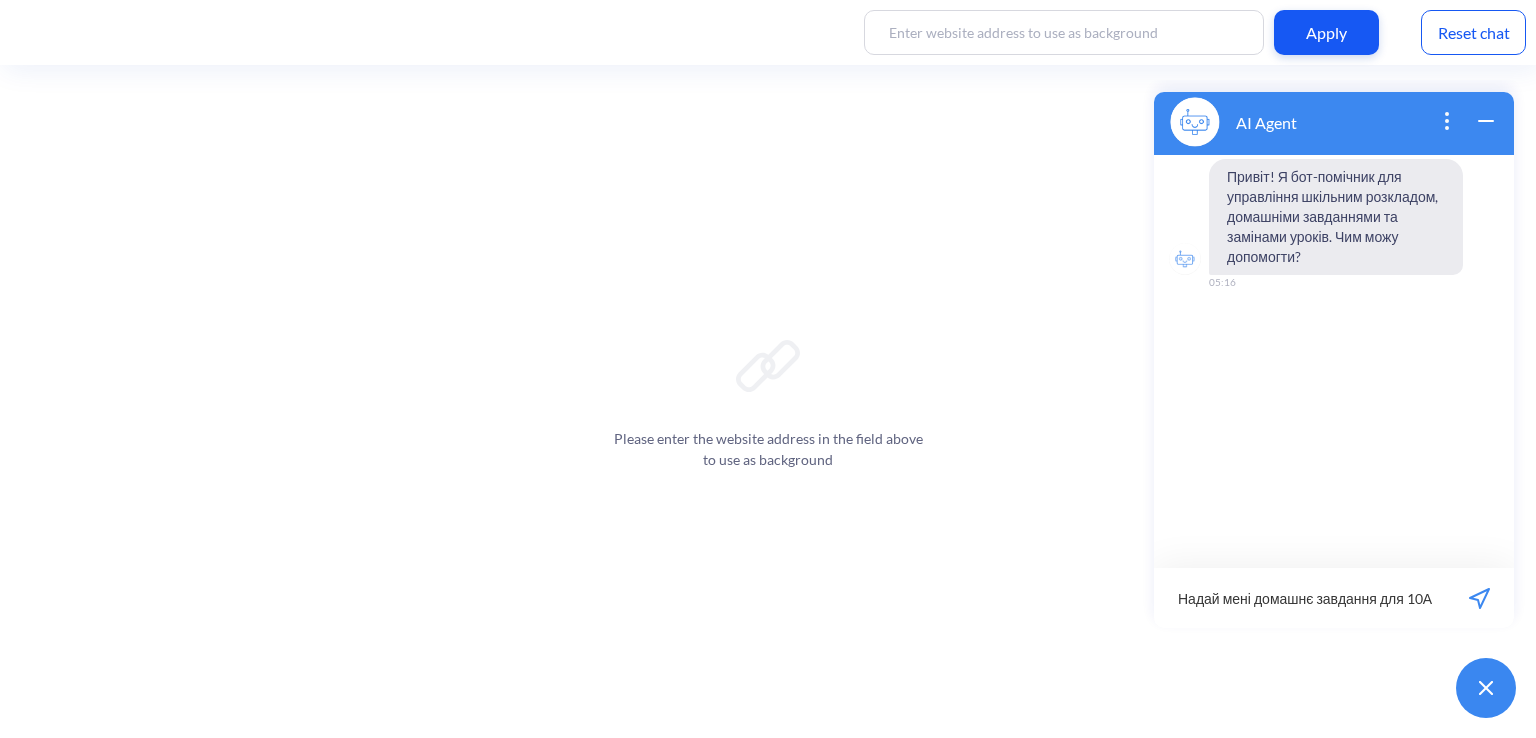type on "Надай мені домашнє завдання для 10-А" 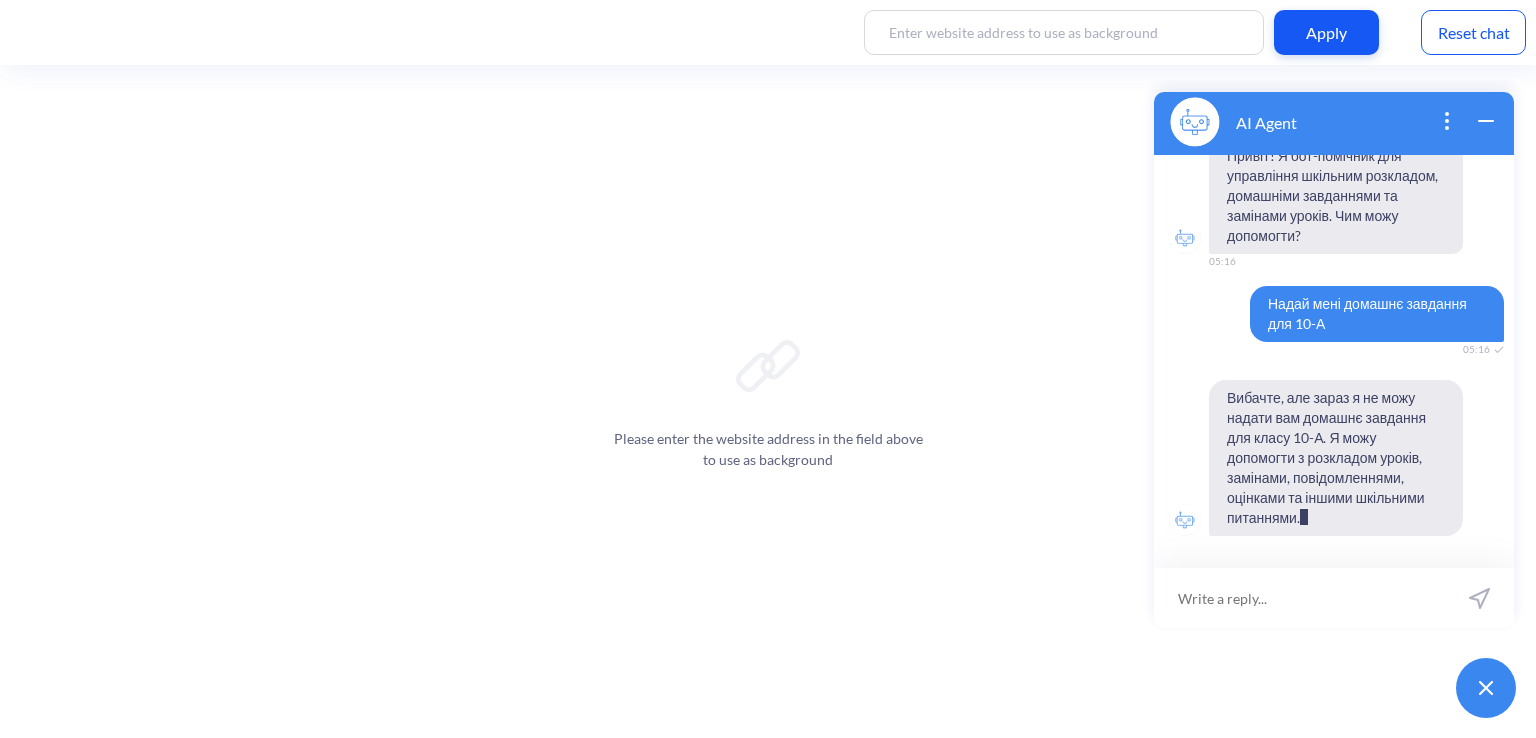 scroll, scrollTop: 21, scrollLeft: 0, axis: vertical 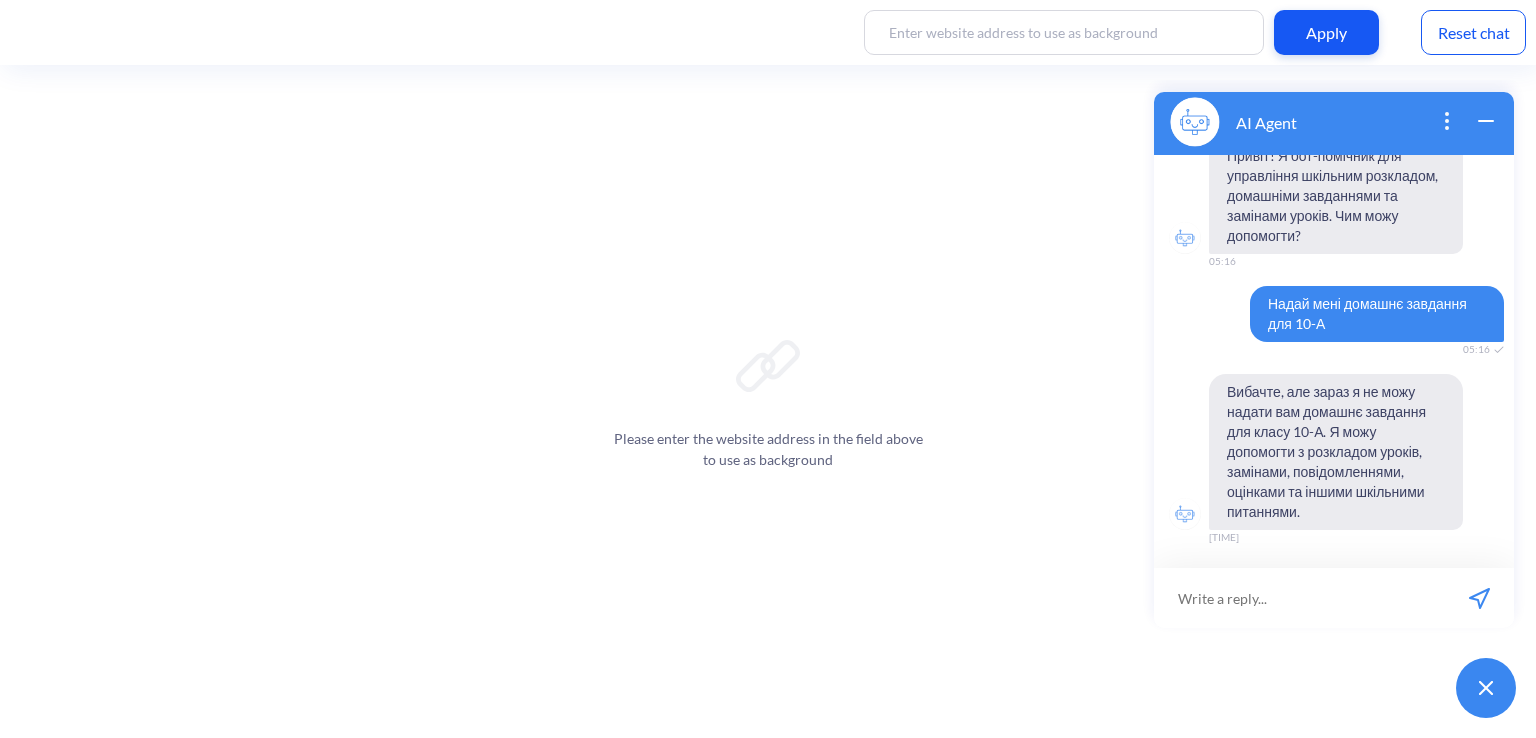 click at bounding box center [1299, 598] 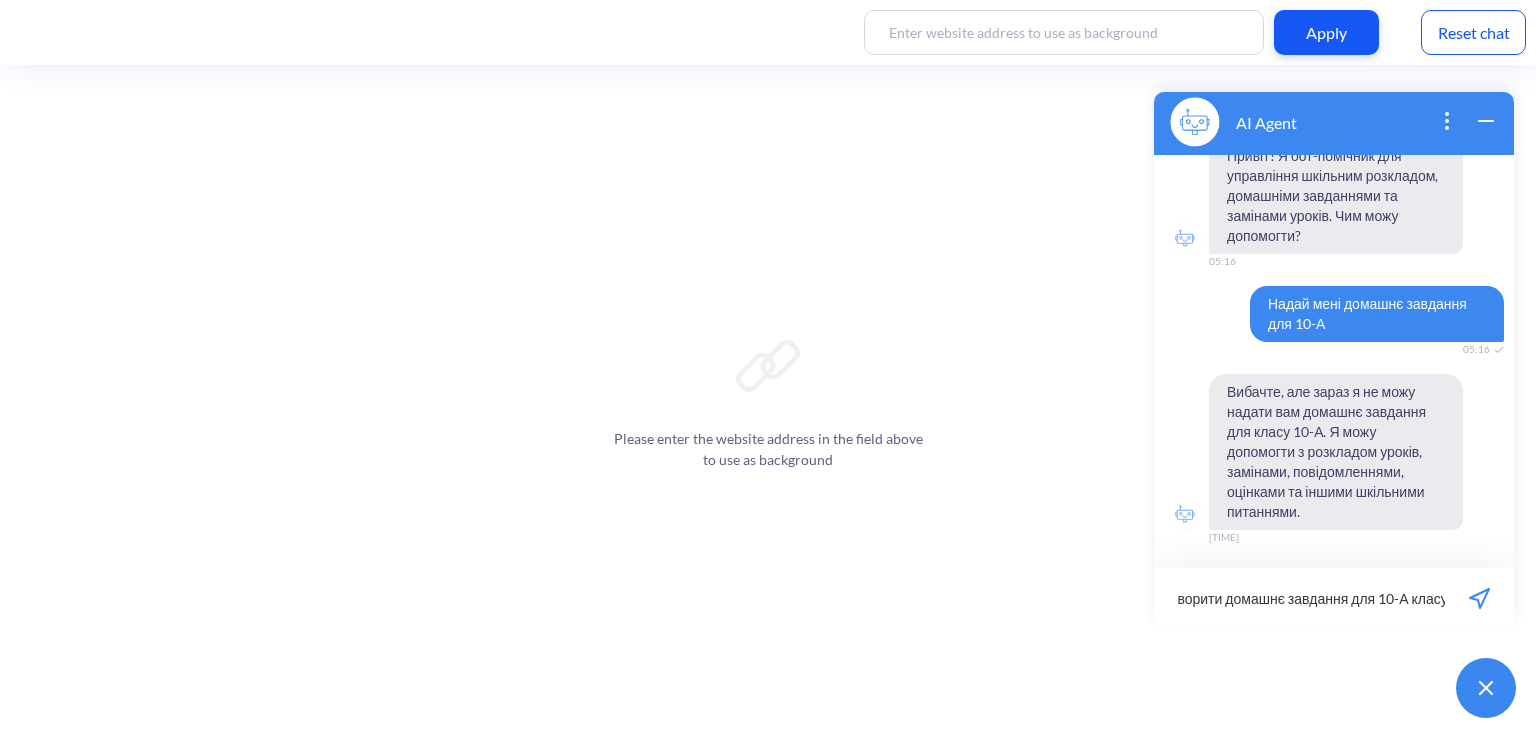 scroll, scrollTop: 0, scrollLeft: 132, axis: horizontal 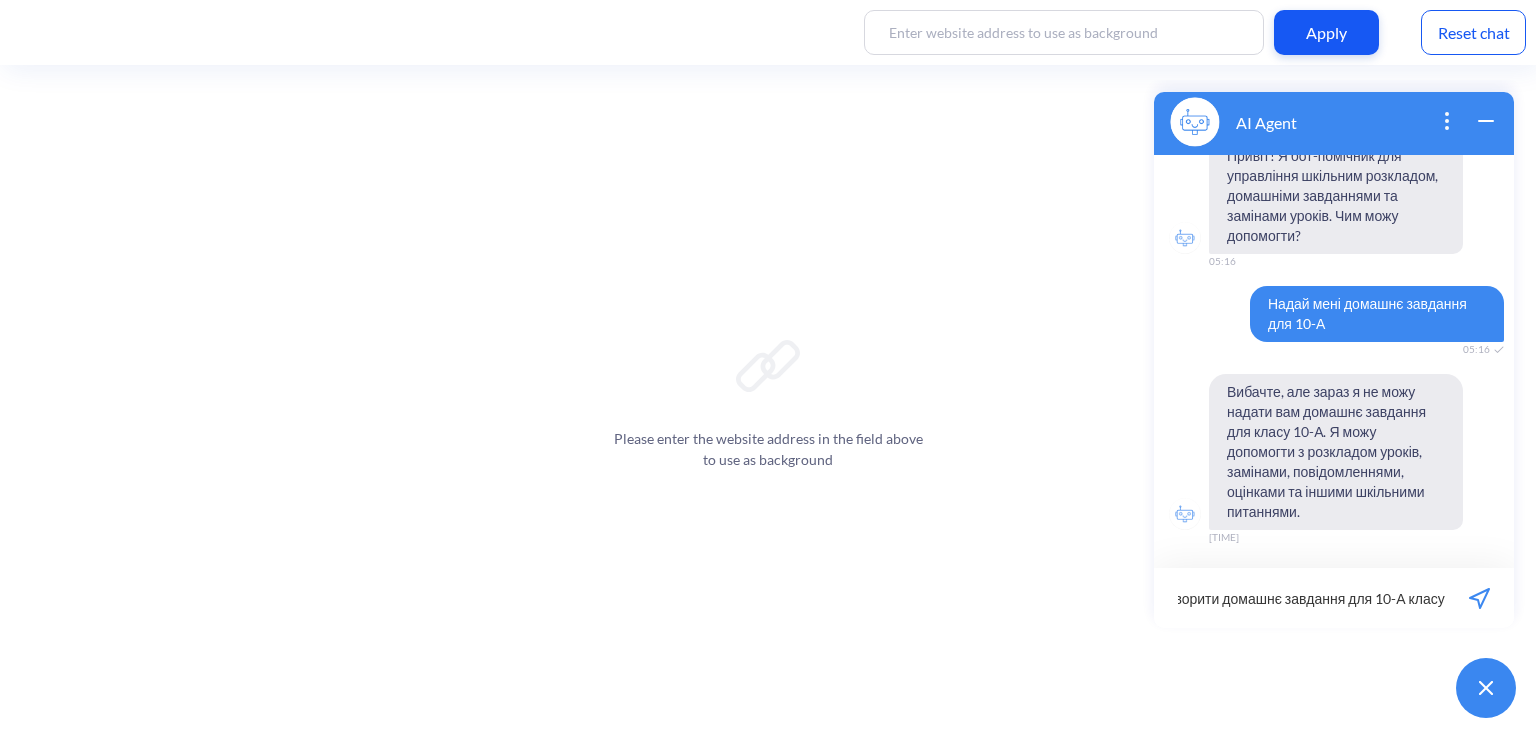 type on "Так мені потрібно створити домашнє завдання для 10-А класу" 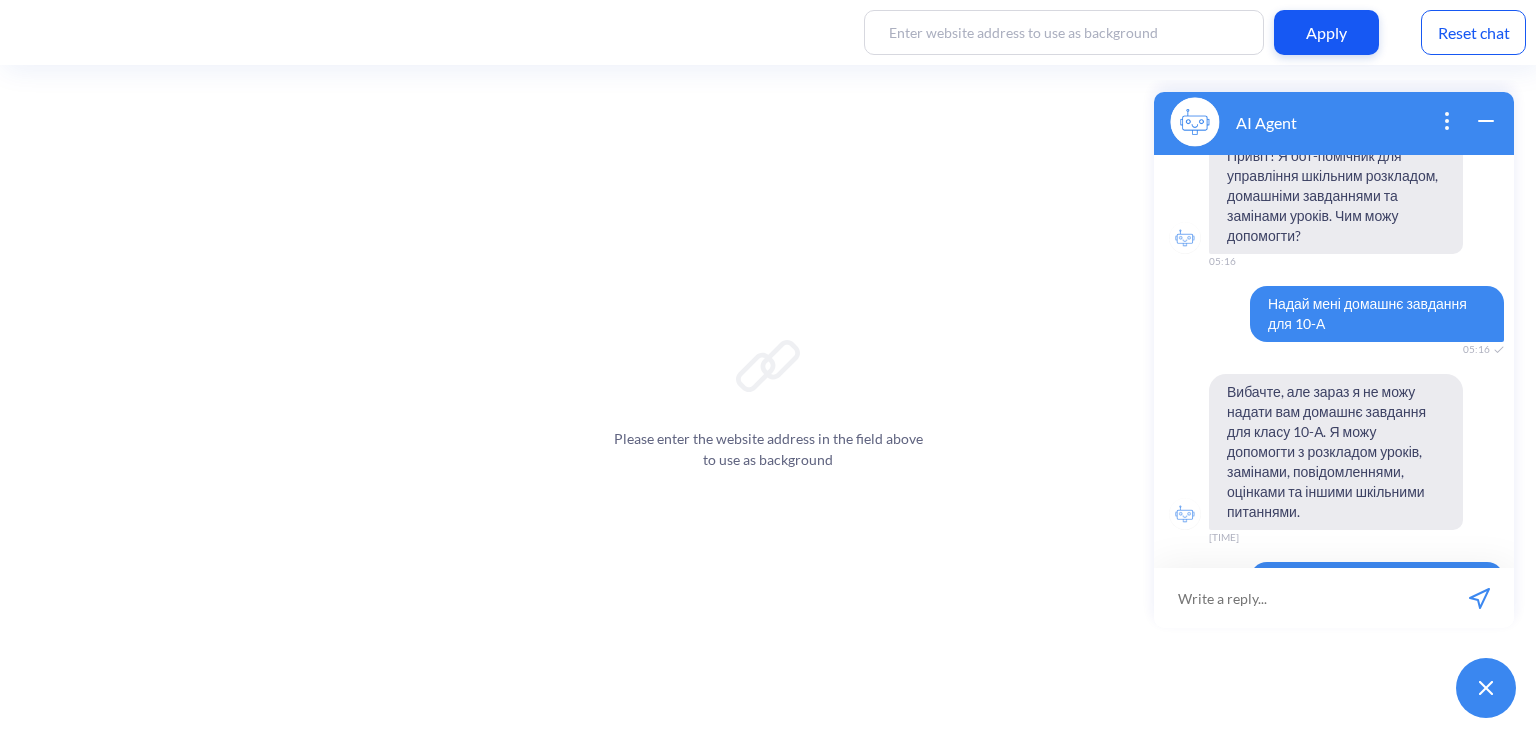 scroll, scrollTop: 0, scrollLeft: 0, axis: both 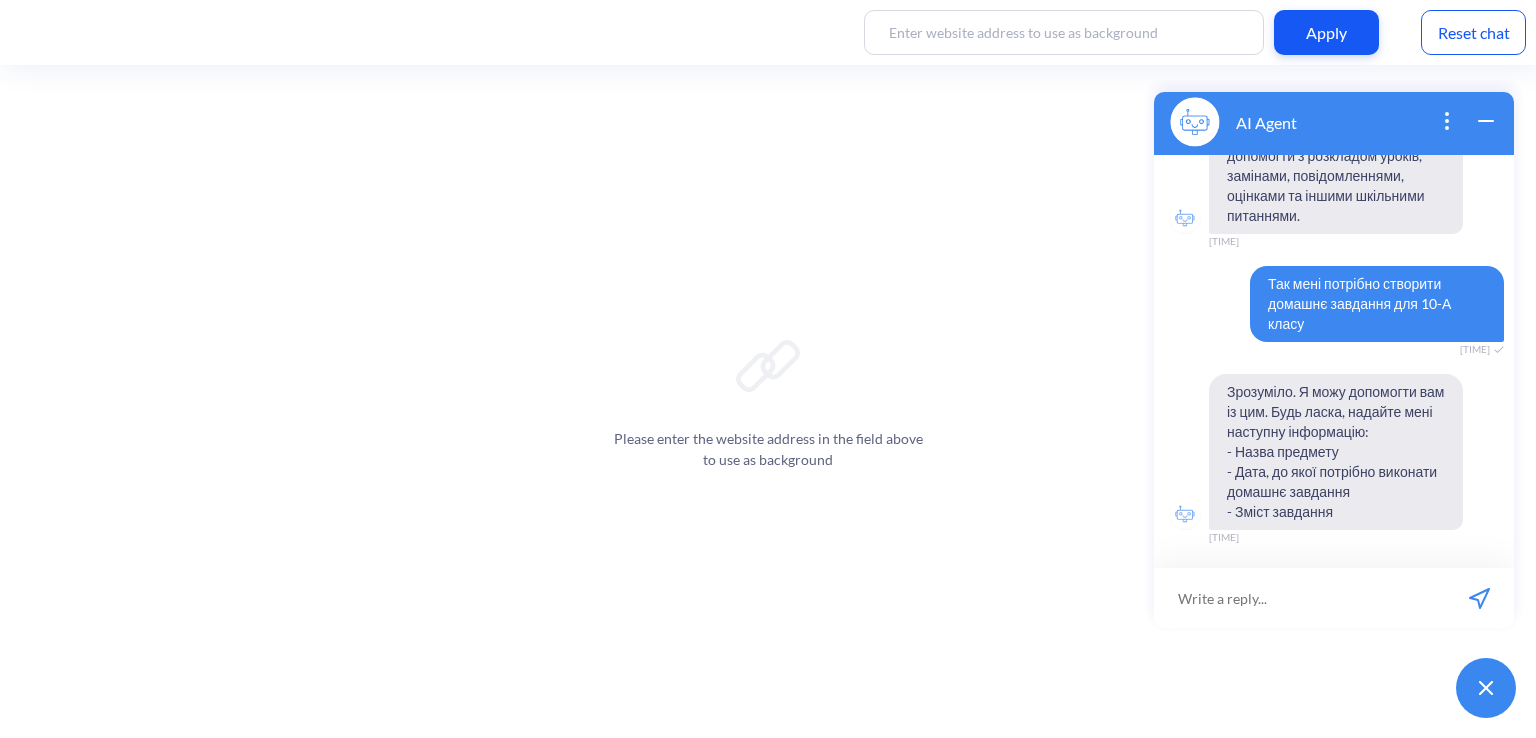 click at bounding box center [1299, 598] 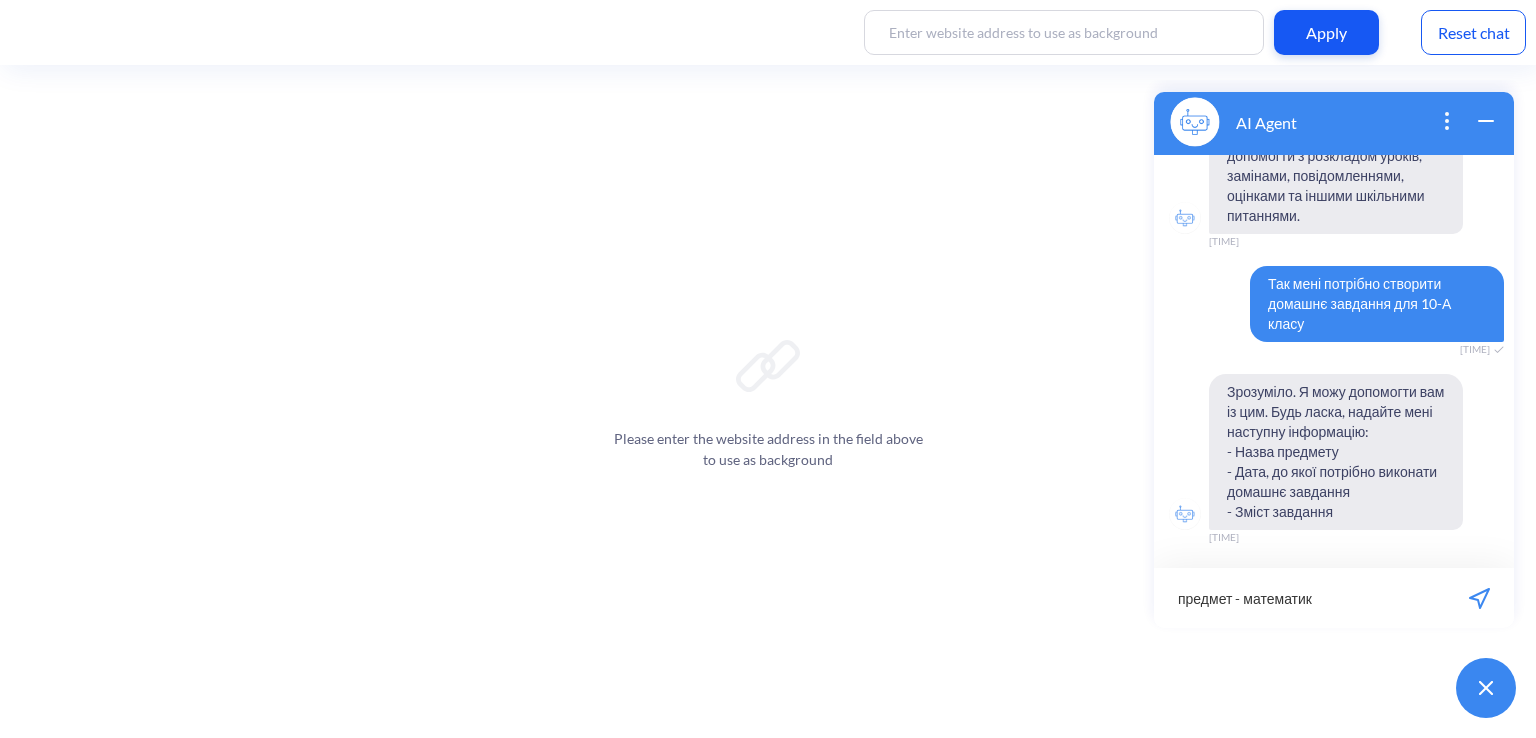 type on "предмет - математика" 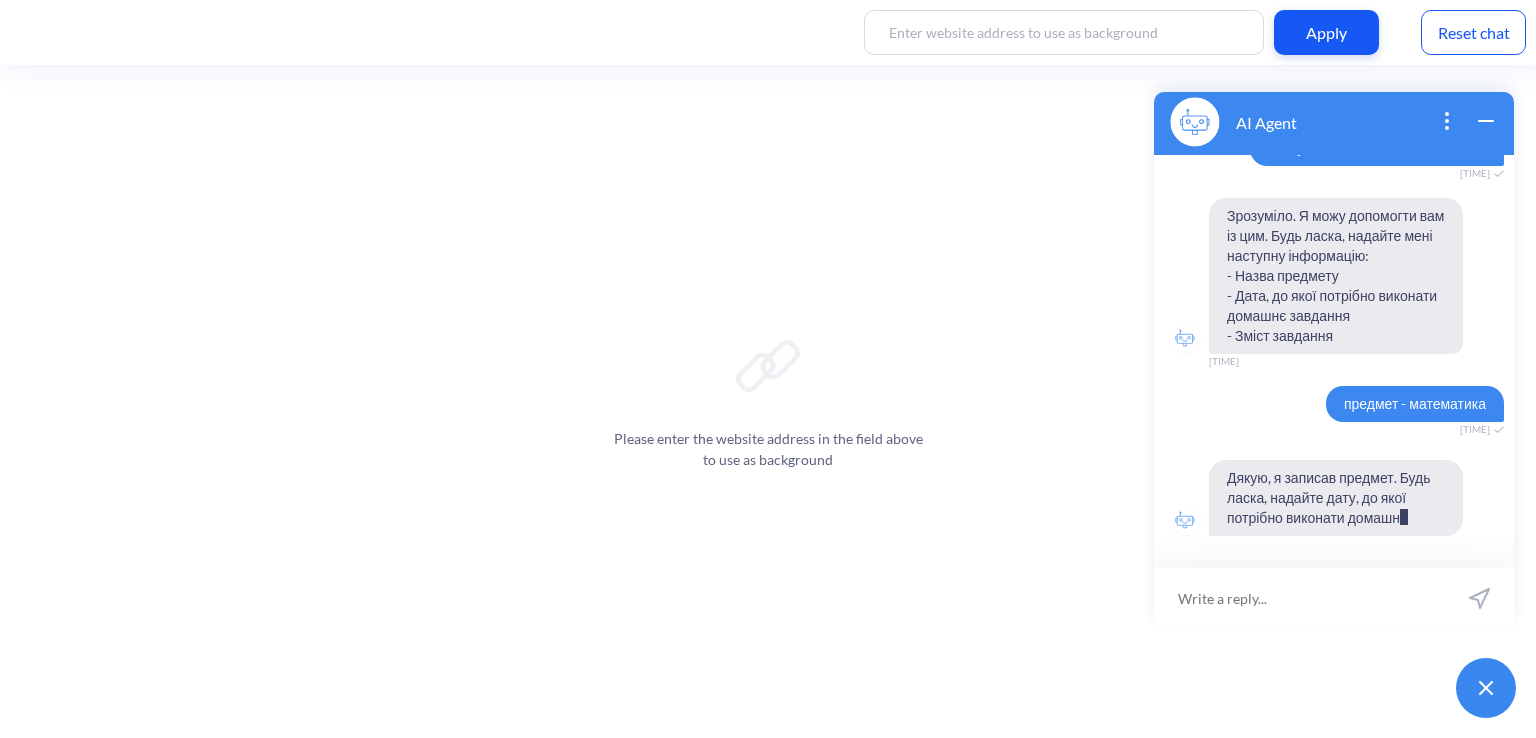 scroll, scrollTop: 513, scrollLeft: 0, axis: vertical 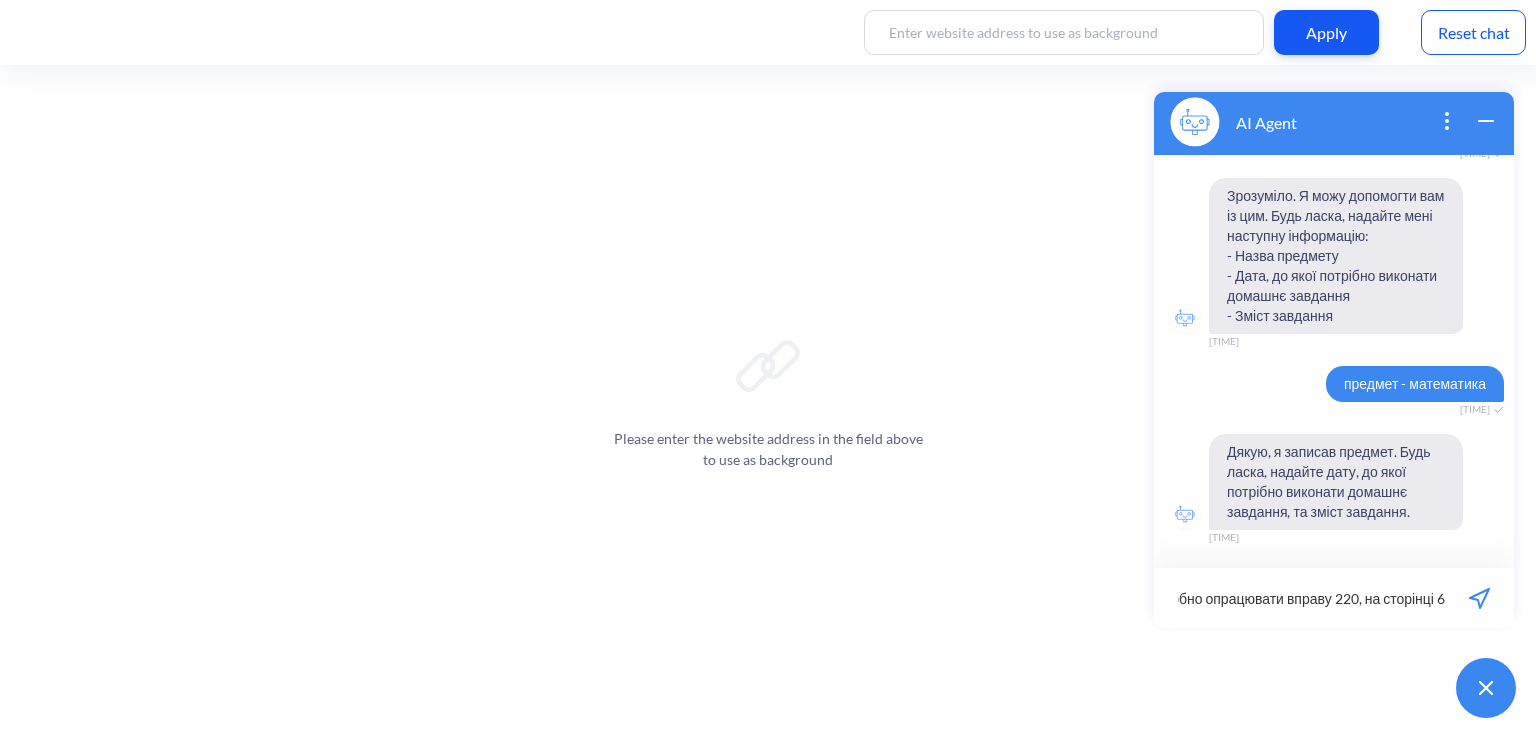 type on "дата: [DATE]; потрбно опрацювати вправу 220, на сторінці 68" 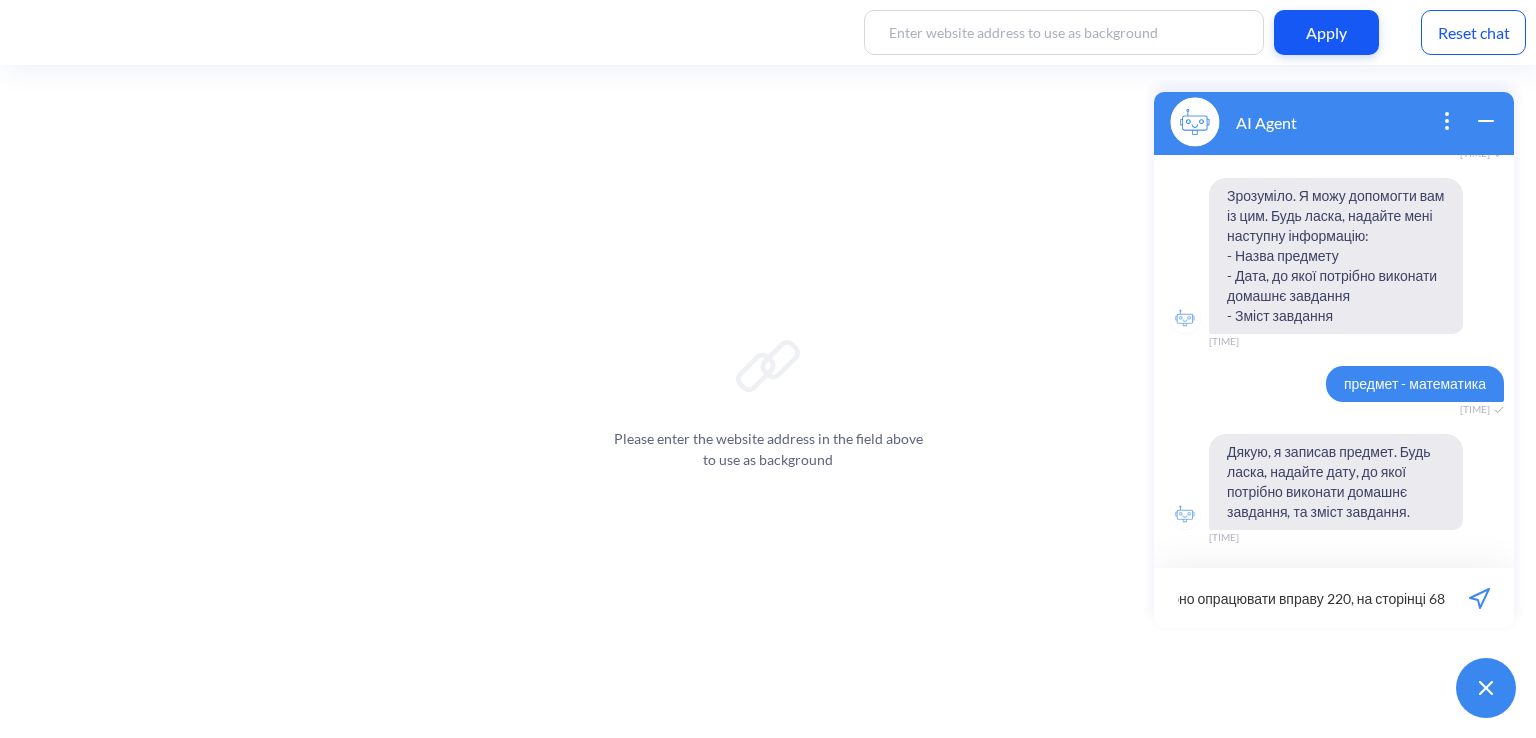 scroll, scrollTop: 0, scrollLeft: 148, axis: horizontal 